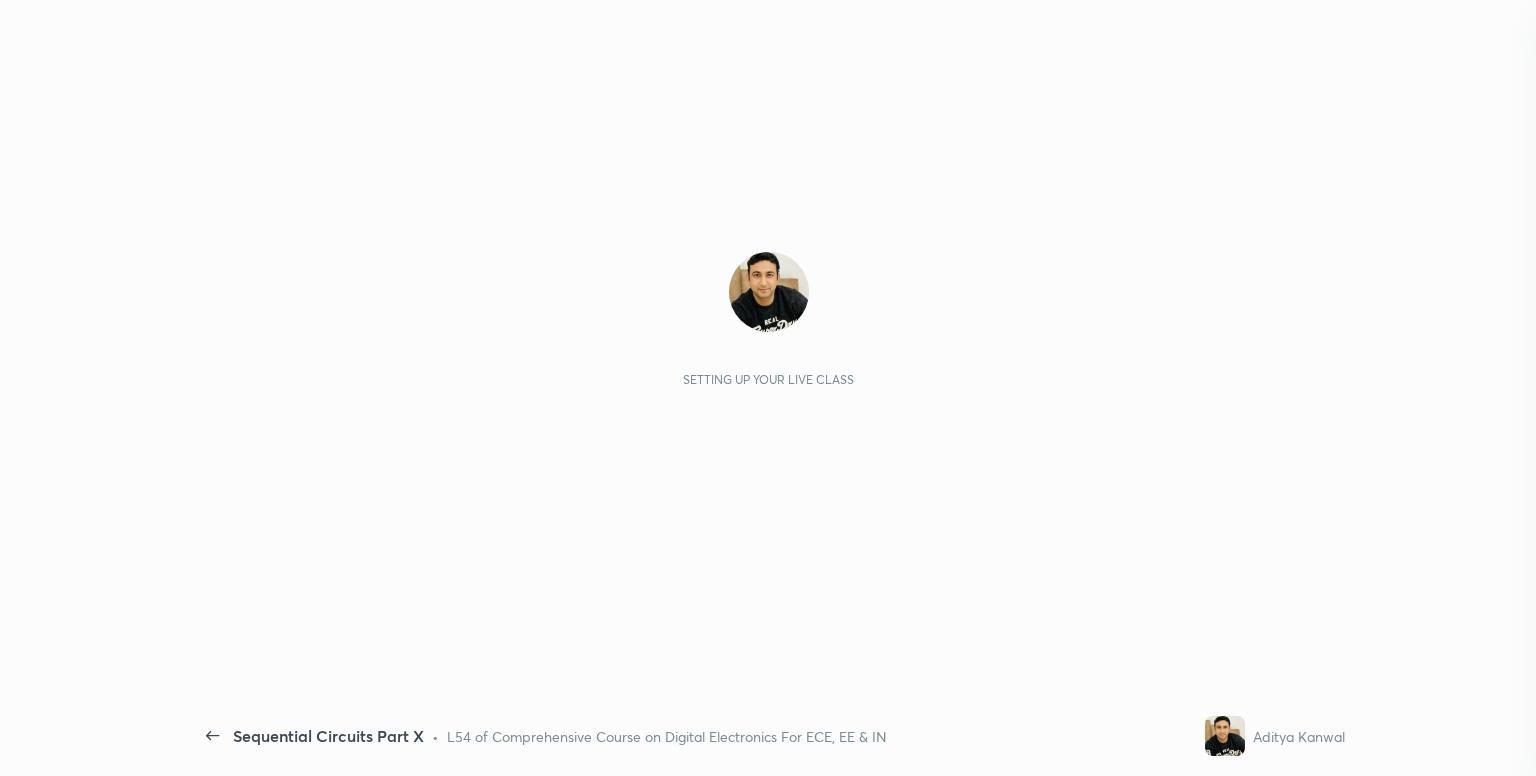 scroll, scrollTop: 0, scrollLeft: 0, axis: both 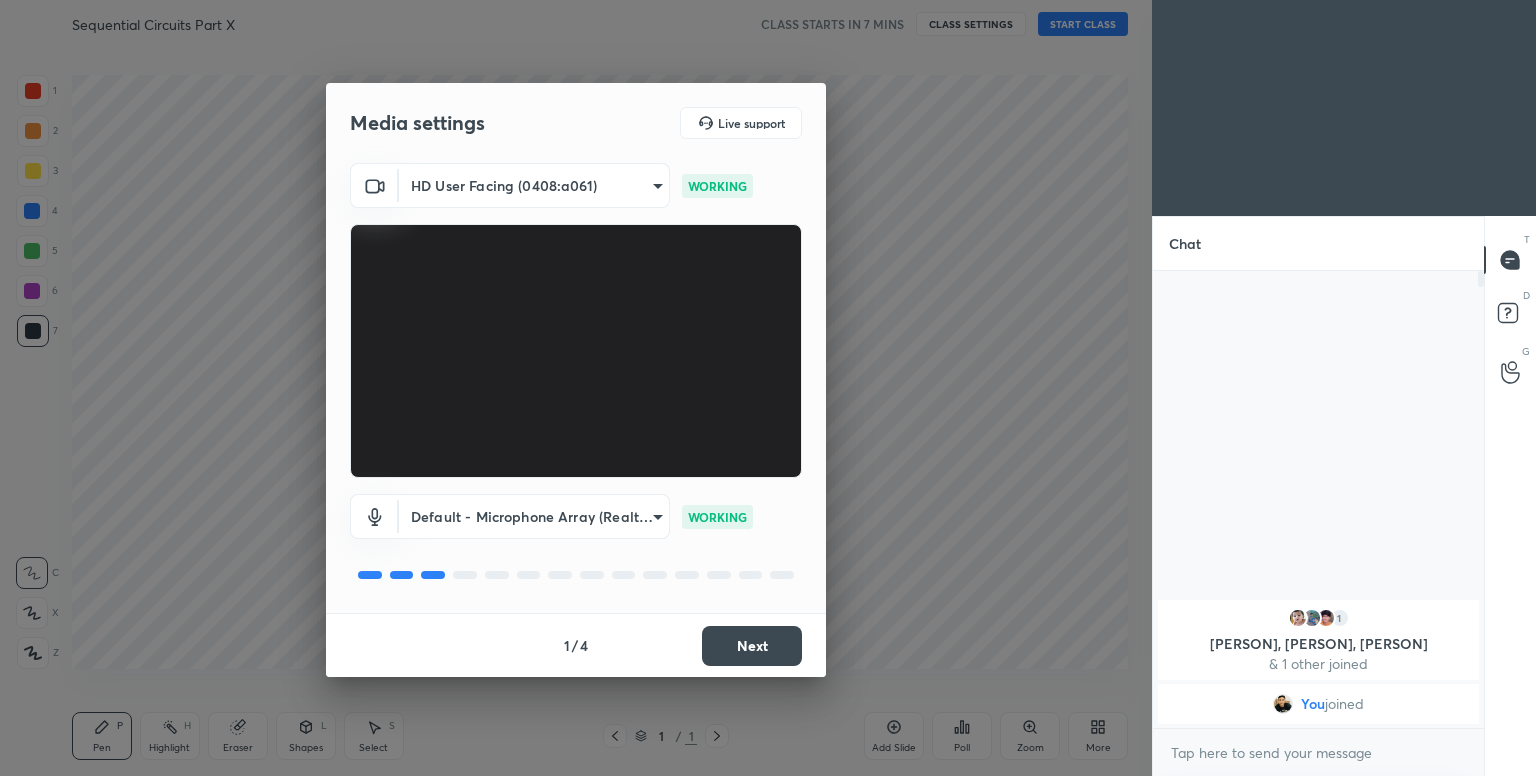 click on "Next" at bounding box center [752, 646] 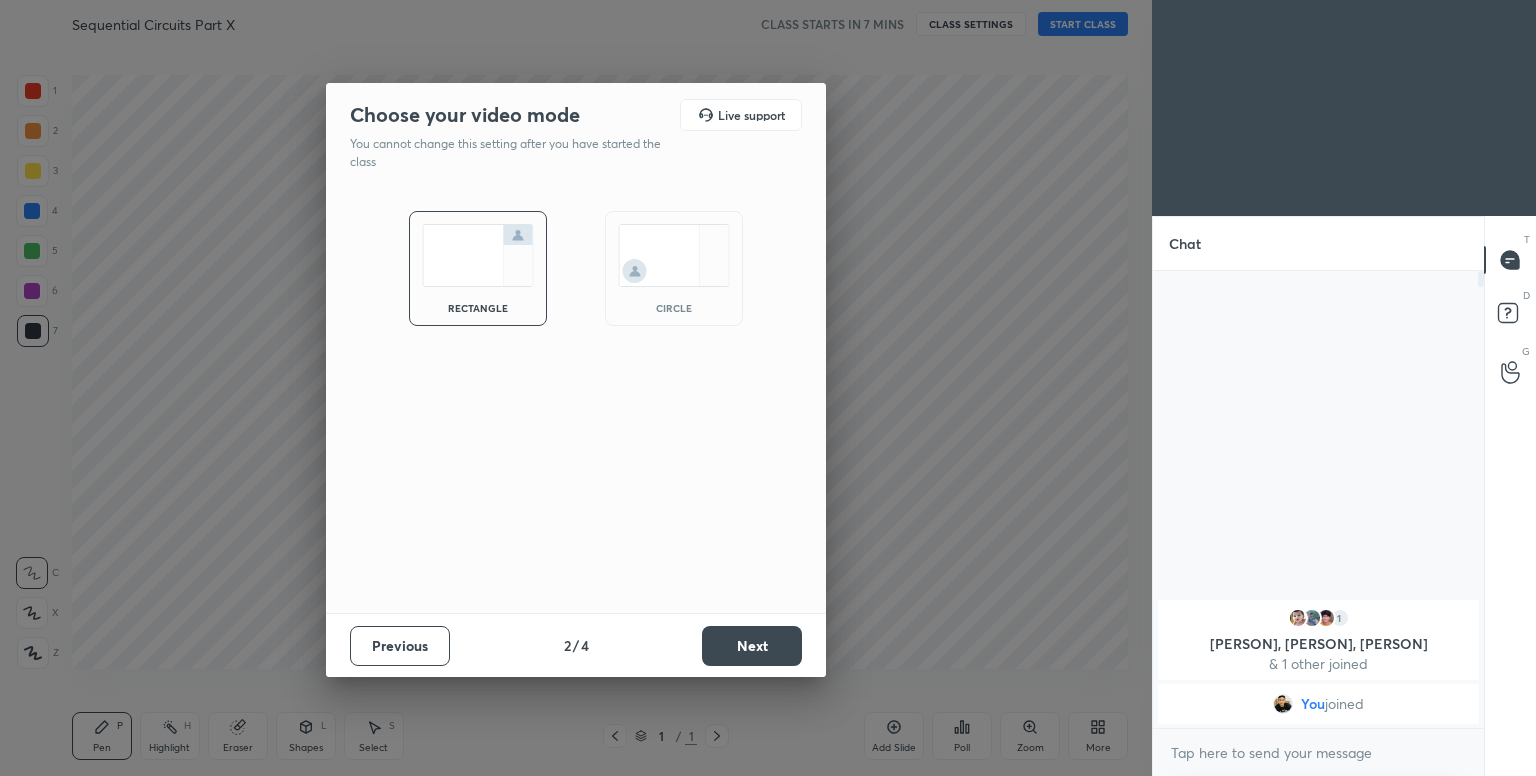 click on "Next" at bounding box center [752, 646] 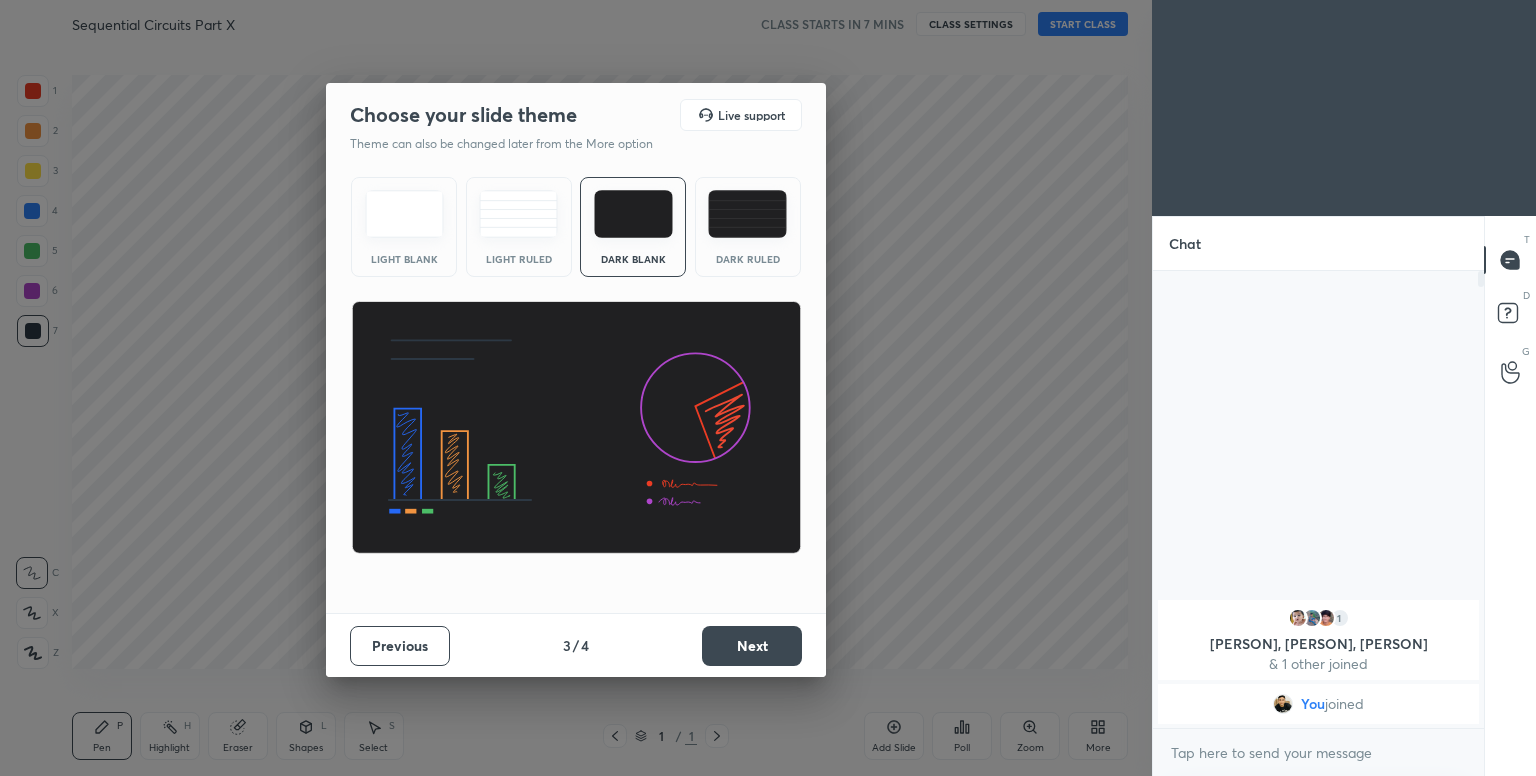 click on "Next" at bounding box center [752, 646] 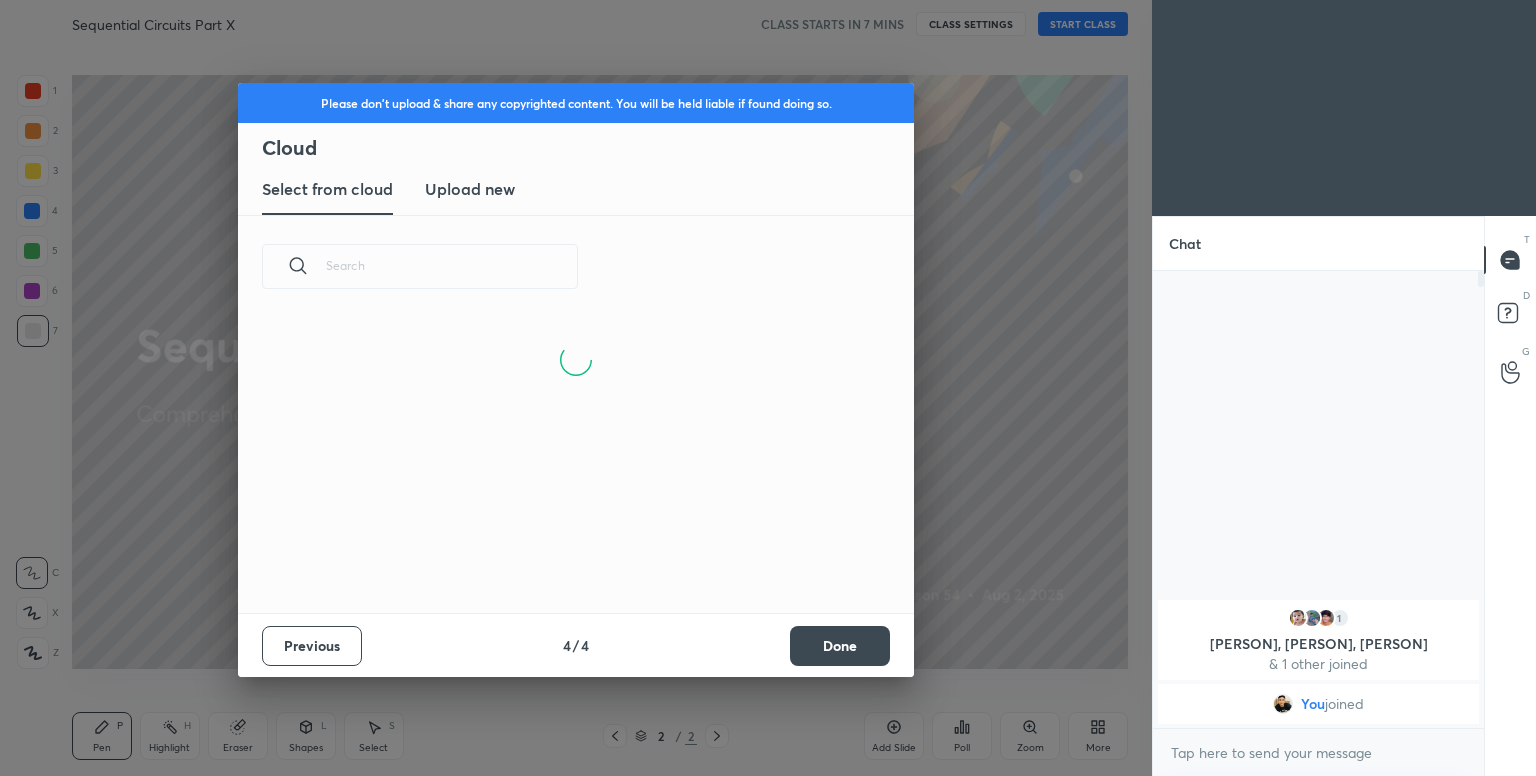 click on "Done" at bounding box center [840, 646] 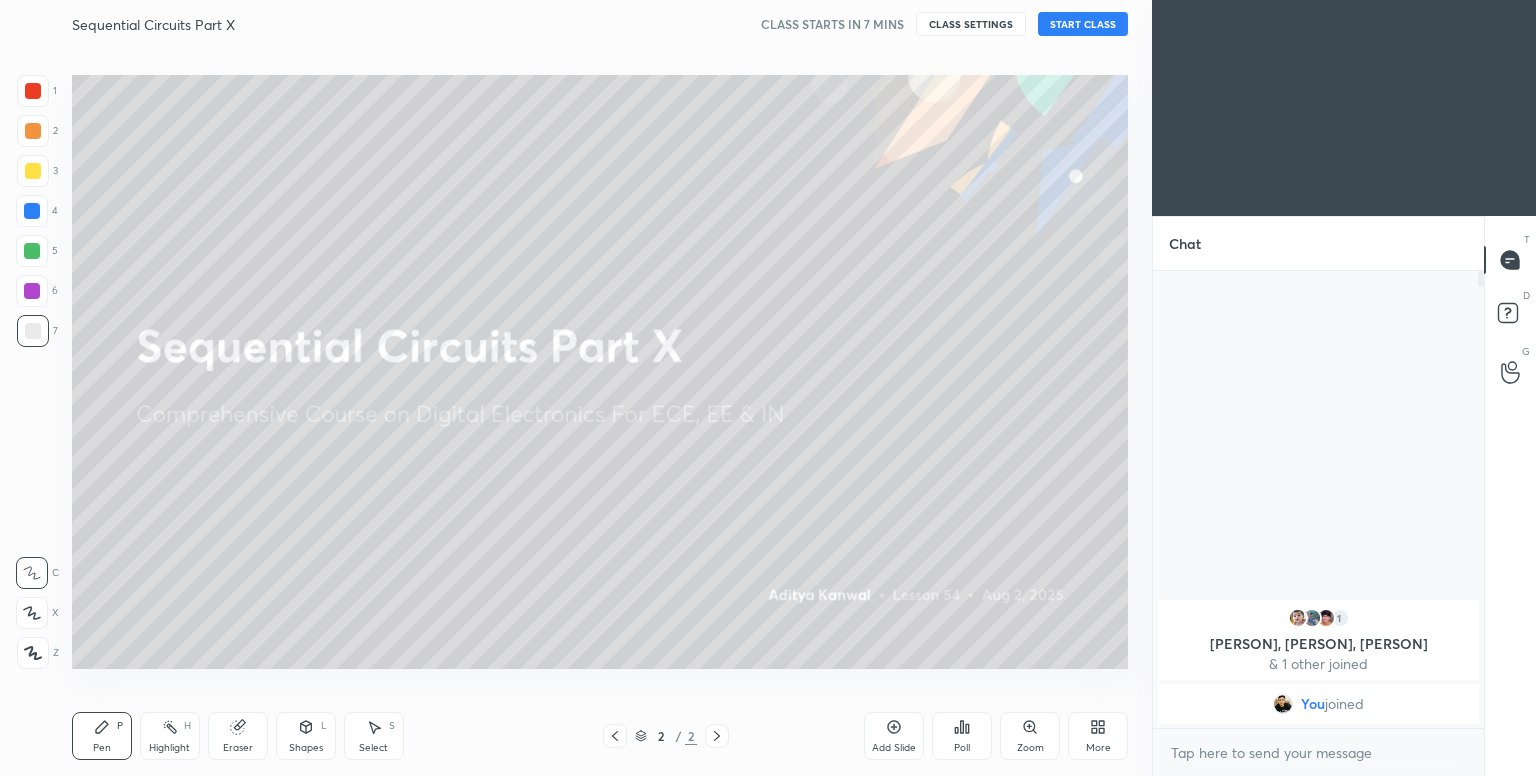 scroll, scrollTop: 6, scrollLeft: 10, axis: both 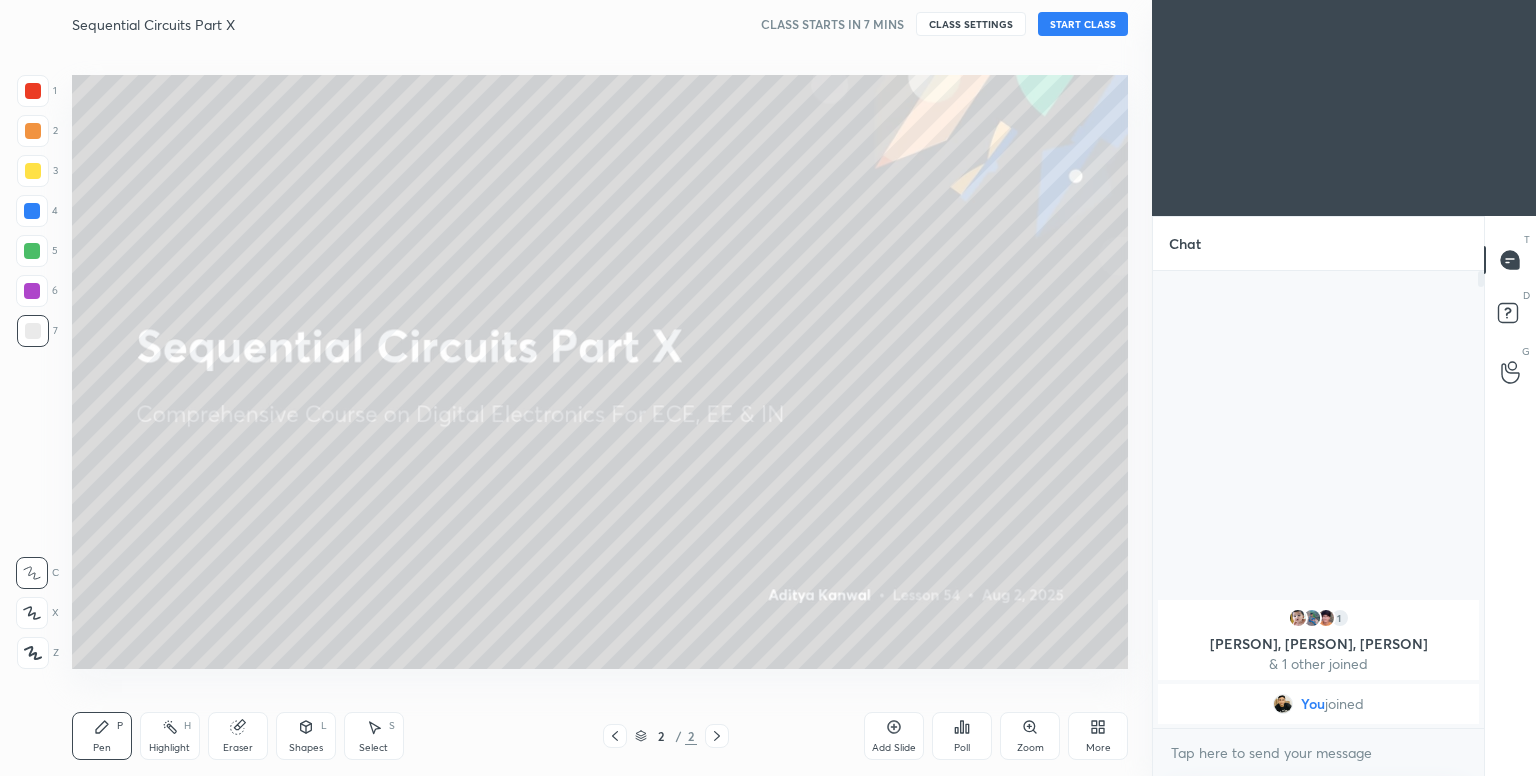 click 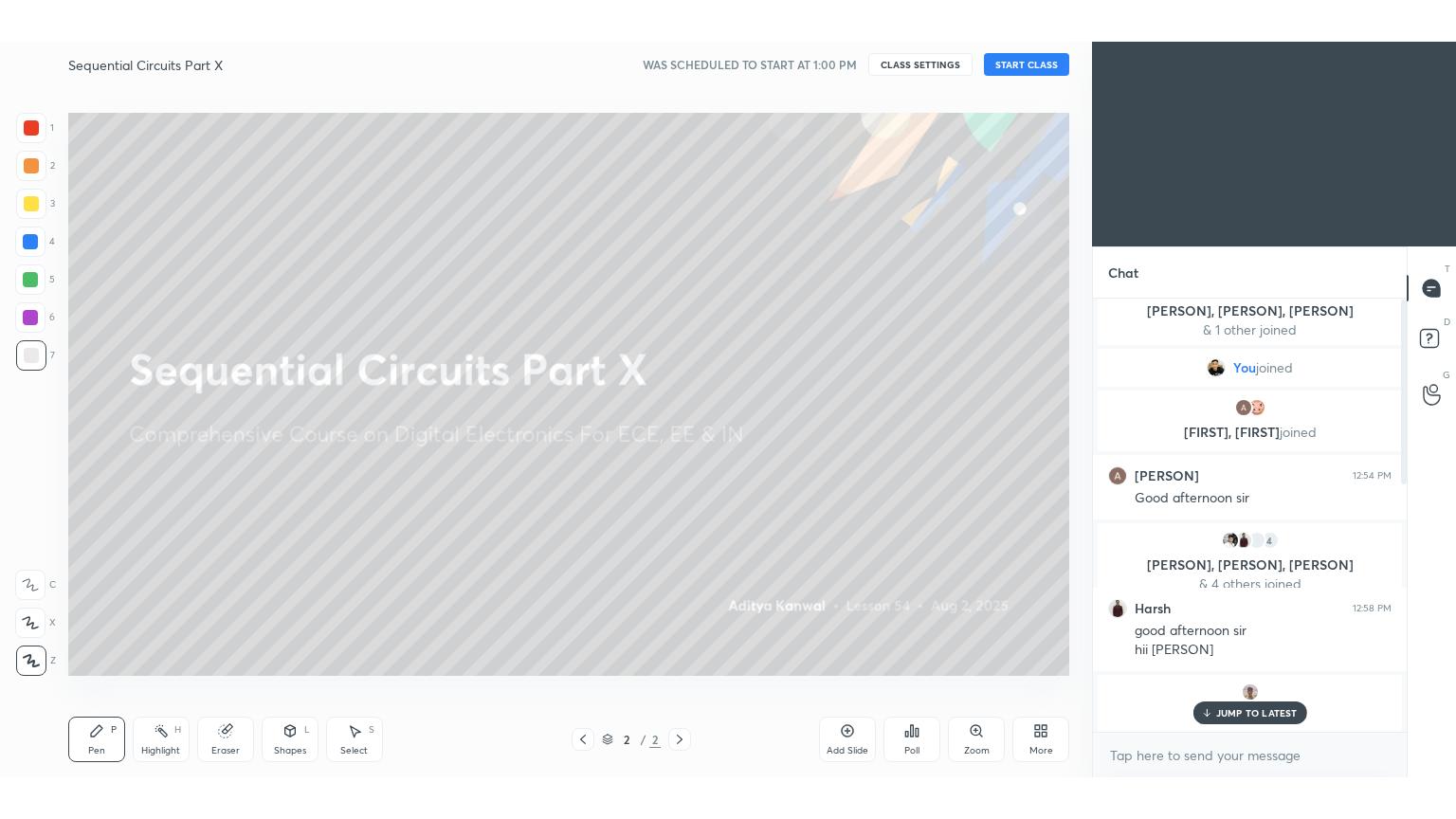 scroll, scrollTop: 0, scrollLeft: 0, axis: both 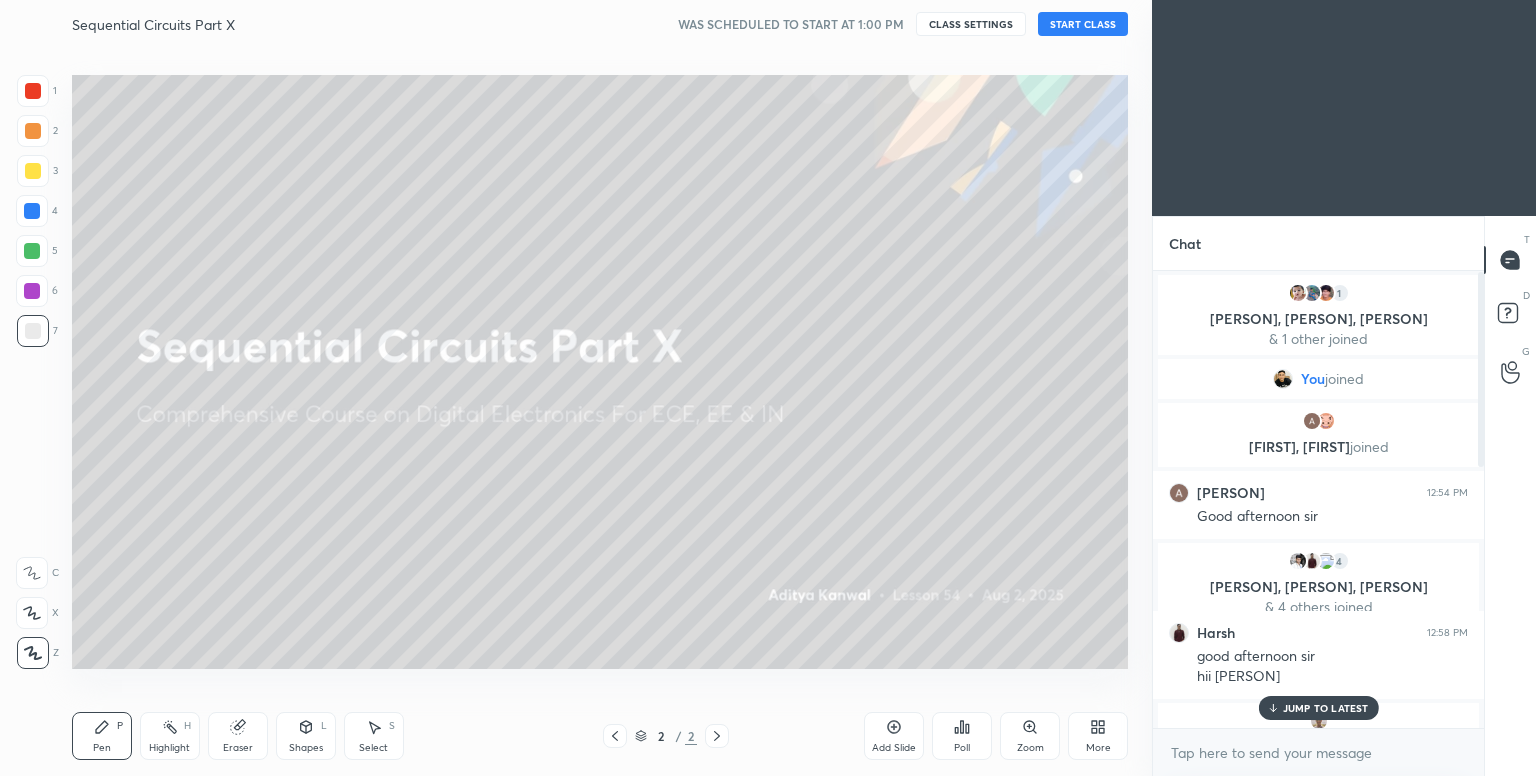 click on "START CLASS" at bounding box center [1083, 24] 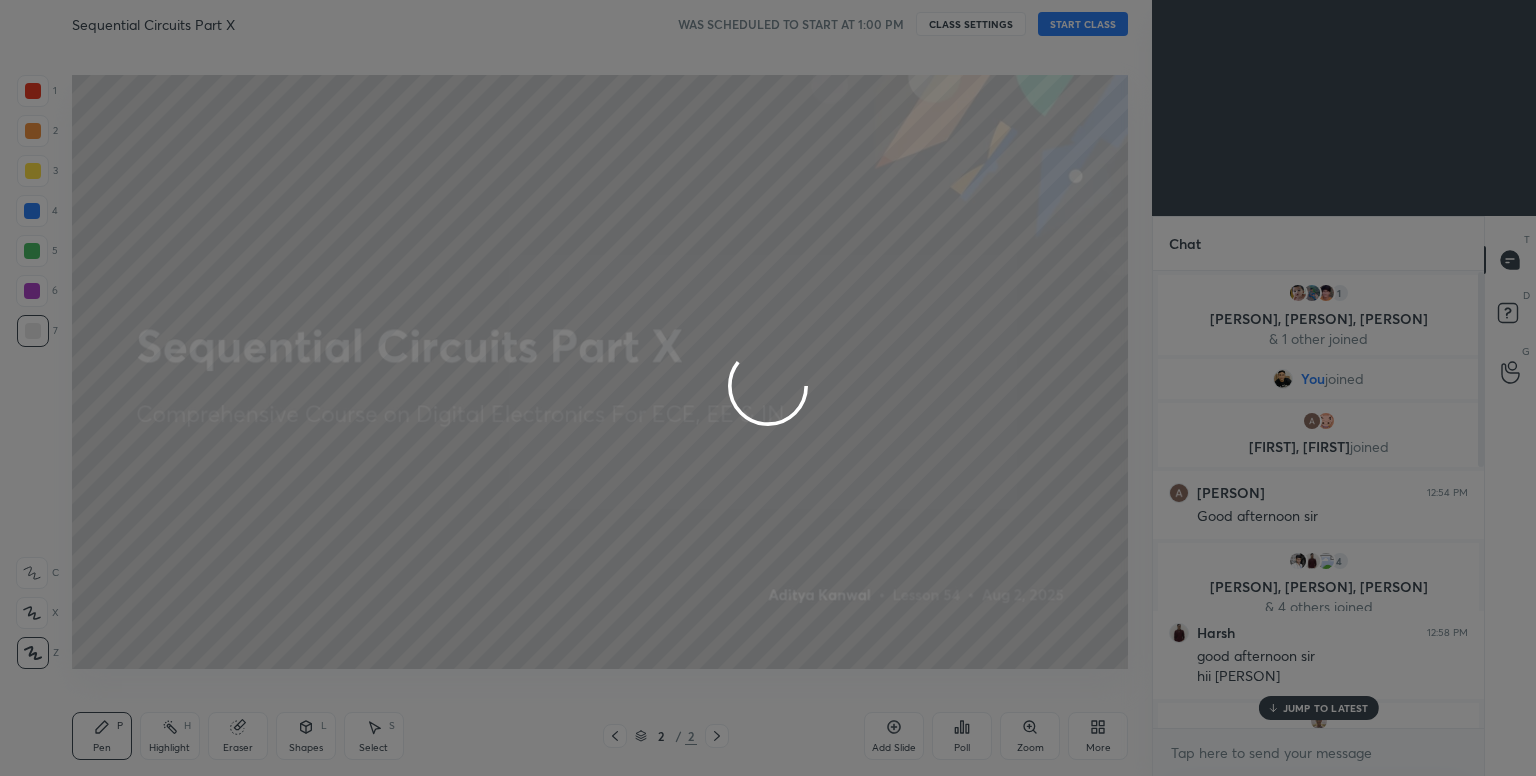 type on "x" 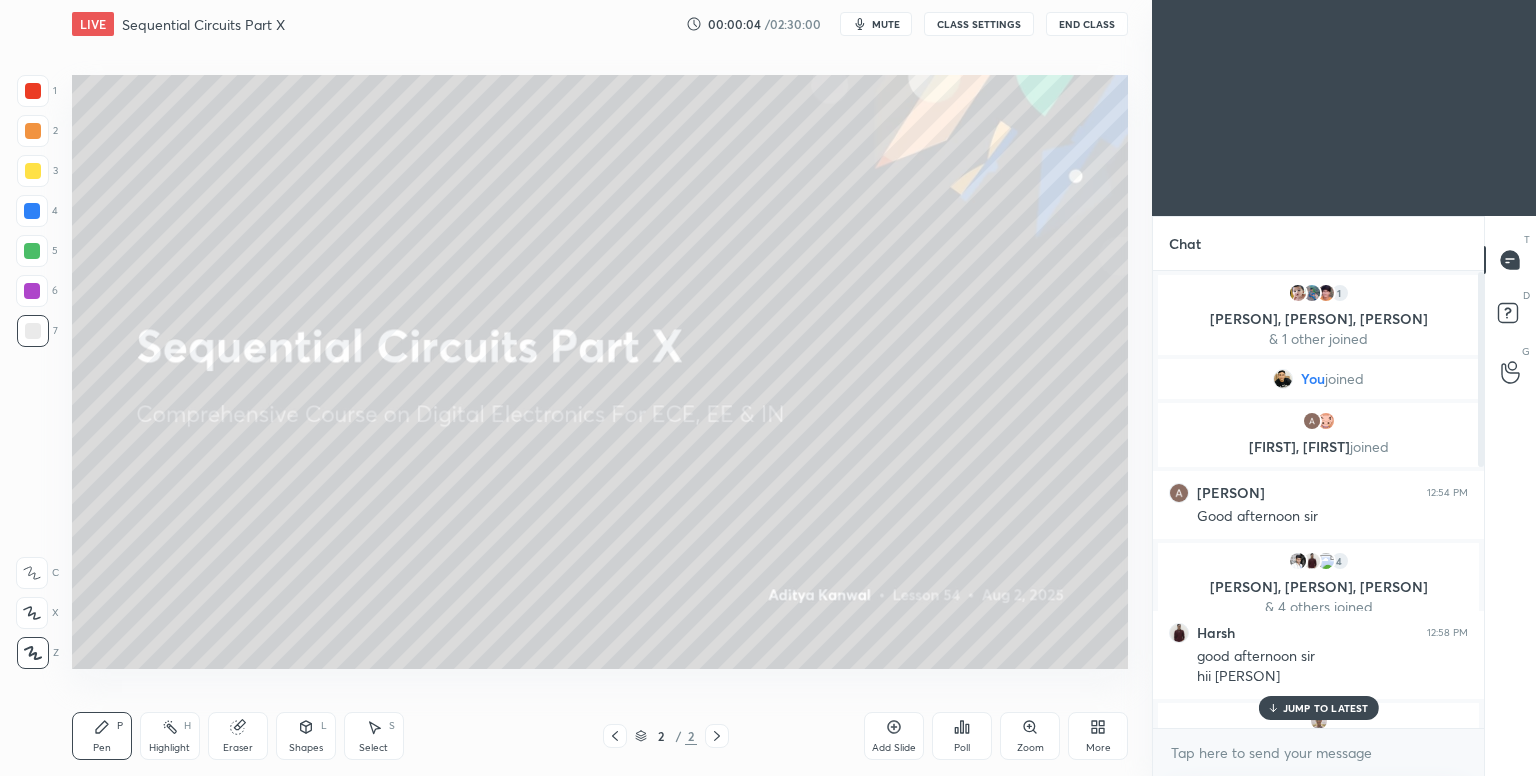 type 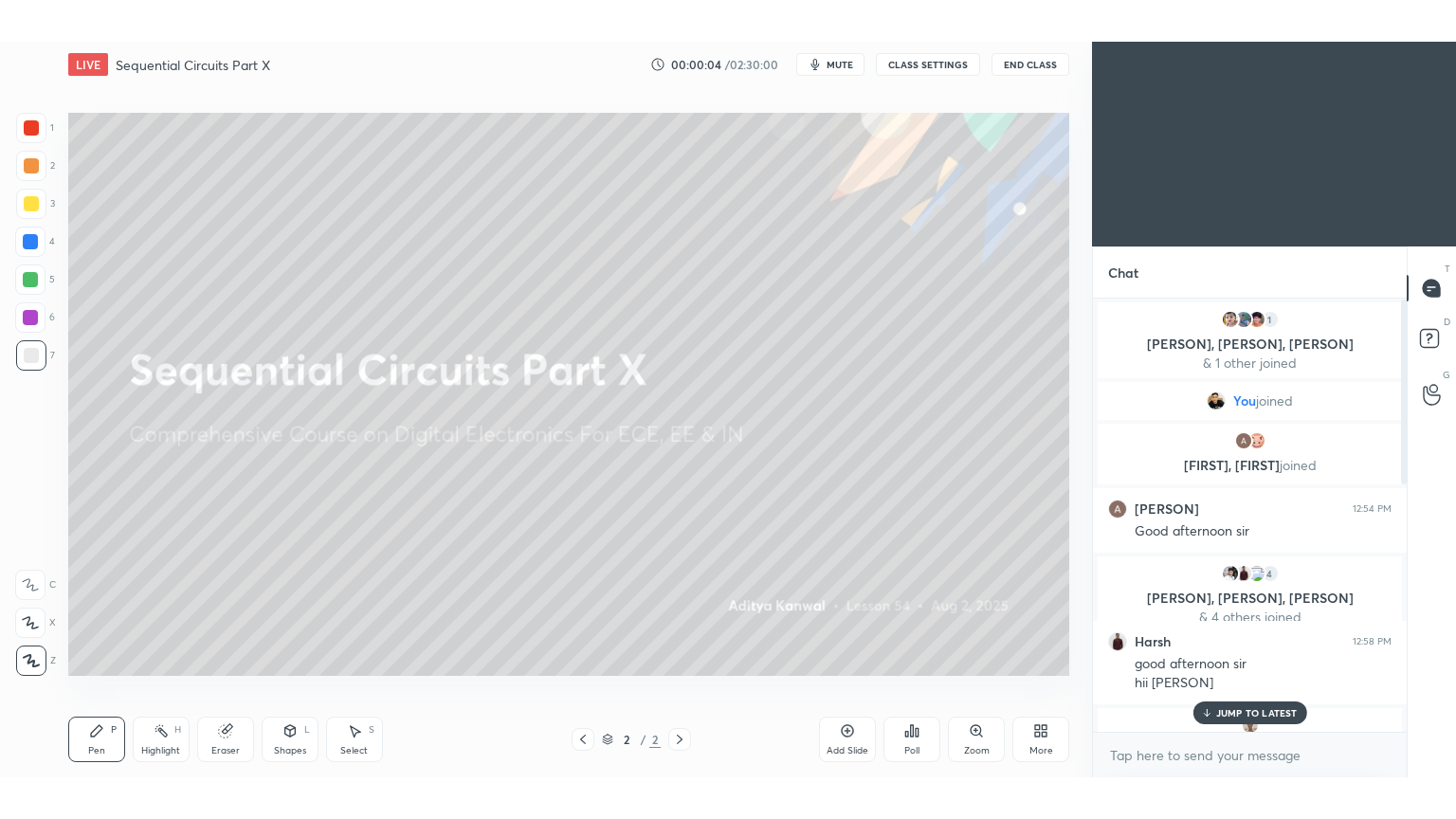 scroll, scrollTop: 94094, scrollLeft: 93776, axis: both 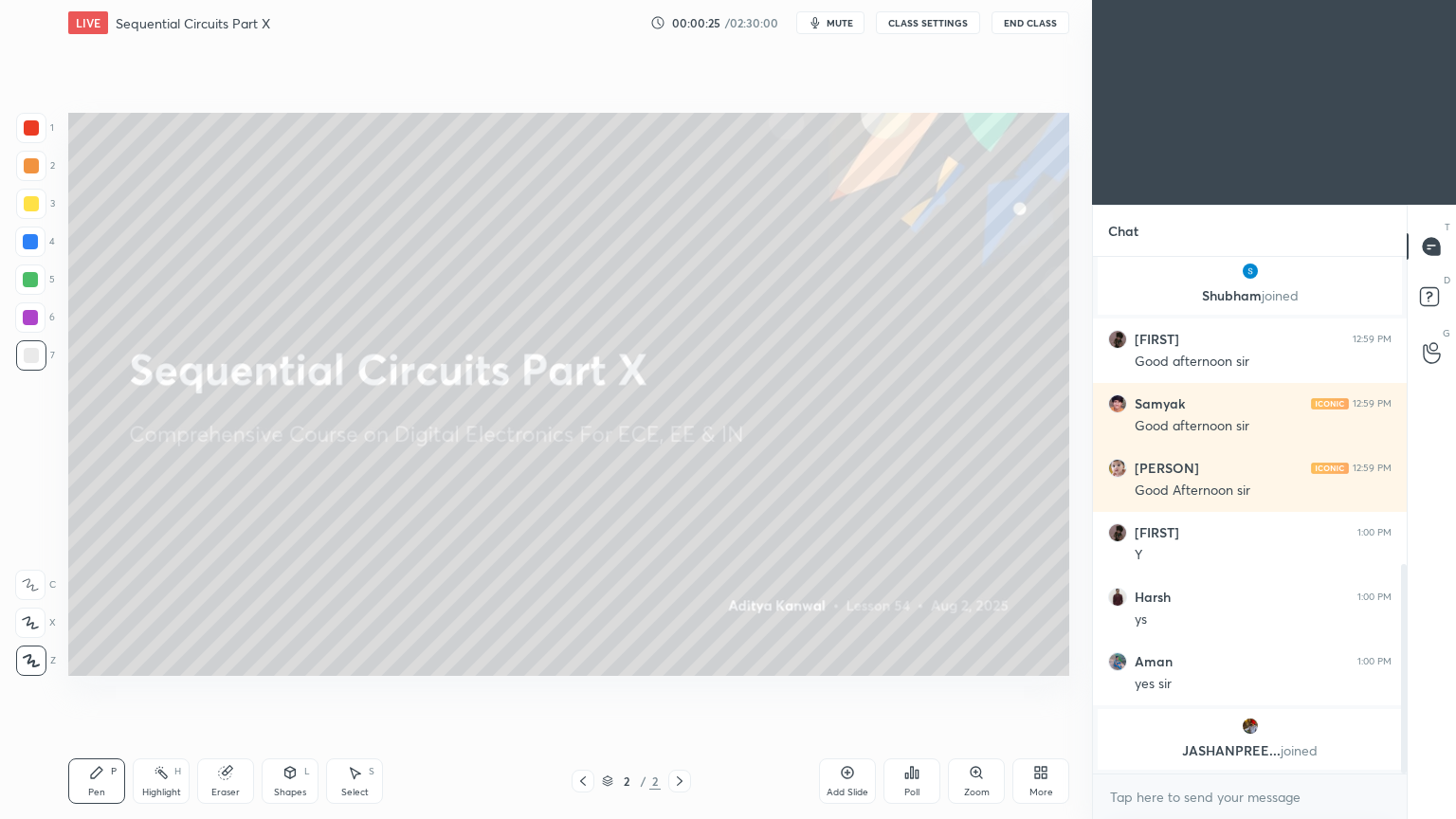 click on "Add Slide" at bounding box center [847, 781] 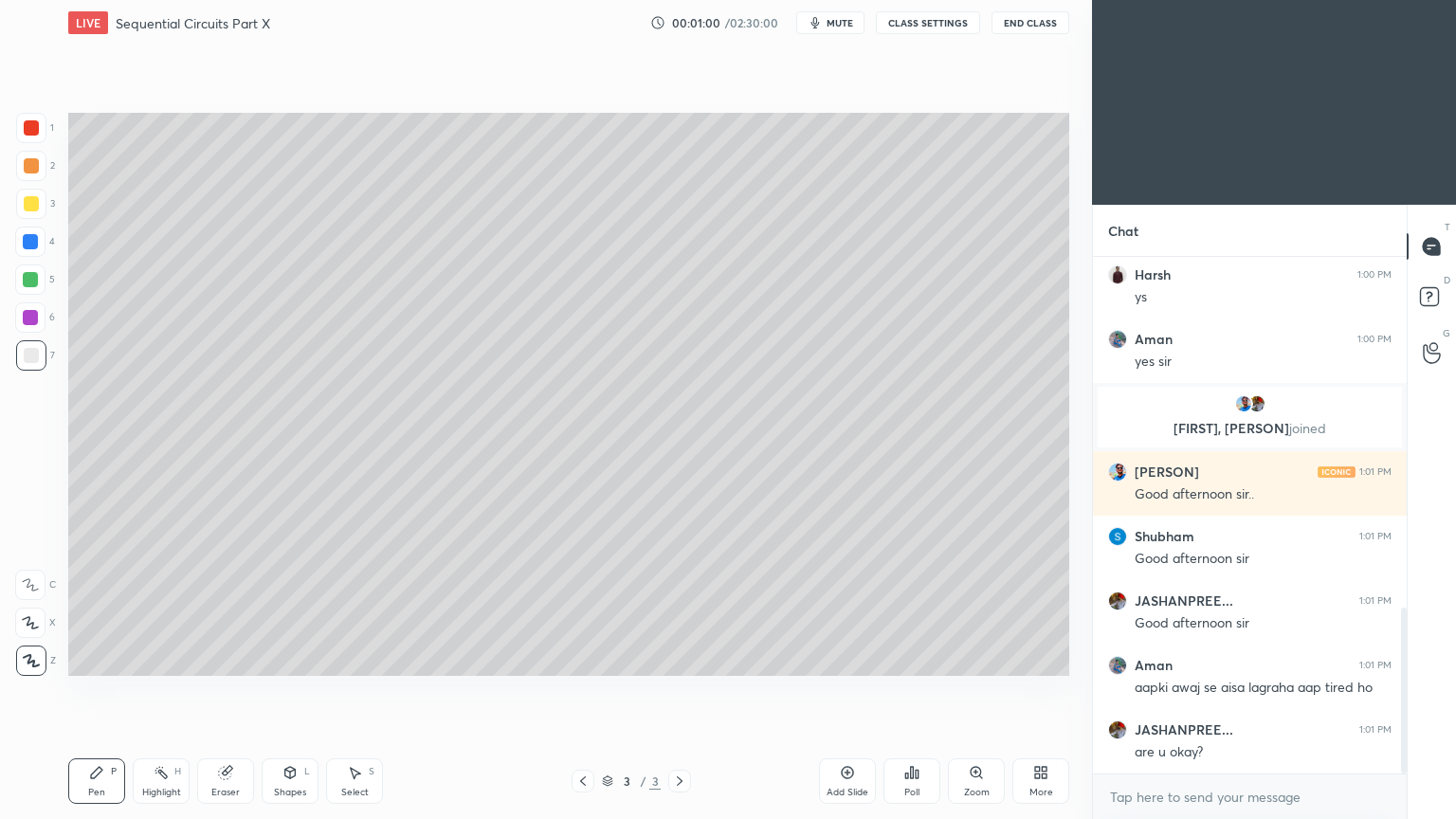 scroll, scrollTop: 1163, scrollLeft: 0, axis: vertical 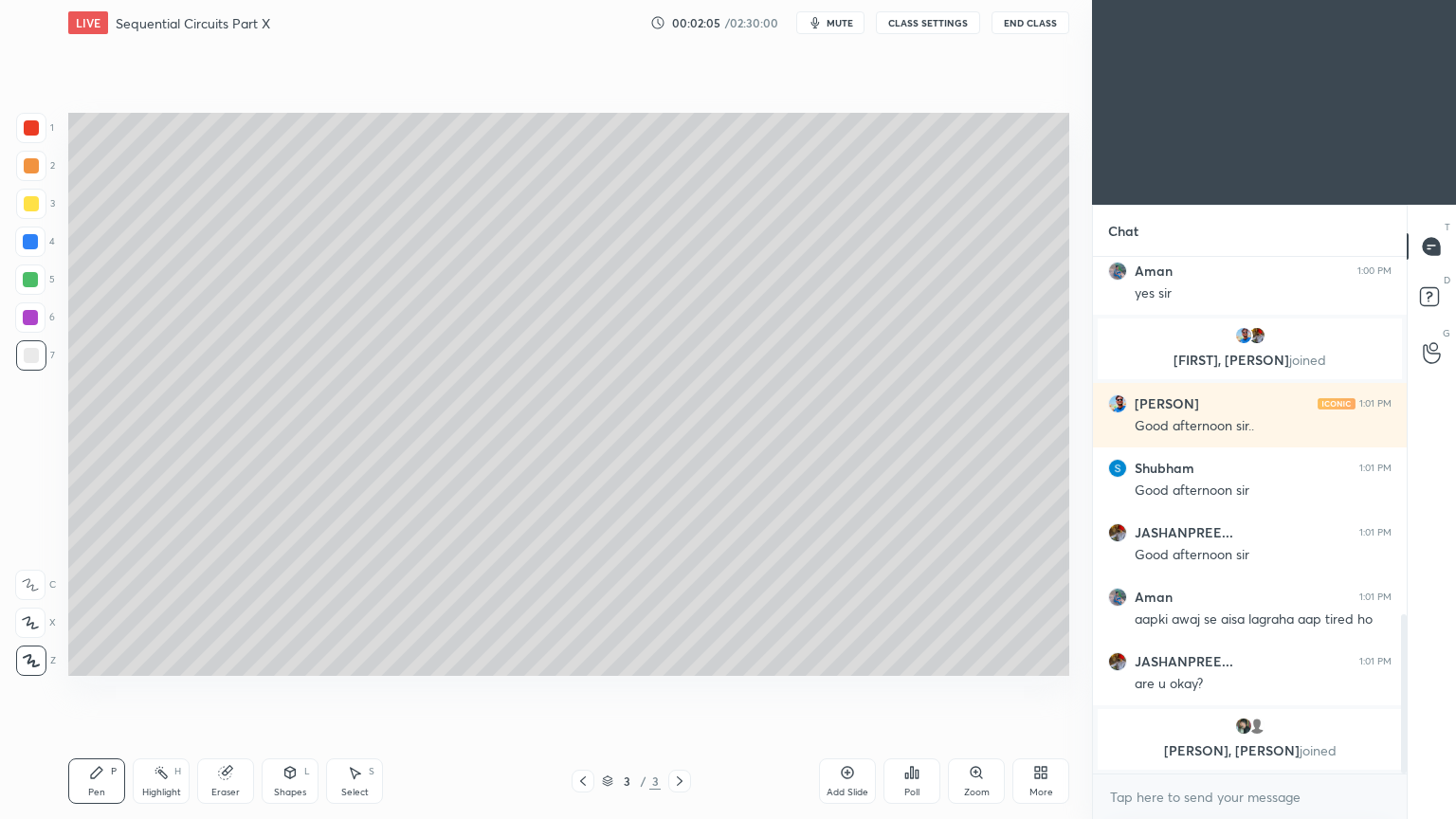 click on "Shapes" at bounding box center (290, 792) 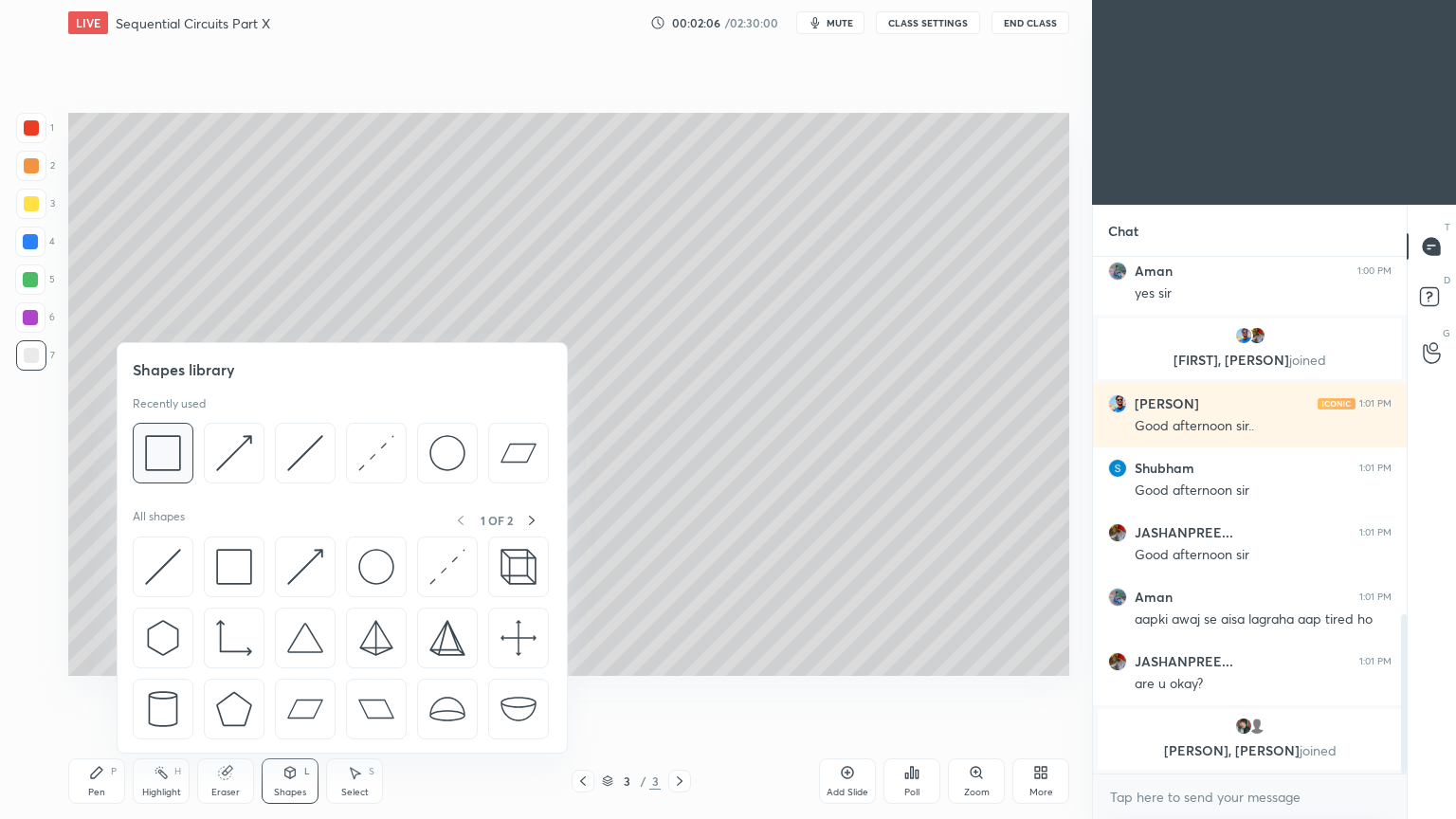click at bounding box center [163, 453] 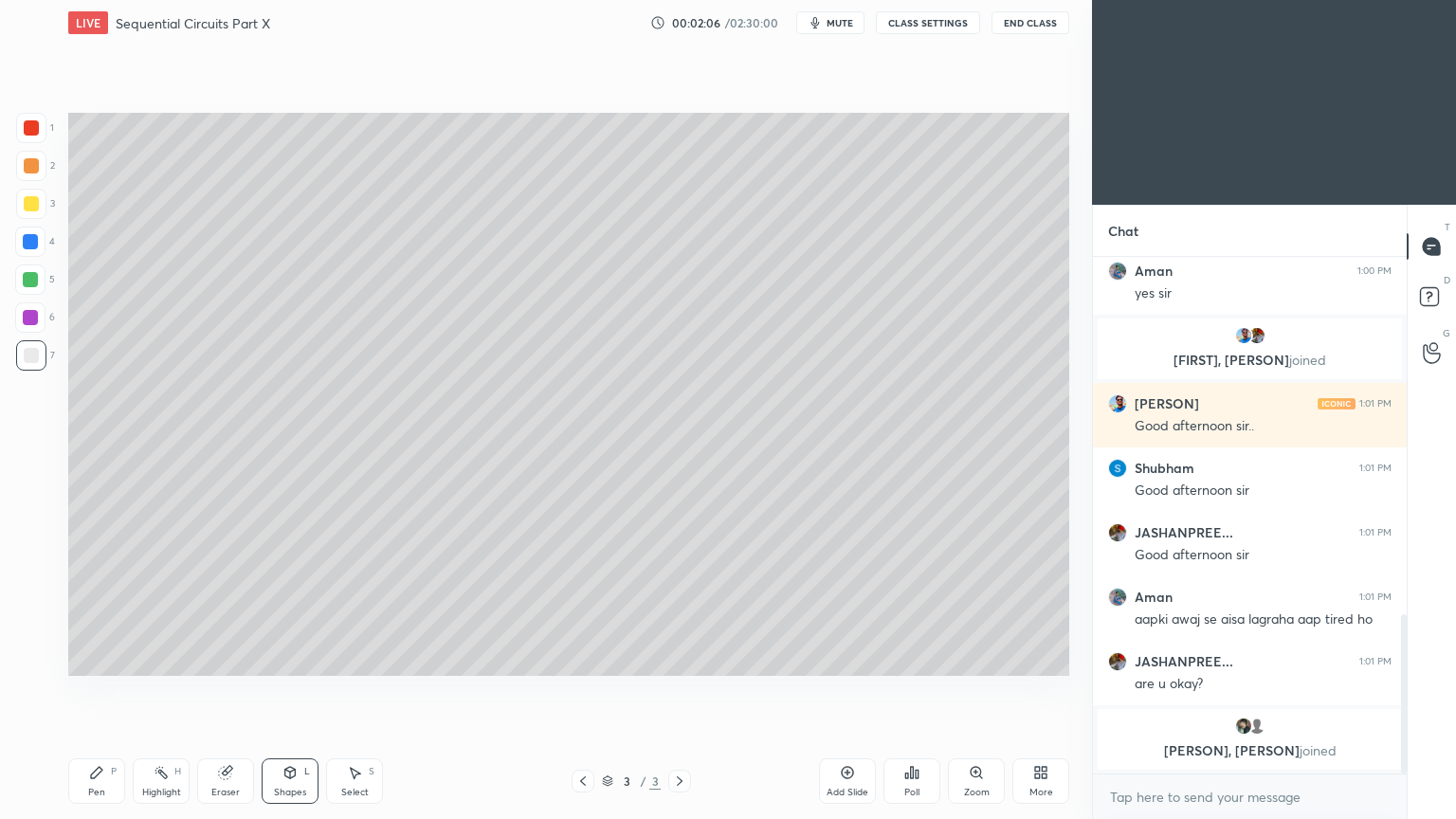 click at bounding box center (31, 355) 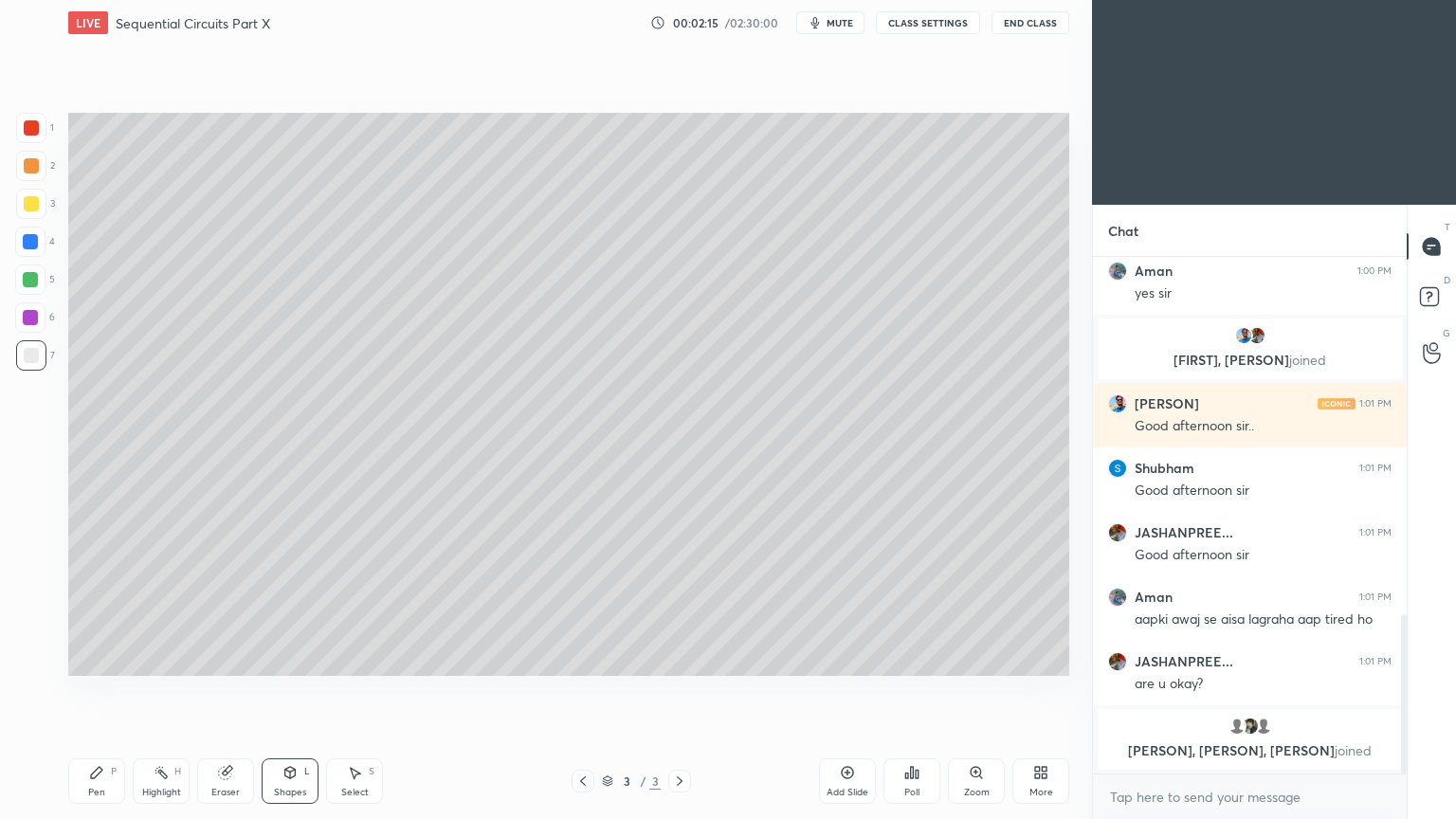 click on "Select S" at bounding box center (355, 781) 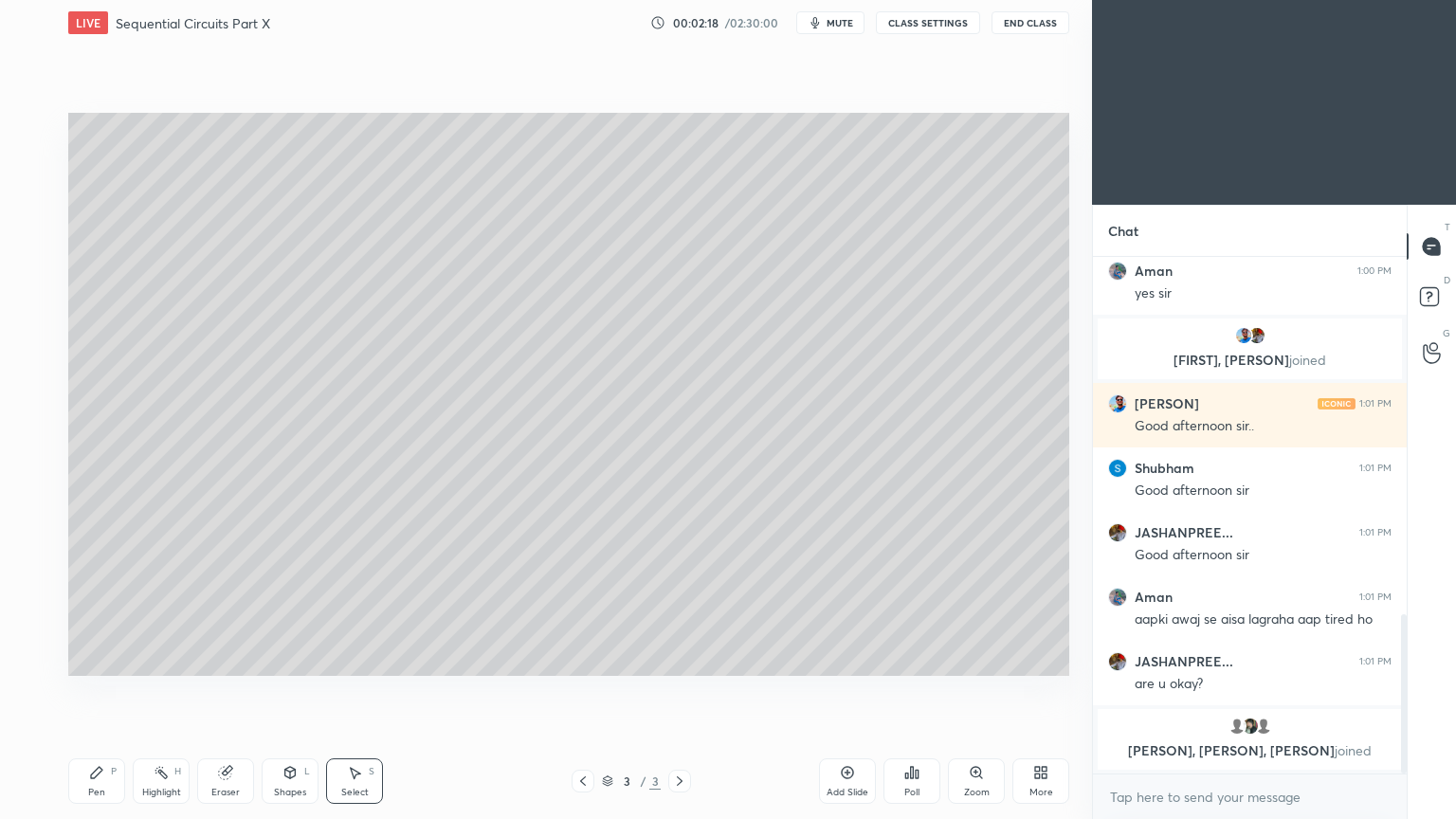 click on "Pen P" at bounding box center [97, 781] 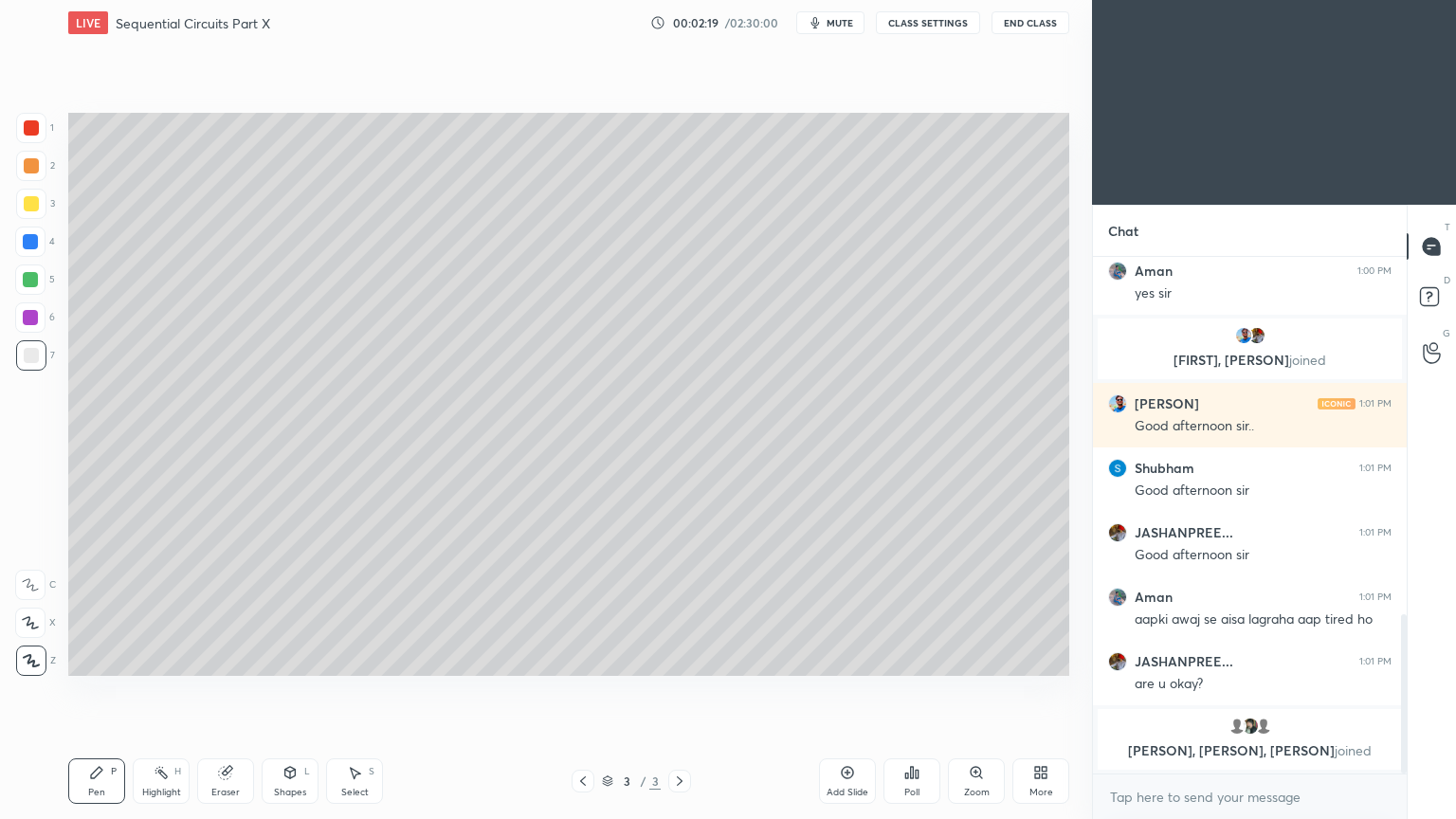 click on "Select S" at bounding box center [355, 781] 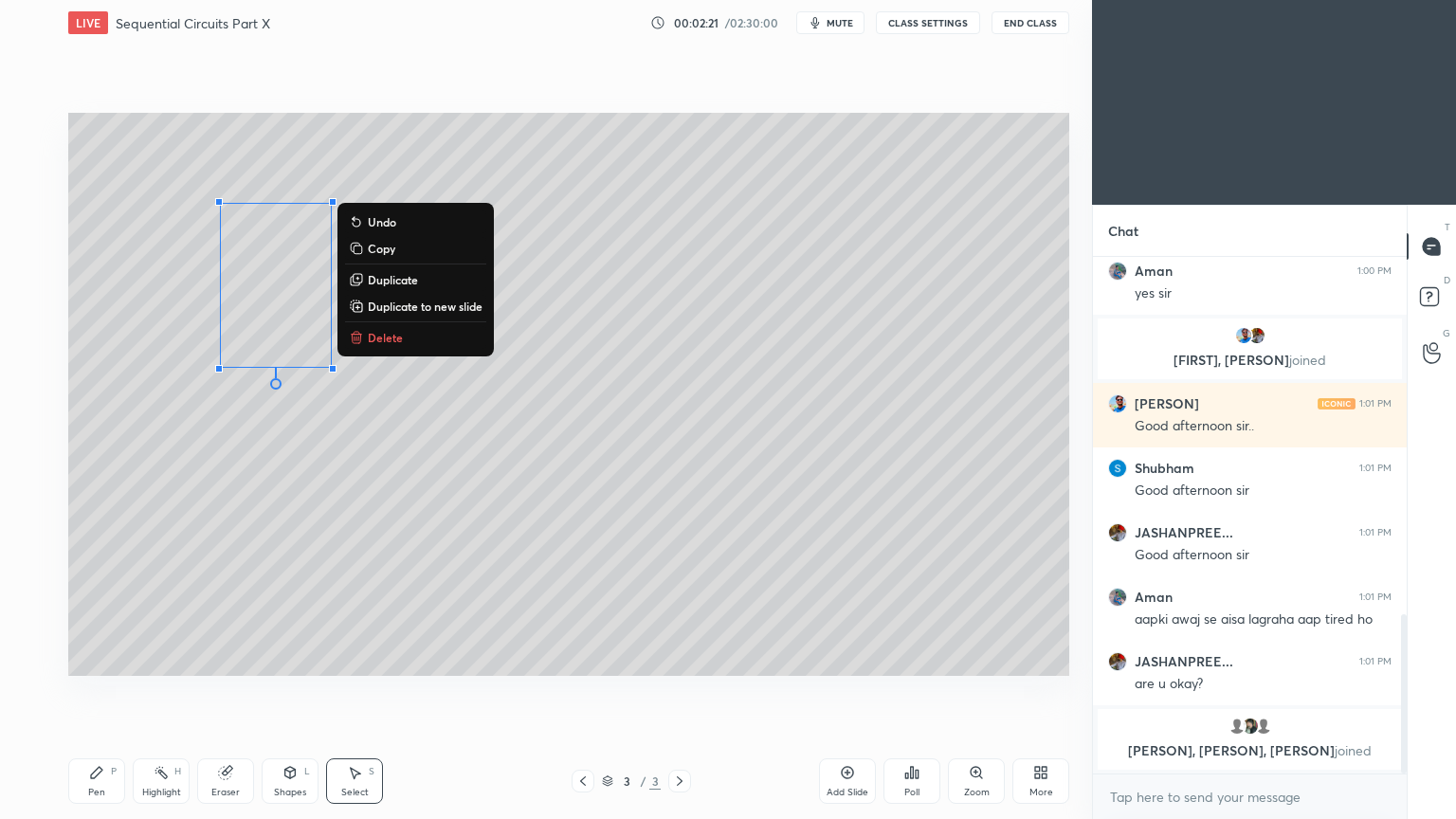 click on "Duplicate" at bounding box center [392, 280] 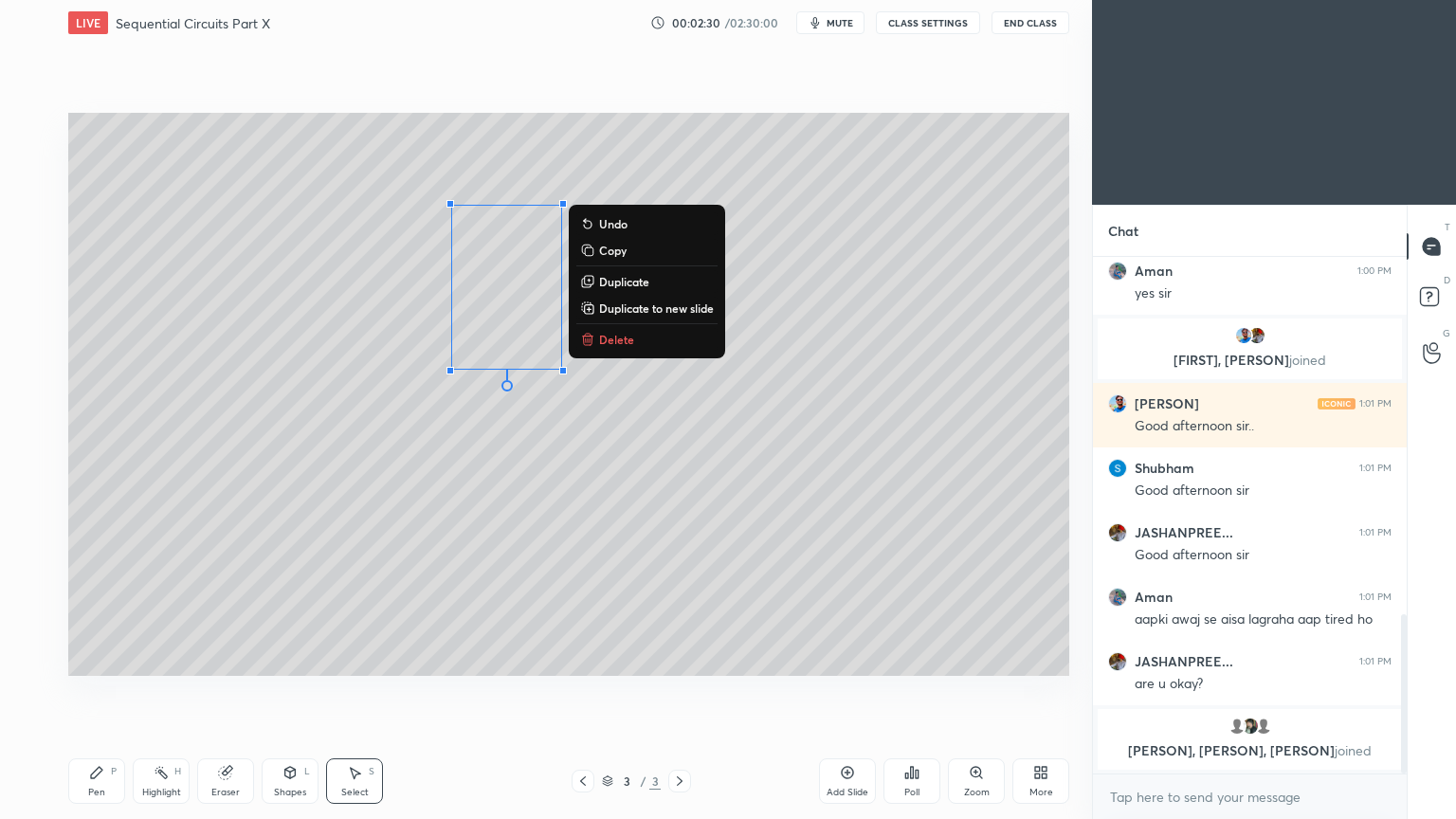 click on "0 ° Undo Copy Duplicate Duplicate to new slide Delete" at bounding box center (569, 394) 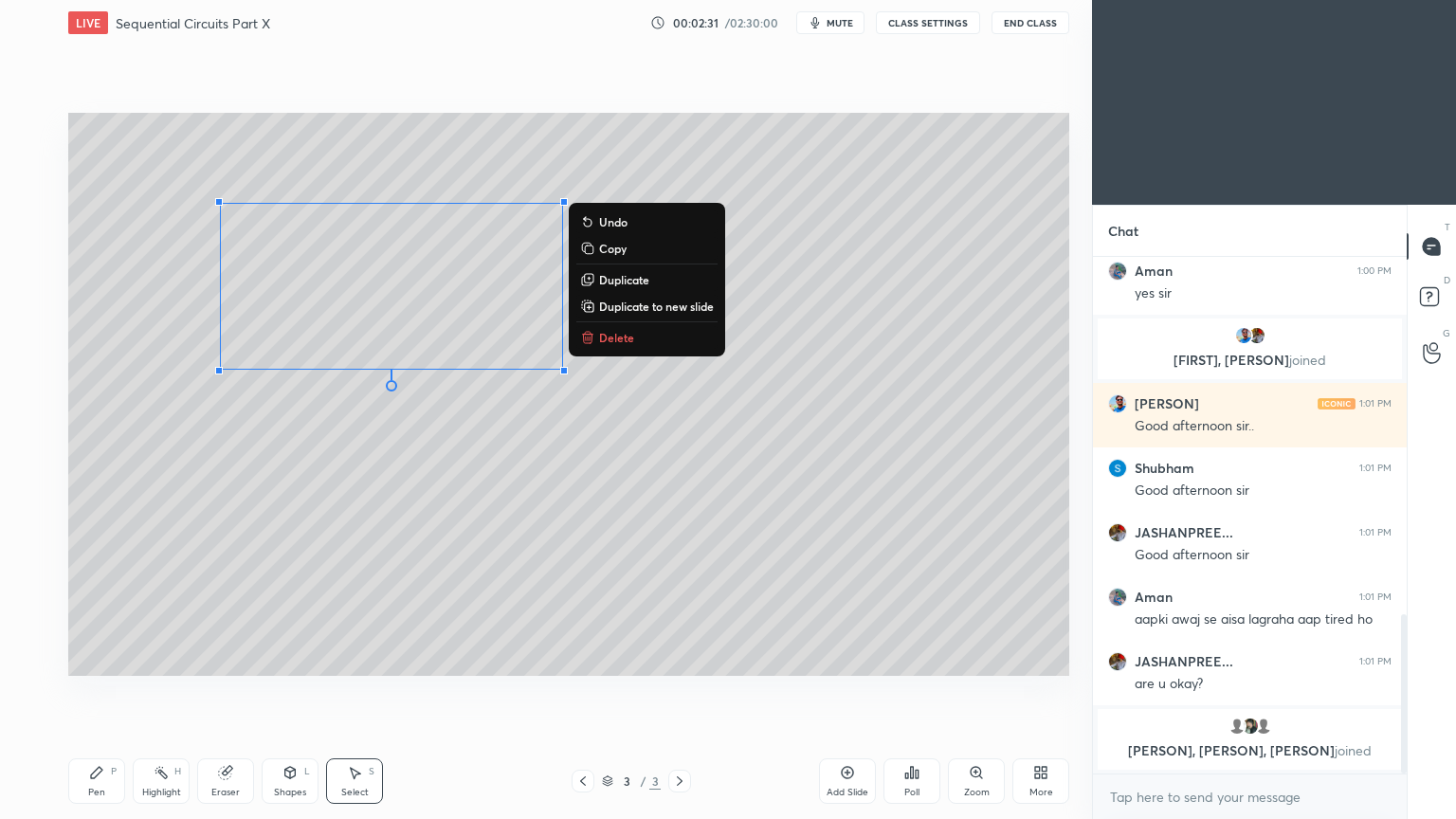 click on "Duplicate" at bounding box center (624, 280) 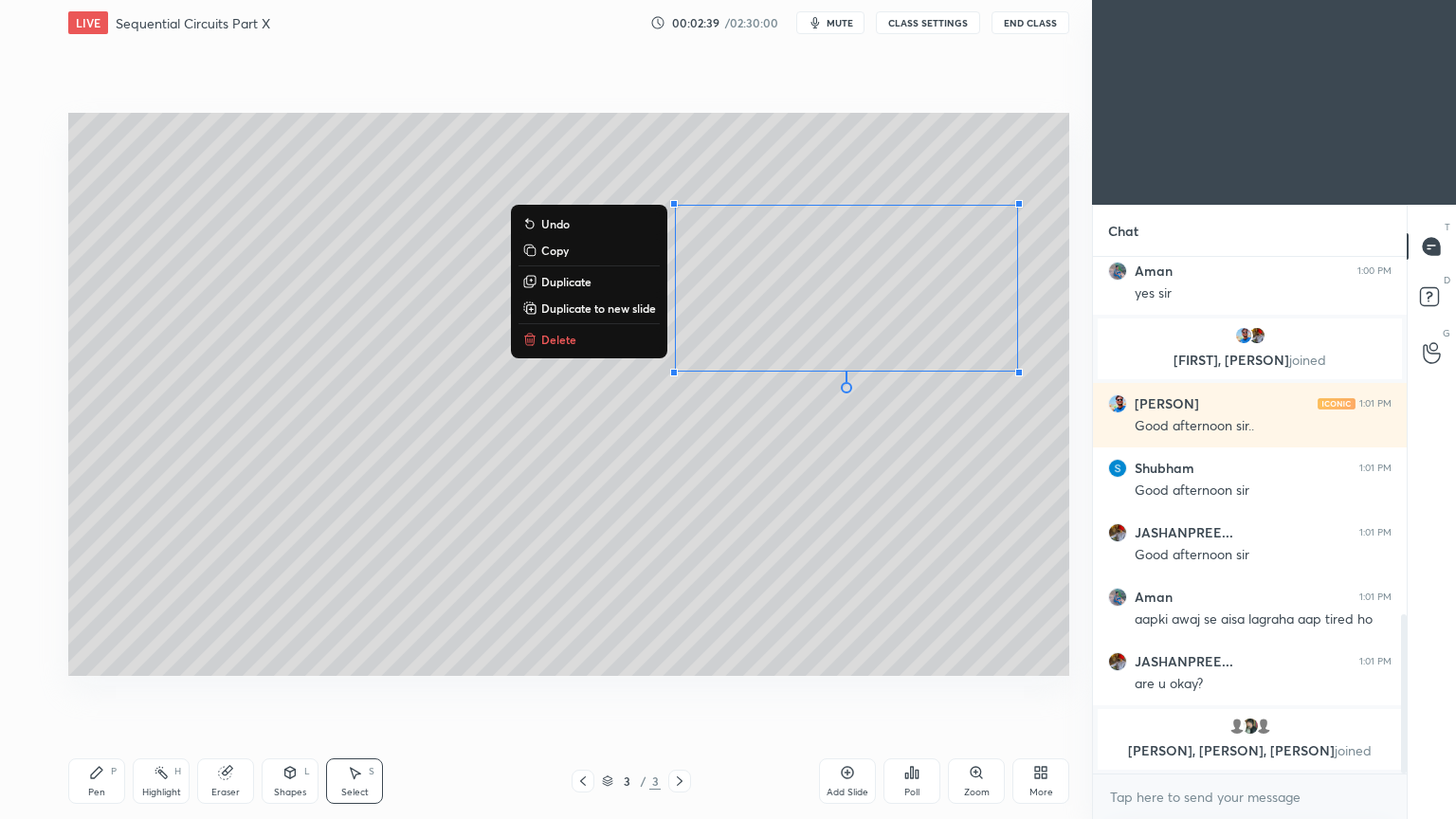 click on "Pen" at bounding box center (97, 792) 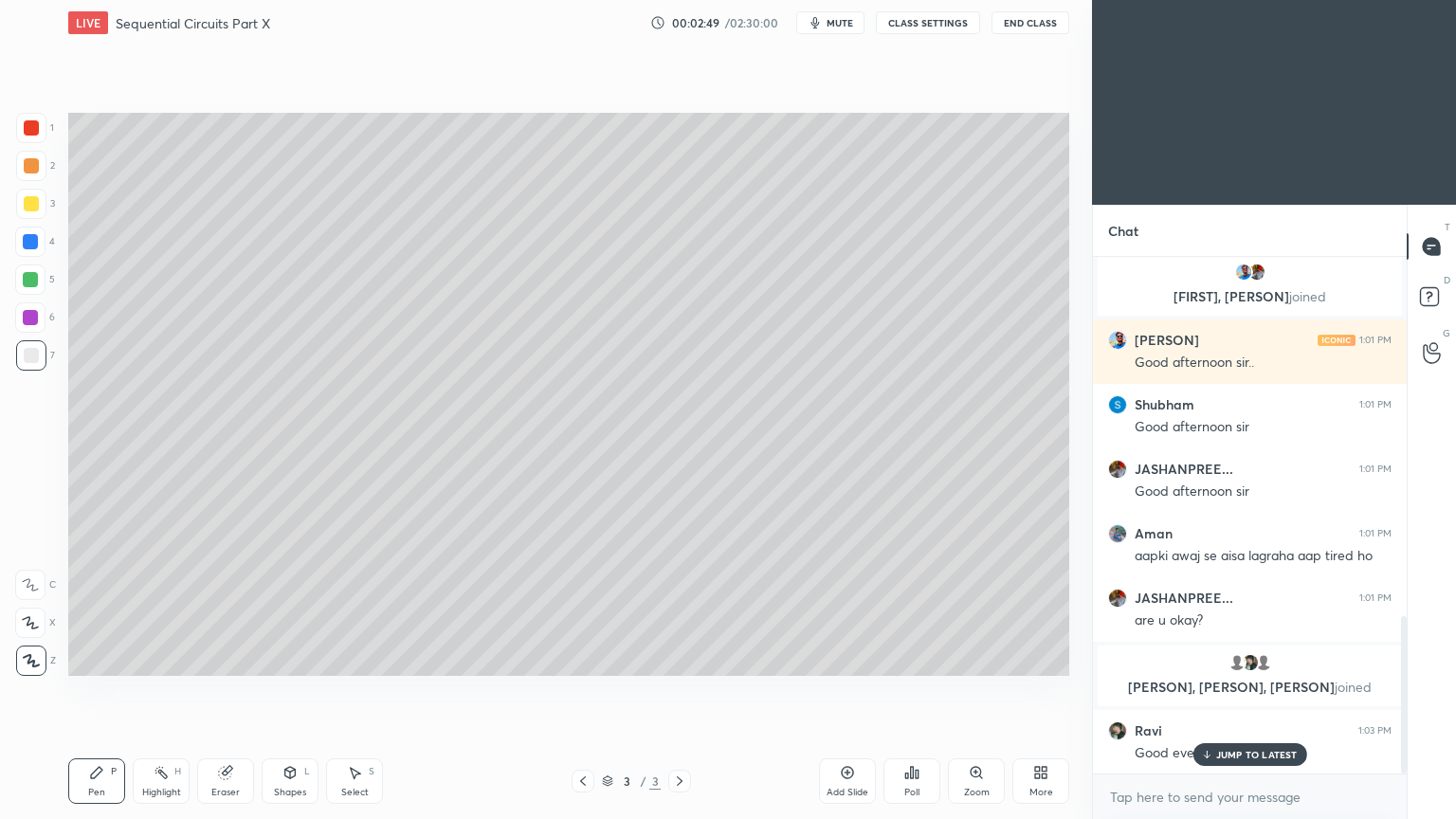 scroll, scrollTop: 1247, scrollLeft: 0, axis: vertical 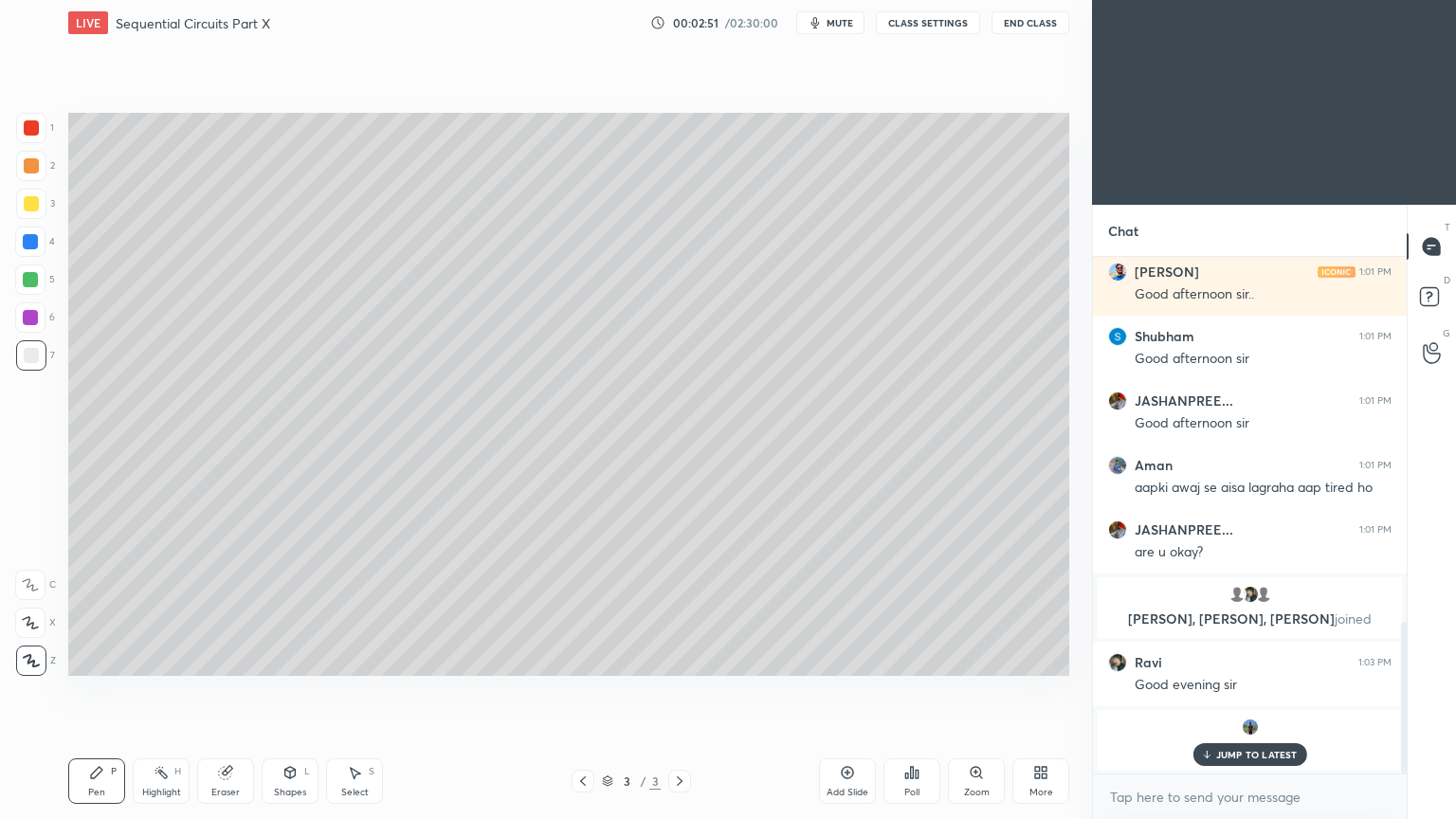 click on "Shapes" at bounding box center [290, 792] 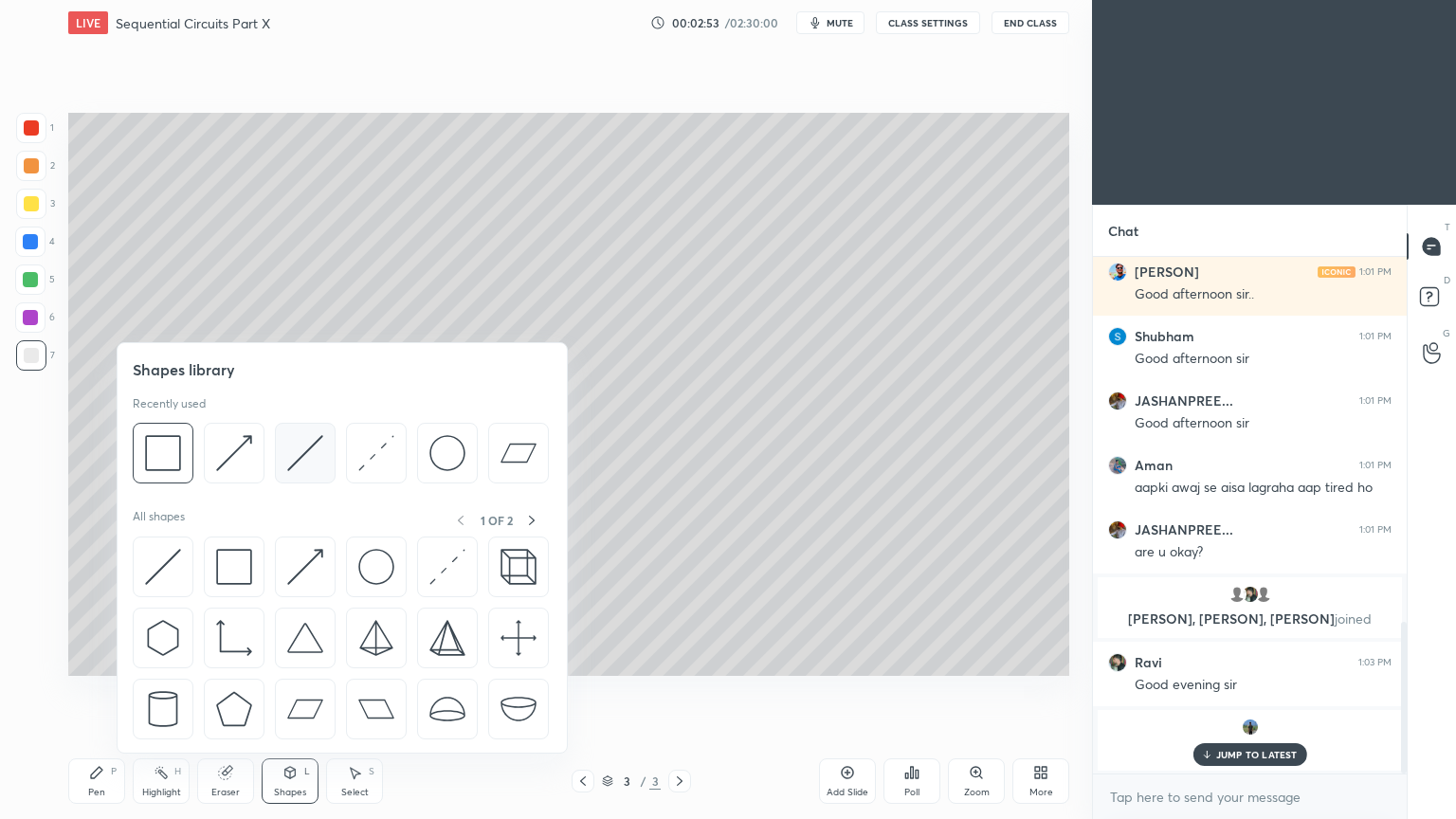 click at bounding box center [305, 453] 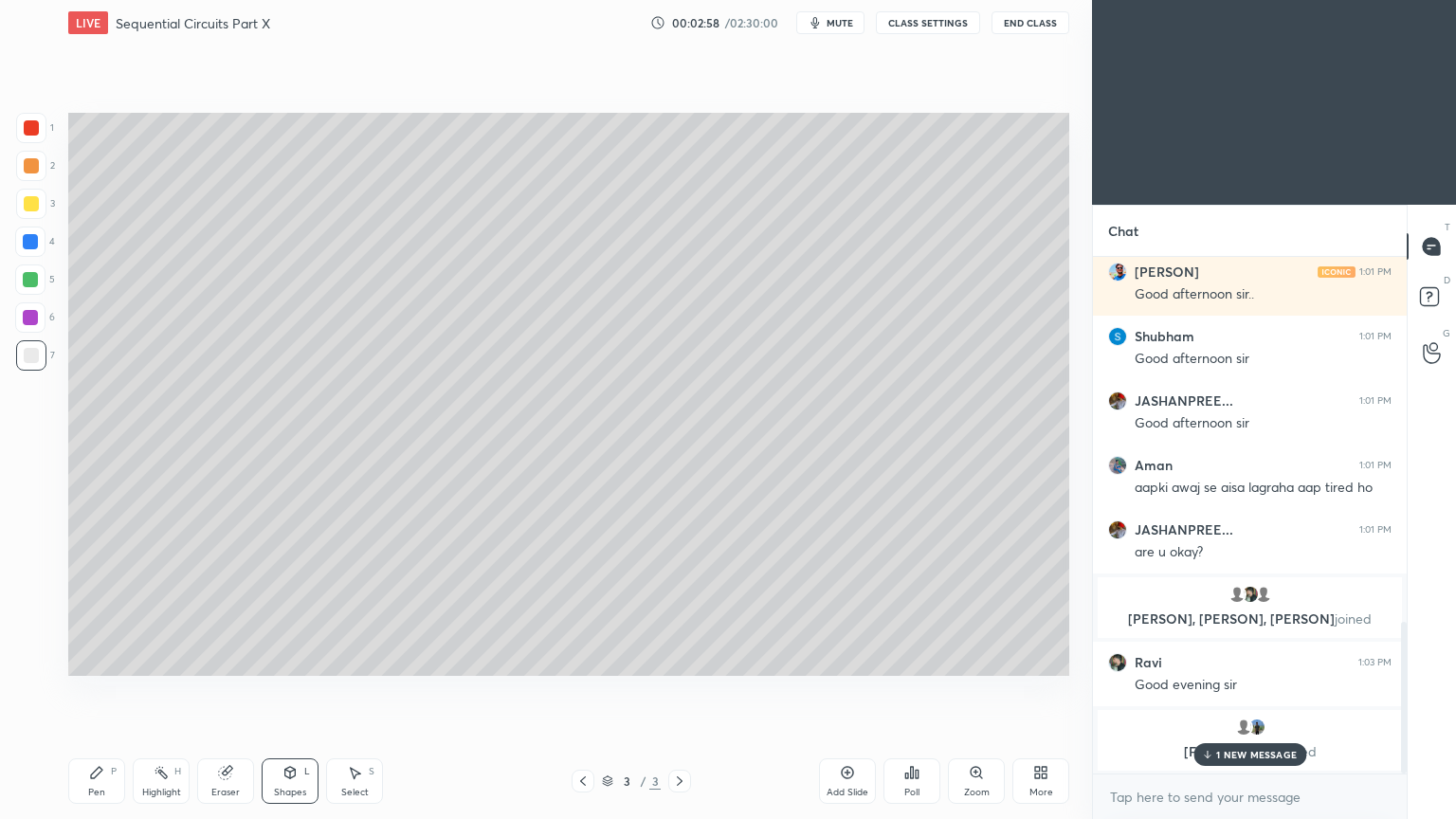 click on "Select S" at bounding box center [355, 781] 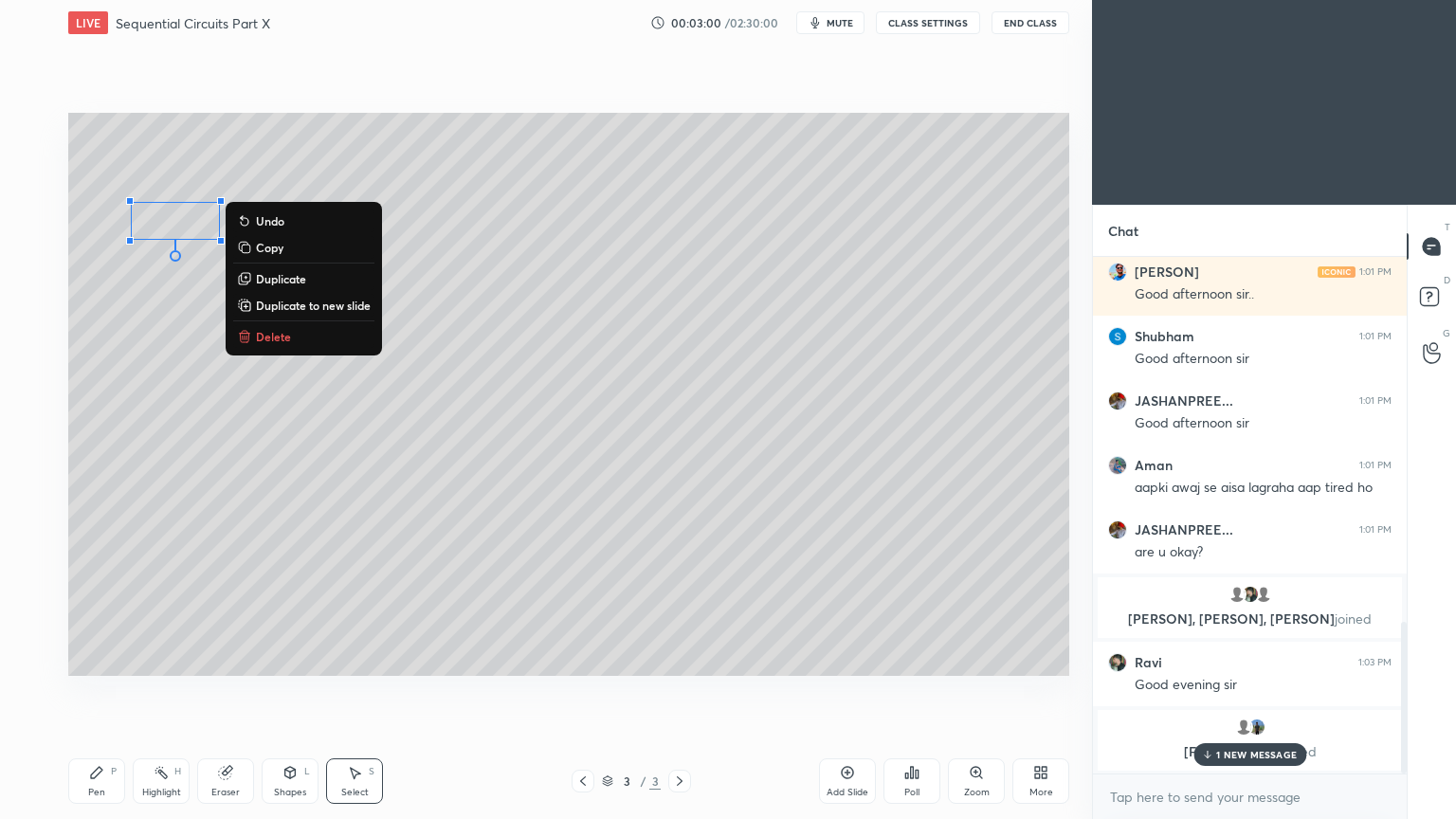 click on "Duplicate" at bounding box center (281, 279) 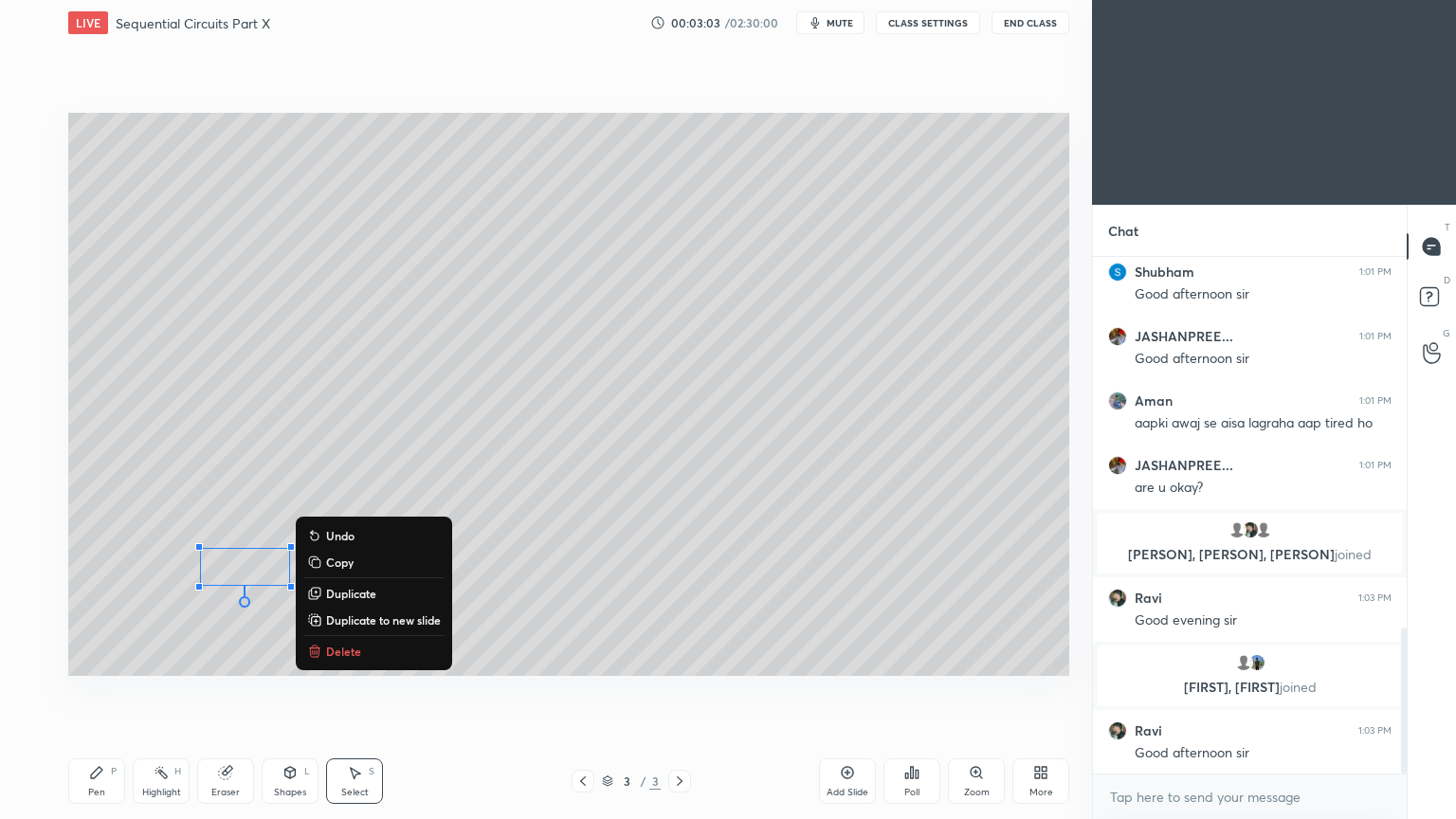 click on "Eraser" at bounding box center [226, 792] 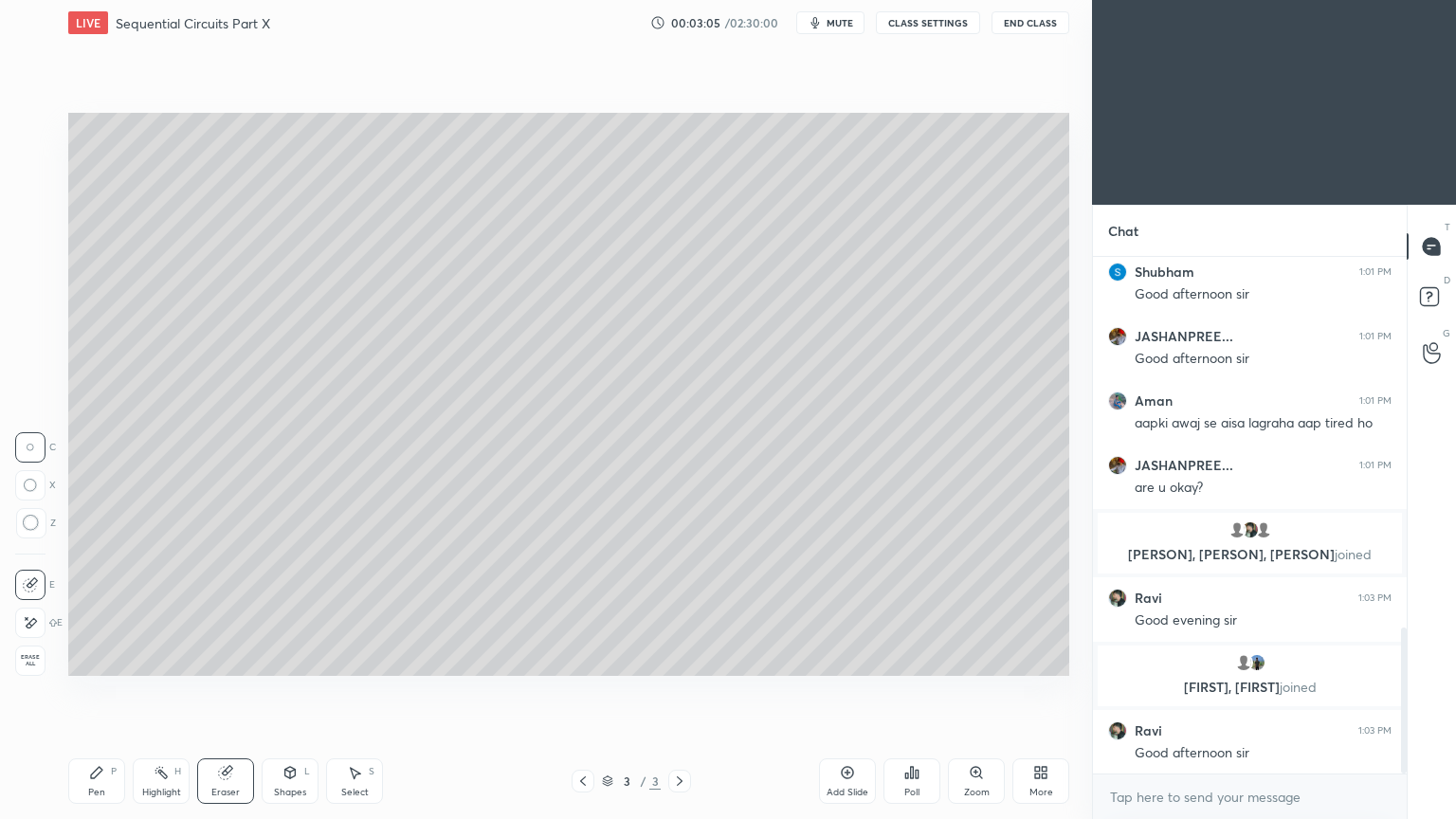 click on "Select" at bounding box center [355, 792] 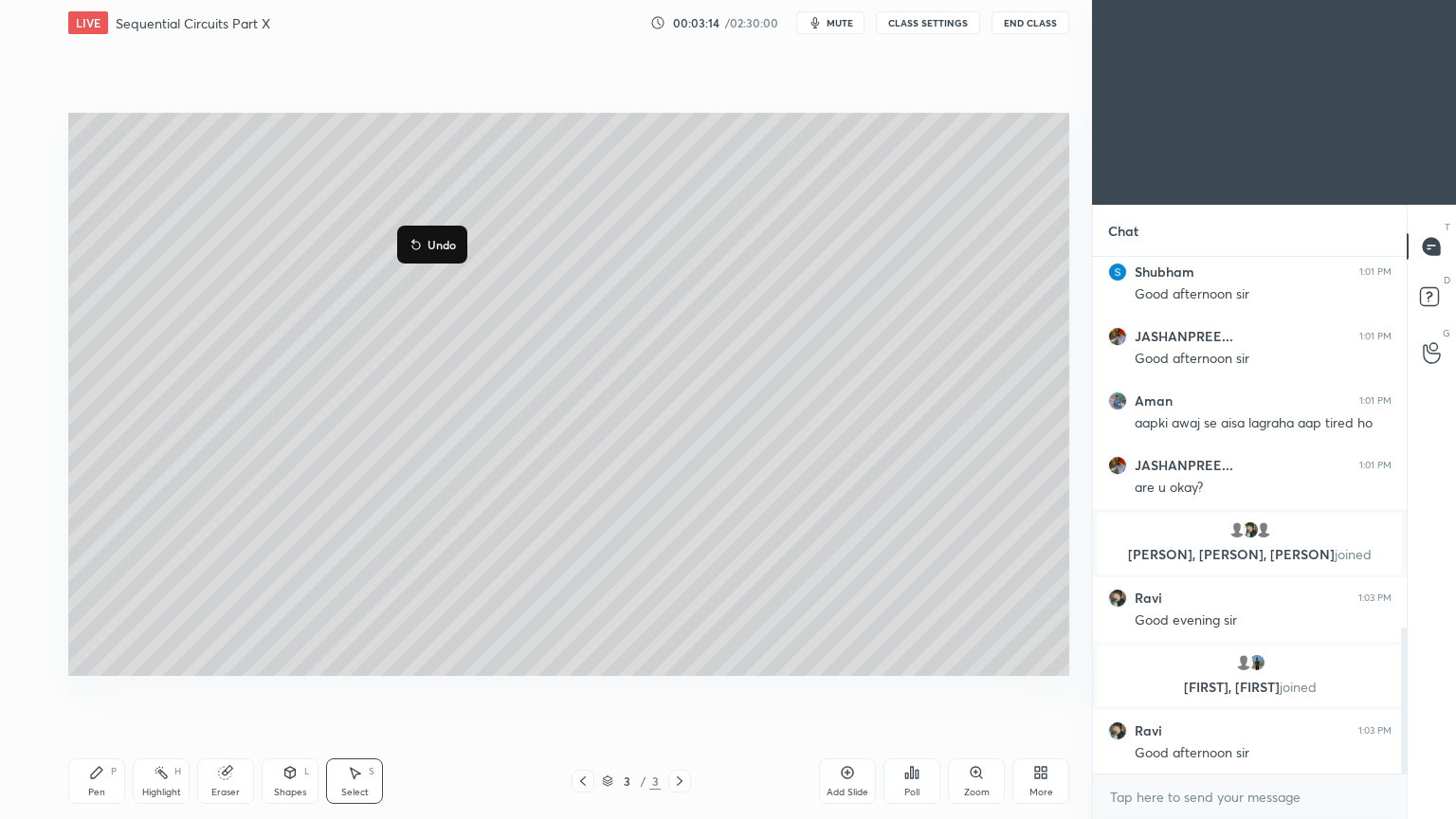 click on "0 ° Undo Copy Duplicate Duplicate to new slide Delete" at bounding box center (569, 394) 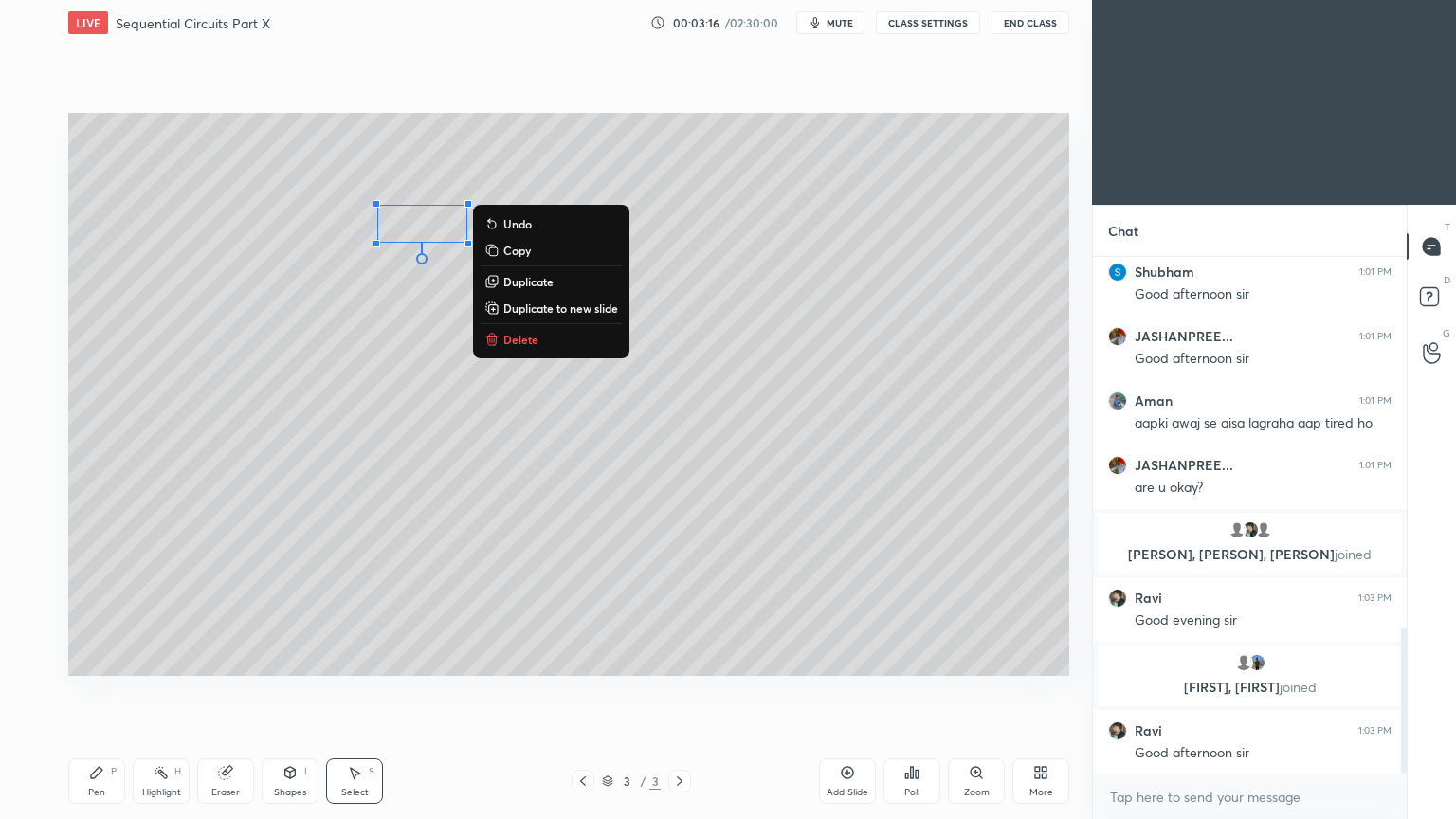 click on "Duplicate" at bounding box center [528, 282] 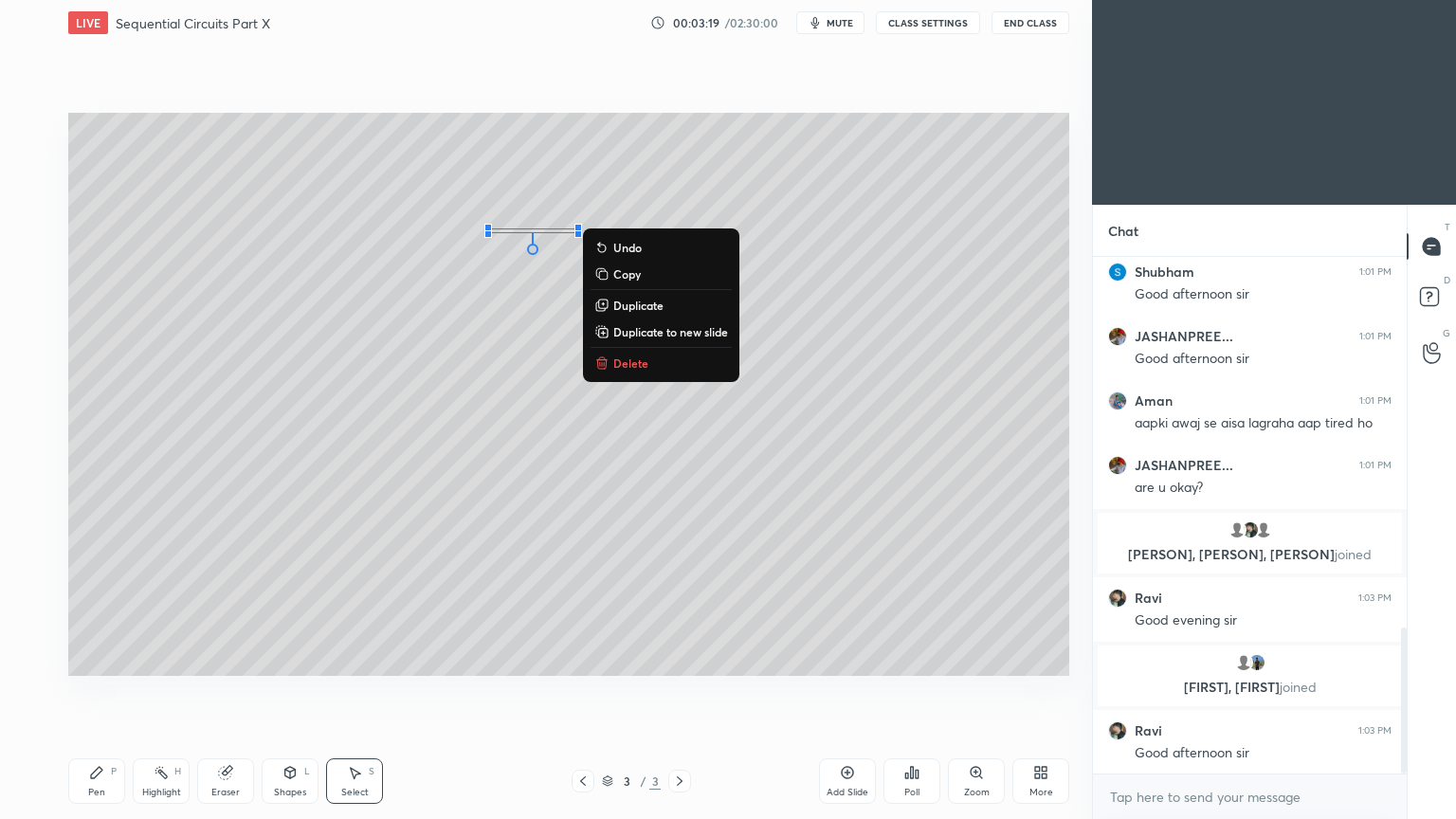 click on "Delete" at bounding box center (630, 363) 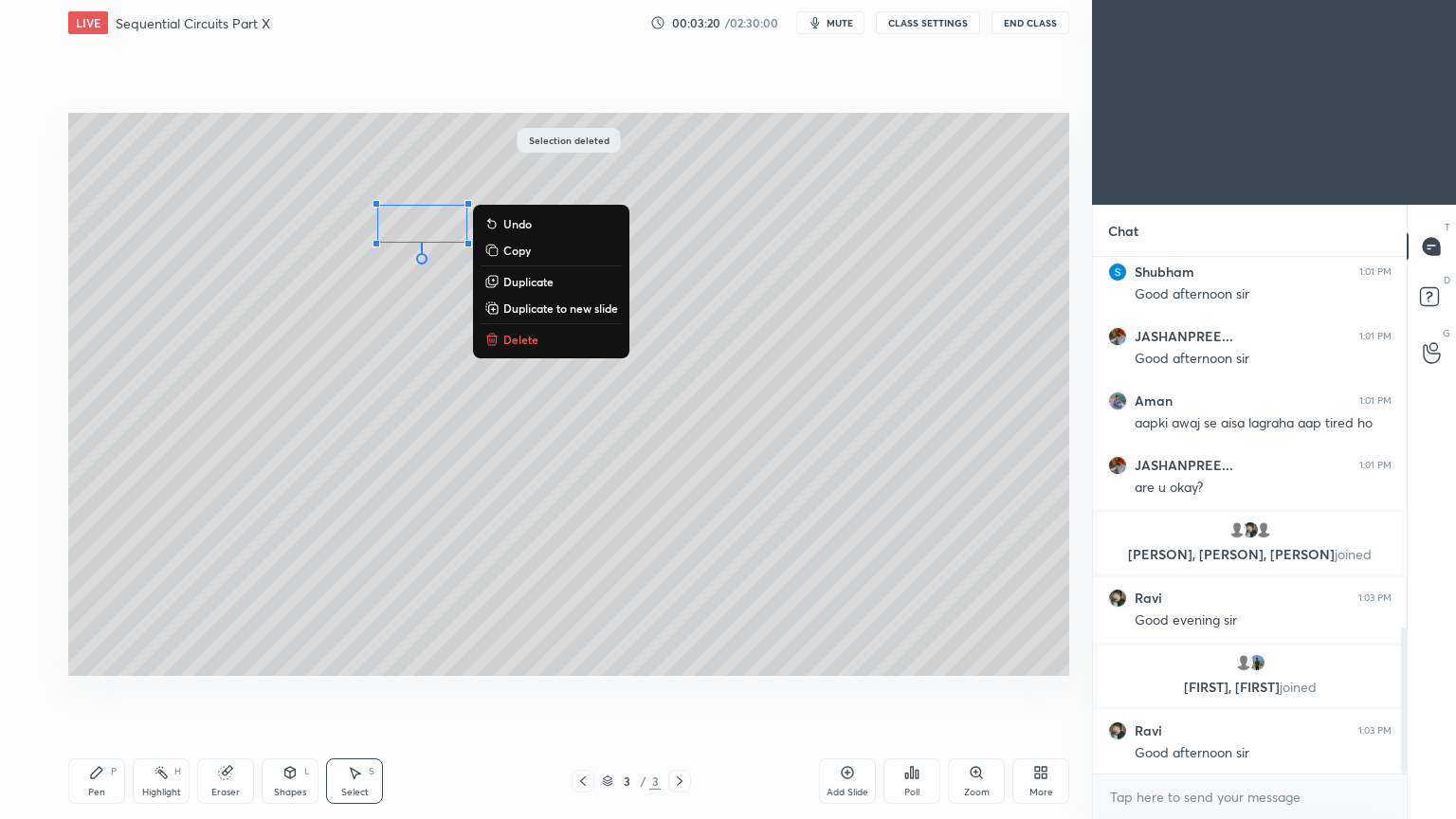 click on "Duplicate" at bounding box center (528, 282) 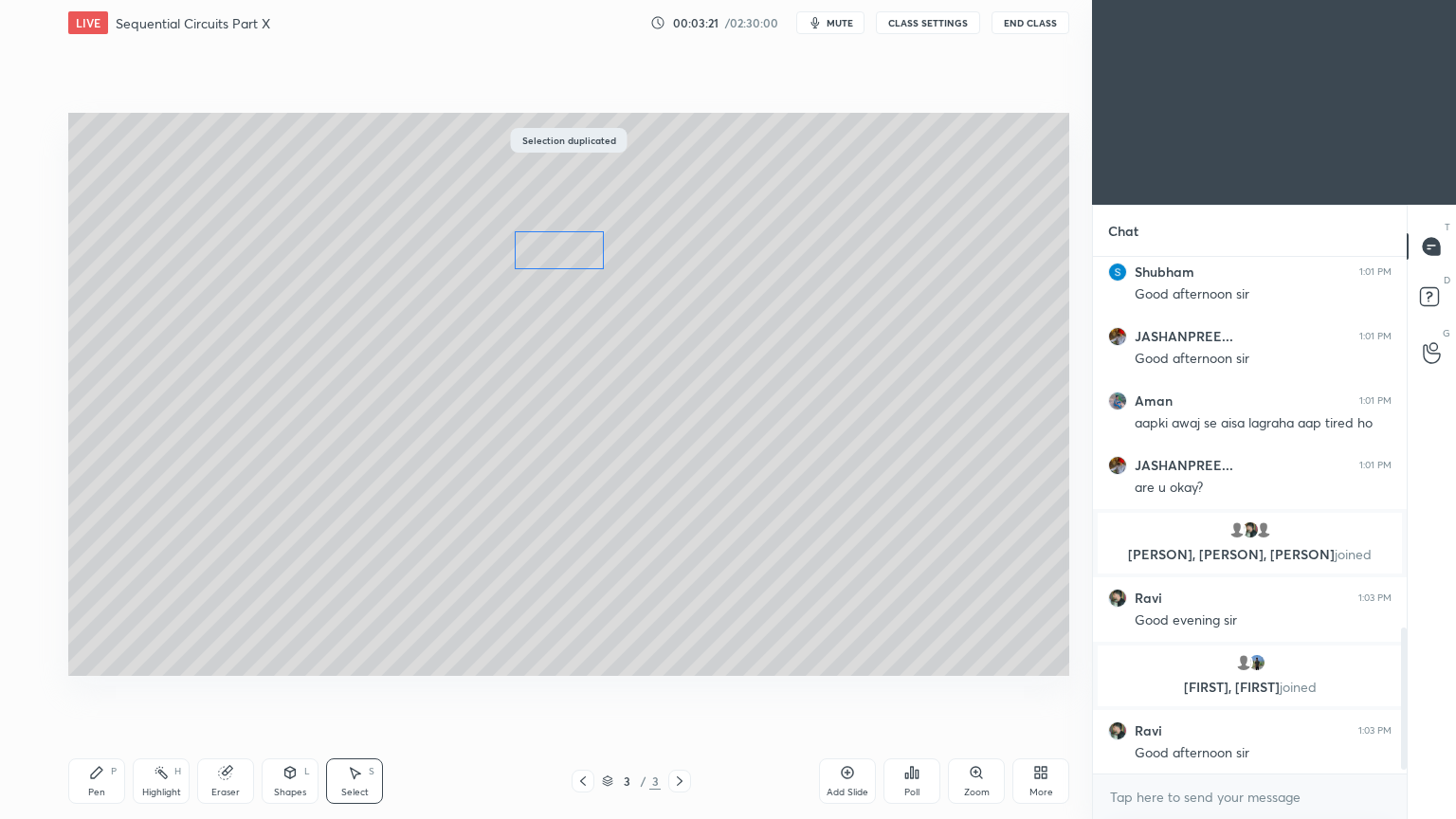 scroll, scrollTop: 1380, scrollLeft: 0, axis: vertical 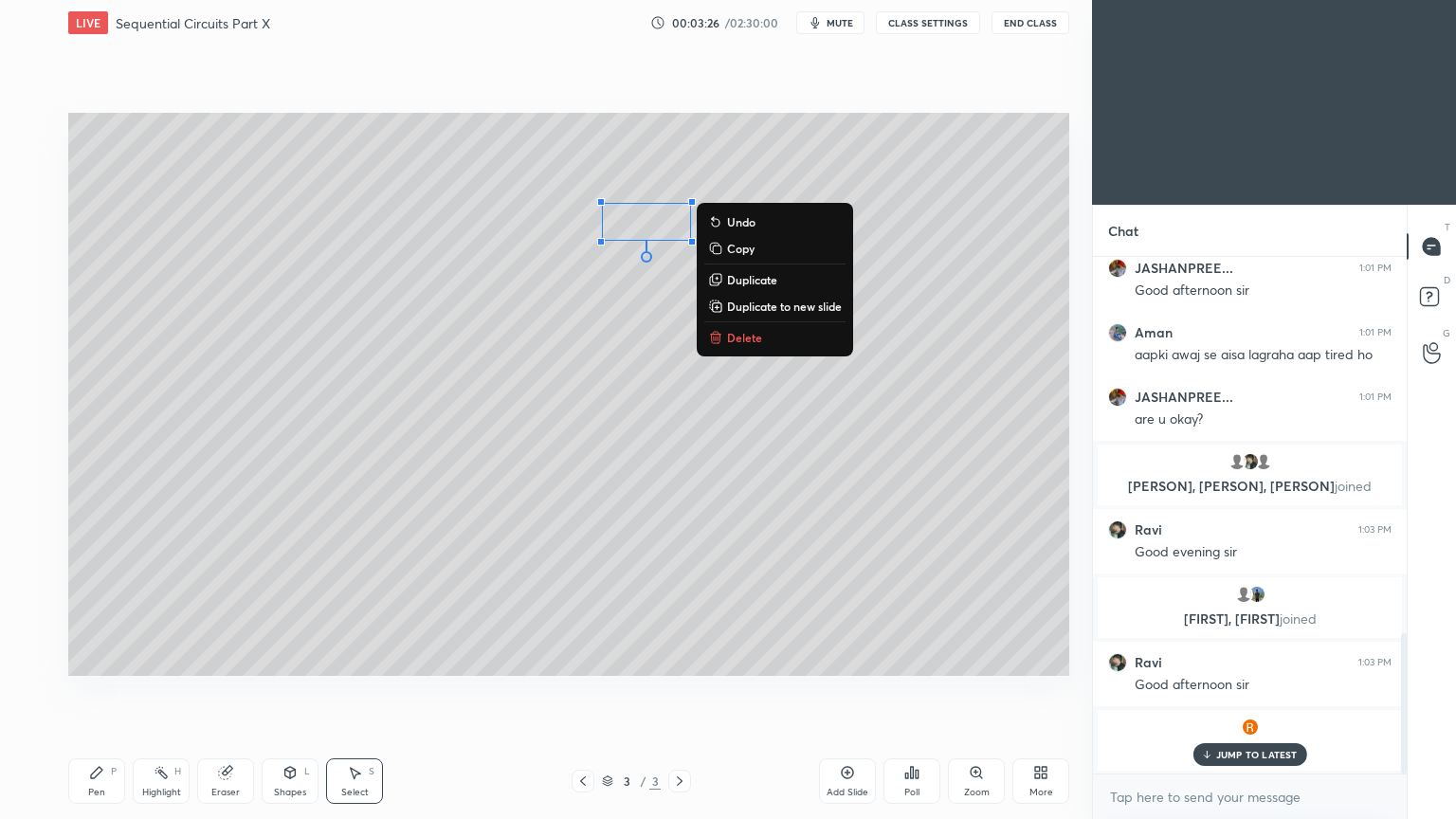 click on "Duplicate" at bounding box center (752, 280) 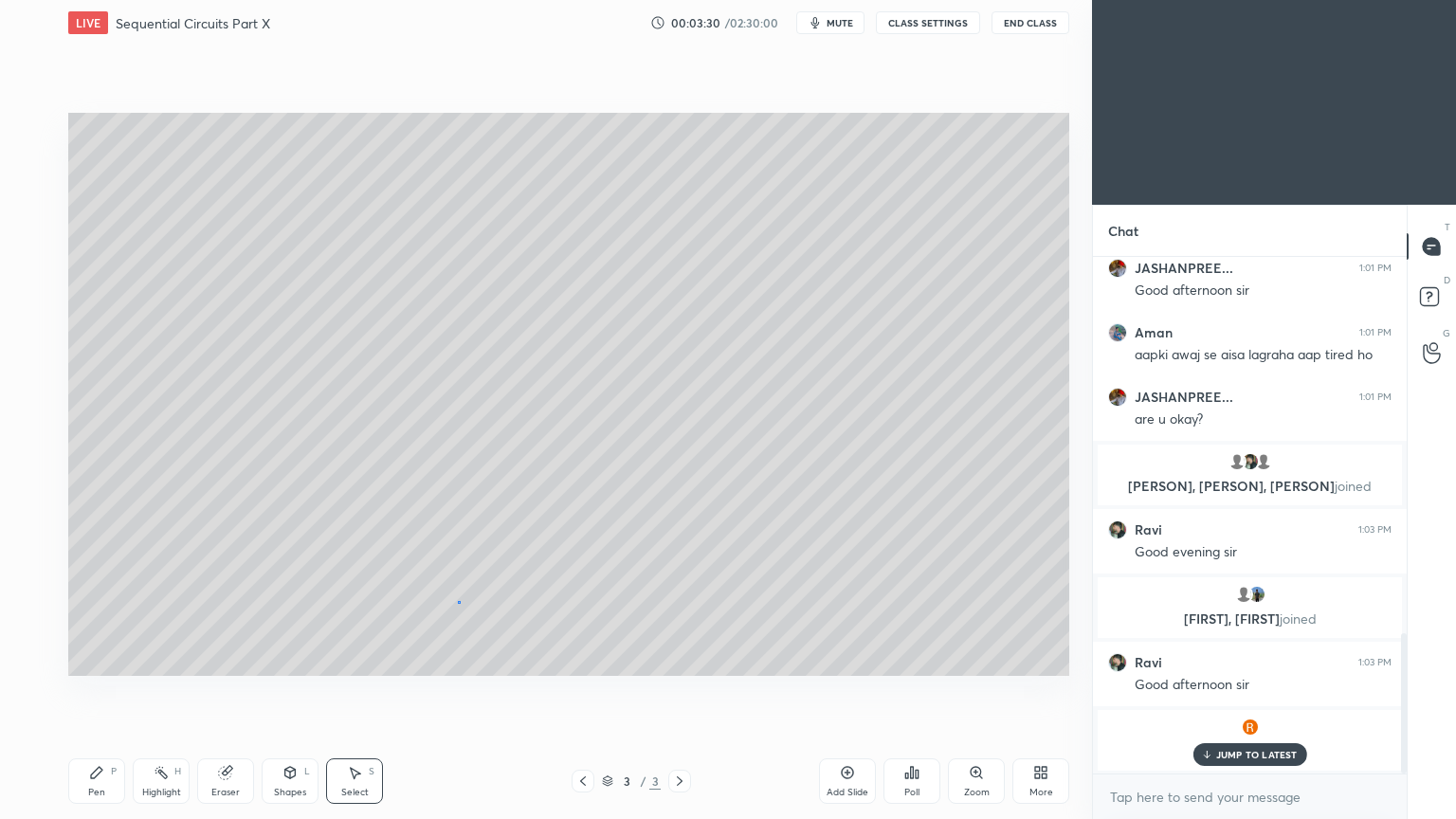 click on "0 ° Undo Copy Duplicate Duplicate to new slide Delete" at bounding box center [569, 394] 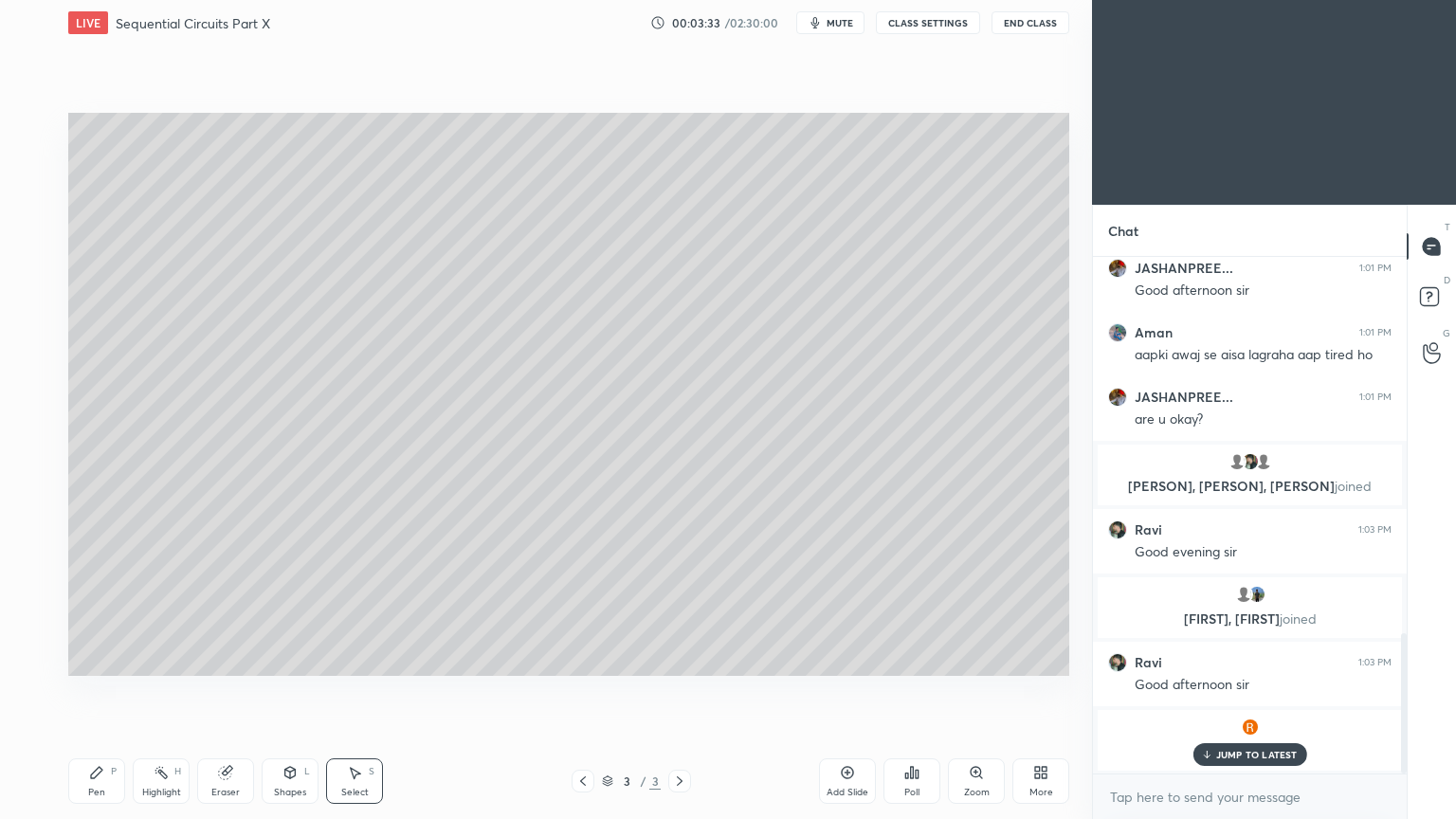 click on "Shapes L" at bounding box center (290, 781) 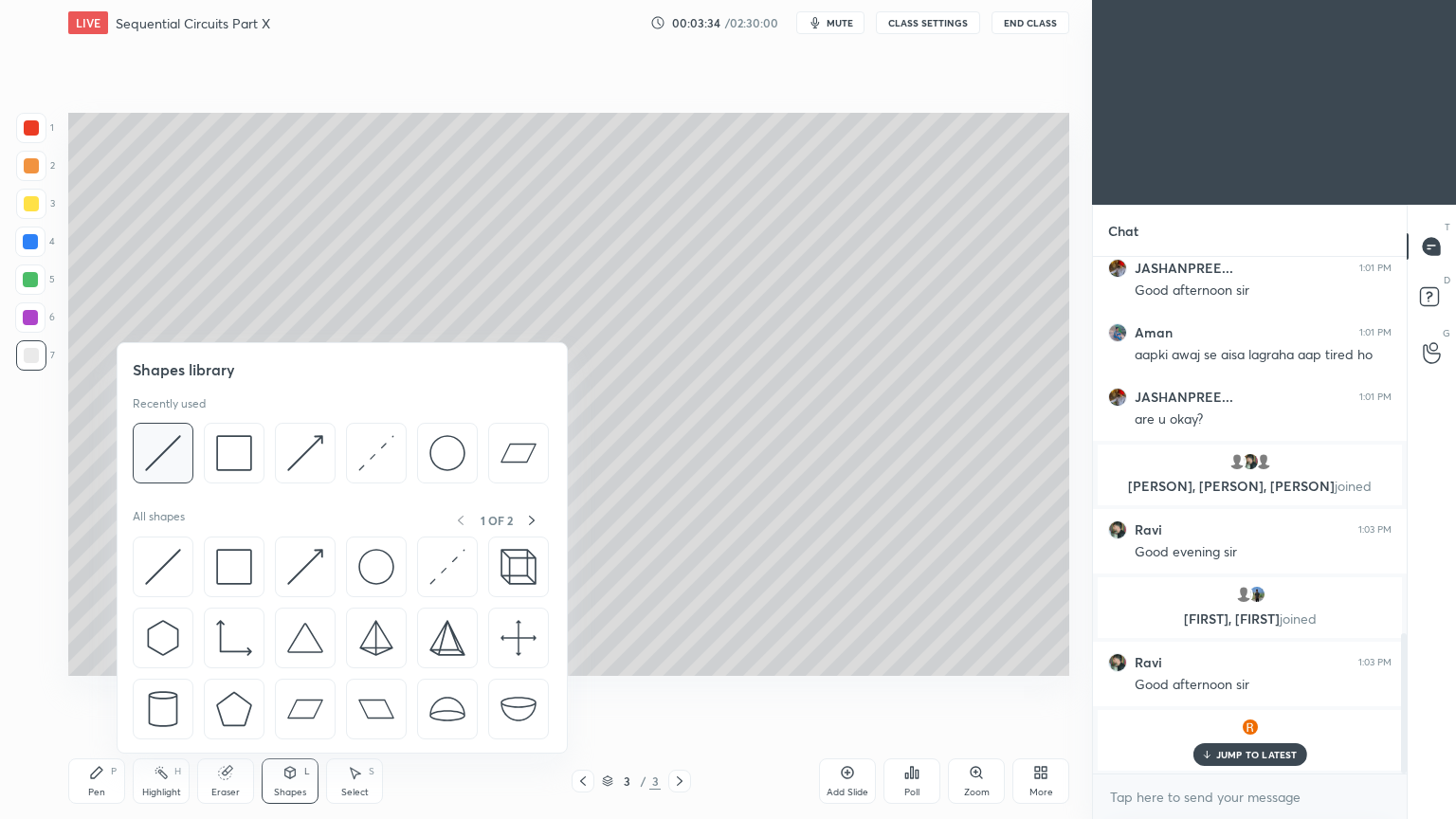 click at bounding box center [163, 453] 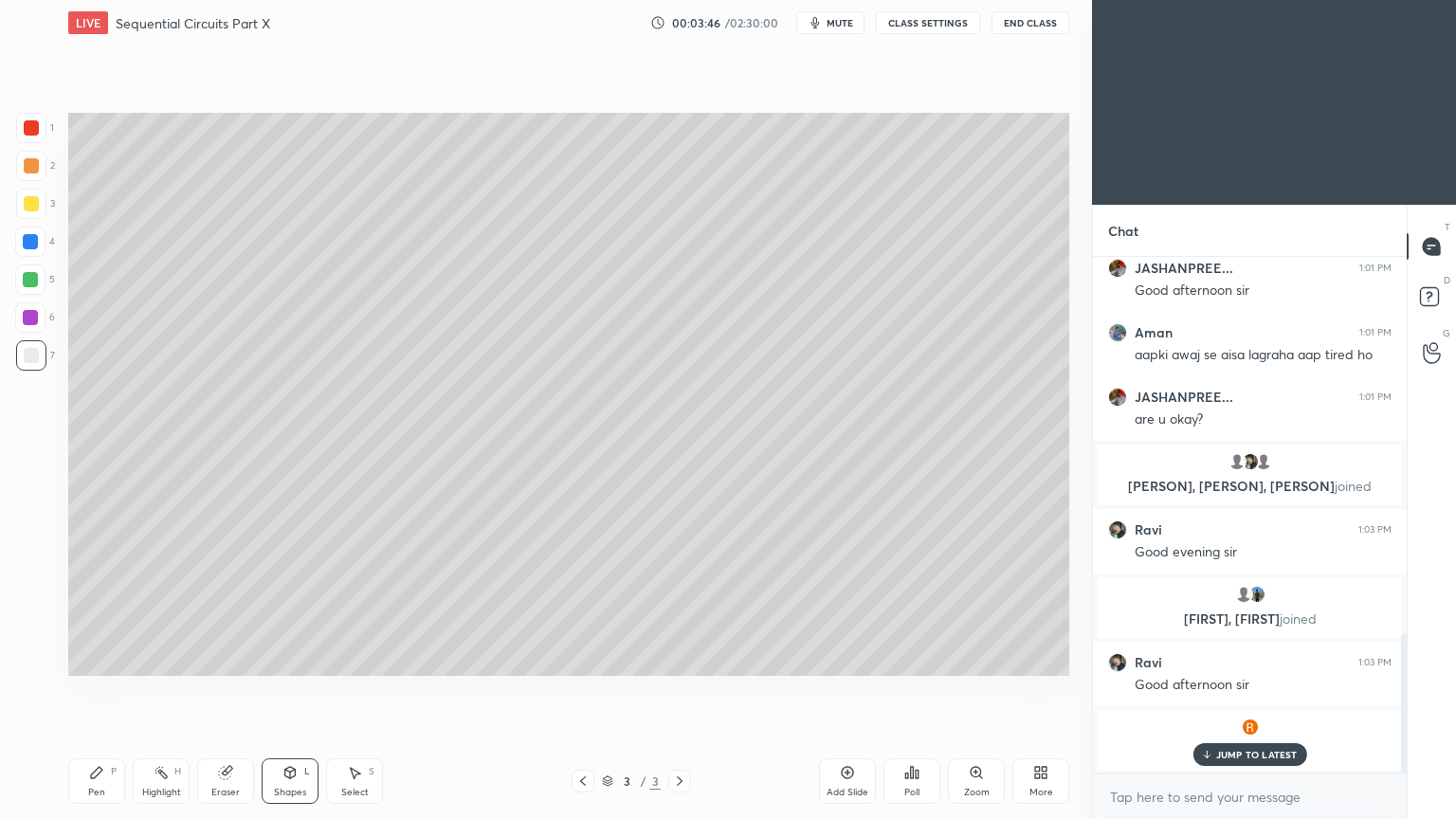 click on "Shapes L" at bounding box center (290, 781) 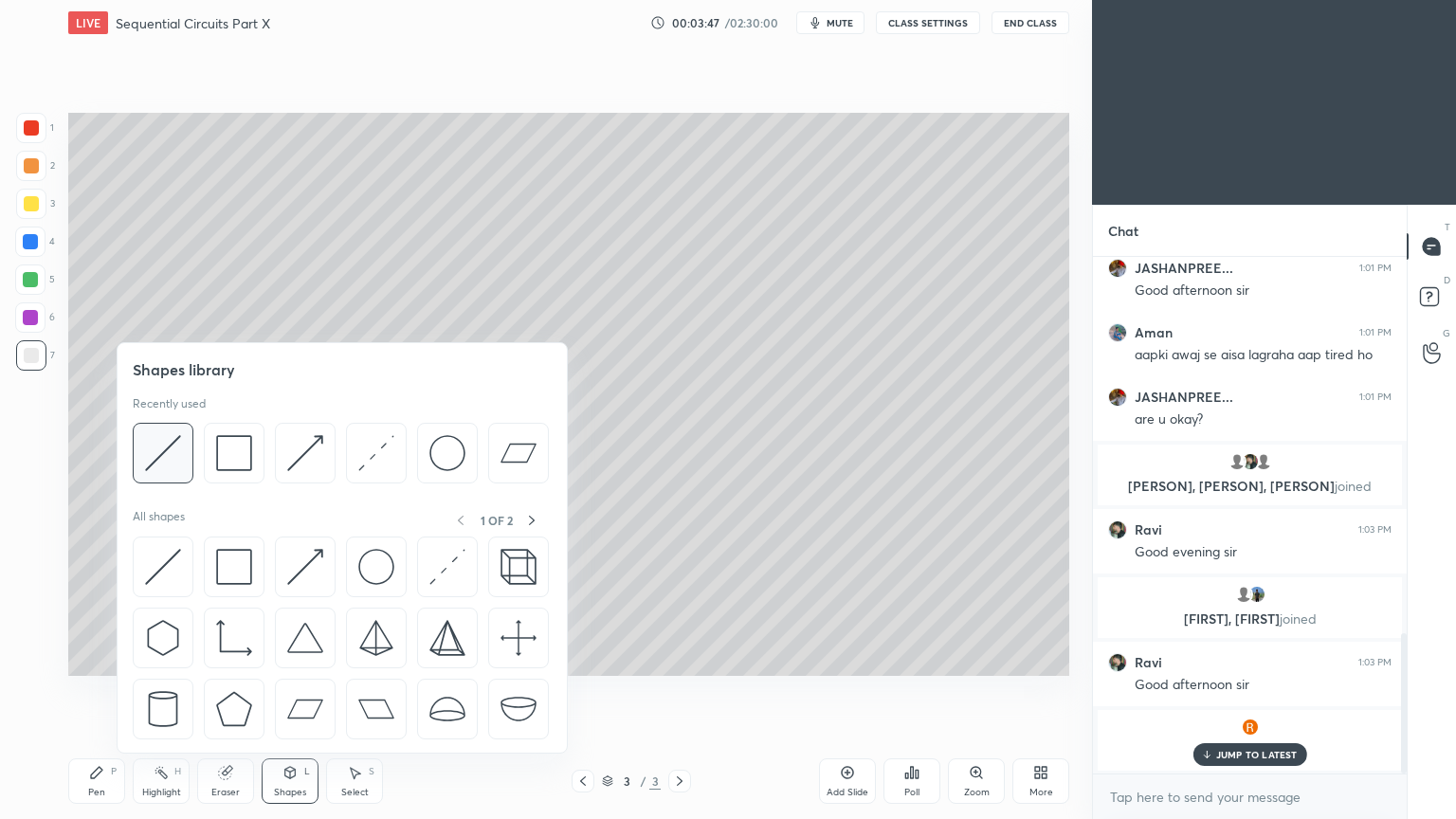 click at bounding box center (163, 453) 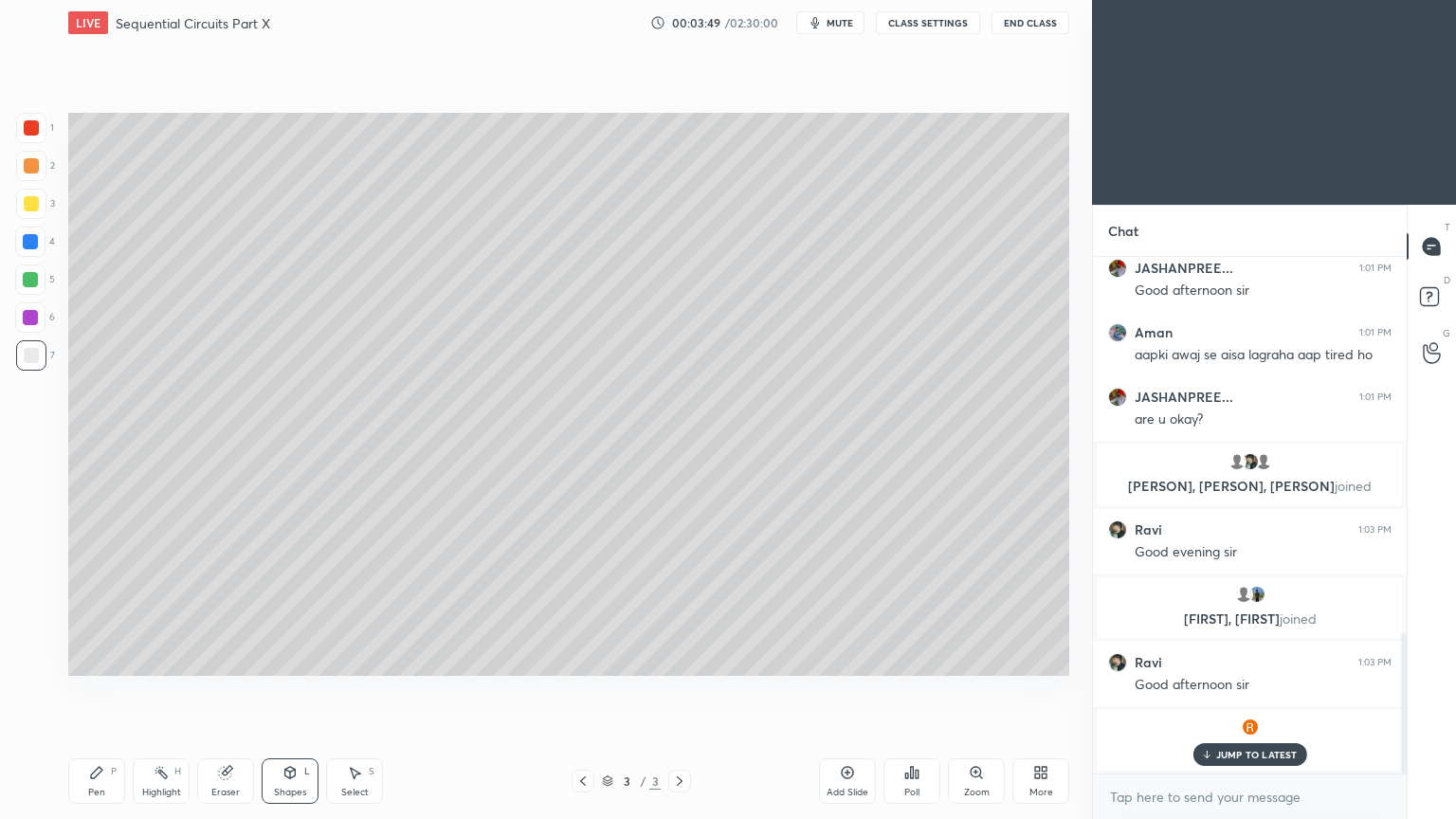 scroll, scrollTop: 1247, scrollLeft: 0, axis: vertical 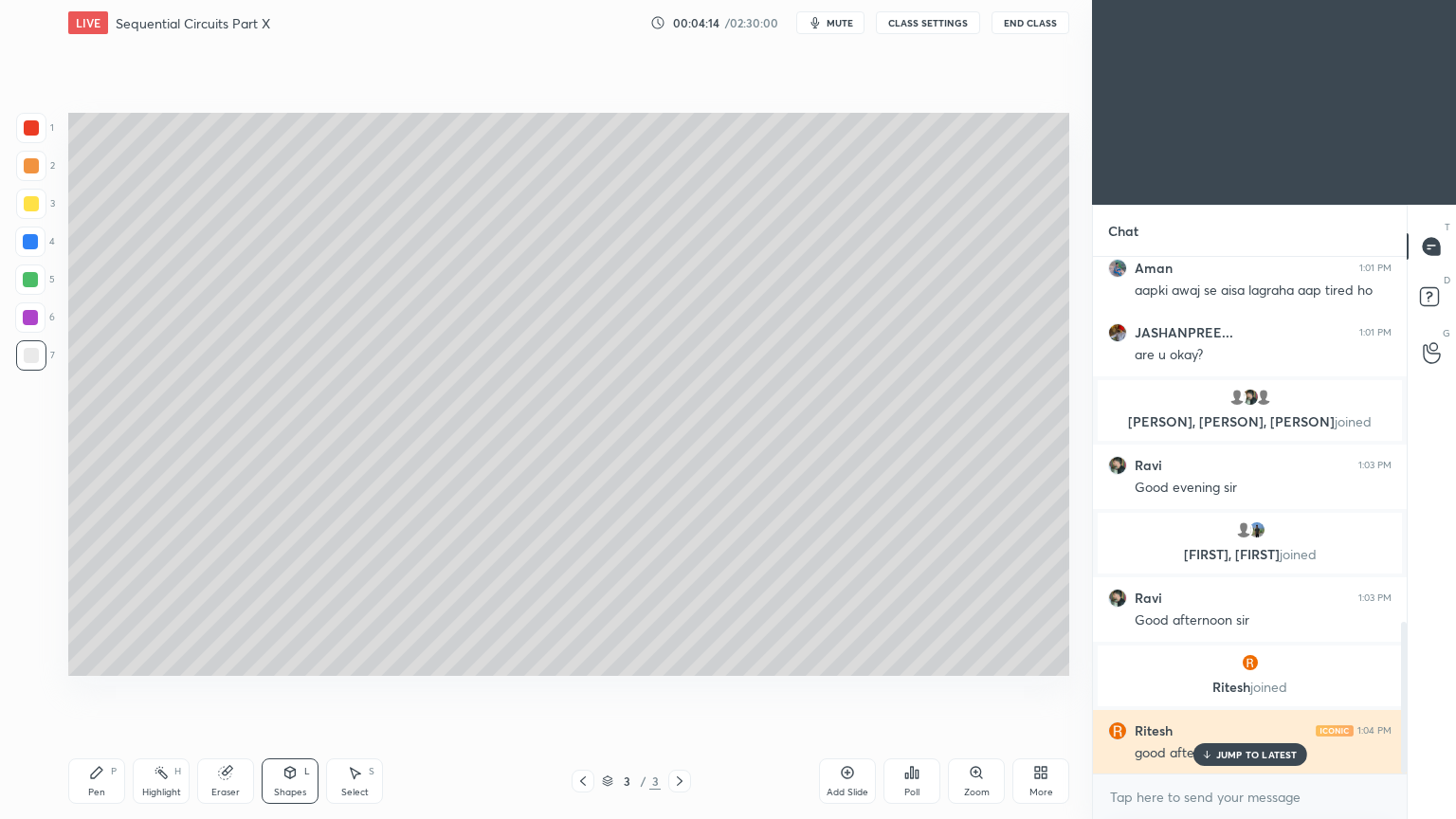 click on "JUMP TO LATEST" at bounding box center [1257, 755] 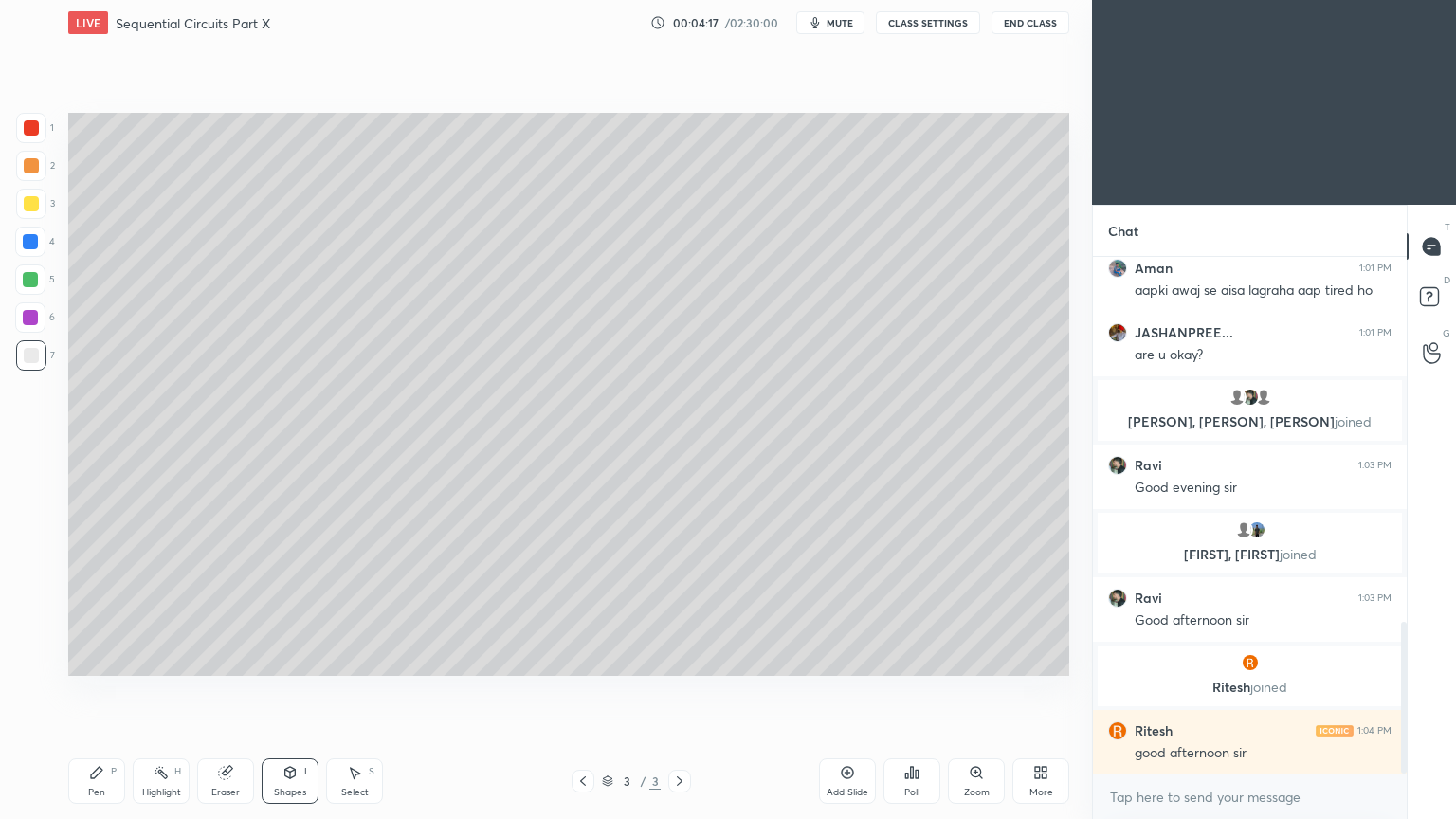 click on "Pen P" at bounding box center [97, 781] 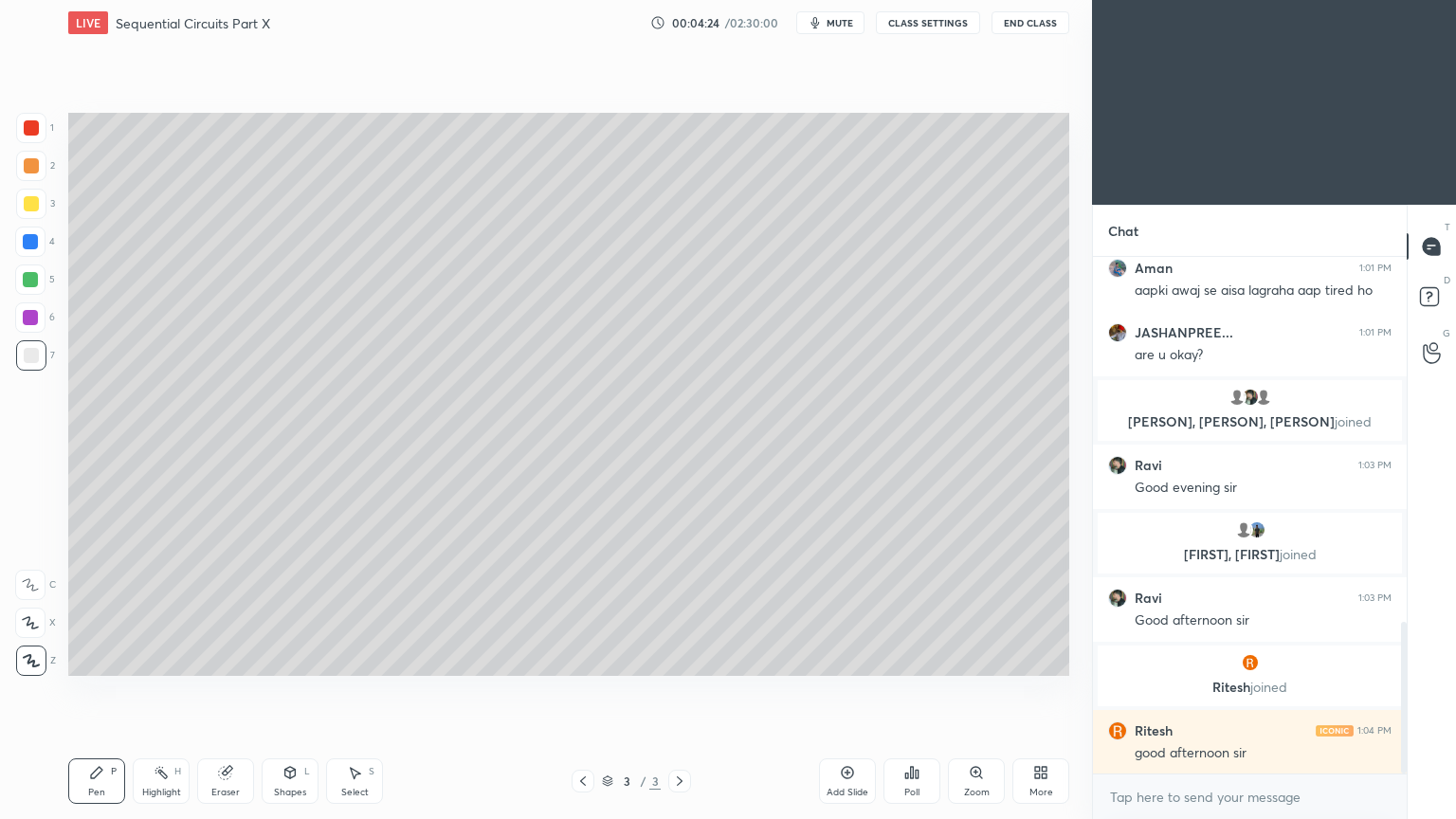 click on "Shapes L" at bounding box center [290, 781] 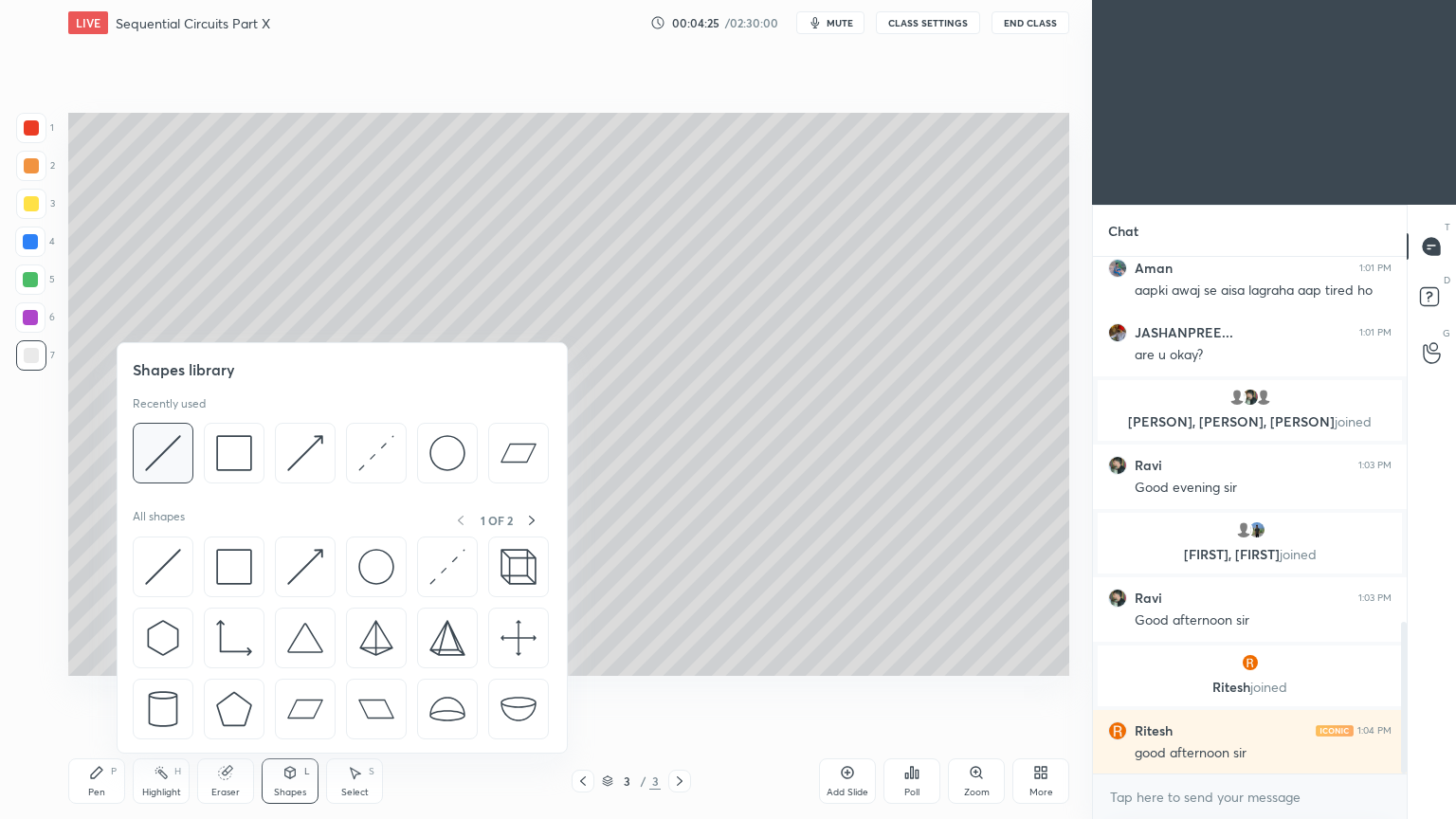 click at bounding box center (163, 453) 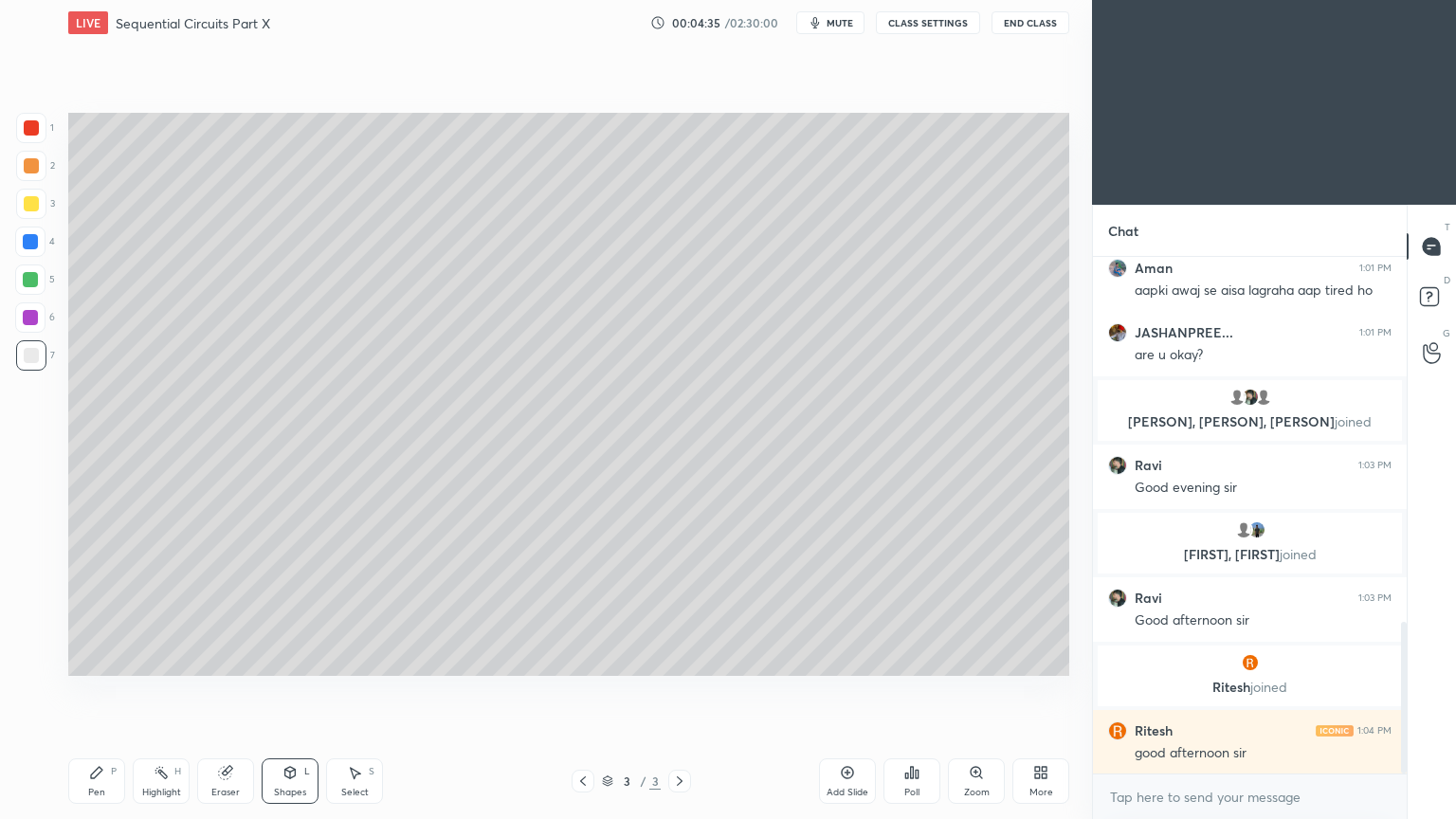 click on "mute" at bounding box center [840, 23] 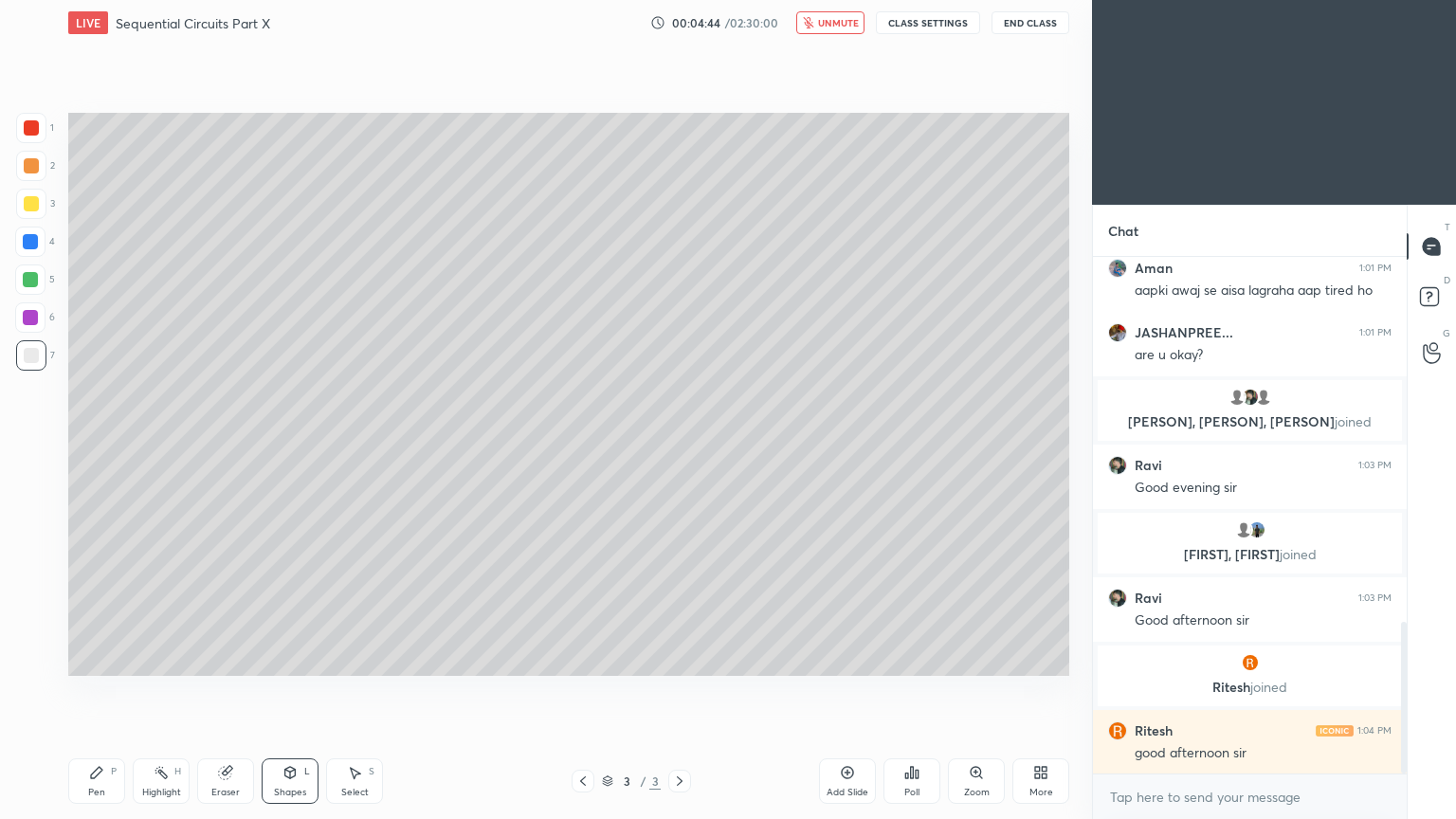 click on "Eraser" at bounding box center (226, 781) 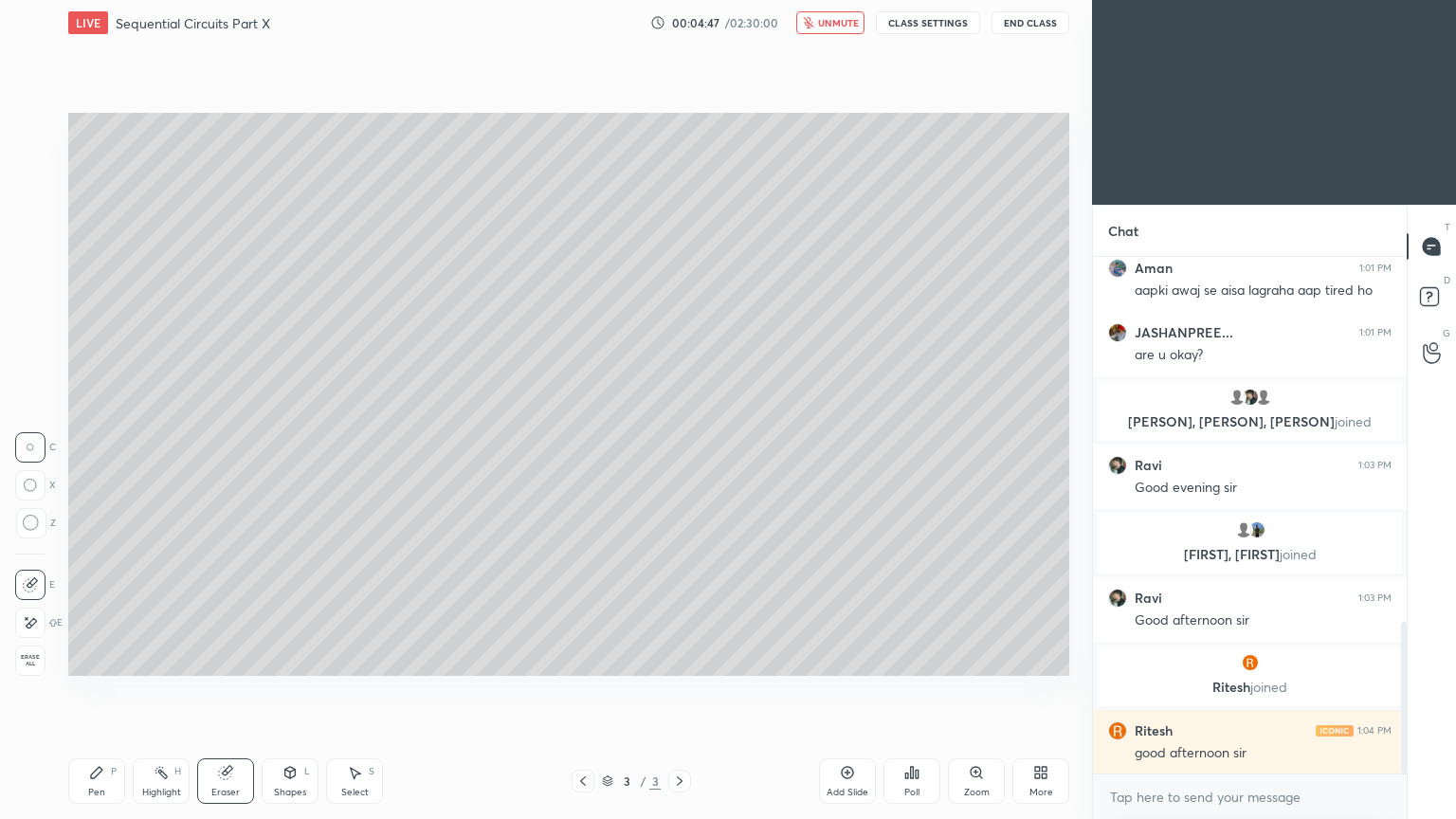 click 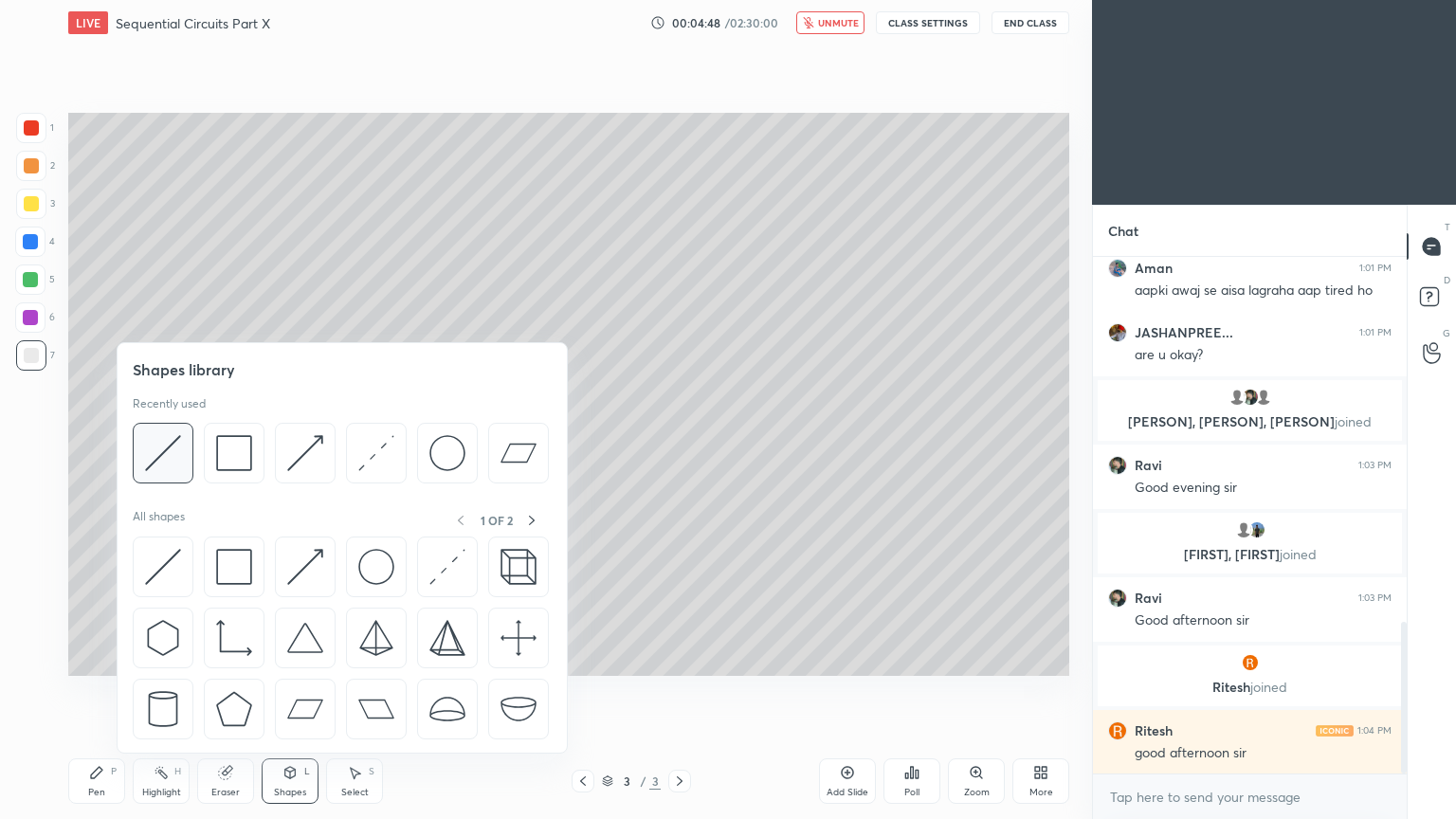 click at bounding box center [163, 453] 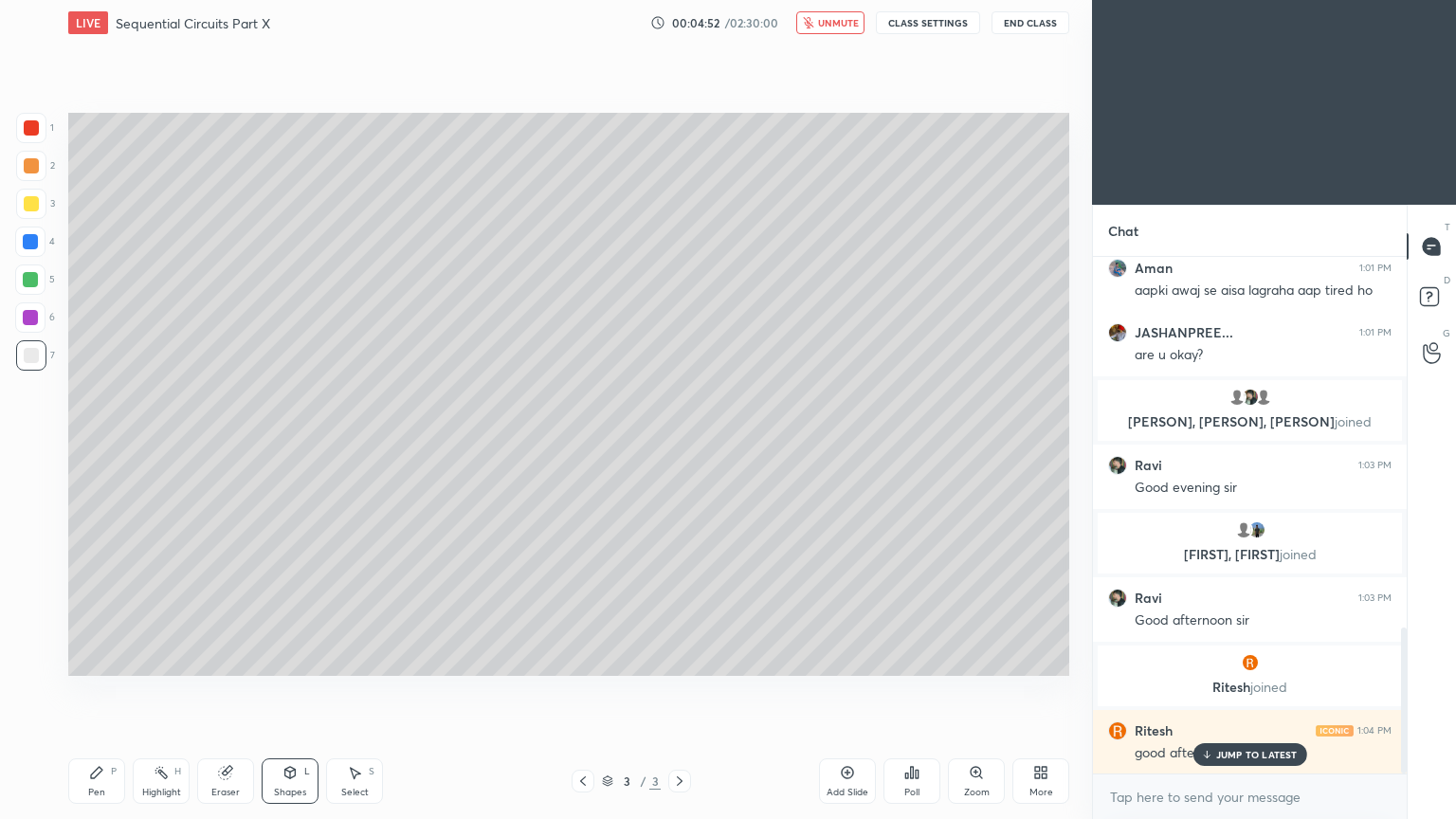 scroll, scrollTop: 1316, scrollLeft: 0, axis: vertical 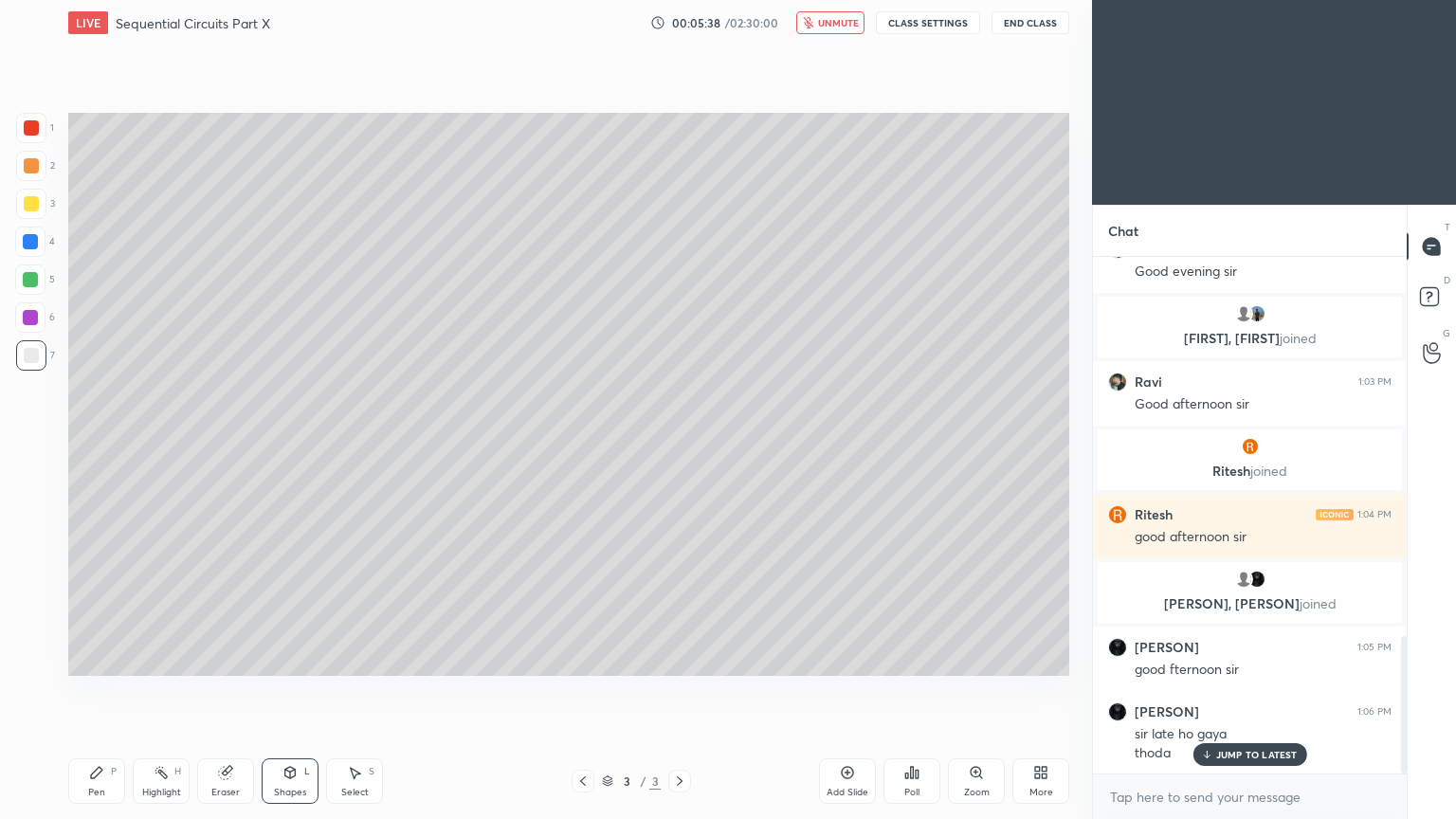 click on "Pen" at bounding box center [97, 792] 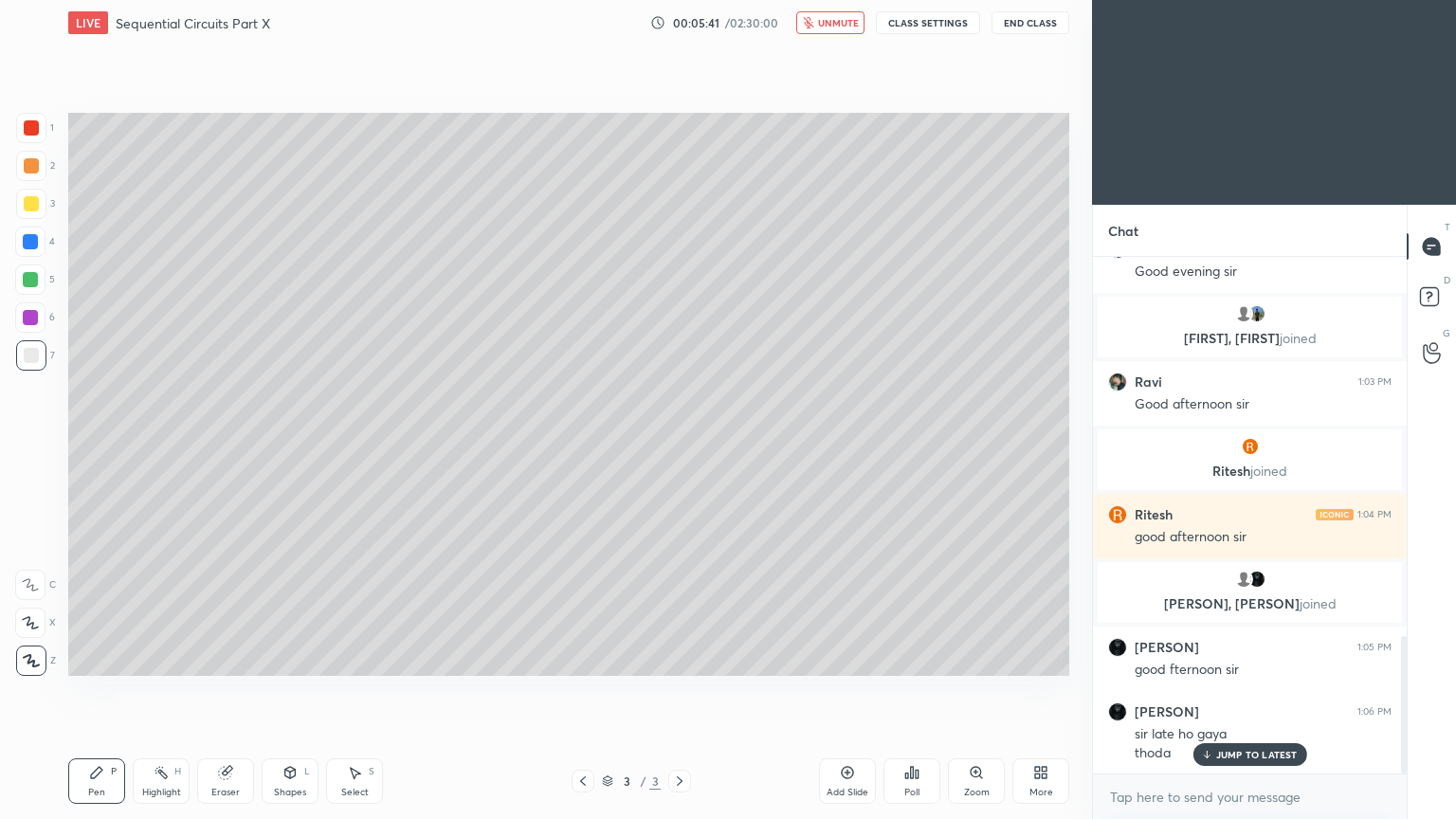 click on "Pen P" at bounding box center (97, 781) 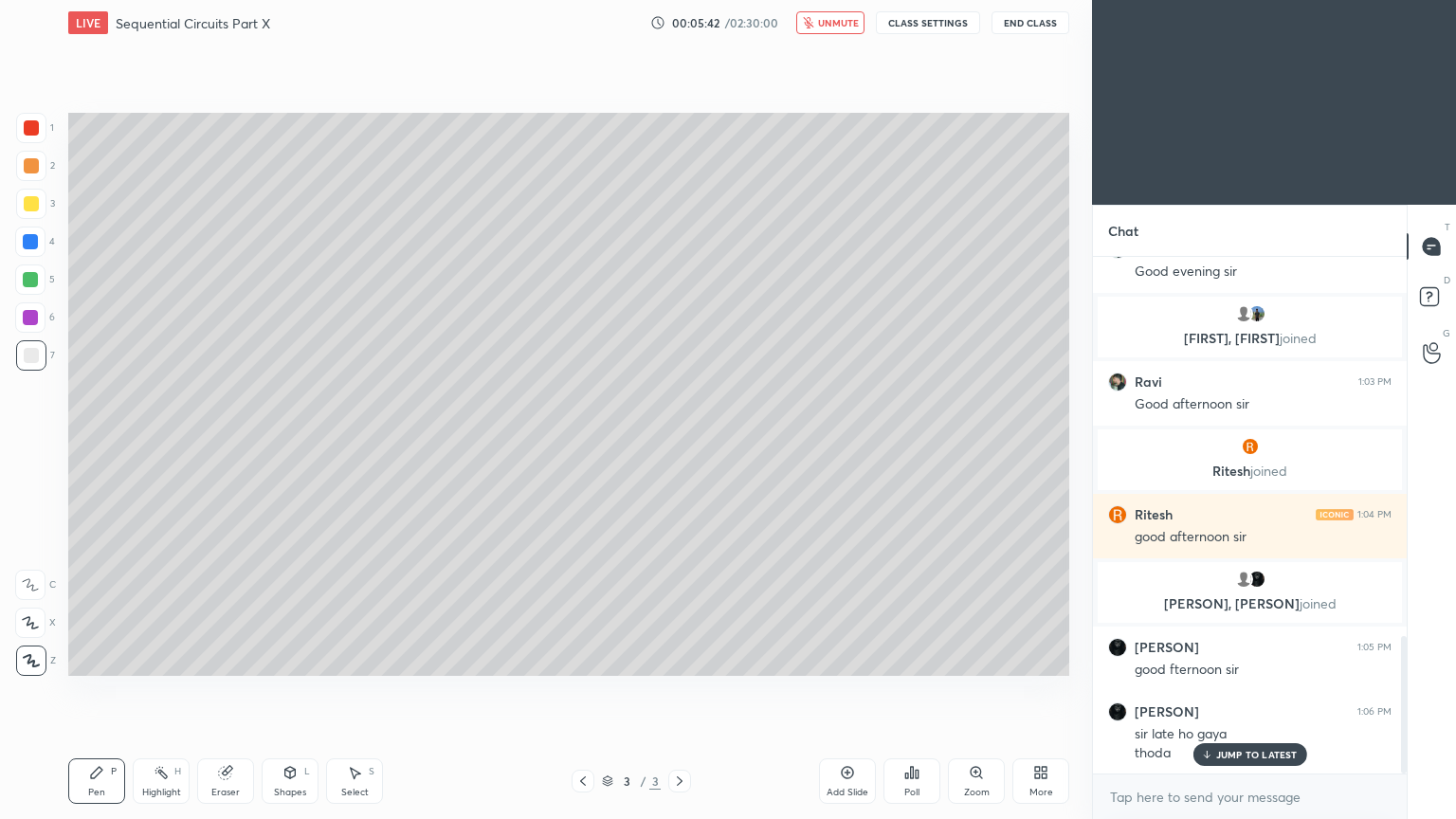 scroll, scrollTop: 1494, scrollLeft: 0, axis: vertical 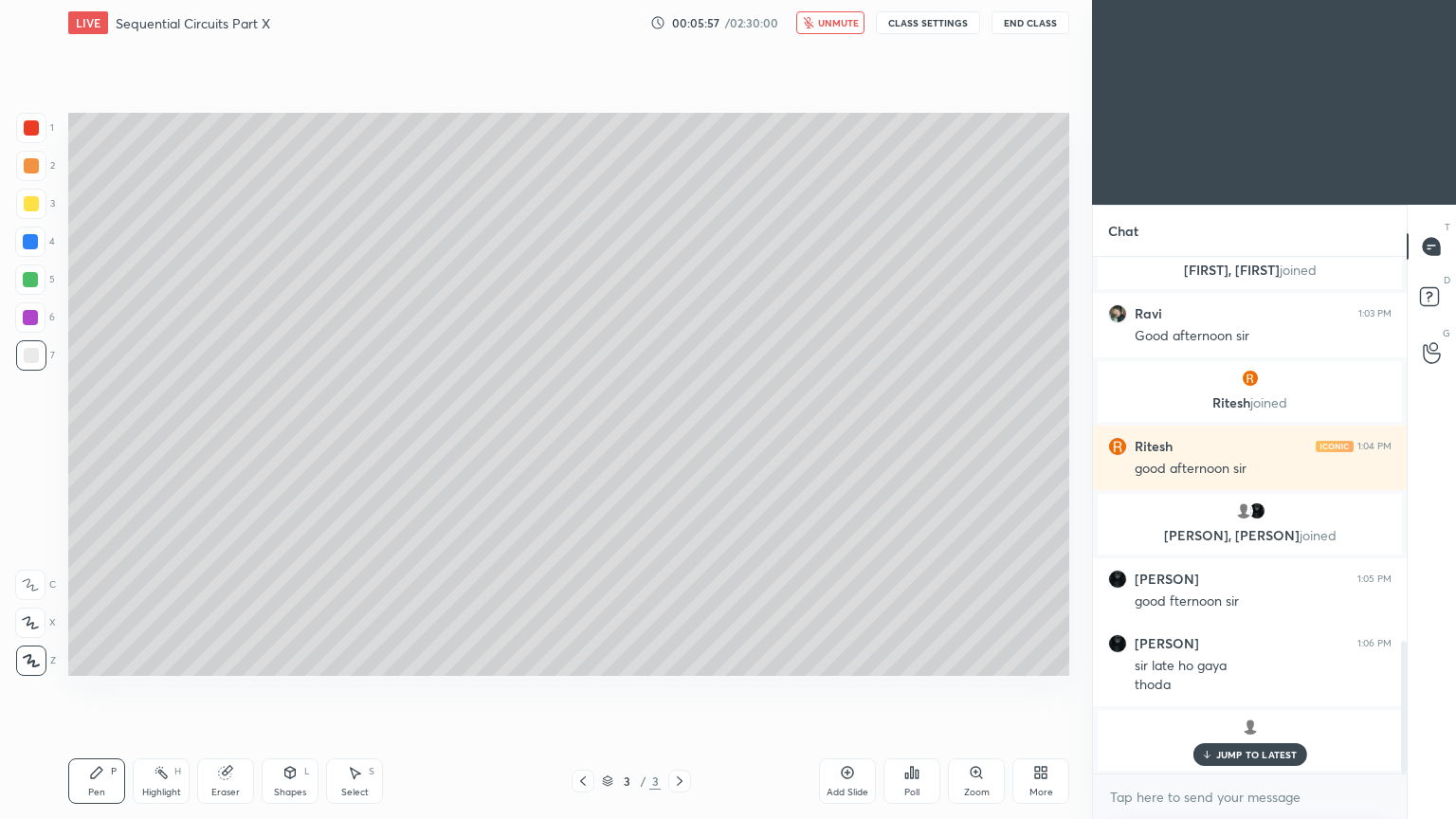 click on "JUMP TO LATEST" at bounding box center (1257, 755) 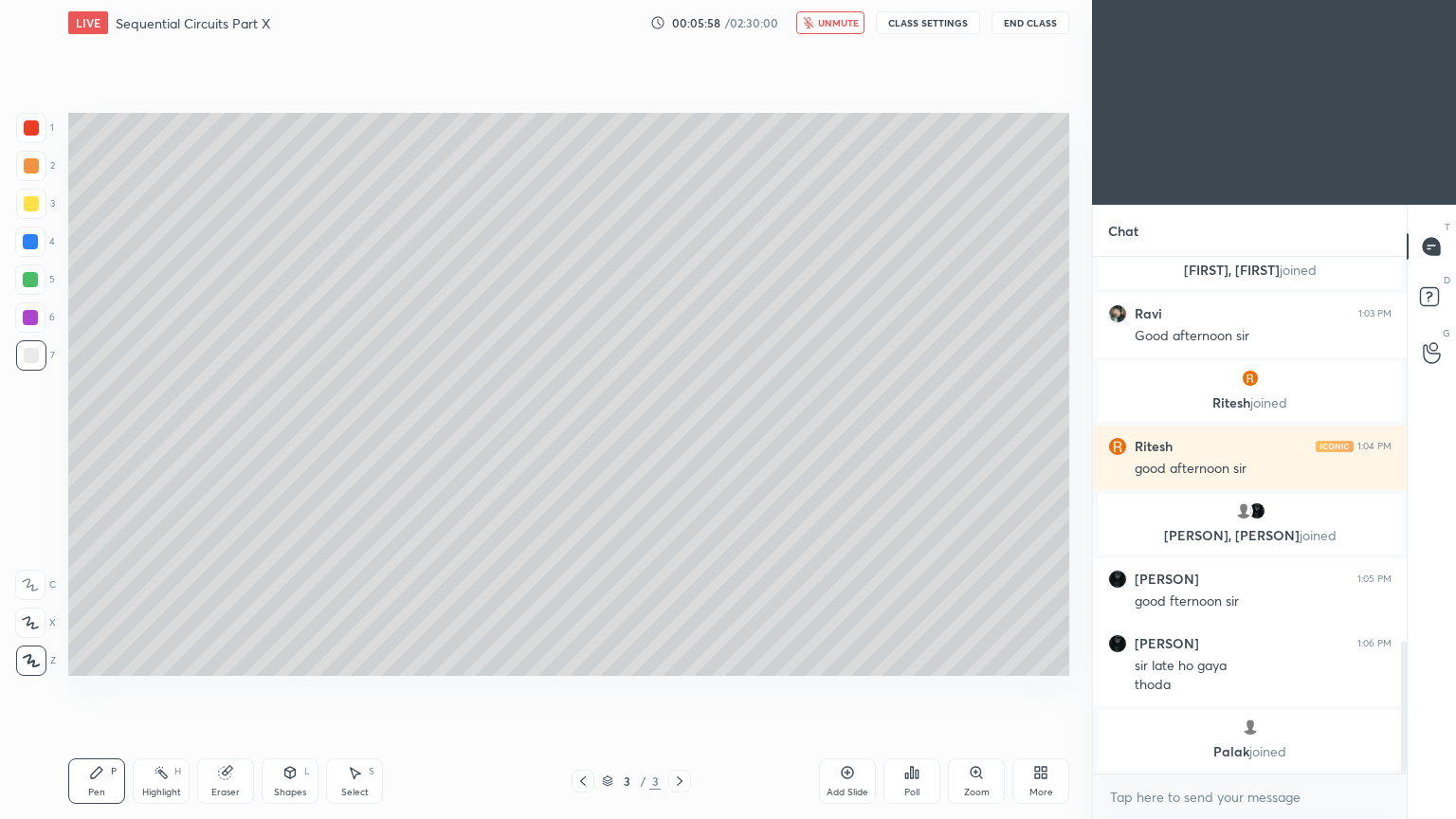 click on "unmute" at bounding box center [838, 23] 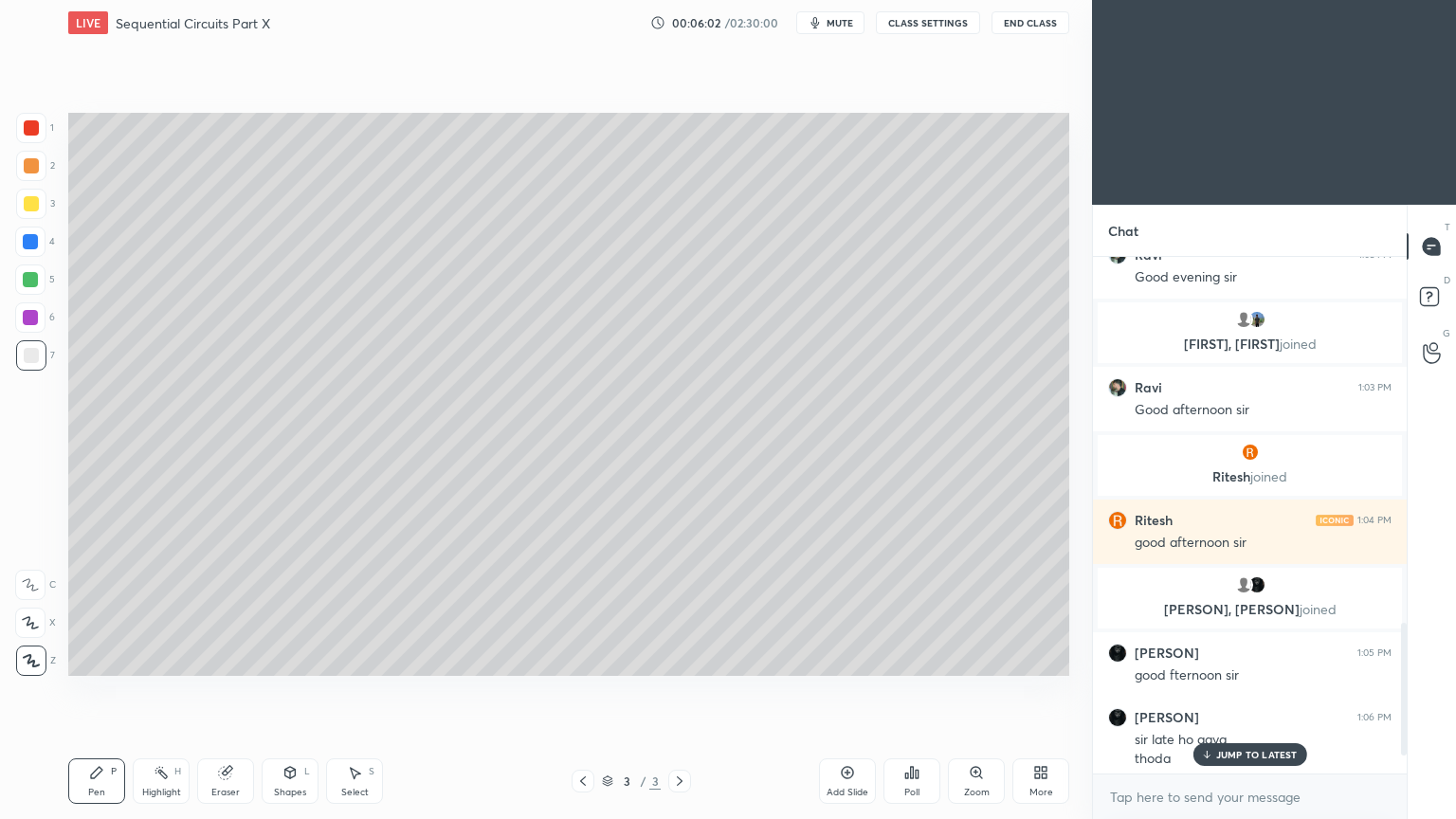 scroll, scrollTop: 1512, scrollLeft: 0, axis: vertical 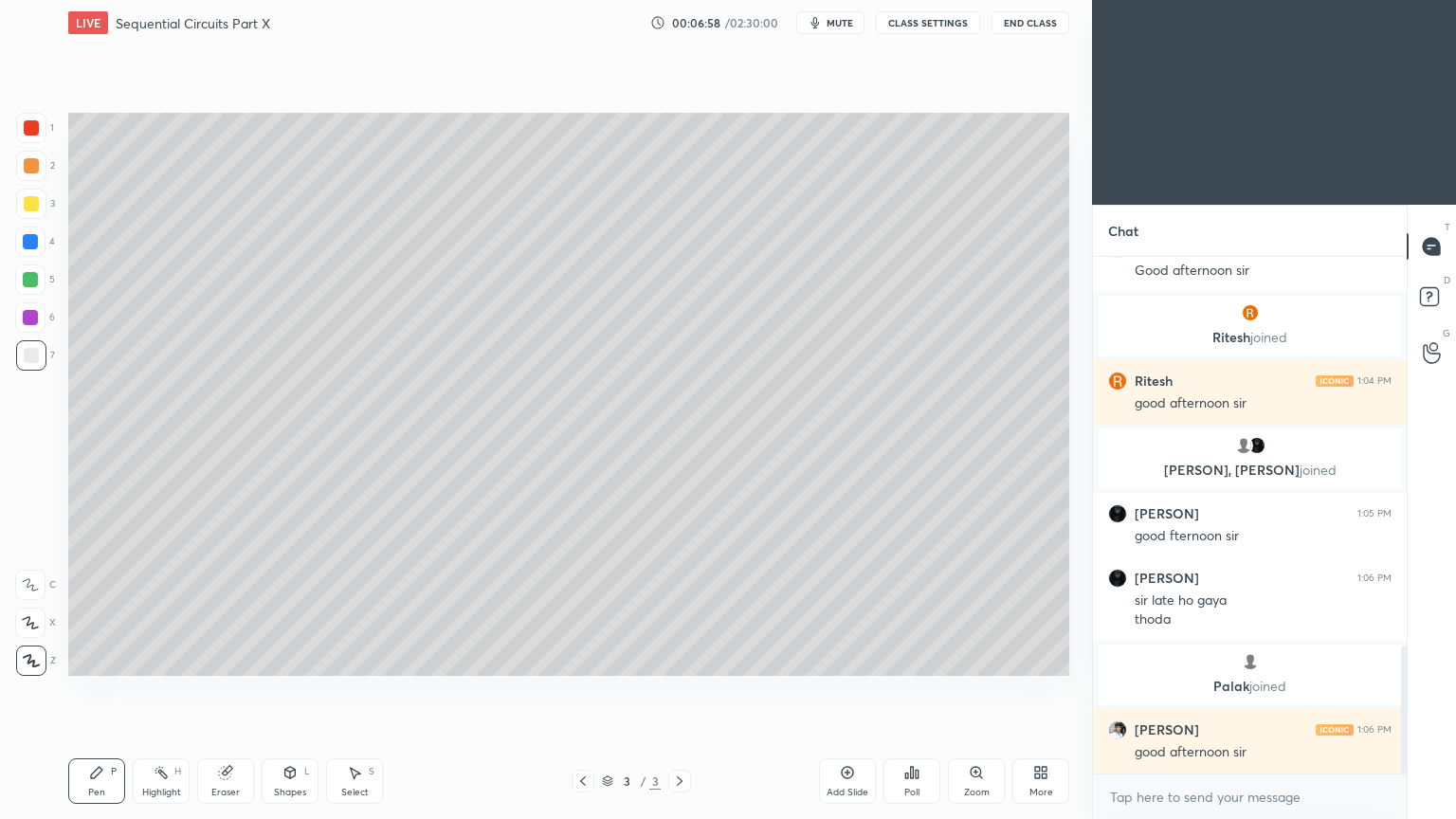 click on "Select S" at bounding box center (355, 781) 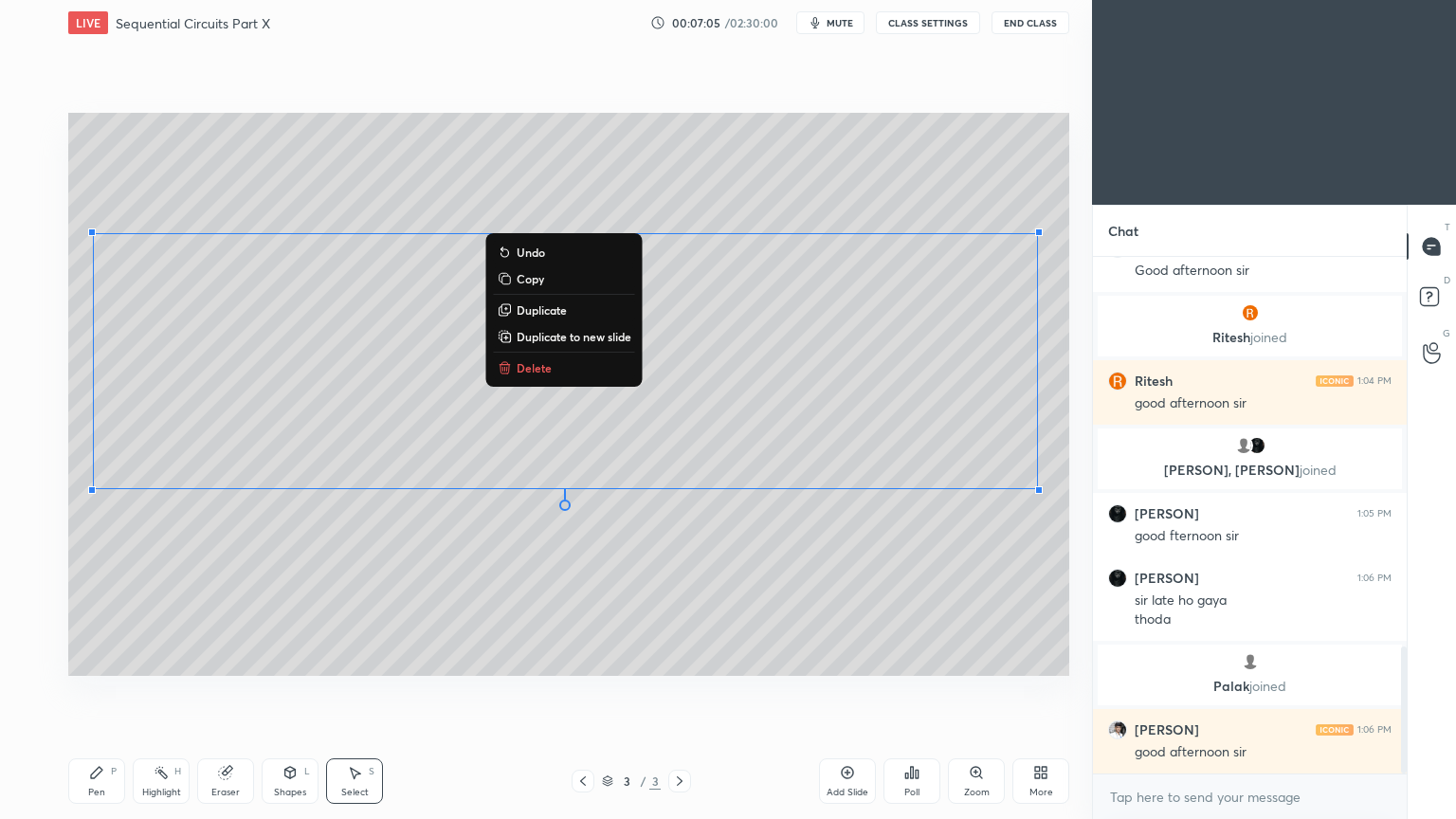click on "Pen" at bounding box center [97, 792] 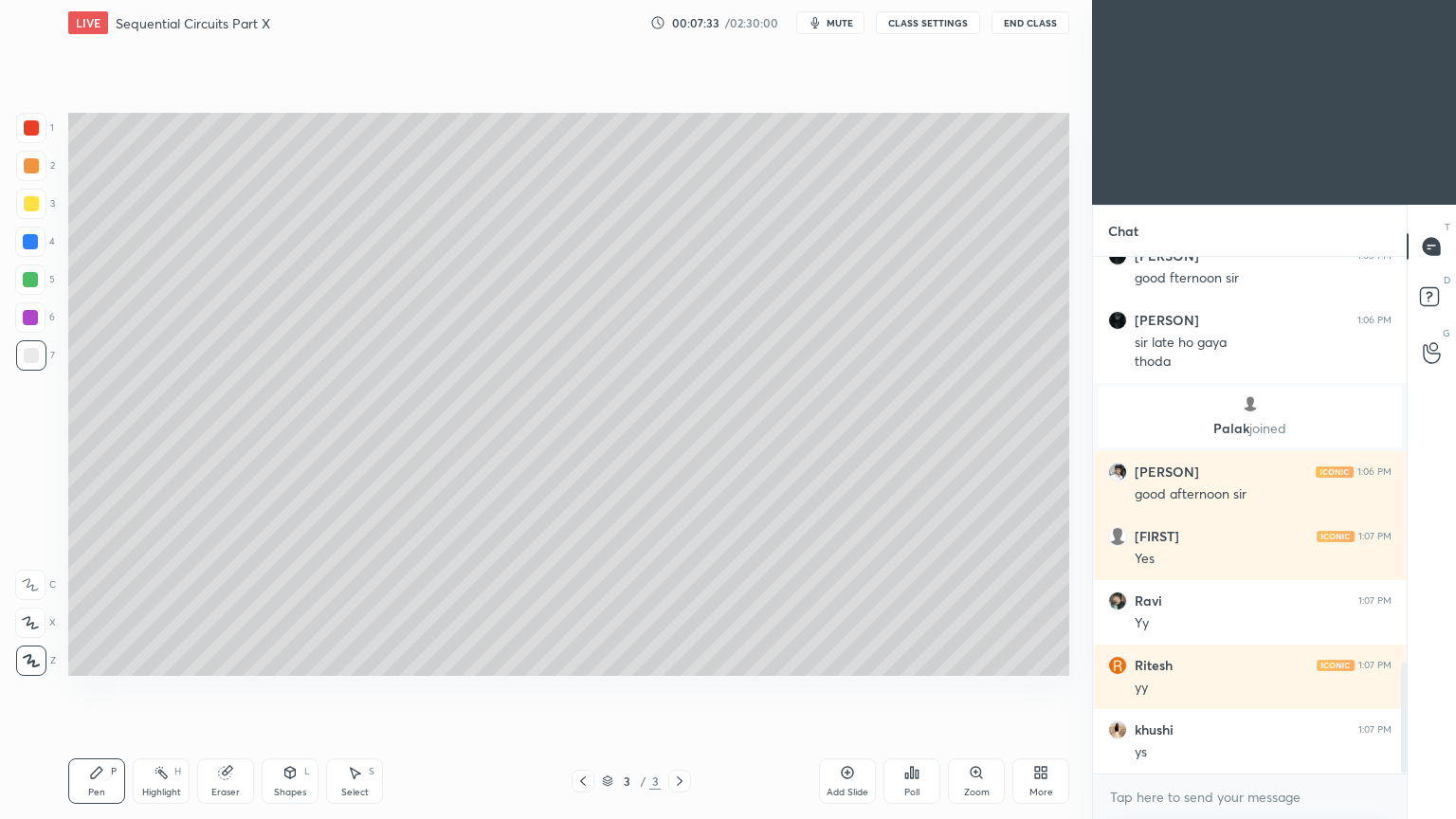 scroll, scrollTop: 1899, scrollLeft: 0, axis: vertical 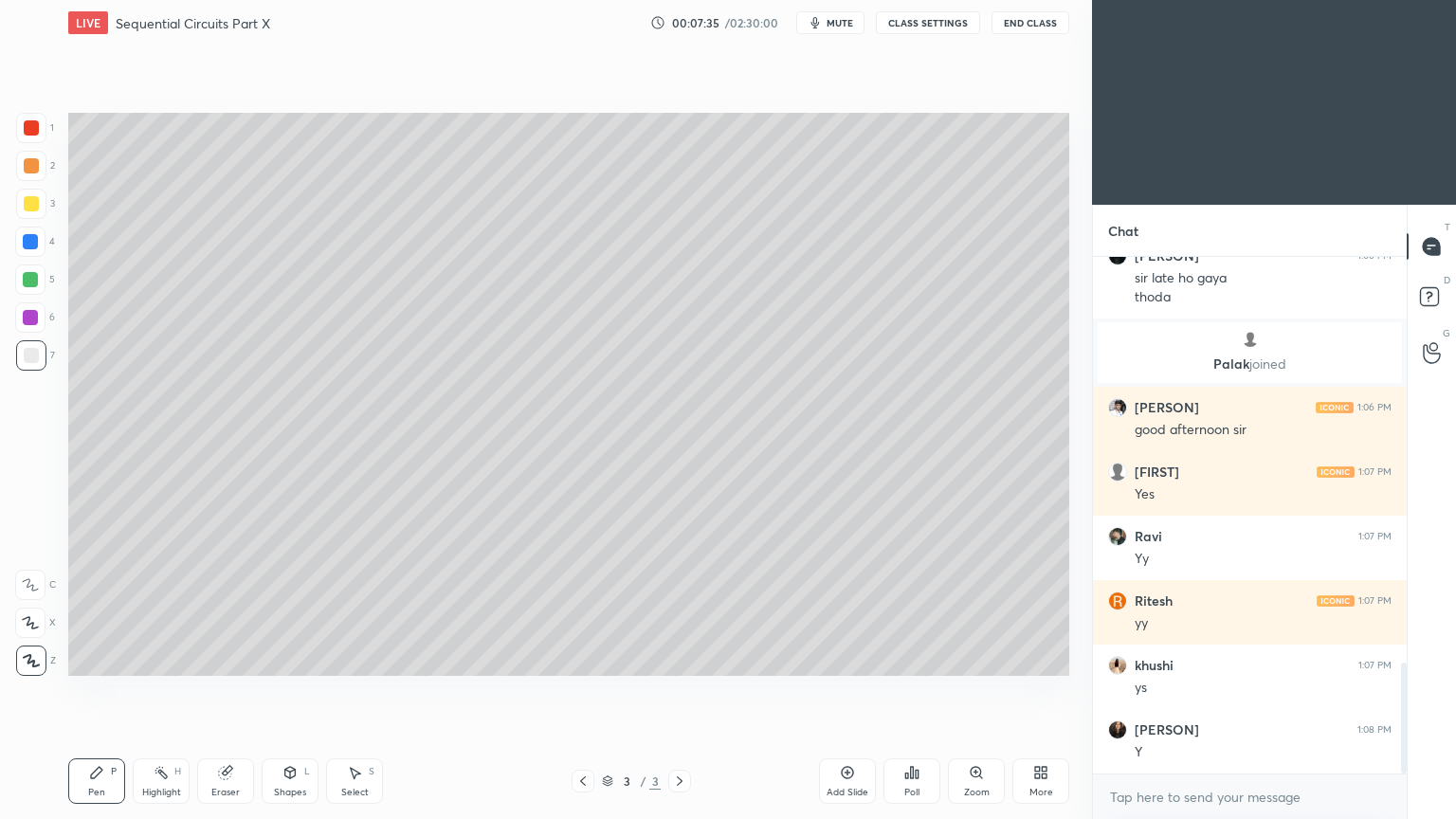 click on "Shapes" at bounding box center [290, 792] 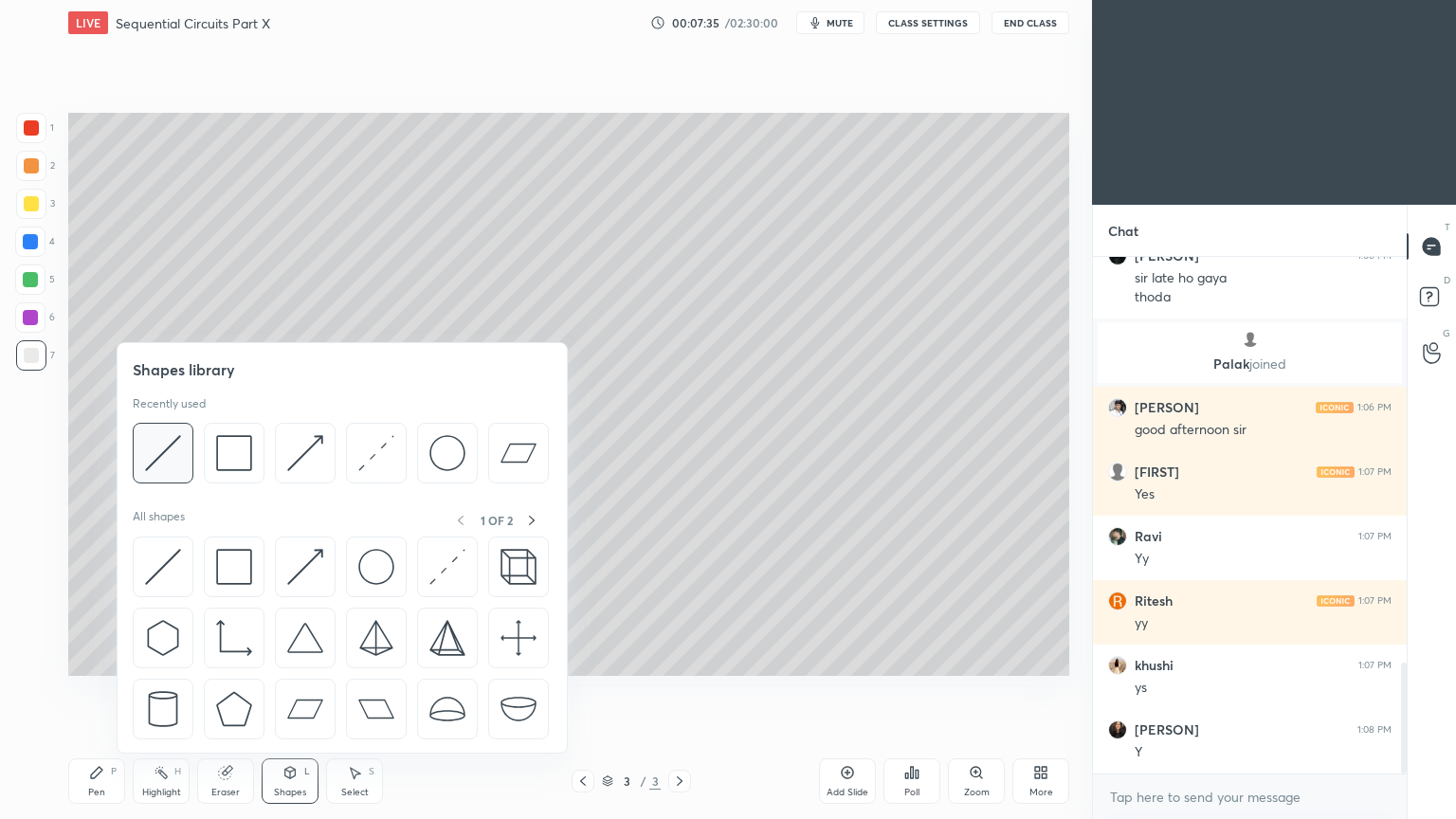 click at bounding box center (163, 453) 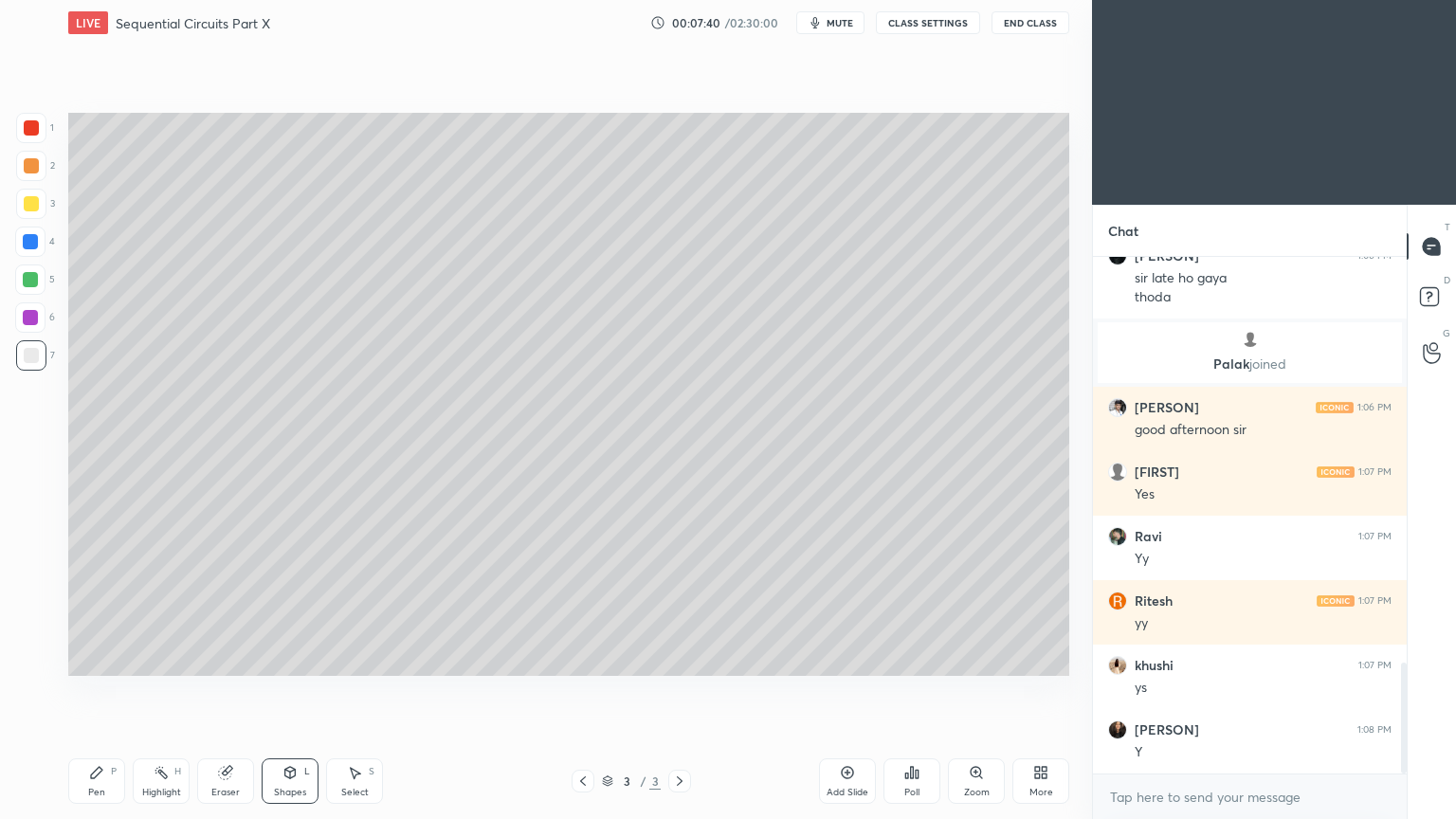 click on "Pen P" at bounding box center [97, 781] 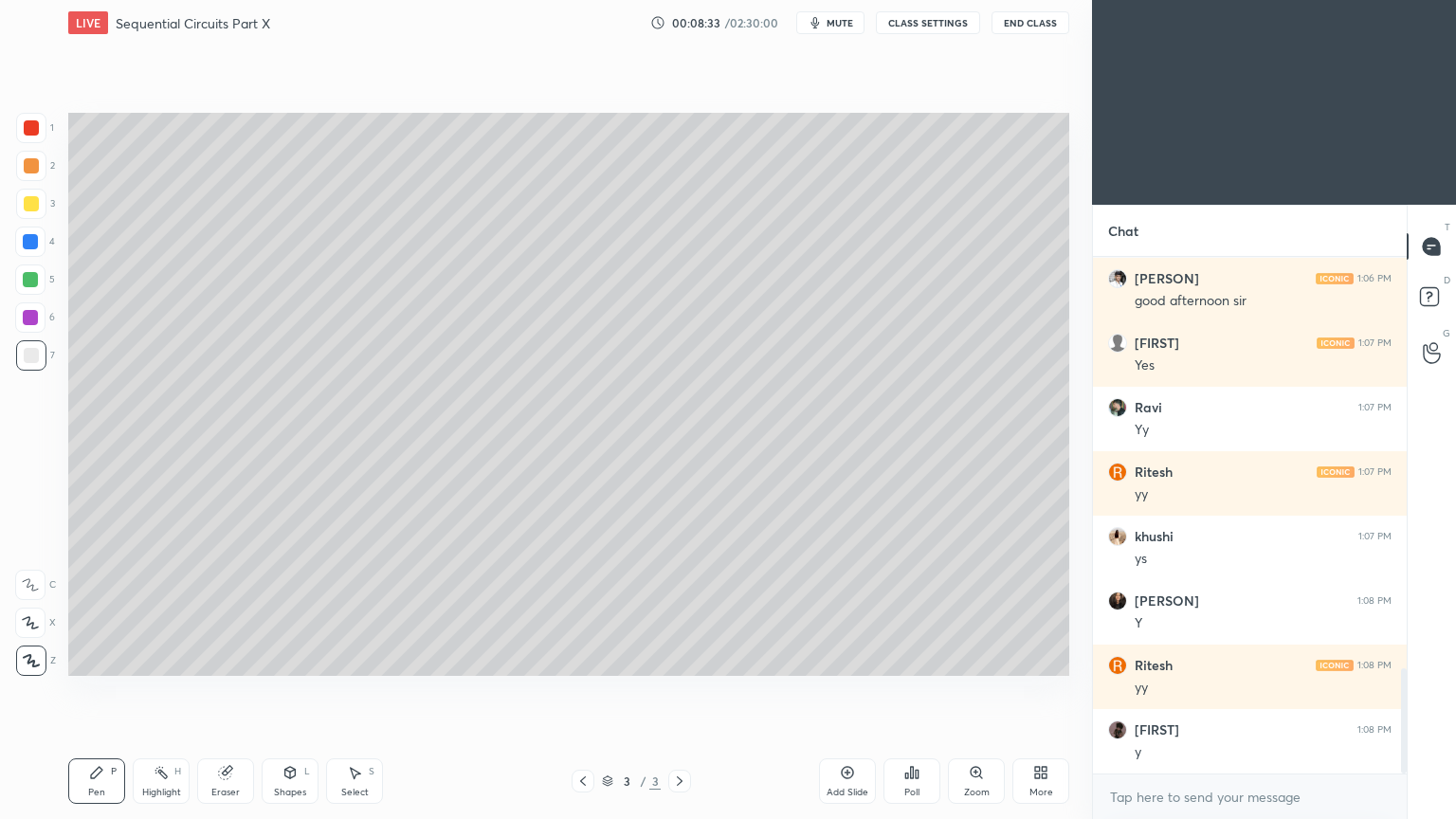 scroll, scrollTop: 2092, scrollLeft: 0, axis: vertical 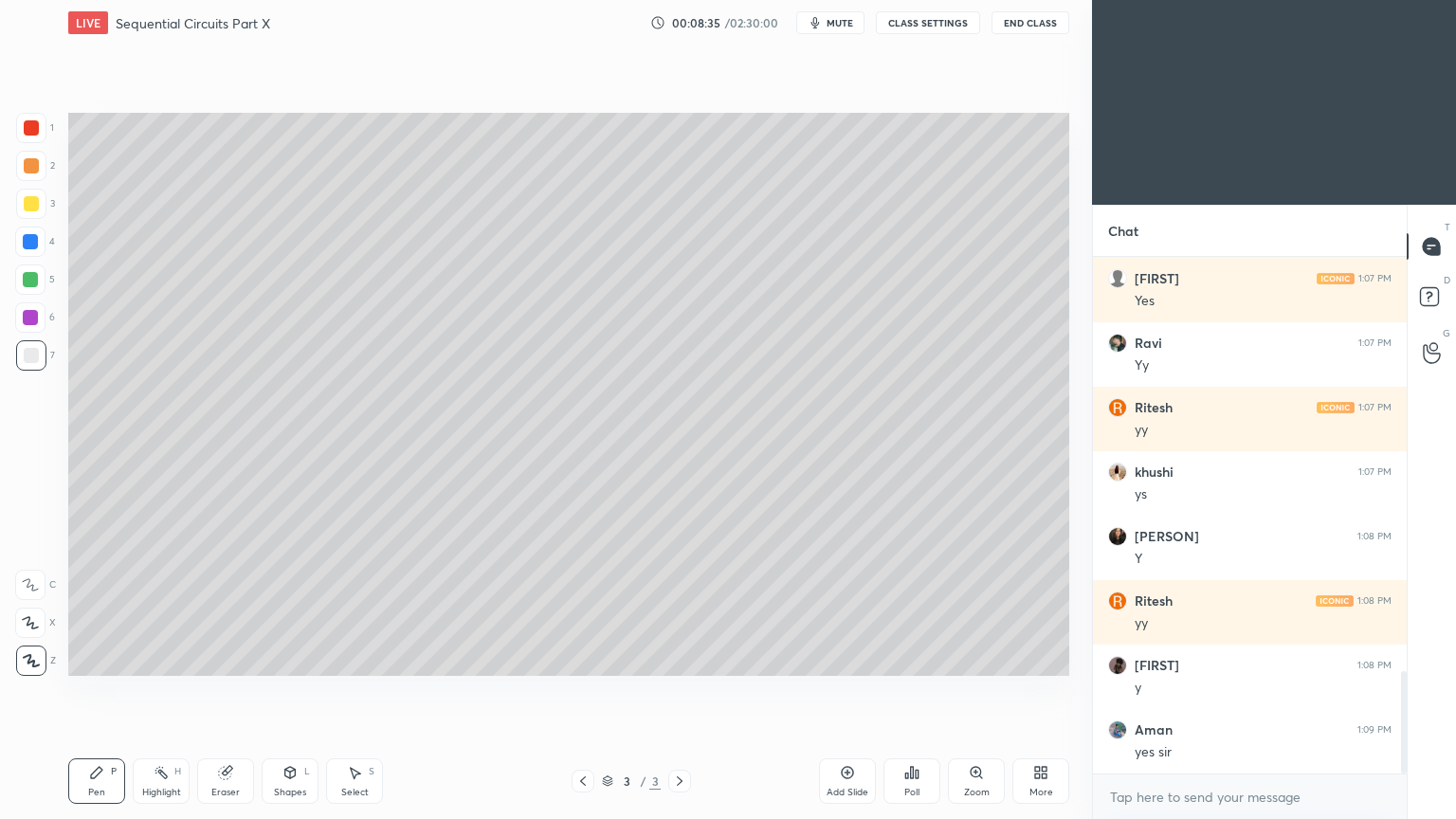 click on "Add Slide" at bounding box center [847, 781] 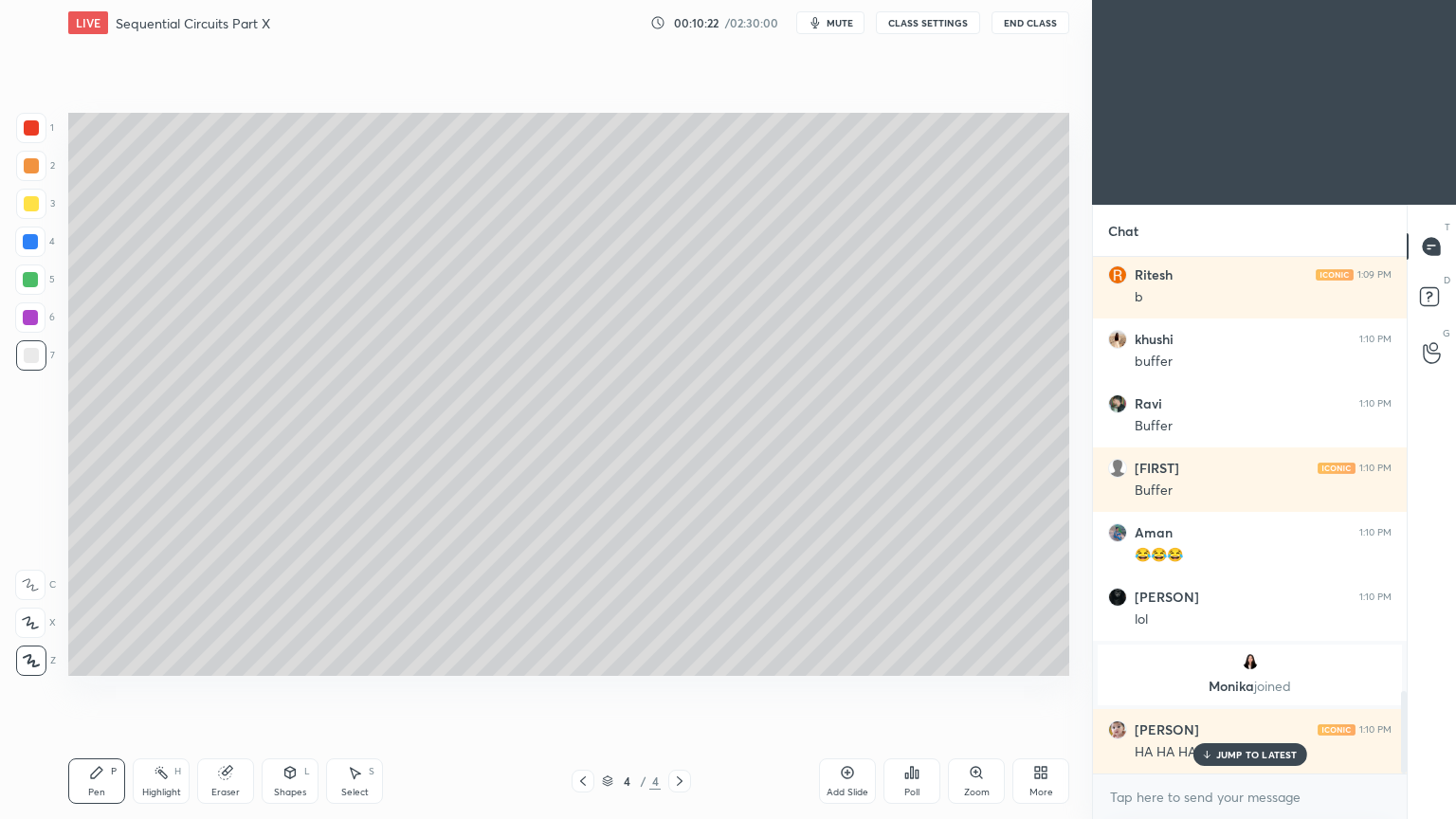scroll, scrollTop: 2707, scrollLeft: 0, axis: vertical 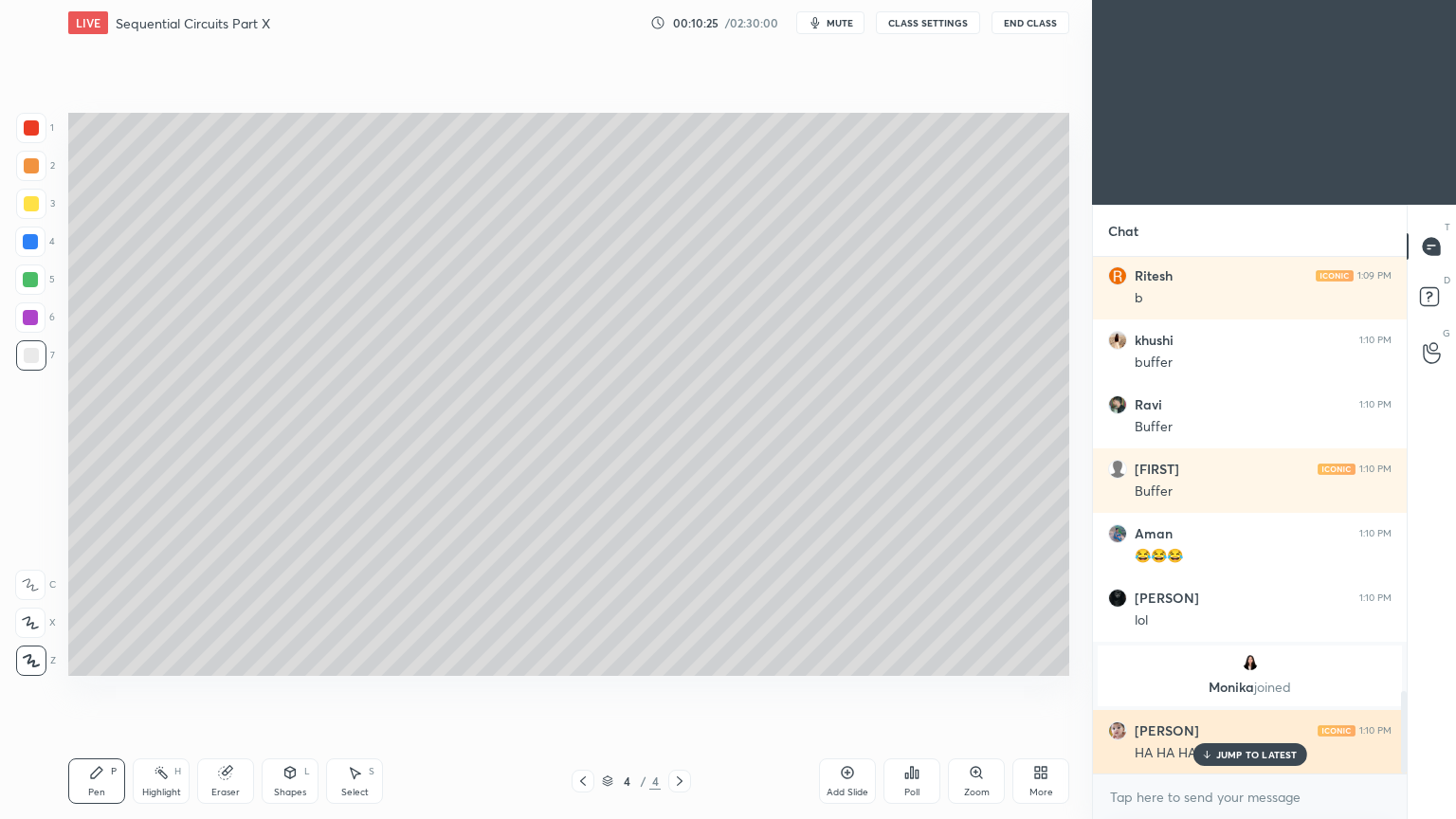 click on "JUMP TO LATEST" at bounding box center [1257, 755] 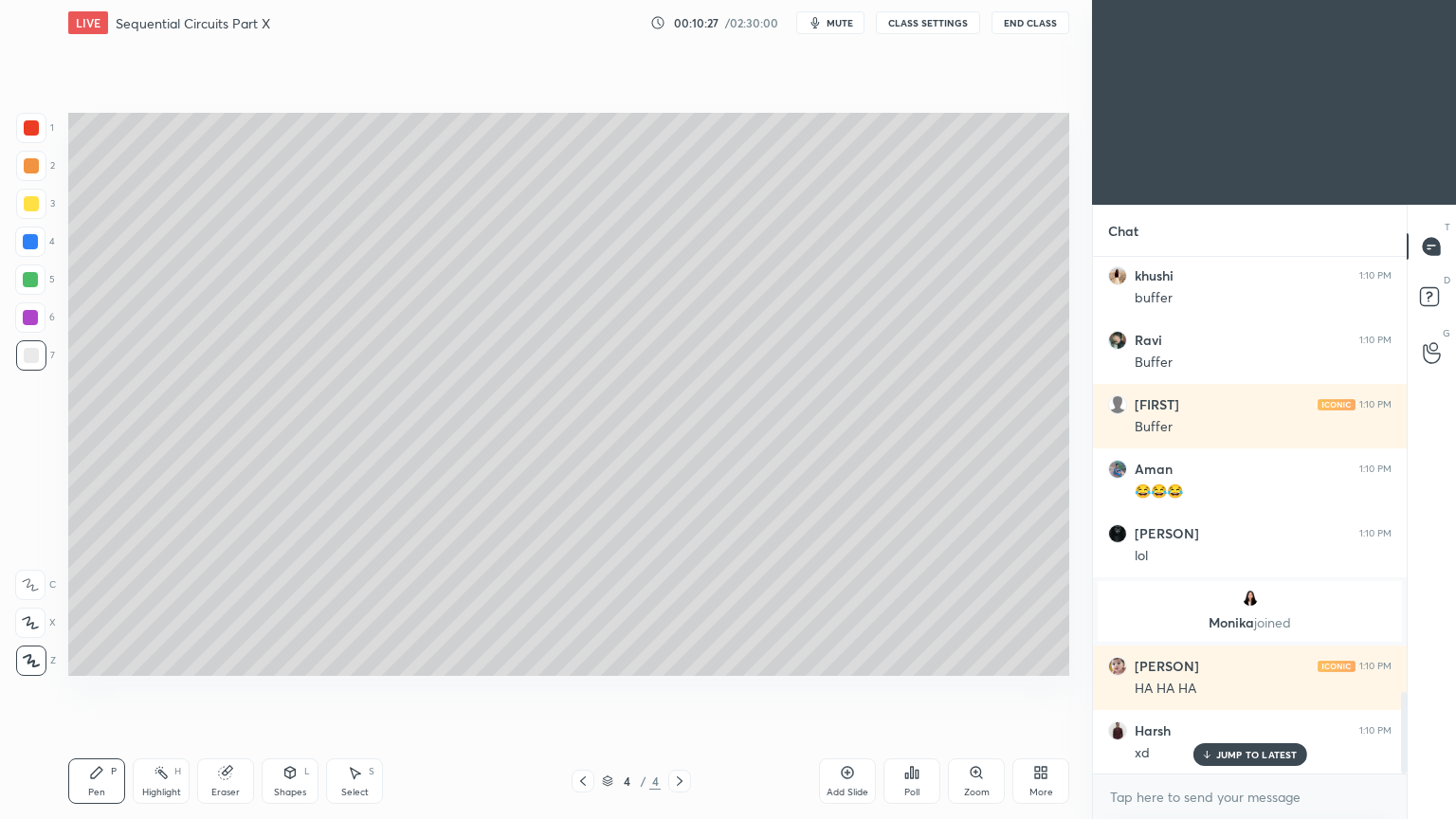 scroll, scrollTop: 2836, scrollLeft: 0, axis: vertical 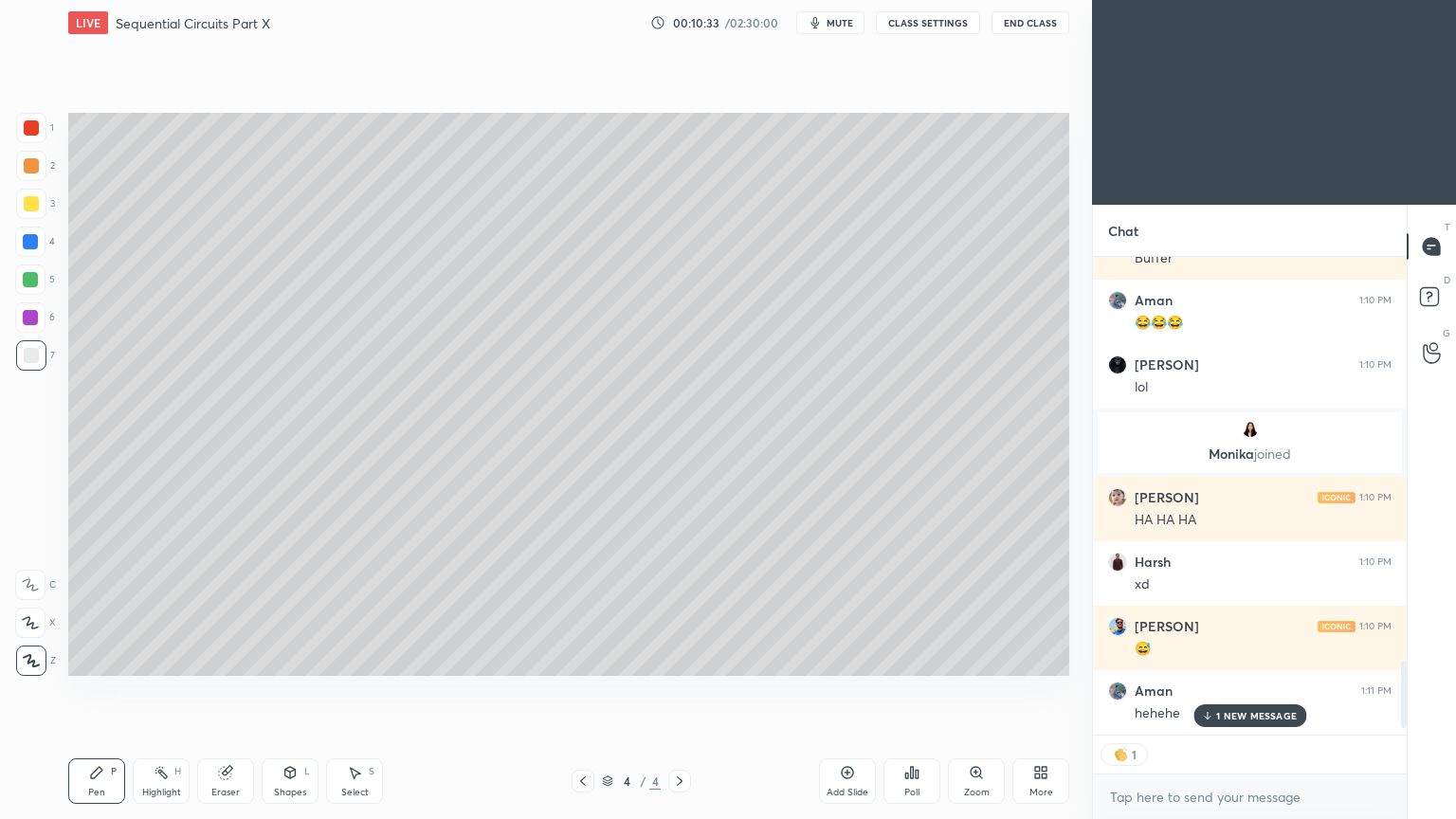 click on "[PERSON] 1:09 PM 0 [PERSON] 1:09 PM 0 [PERSON] 1:09 PM 0 [PERSON] 1:09 PM 0 [PERSON] 1:09 PM 0 b [PERSON] 1:09 PM b [PERSON] 1:09 PM B [PERSON] 1:09 PM B [PERSON] 1:09 PM b [PERSON] 1:10 PM buffer [PERSON] 1:10 PM Buffer [PERSON] 1:10 PM Buffer [PERSON] 1:10 PM 😂😂😂 [PERSON] 1:10 PM lol [PERSON]  joined [PERSON] 1:10 PM HA HA HA [PERSON] 1:10 PM xd [PERSON] 1:10 PM 😅 [PERSON] 1:11 PM hehehe" at bounding box center (1249, 496) 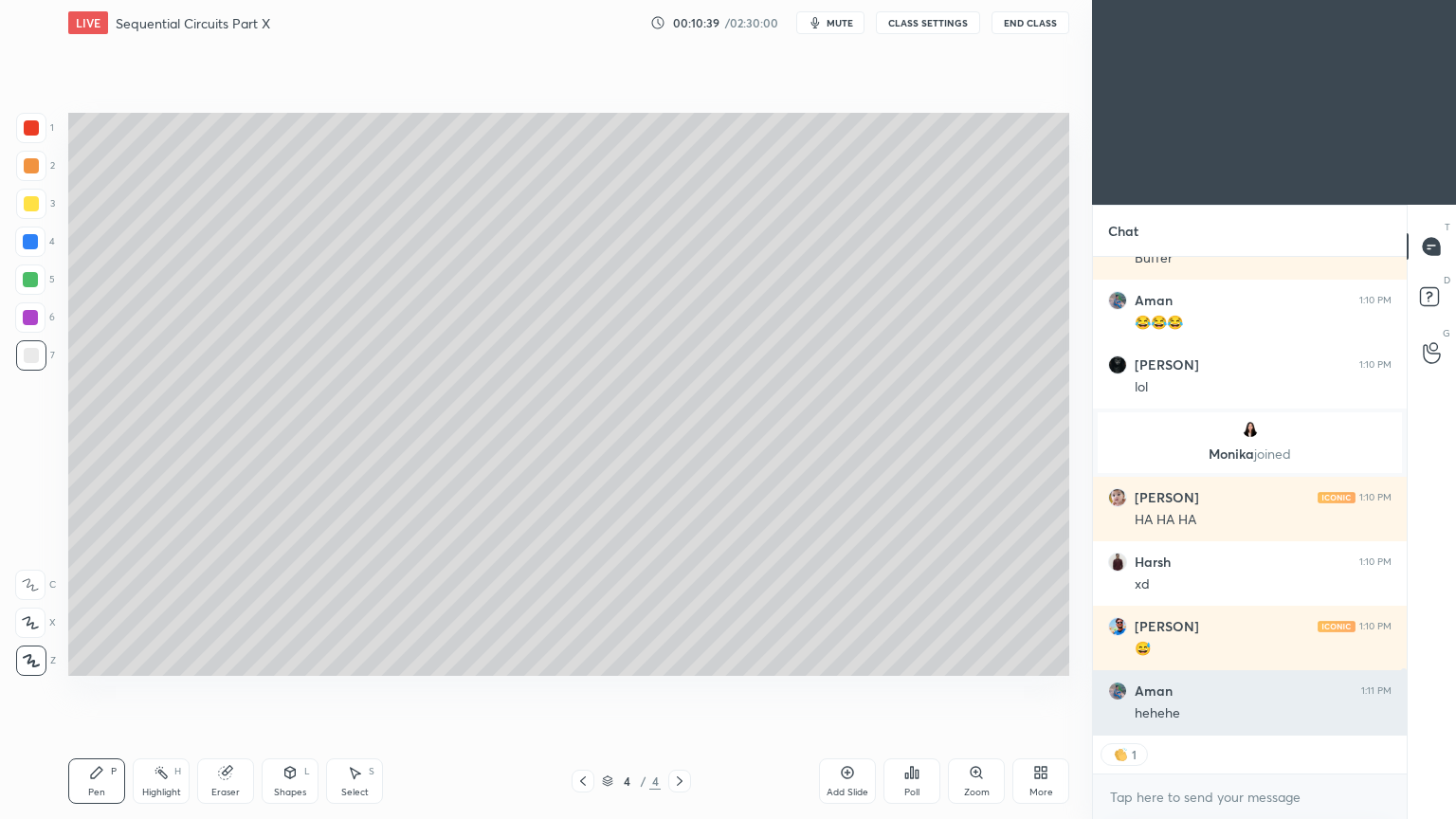 scroll, scrollTop: 6, scrollLeft: 6, axis: both 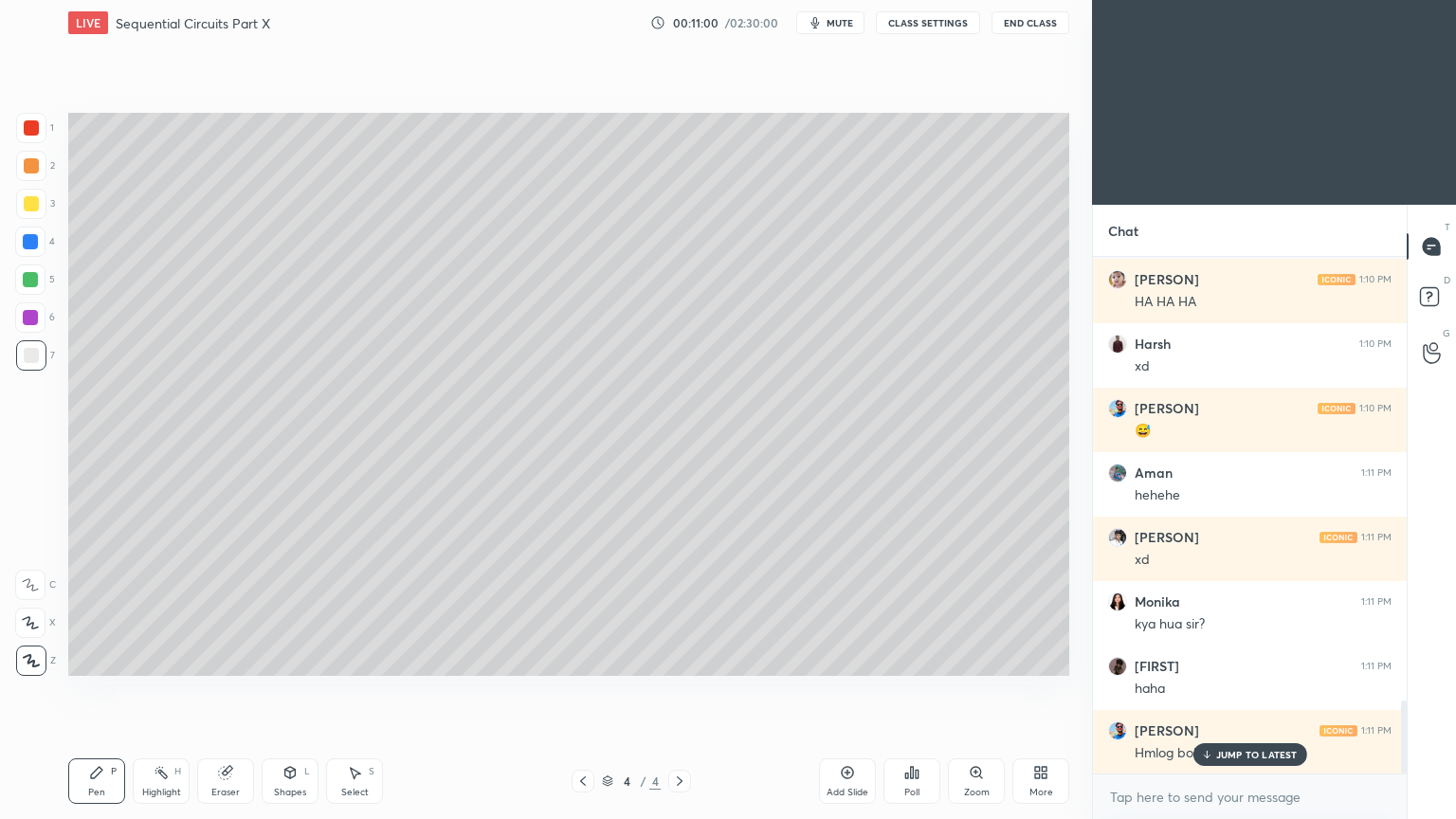 click on "JUMP TO LATEST" at bounding box center (1257, 755) 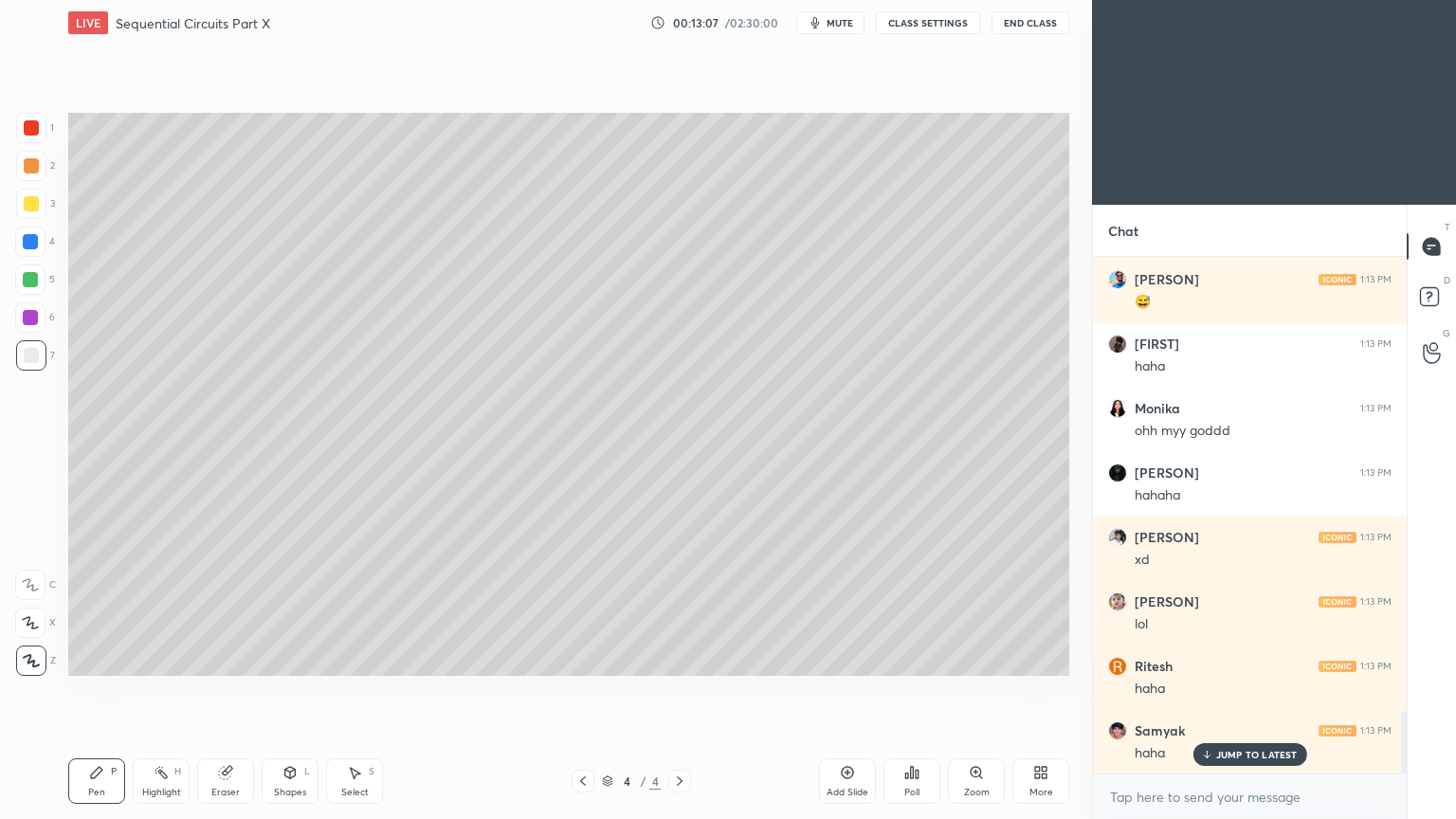 scroll, scrollTop: 3765, scrollLeft: 0, axis: vertical 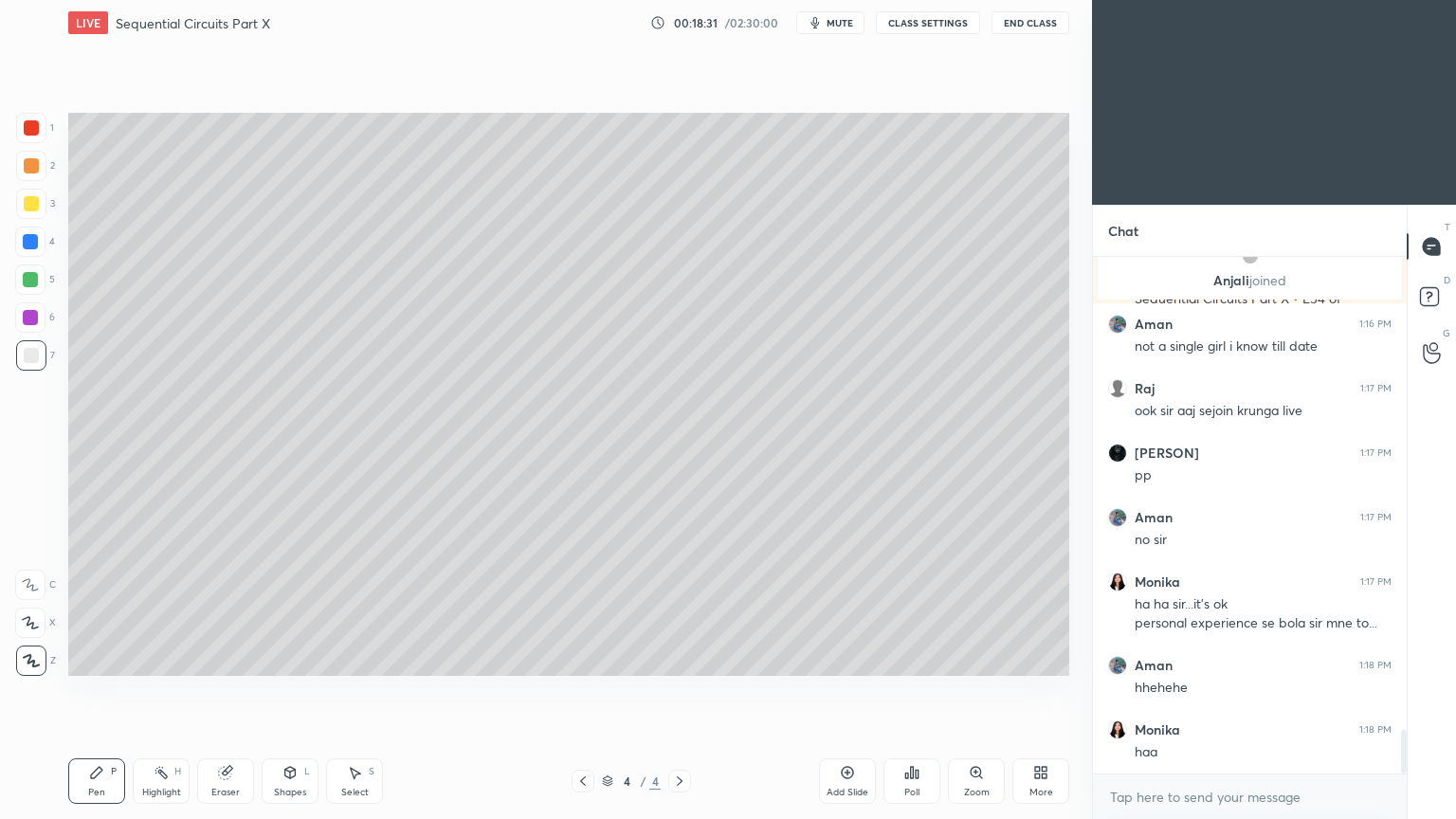 click 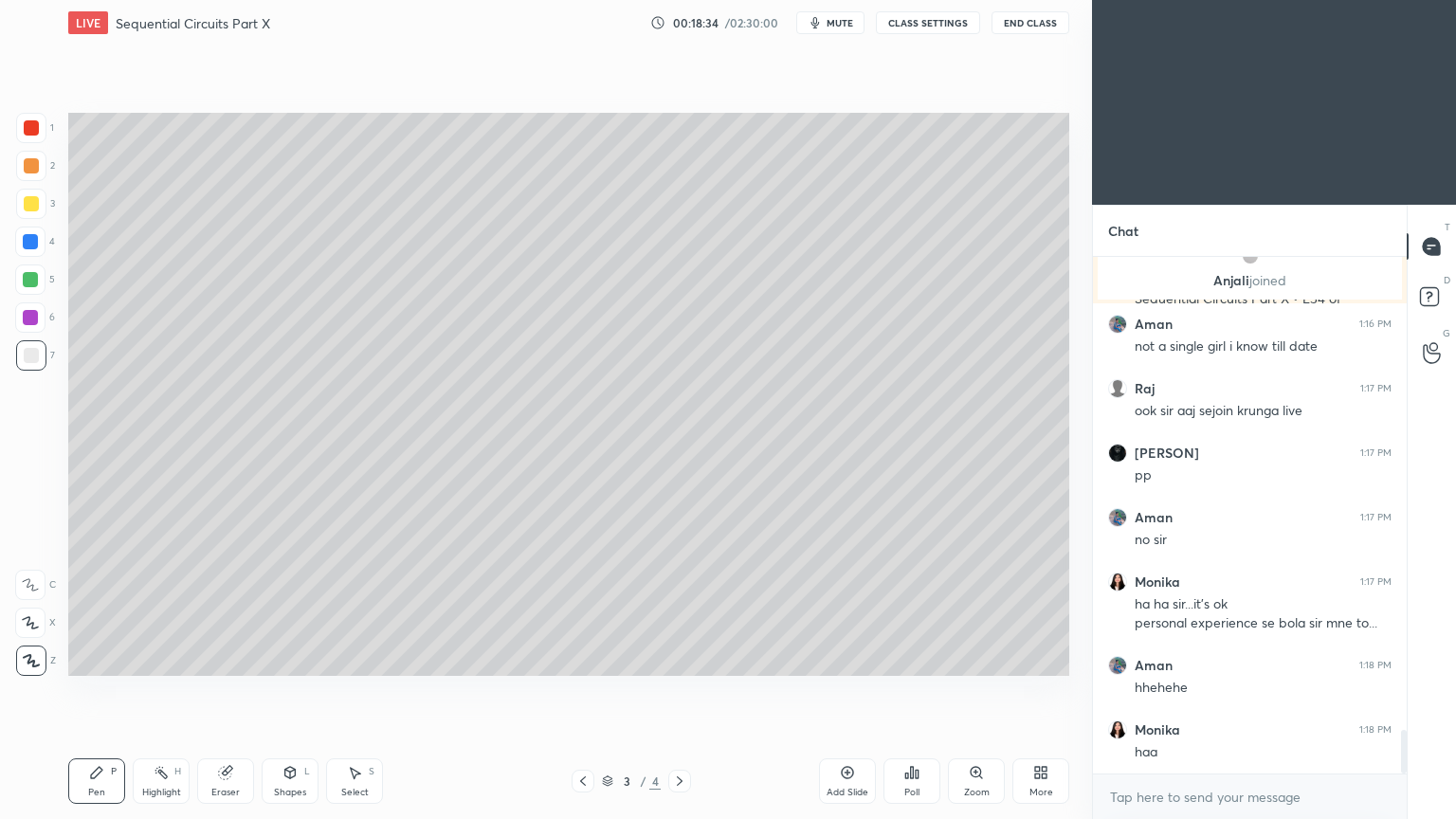 scroll, scrollTop: 5615, scrollLeft: 0, axis: vertical 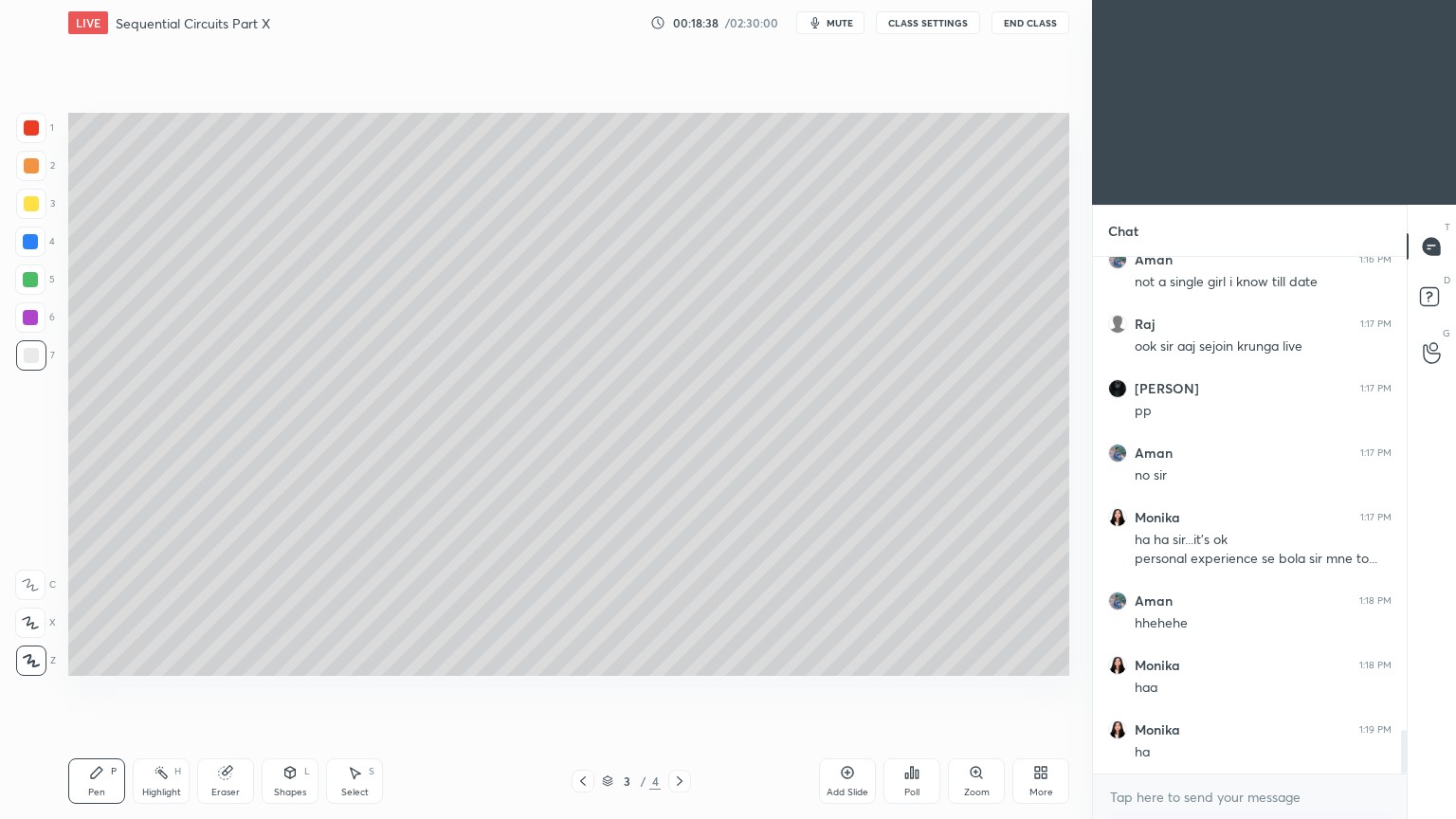 click 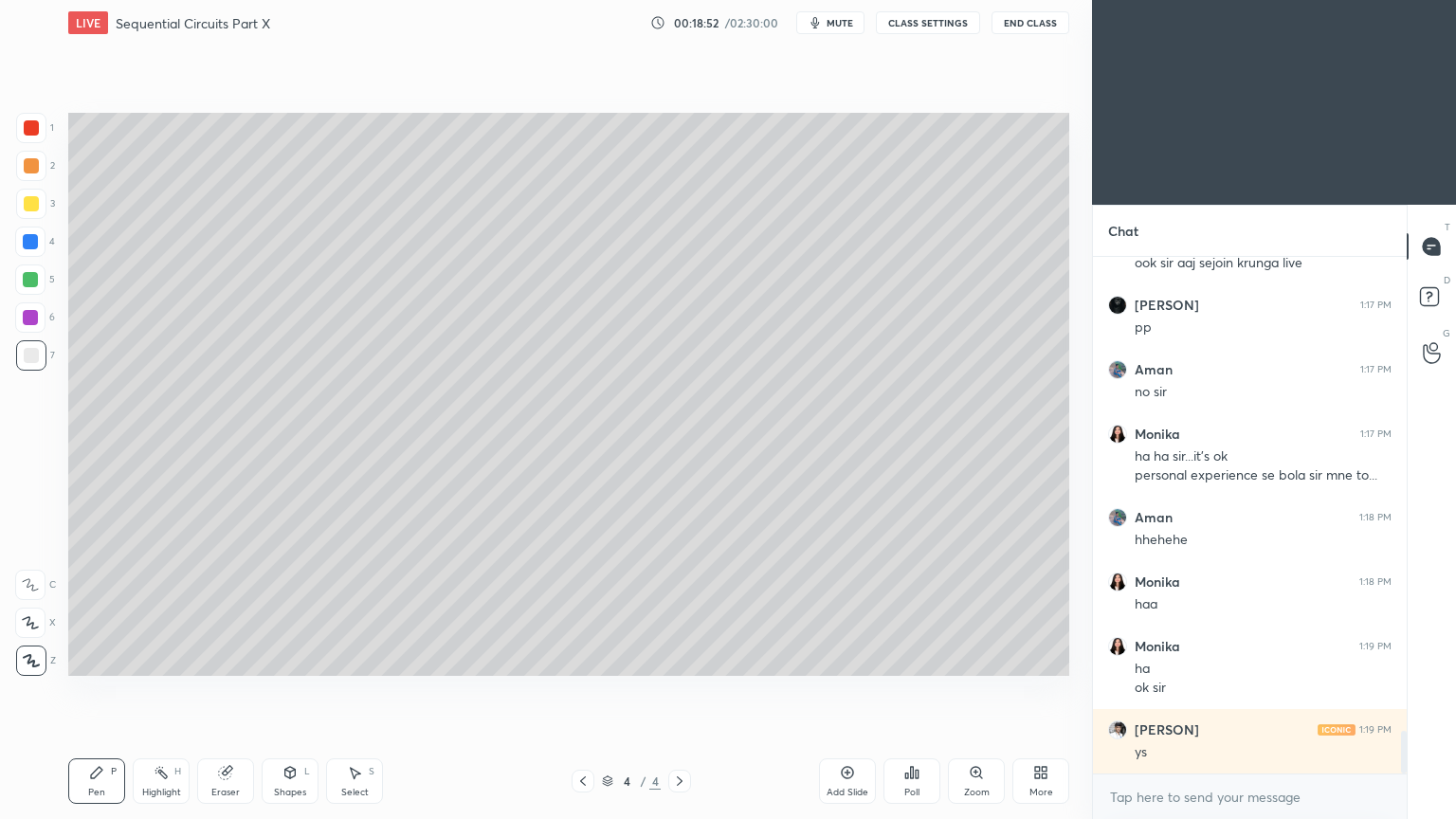 scroll, scrollTop: 5762, scrollLeft: 0, axis: vertical 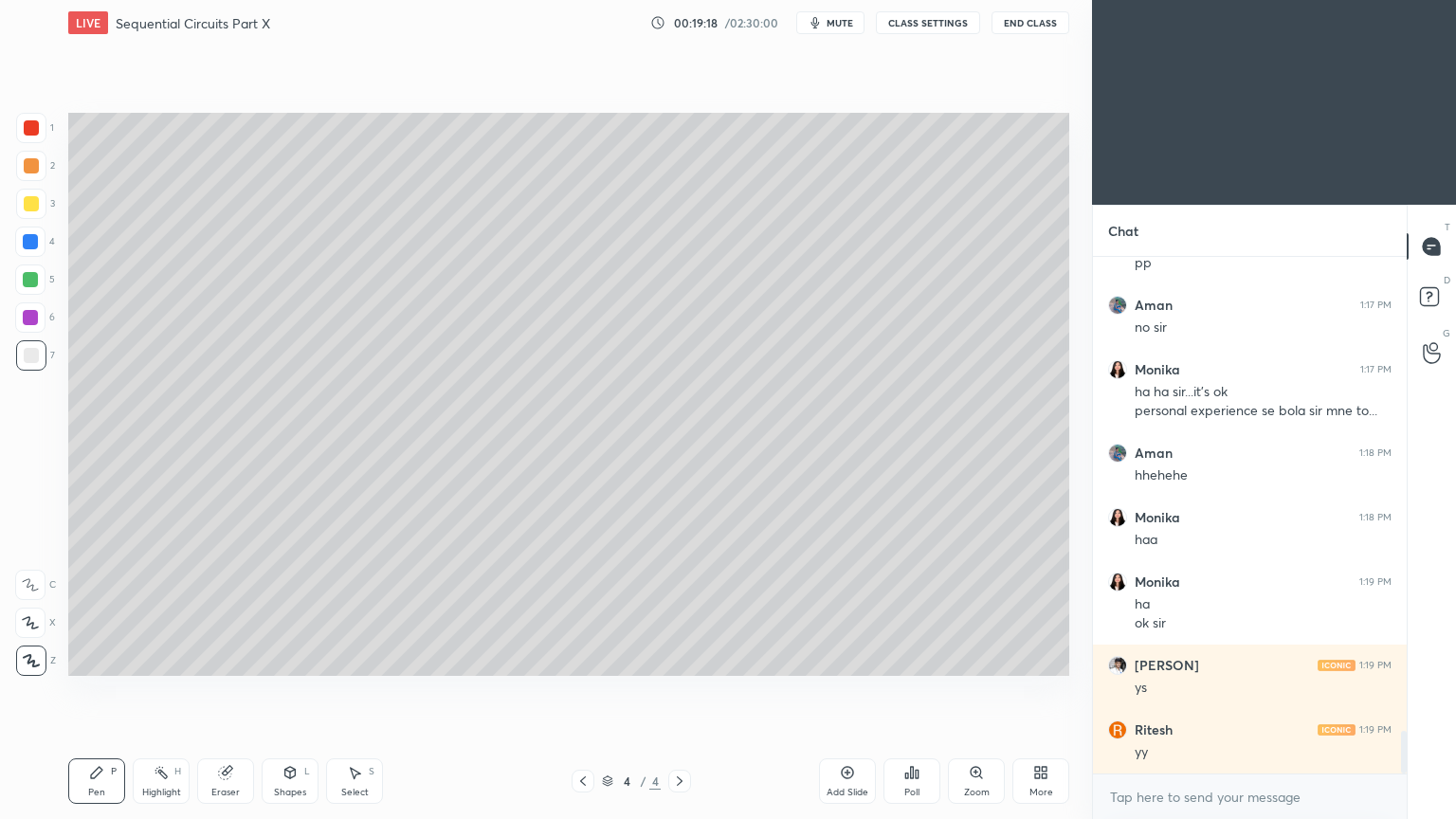 click on "Add Slide" at bounding box center (847, 781) 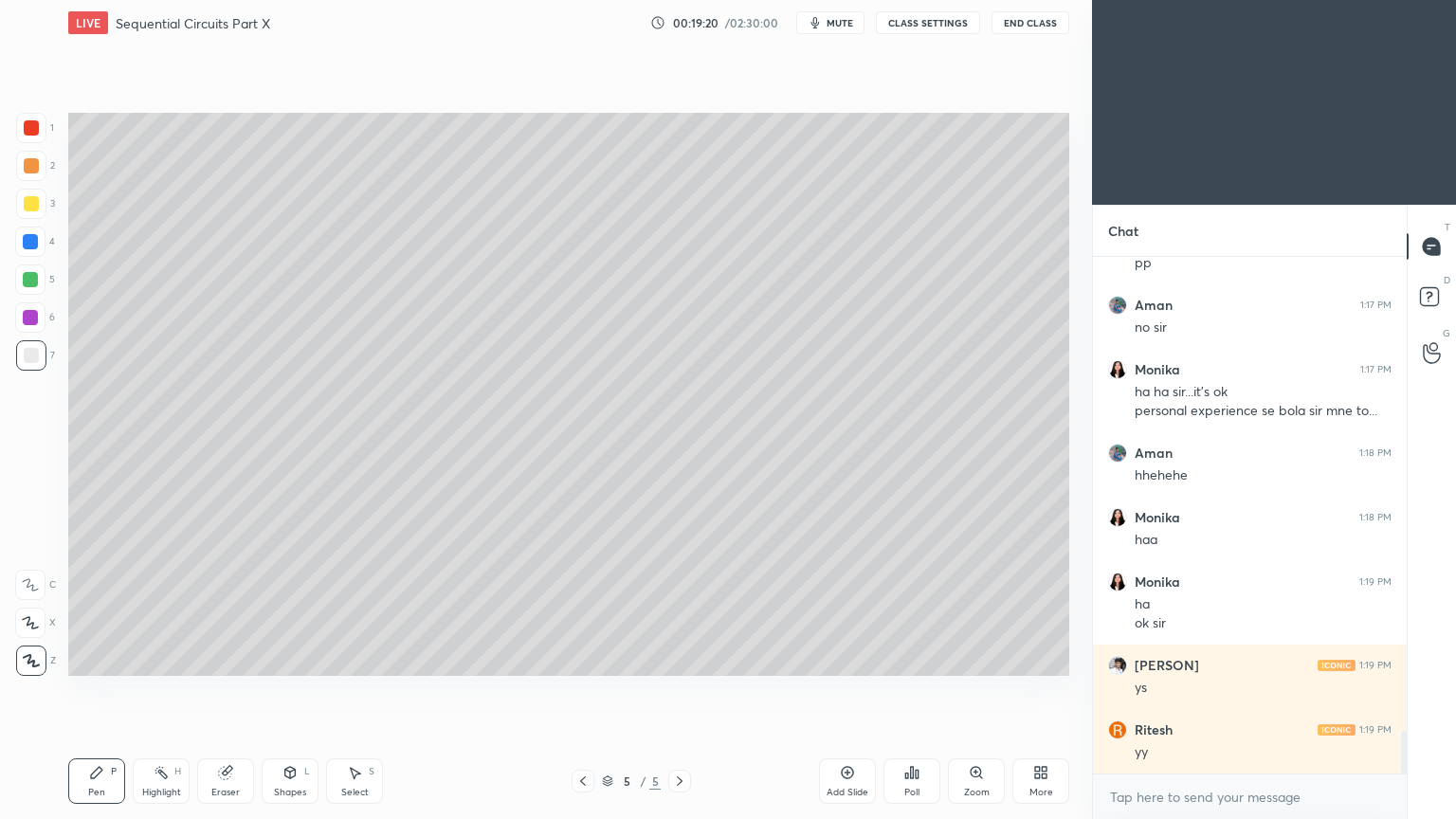 click at bounding box center [31, 204] 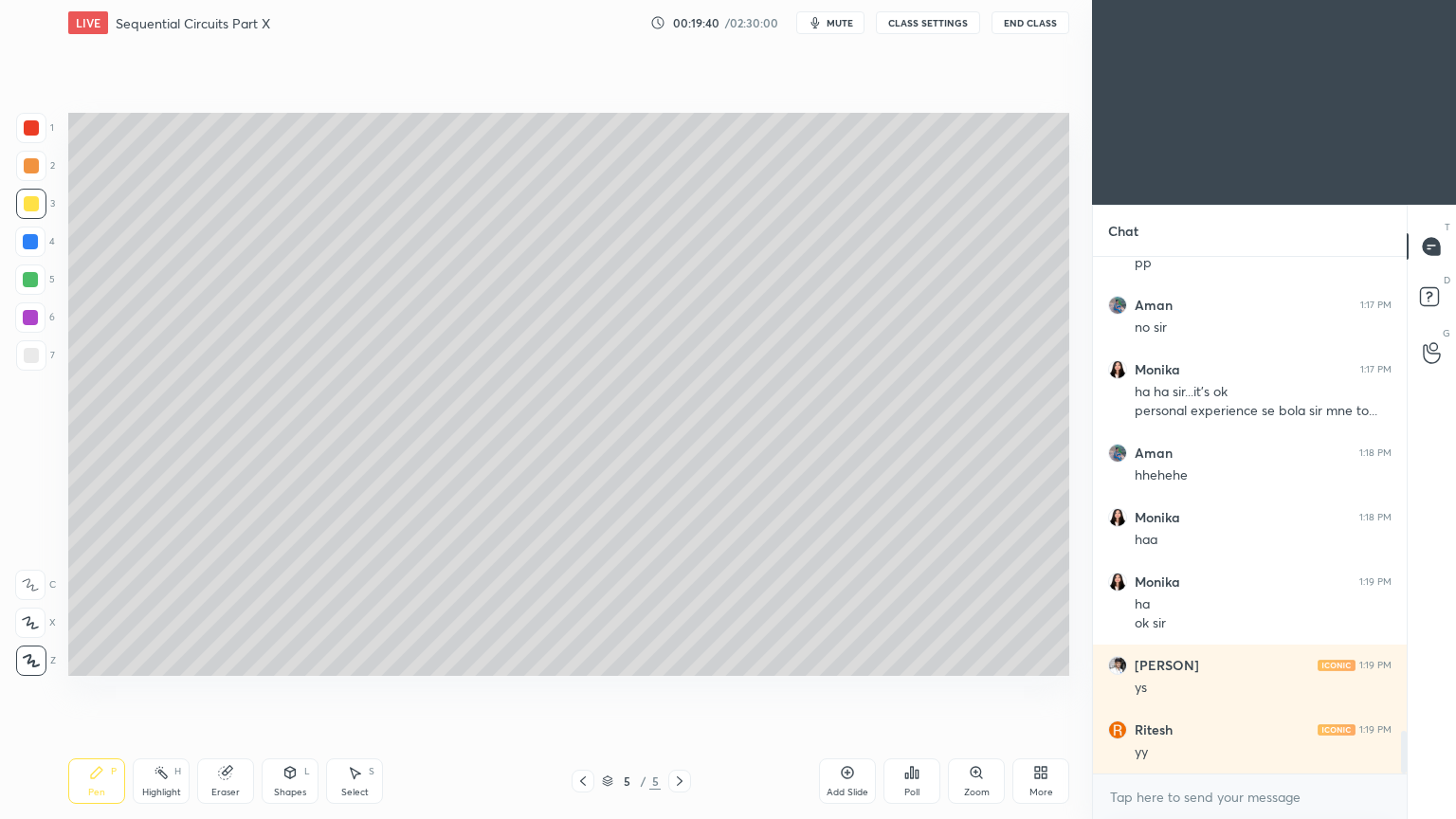 click at bounding box center [31, 355] 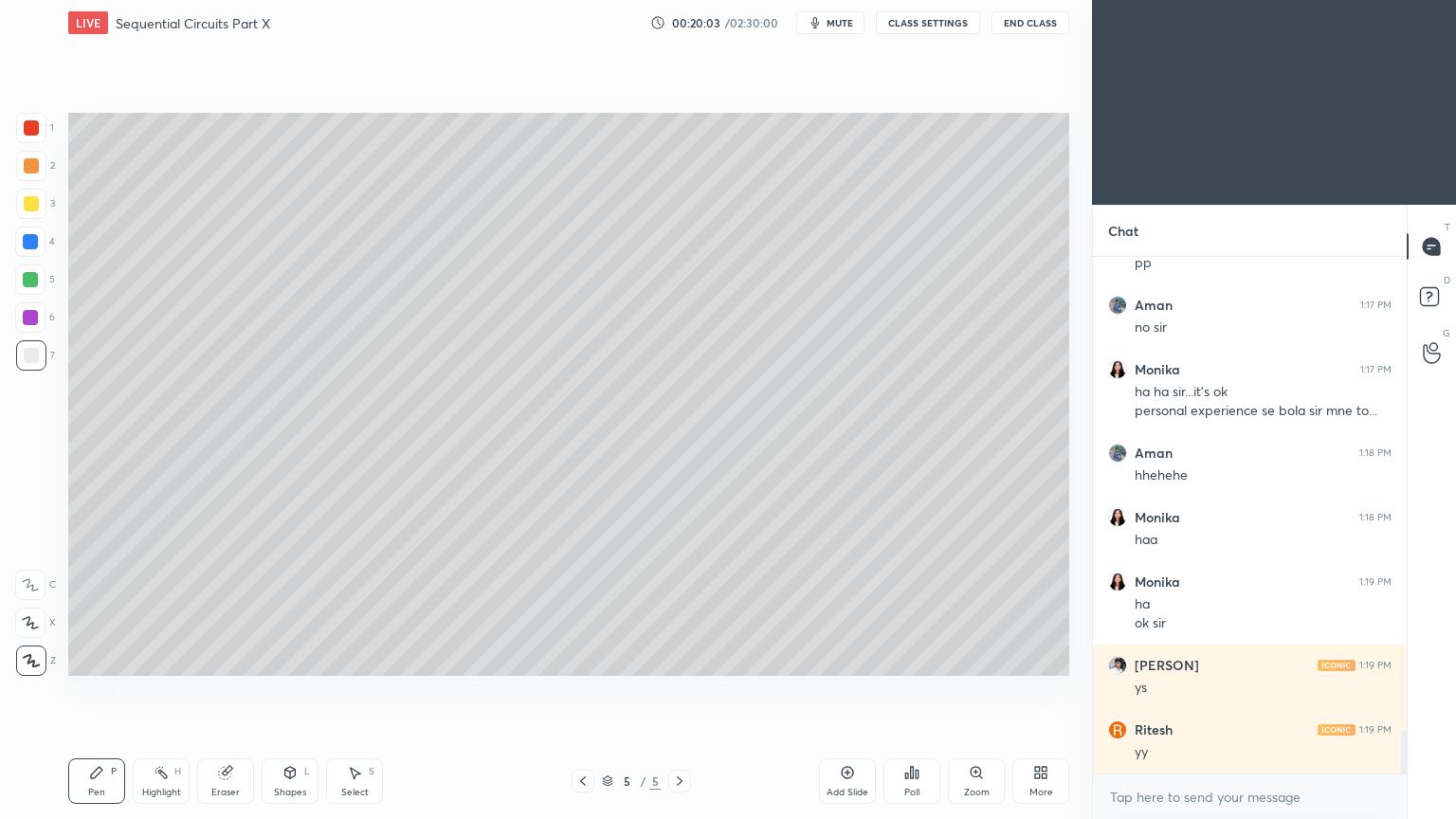 click 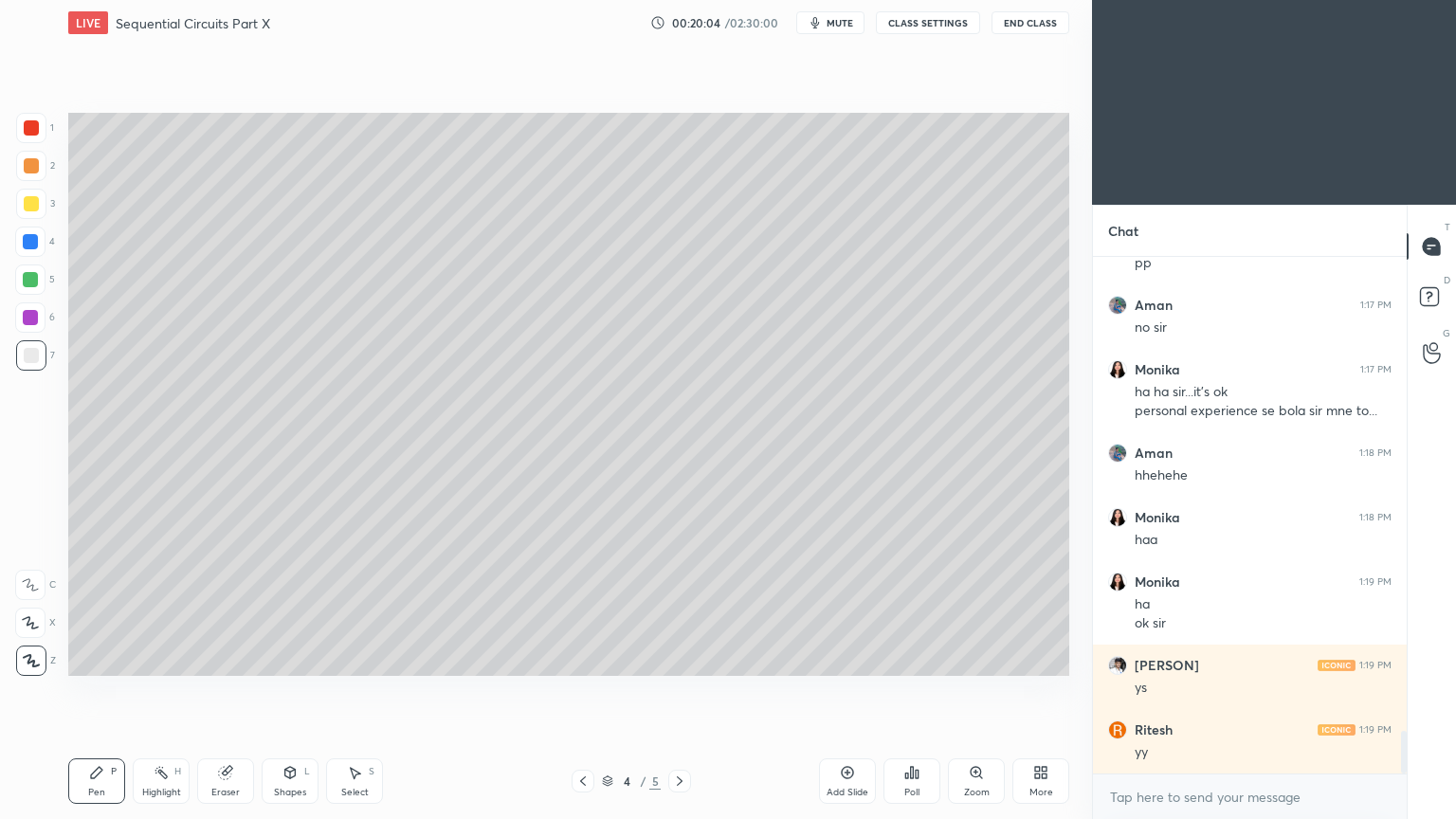 click 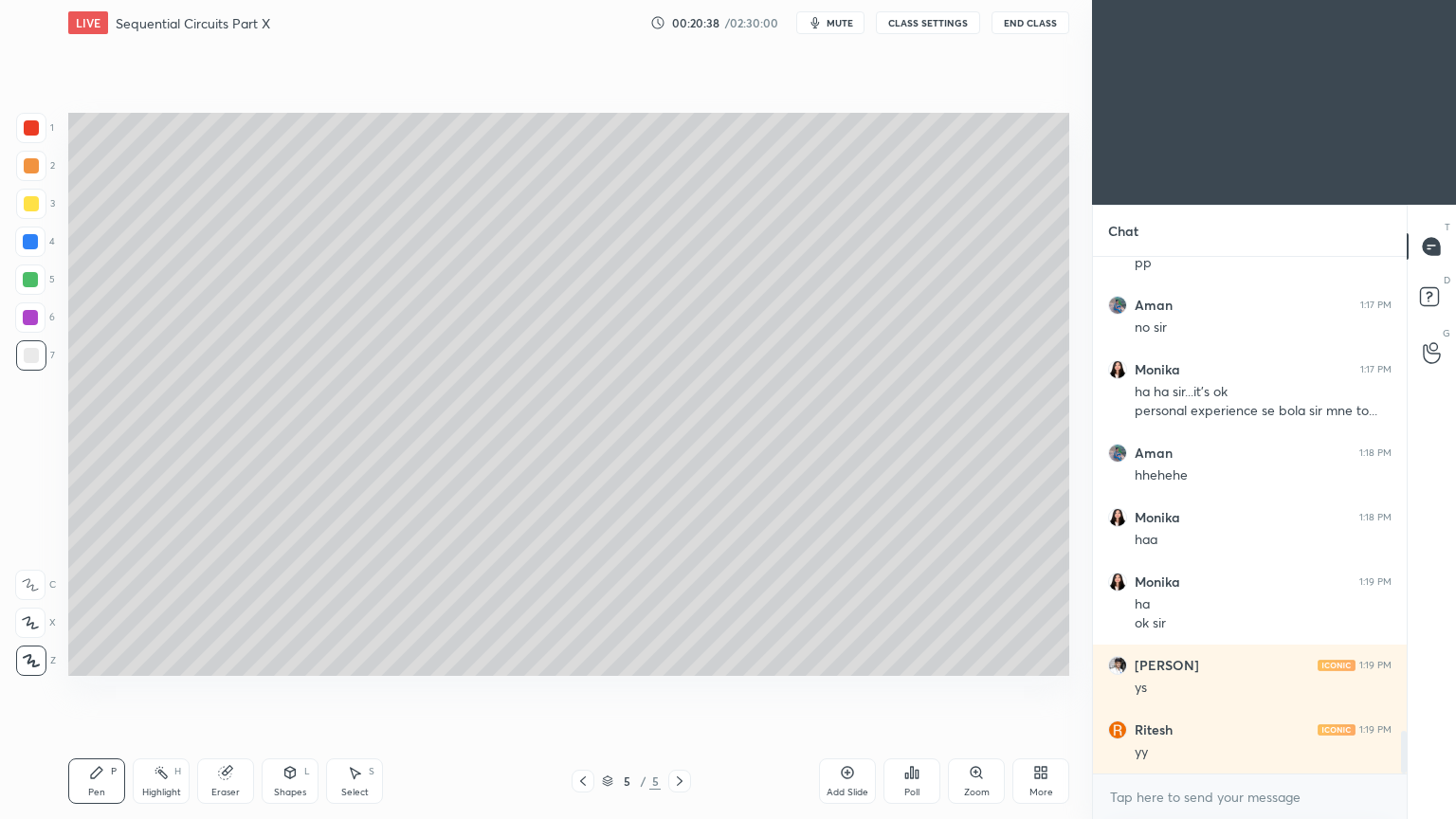 click on "Shapes L" at bounding box center (290, 781) 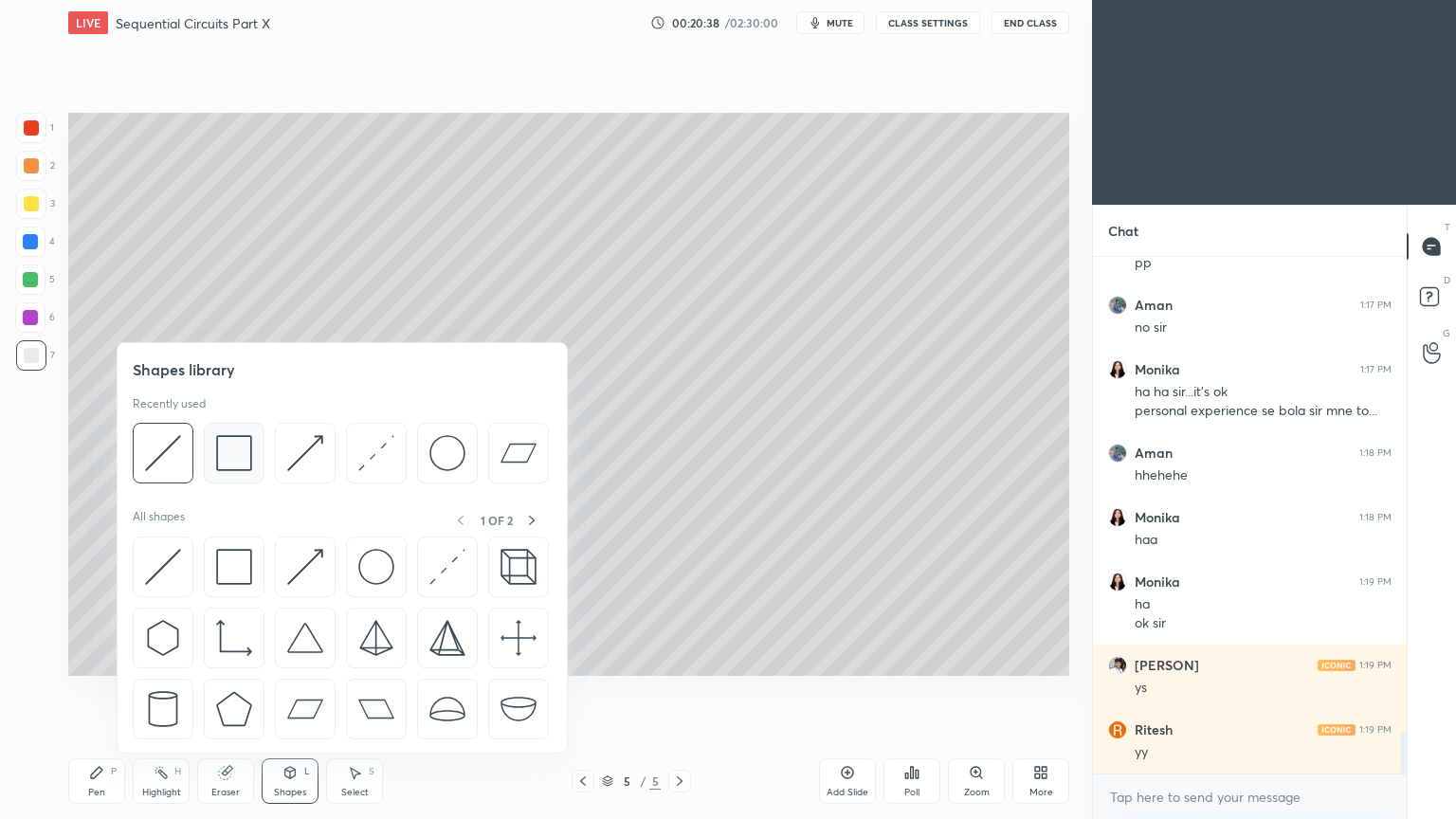 click at bounding box center (234, 453) 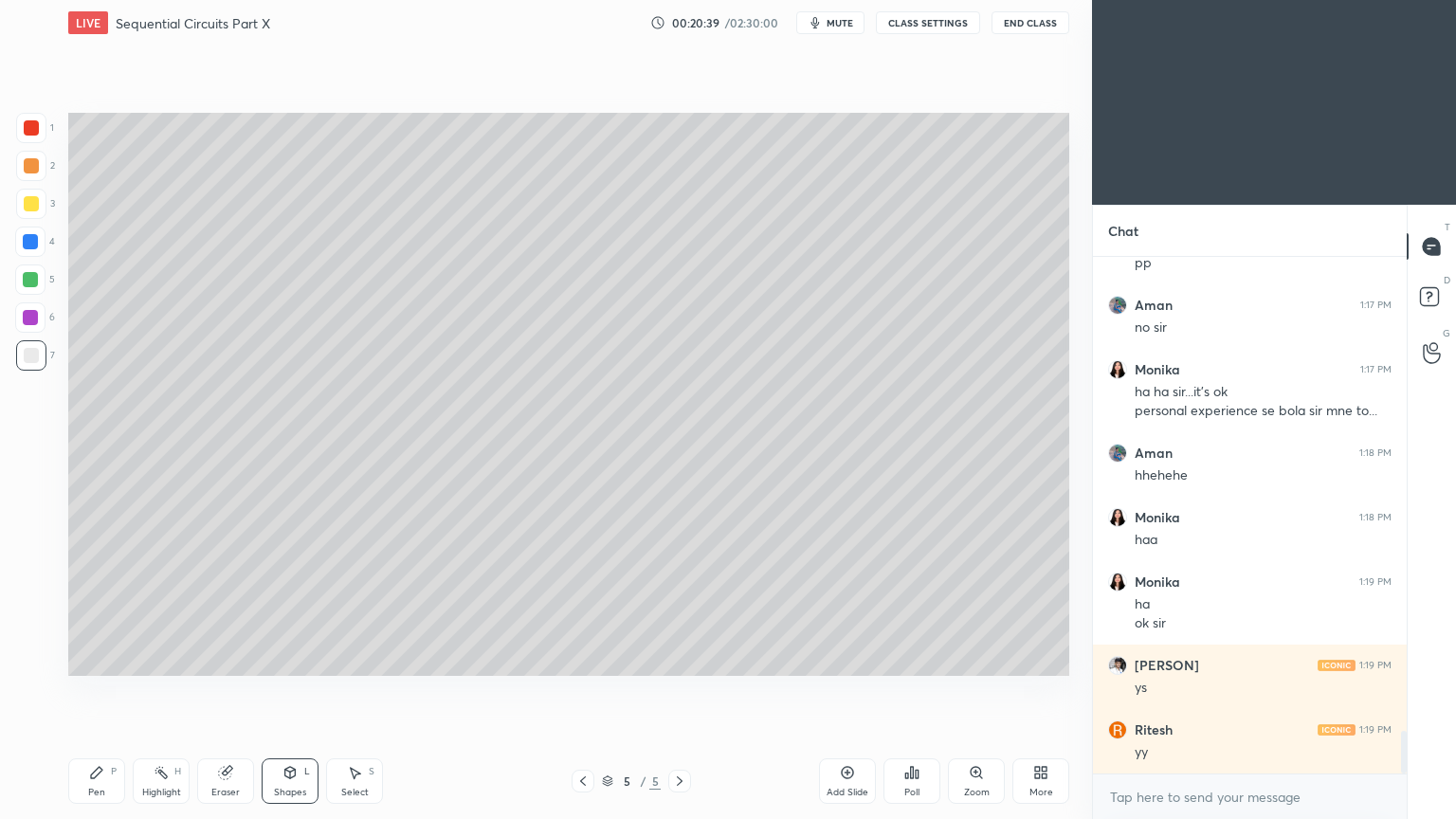 click at bounding box center (30, 318) 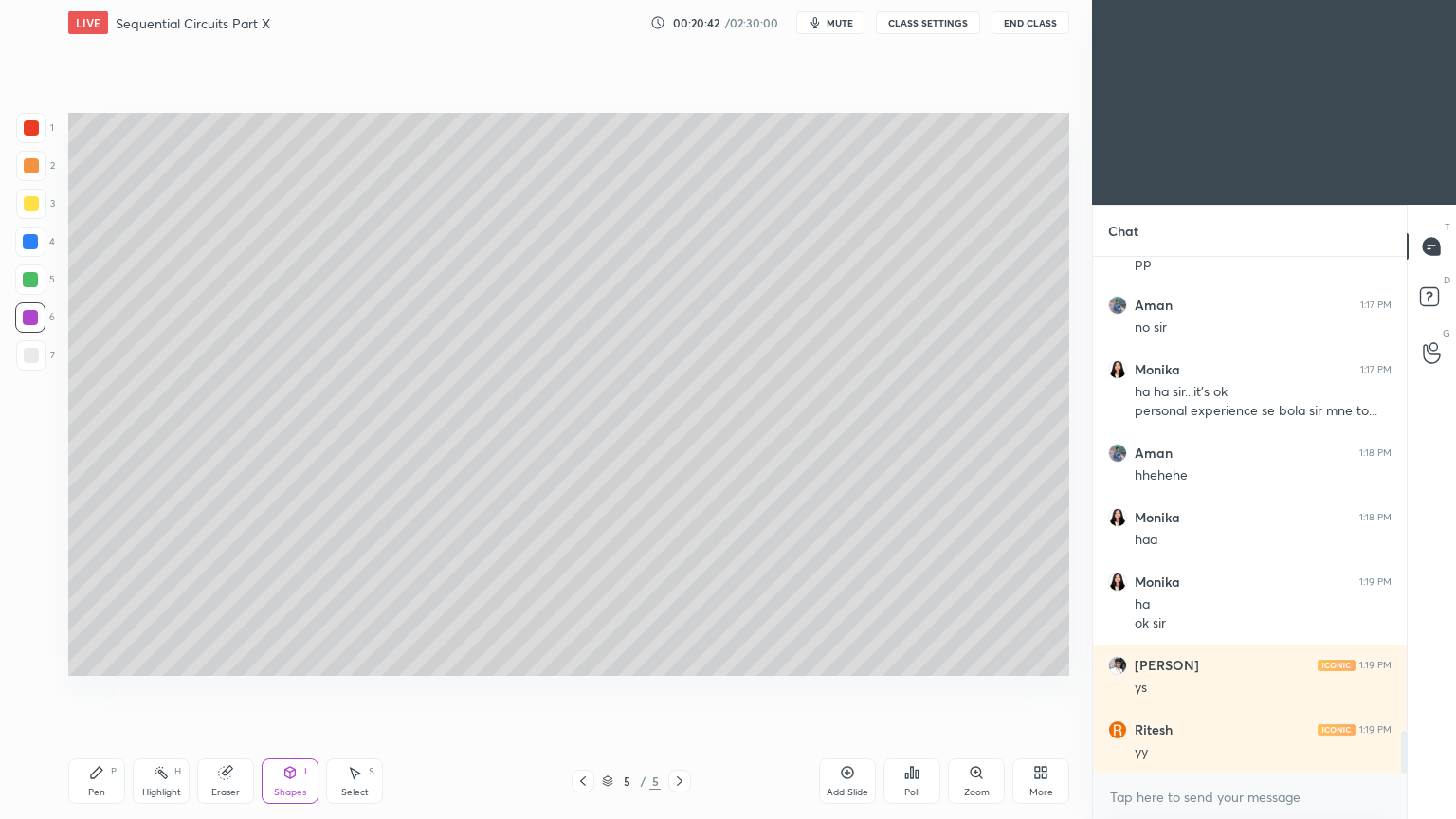 click 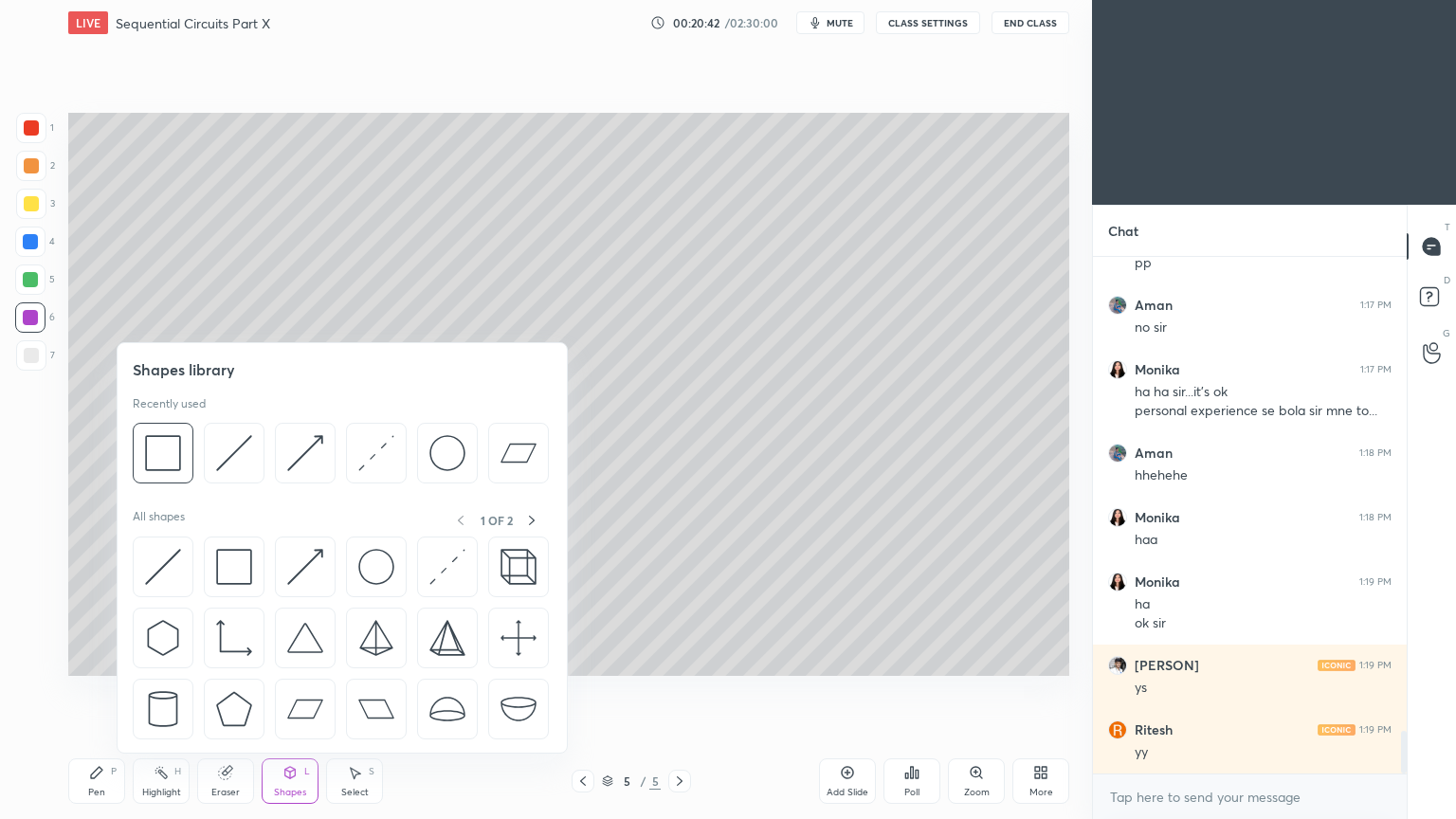 click at bounding box center (234, 453) 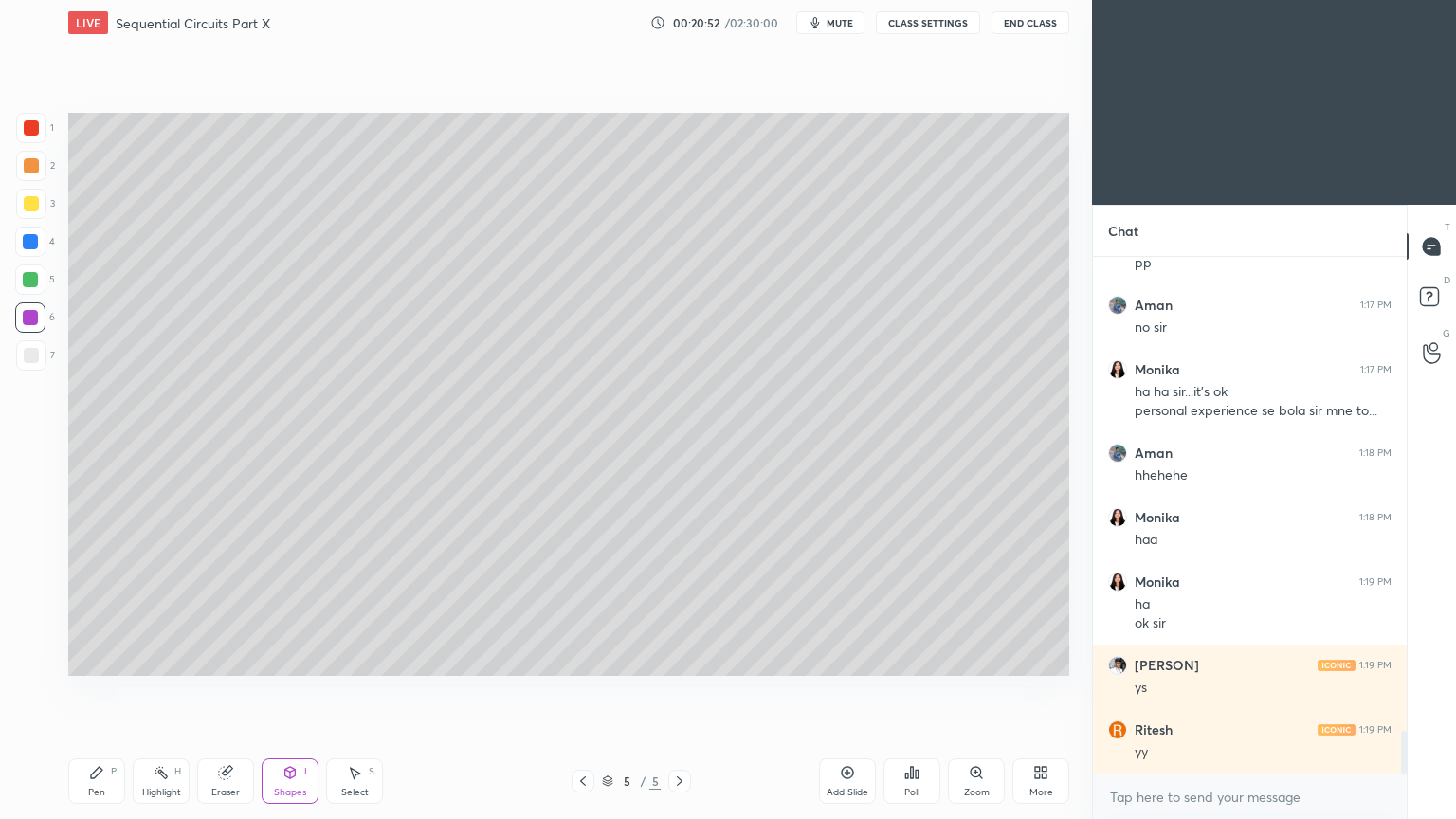 click 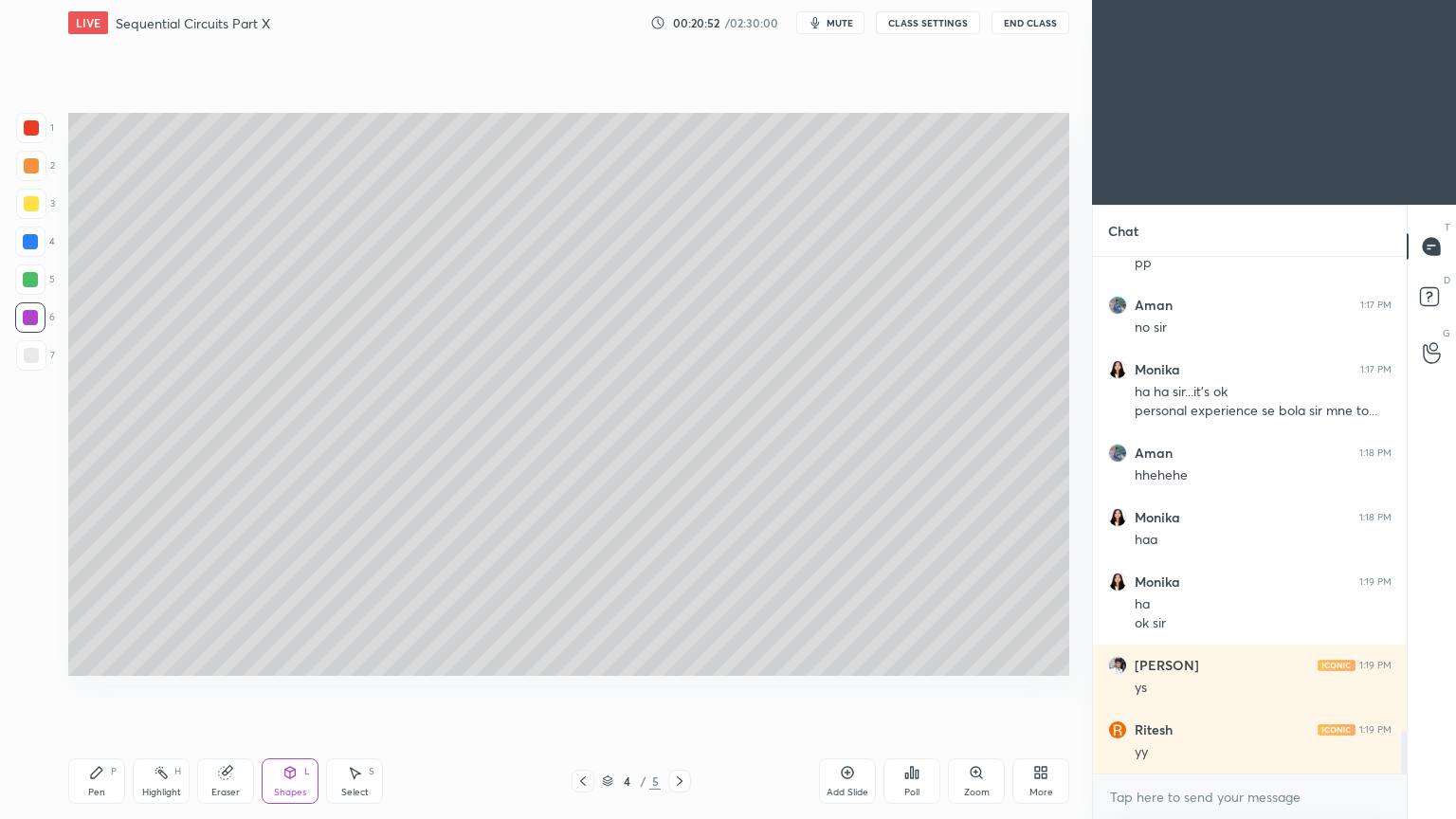 click 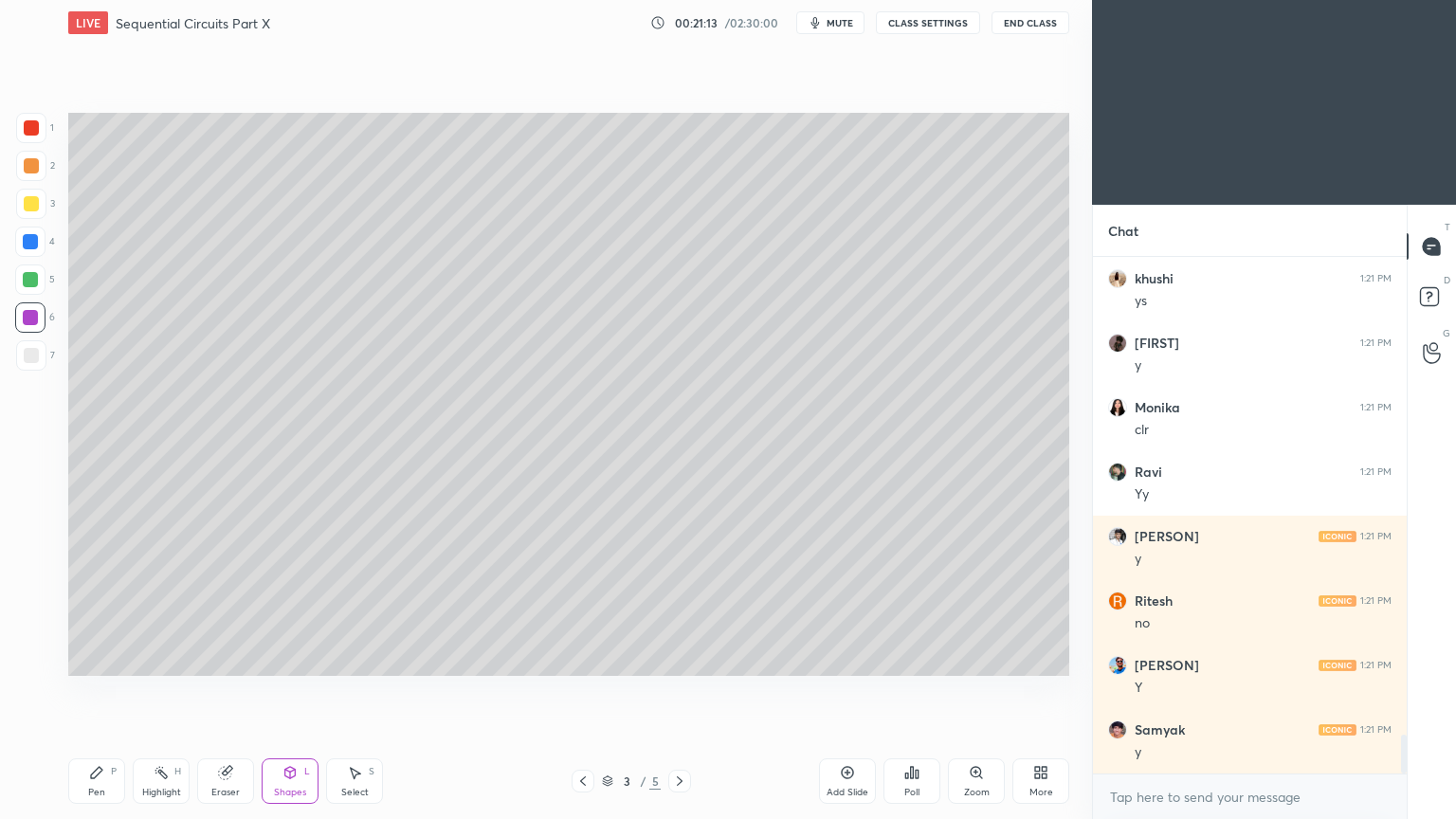 scroll, scrollTop: 6536, scrollLeft: 0, axis: vertical 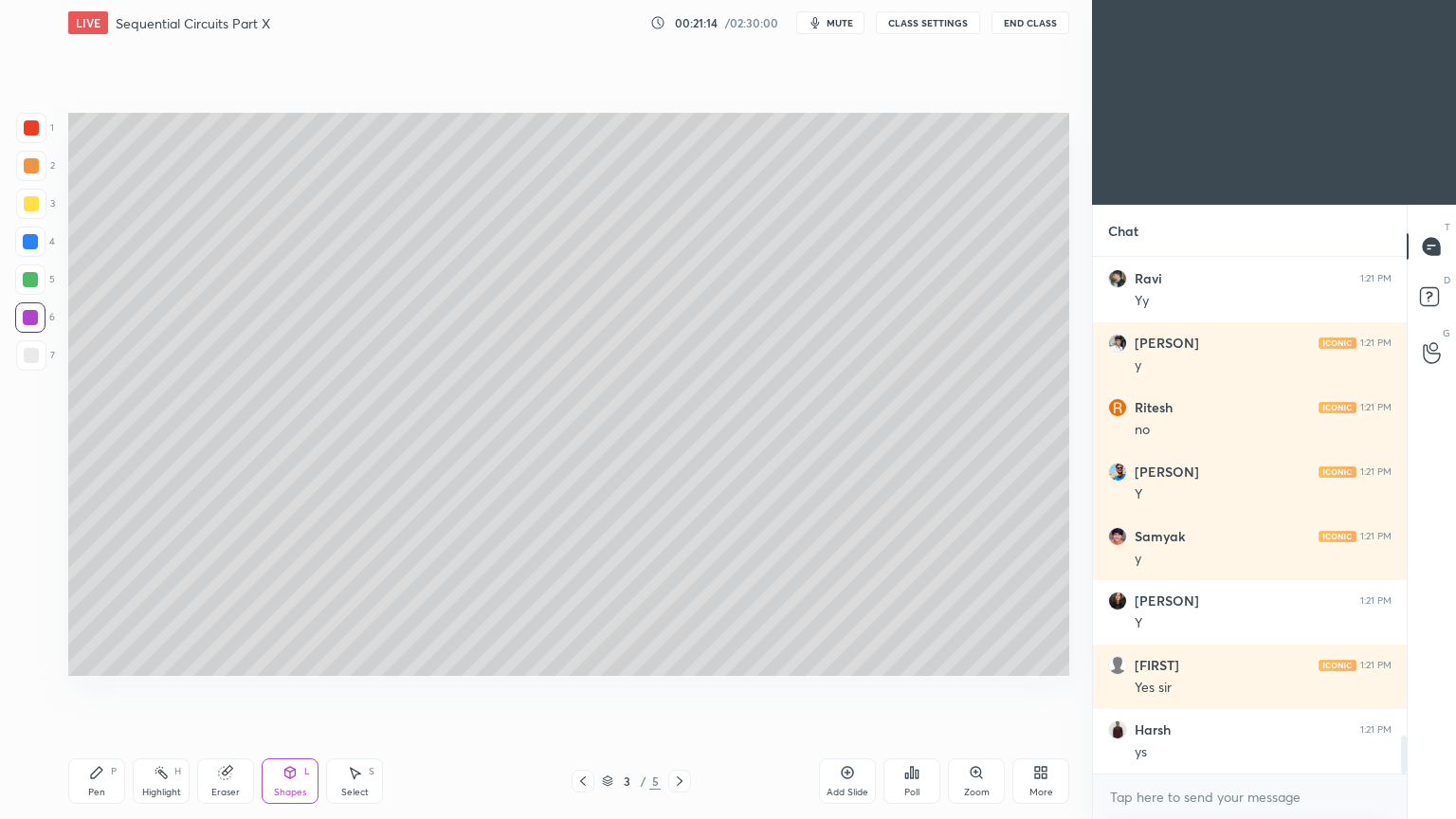 click 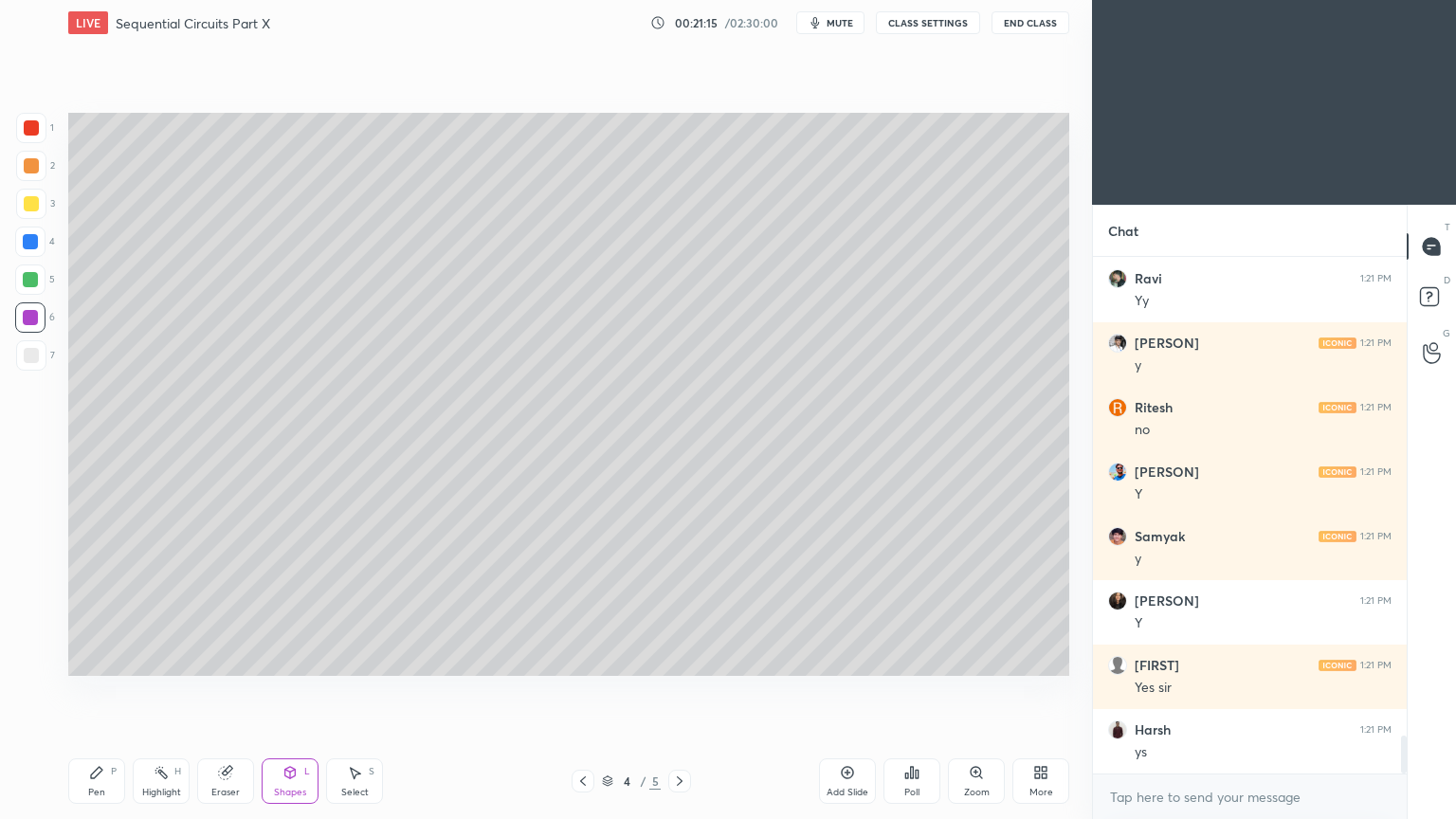 click 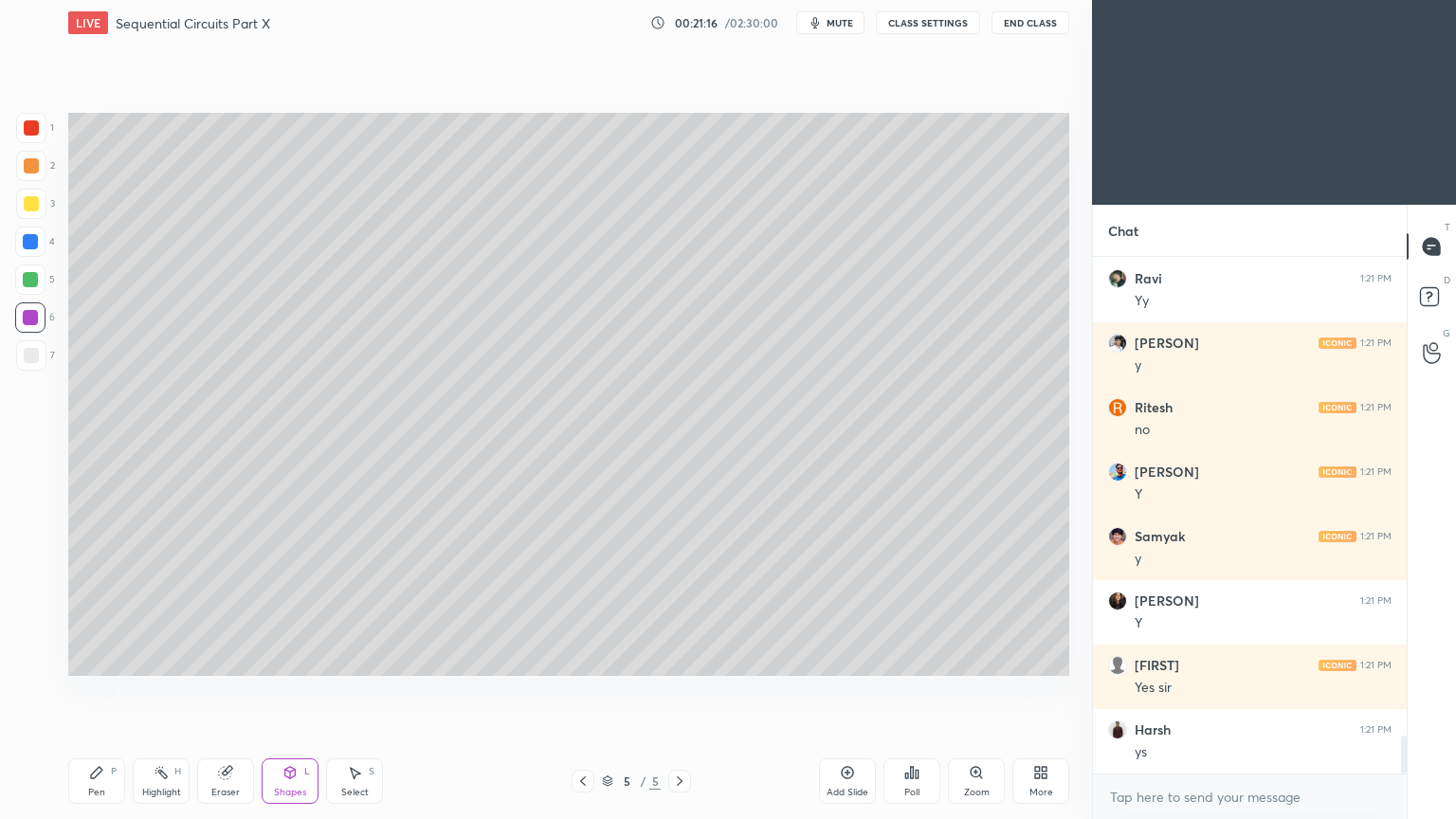 click at bounding box center [680, 781] 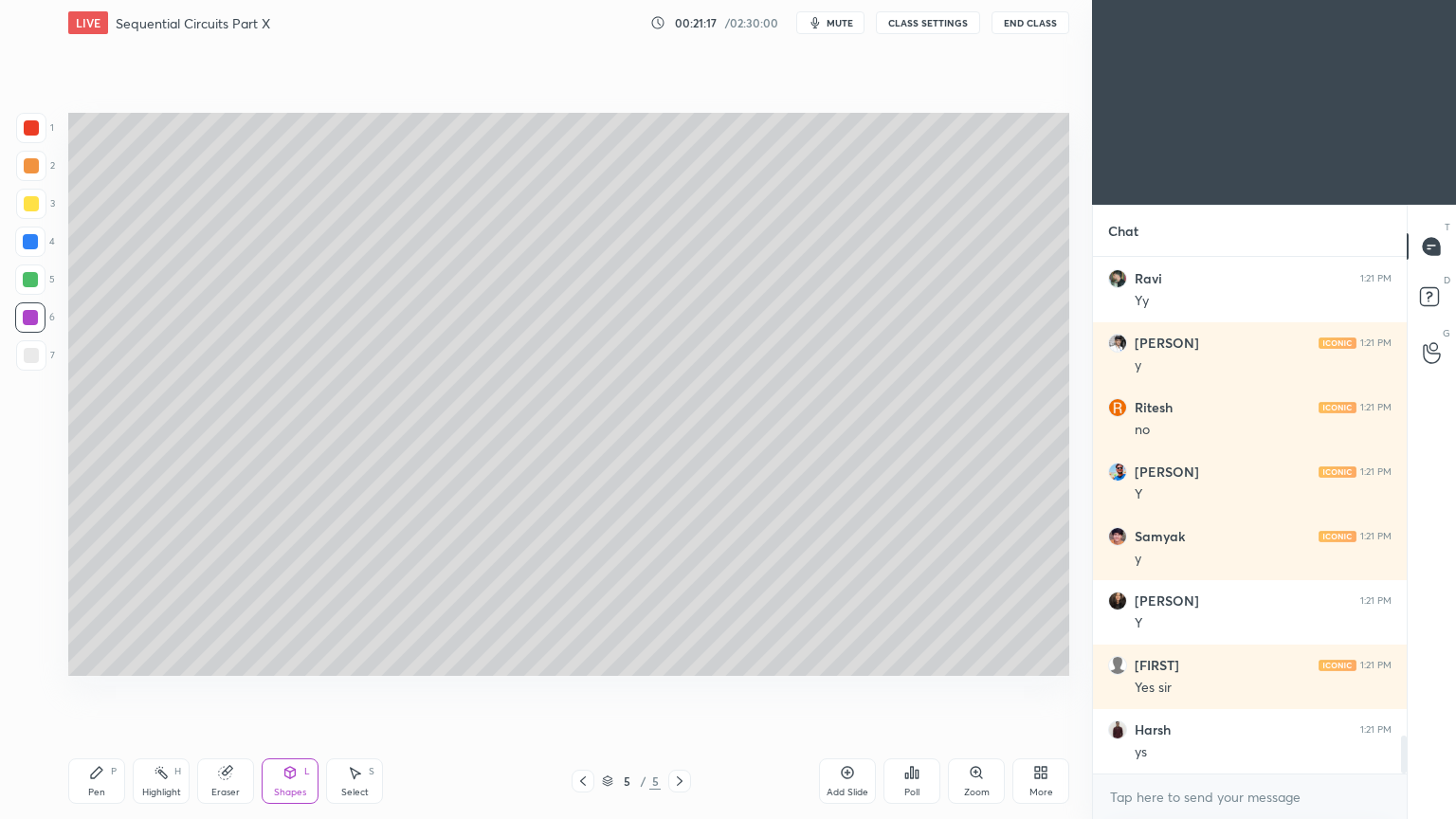click on "Add Slide" at bounding box center (847, 792) 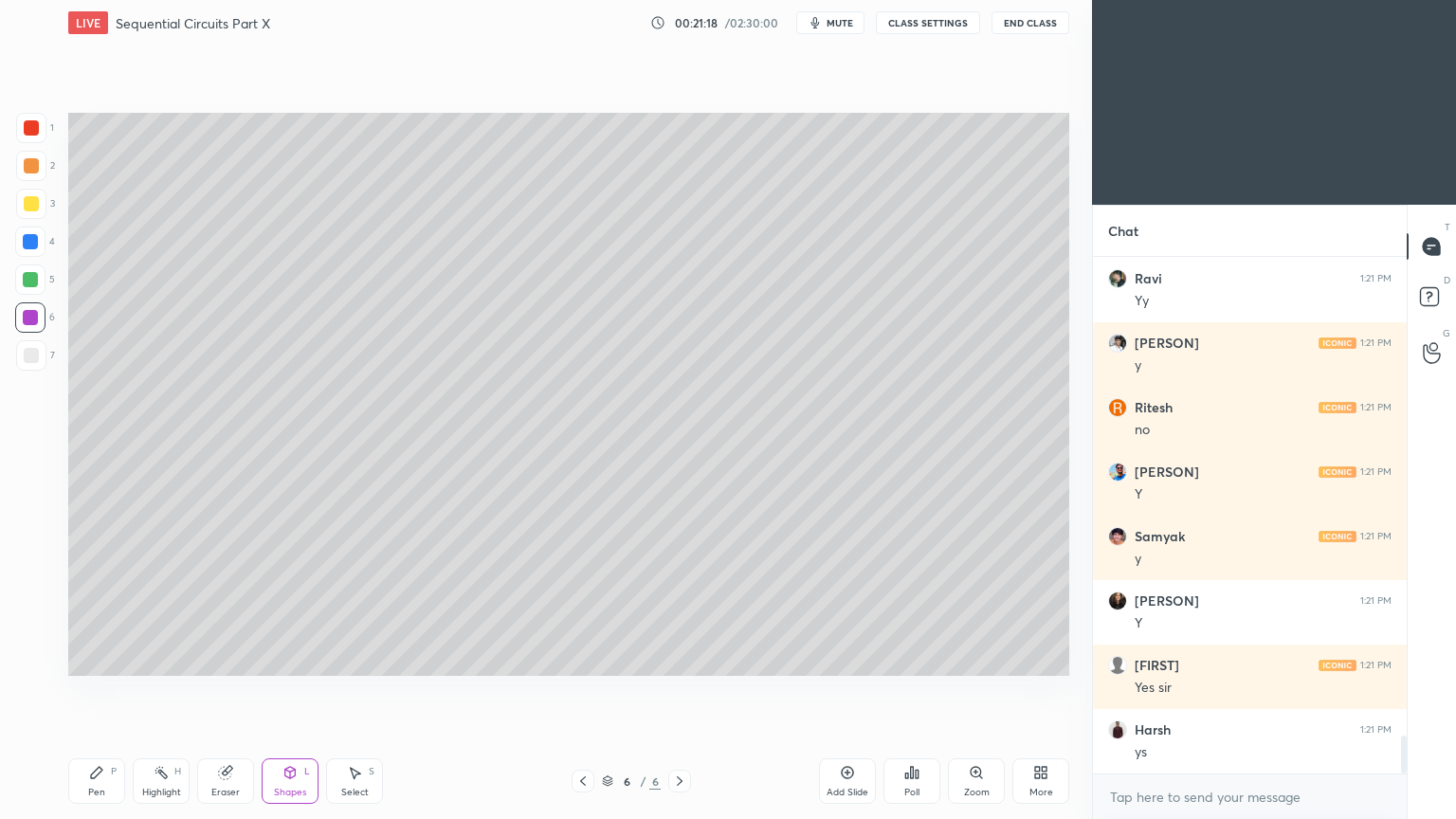 click 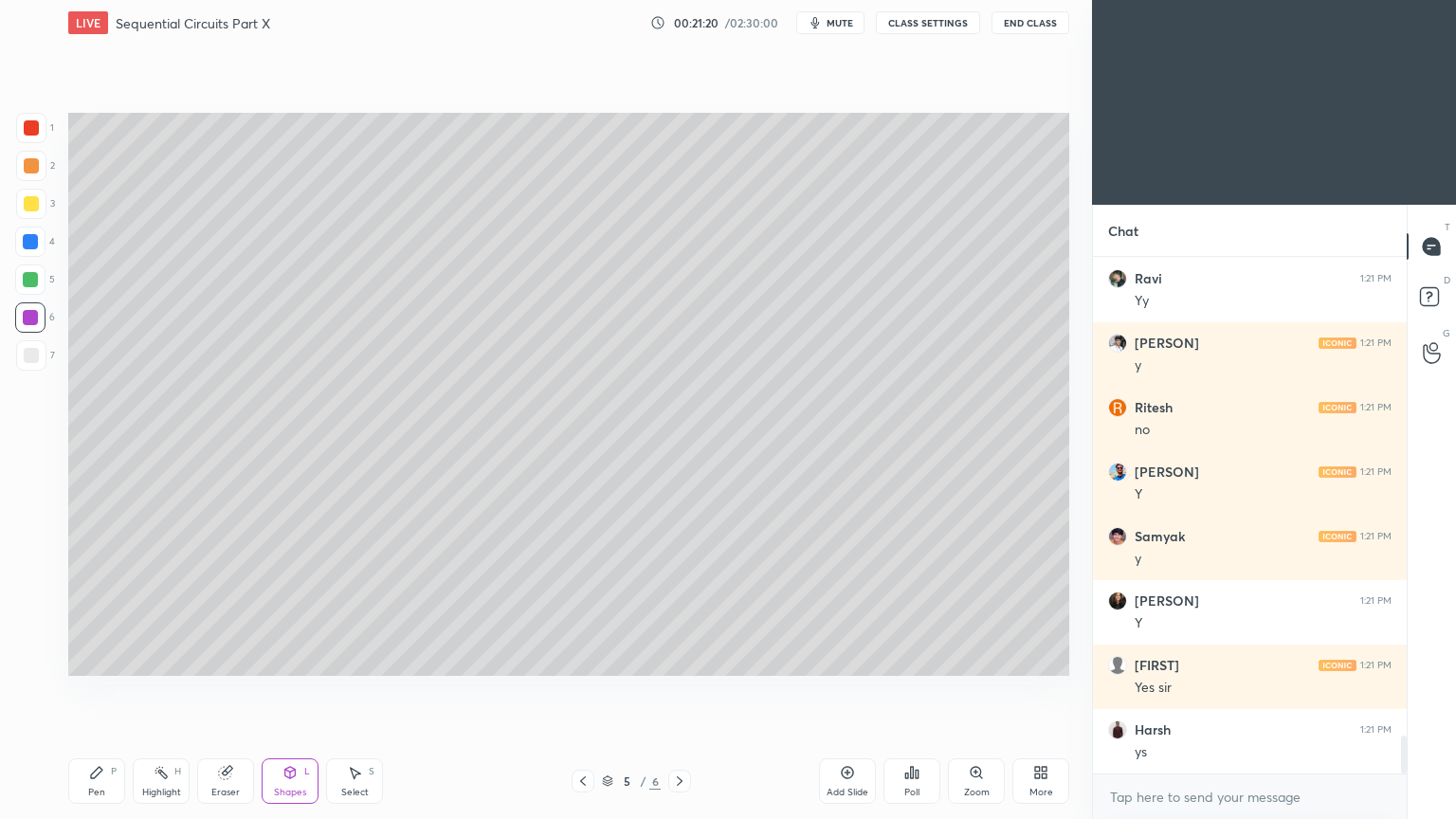 click on "Shapes L" at bounding box center (290, 781) 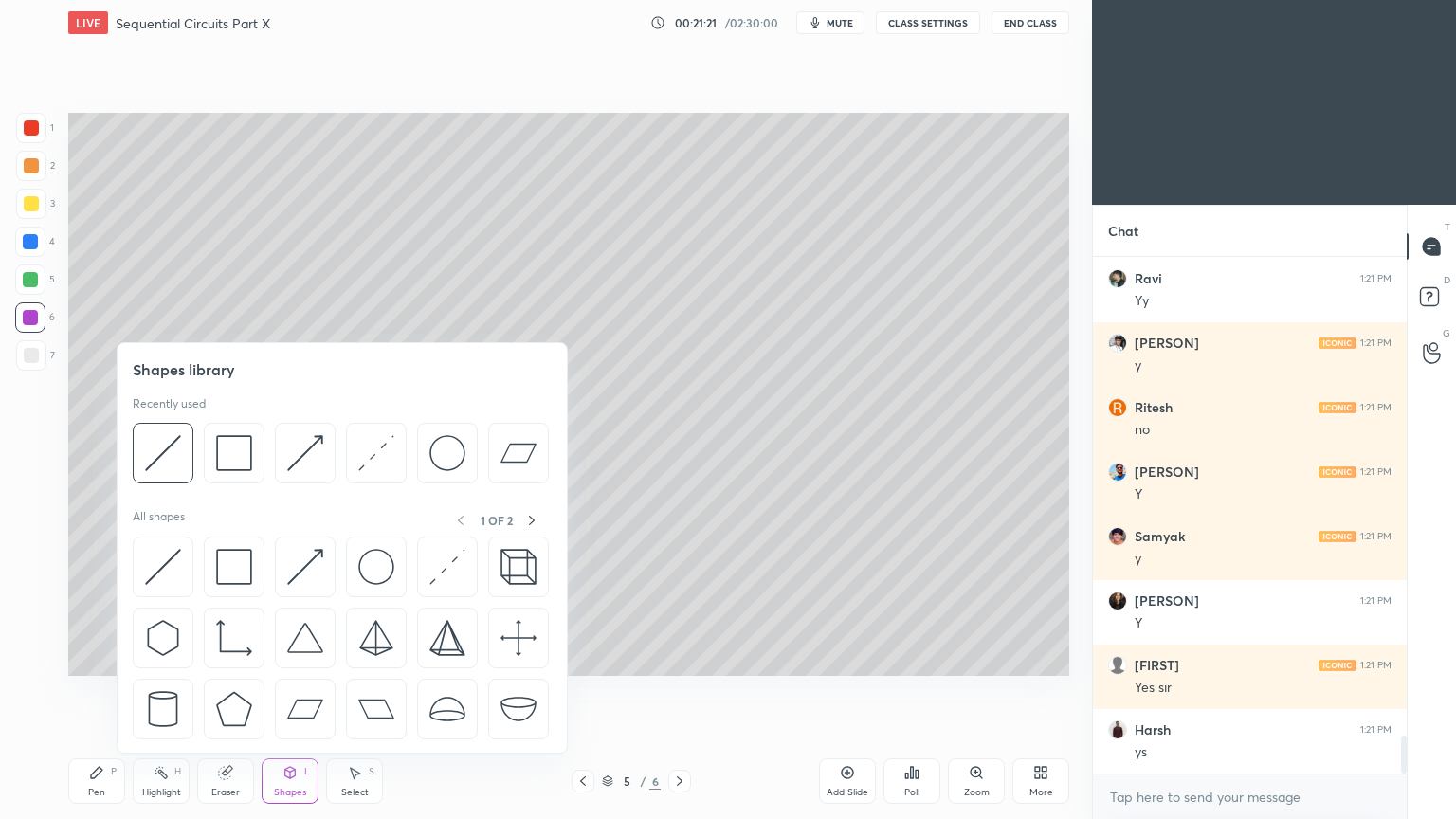 click at bounding box center (234, 453) 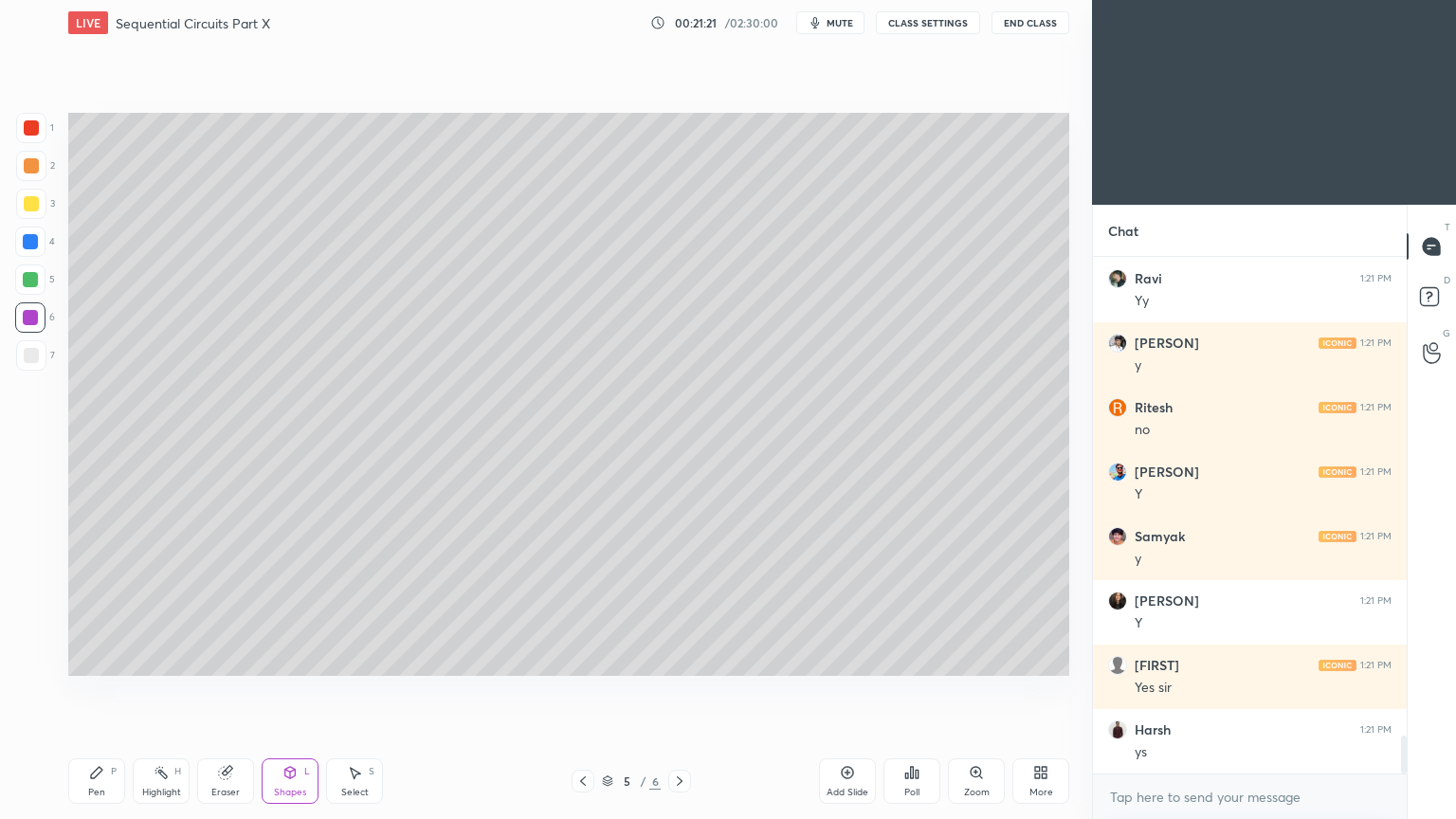click at bounding box center [31, 355] 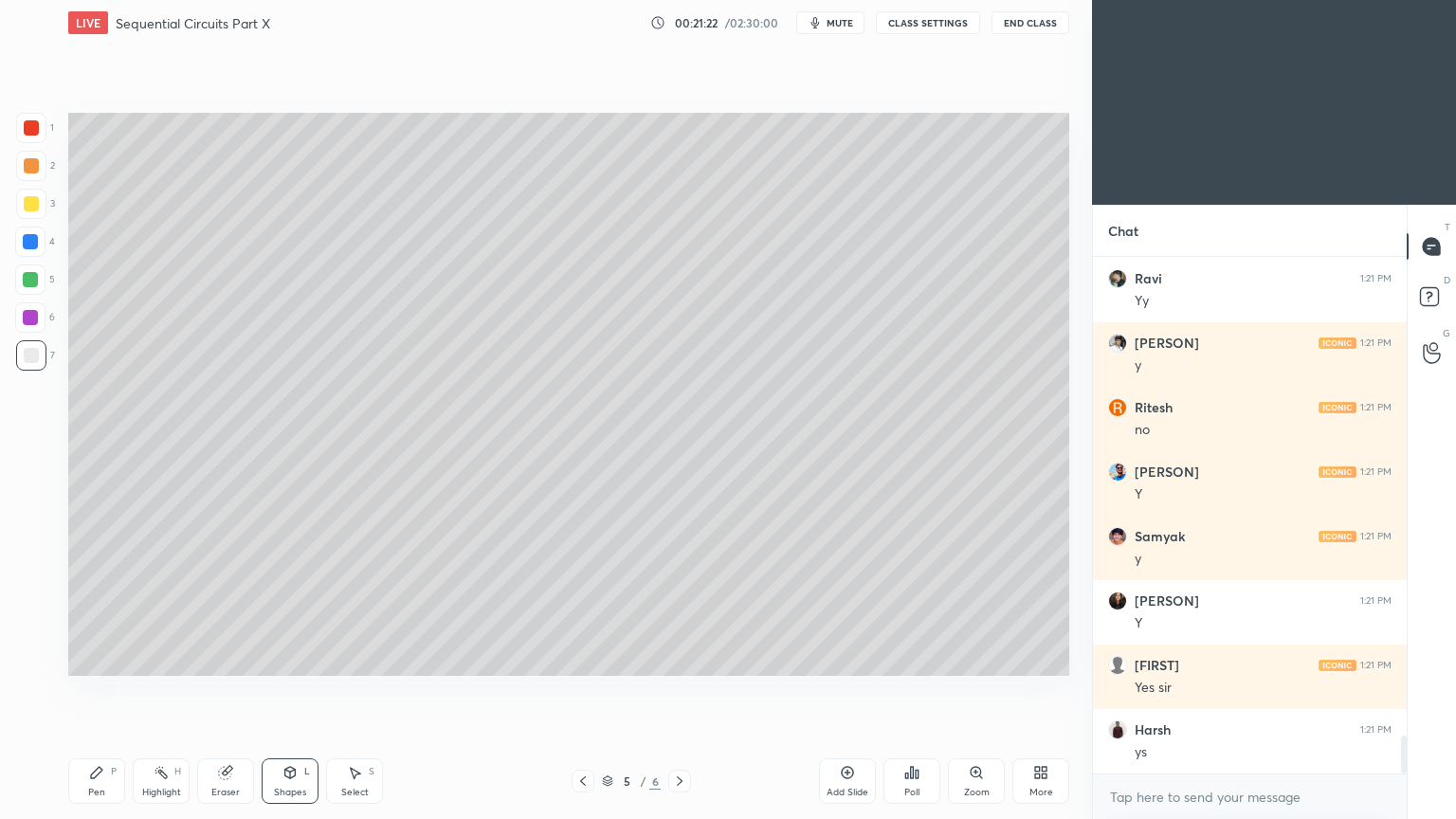 click on "Shapes L" at bounding box center (290, 781) 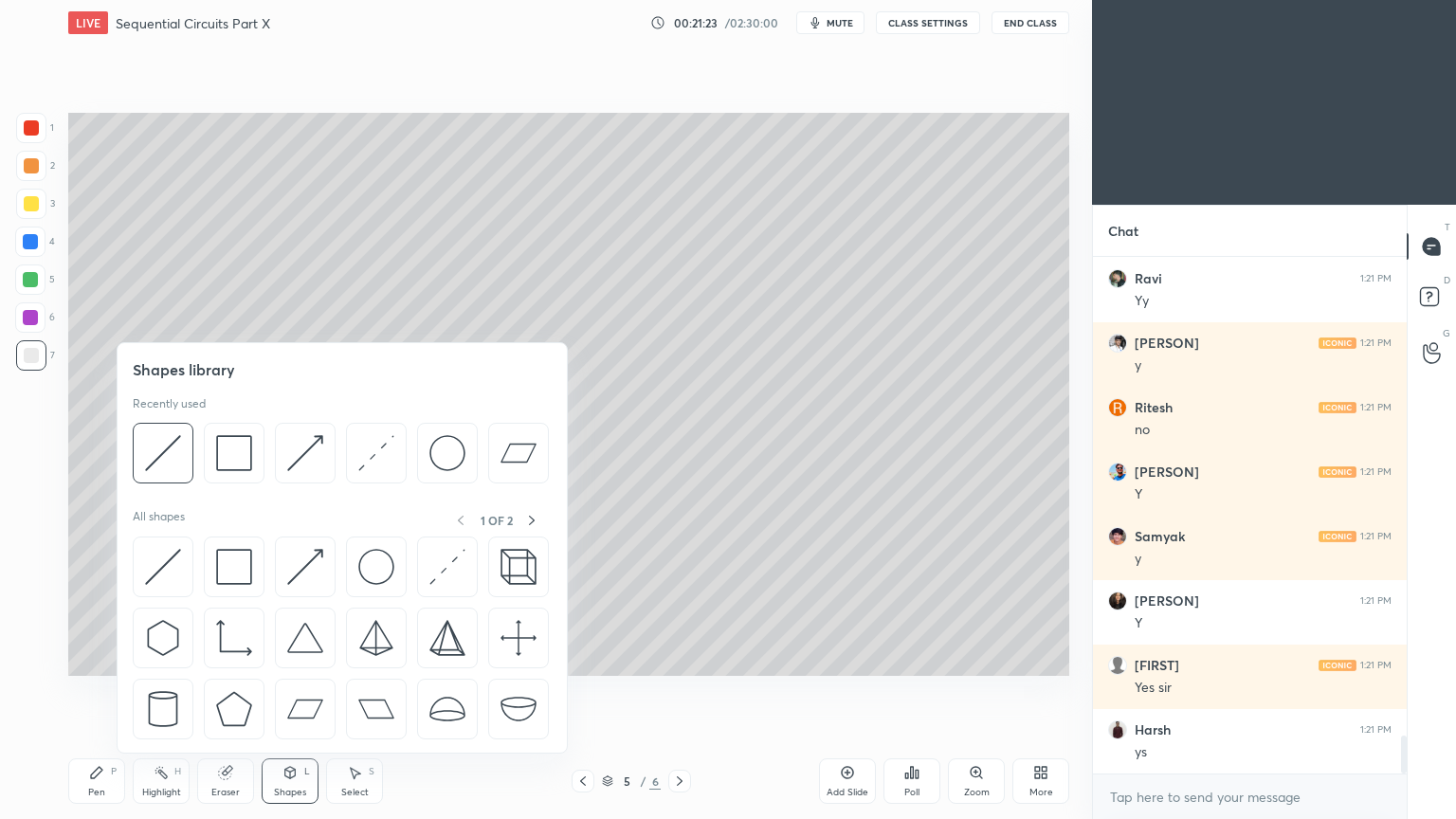 click at bounding box center [234, 453] 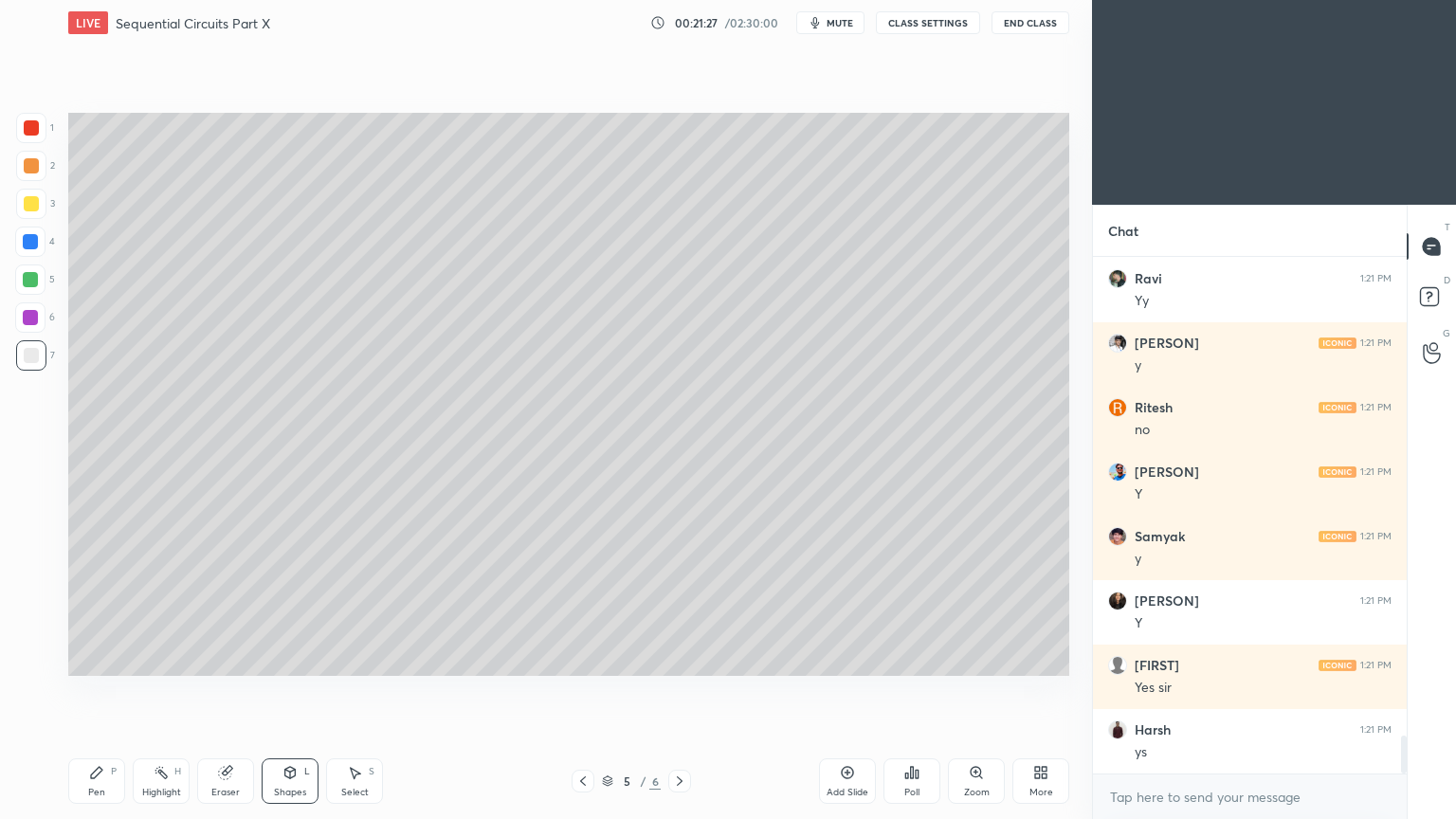 click on "Shapes" at bounding box center (290, 792) 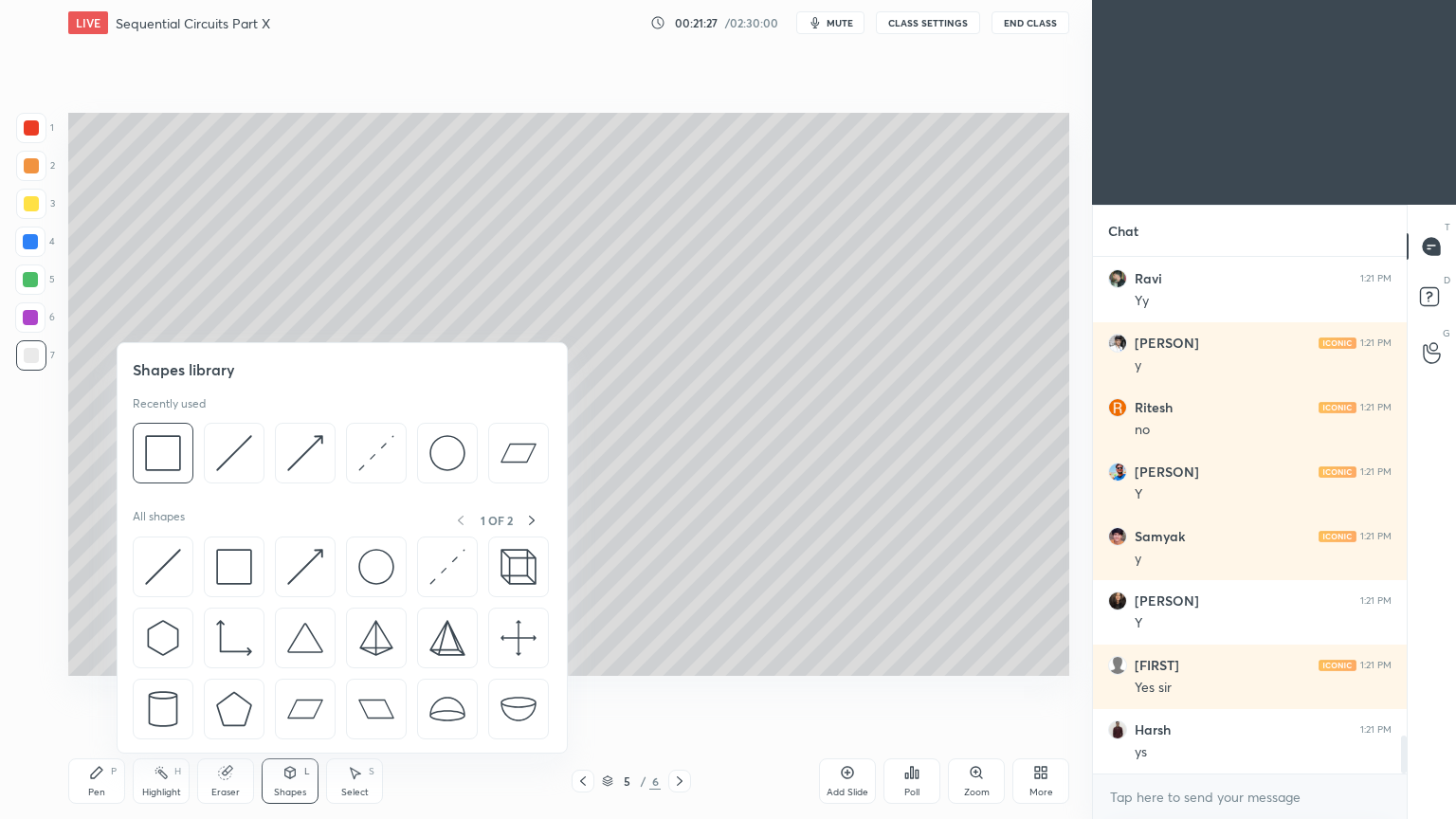 click at bounding box center (234, 453) 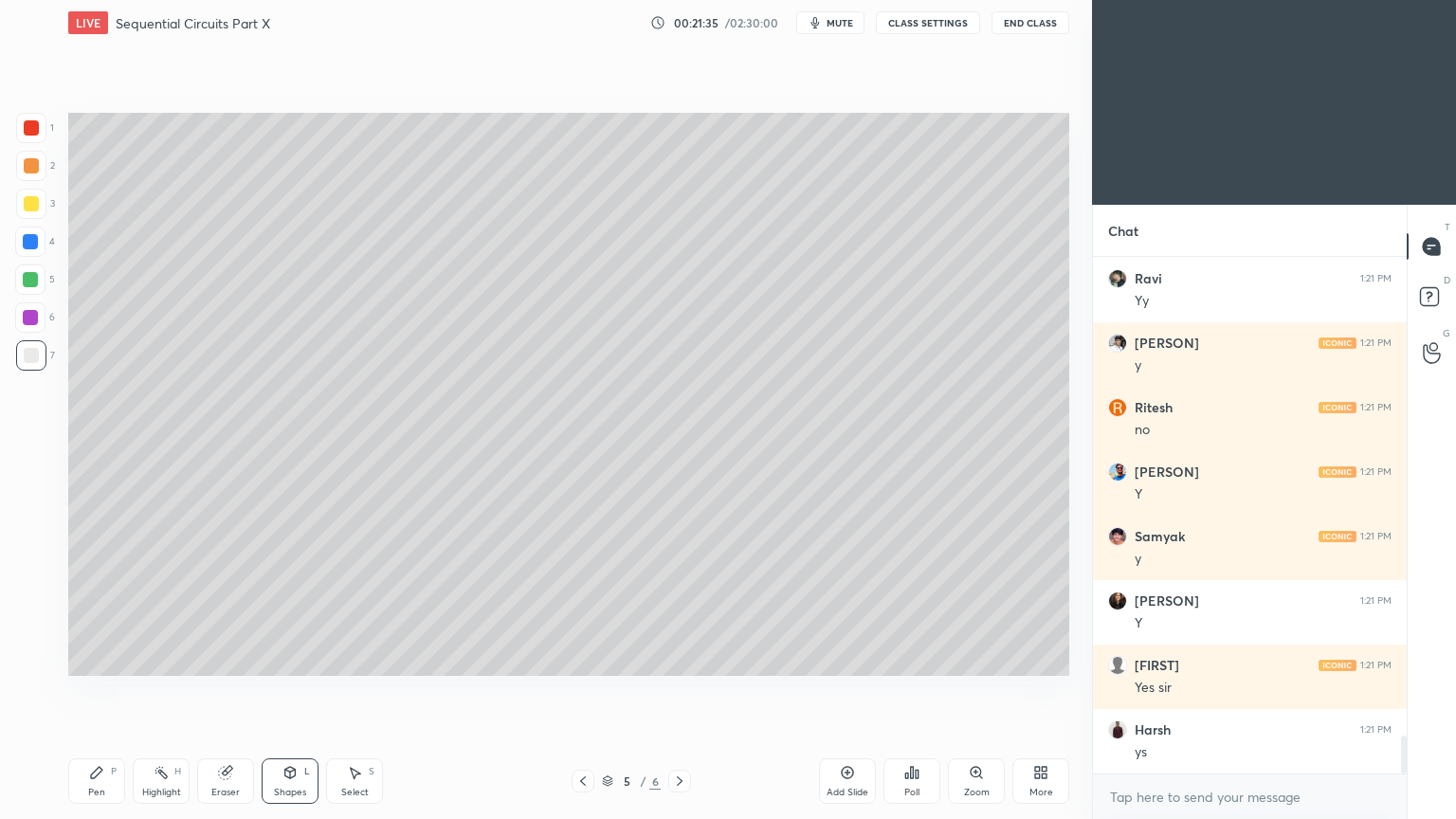 click on "Select" at bounding box center [355, 792] 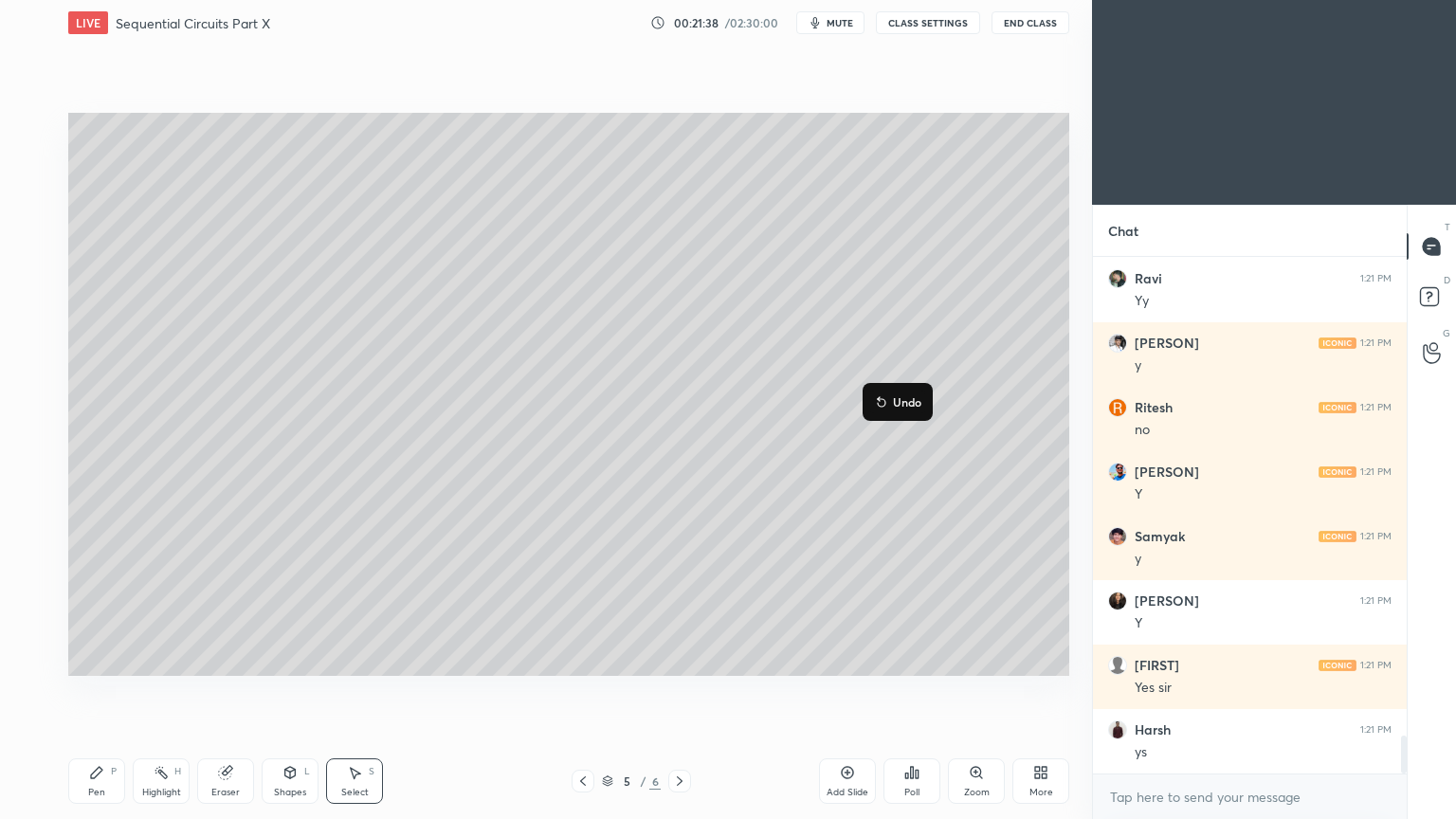 click on "Select S" at bounding box center (355, 781) 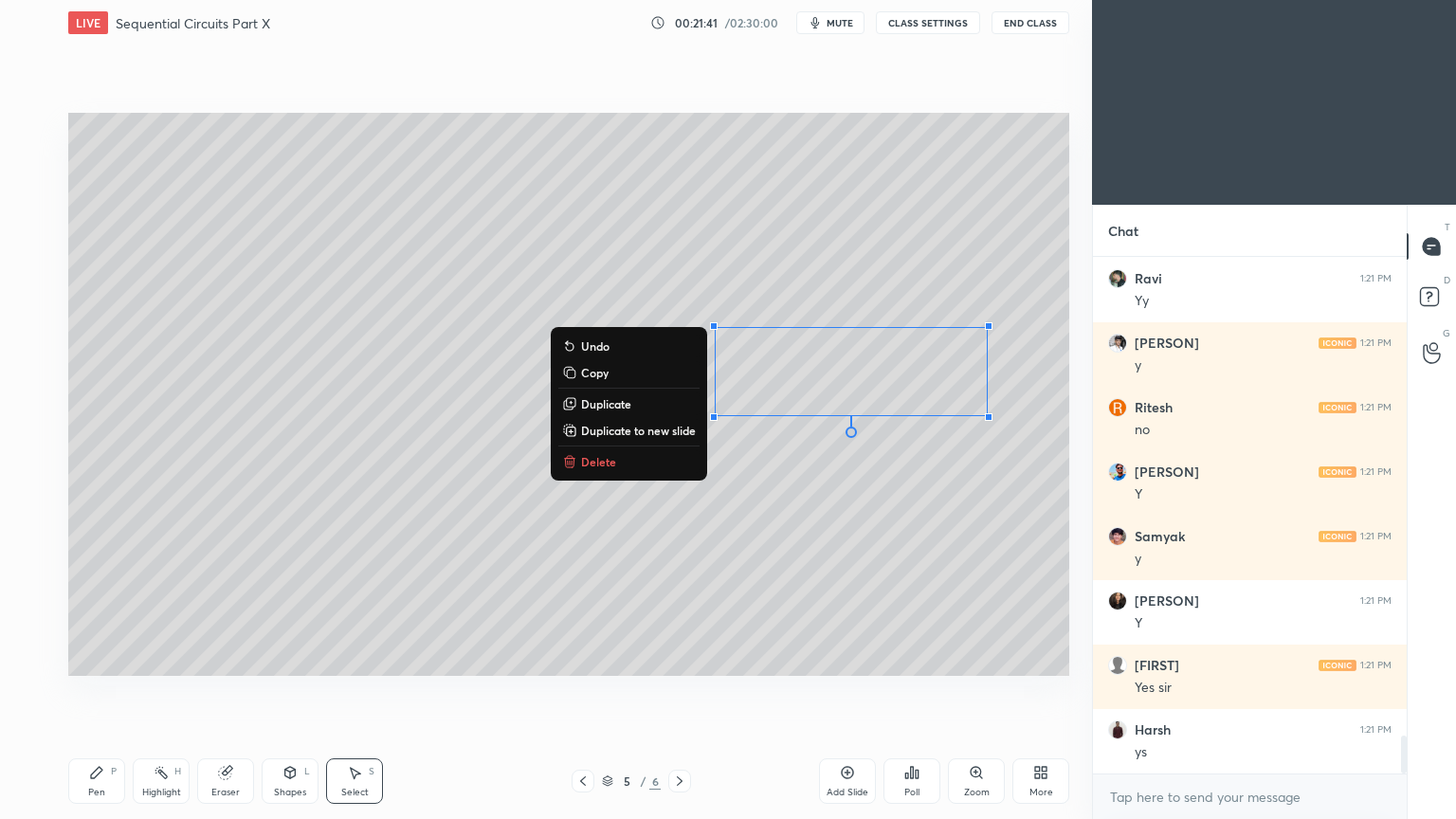 click on "Shapes" at bounding box center (290, 792) 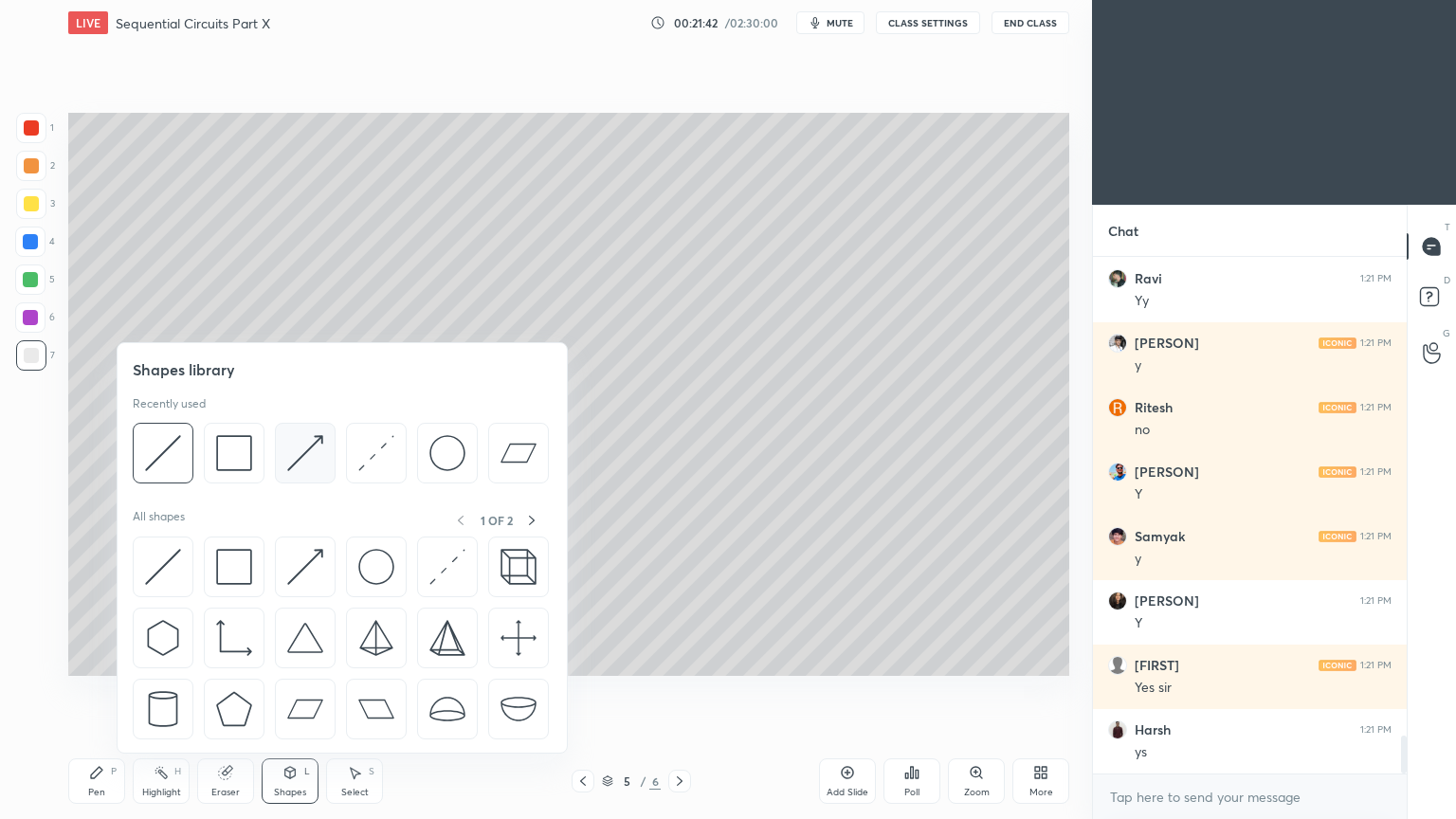 click at bounding box center [305, 453] 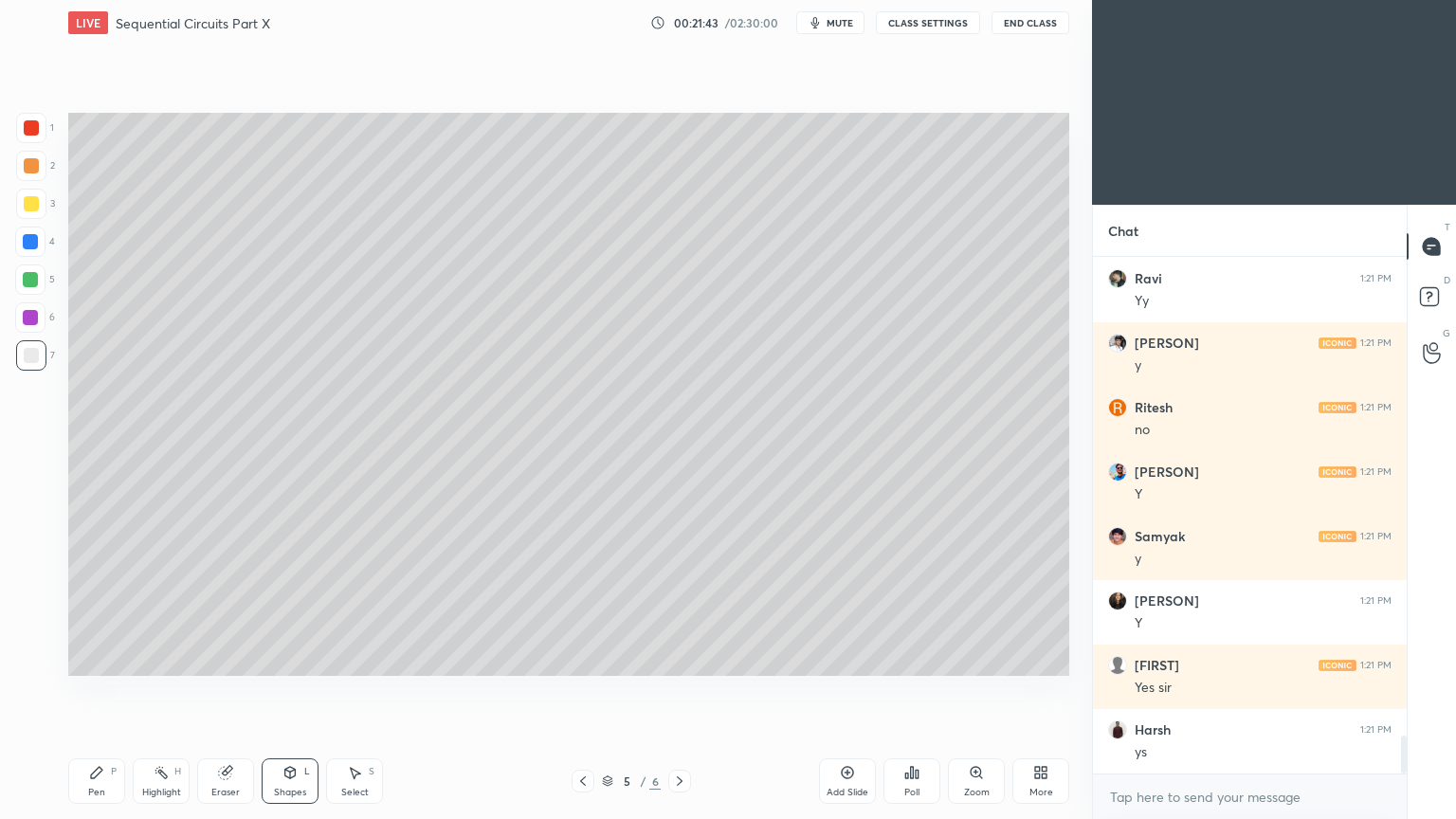 click at bounding box center [31, 204] 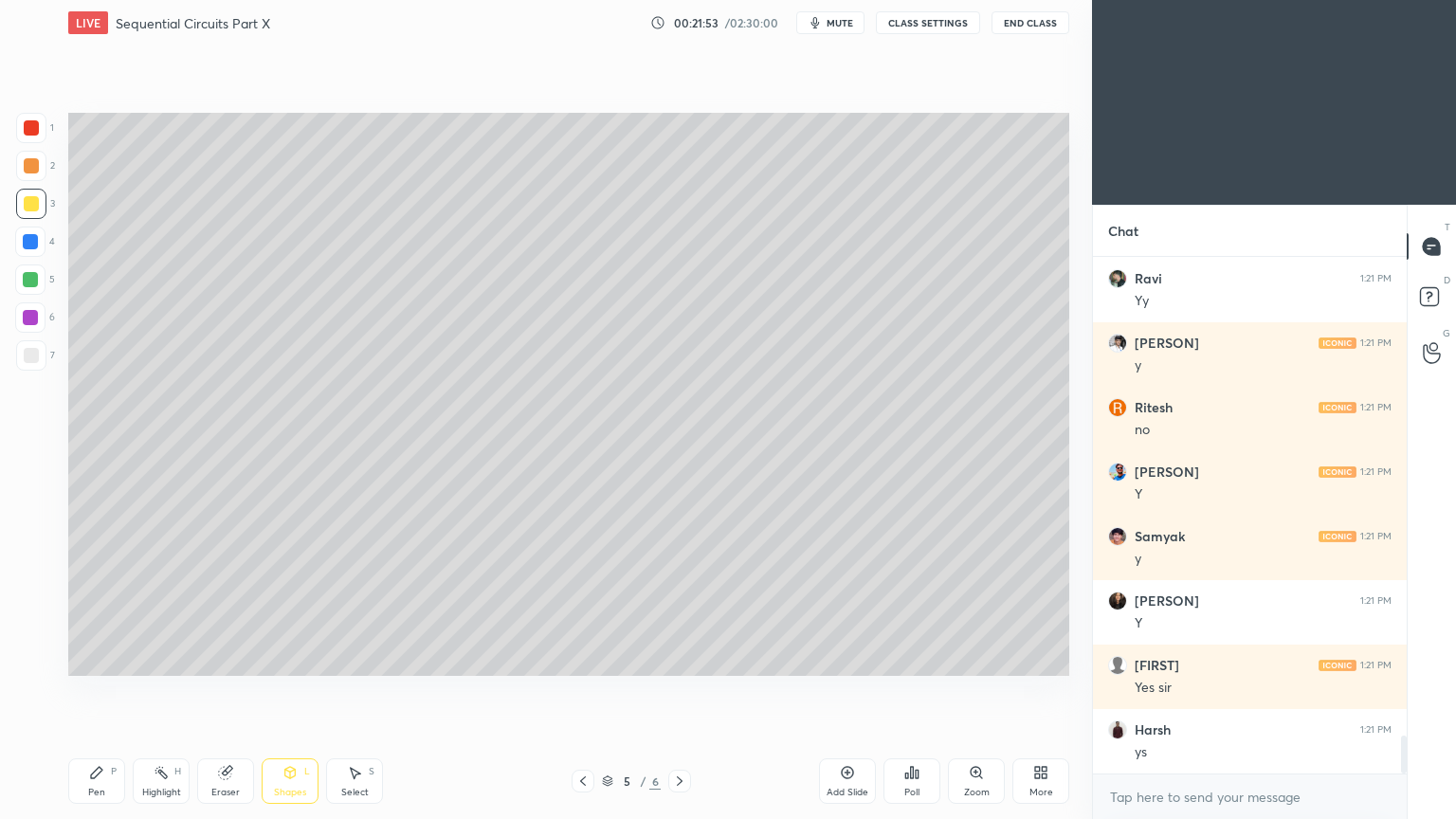 click on "Pen" at bounding box center [97, 792] 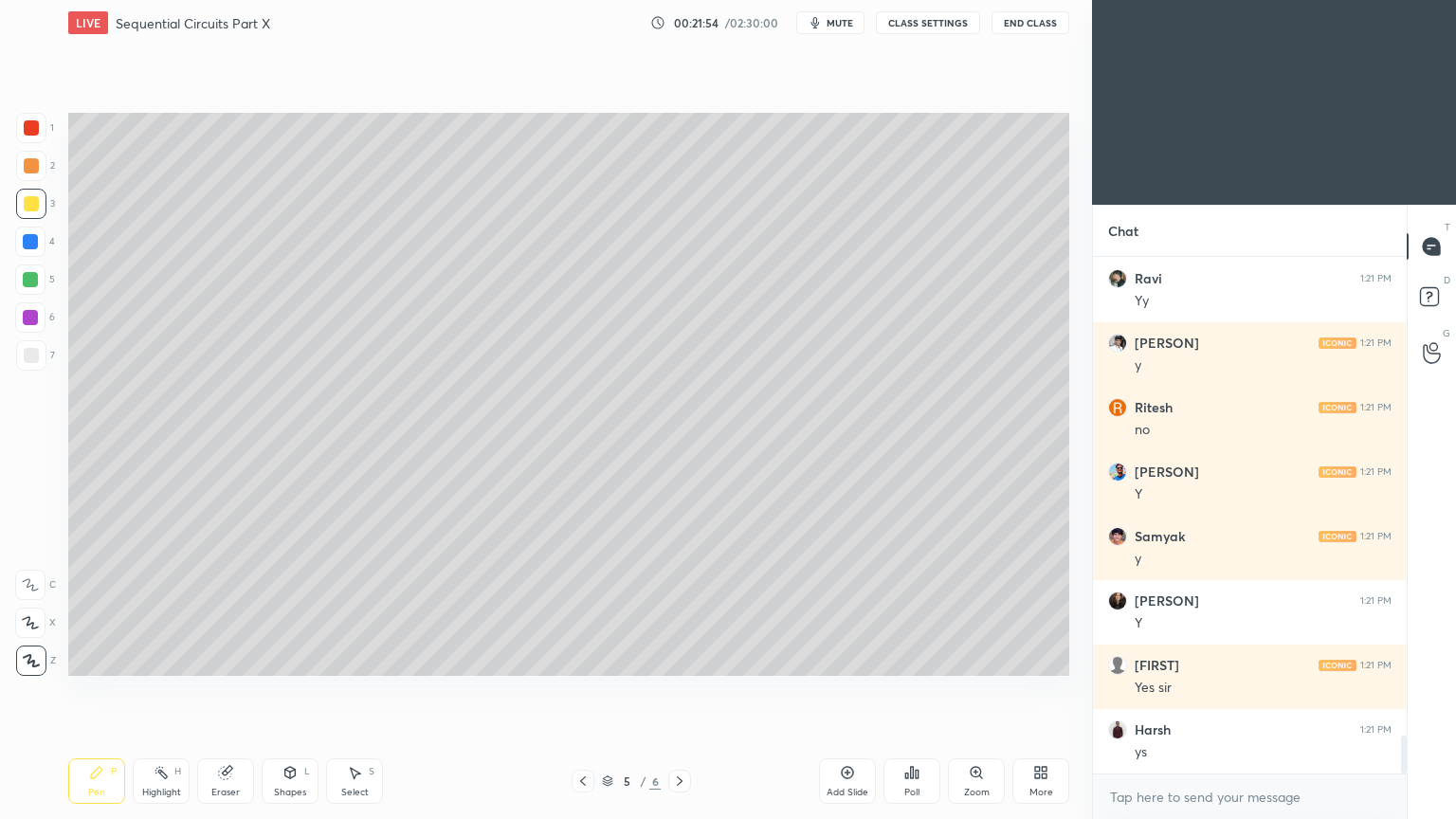 click at bounding box center [30, 280] 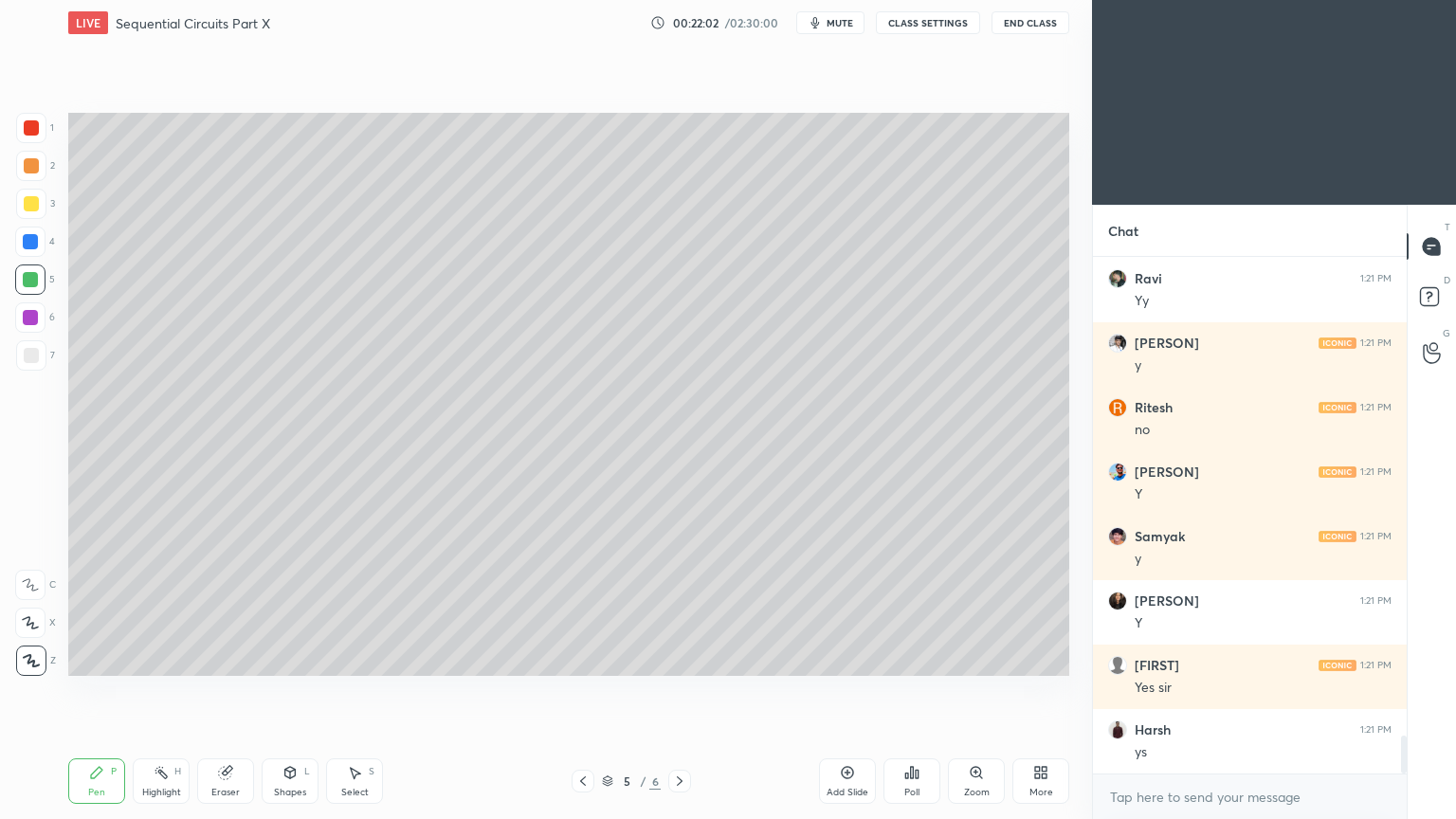 click at bounding box center [31, 204] 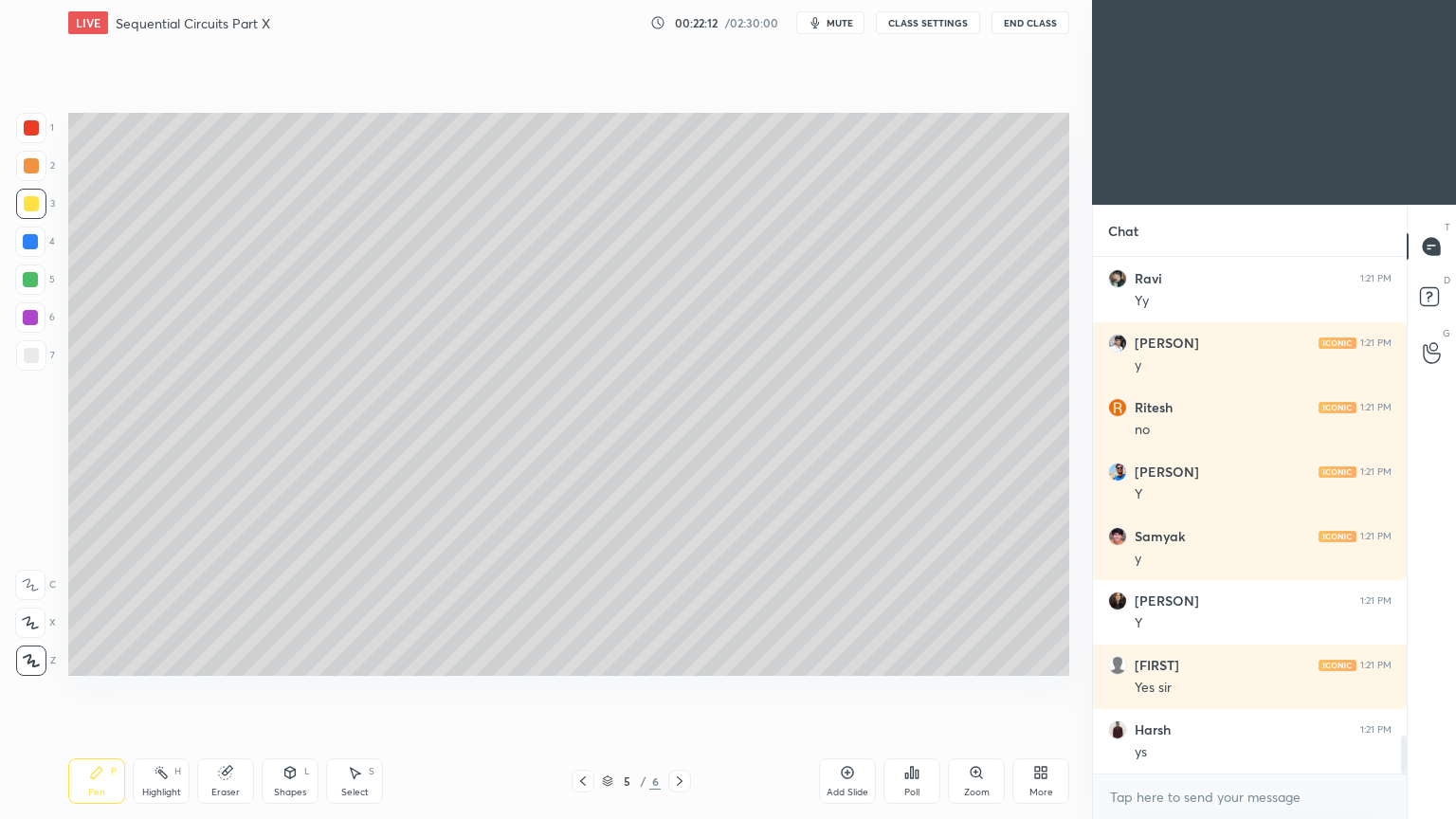 click at bounding box center (31, 355) 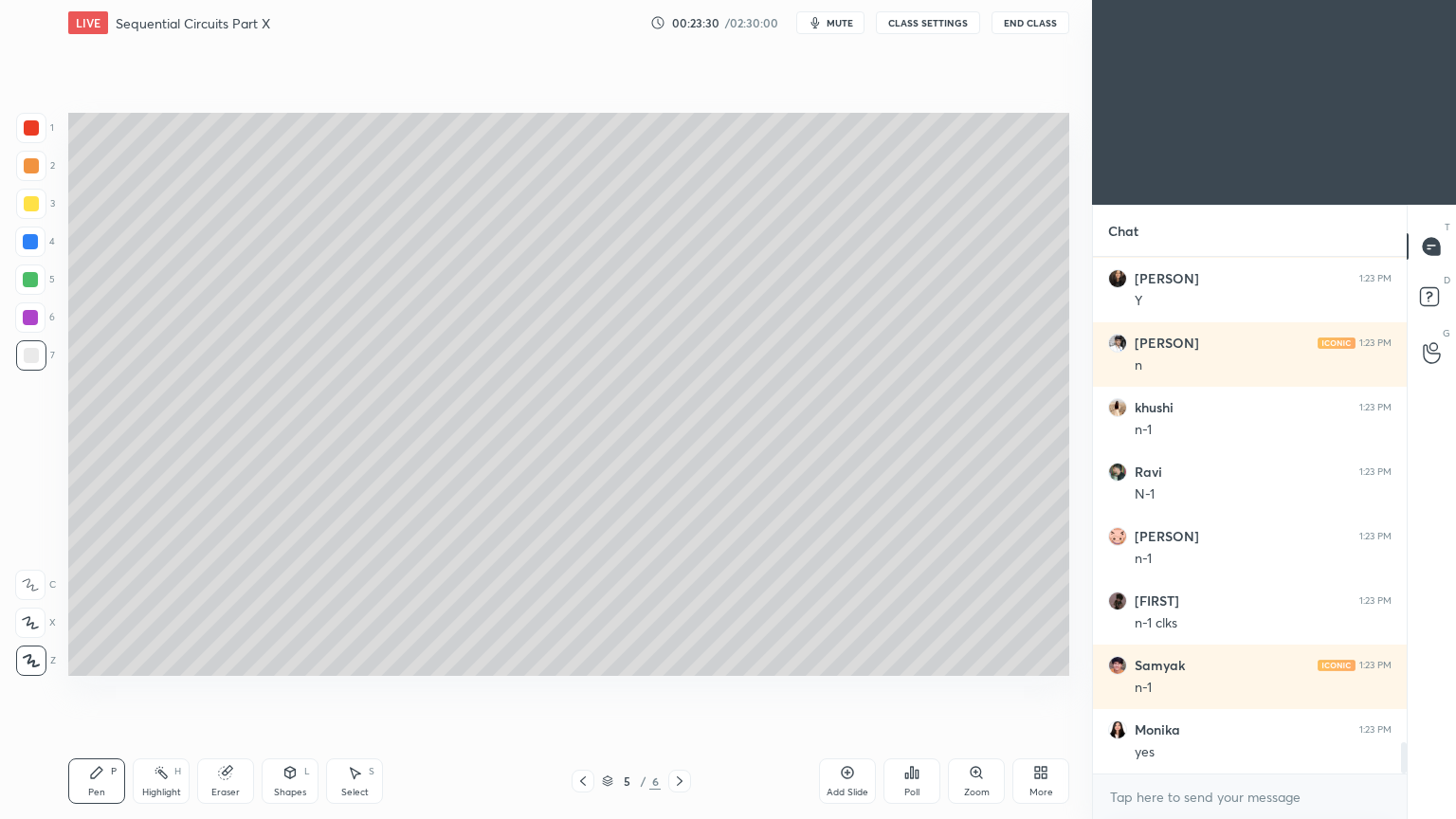 scroll, scrollTop: 8147, scrollLeft: 0, axis: vertical 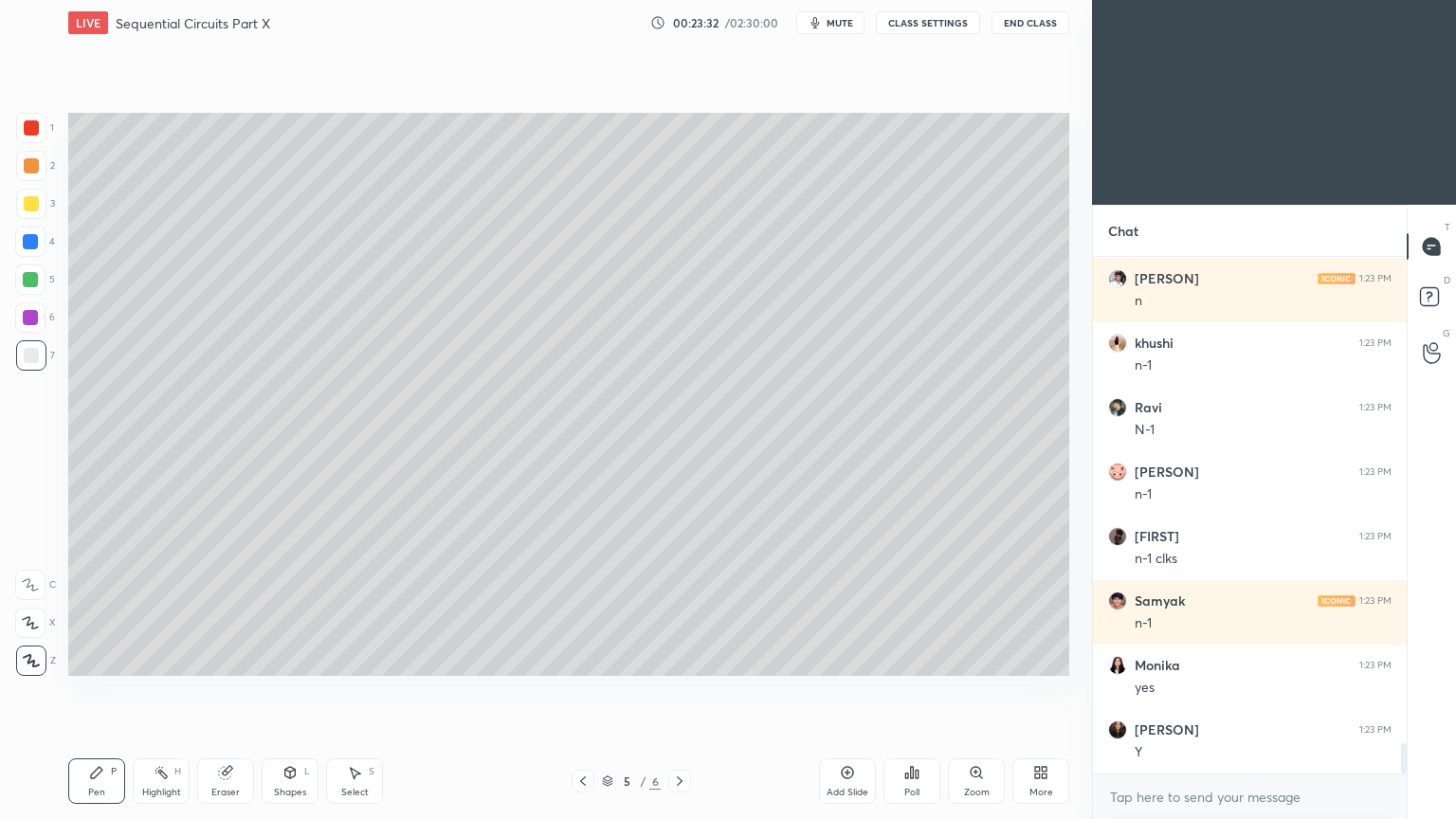 click 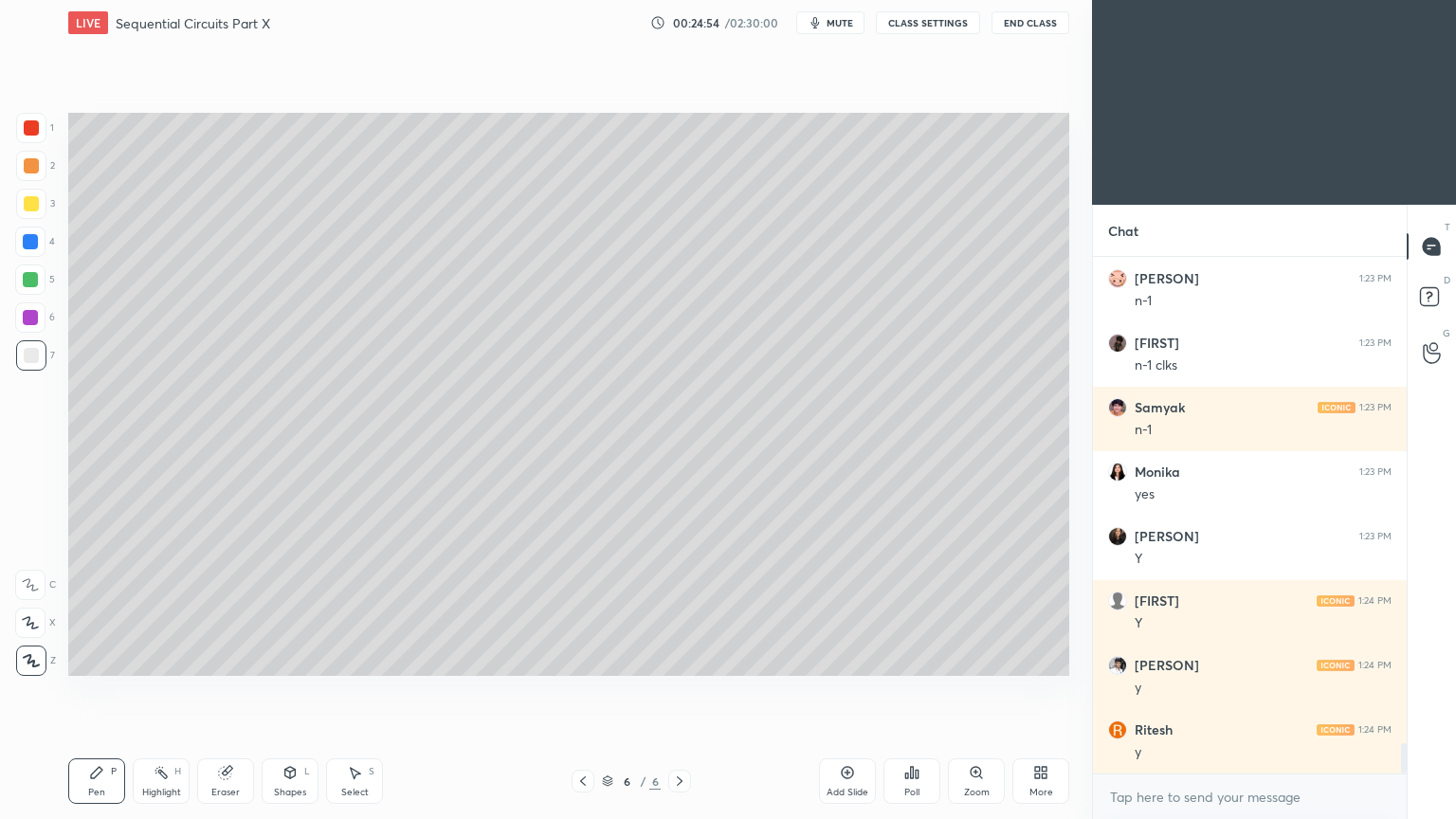 scroll, scrollTop: 8409, scrollLeft: 0, axis: vertical 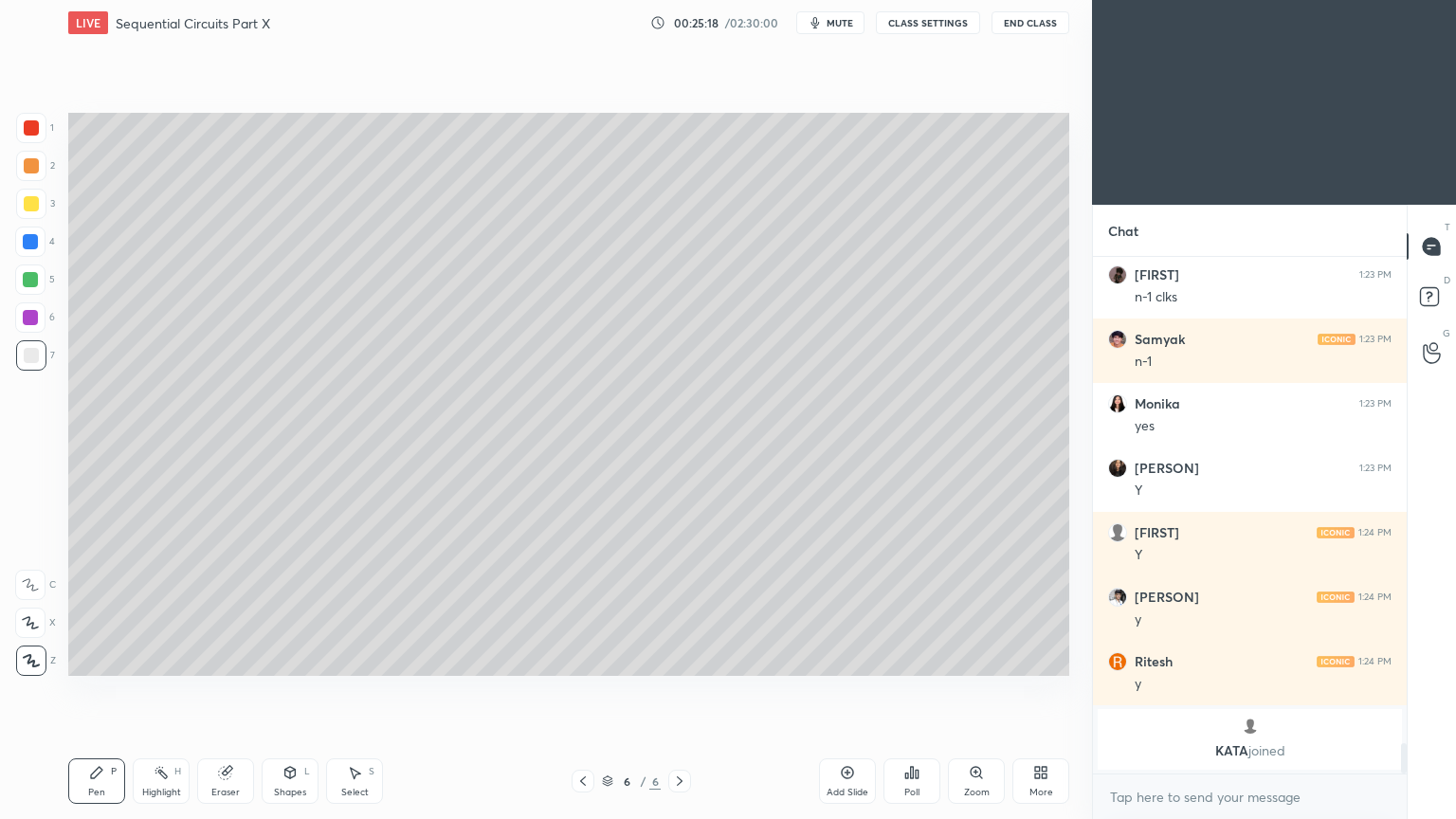click at bounding box center [31, 166] 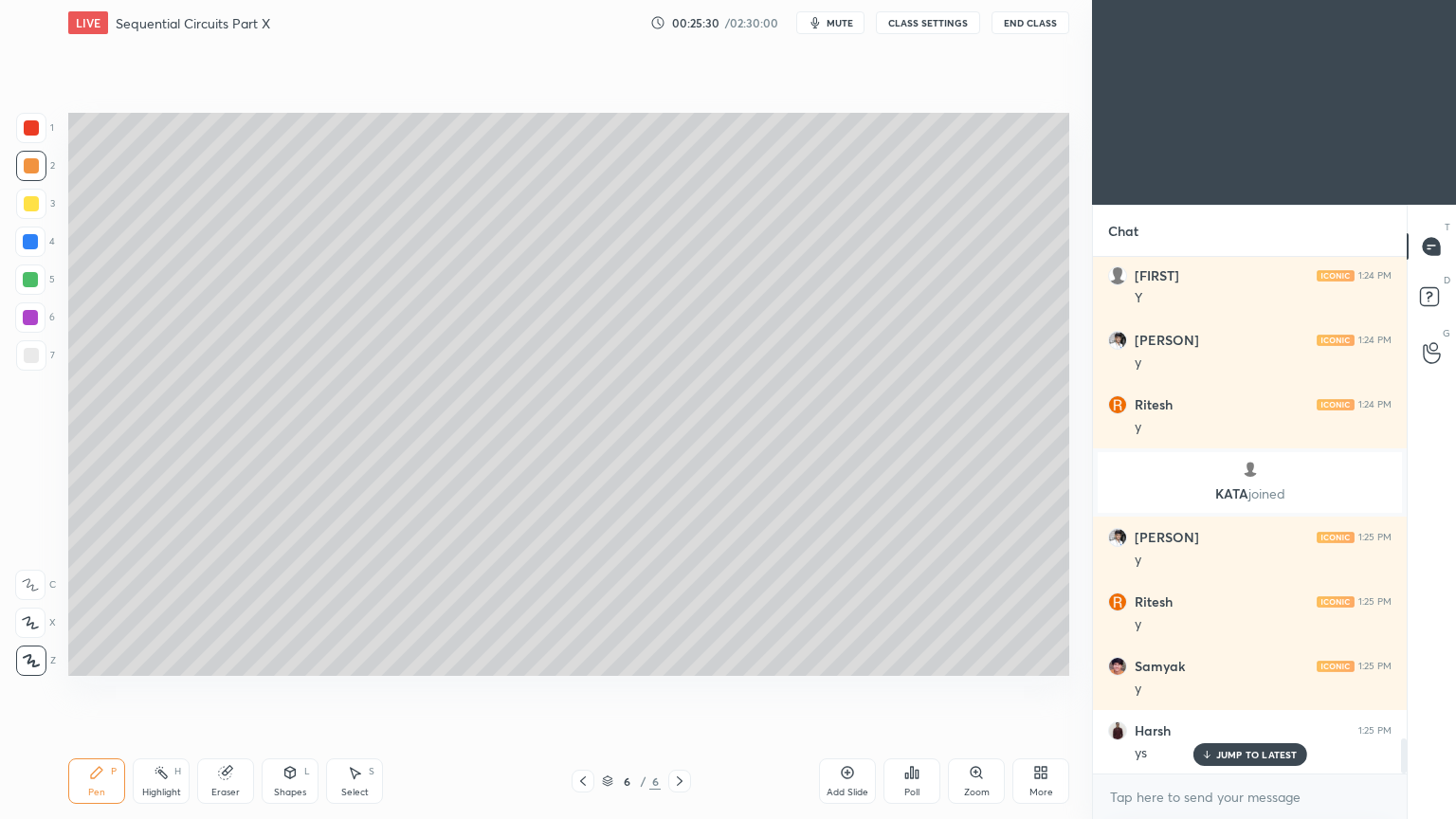 scroll, scrollTop: 7178, scrollLeft: 0, axis: vertical 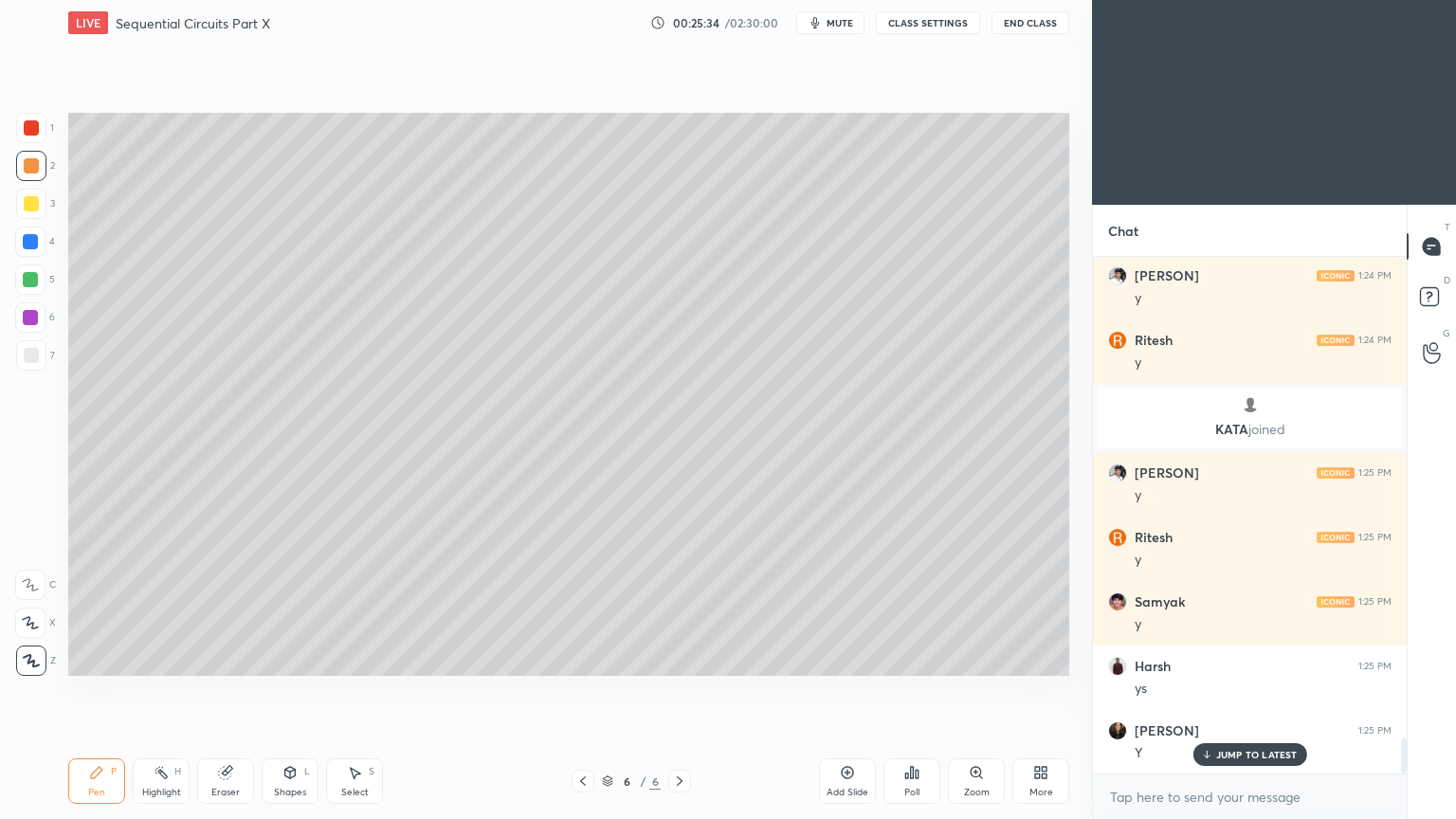 click on "Add Slide" at bounding box center [847, 781] 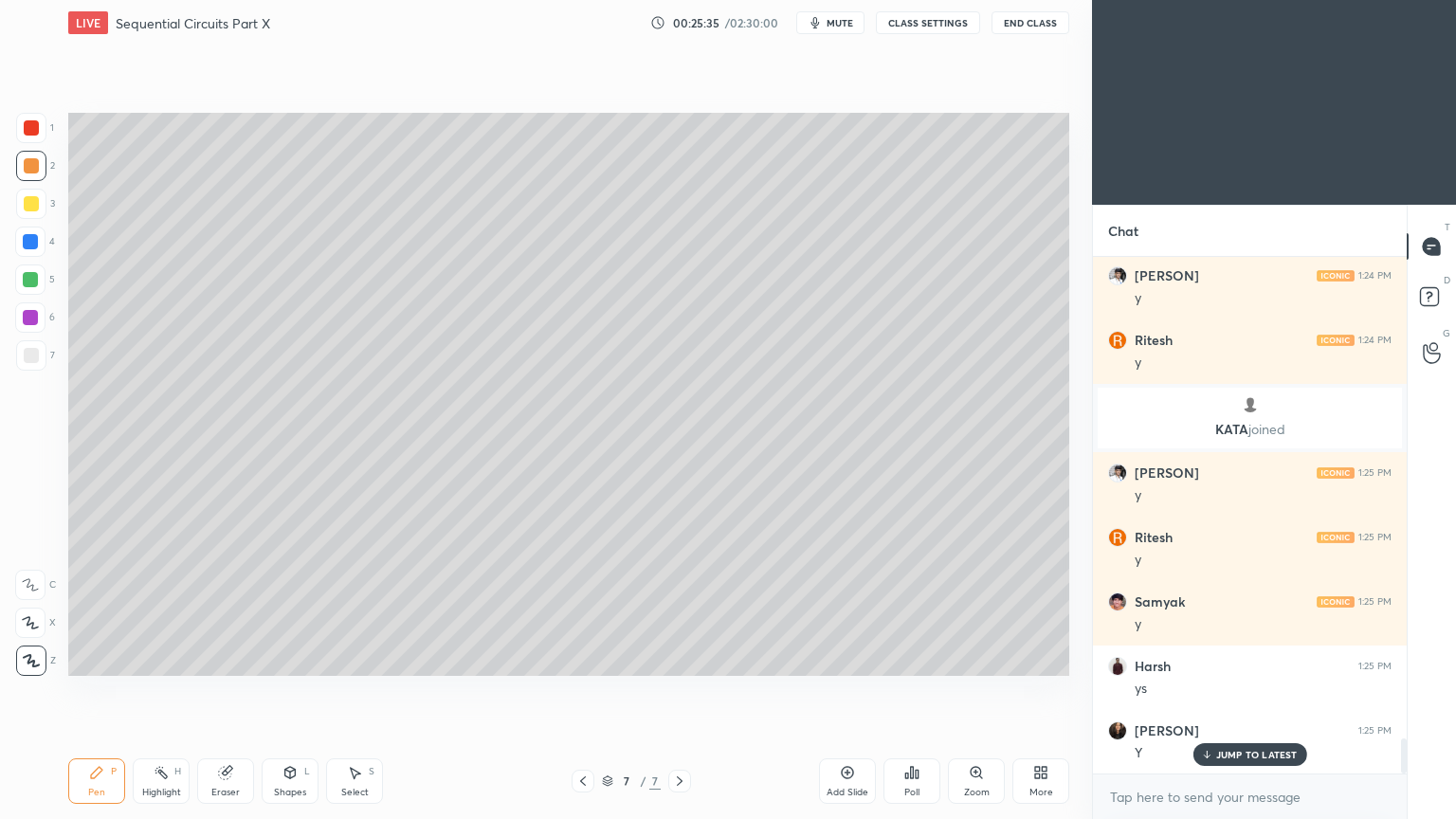 click at bounding box center [31, 204] 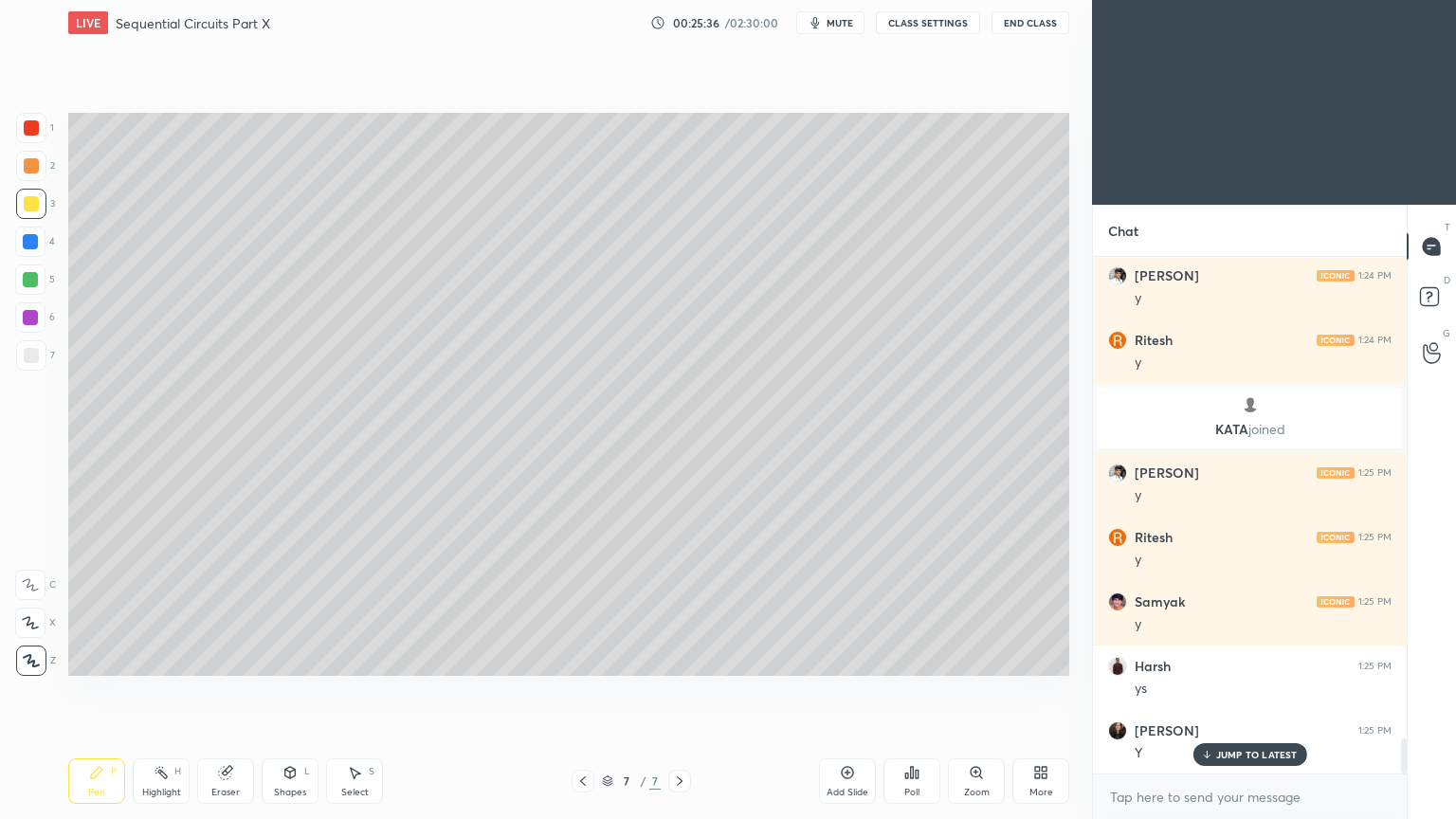 click at bounding box center [31, 166] 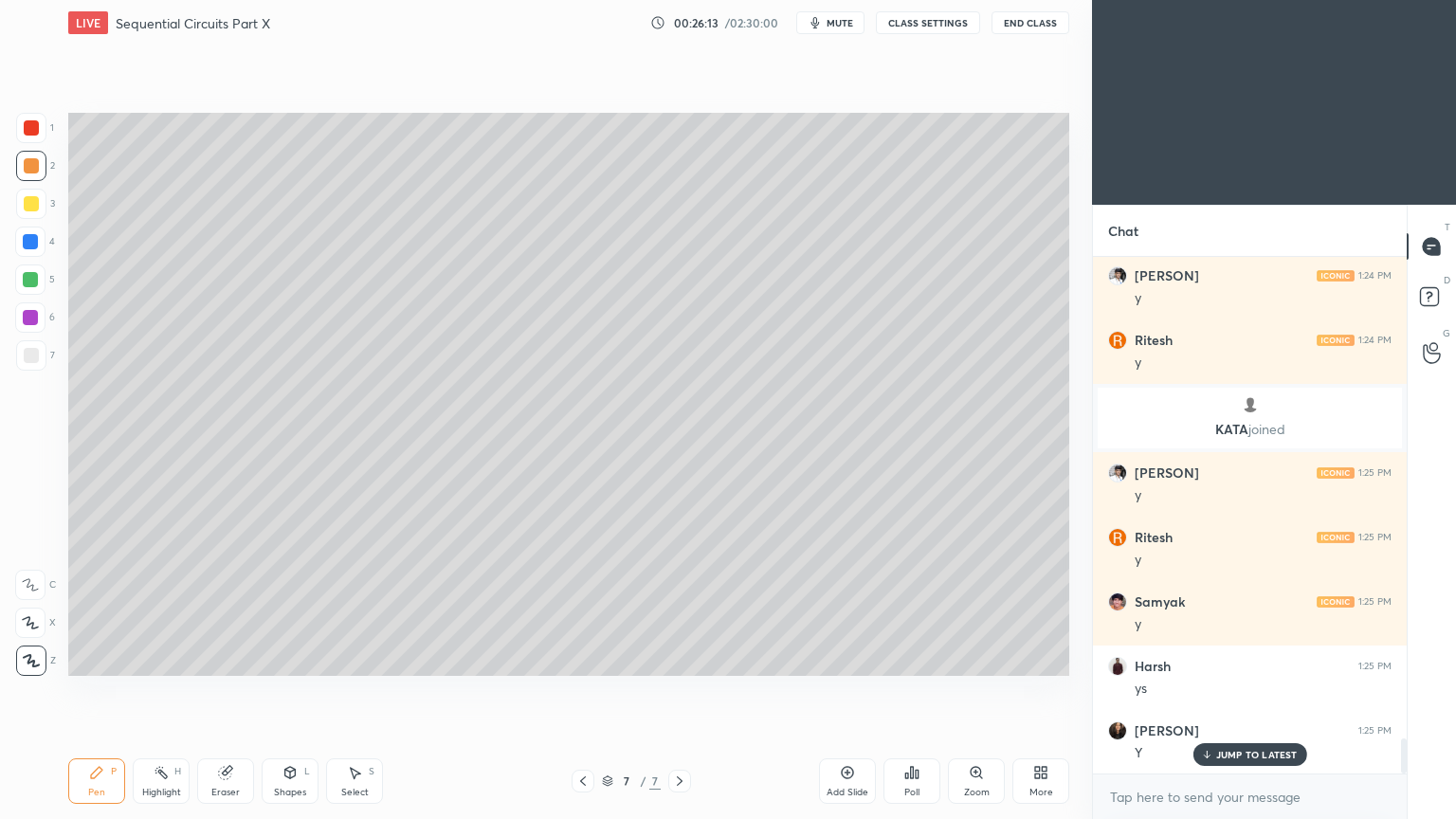 click on "Shapes" at bounding box center (290, 792) 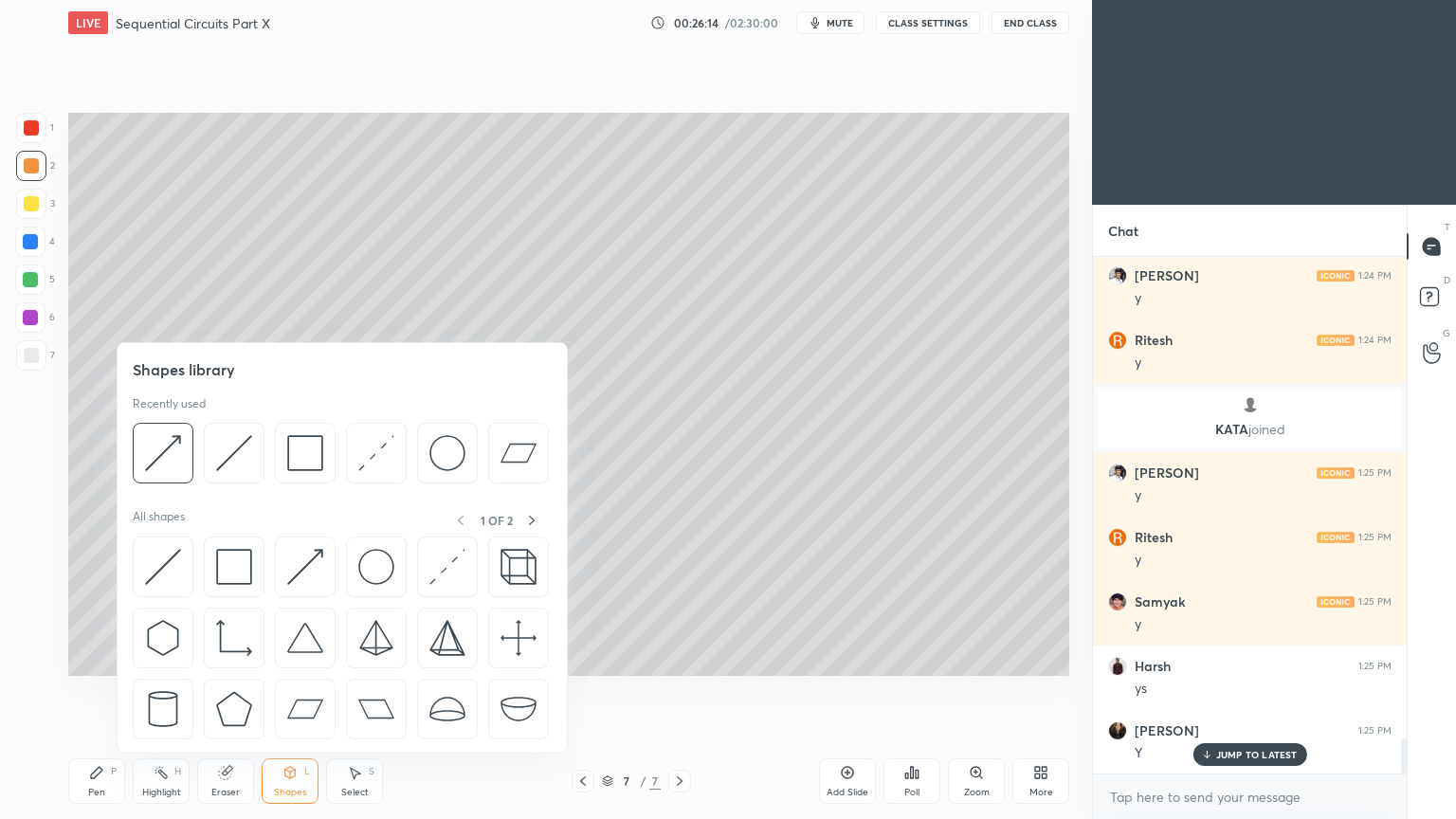click at bounding box center (305, 453) 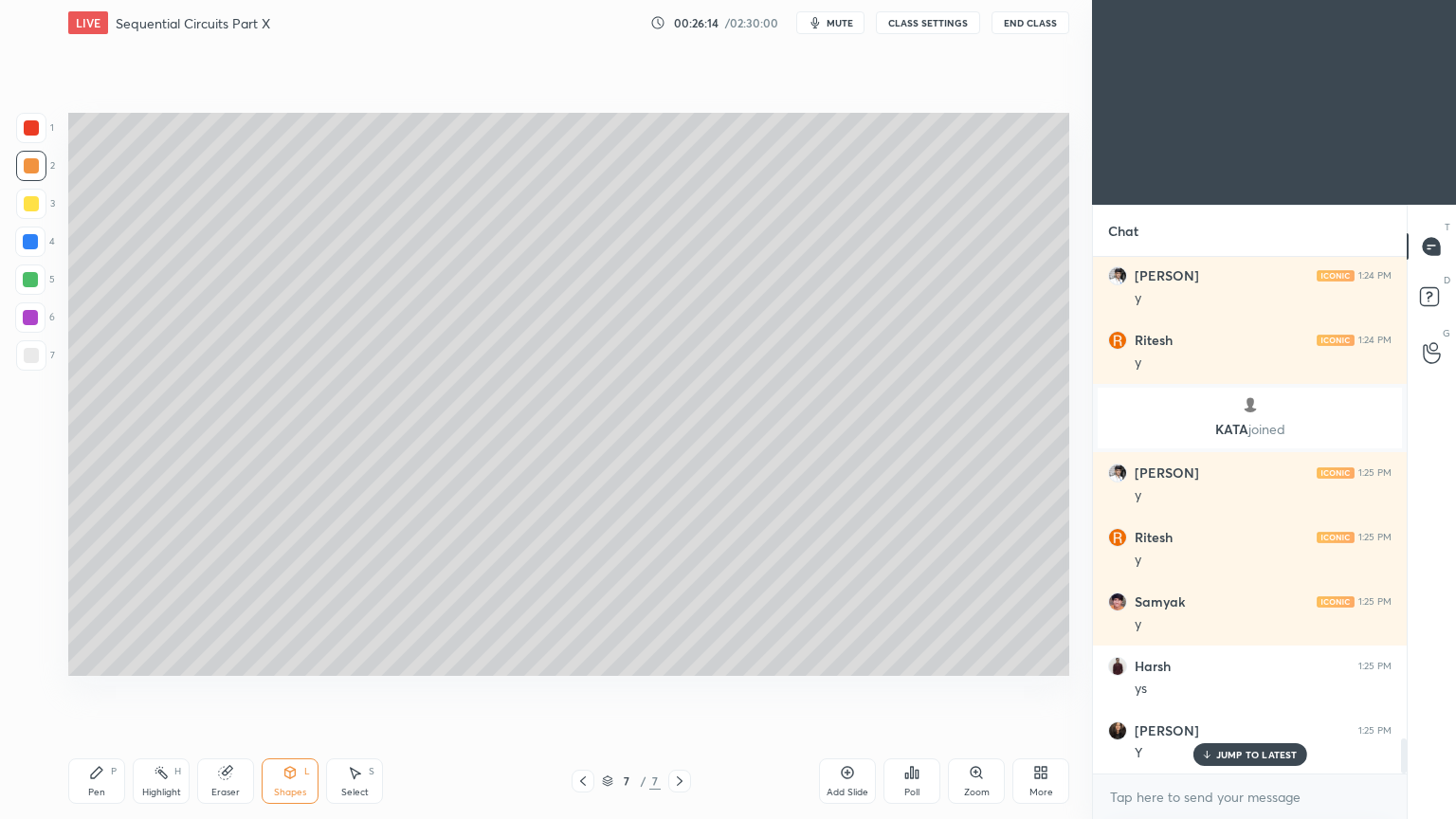 click at bounding box center (31, 355) 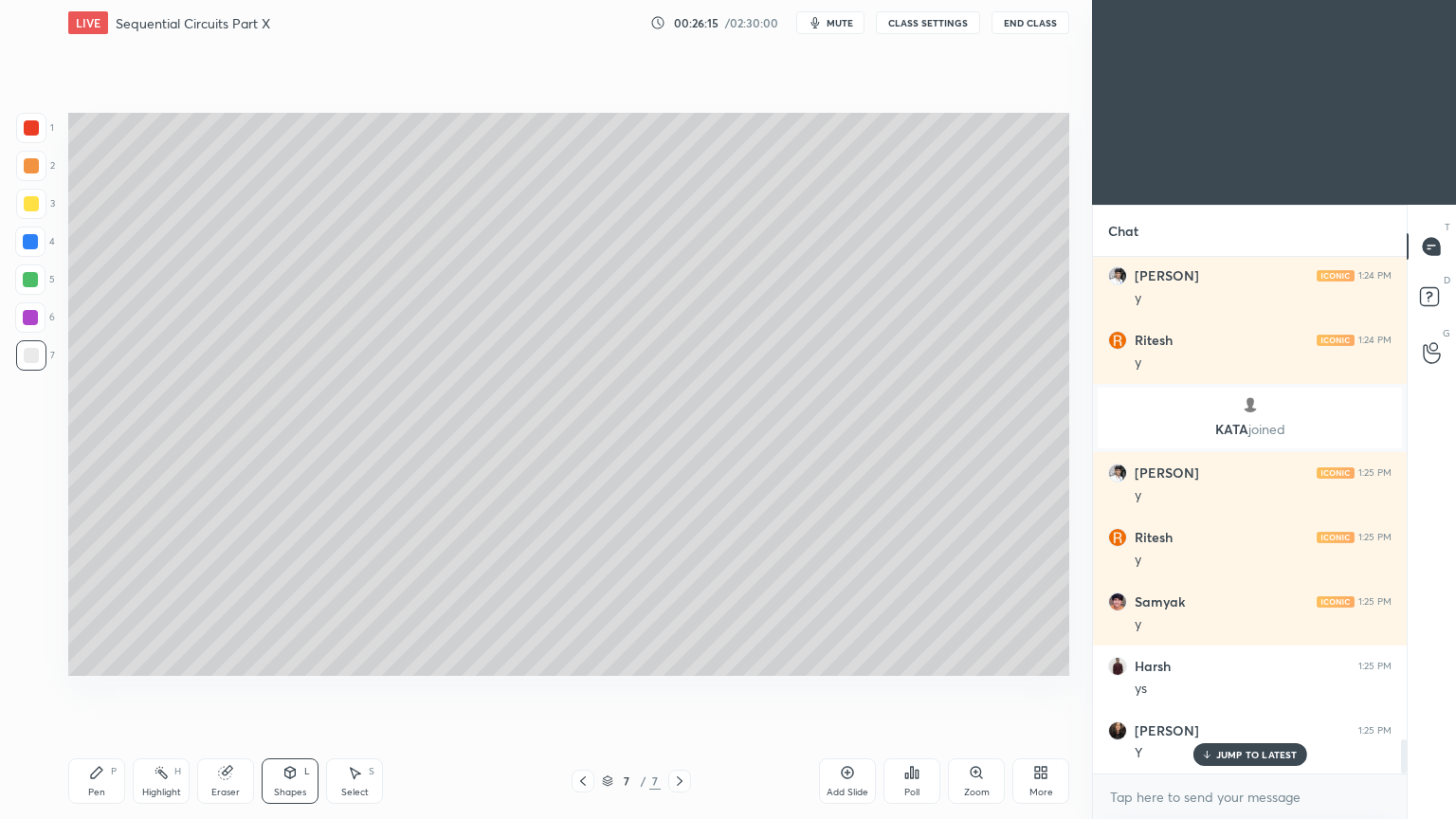 scroll, scrollTop: 7242, scrollLeft: 0, axis: vertical 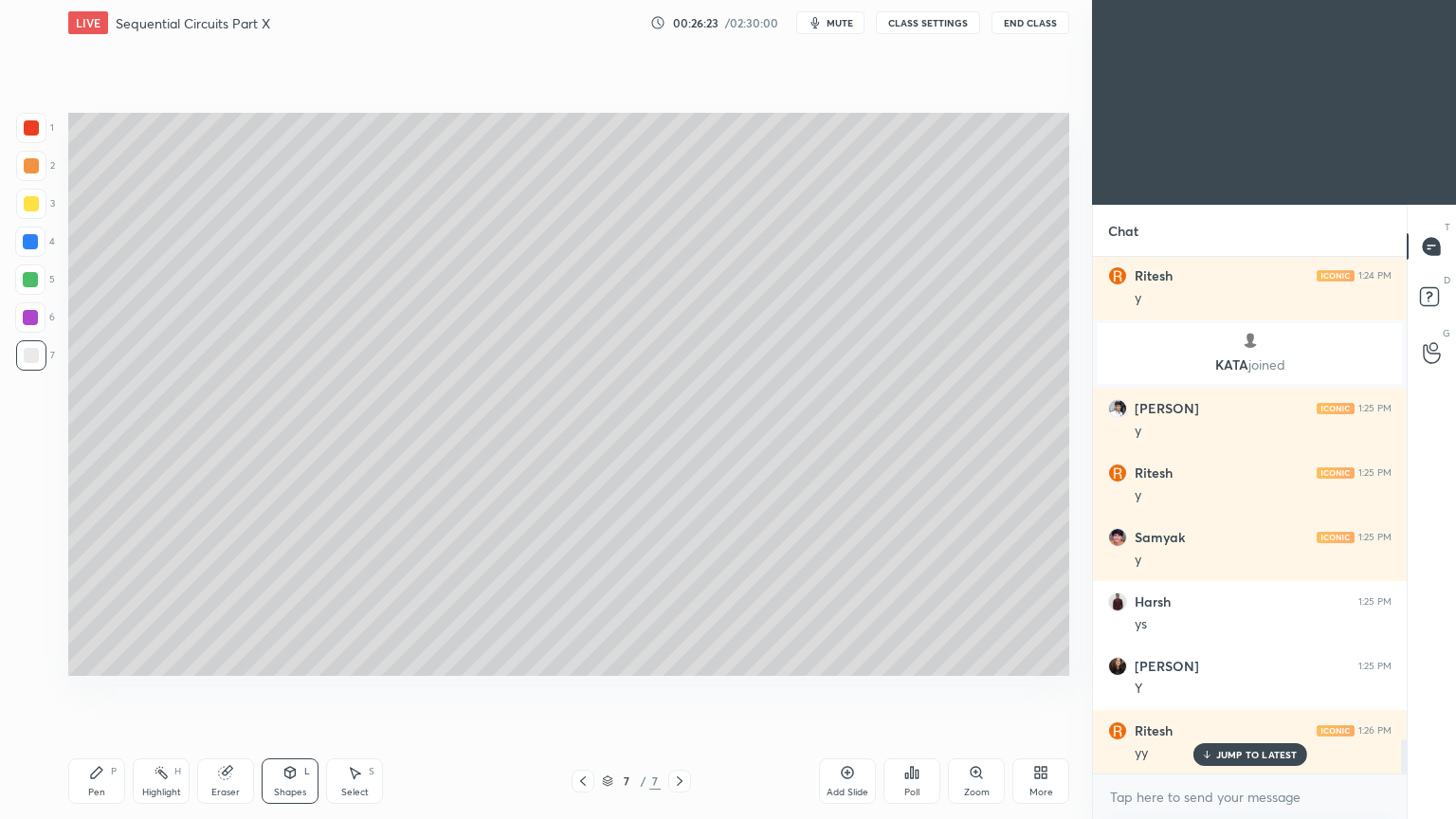 click on "Shapes L" at bounding box center [290, 781] 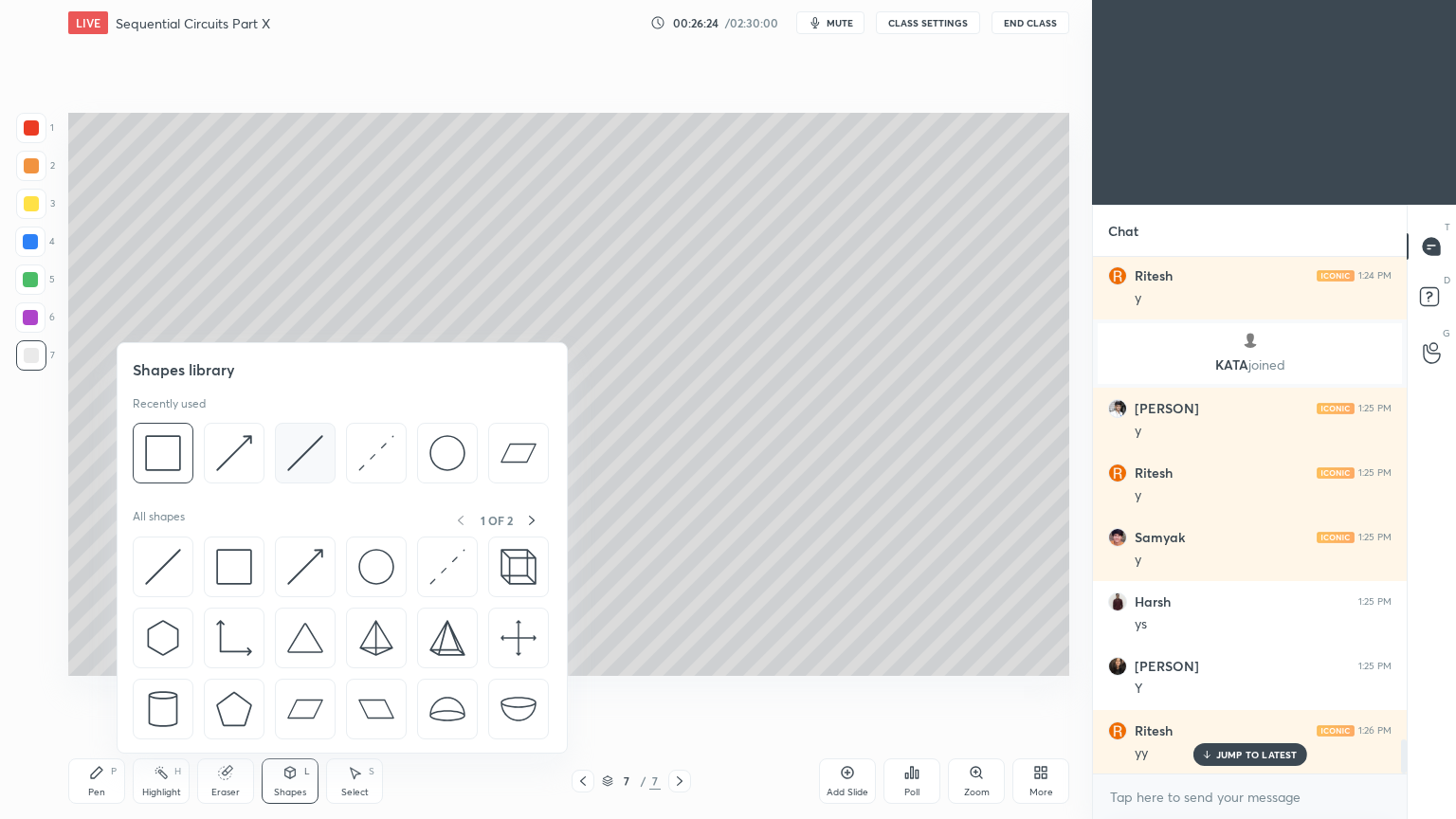 click at bounding box center (305, 453) 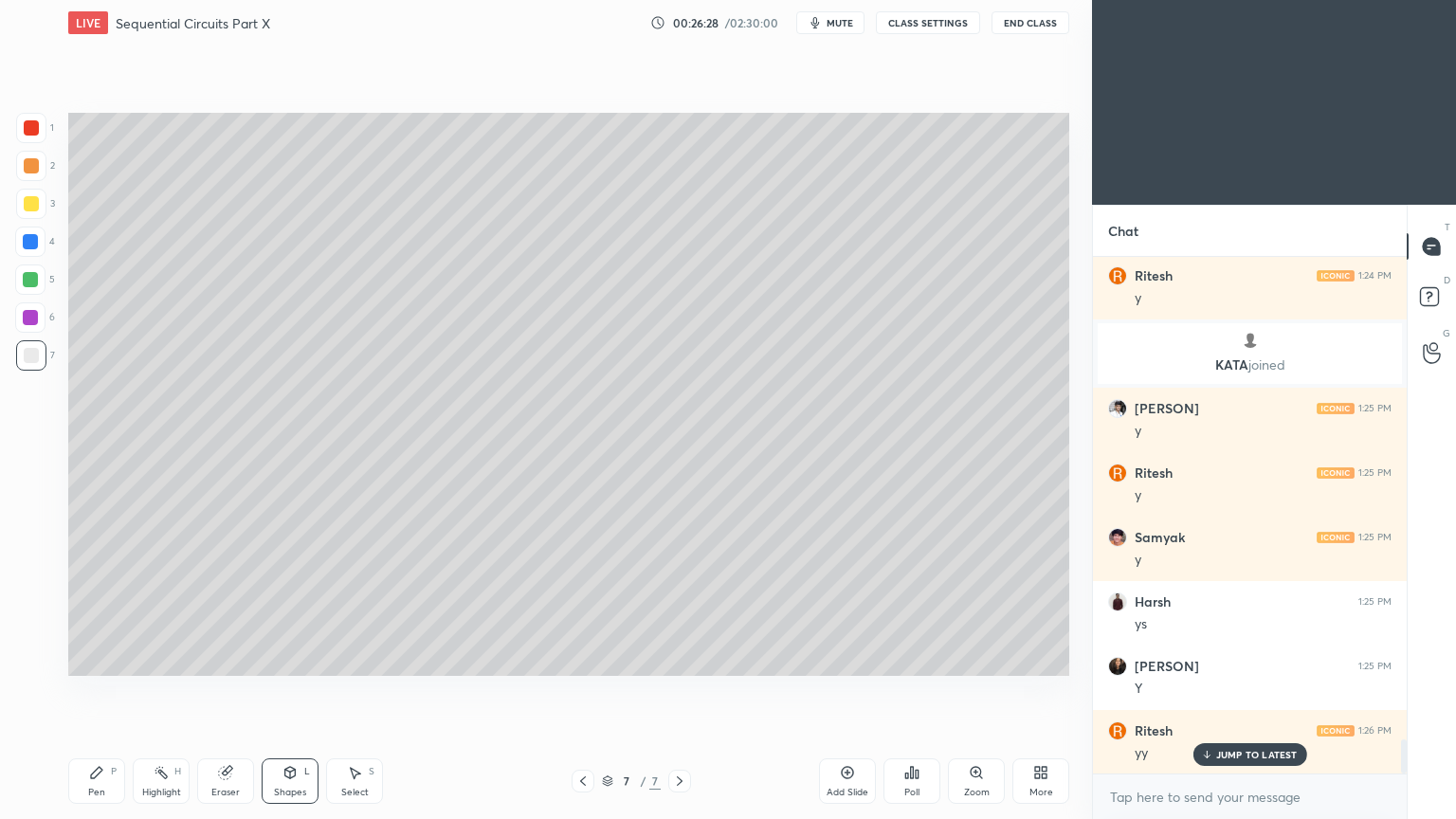 click on "Pen P" at bounding box center [97, 781] 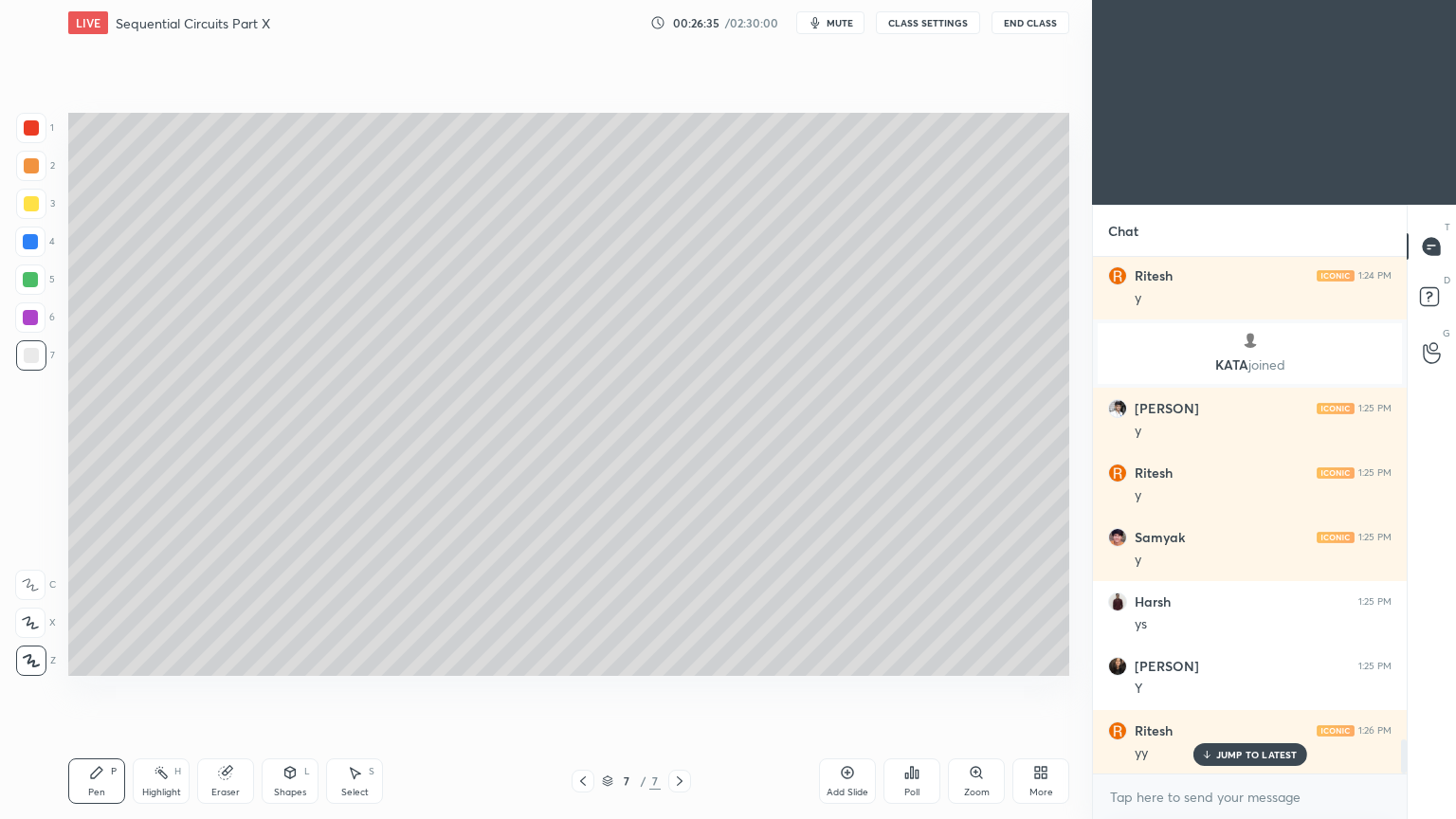 click on "Select S" at bounding box center (355, 781) 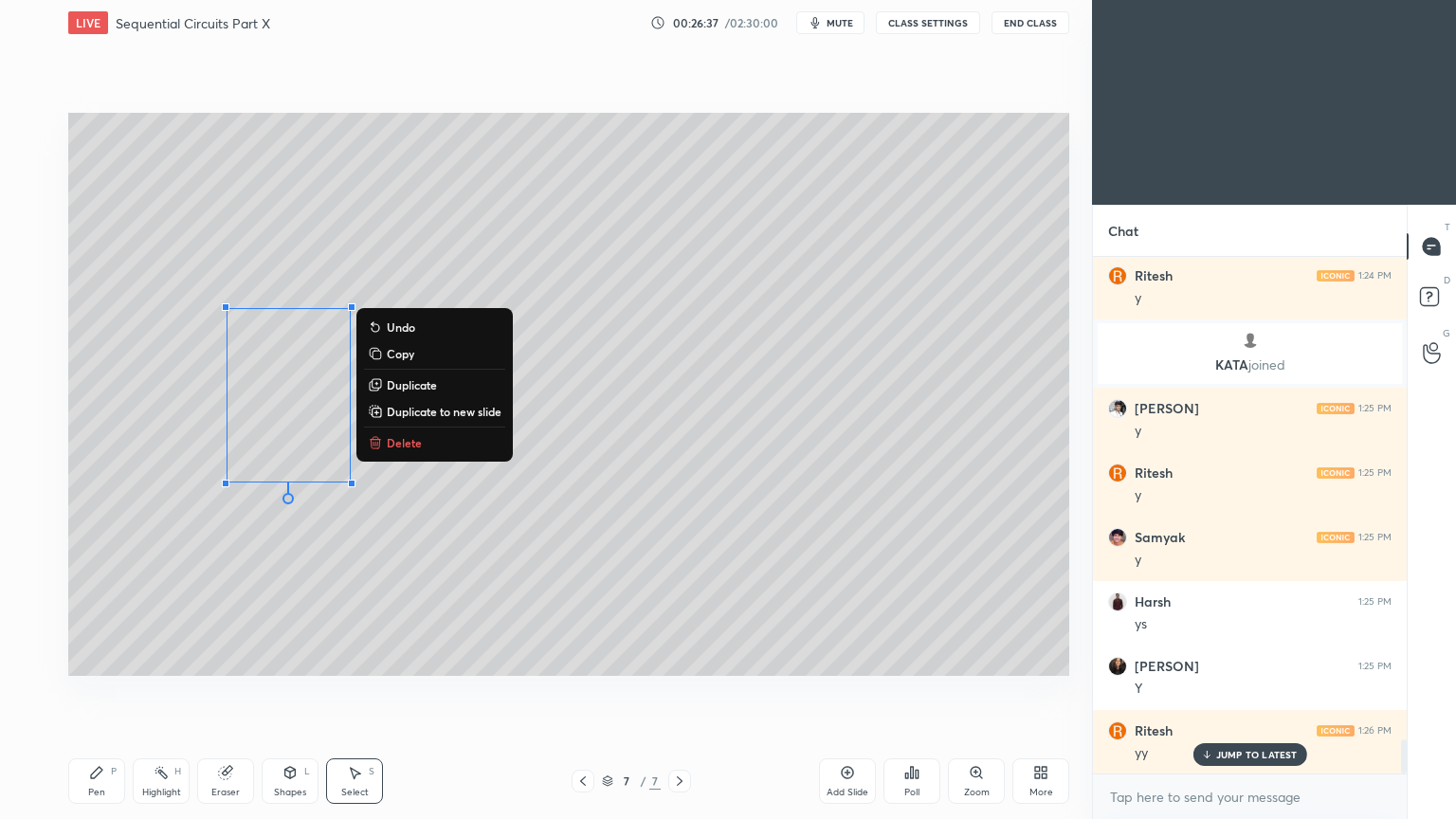 click on "Duplicate" at bounding box center (411, 385) 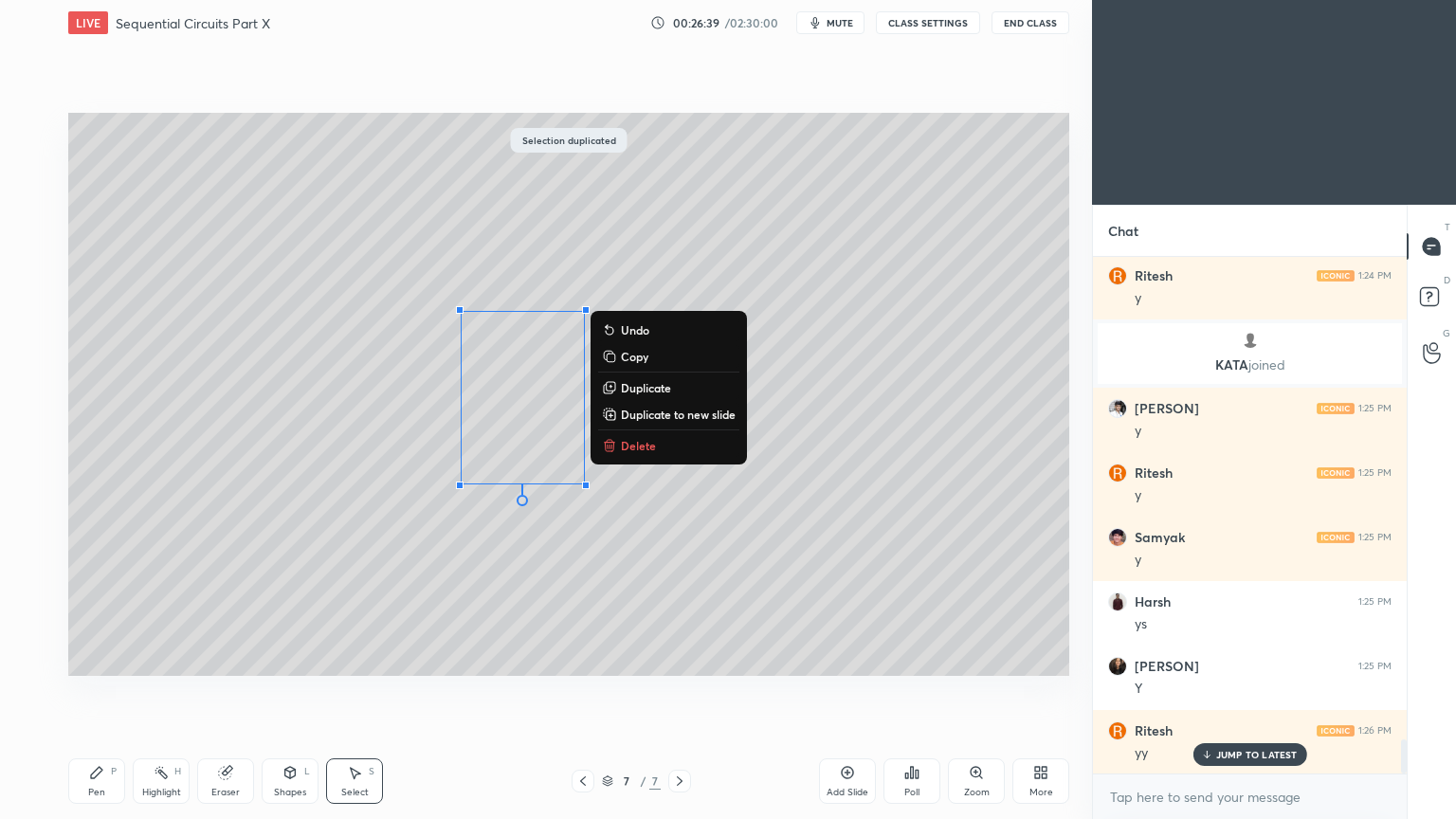 click on "0 ° Undo Copy Duplicate Duplicate to new slide Delete" at bounding box center (569, 394) 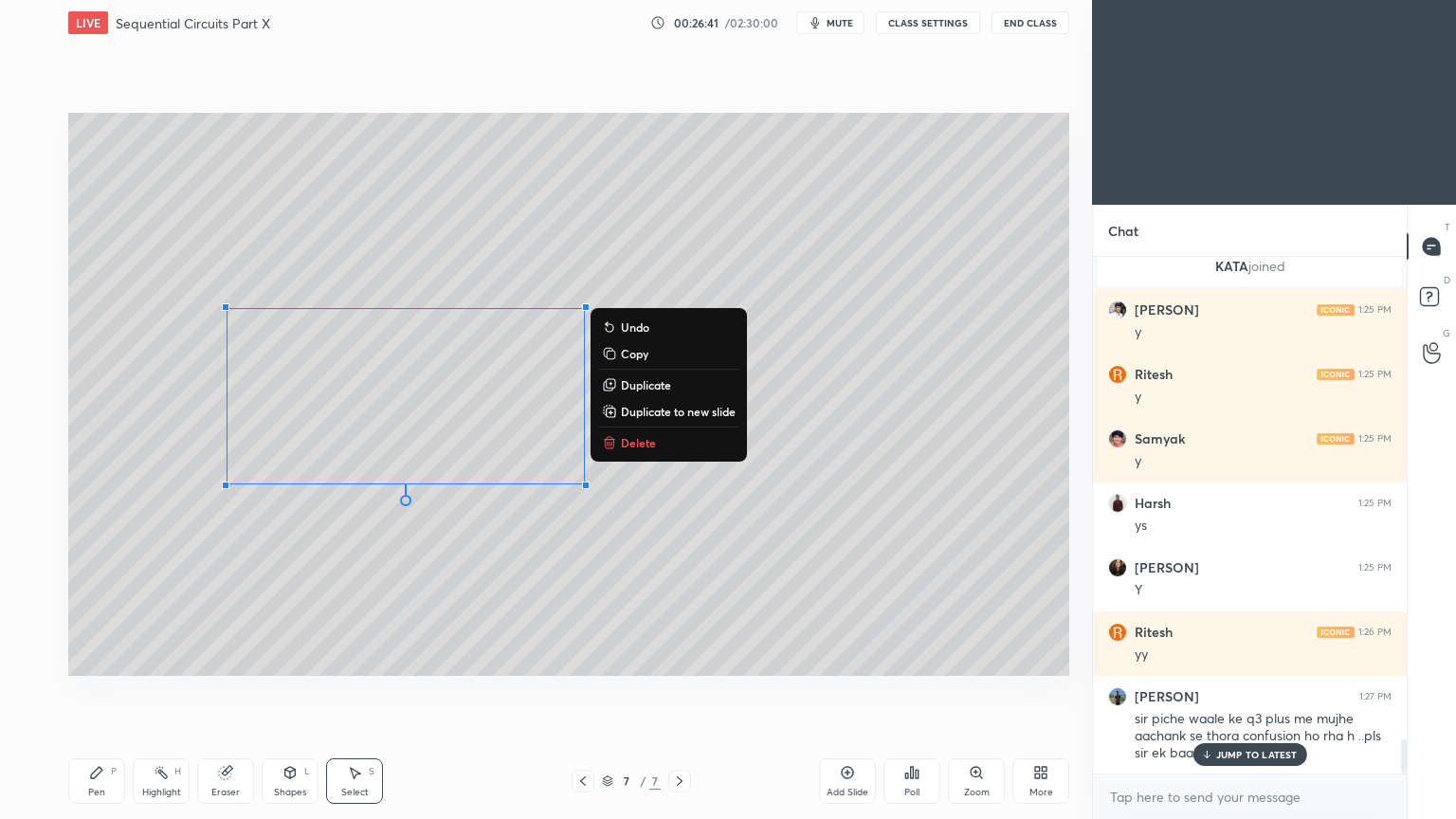 click on "Duplicate" at bounding box center (646, 385) 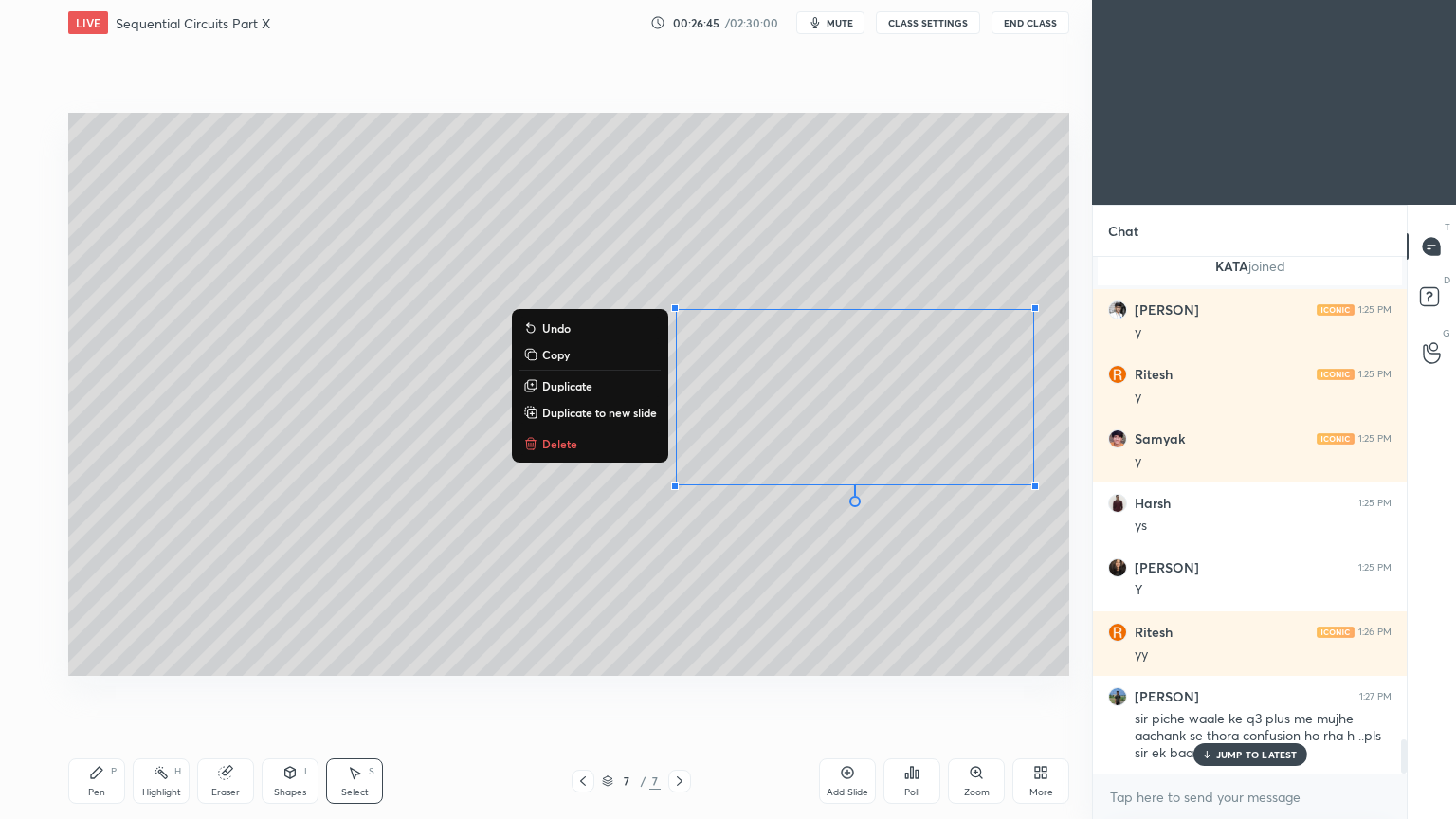 click on "0 ° Undo Copy Duplicate Duplicate to new slide Delete" at bounding box center (569, 394) 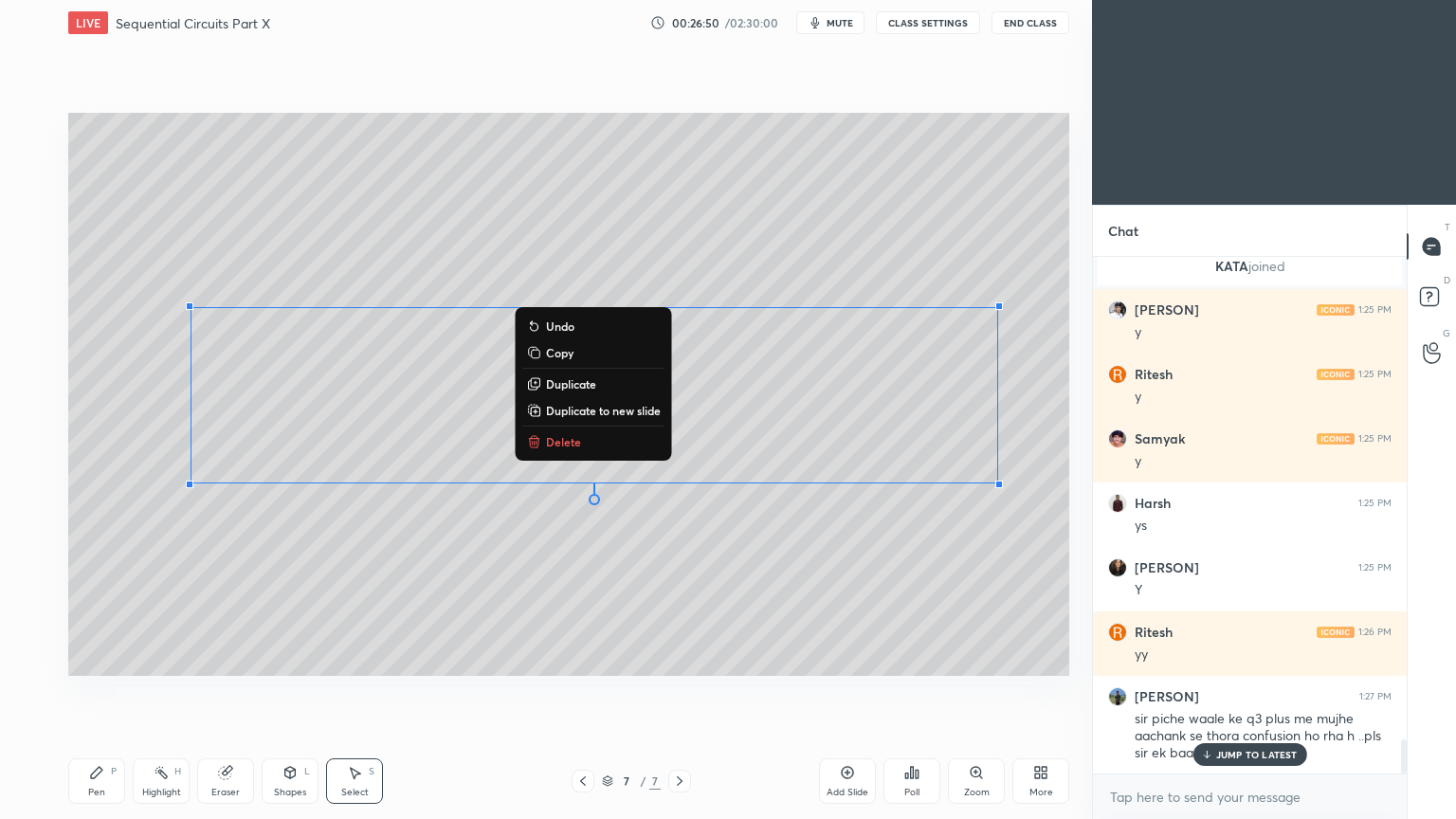 click on "JUMP TO LATEST" at bounding box center [1257, 755] 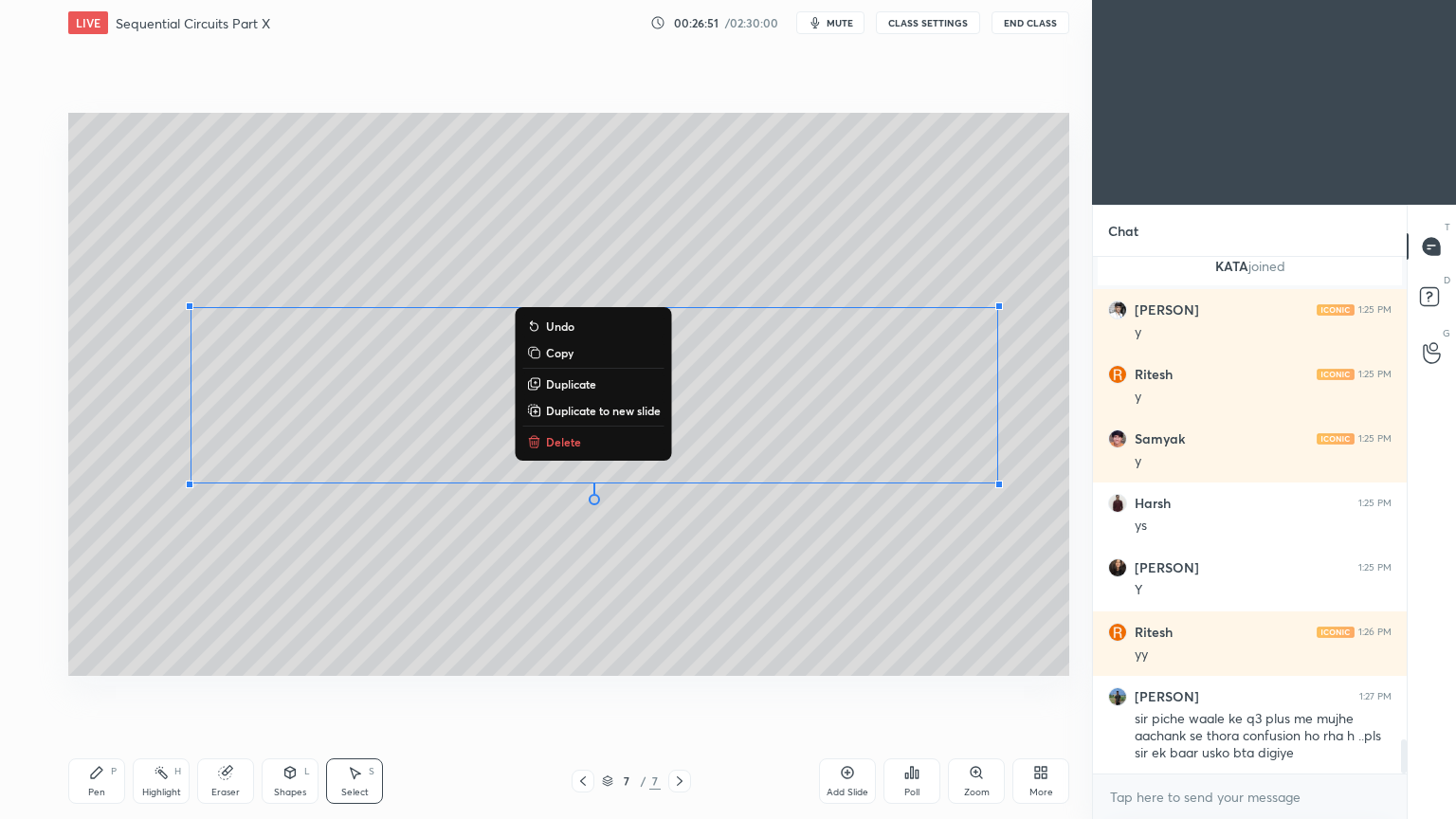 click on "Pen P" at bounding box center [97, 781] 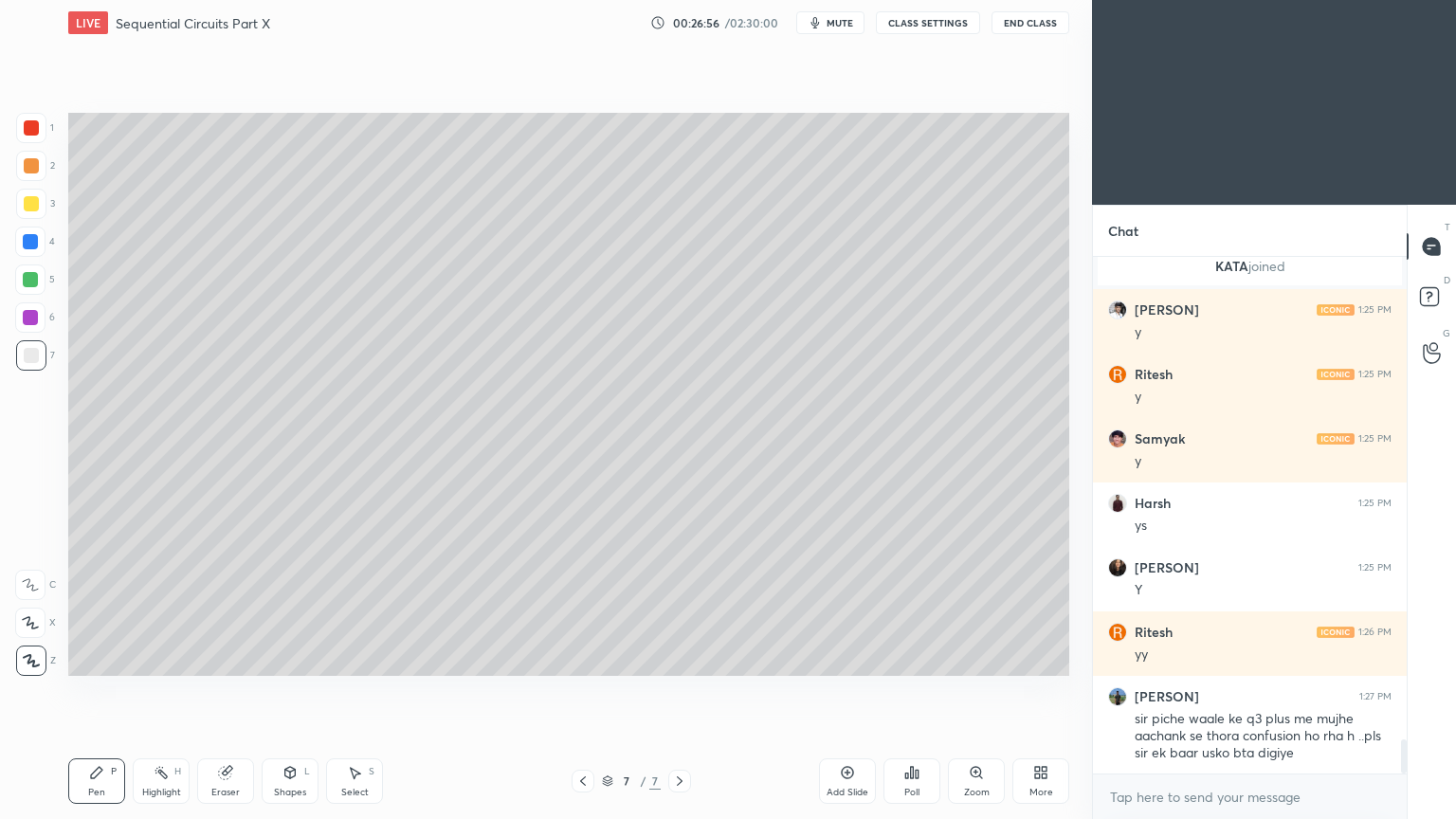 click 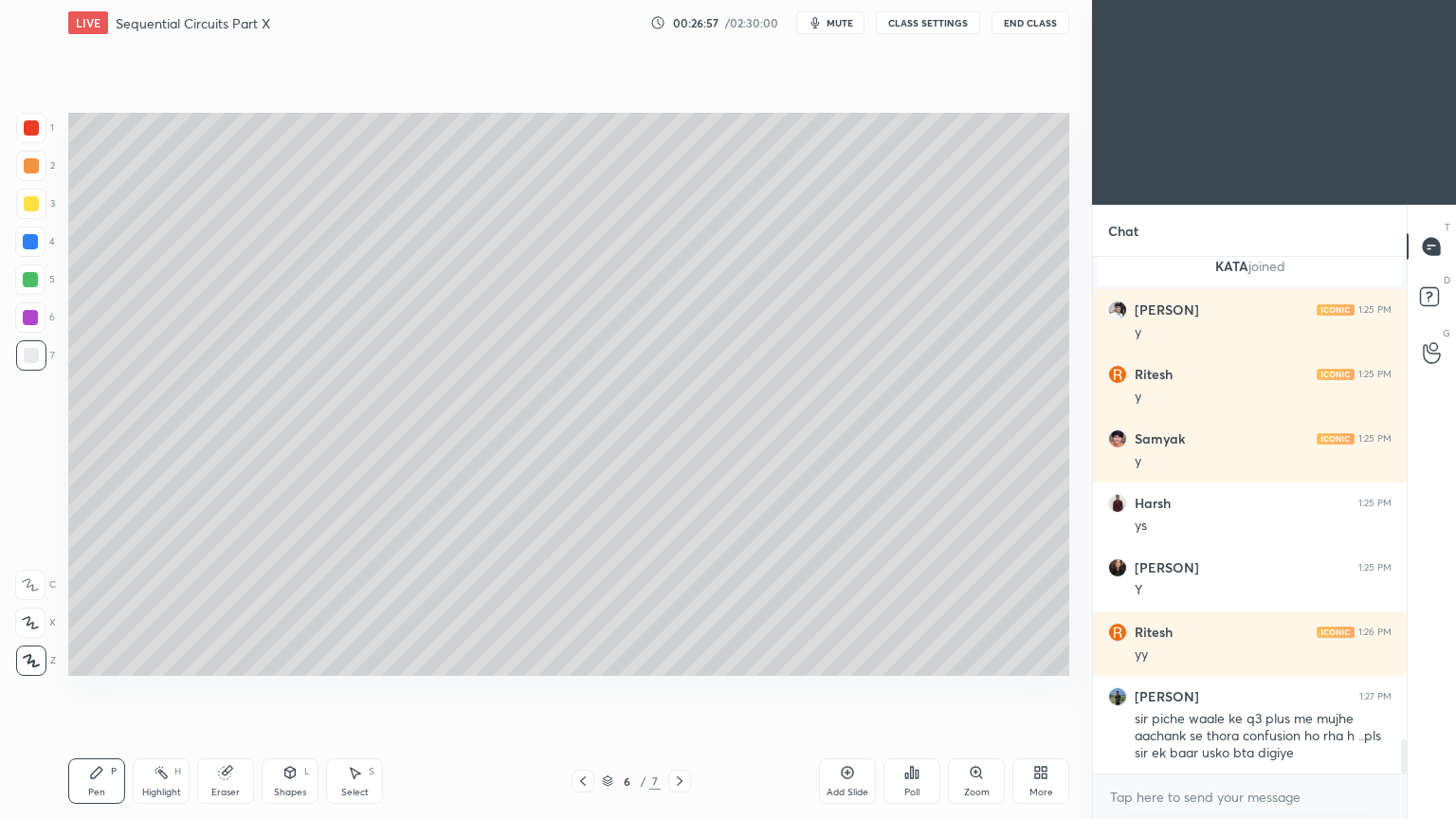click 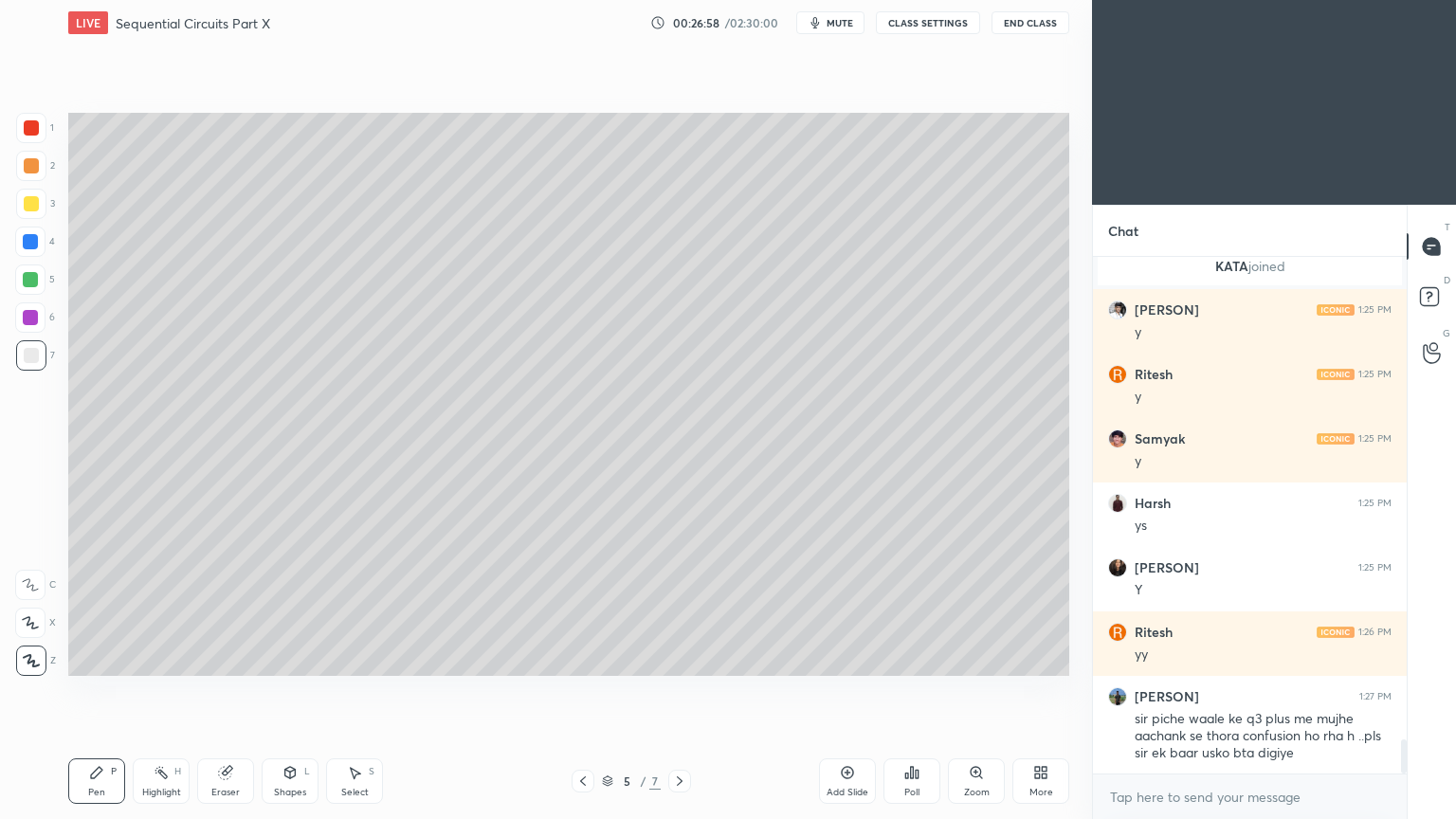 click 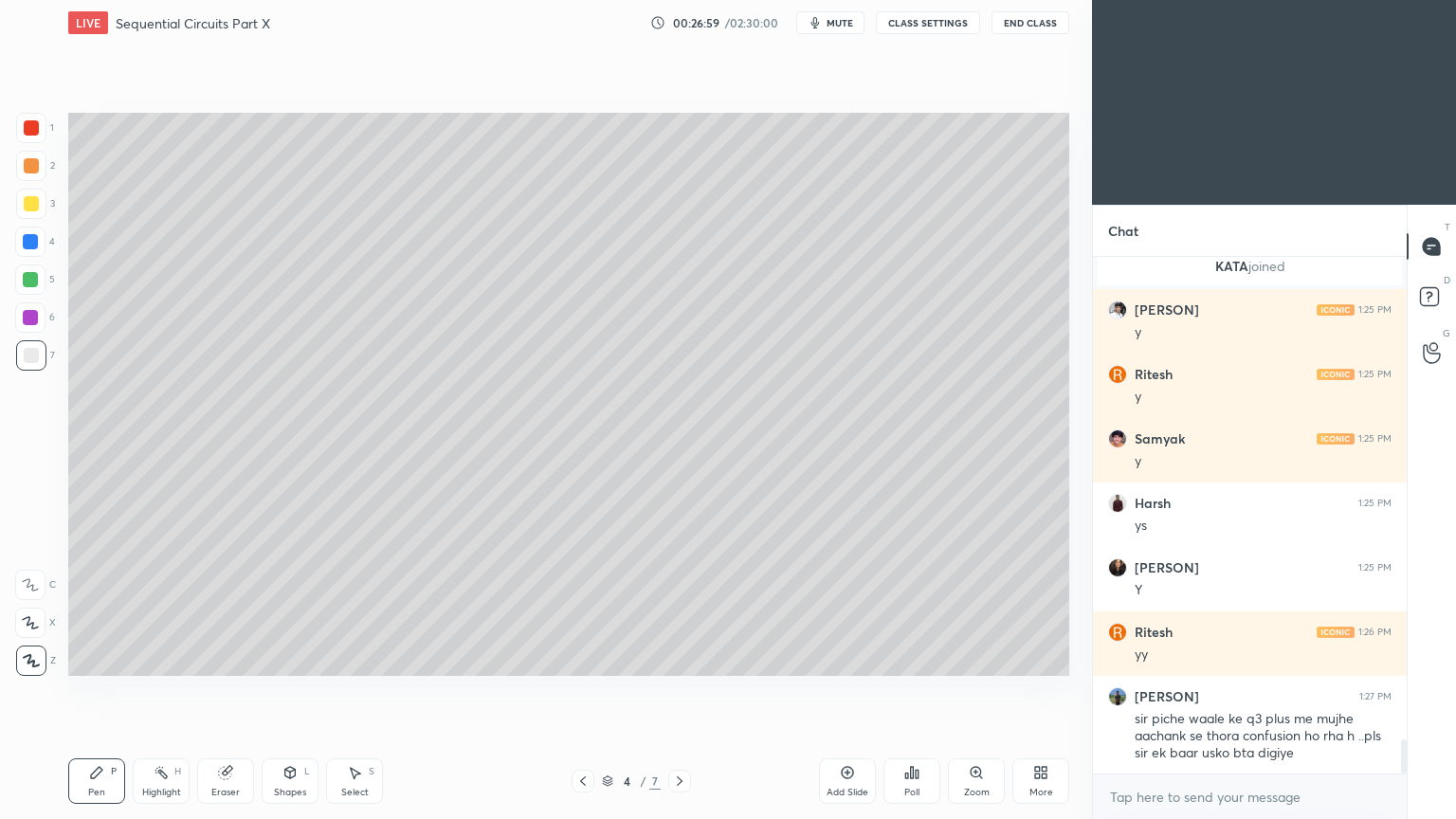 click on "Highlight" at bounding box center (161, 792) 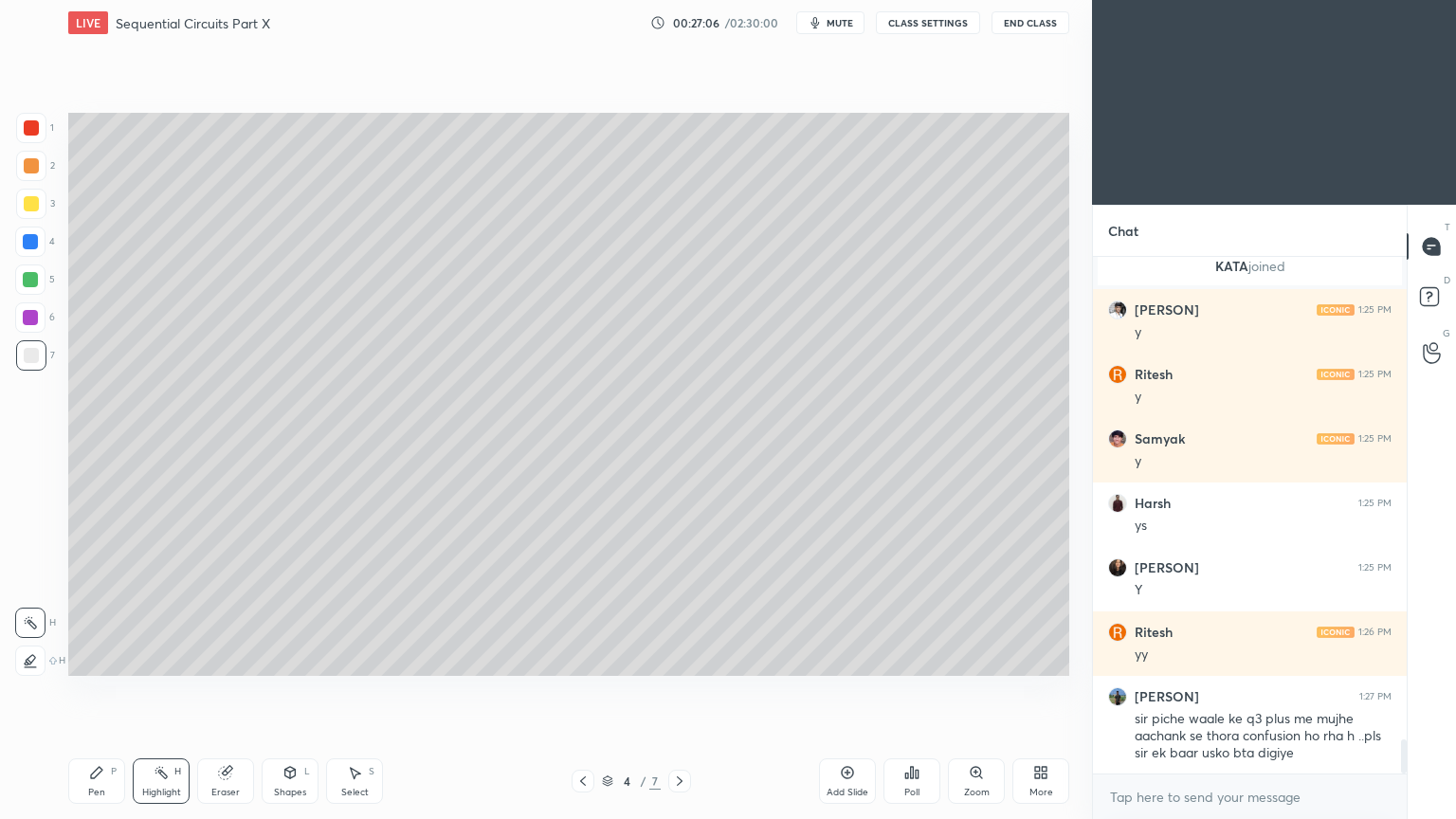 scroll, scrollTop: 7360, scrollLeft: 0, axis: vertical 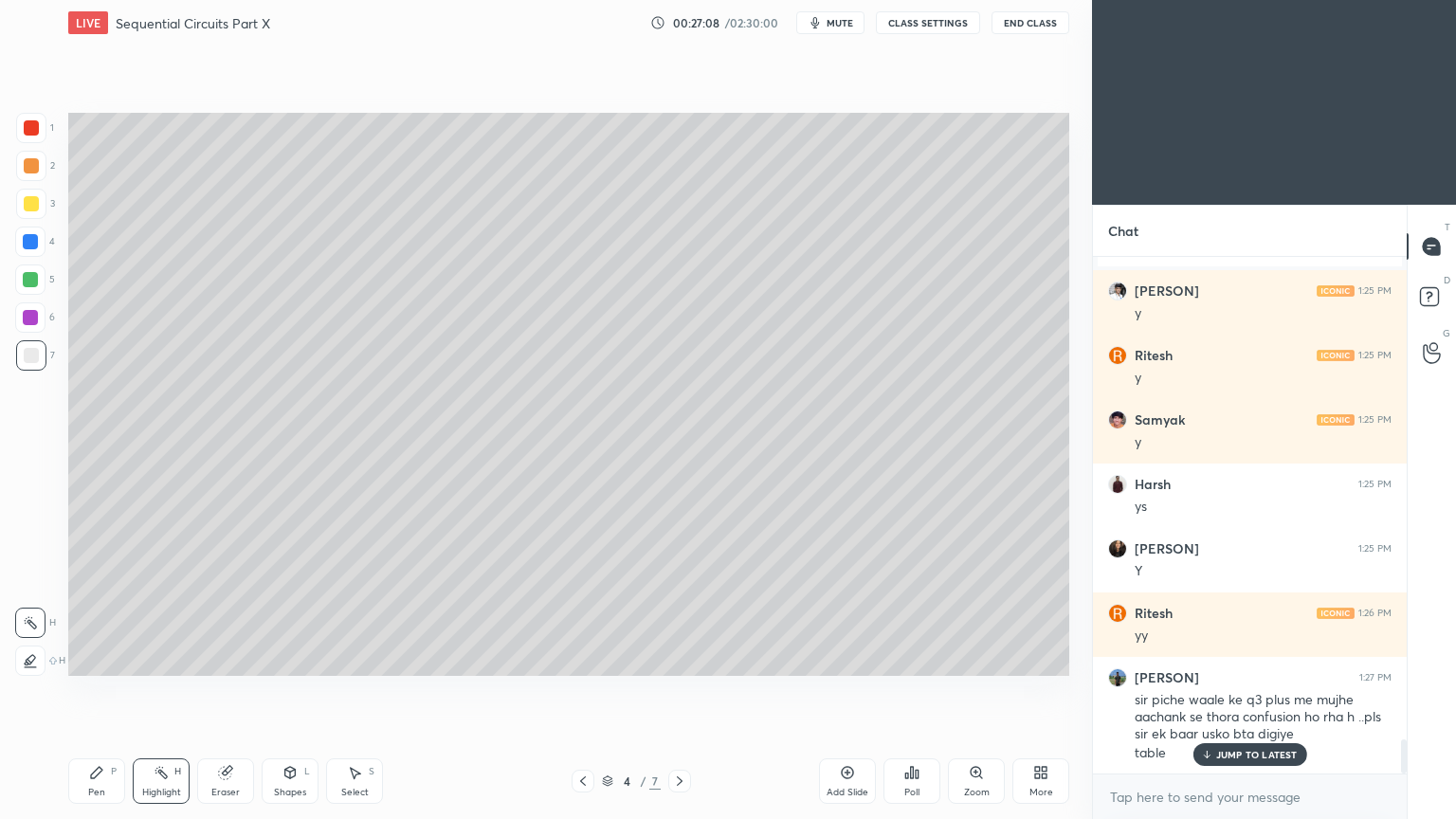 click 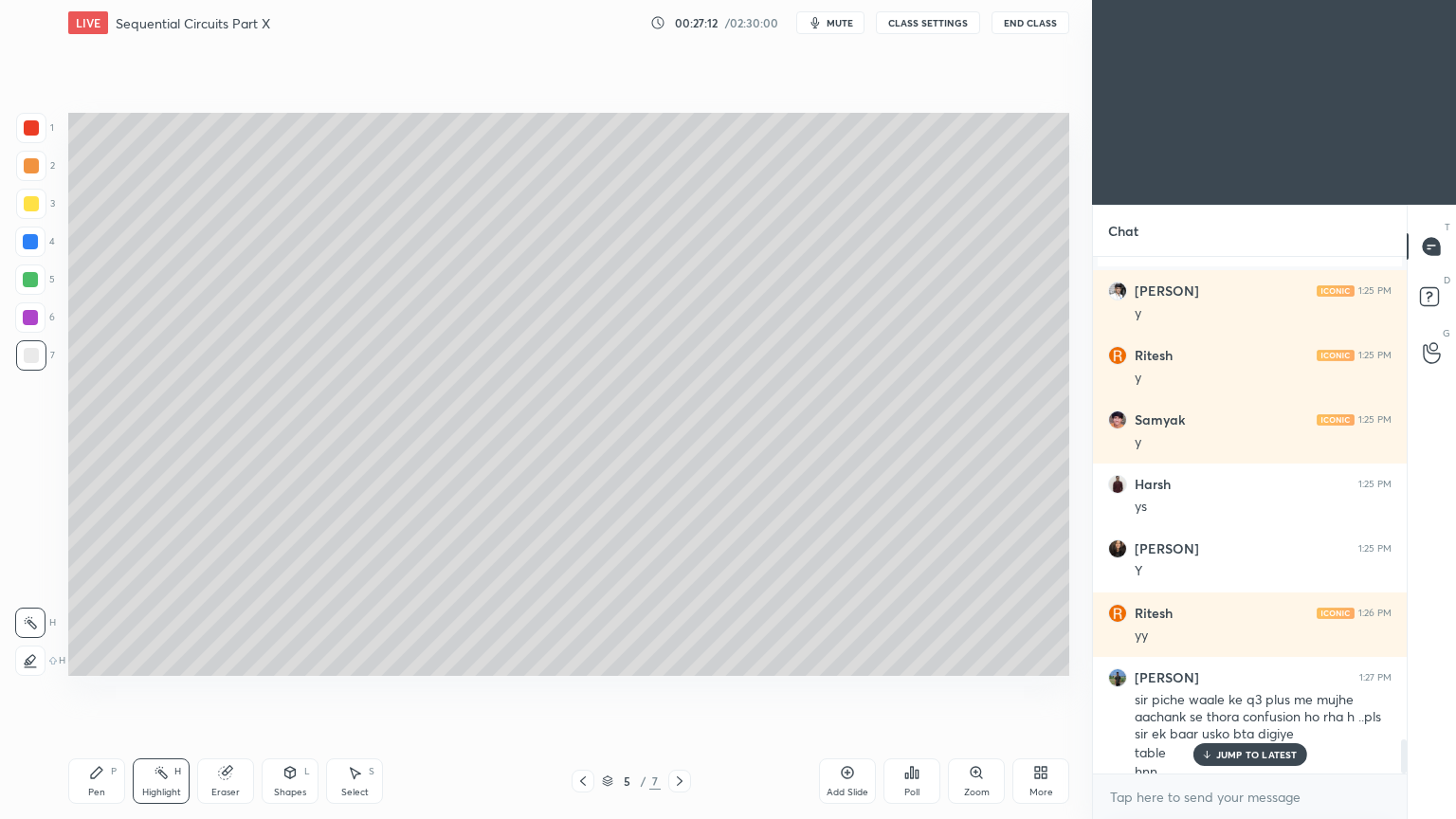 scroll, scrollTop: 7379, scrollLeft: 0, axis: vertical 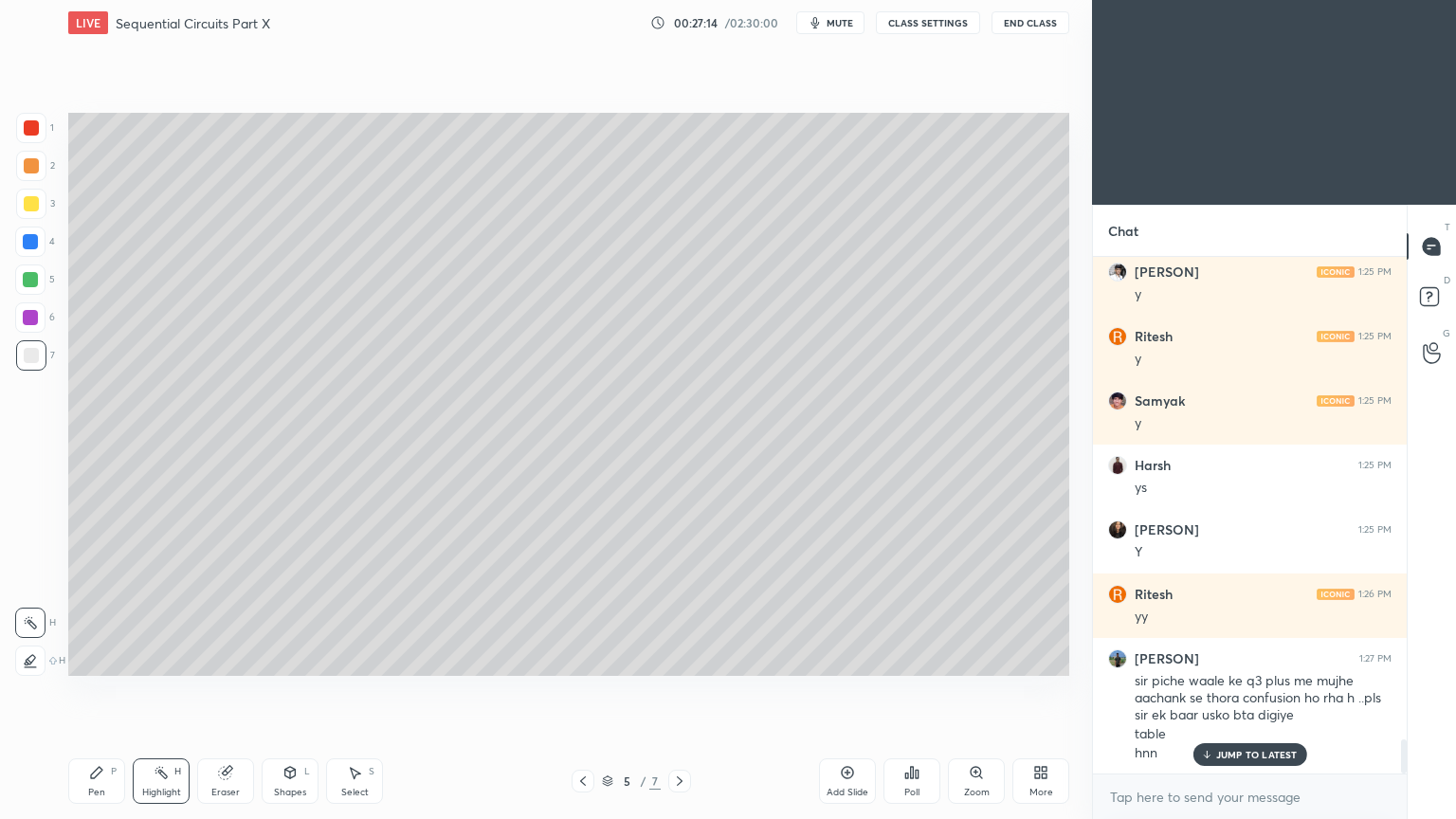 click on "Pen" at bounding box center [97, 792] 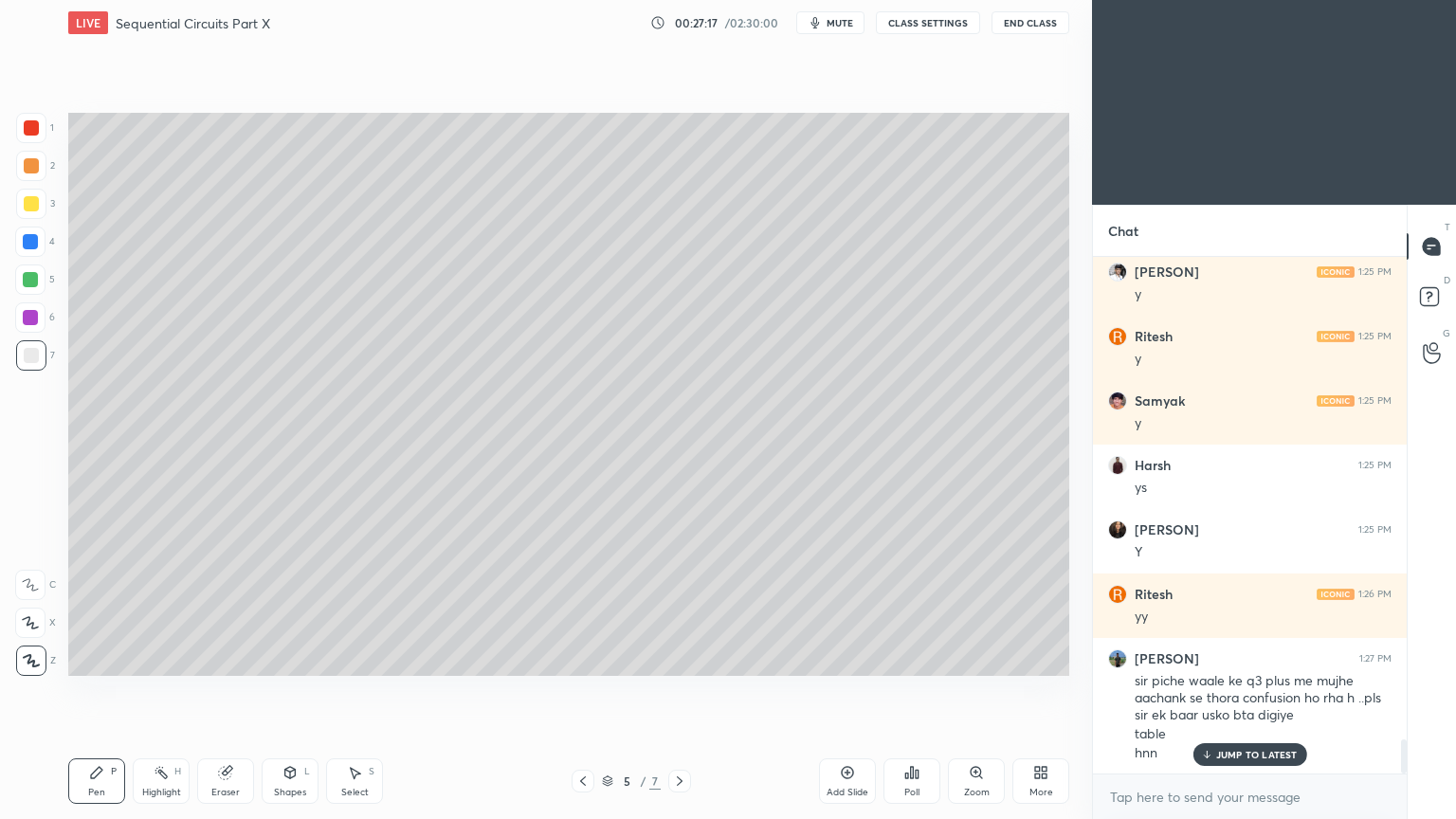 click at bounding box center [31, 166] 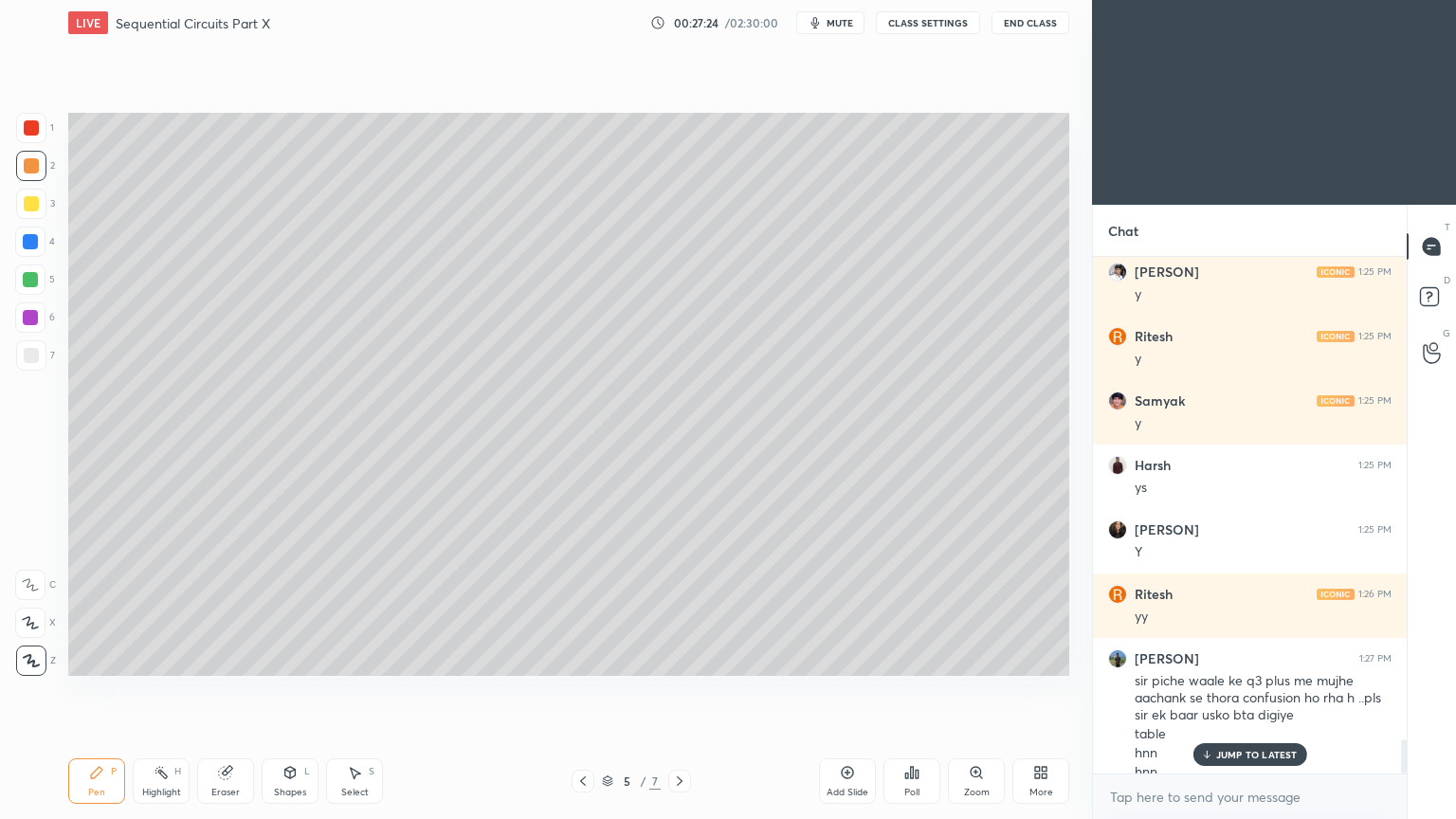 scroll, scrollTop: 7398, scrollLeft: 0, axis: vertical 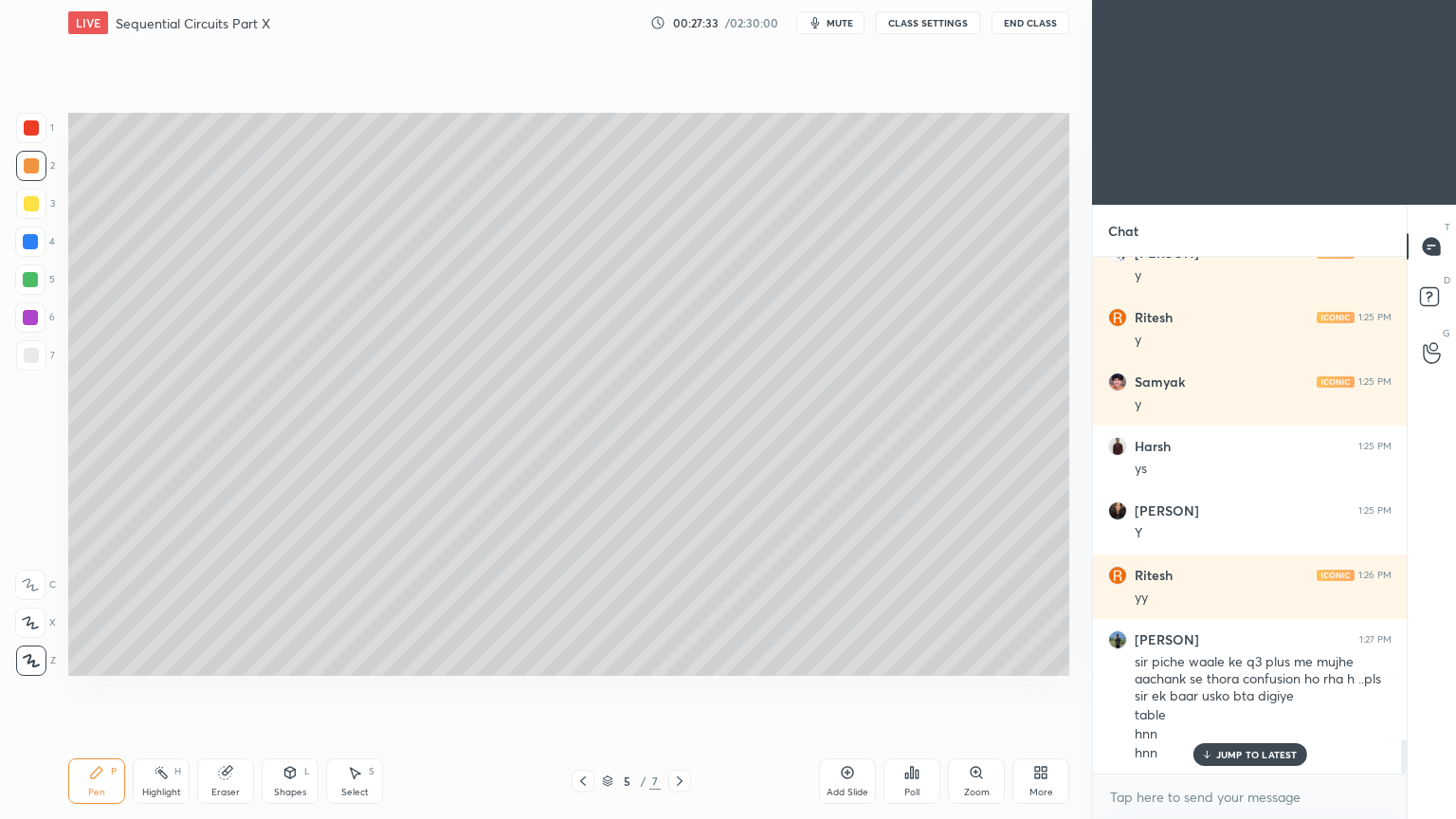 click 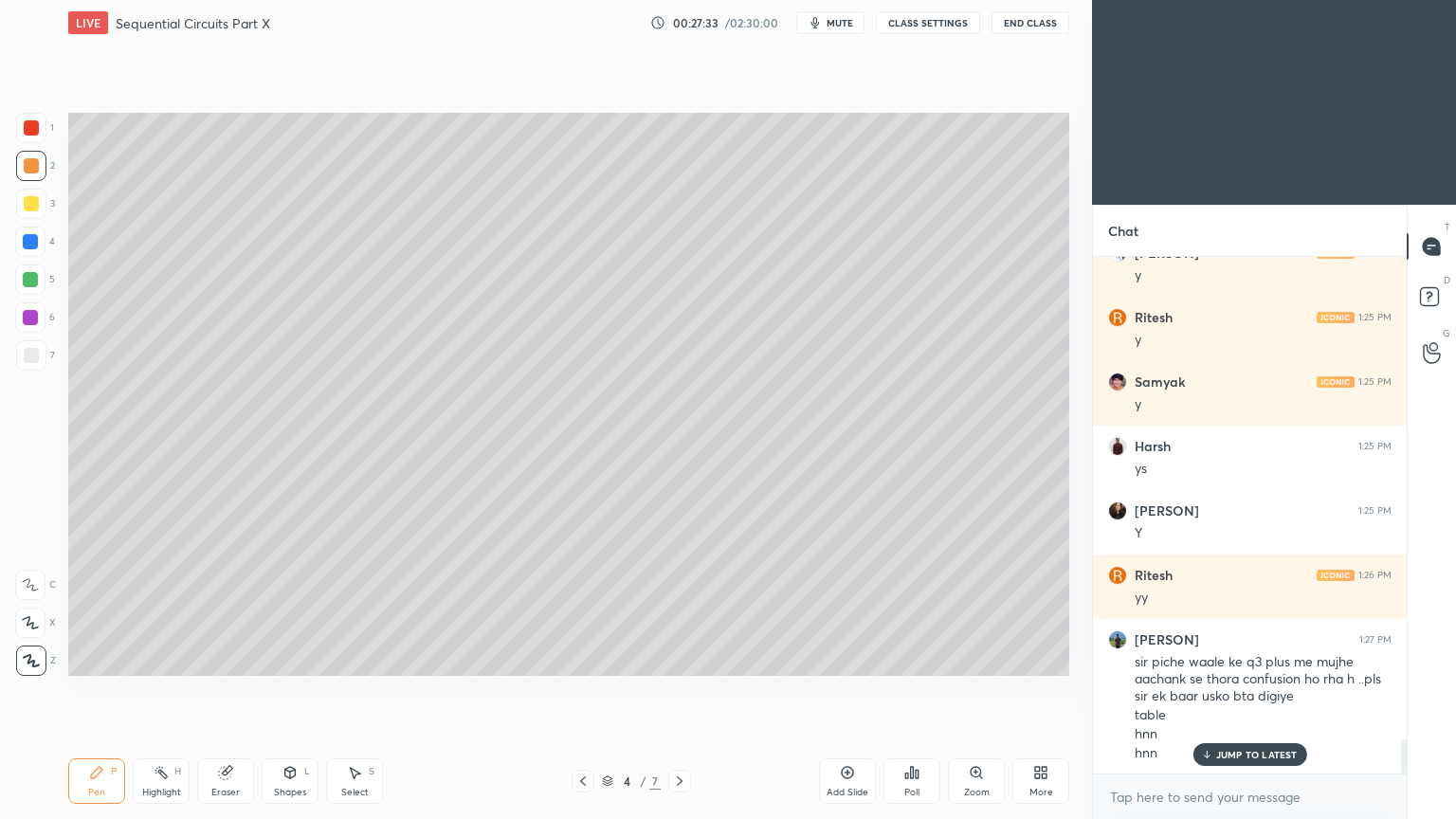 click 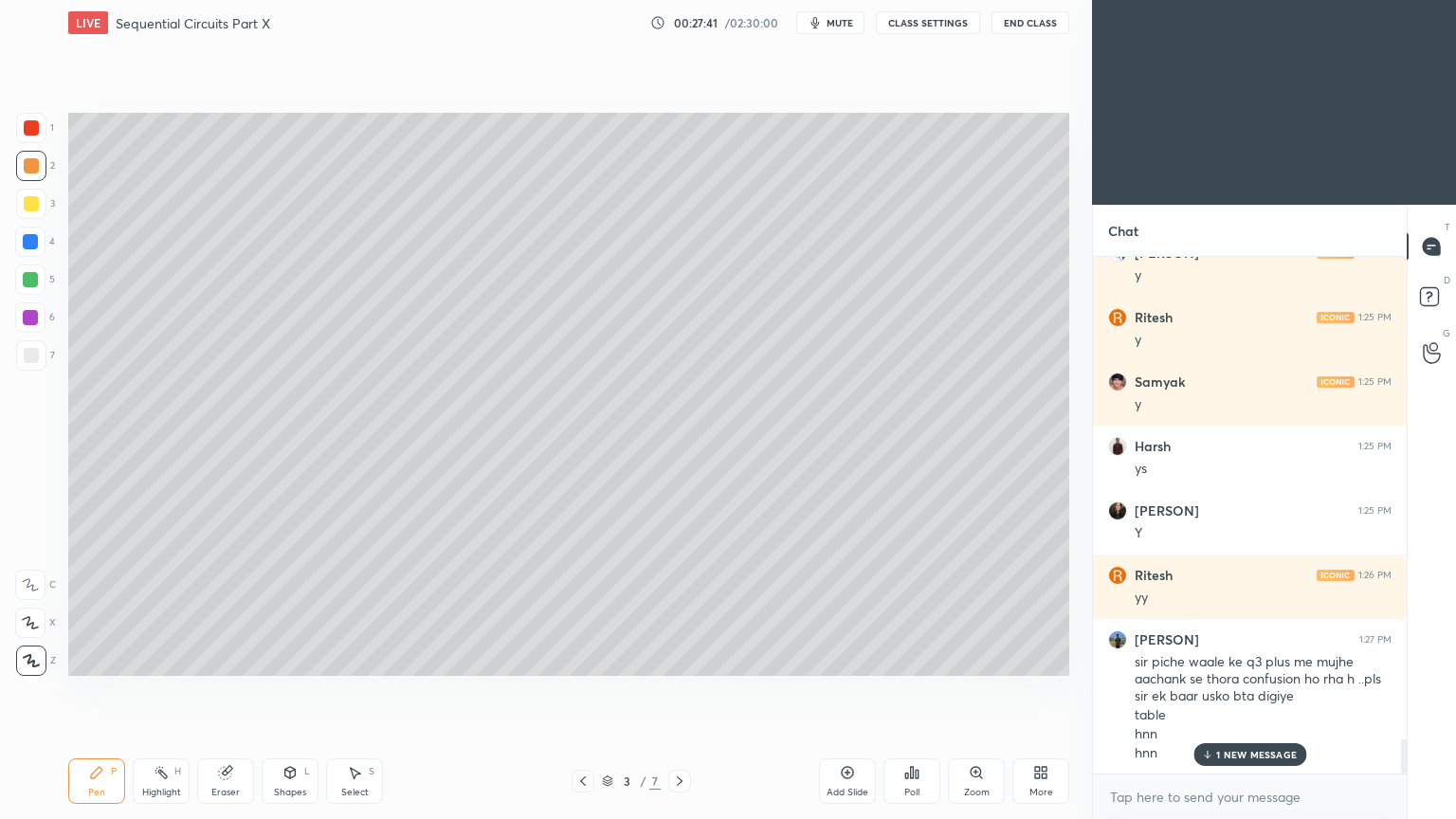 scroll, scrollTop: 7462, scrollLeft: 0, axis: vertical 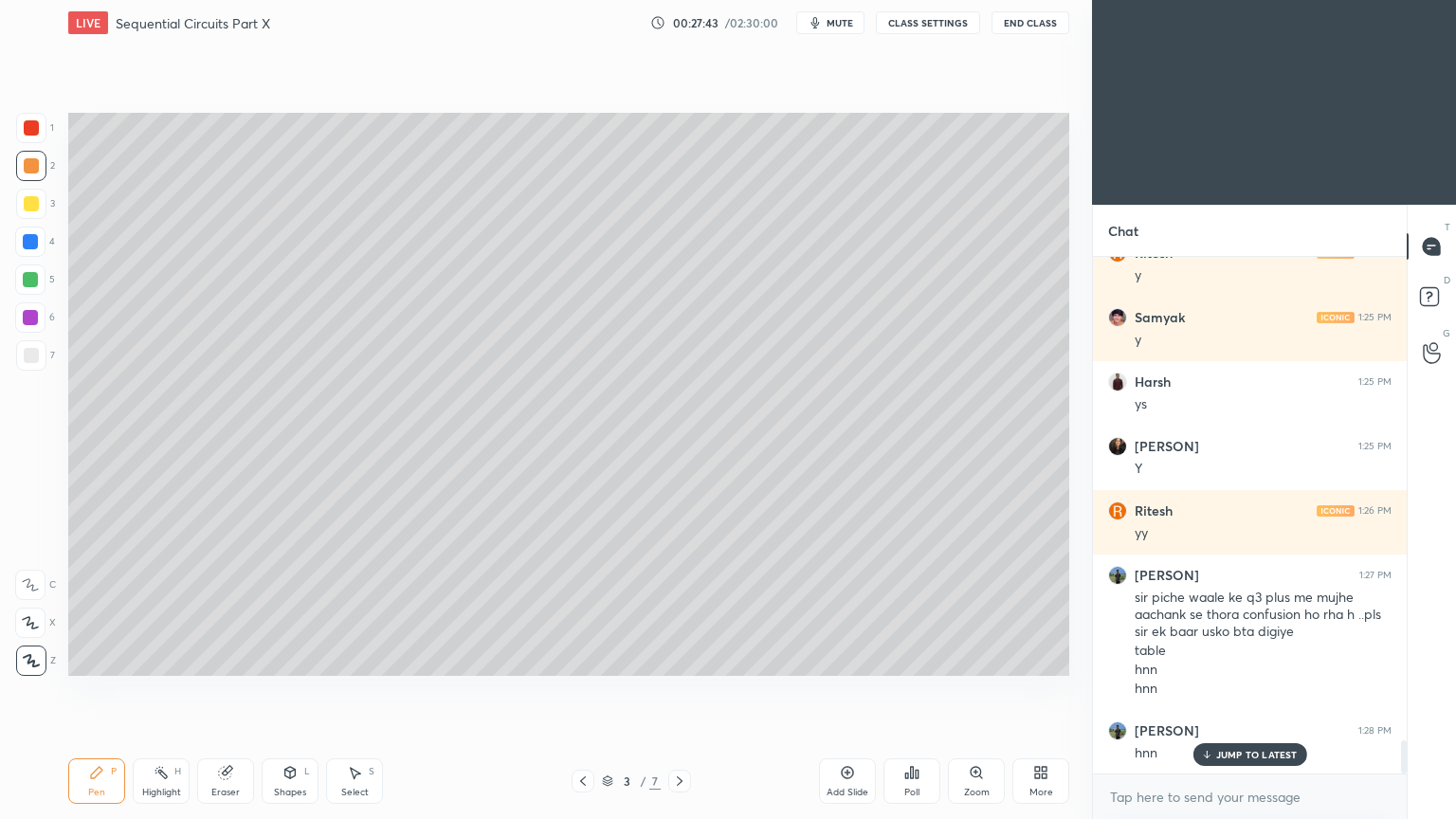 click 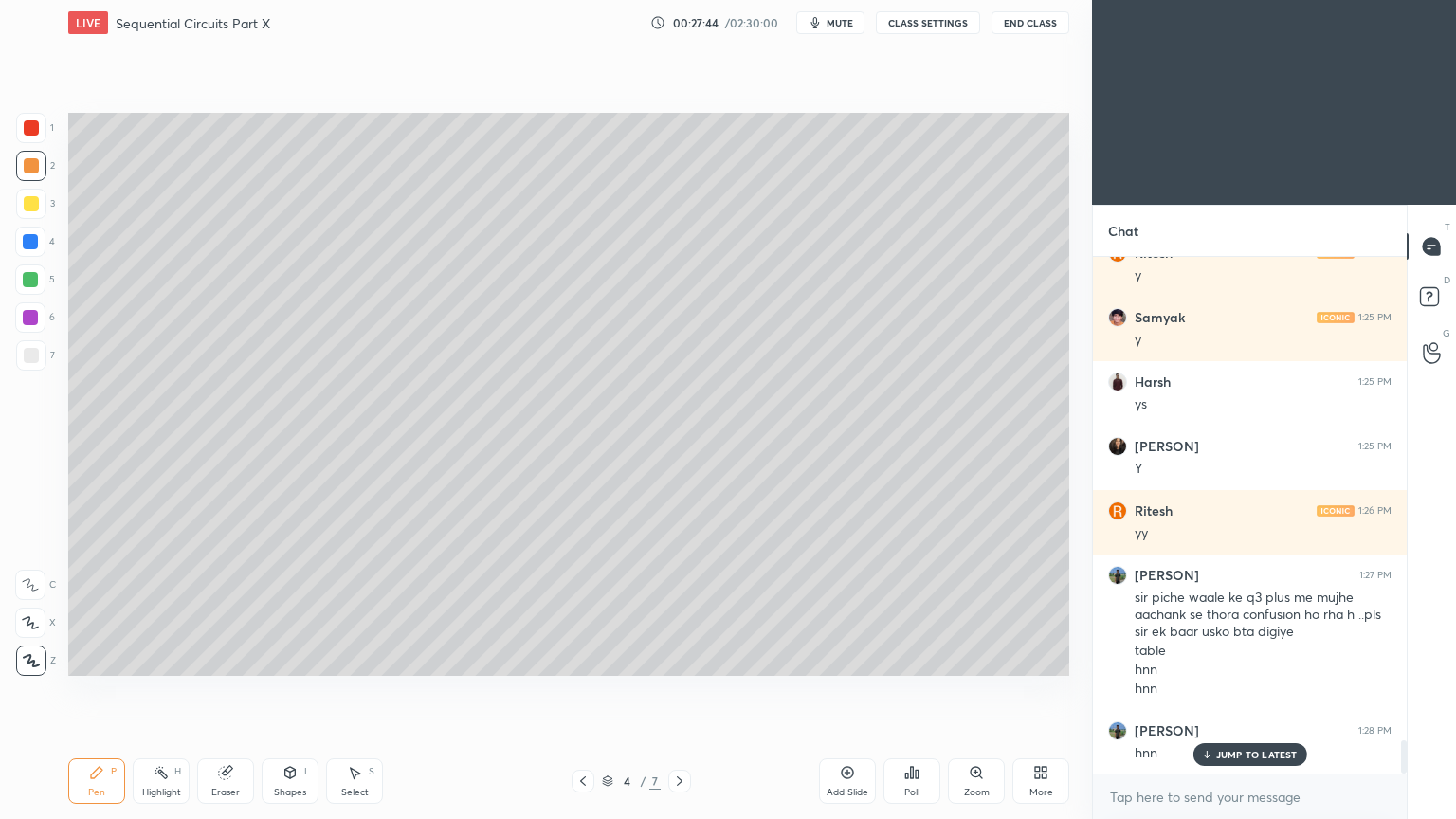 click 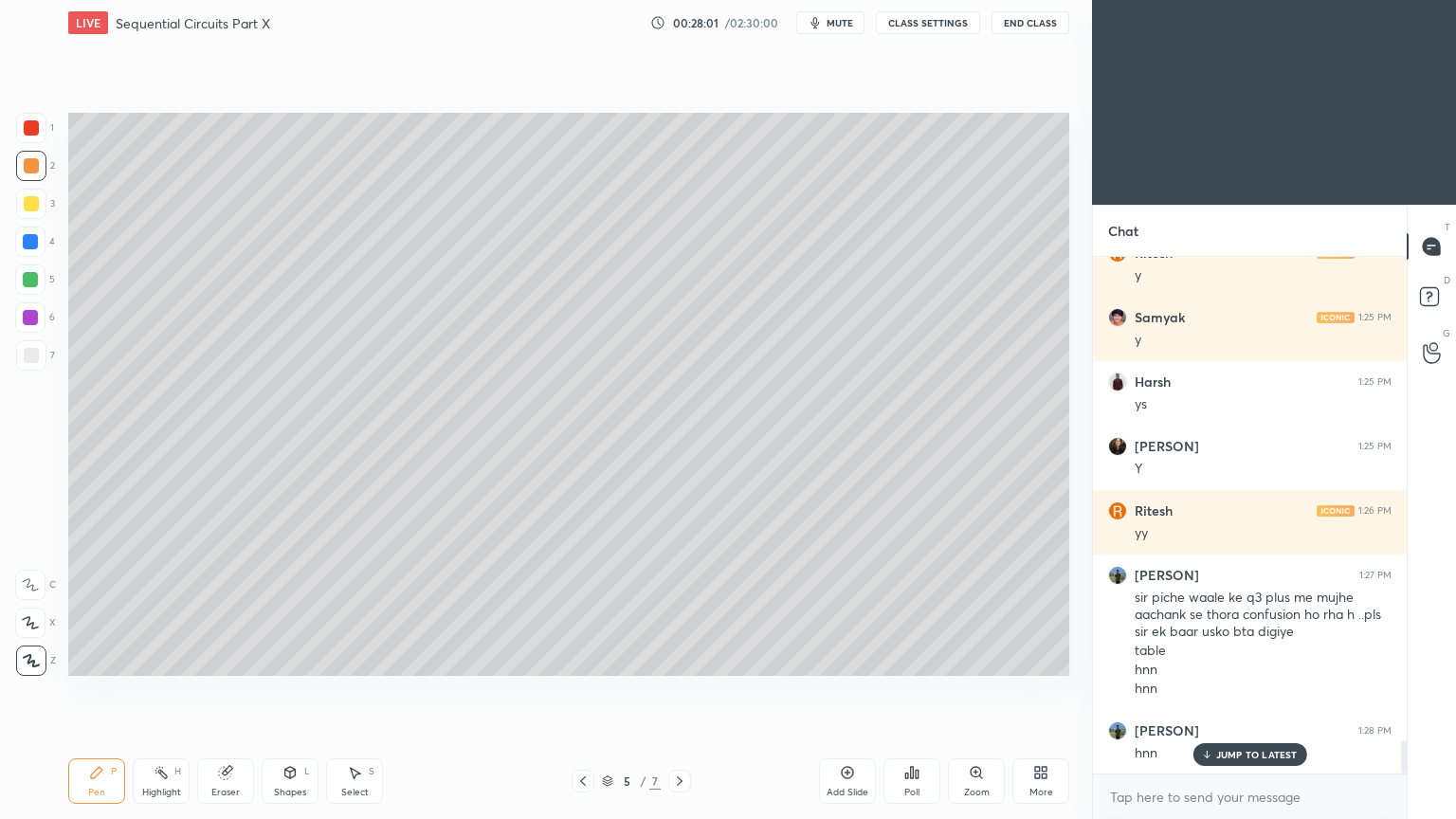 click 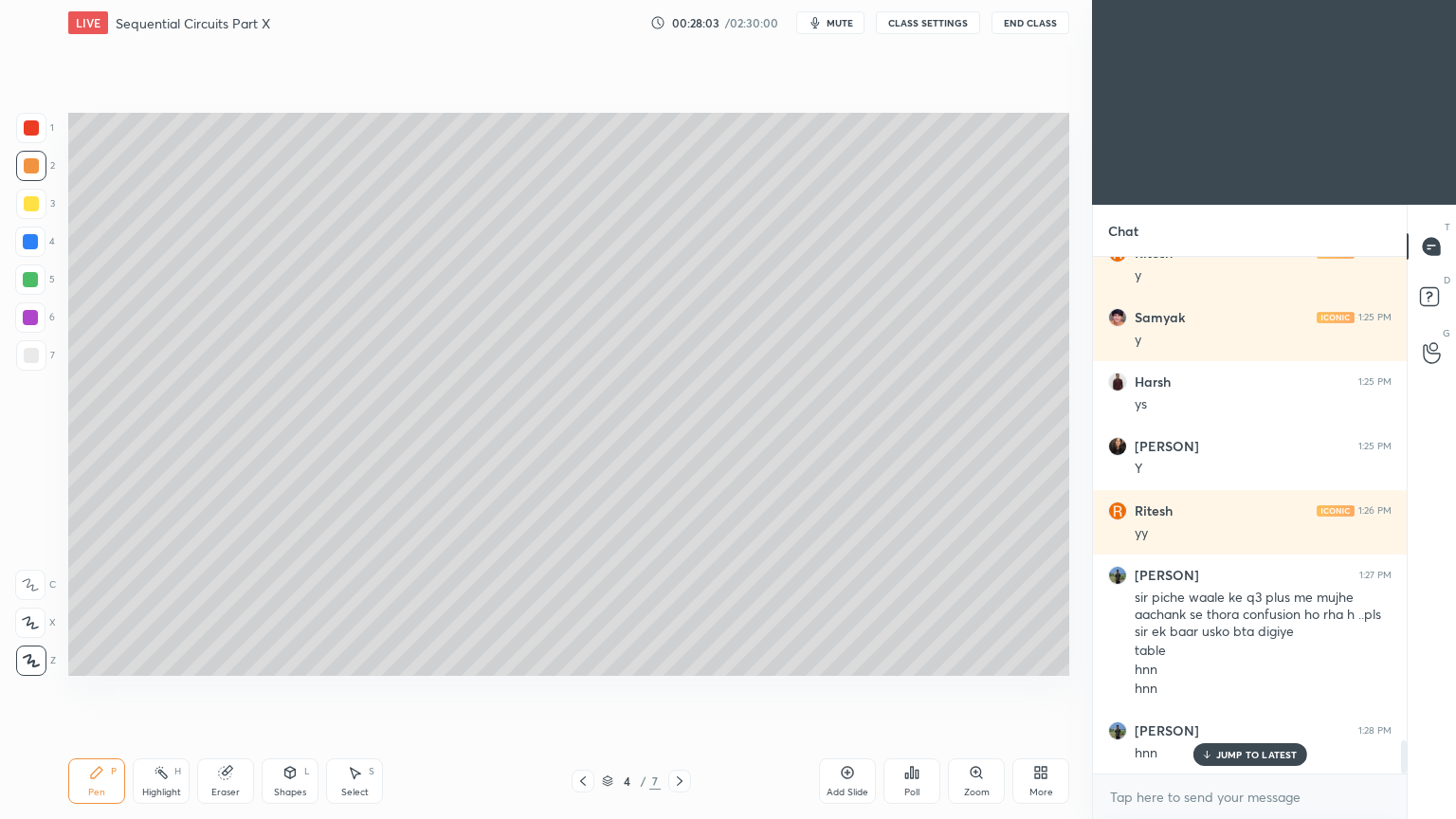 click 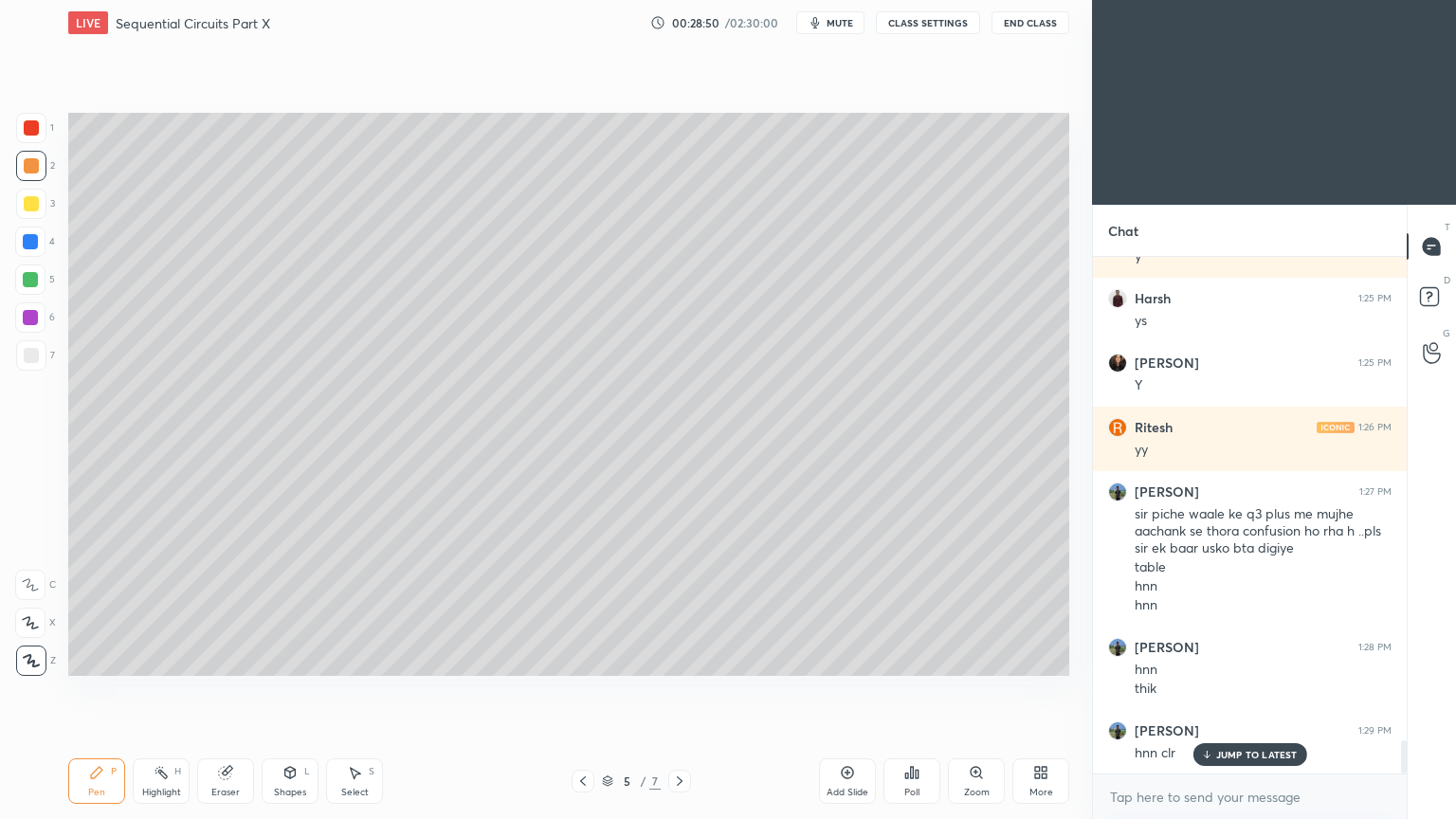 scroll, scrollTop: 7610, scrollLeft: 0, axis: vertical 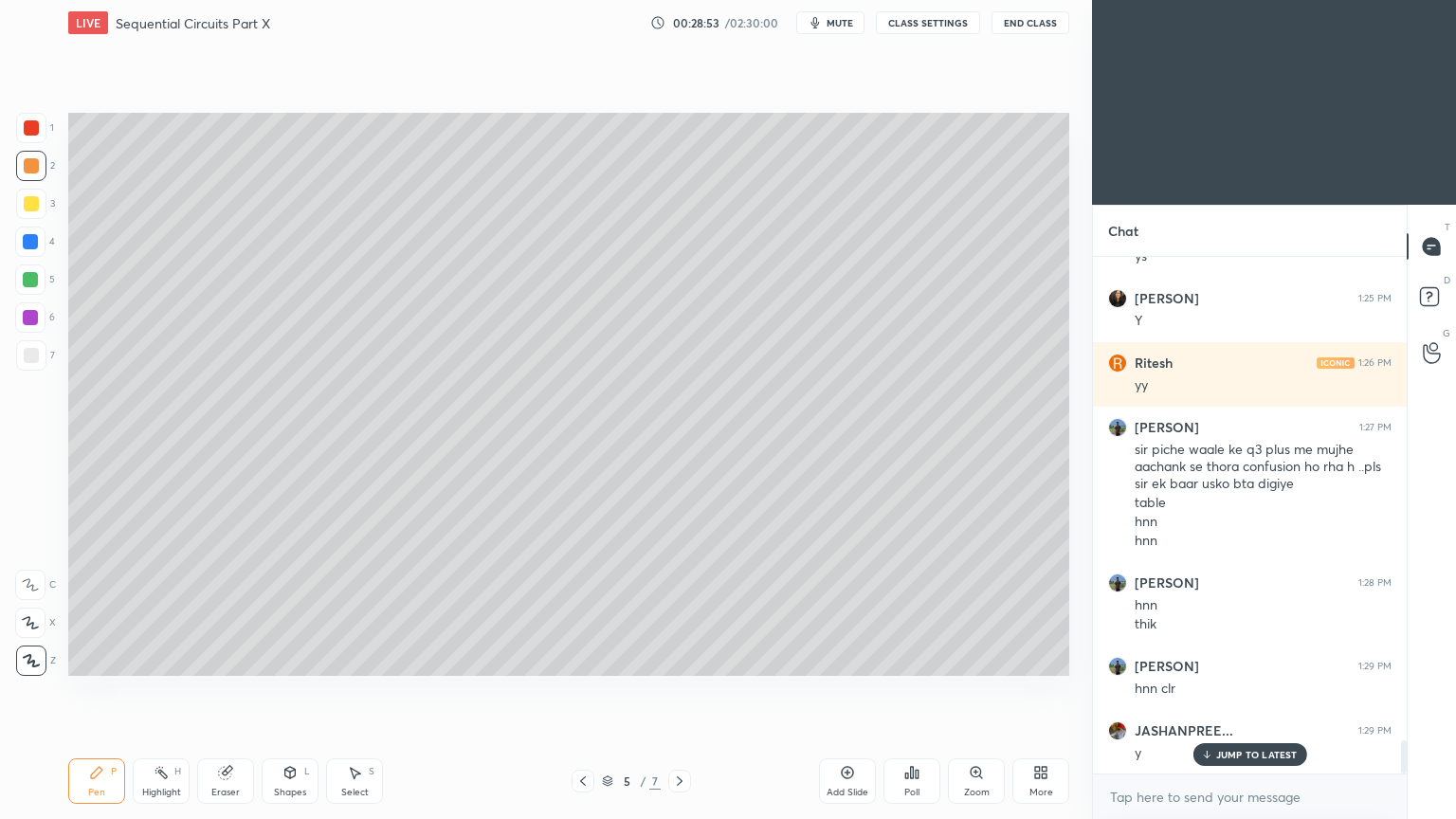 click 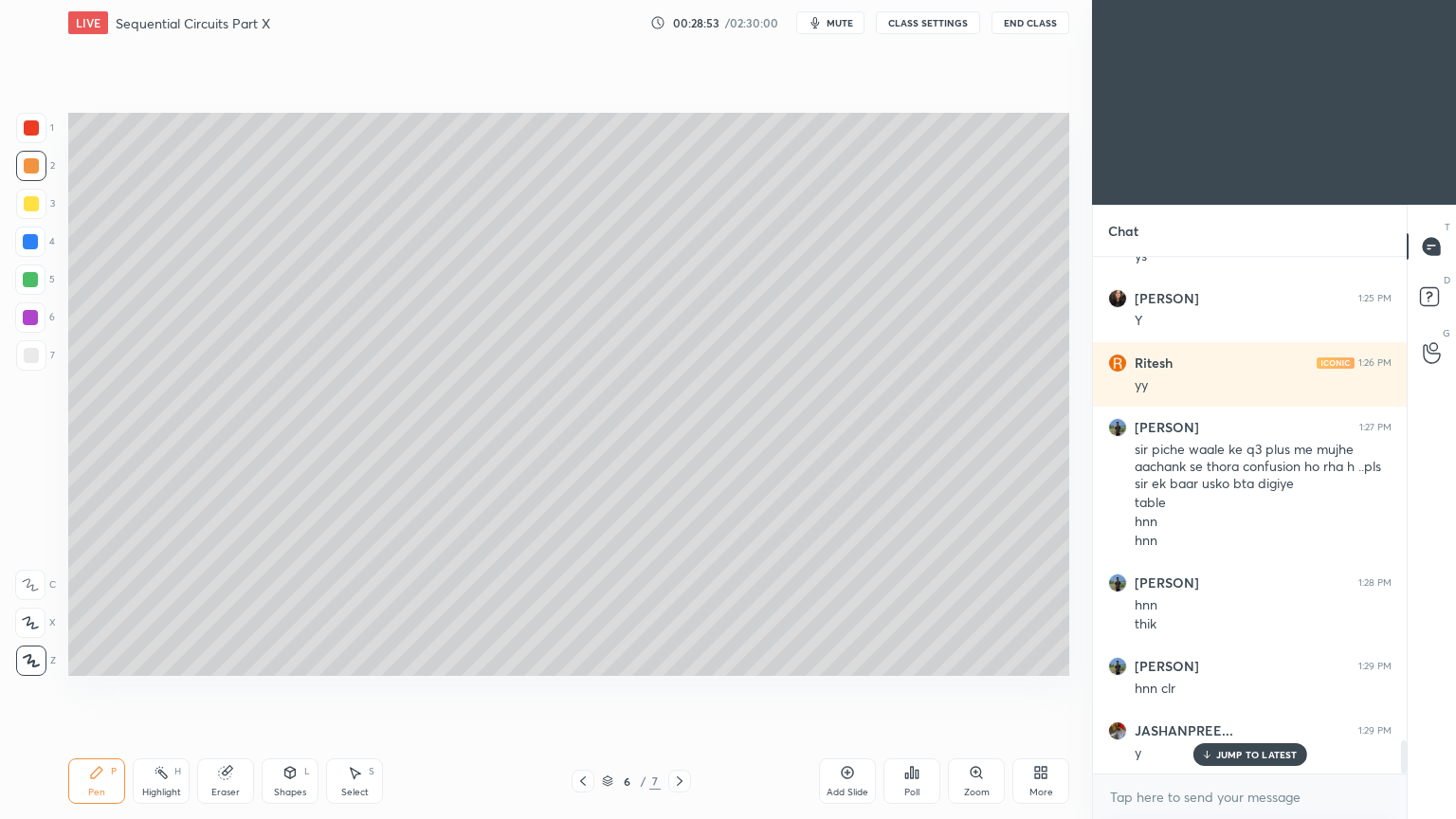 click 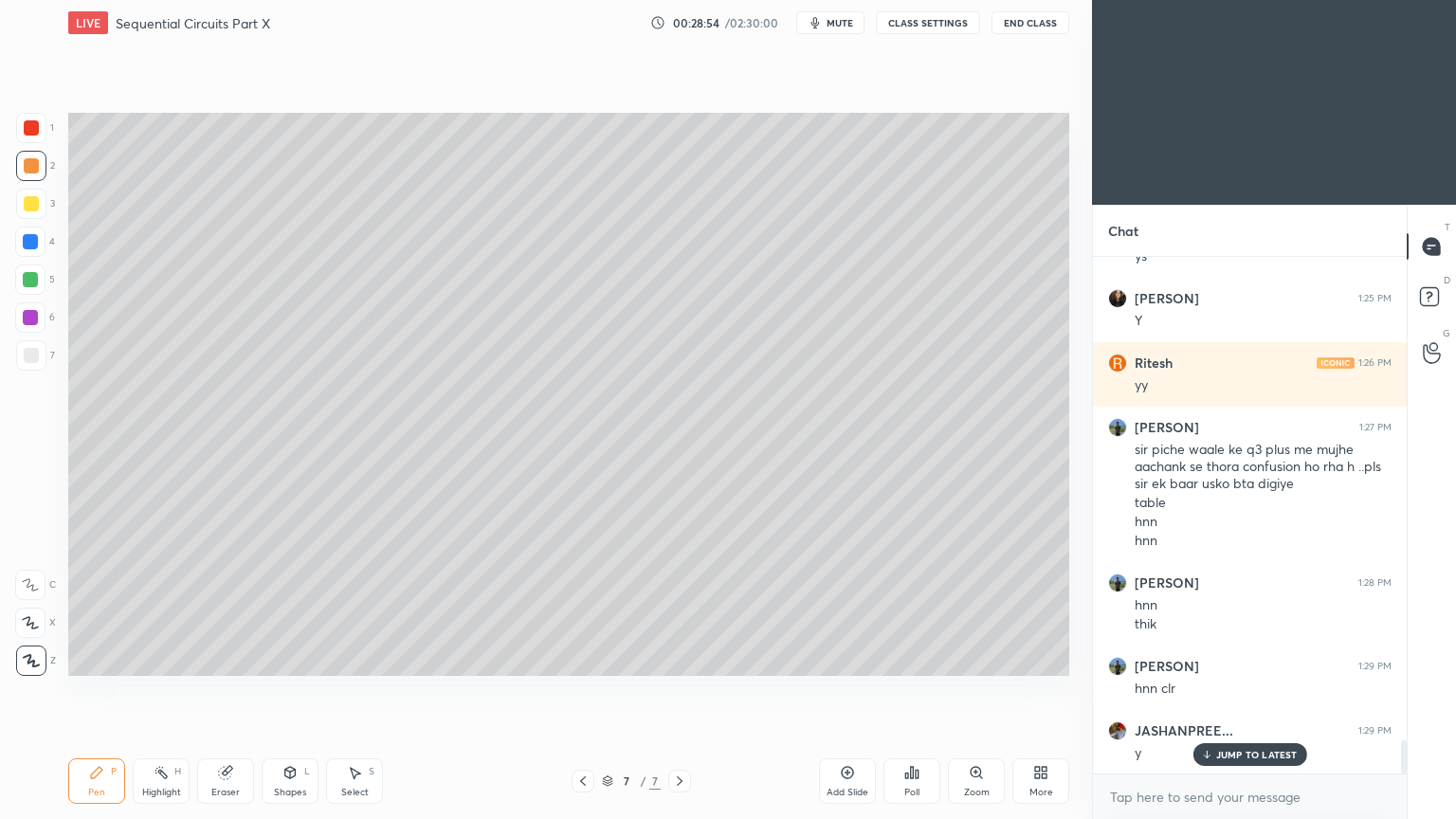 click 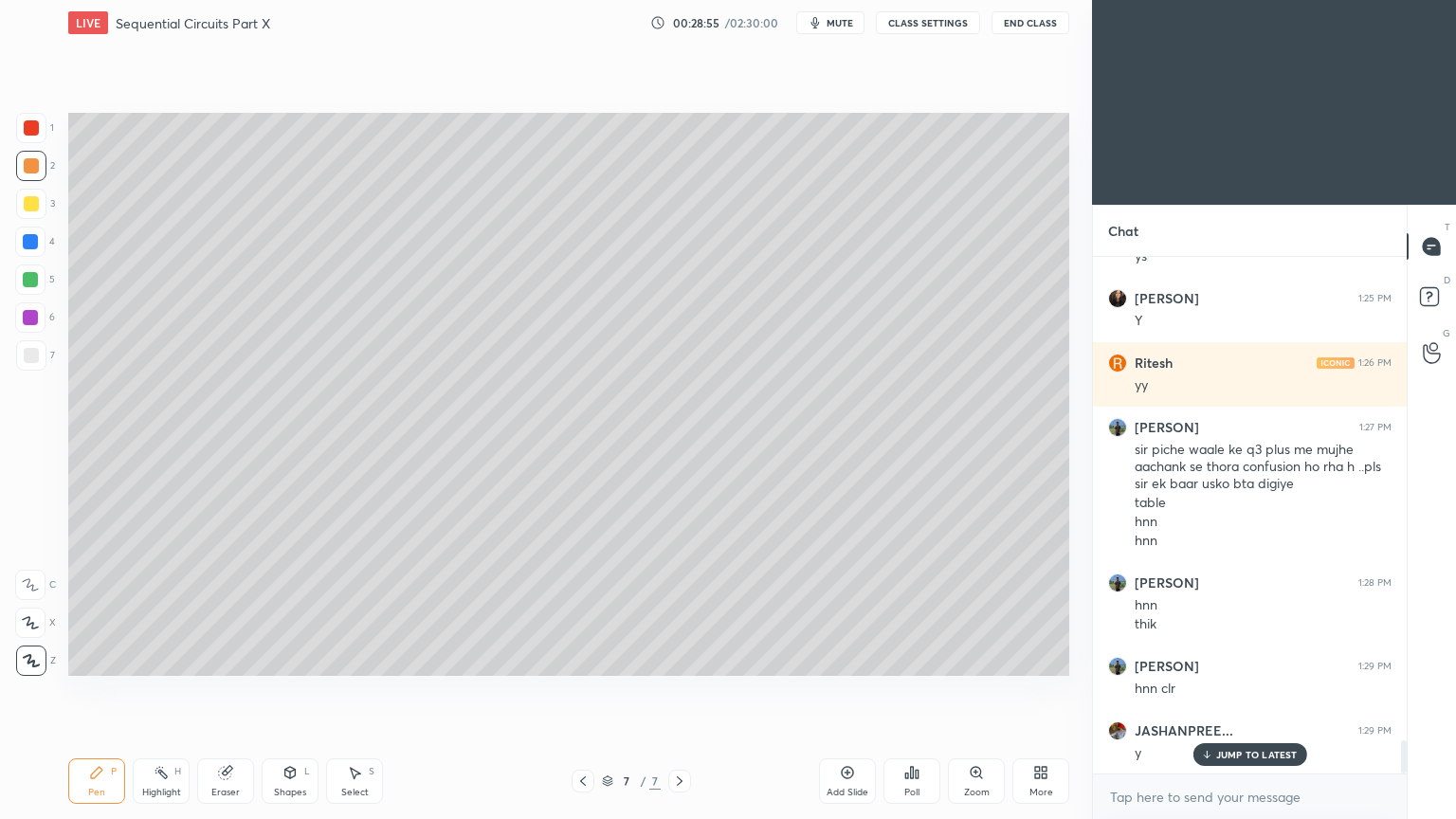 click on "Shapes L" at bounding box center [290, 781] 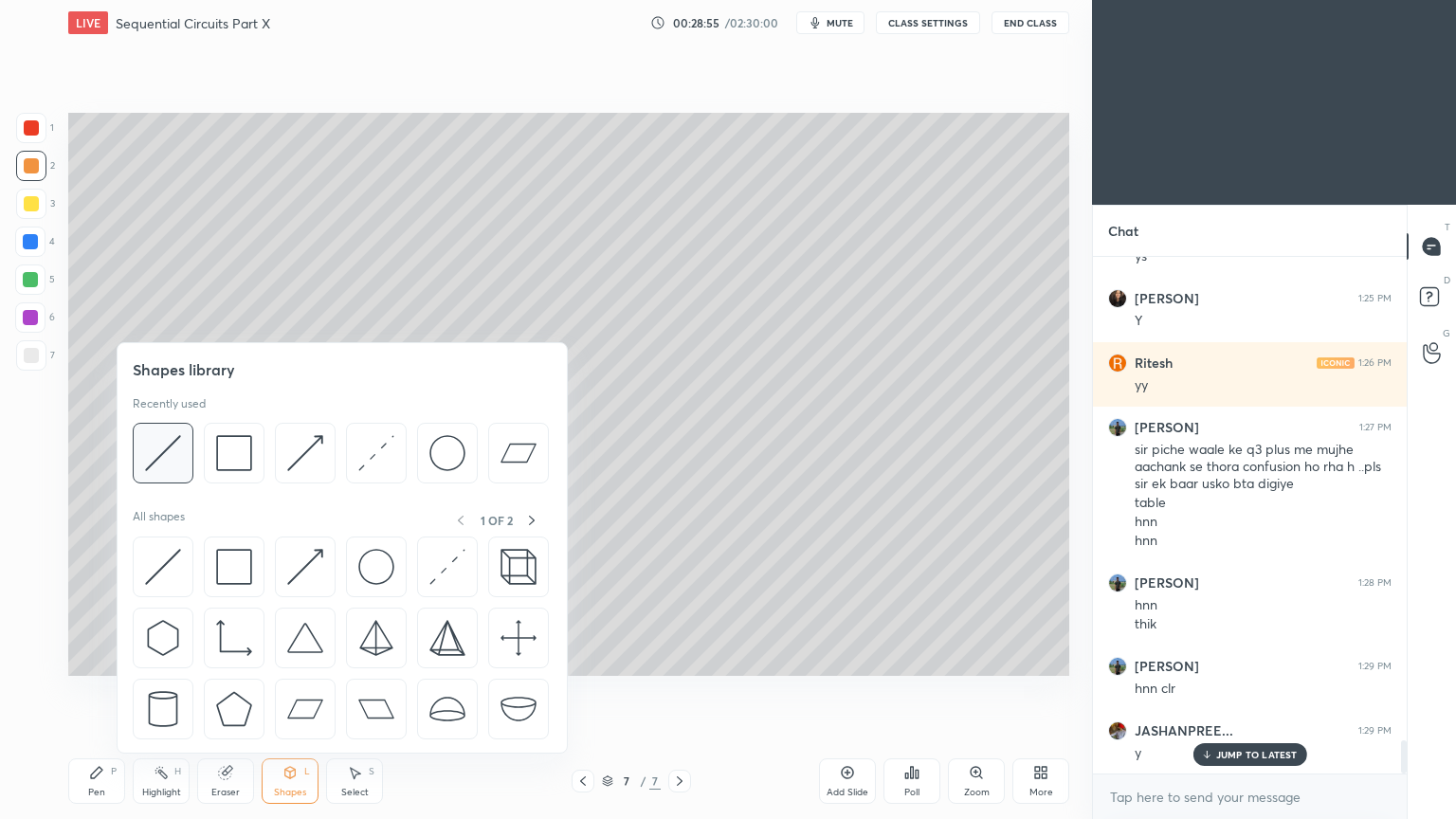 click at bounding box center [163, 453] 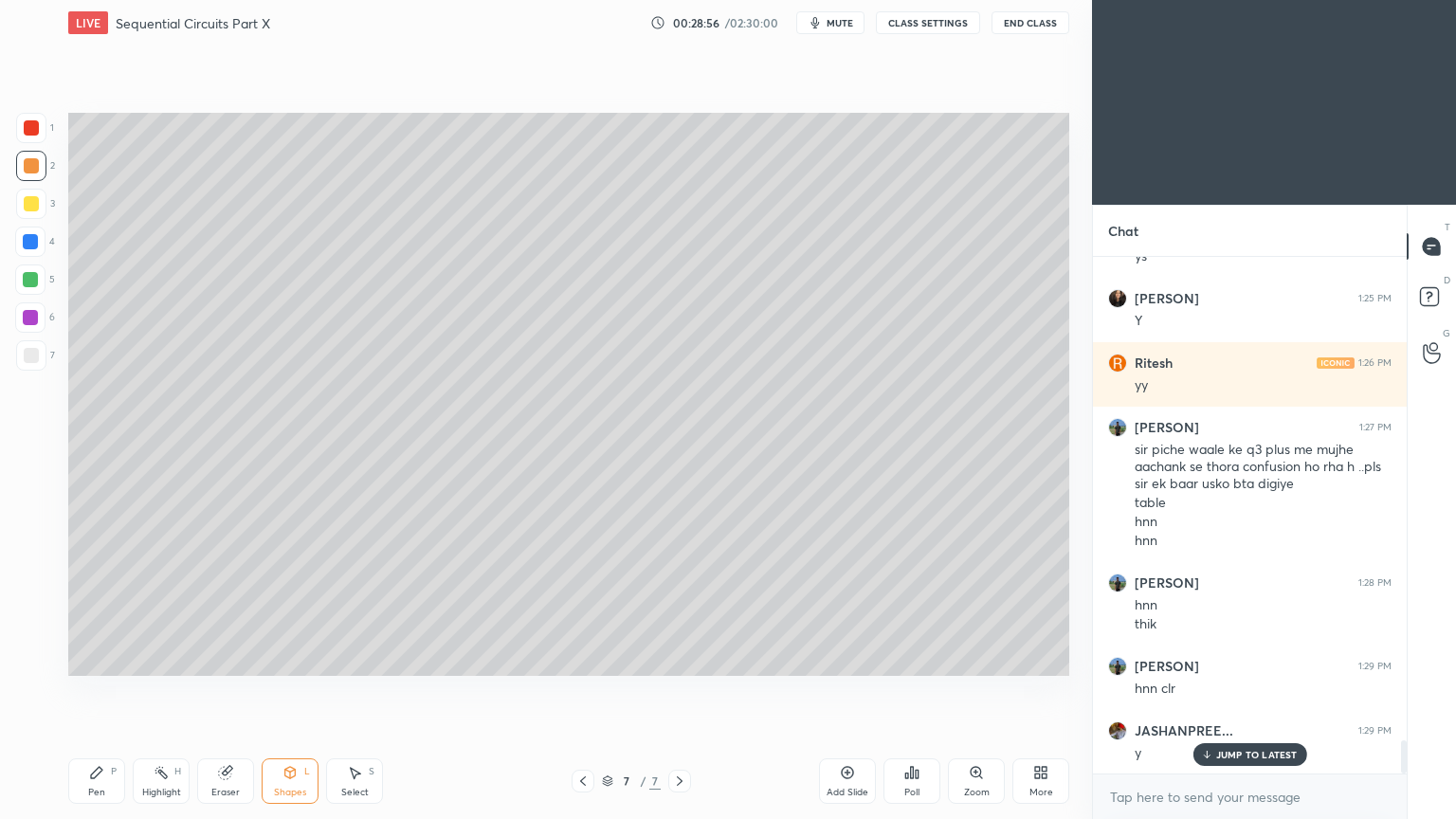 click at bounding box center (31, 355) 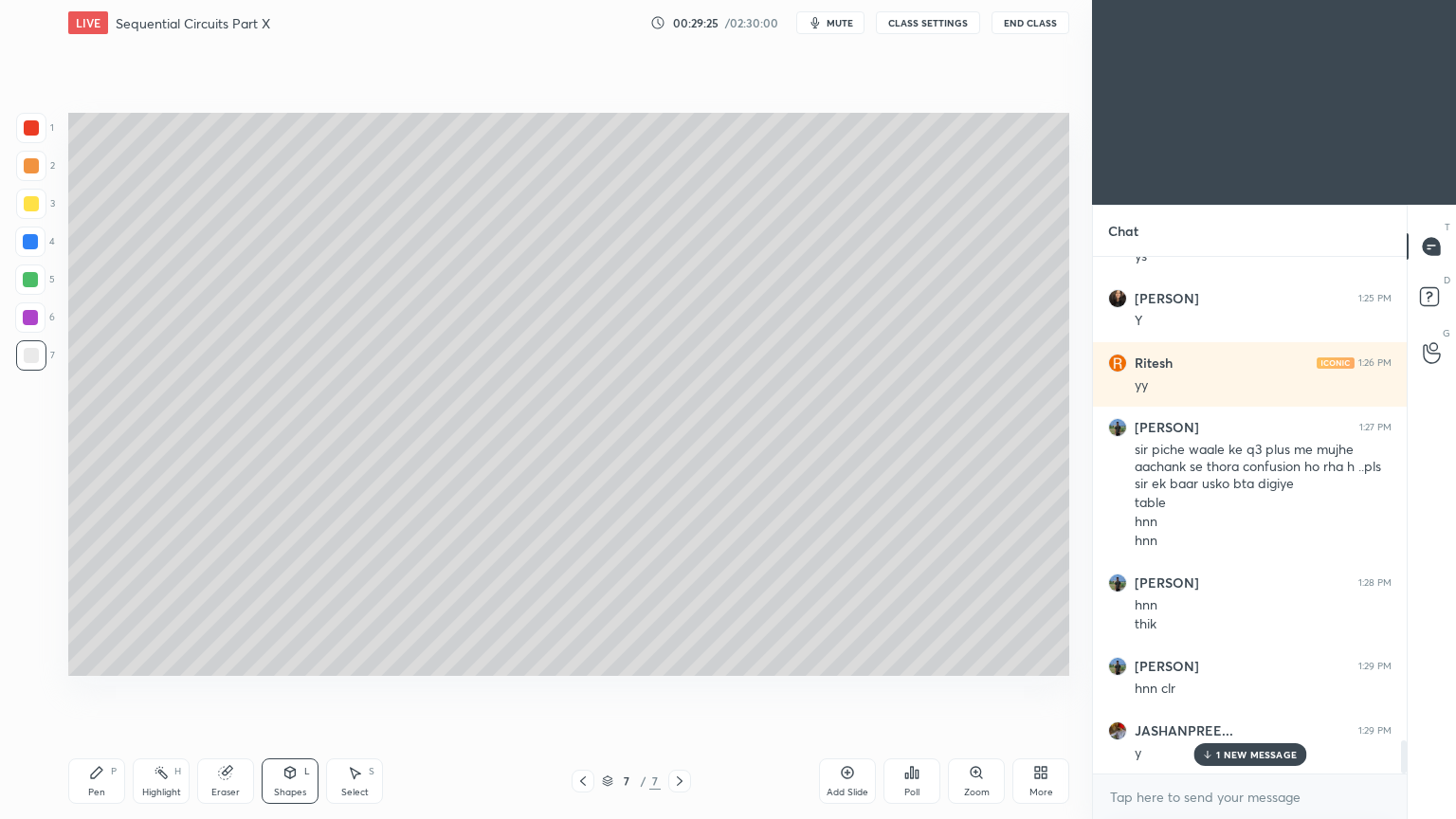 scroll, scrollTop: 7674, scrollLeft: 0, axis: vertical 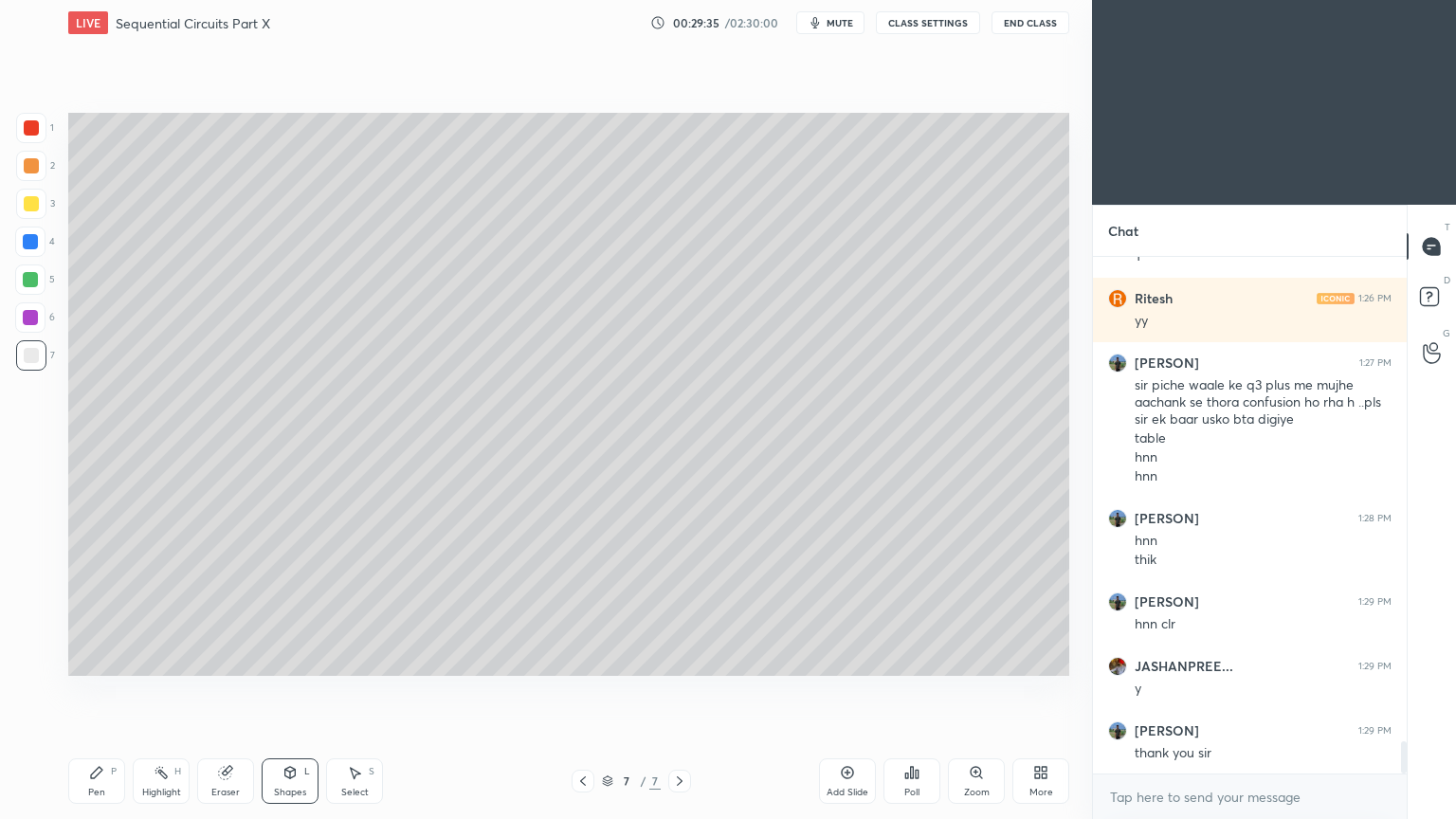 click on "Pen P" at bounding box center (97, 781) 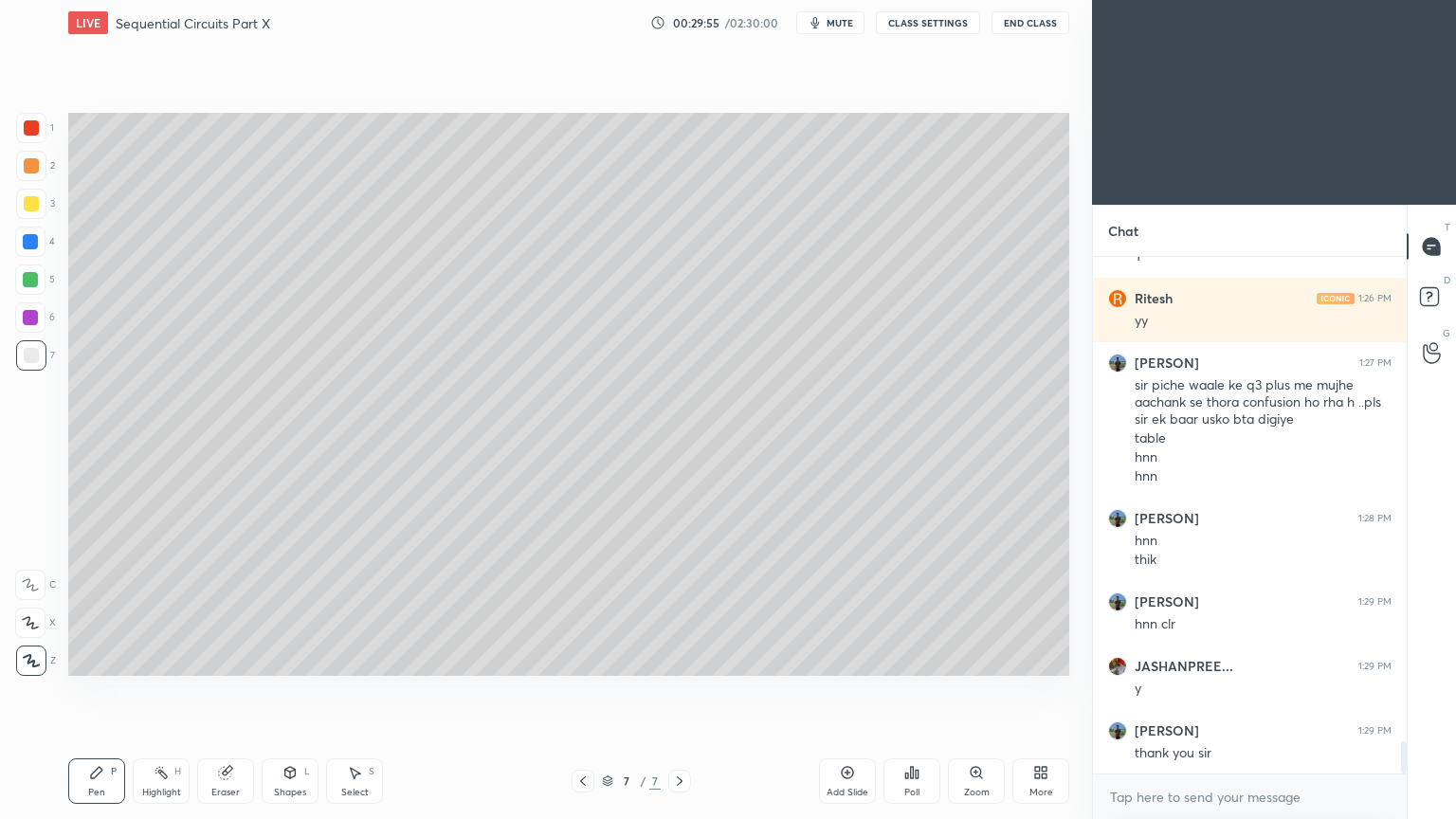 click at bounding box center (31, 204) 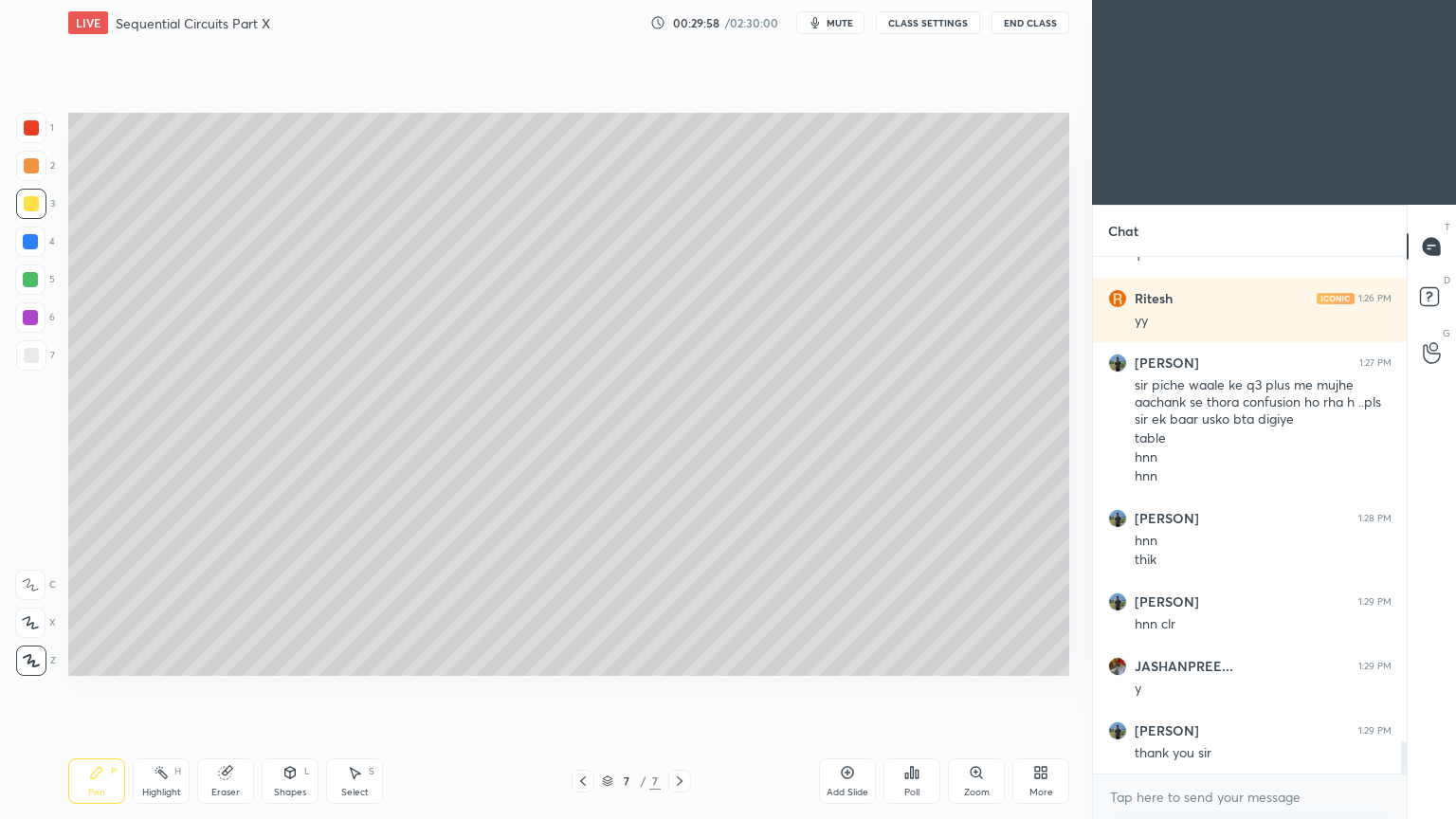 click on "Highlight H" at bounding box center (161, 781) 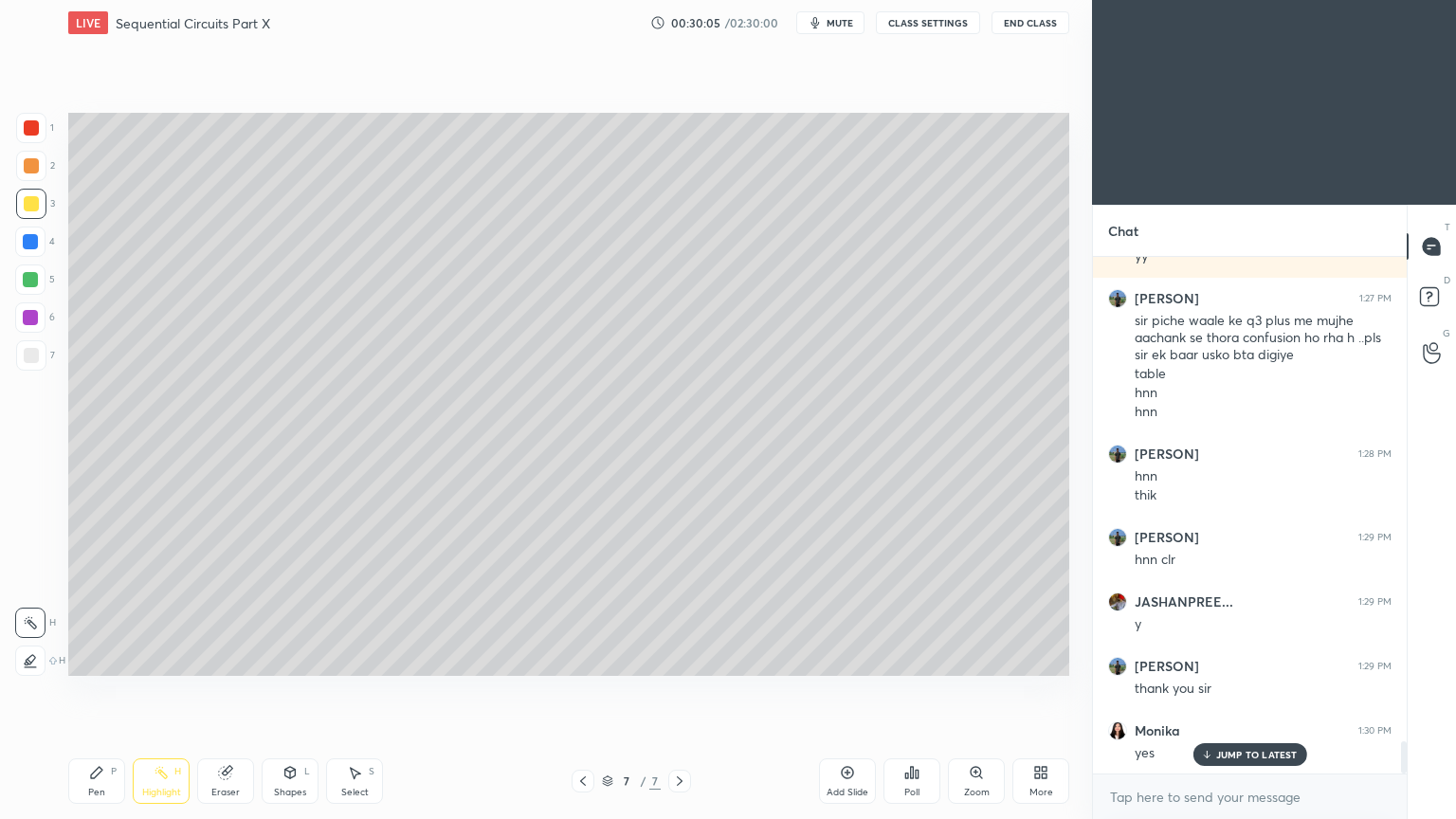 scroll, scrollTop: 7803, scrollLeft: 0, axis: vertical 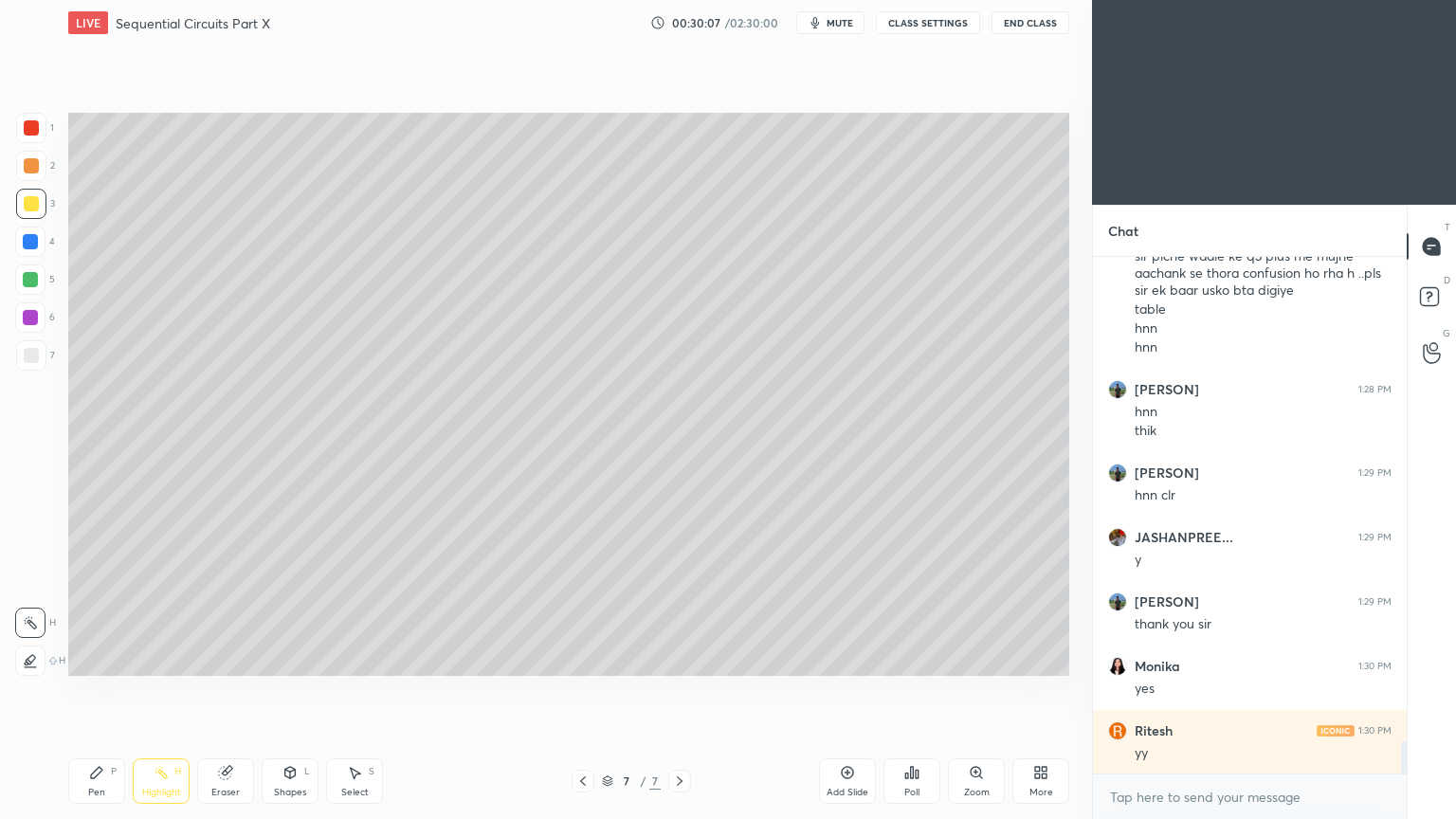 click on "Pen P" at bounding box center (97, 781) 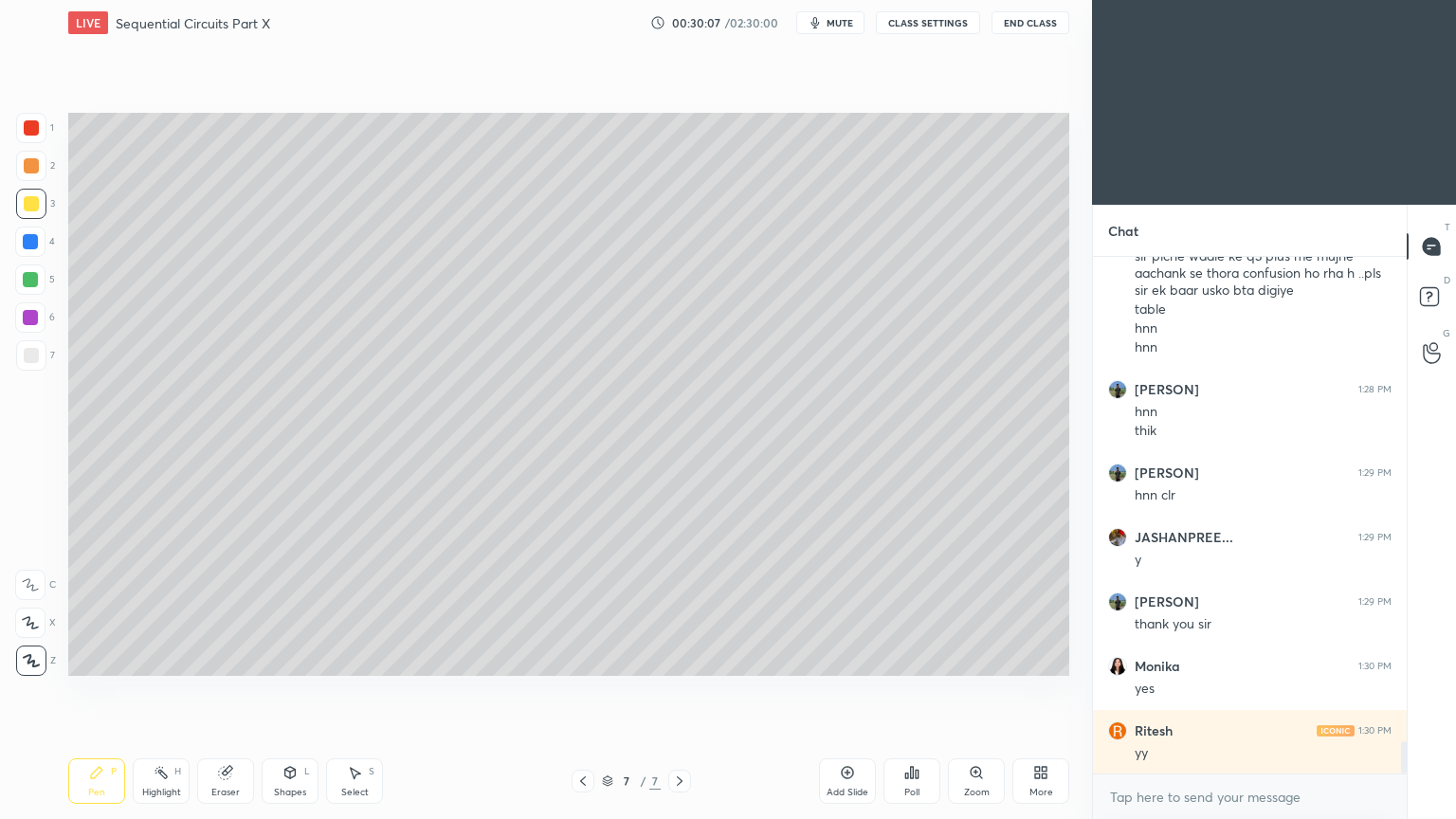 click on "Shapes L" at bounding box center (290, 781) 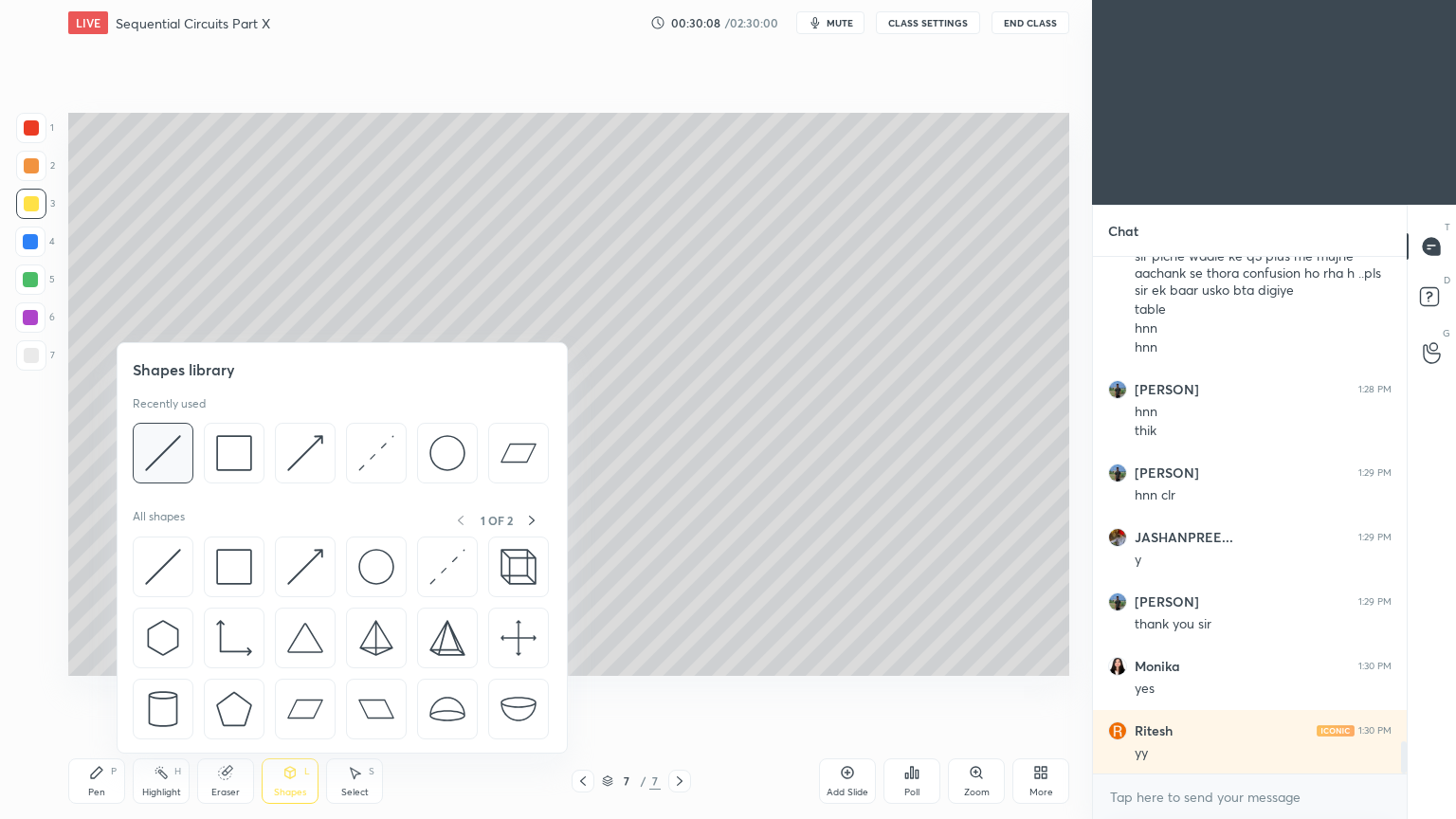click at bounding box center (163, 453) 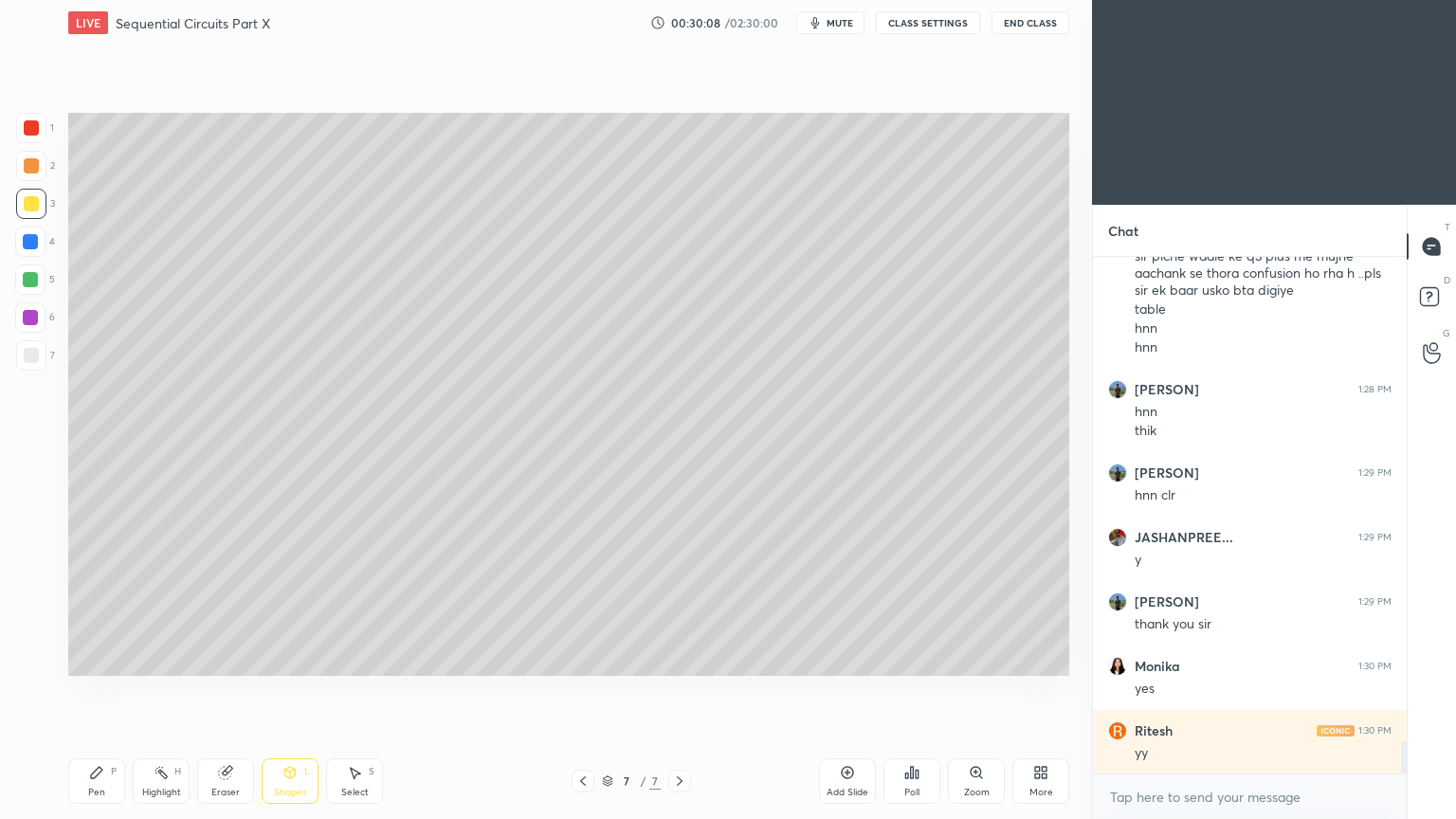 scroll, scrollTop: 7868, scrollLeft: 0, axis: vertical 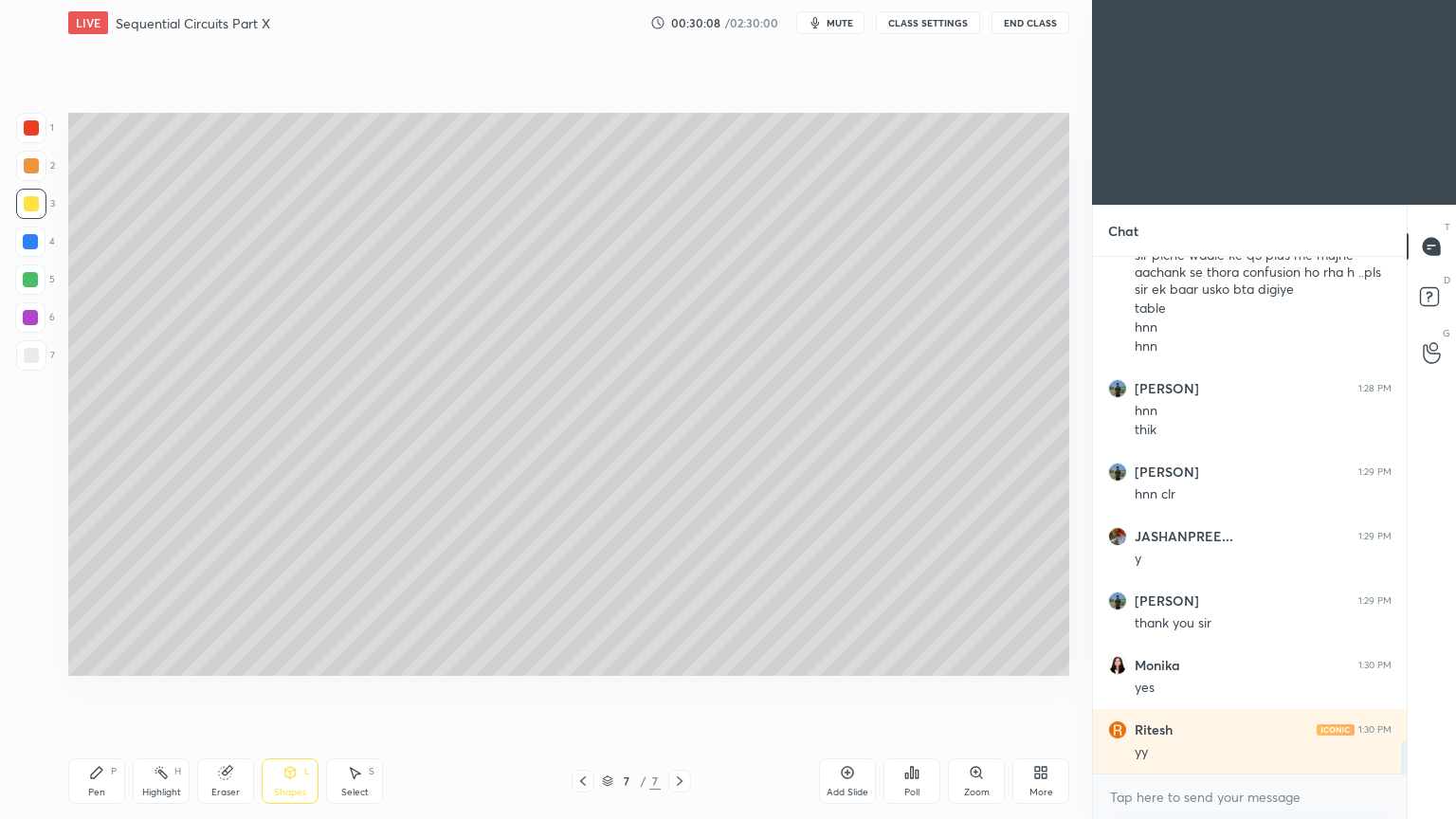 click at bounding box center [31, 355] 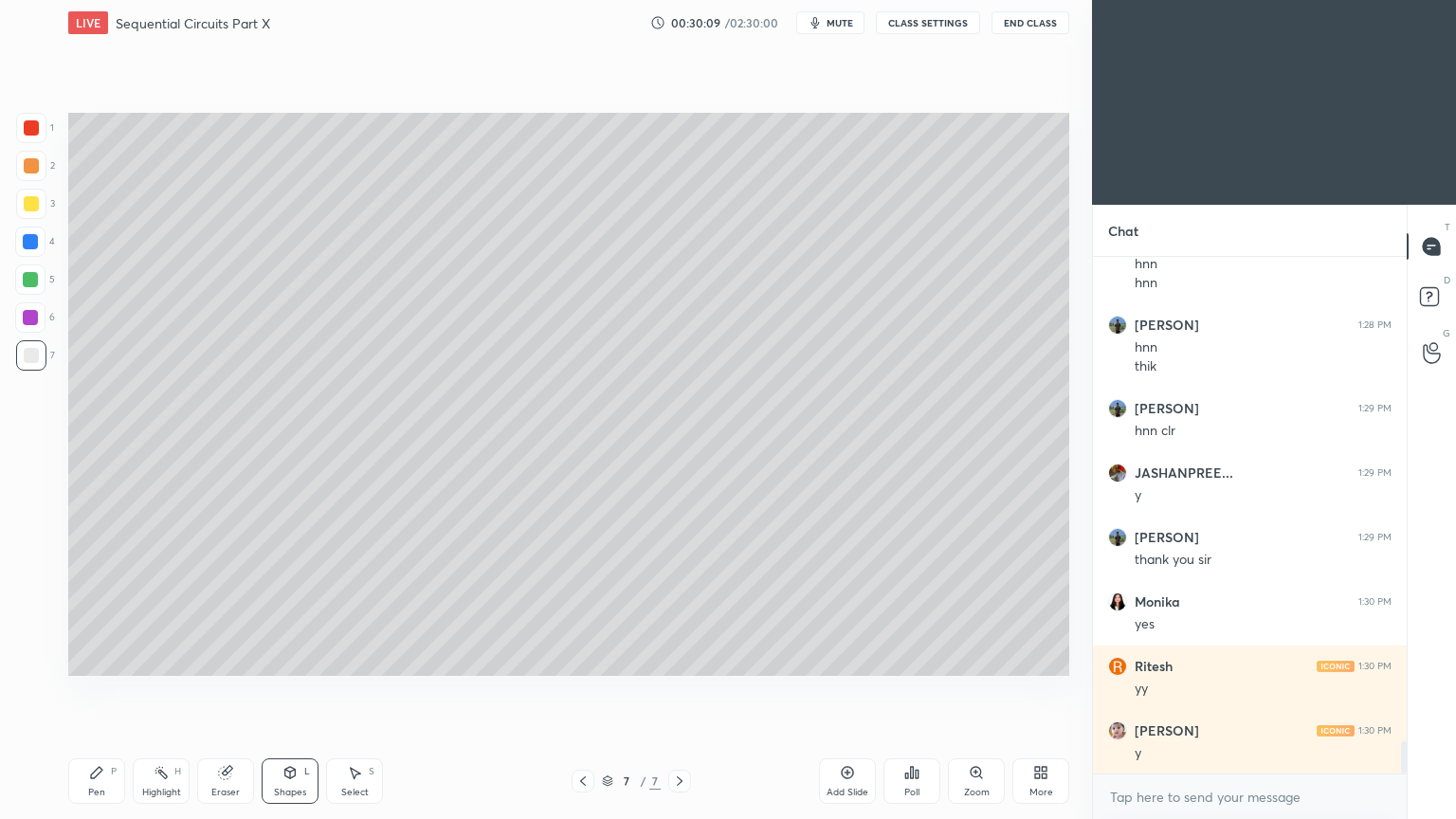 scroll, scrollTop: 7932, scrollLeft: 0, axis: vertical 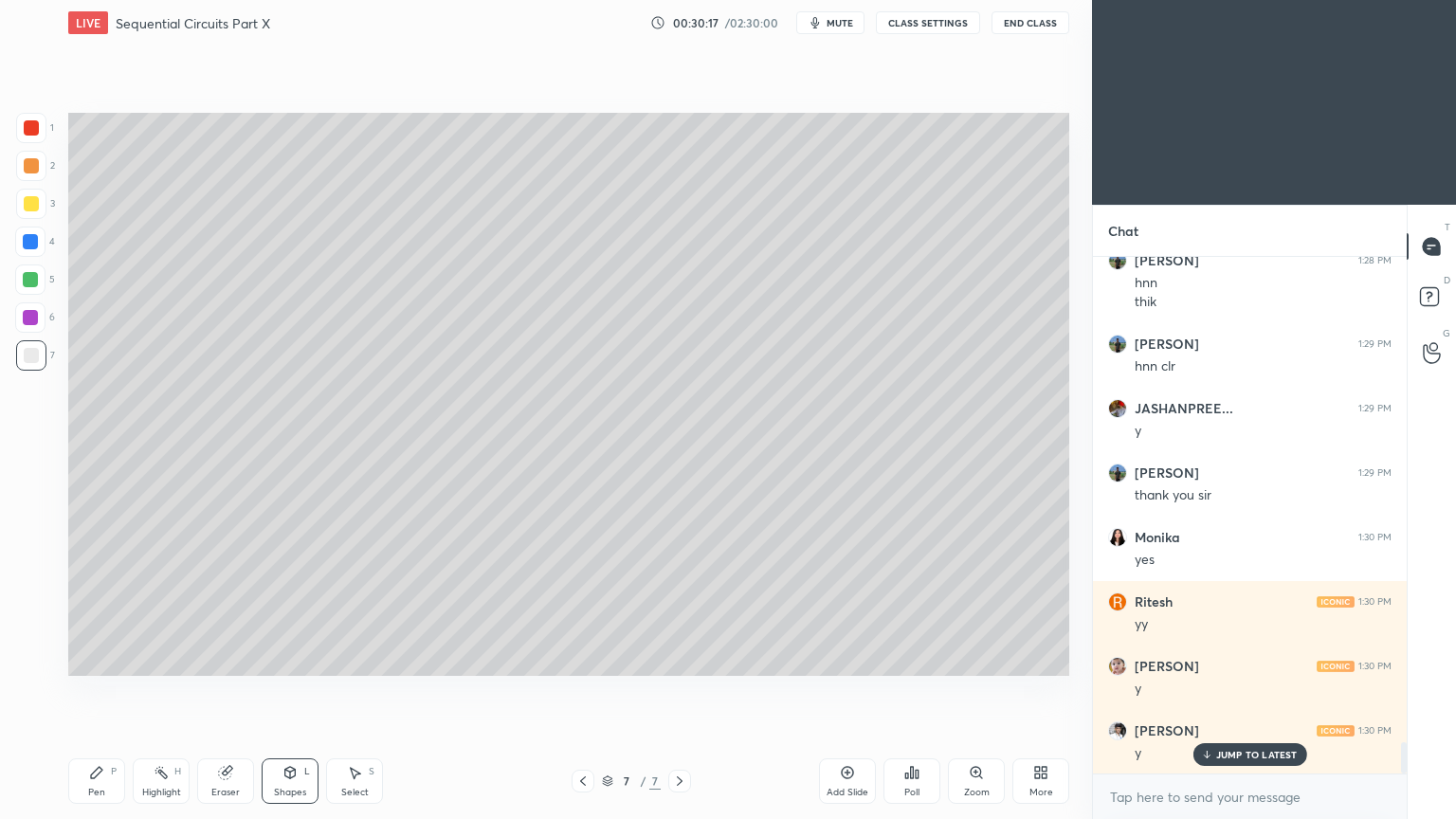 click at bounding box center (30, 280) 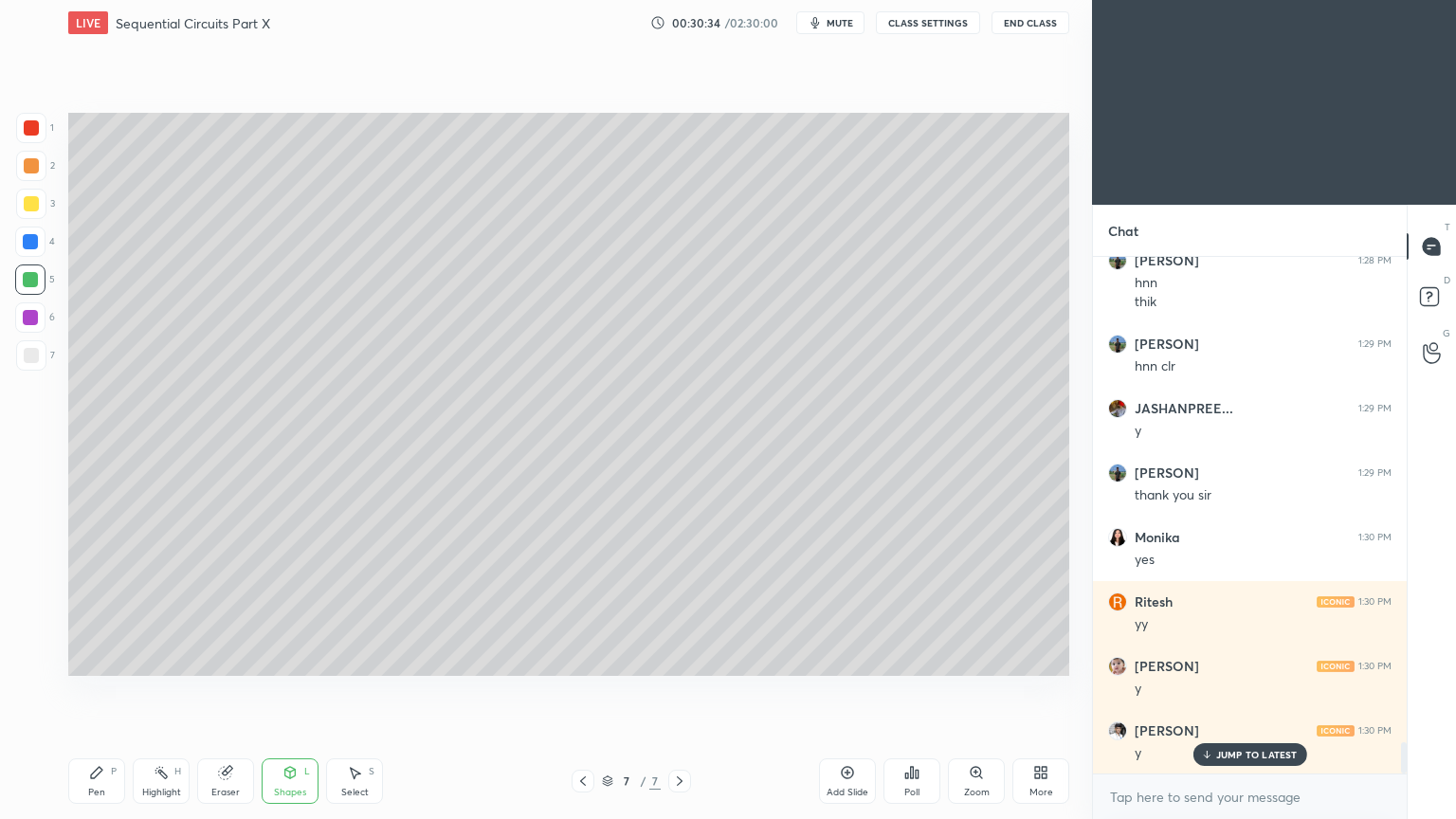 click on "Pen P" at bounding box center (97, 781) 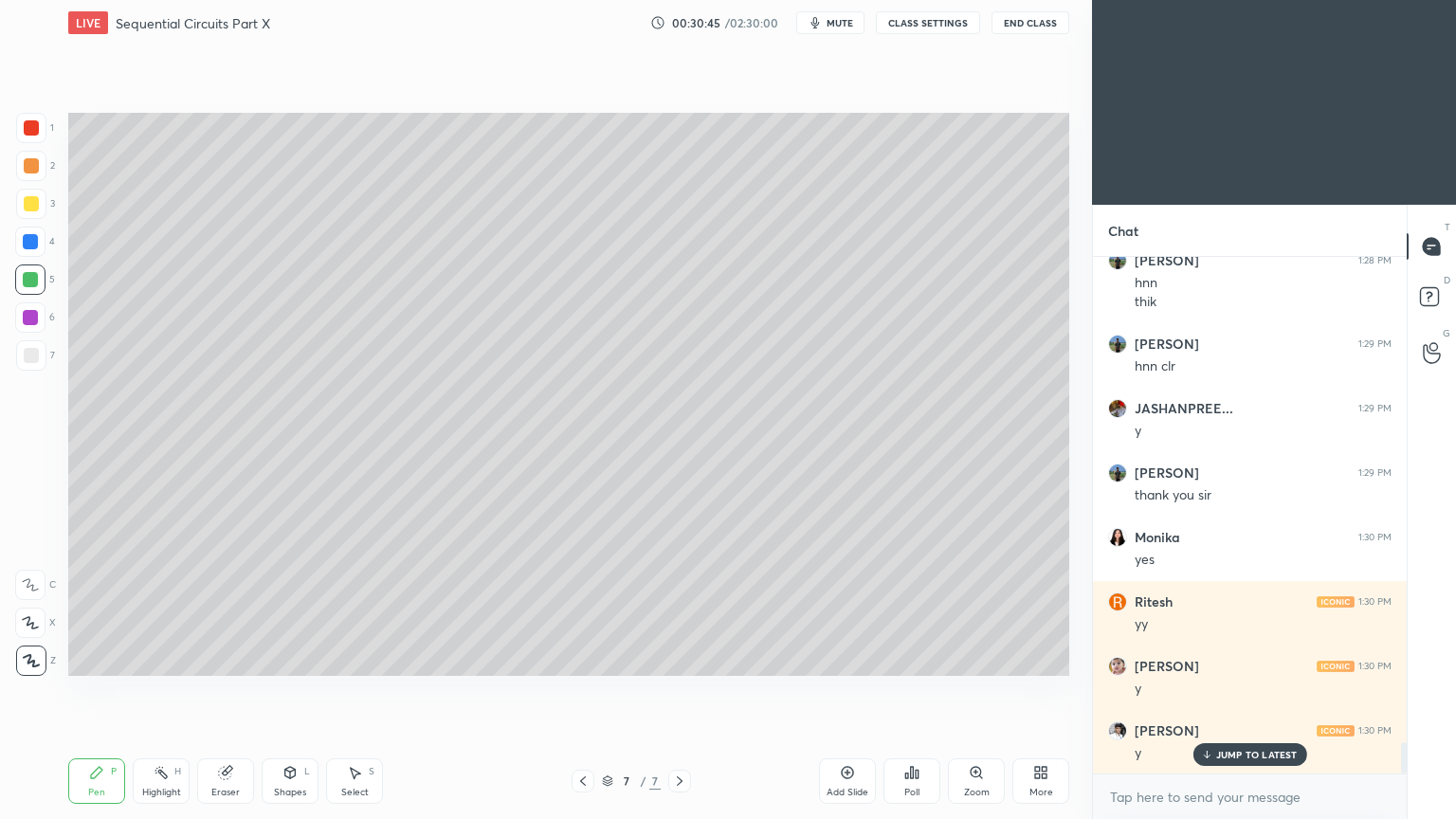 click at bounding box center (30, 242) 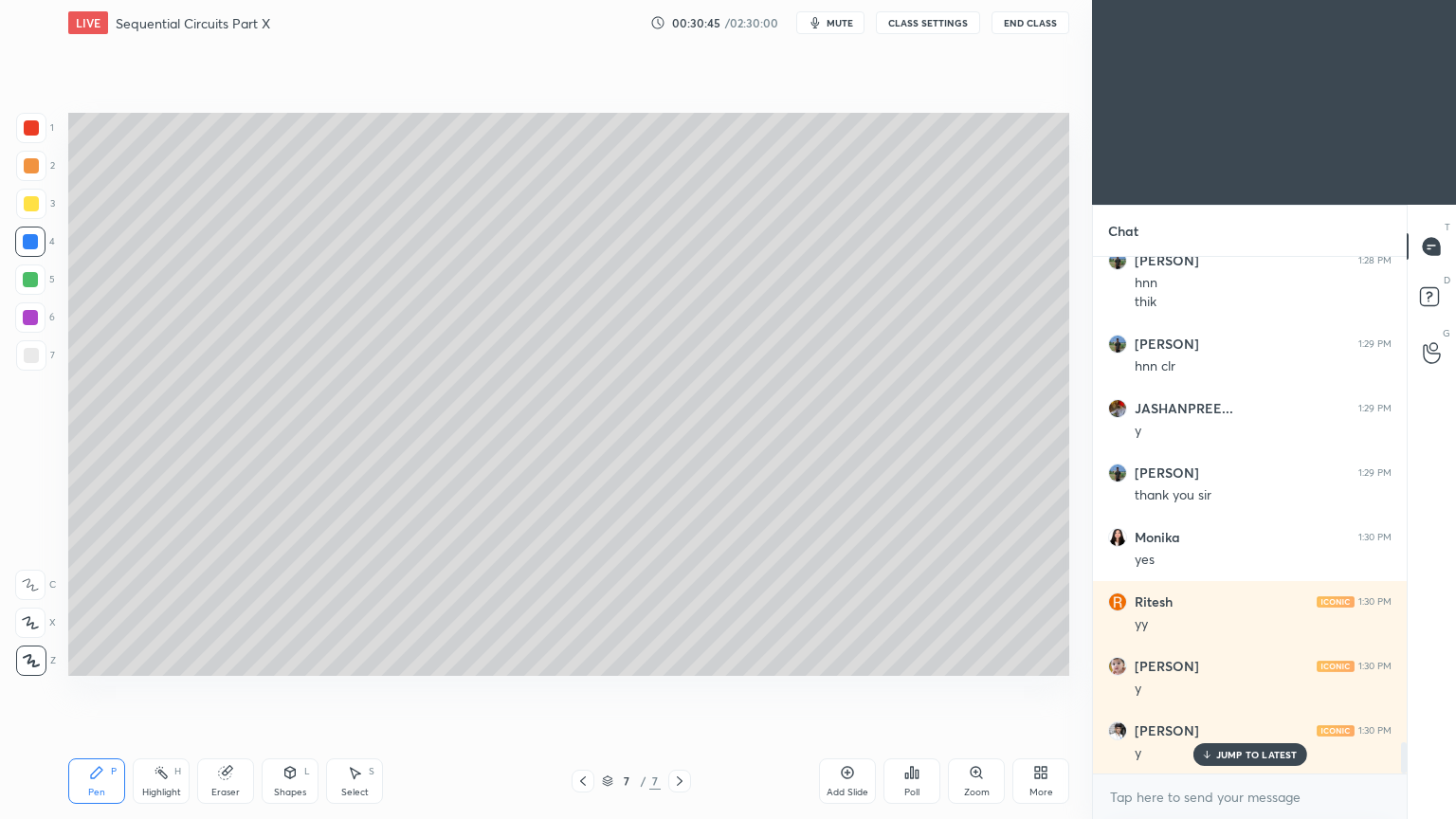 click at bounding box center (30, 623) 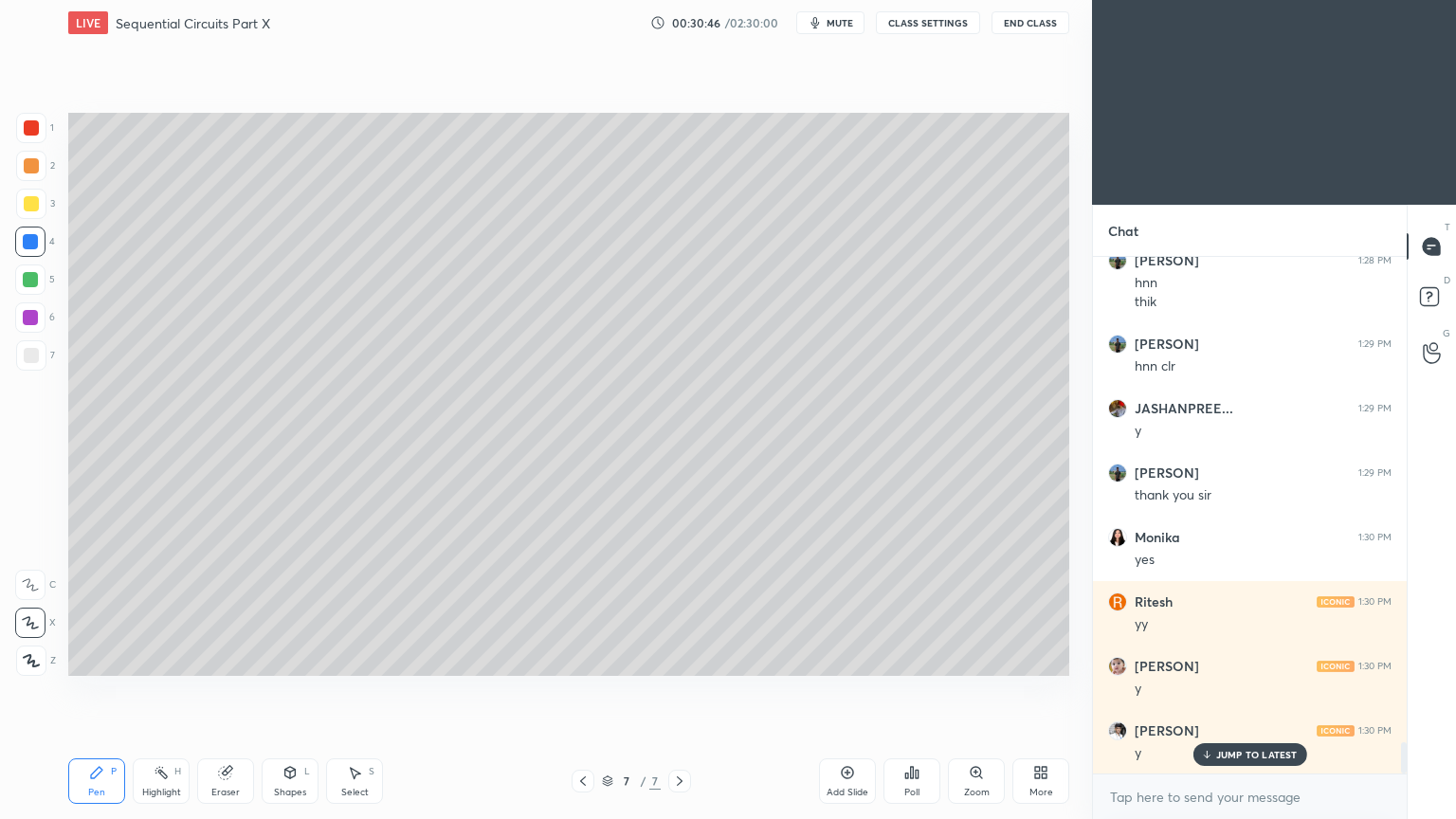 click on "Shapes L" at bounding box center [290, 781] 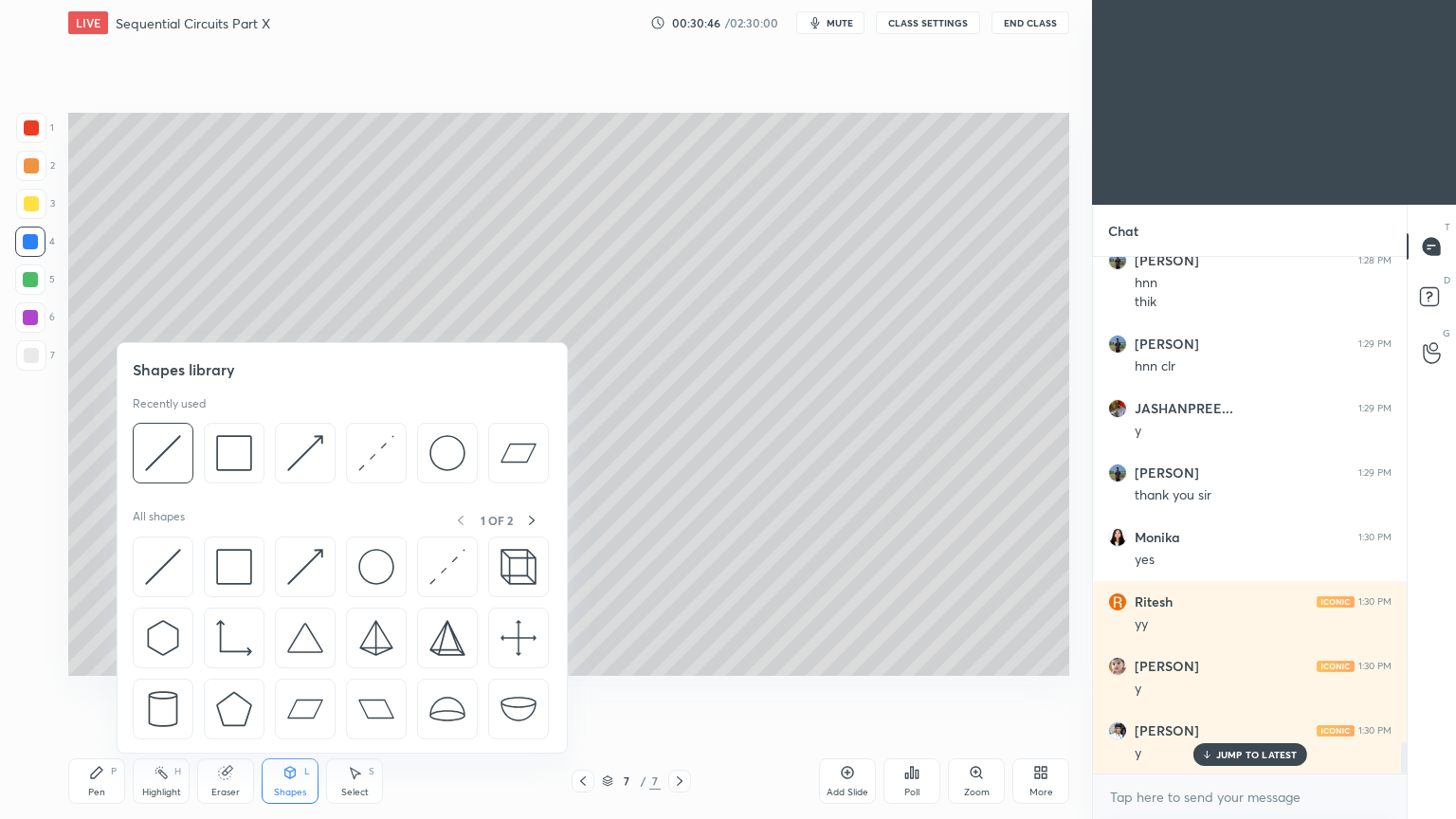 click at bounding box center [234, 453] 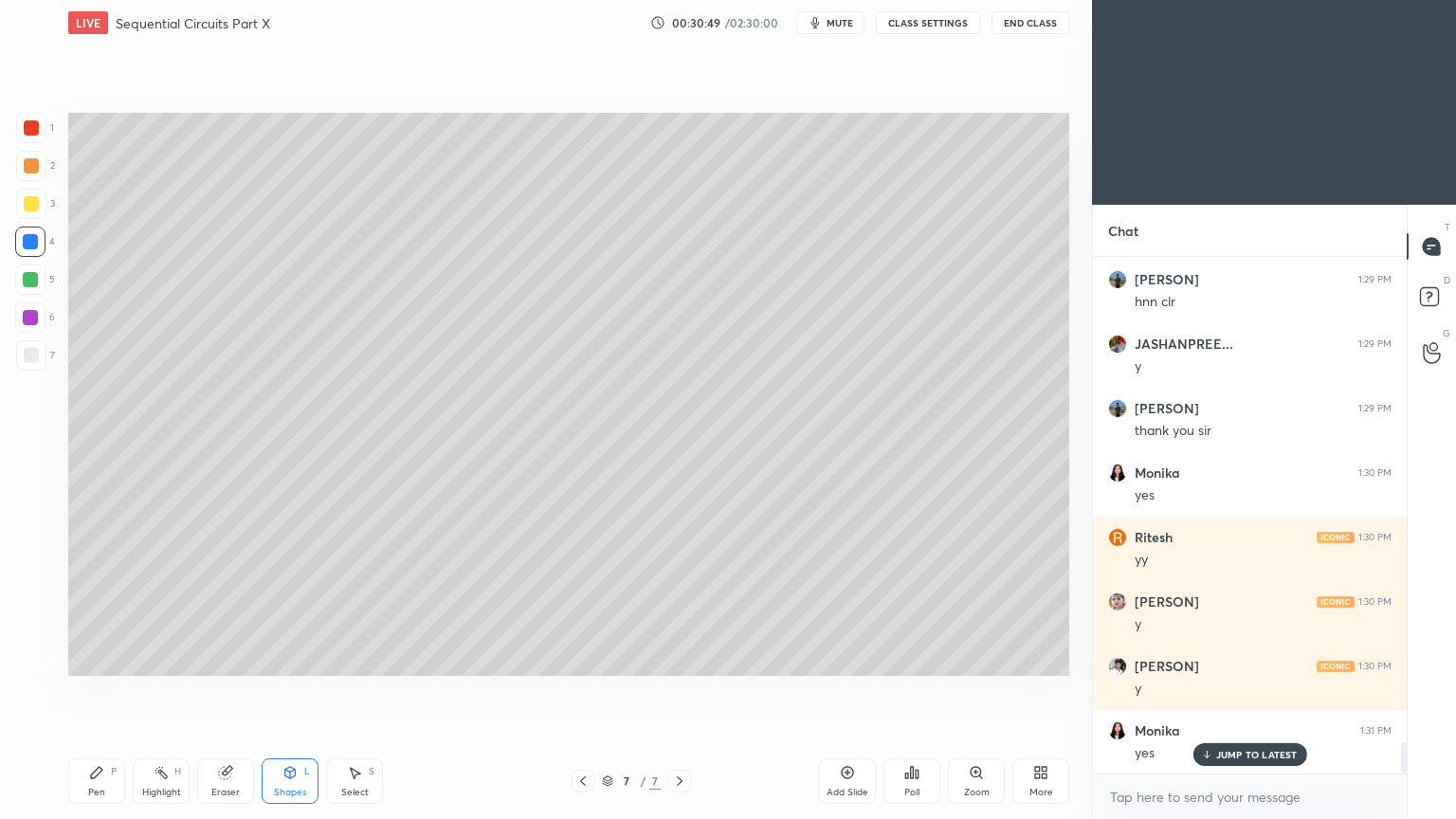scroll, scrollTop: 8061, scrollLeft: 0, axis: vertical 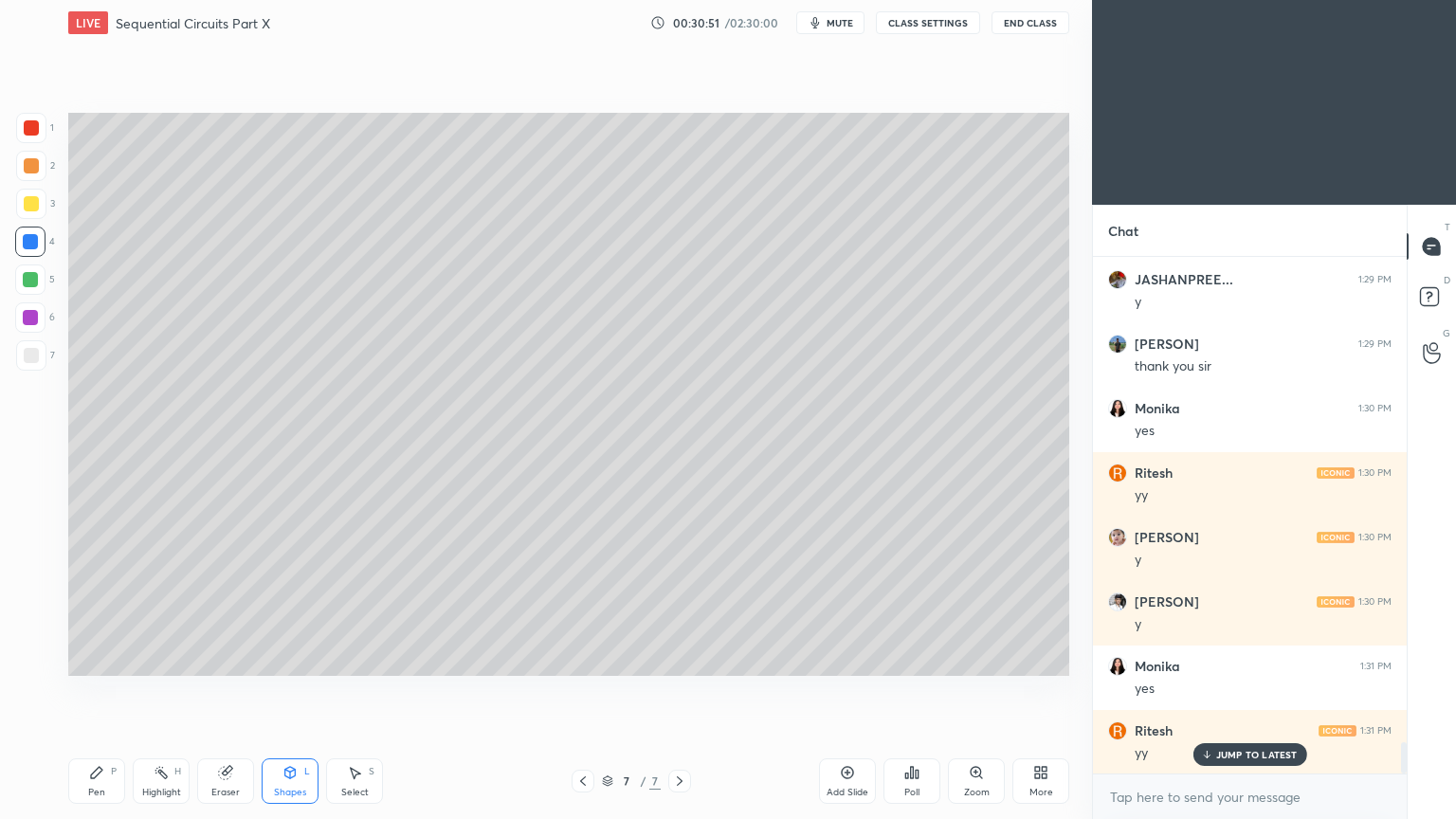 click on "Highlight H" at bounding box center (161, 781) 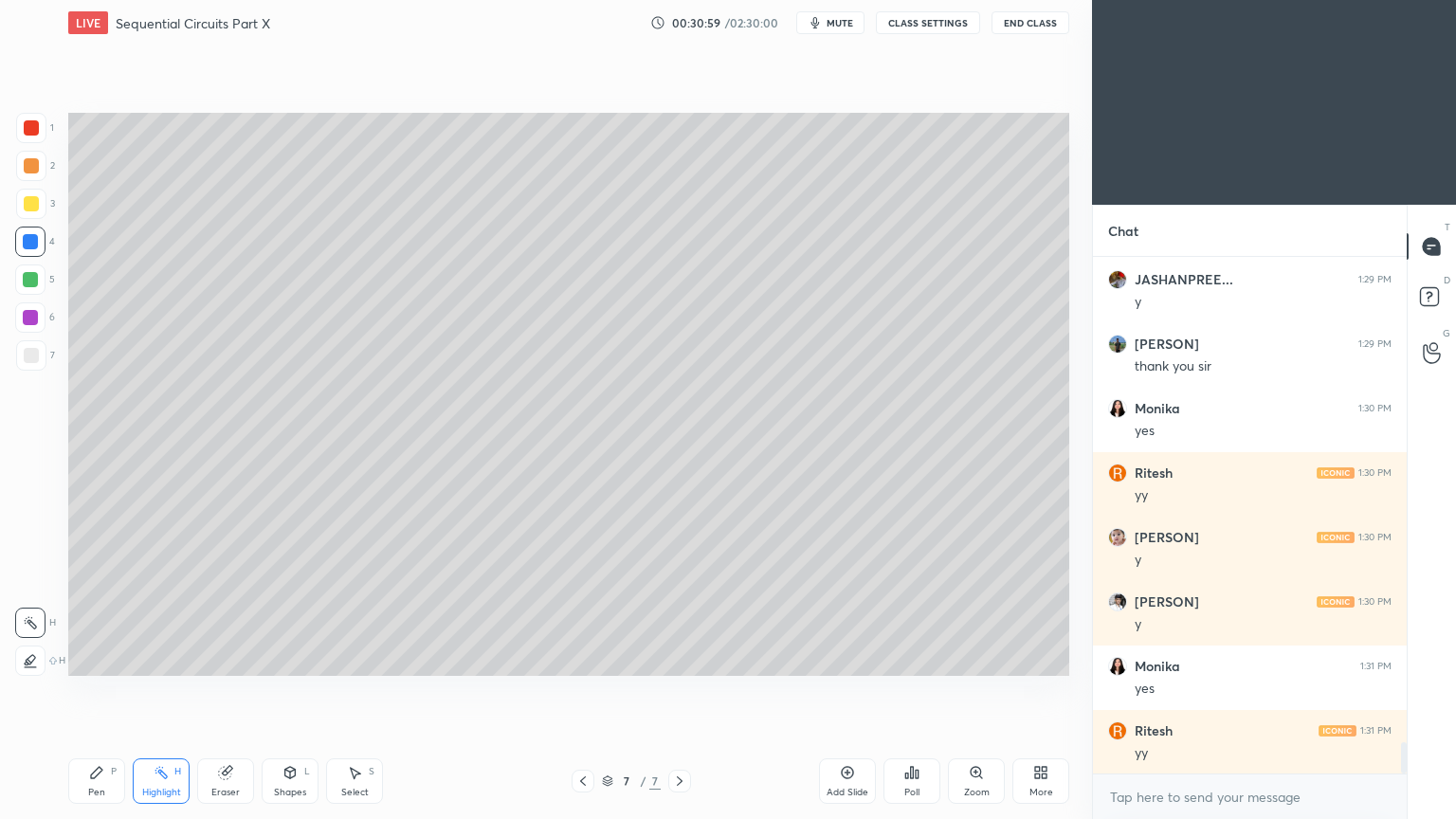 scroll, scrollTop: 8126, scrollLeft: 0, axis: vertical 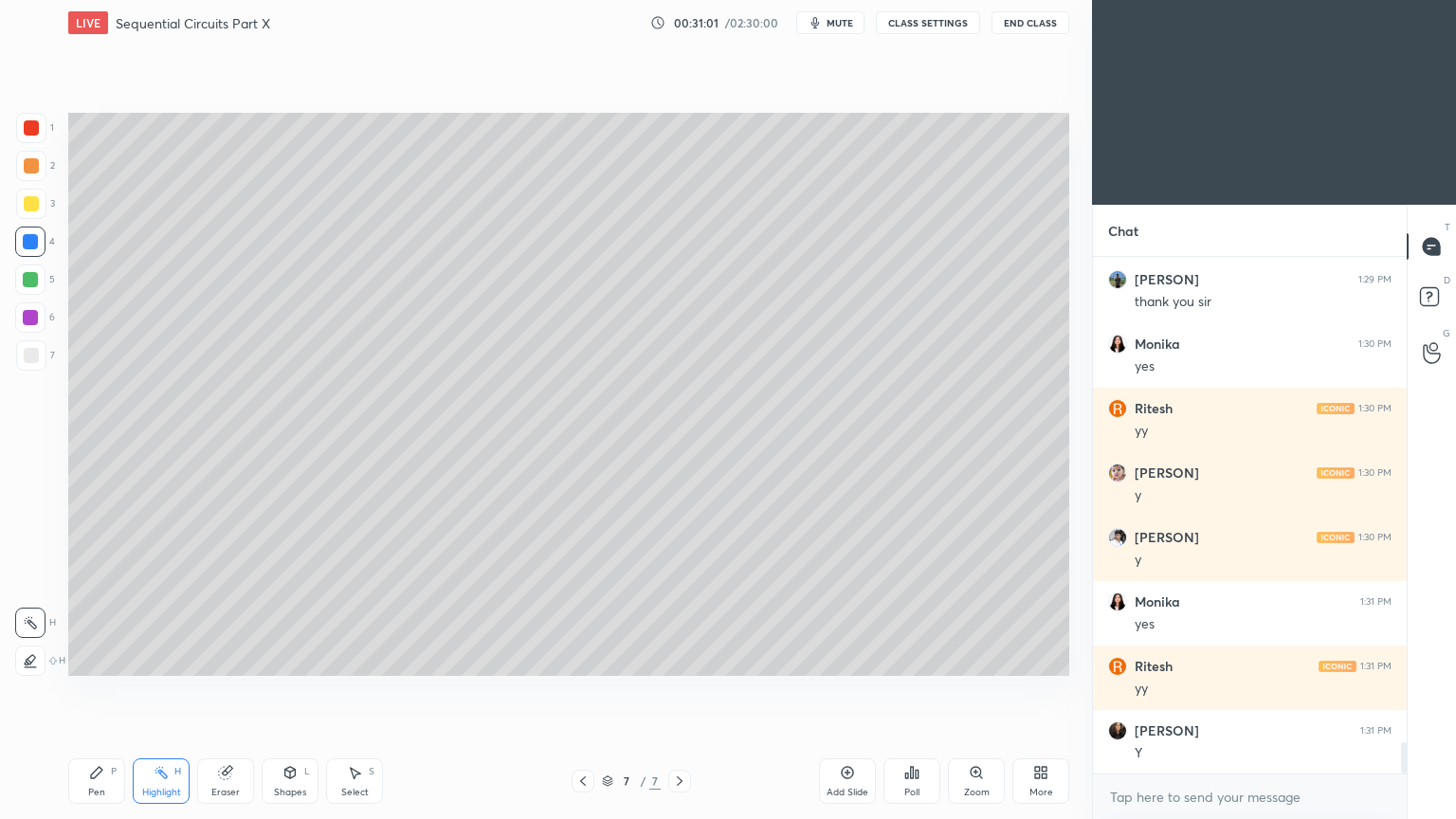 click on "Pen P" at bounding box center [97, 781] 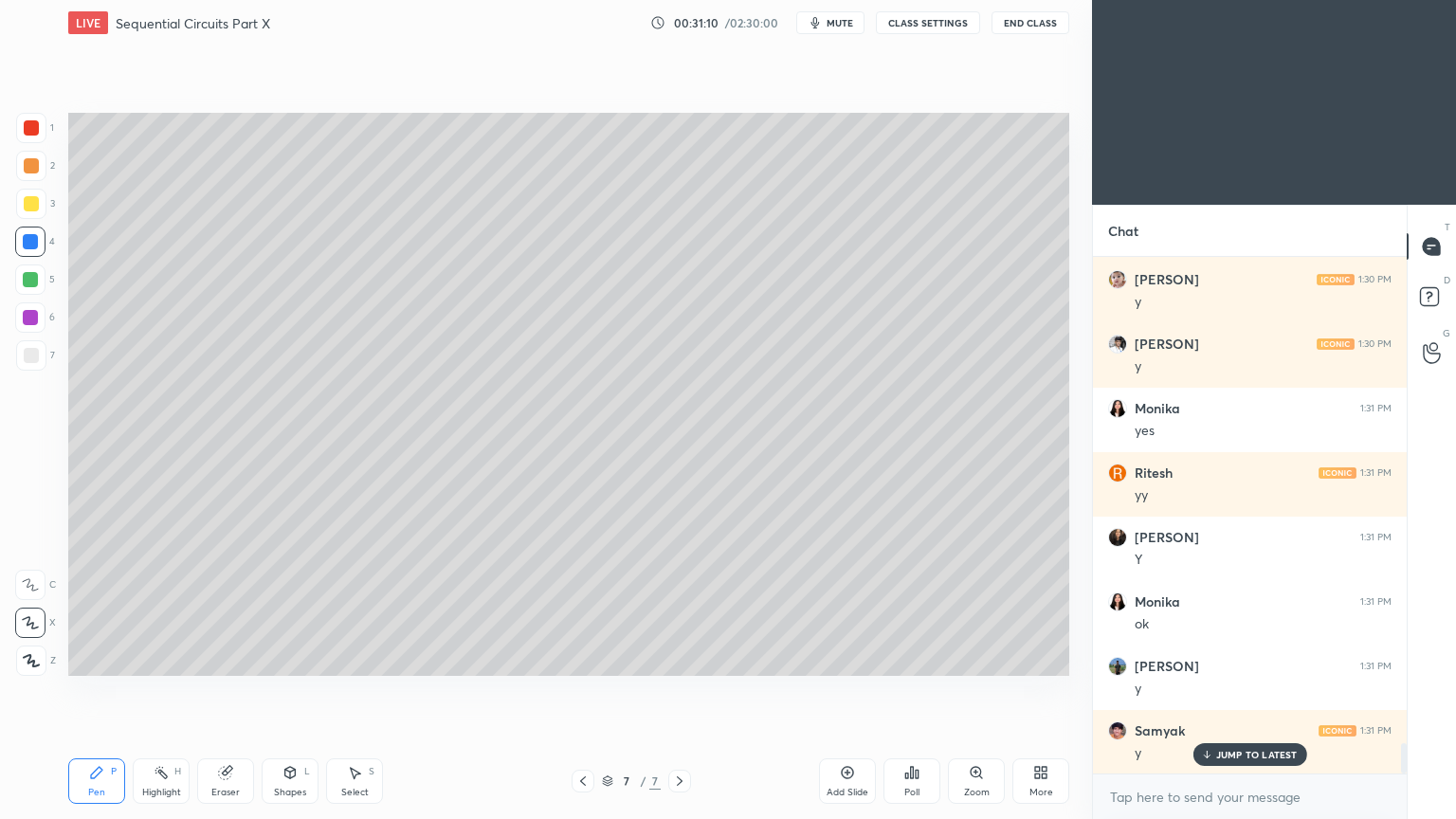 scroll, scrollTop: 8383, scrollLeft: 0, axis: vertical 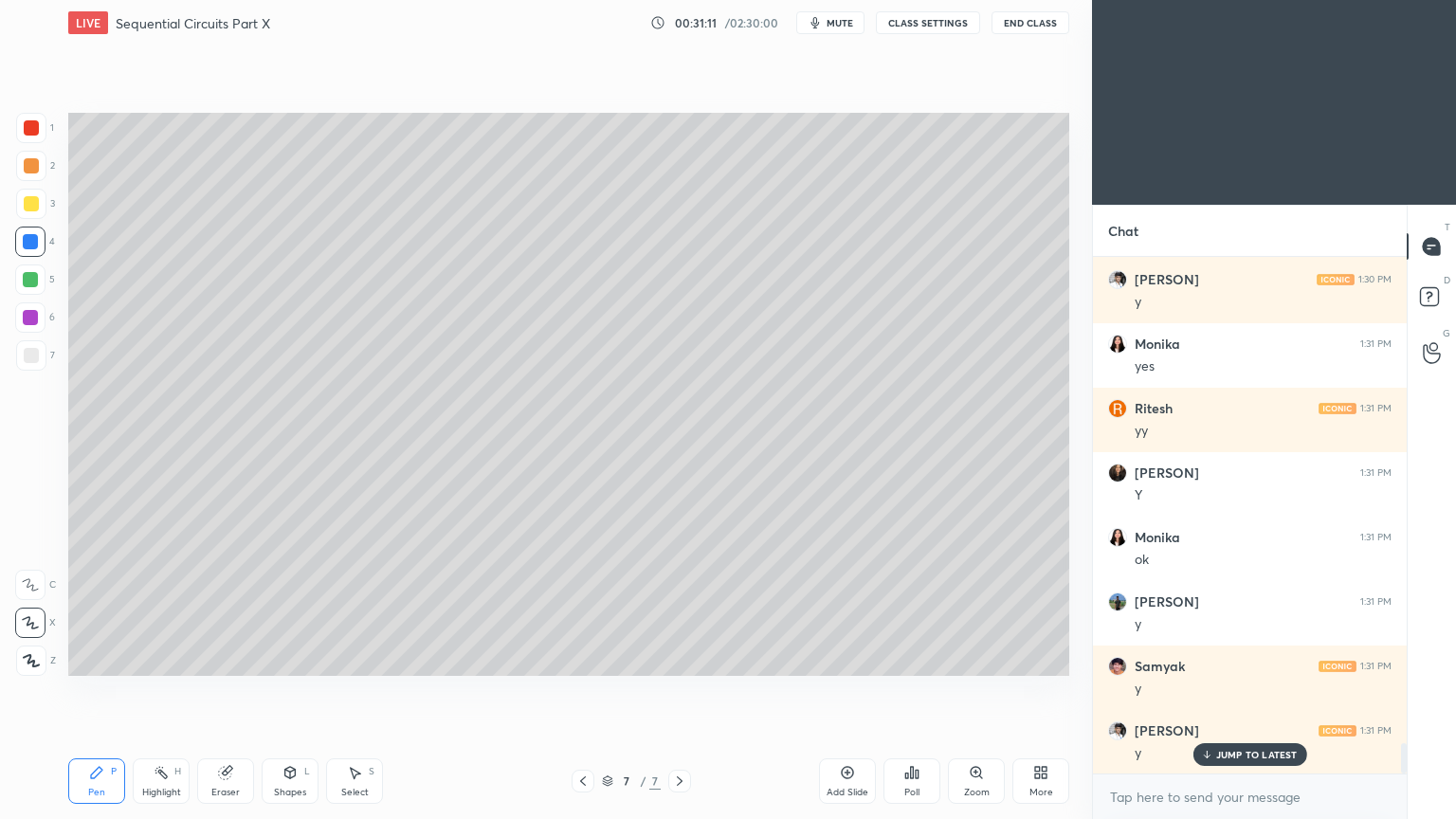 click on "Pen P" at bounding box center (97, 781) 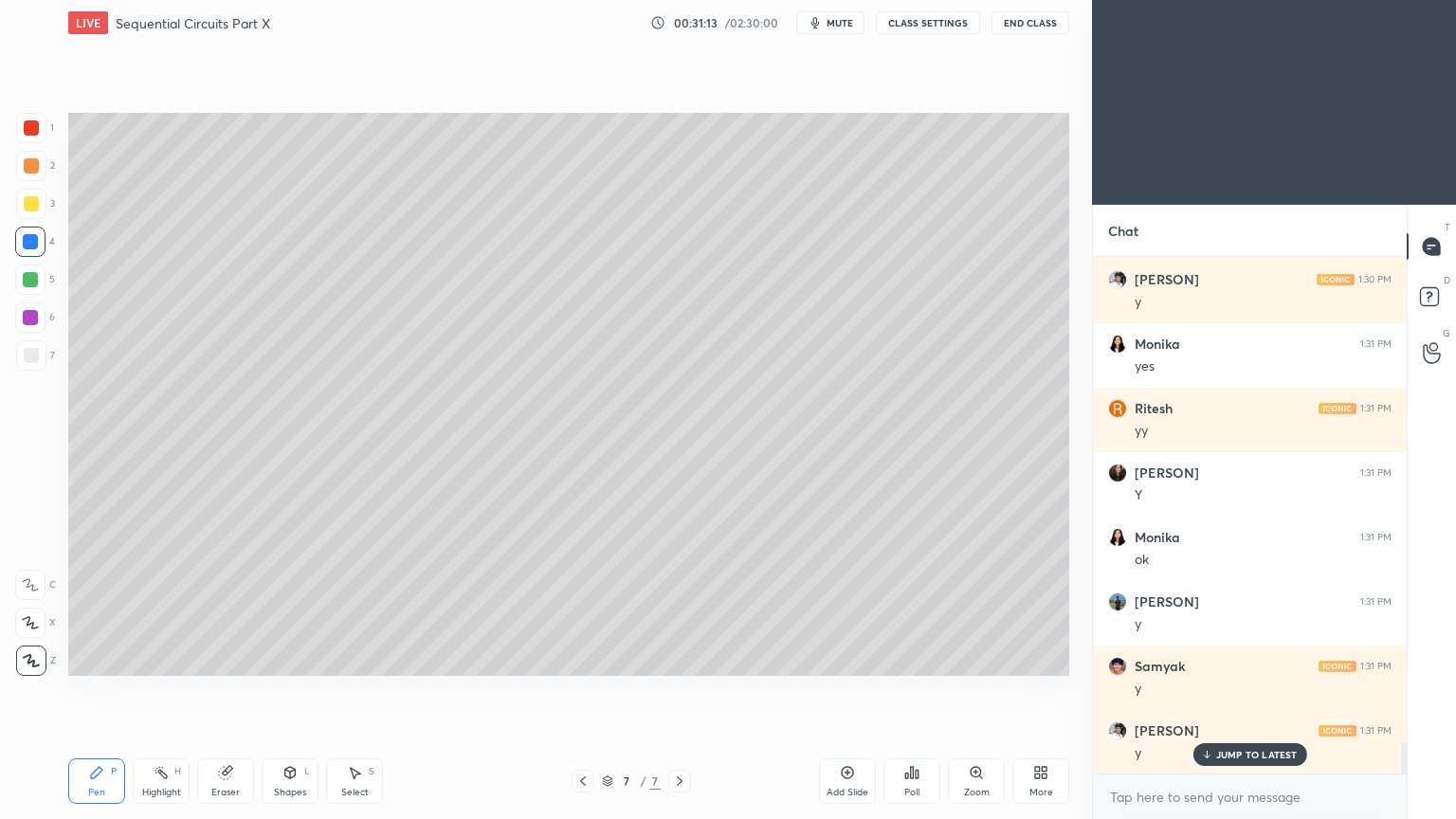 click on "Add Slide" at bounding box center (847, 781) 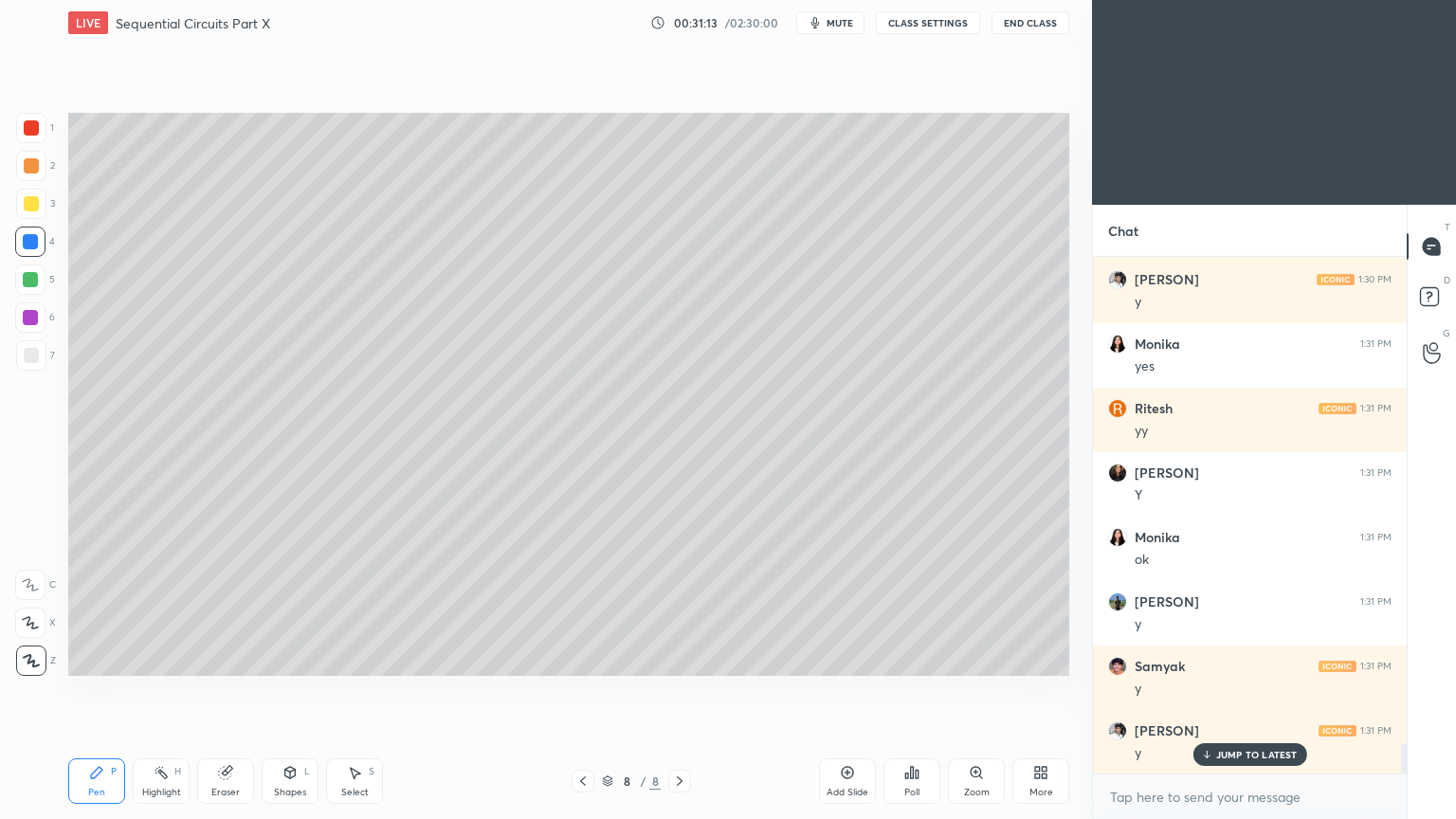 click on "Shapes" at bounding box center (290, 792) 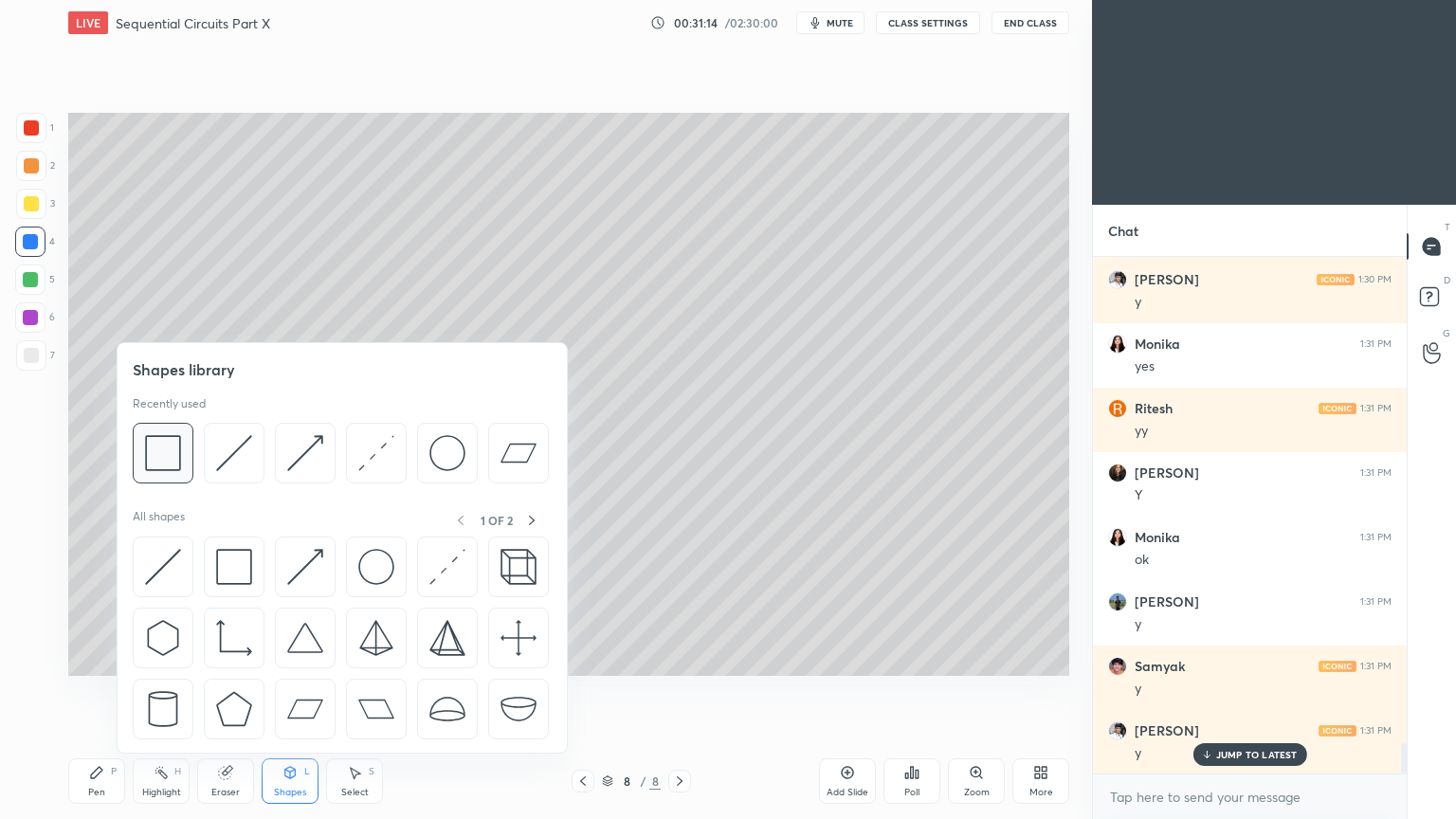 scroll, scrollTop: 8448, scrollLeft: 0, axis: vertical 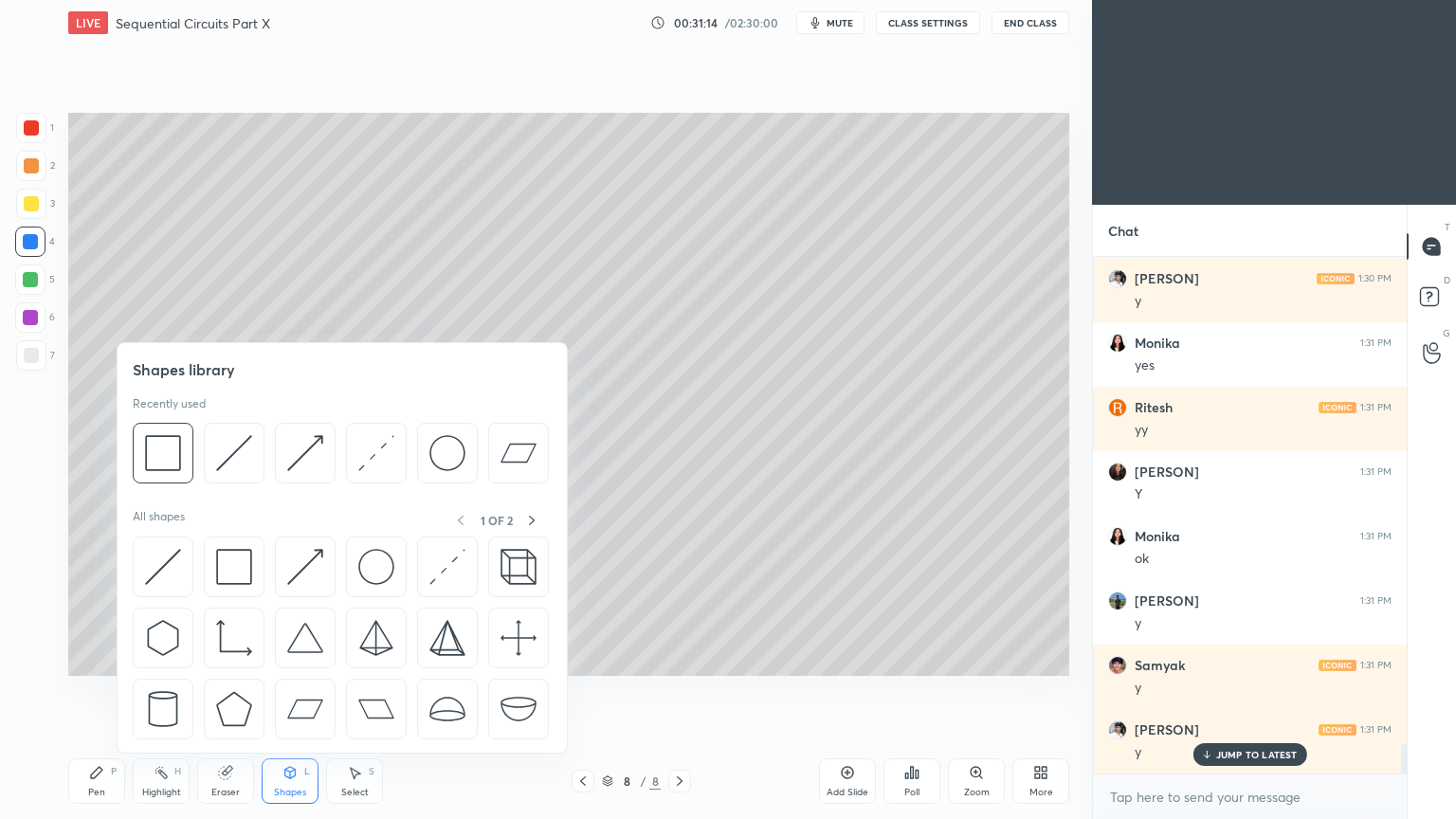 click at bounding box center [163, 453] 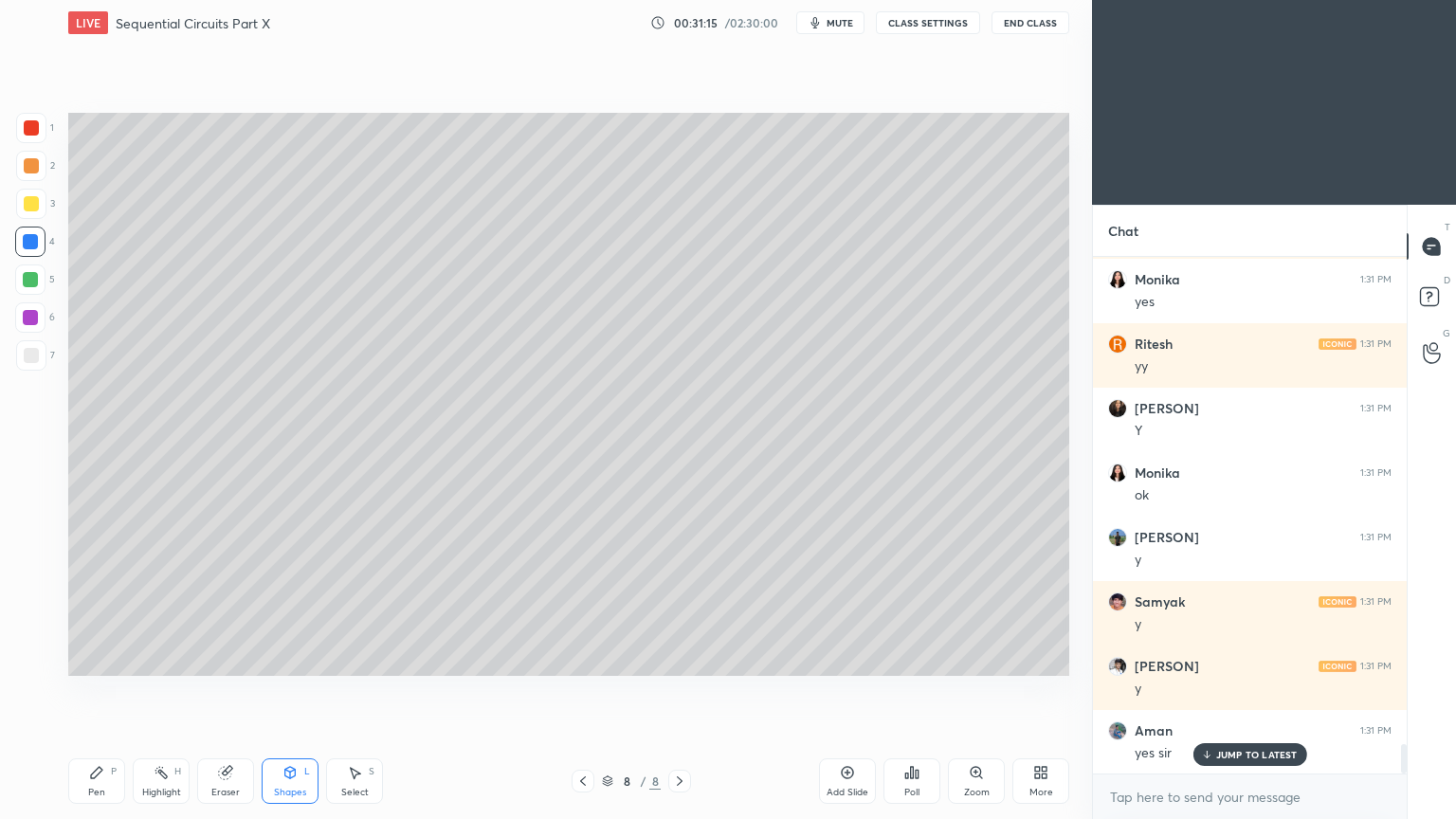 click at bounding box center (31, 355) 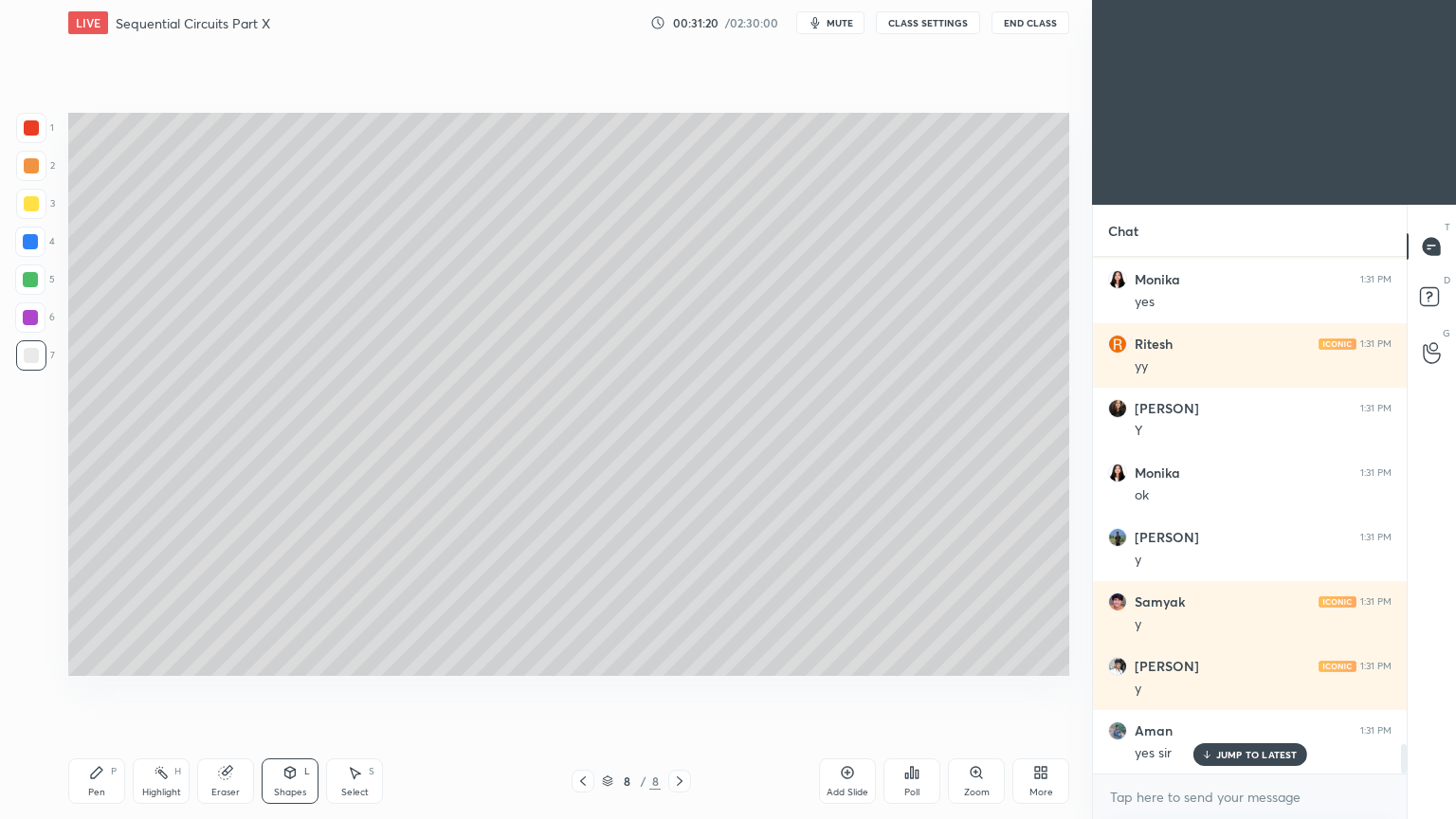 click 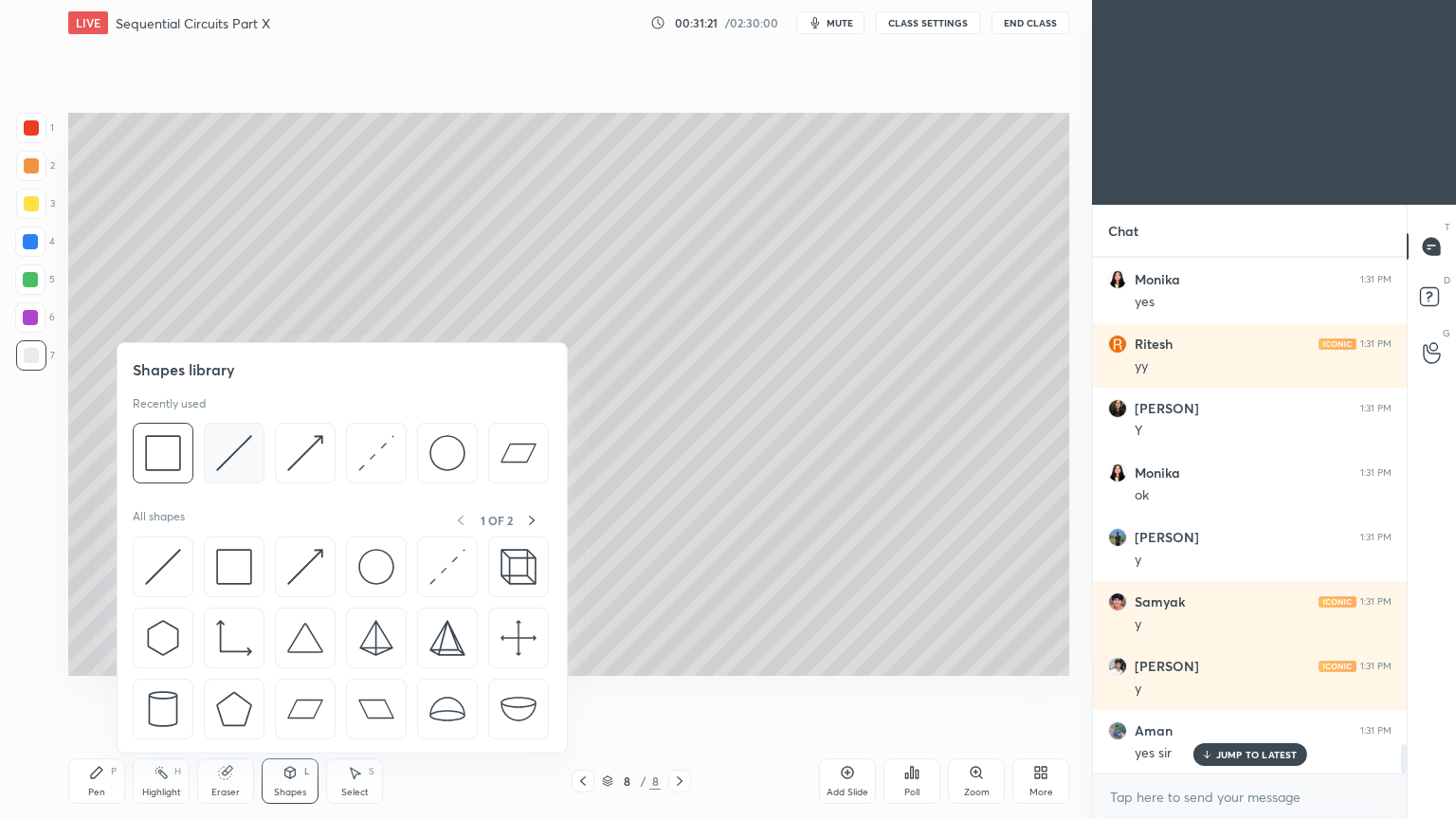 click at bounding box center (234, 453) 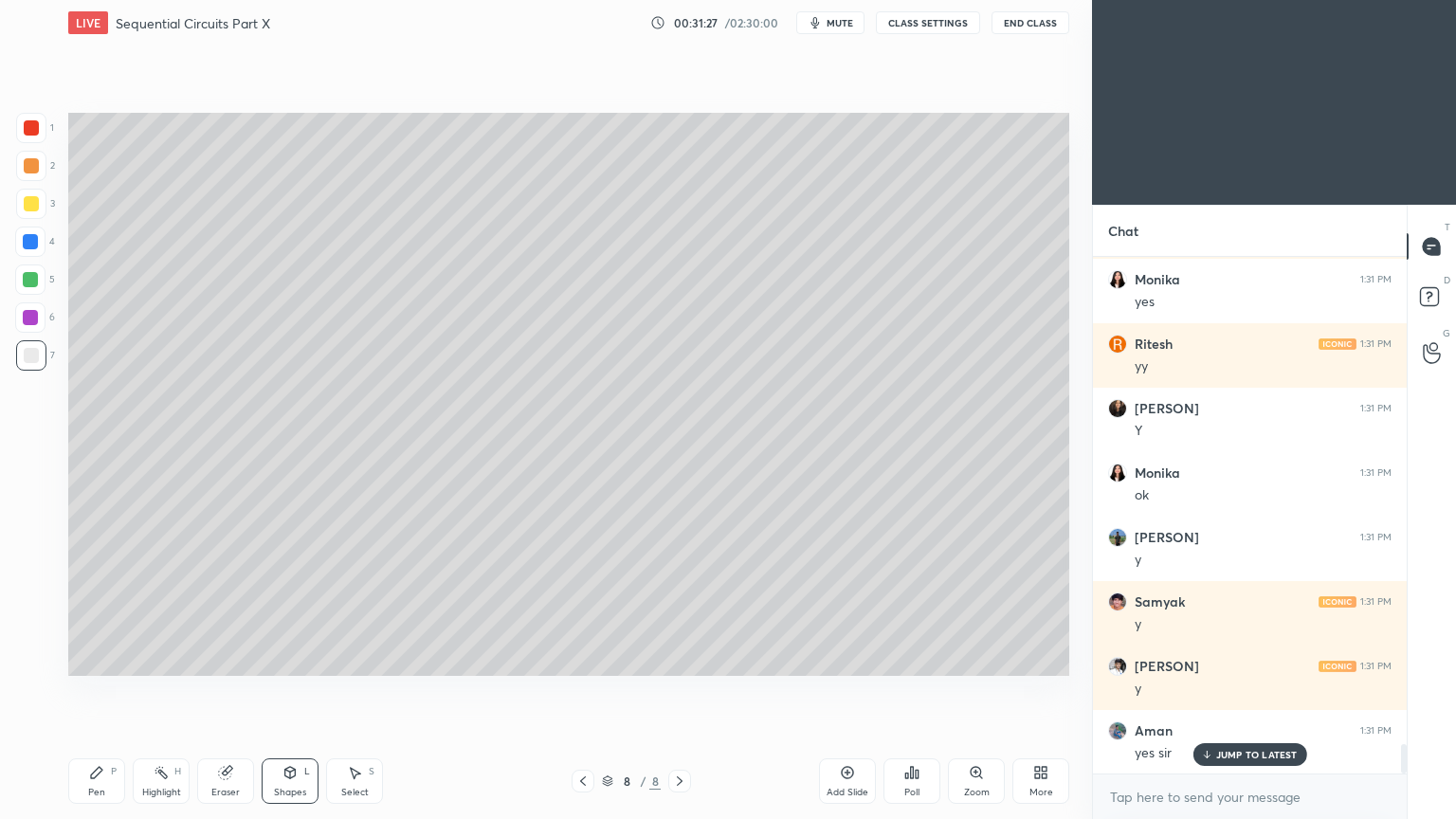 scroll, scrollTop: 8516, scrollLeft: 0, axis: vertical 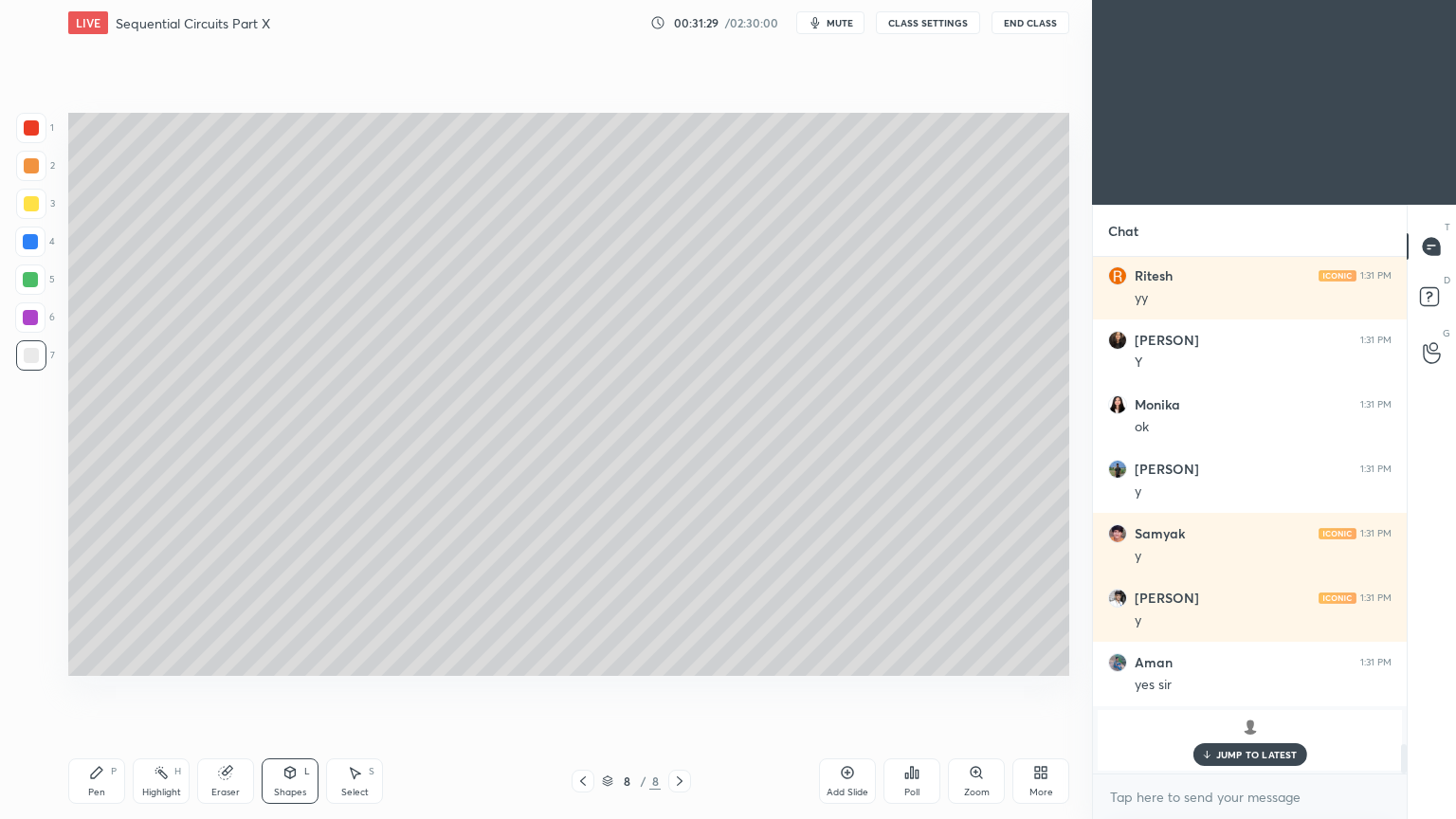 click on "Shapes L" at bounding box center [290, 781] 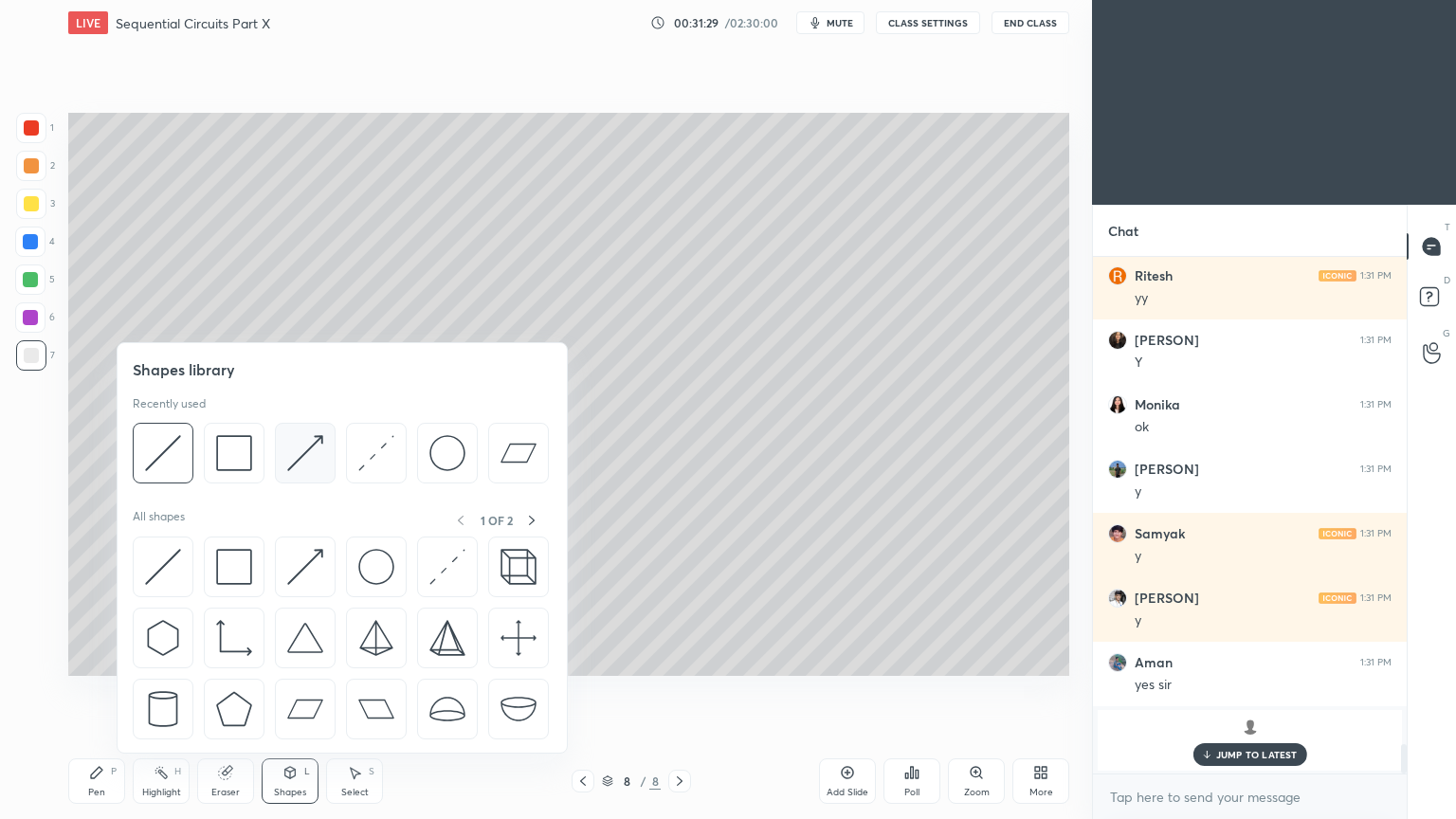 click at bounding box center [305, 453] 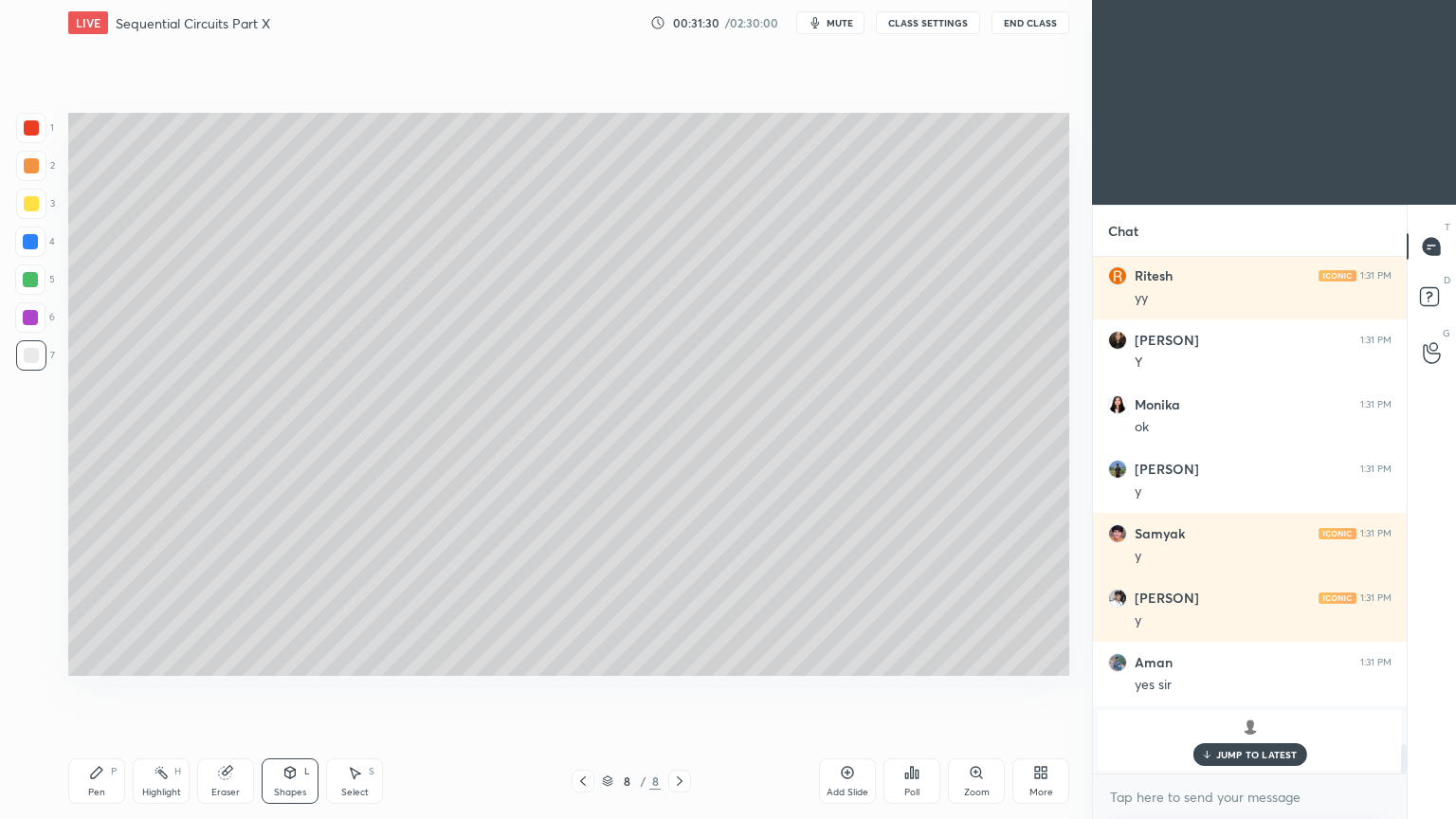 click at bounding box center [31, 166] 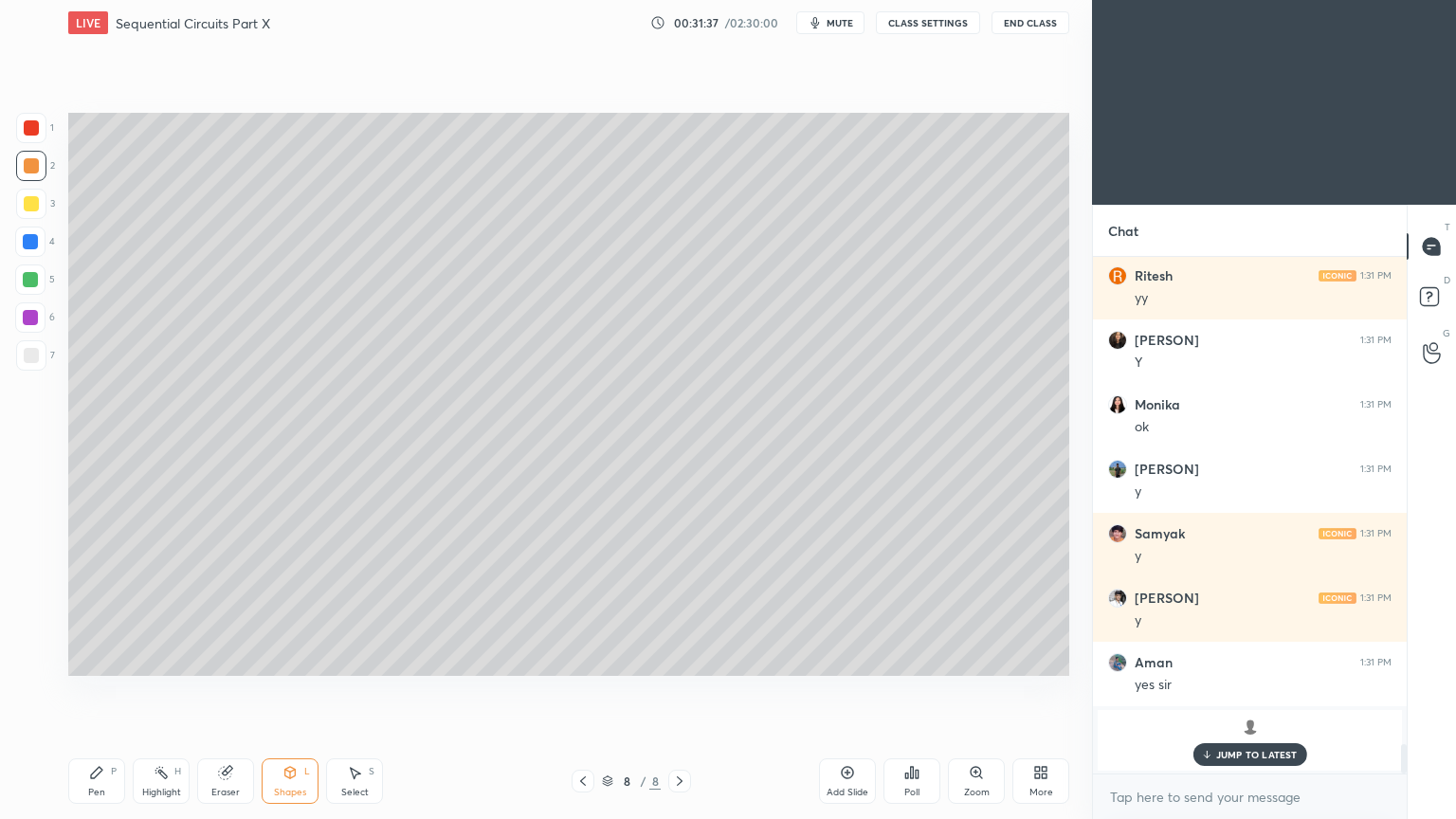 click on "Pen P" at bounding box center [97, 781] 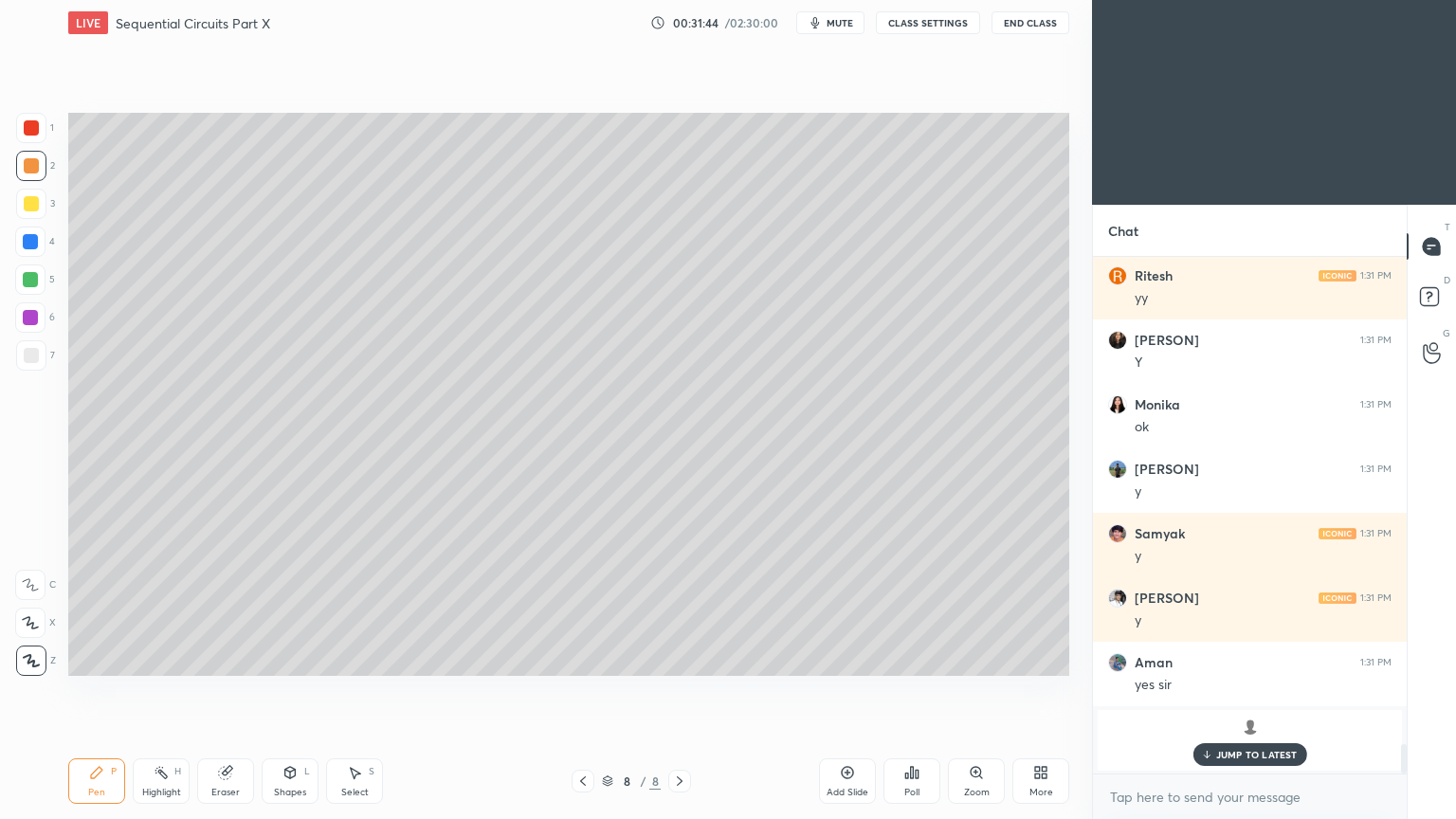 click 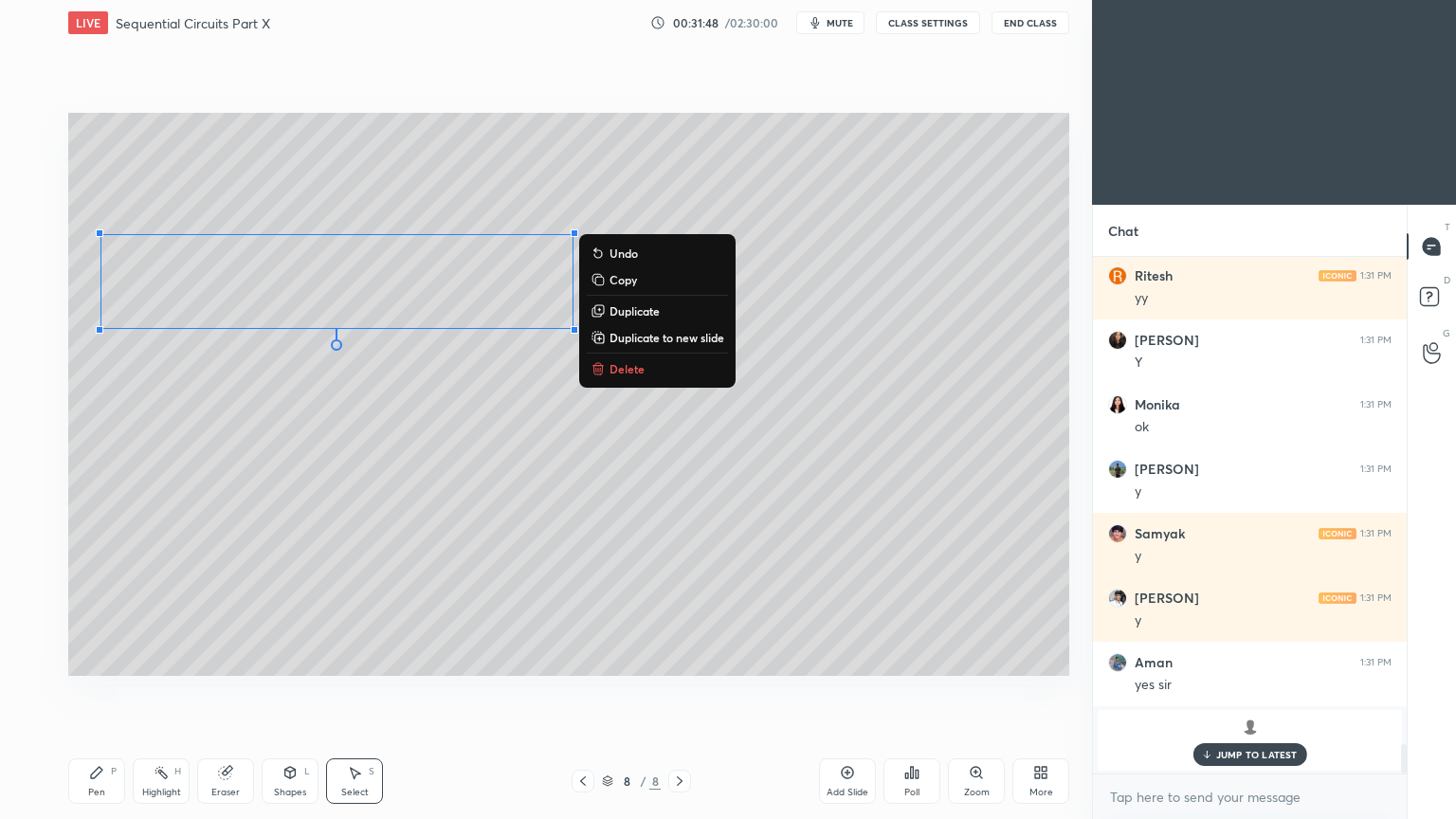 click on "Pen P" at bounding box center (97, 781) 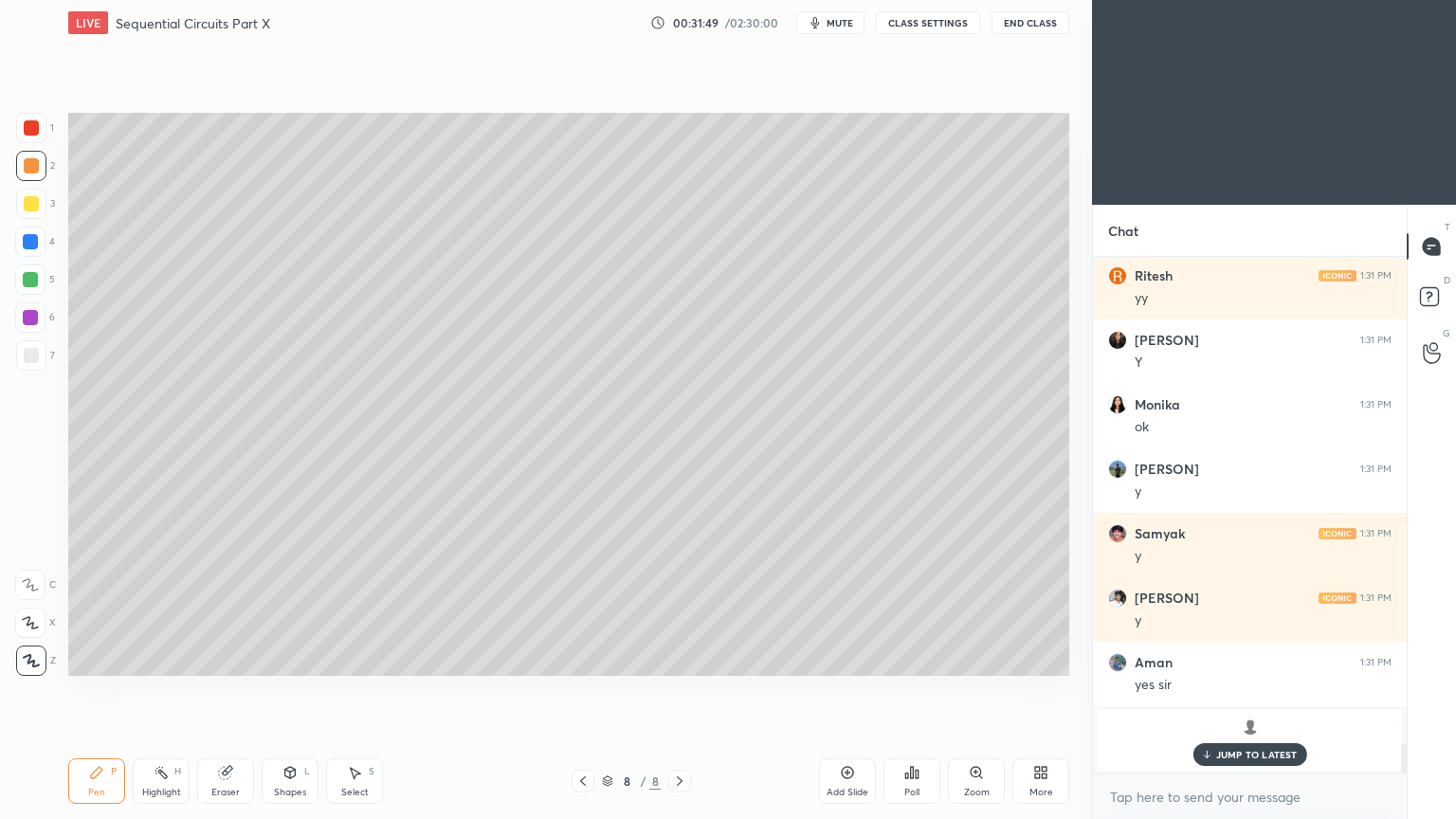 click 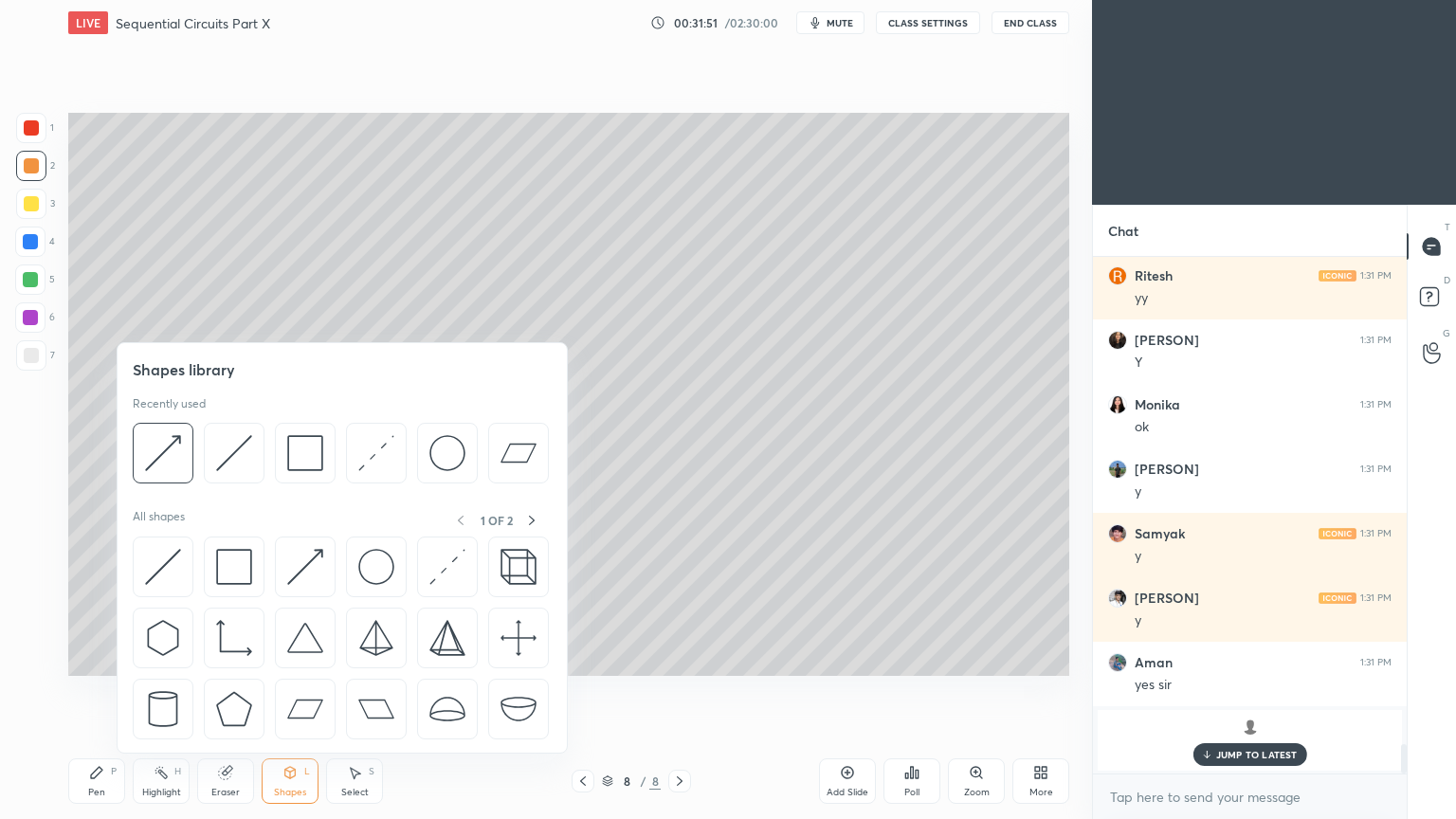 click at bounding box center [234, 453] 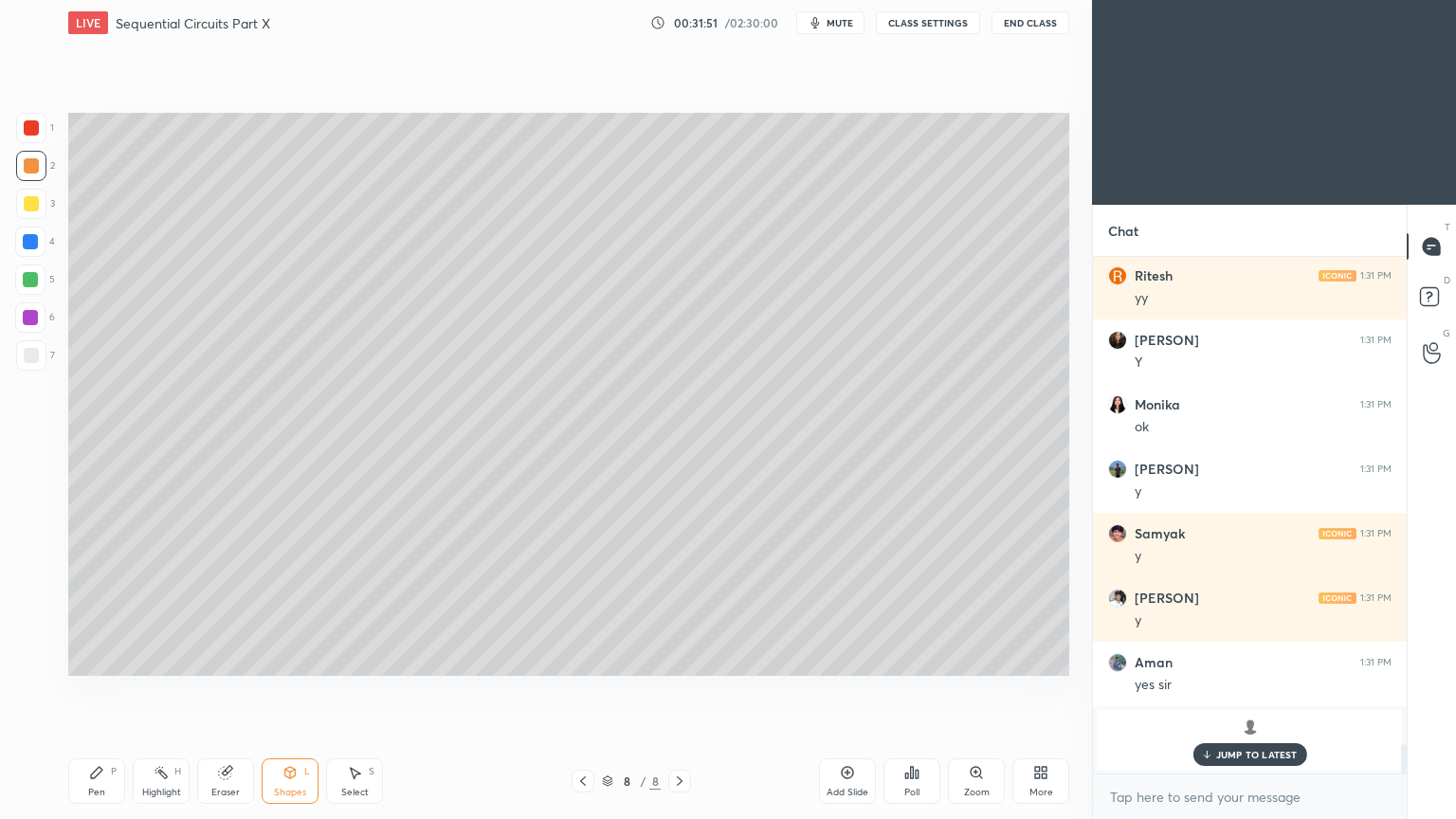 click at bounding box center [30, 280] 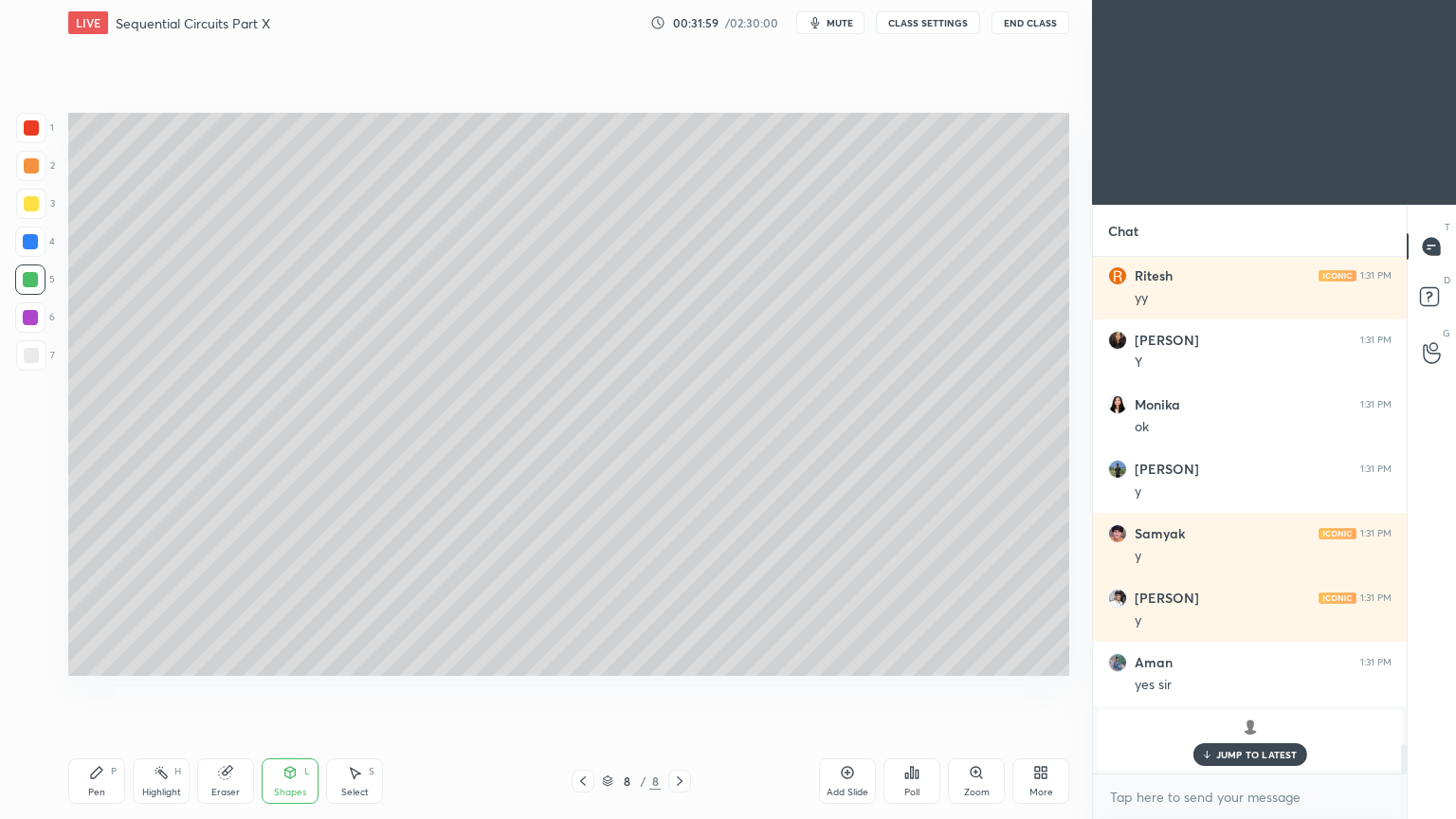 click on "Pen P" at bounding box center (97, 781) 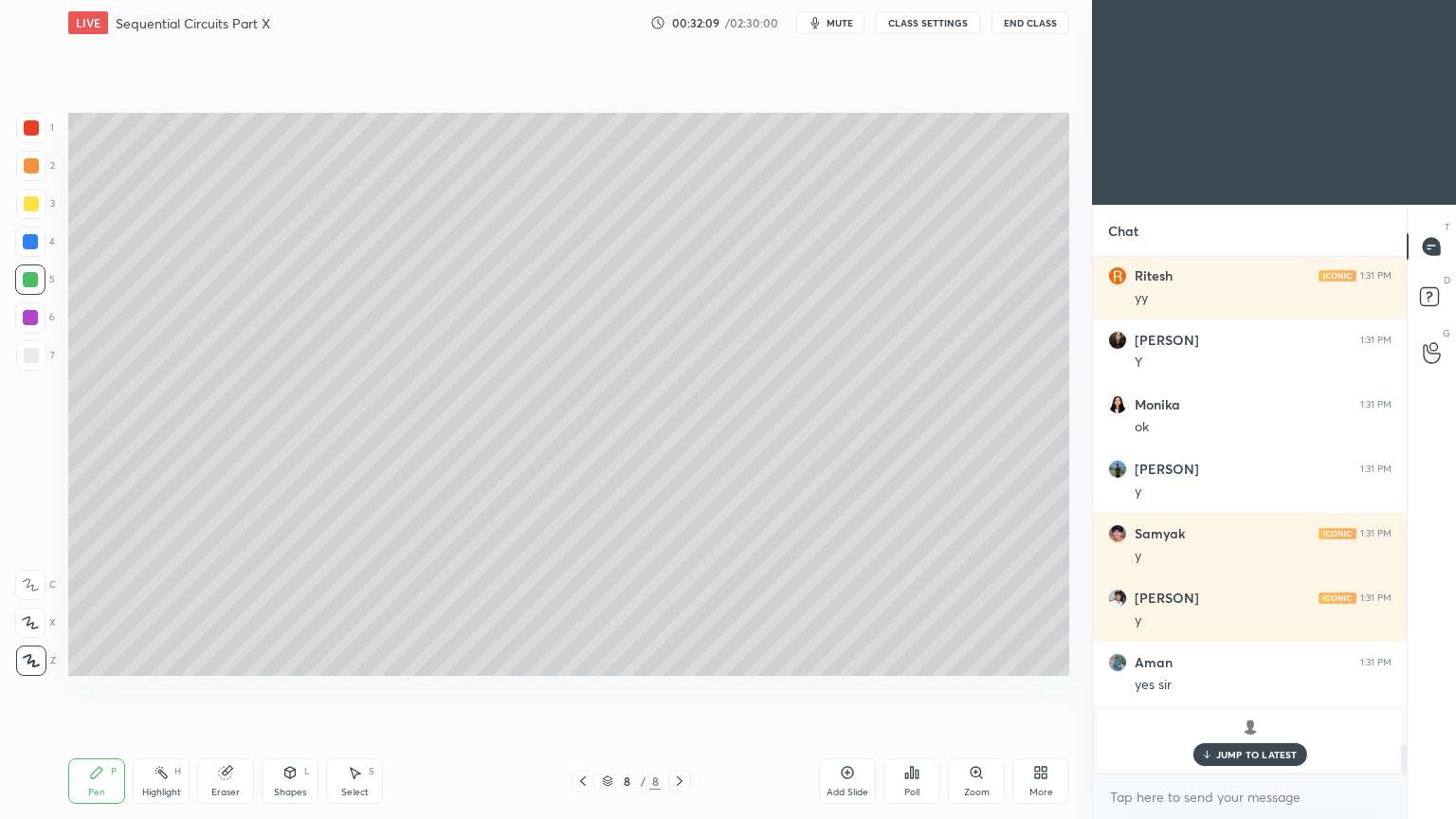 click at bounding box center [31, 204] 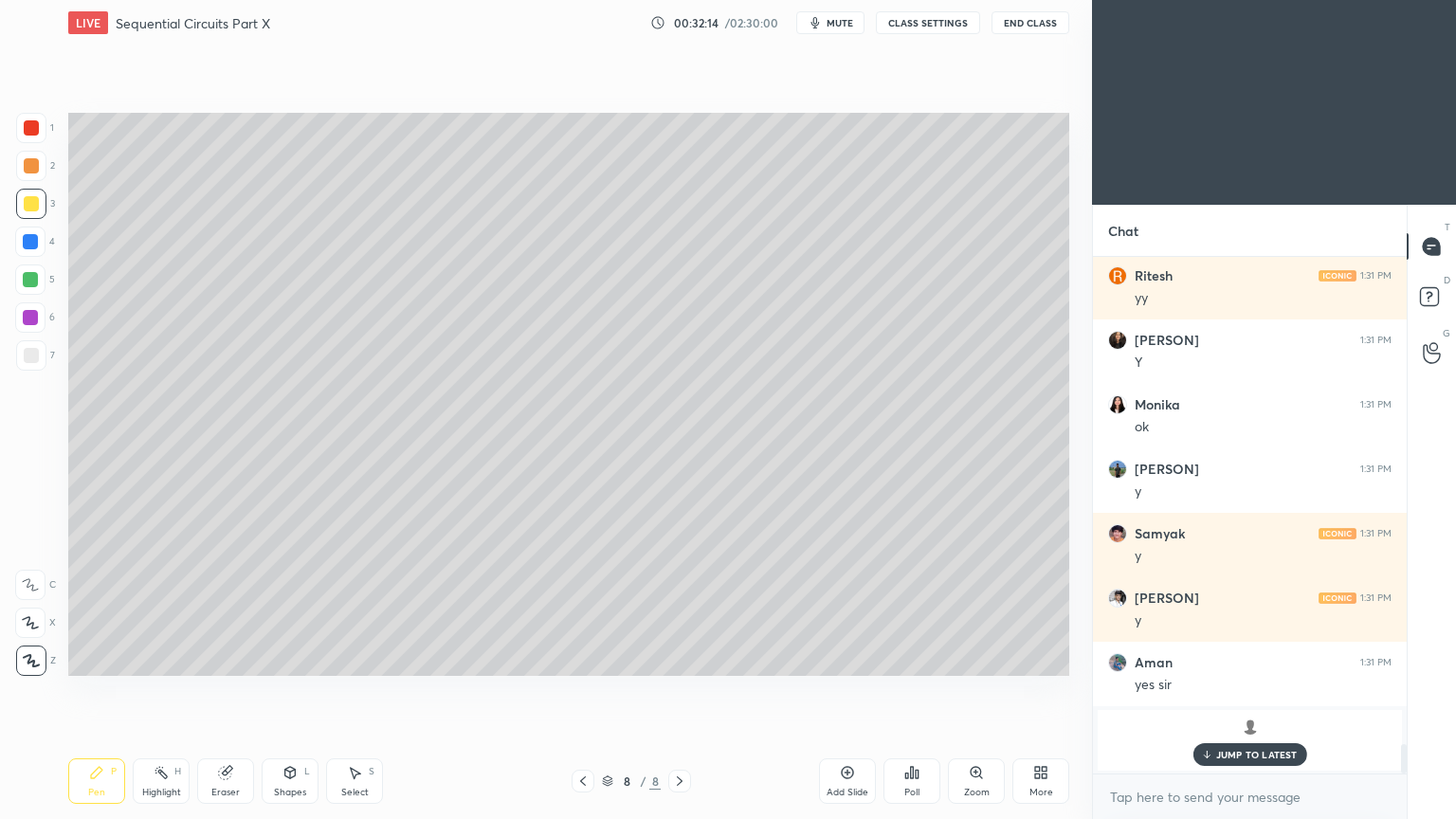 click at bounding box center [31, 355] 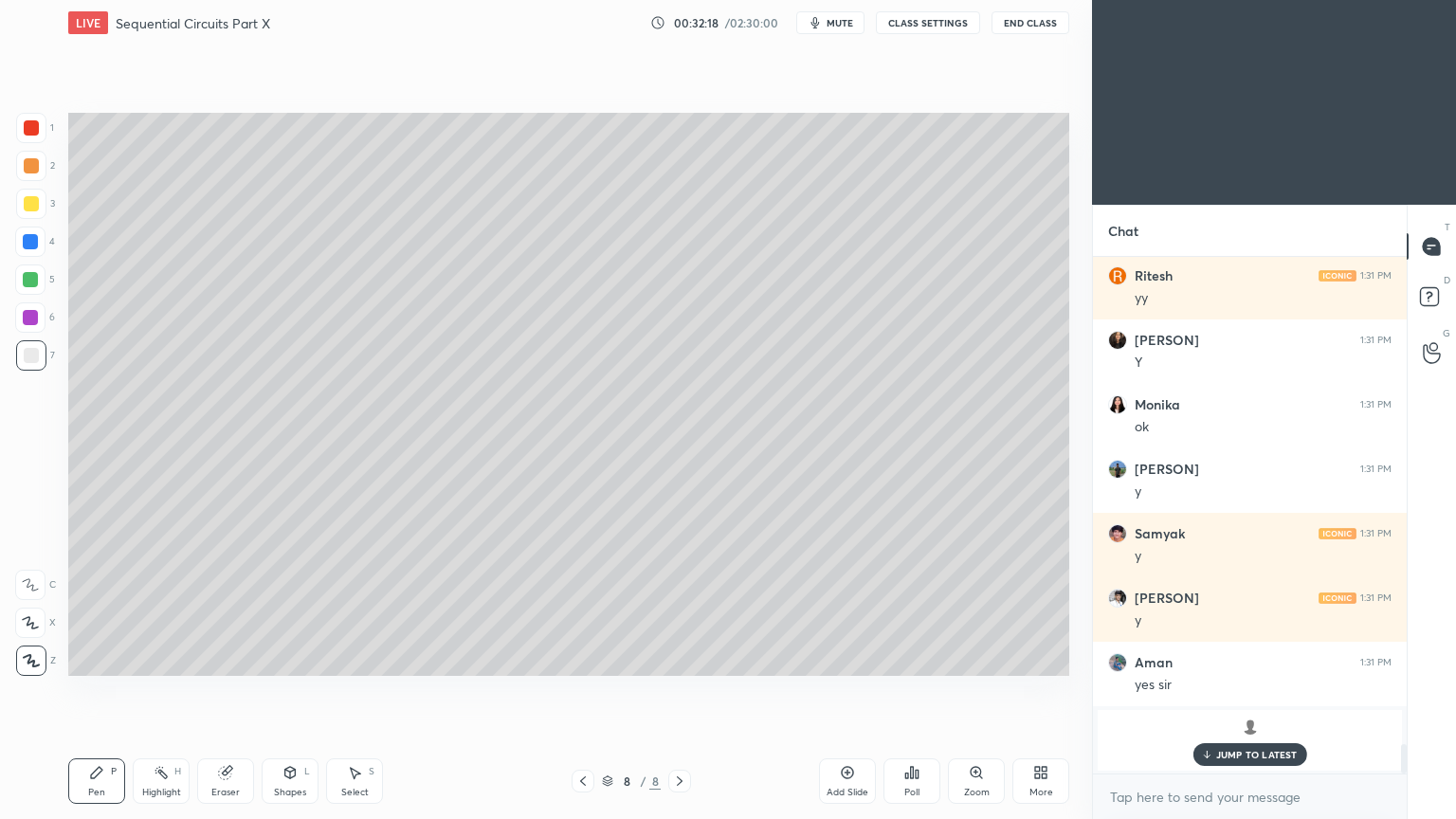 click at bounding box center (30, 242) 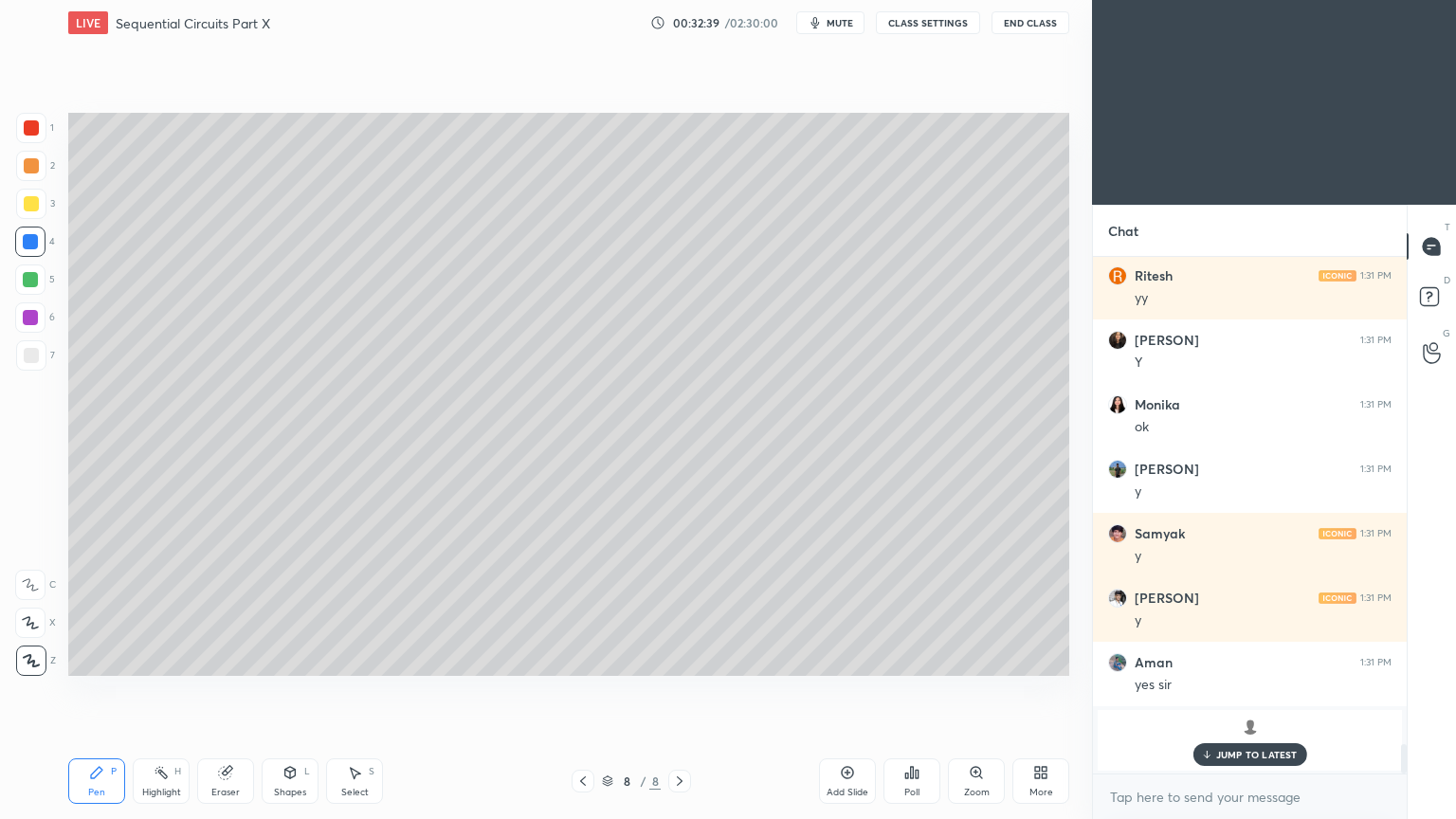 scroll, scrollTop: 8581, scrollLeft: 0, axis: vertical 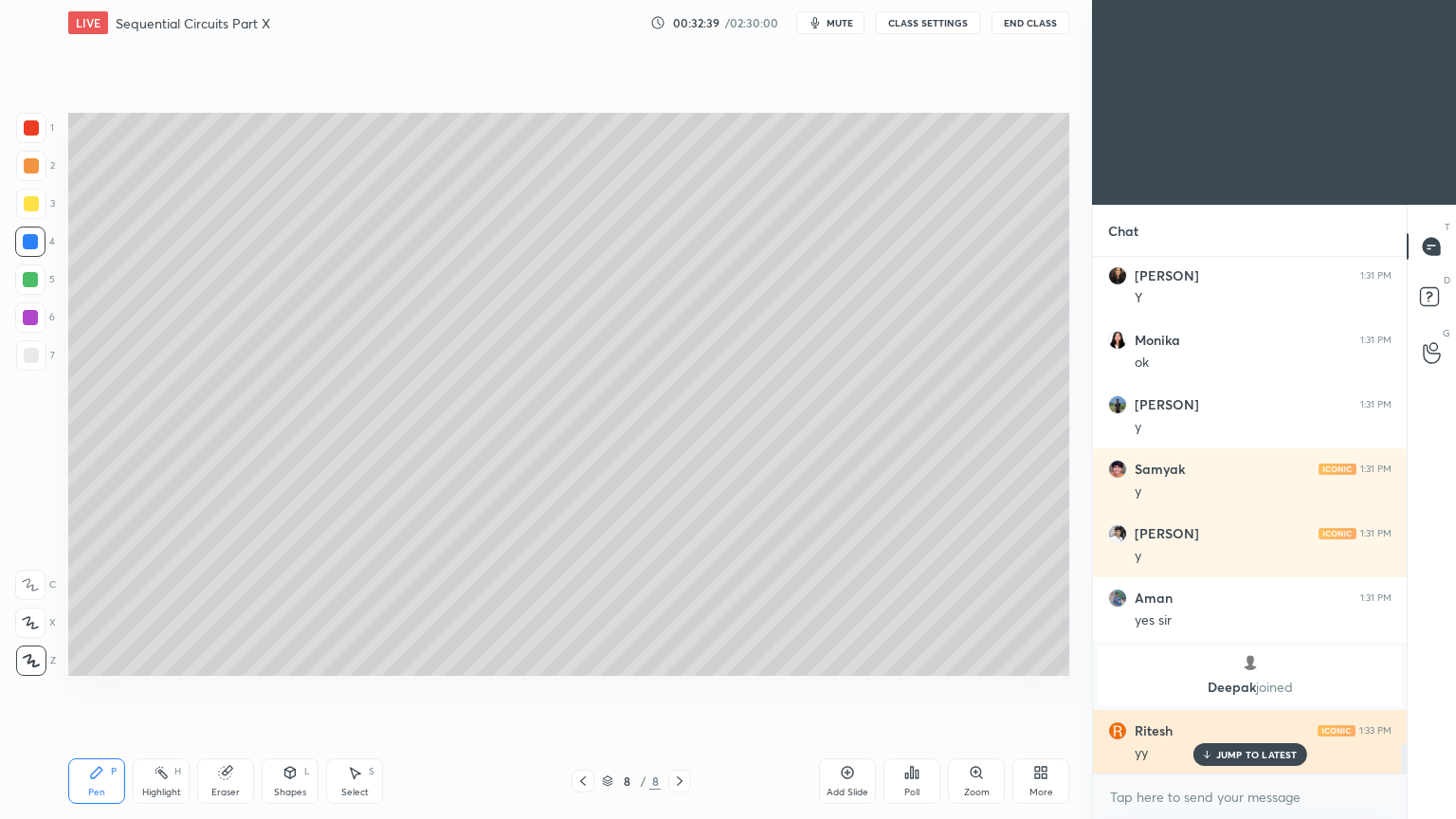 click on "JUMP TO LATEST" at bounding box center (1257, 755) 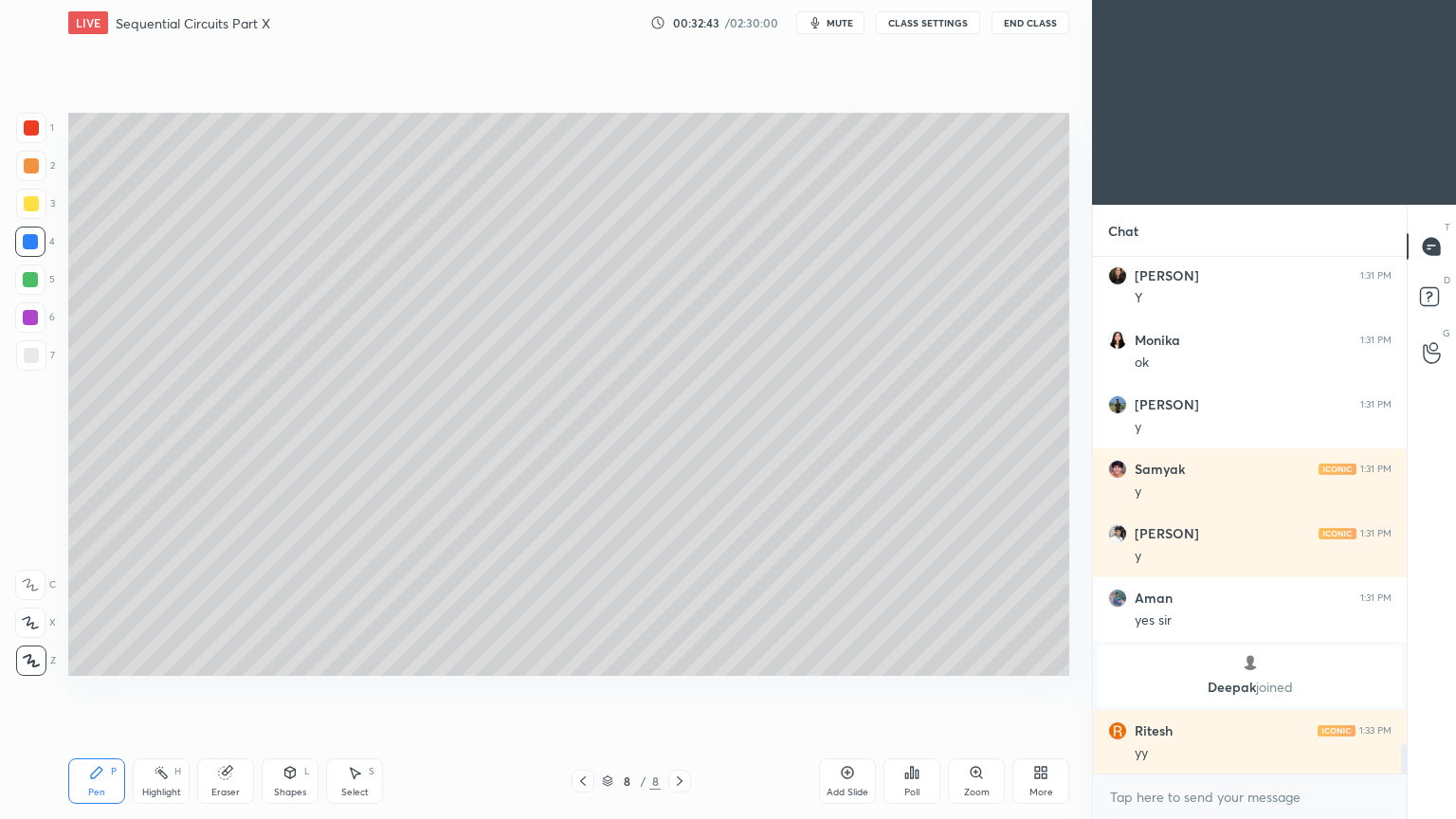 click at bounding box center (31, 355) 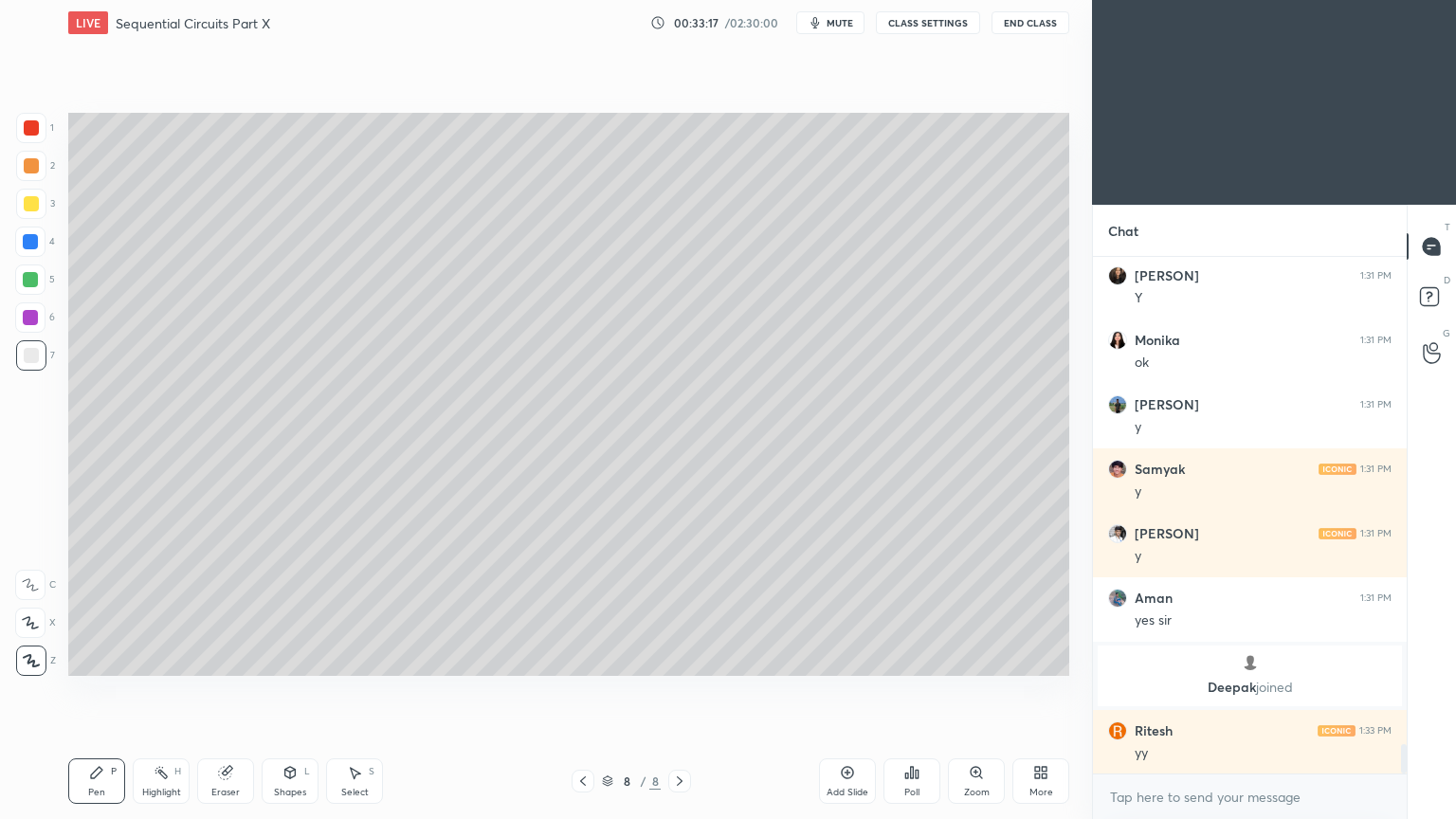 click on "Shapes" at bounding box center [290, 792] 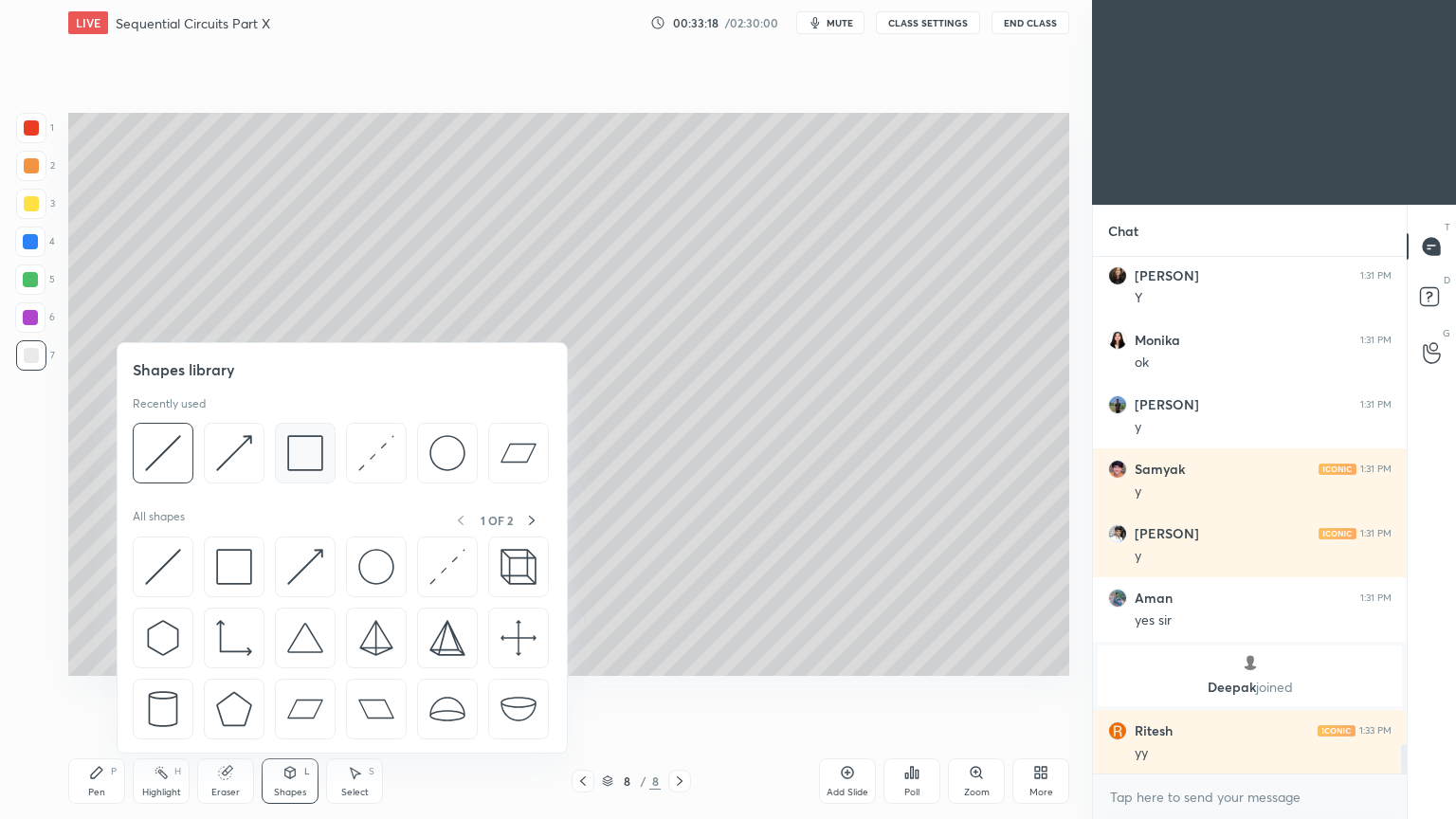 click at bounding box center [305, 453] 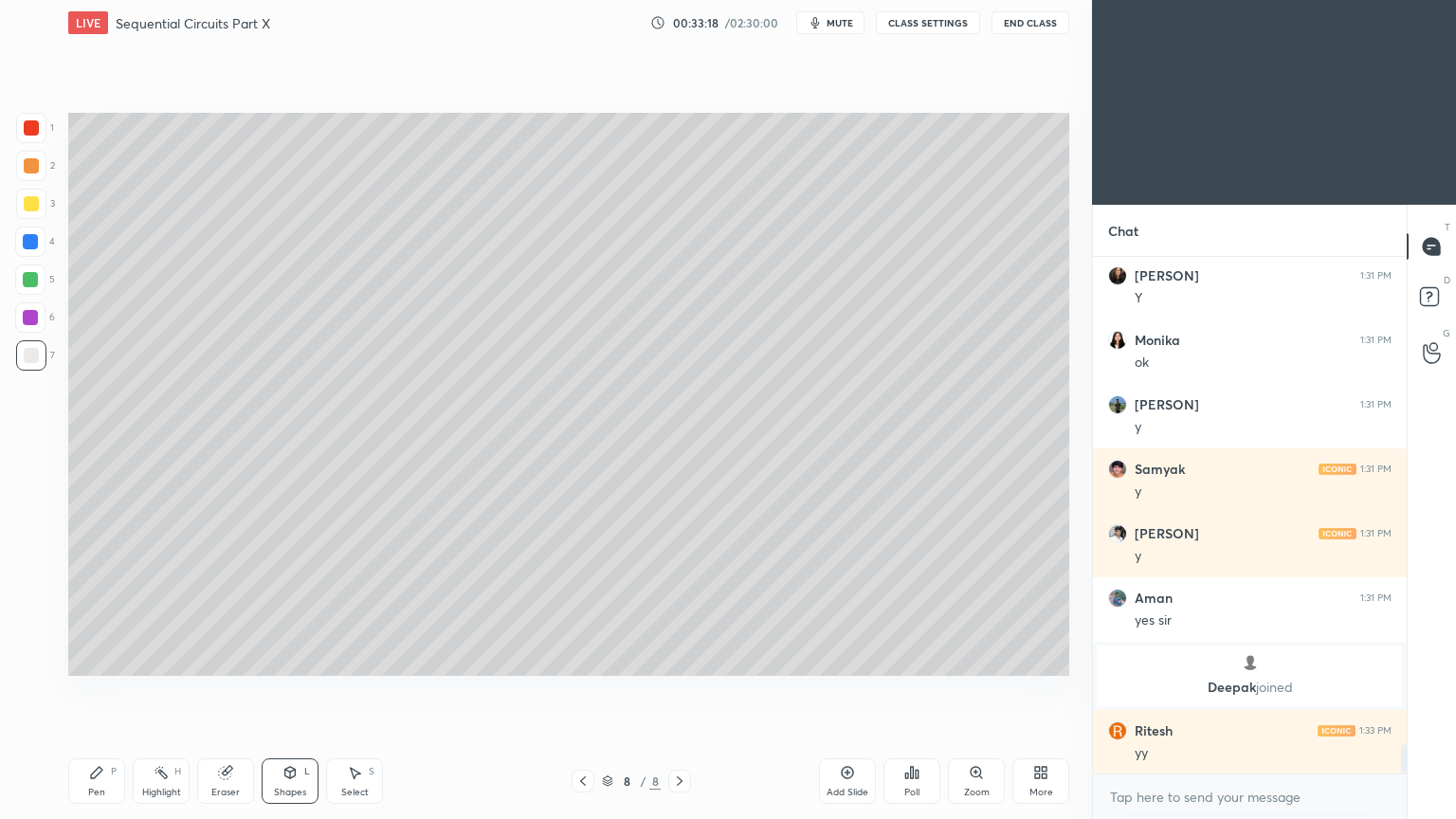 click at bounding box center [30, 318] 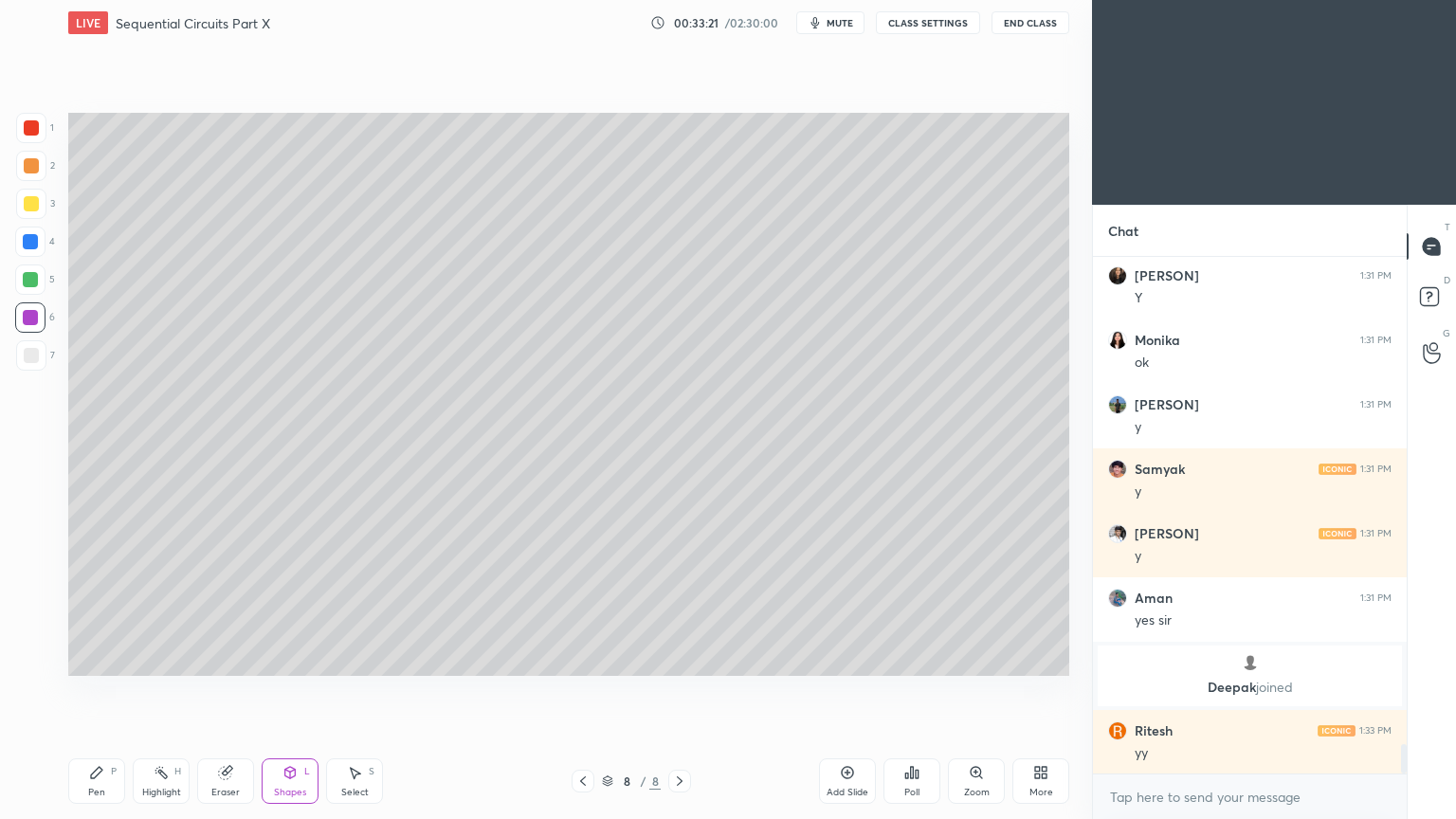scroll, scrollTop: 8645, scrollLeft: 0, axis: vertical 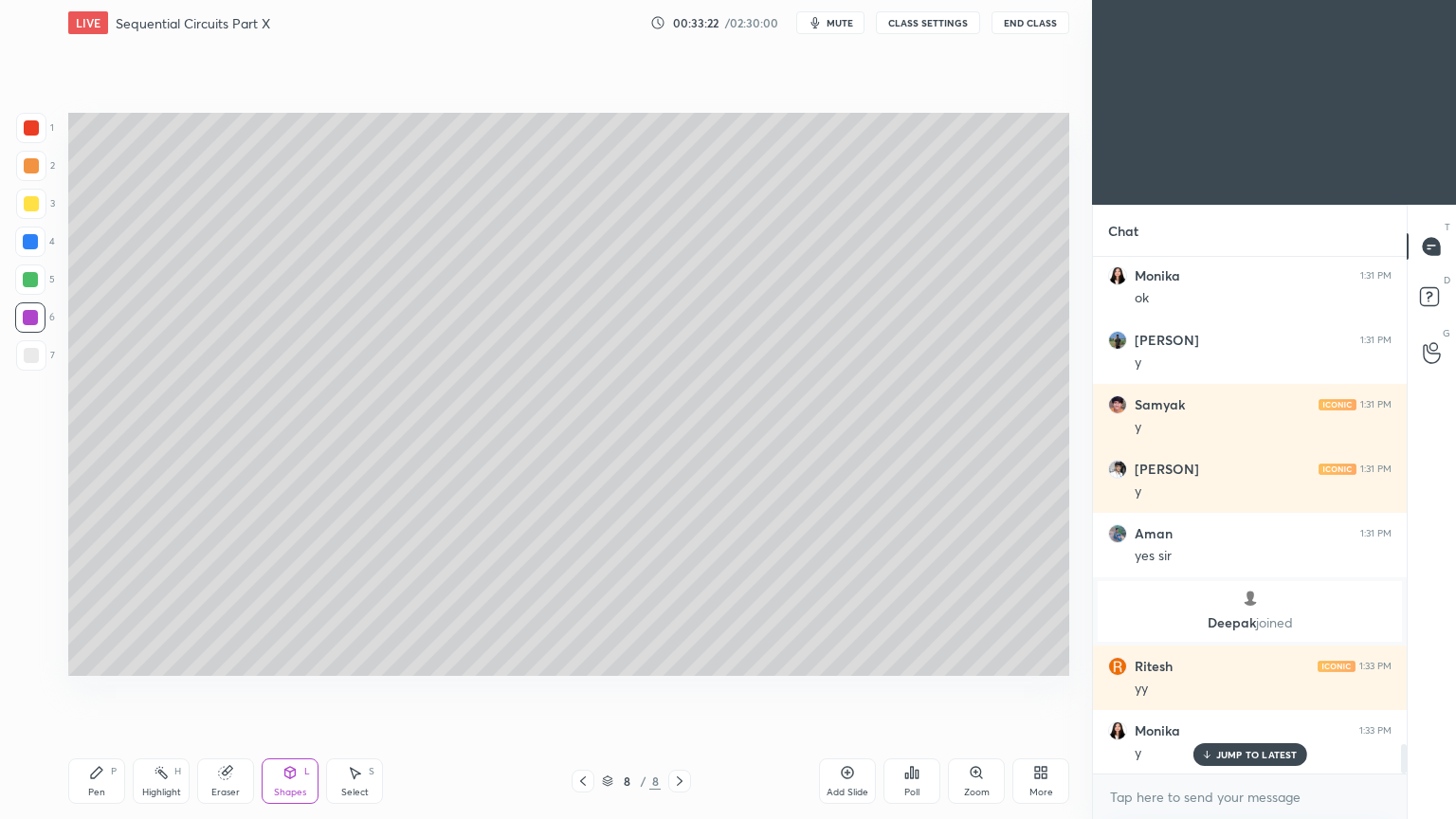 click on "Shapes" at bounding box center [290, 792] 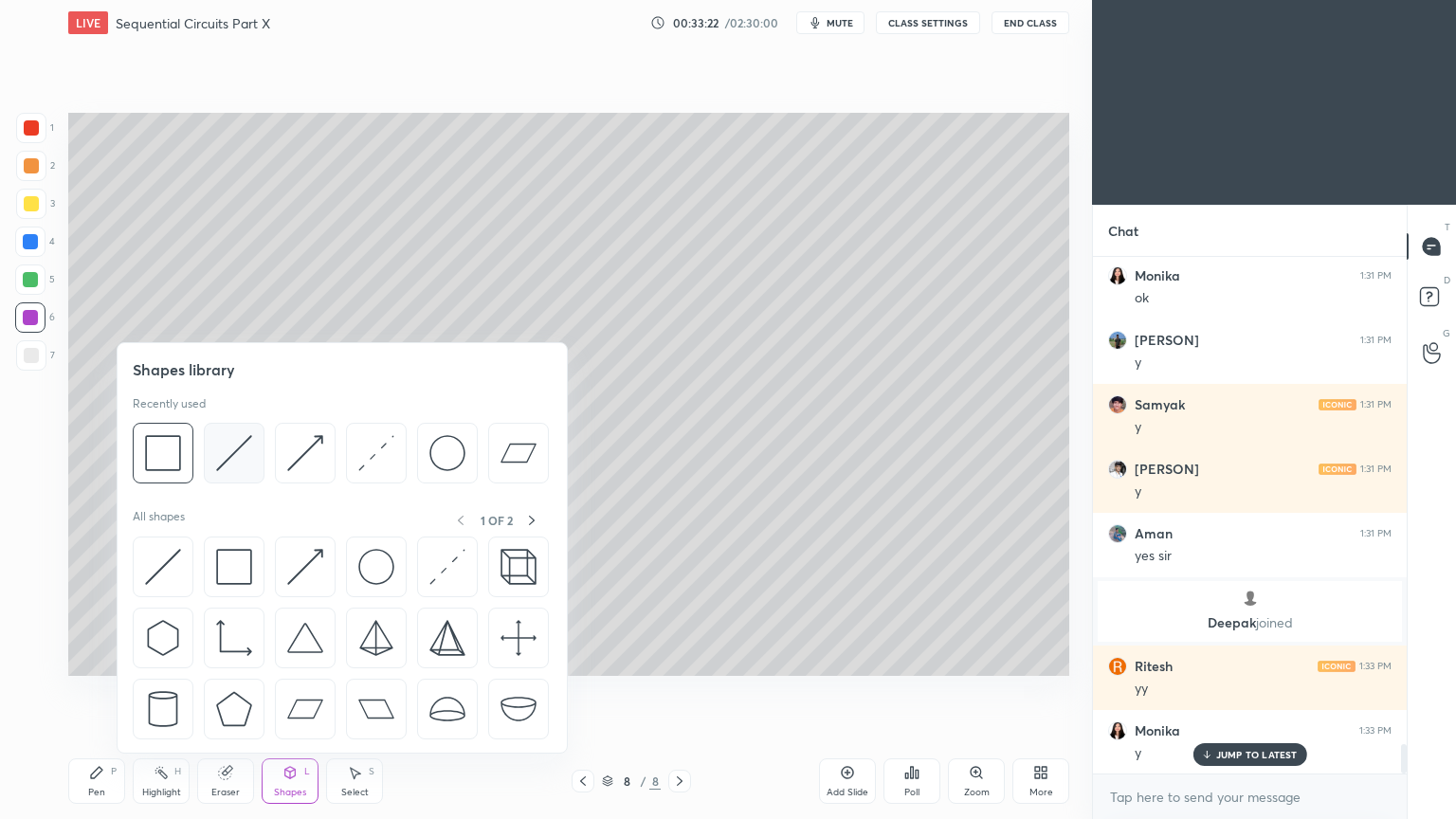 scroll, scrollTop: 8709, scrollLeft: 0, axis: vertical 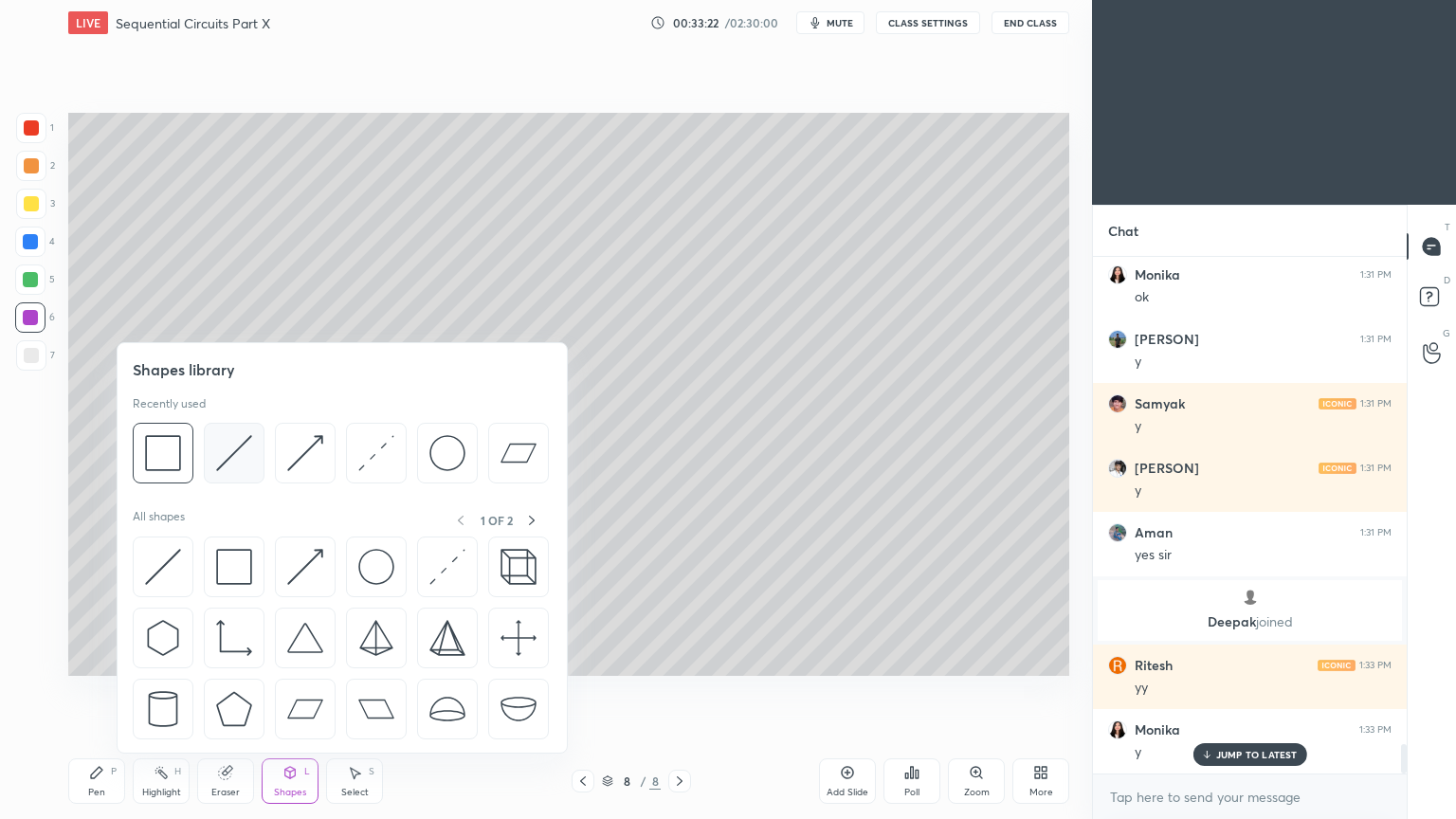 click at bounding box center (234, 453) 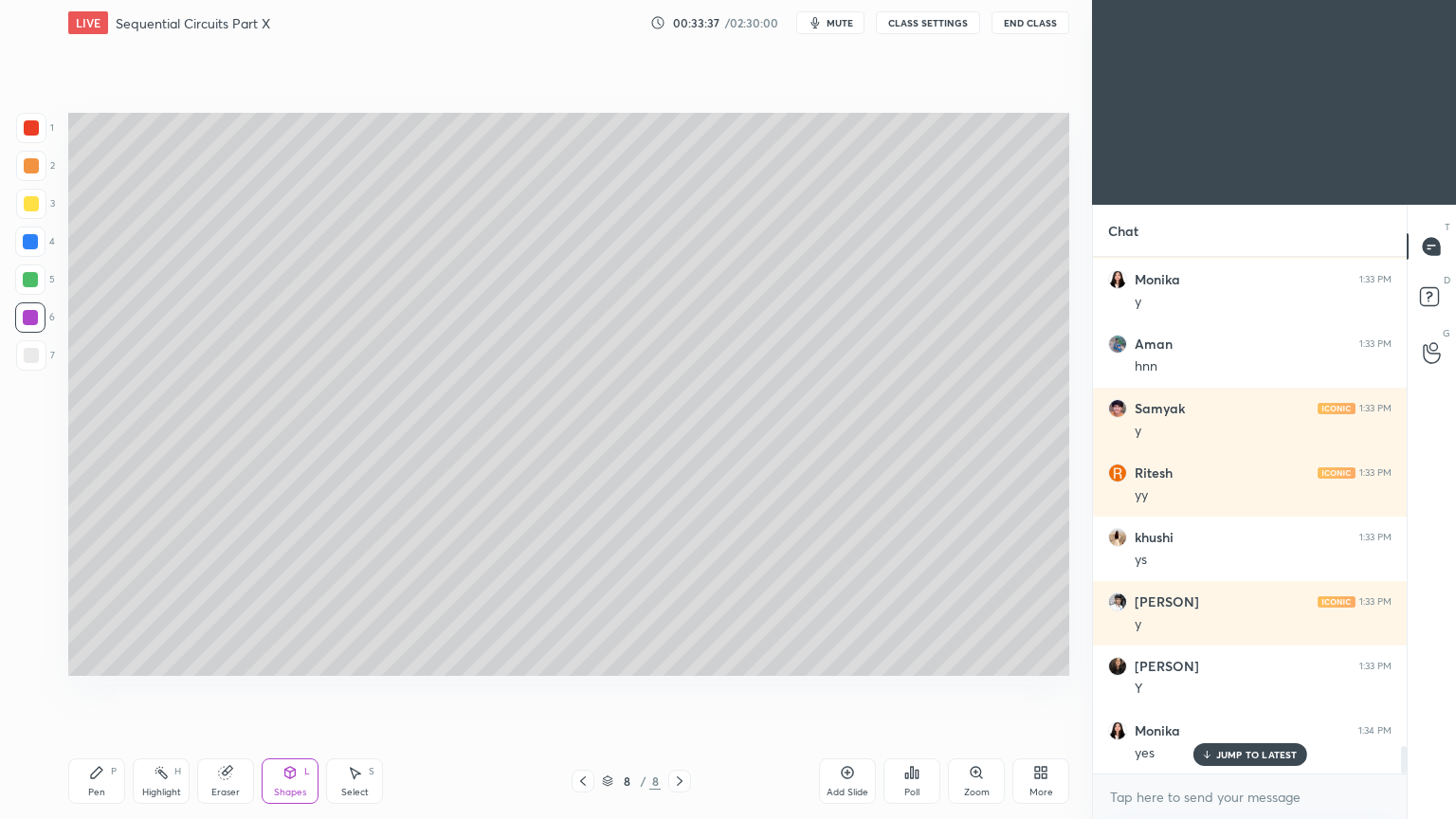 scroll, scrollTop: 9161, scrollLeft: 0, axis: vertical 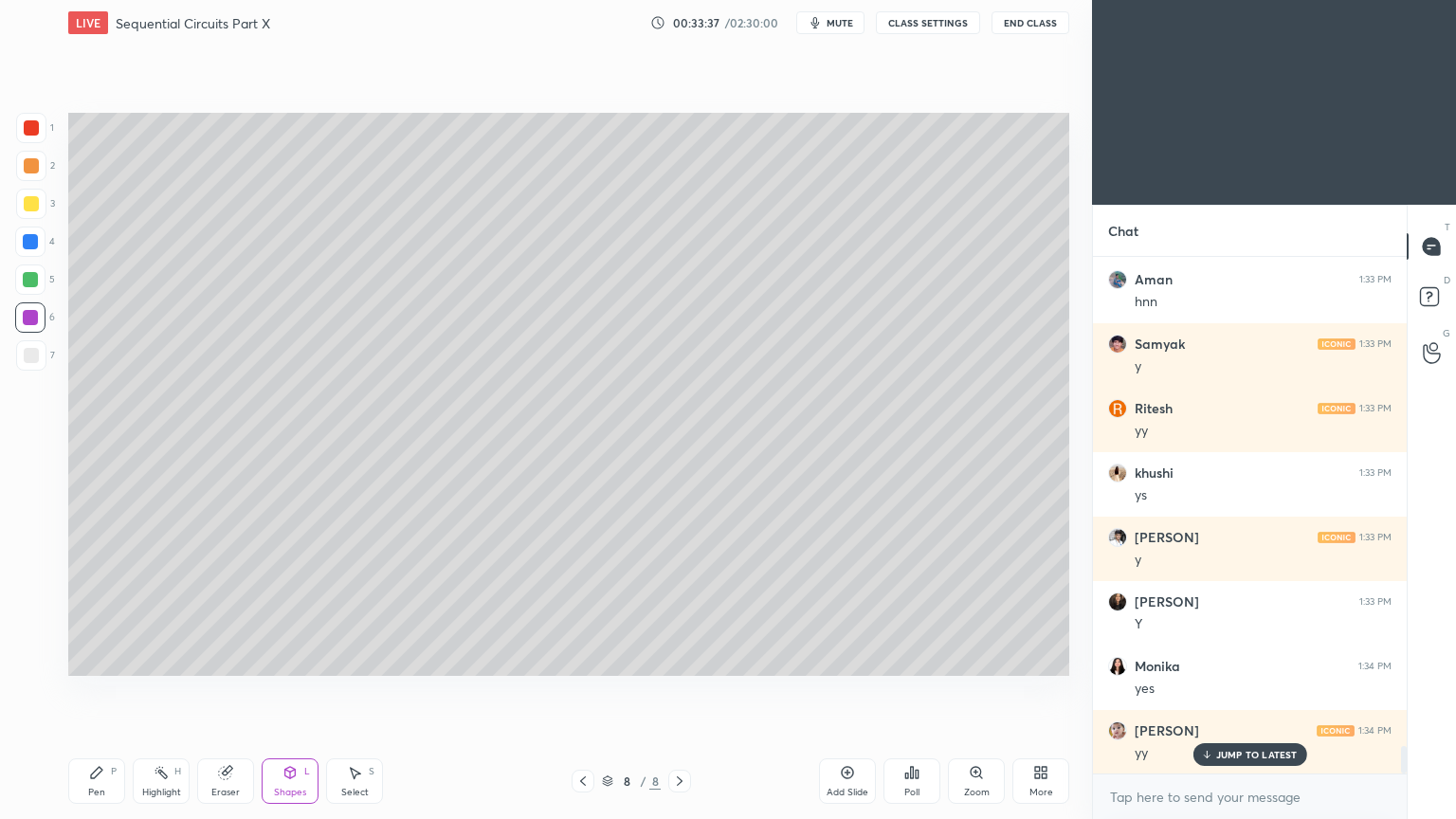 click on "Pen P" at bounding box center [97, 781] 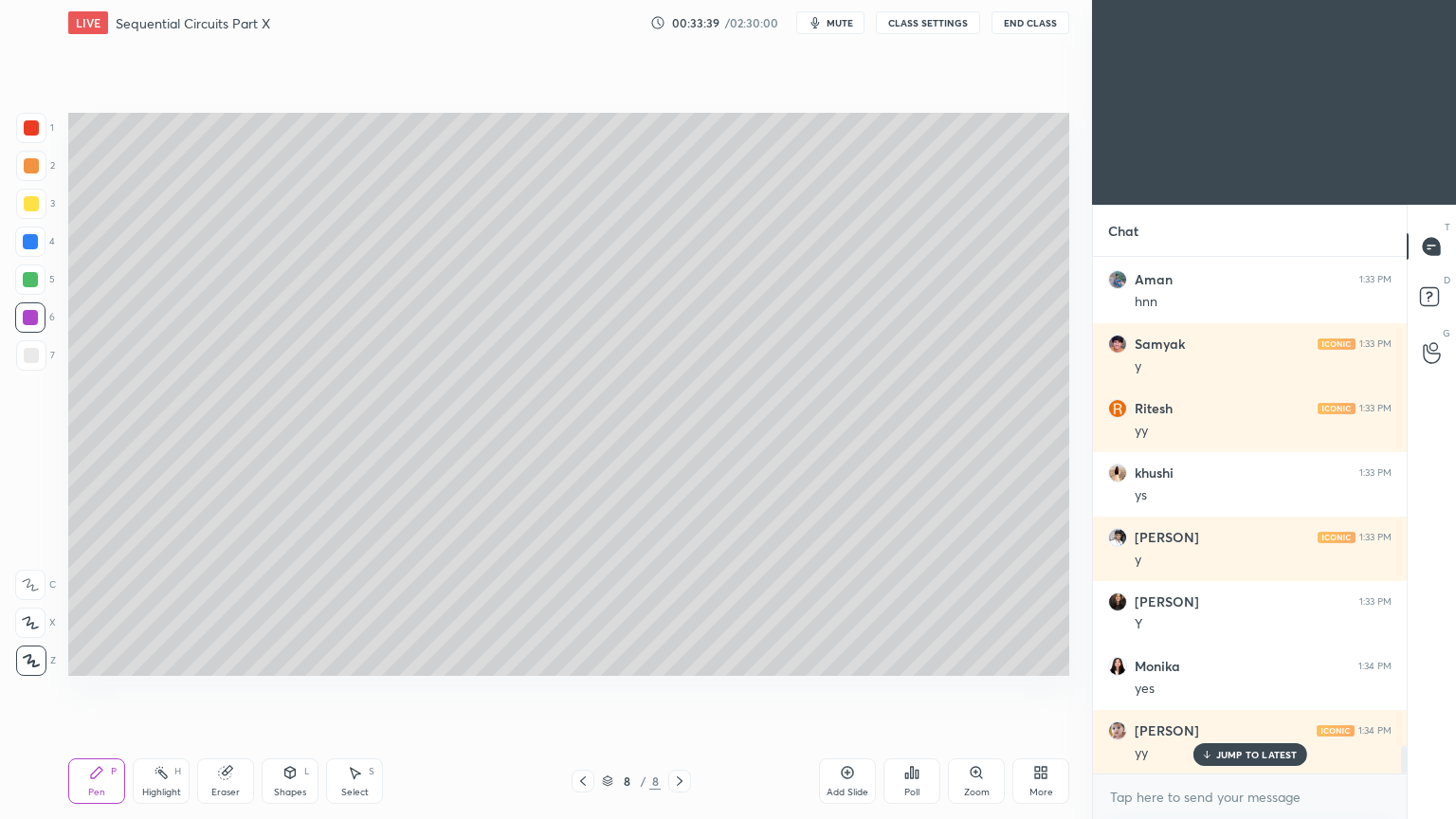 click at bounding box center [31, 204] 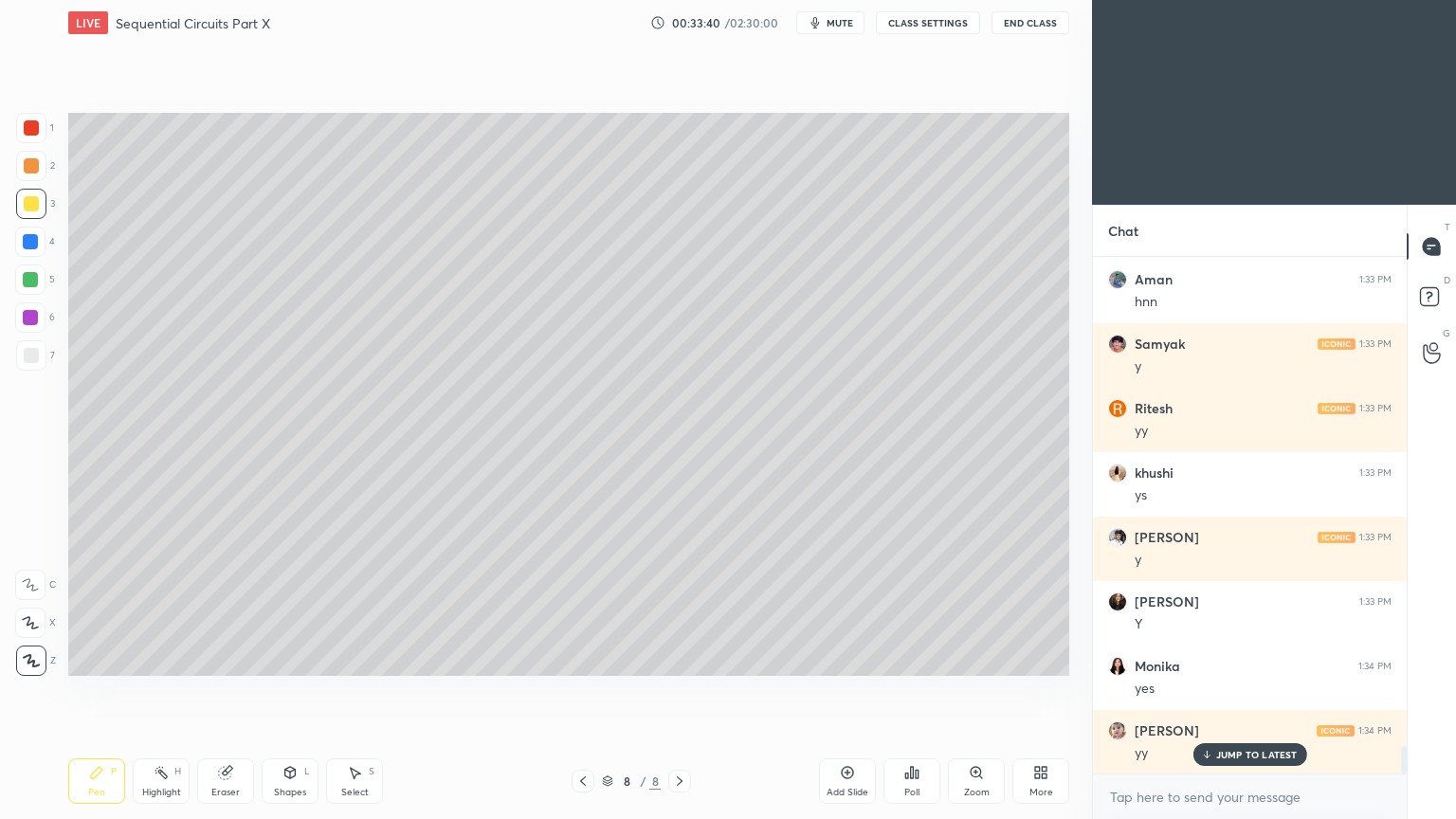 scroll, scrollTop: 9225, scrollLeft: 0, axis: vertical 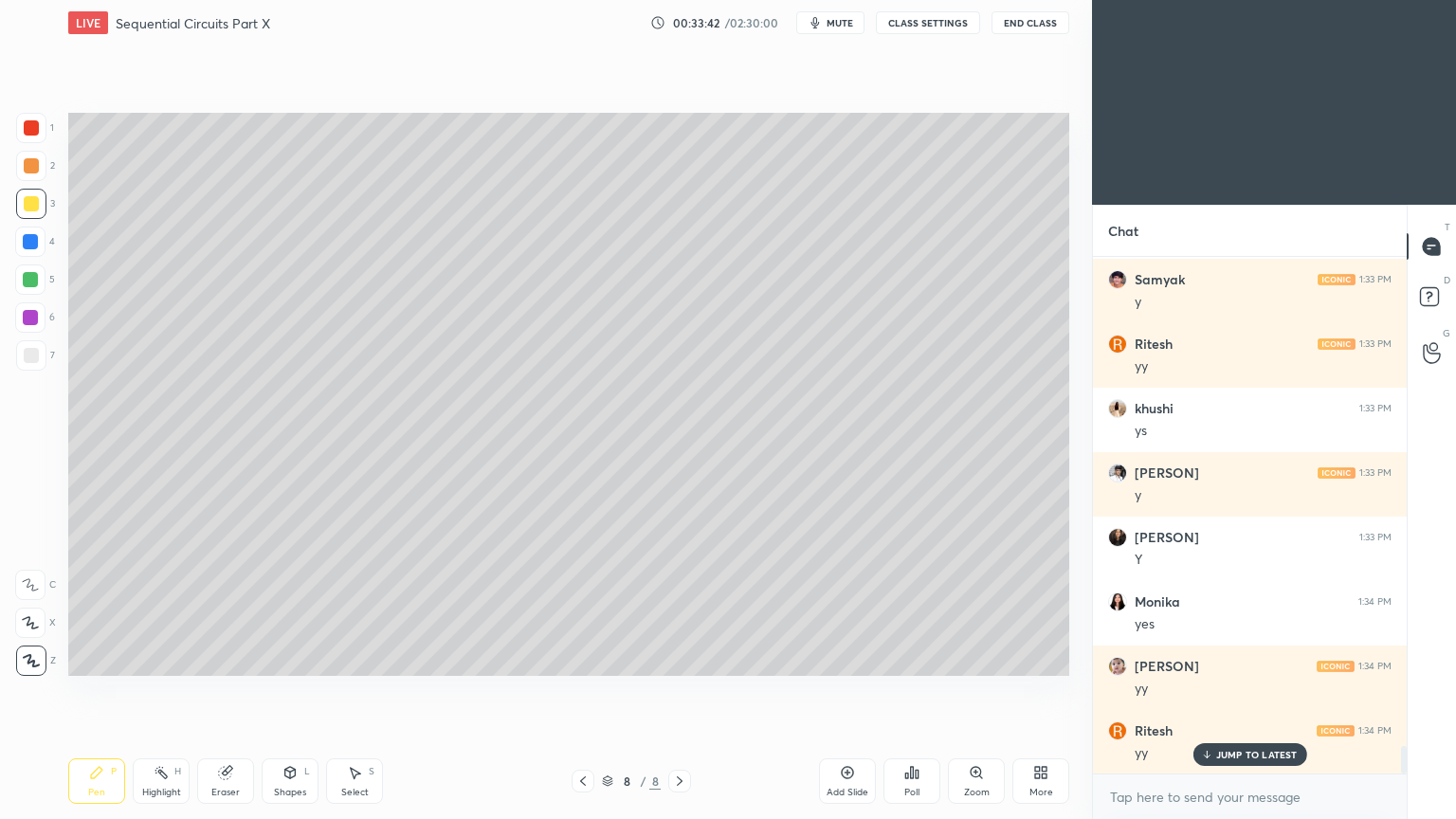 click at bounding box center (31, 128) 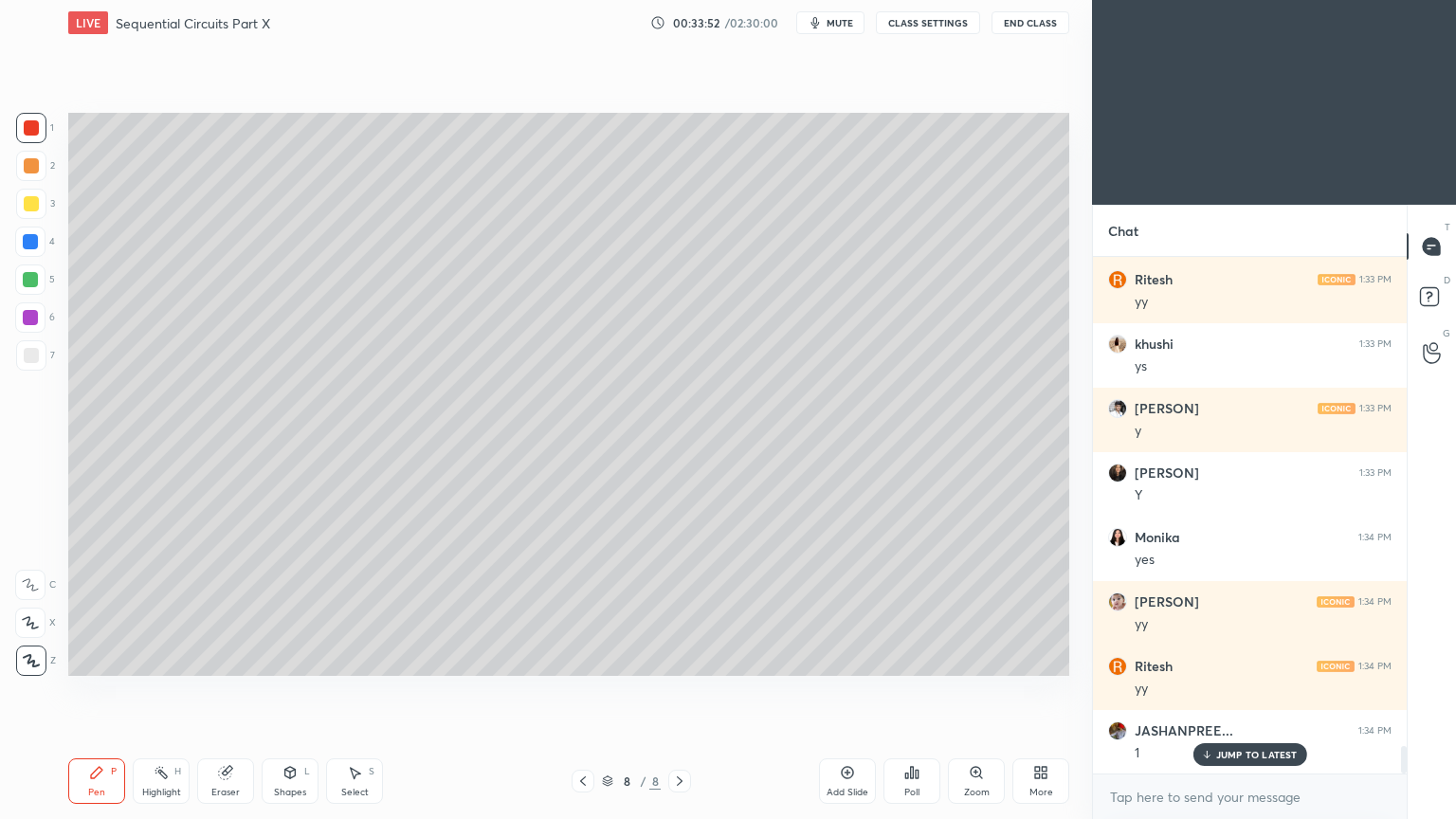 scroll, scrollTop: 9547, scrollLeft: 0, axis: vertical 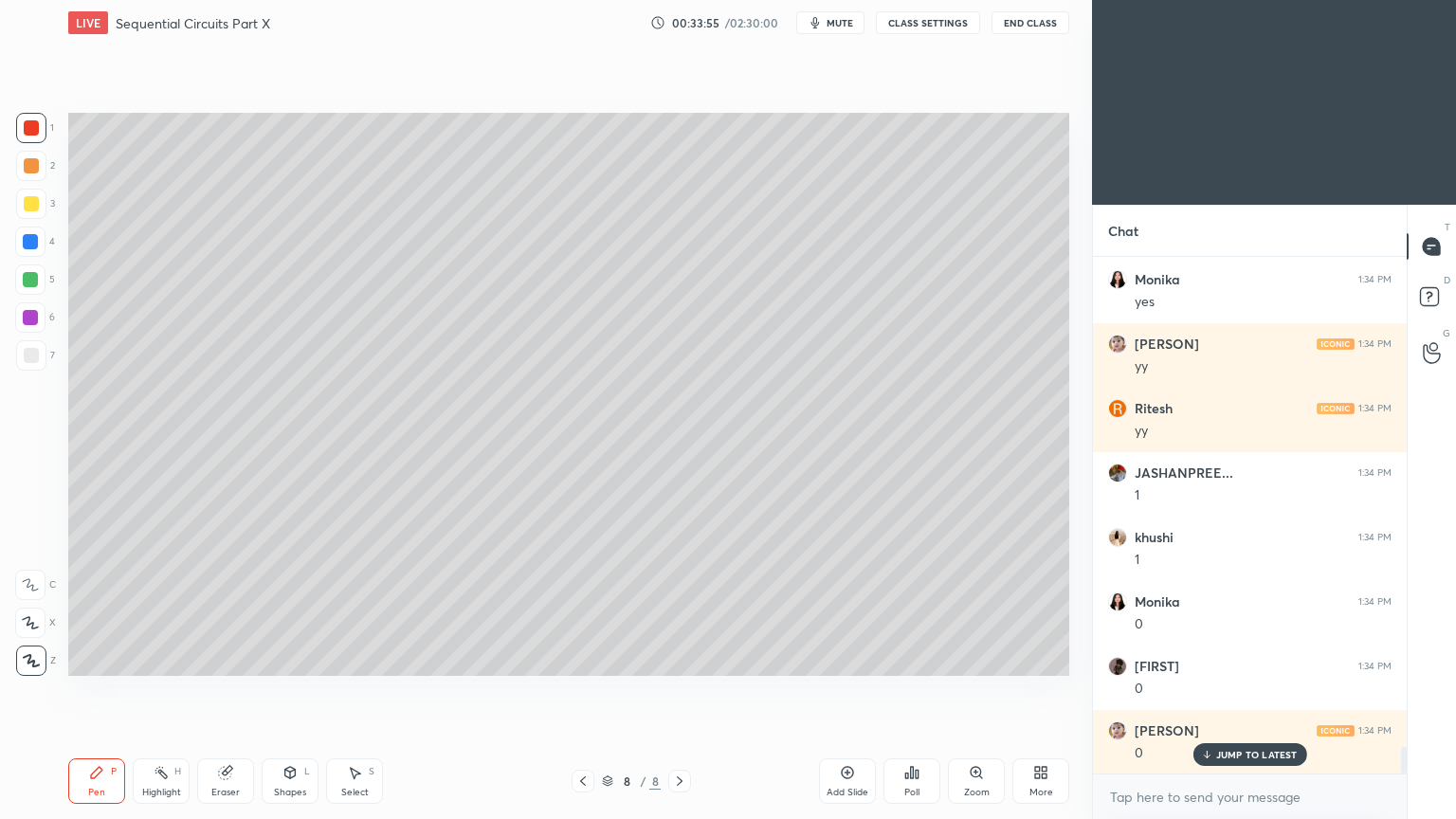 click at bounding box center (31, 355) 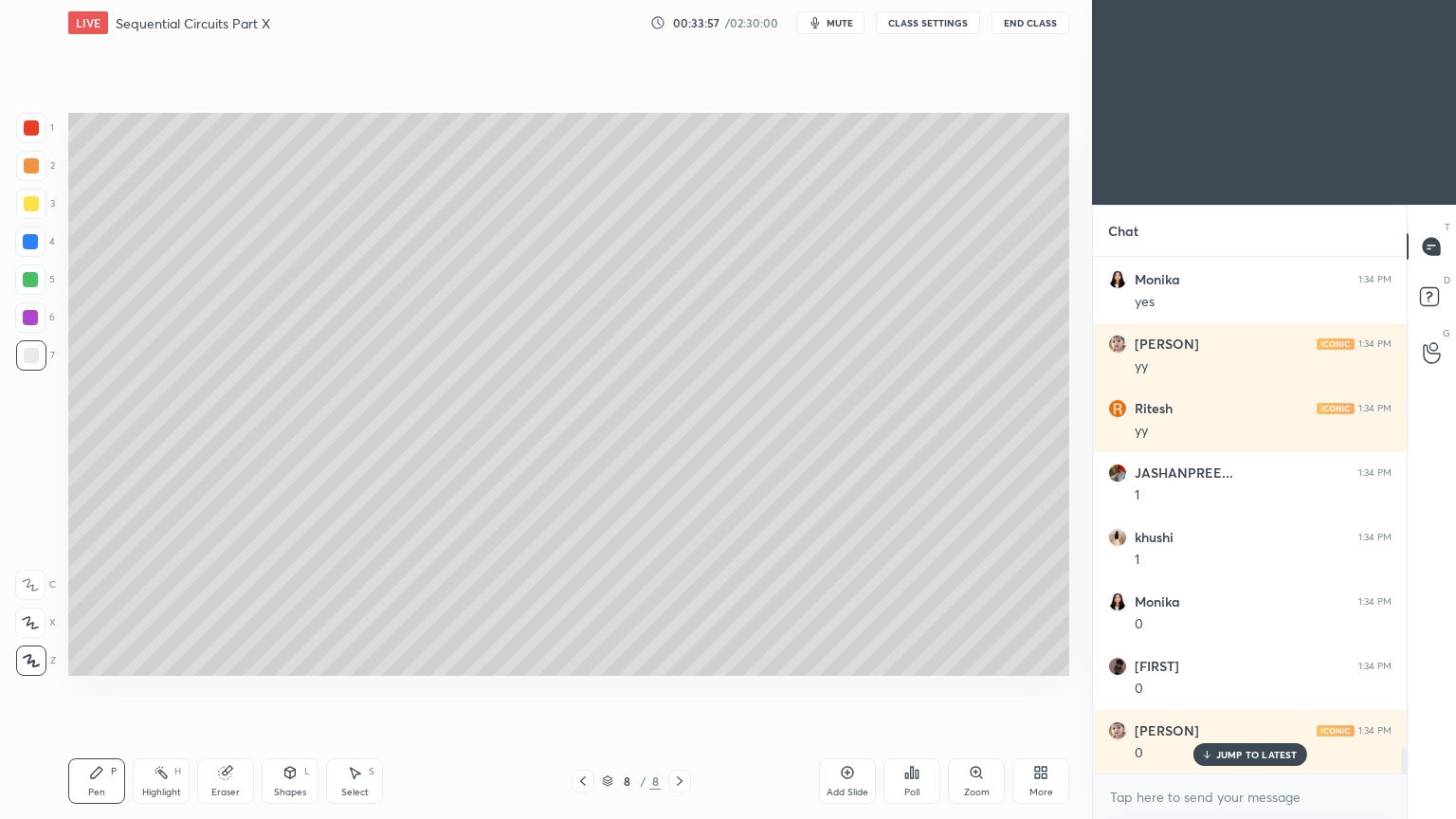 click at bounding box center [31, 204] 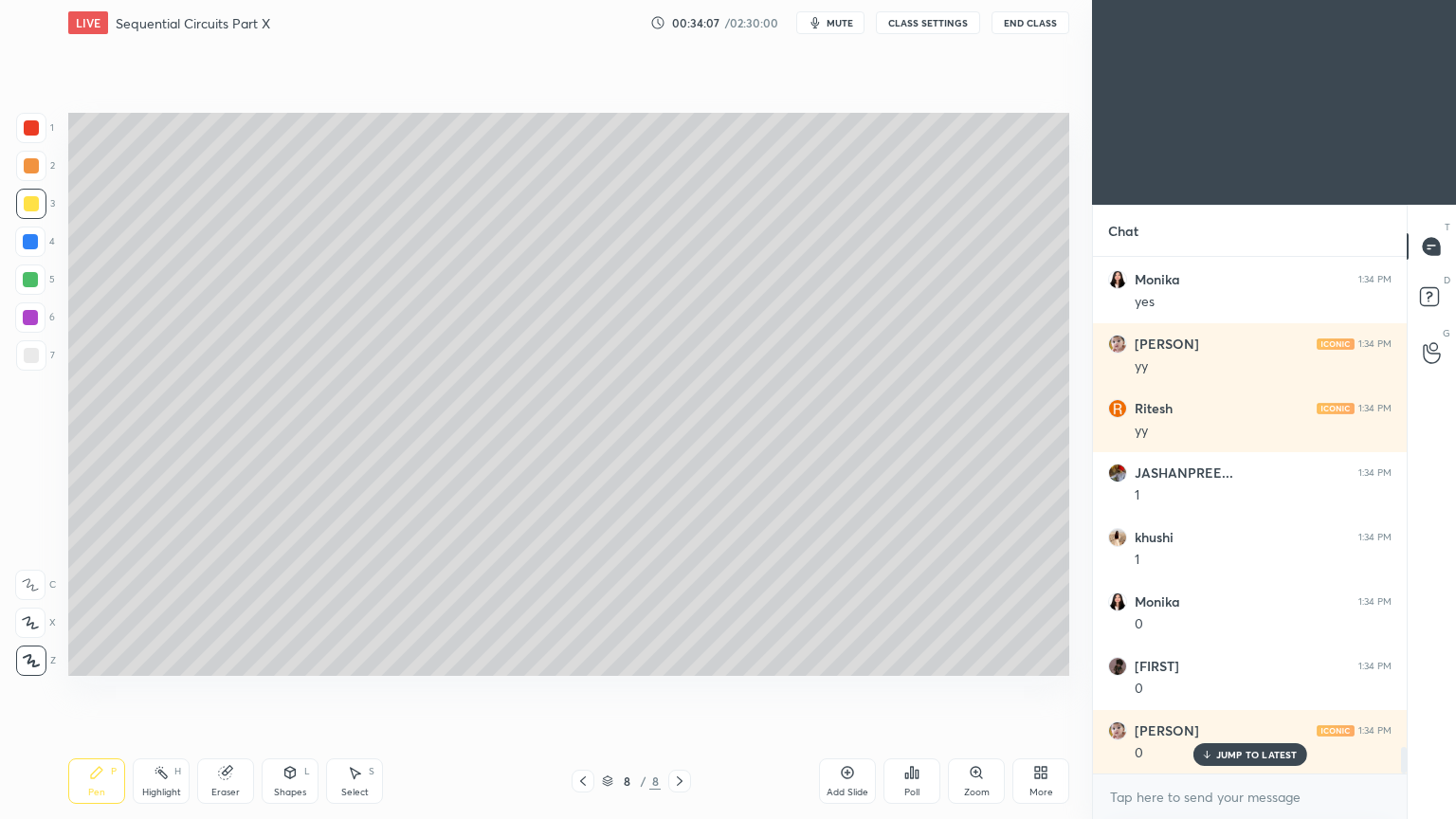 click at bounding box center (31, 355) 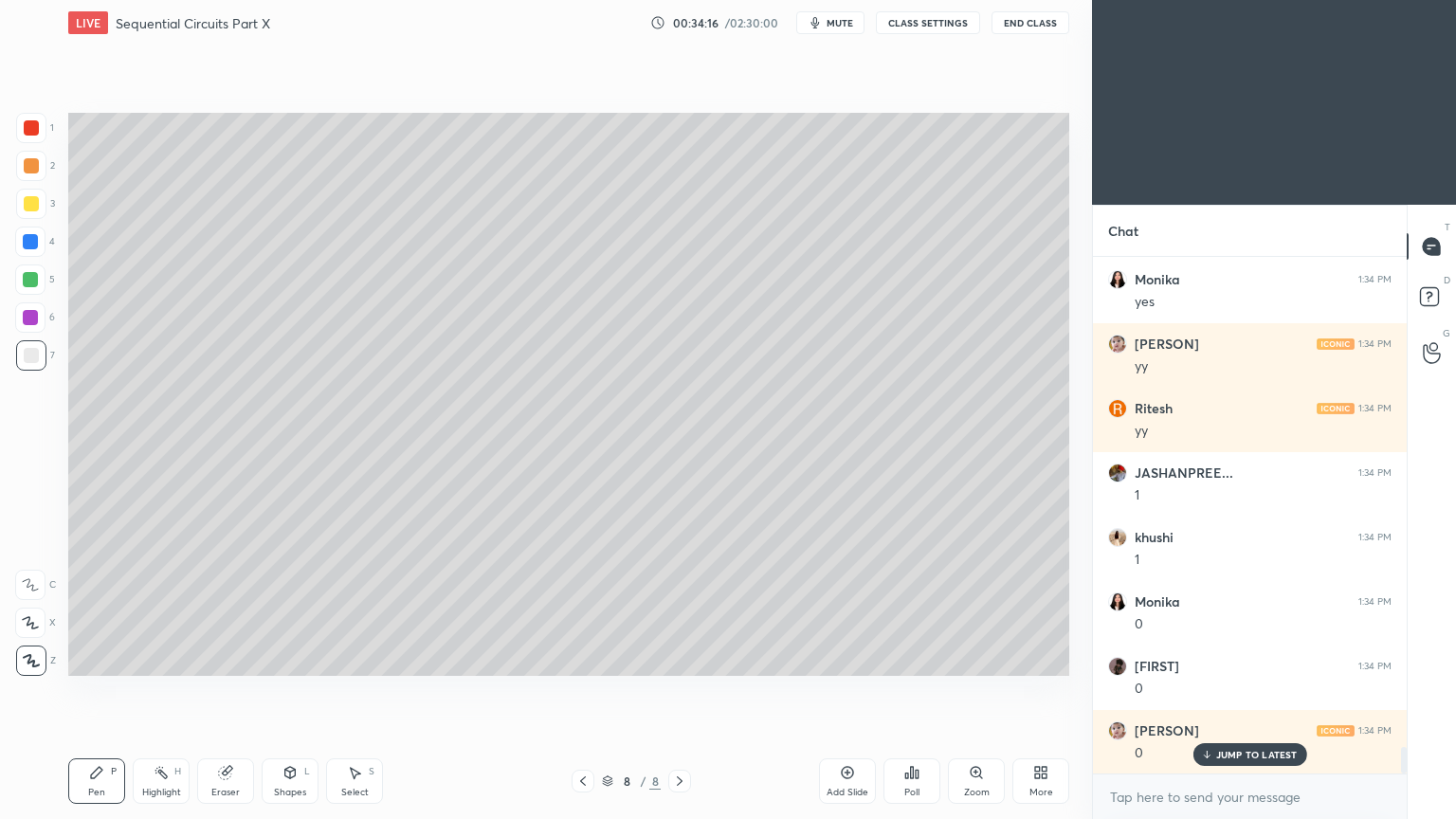 click 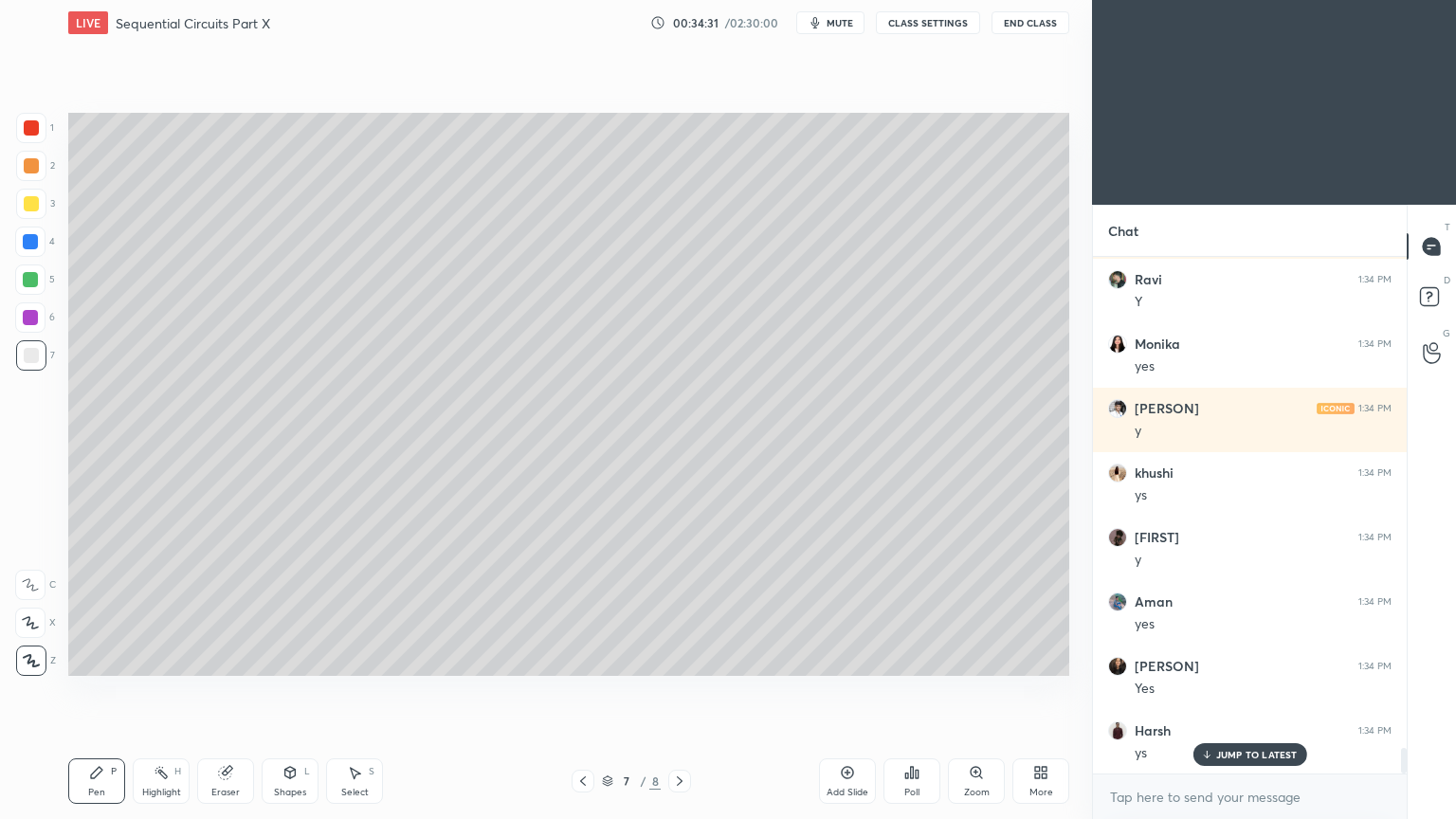 scroll, scrollTop: 10128, scrollLeft: 0, axis: vertical 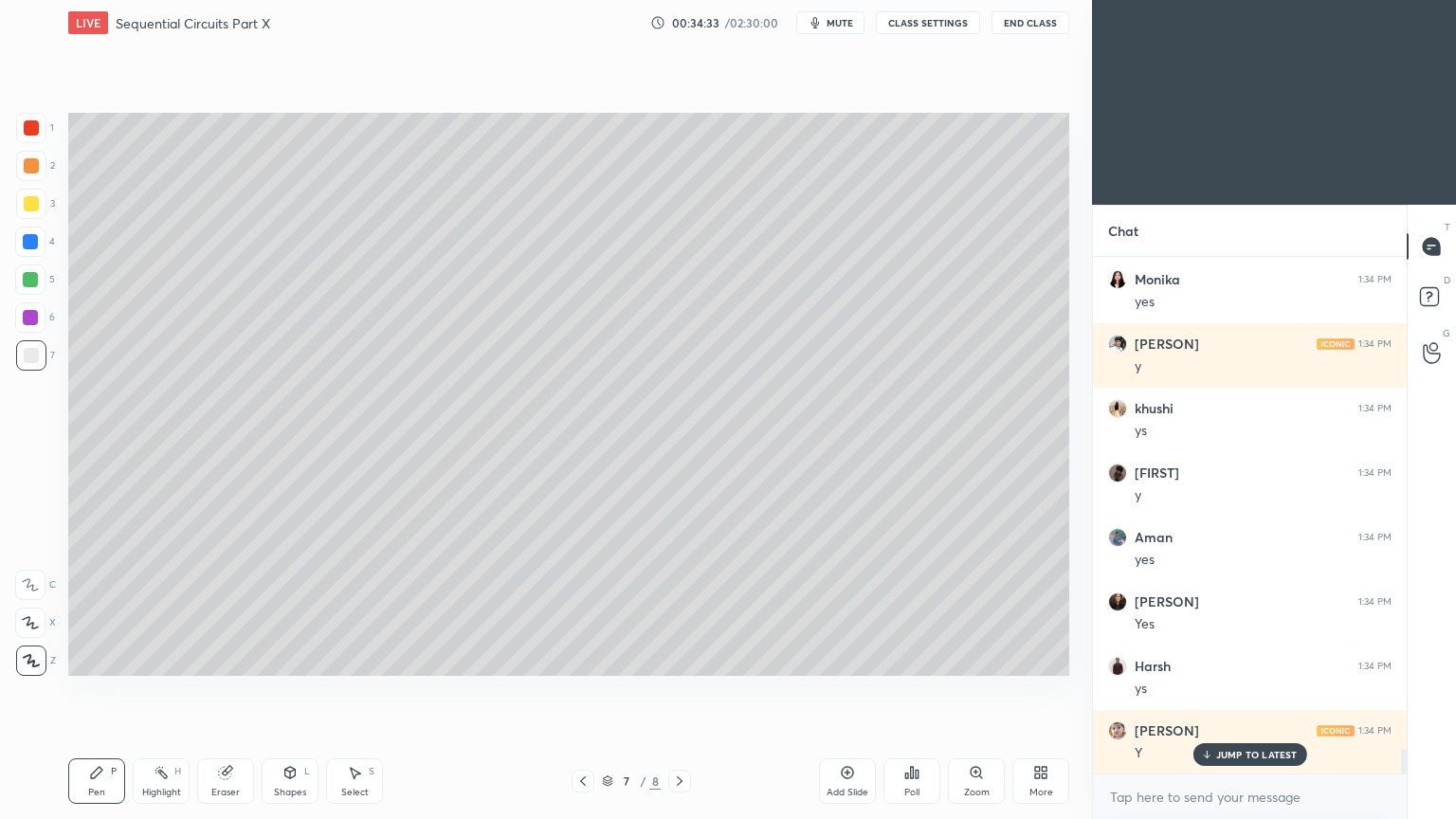 click 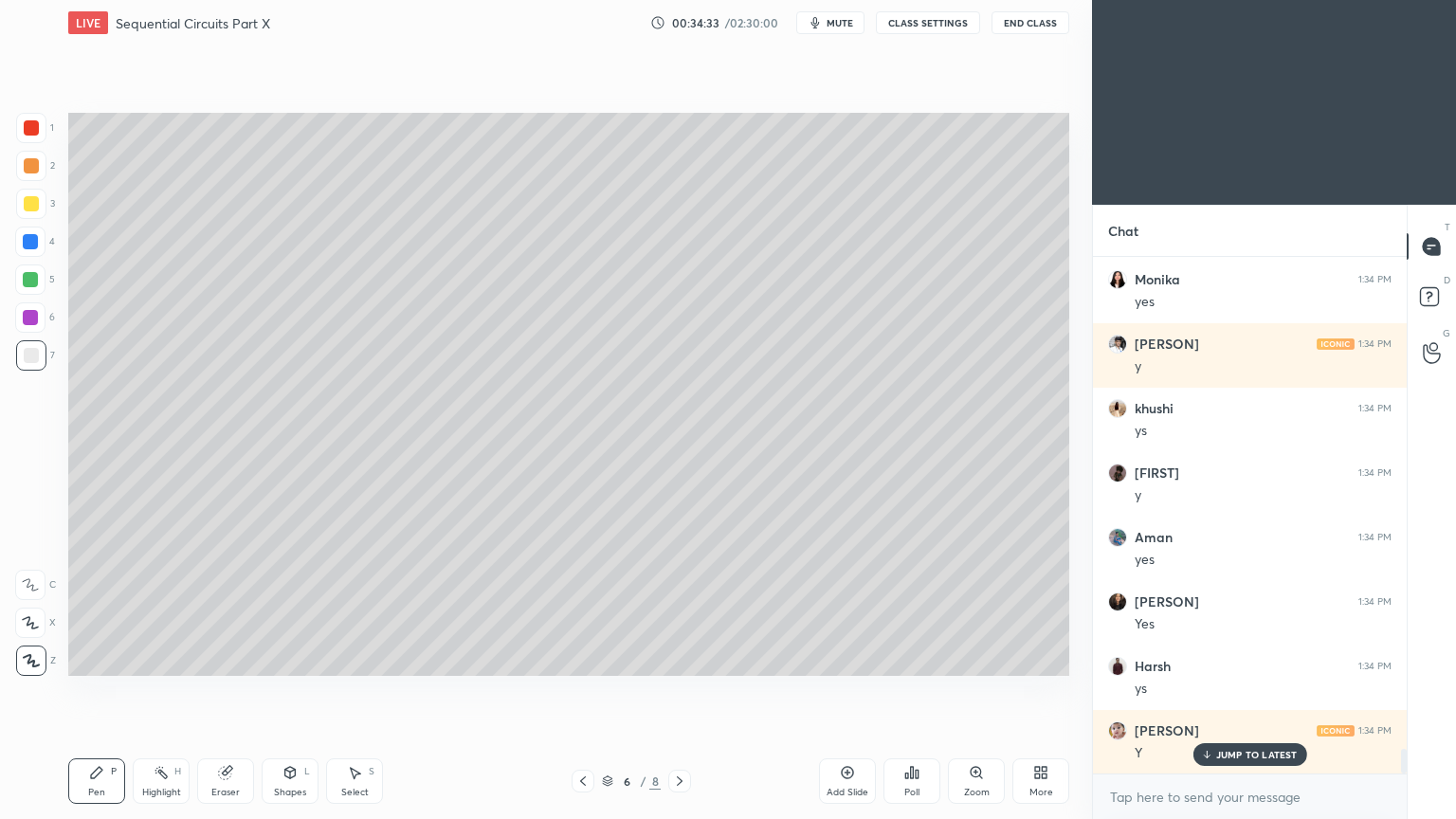 click 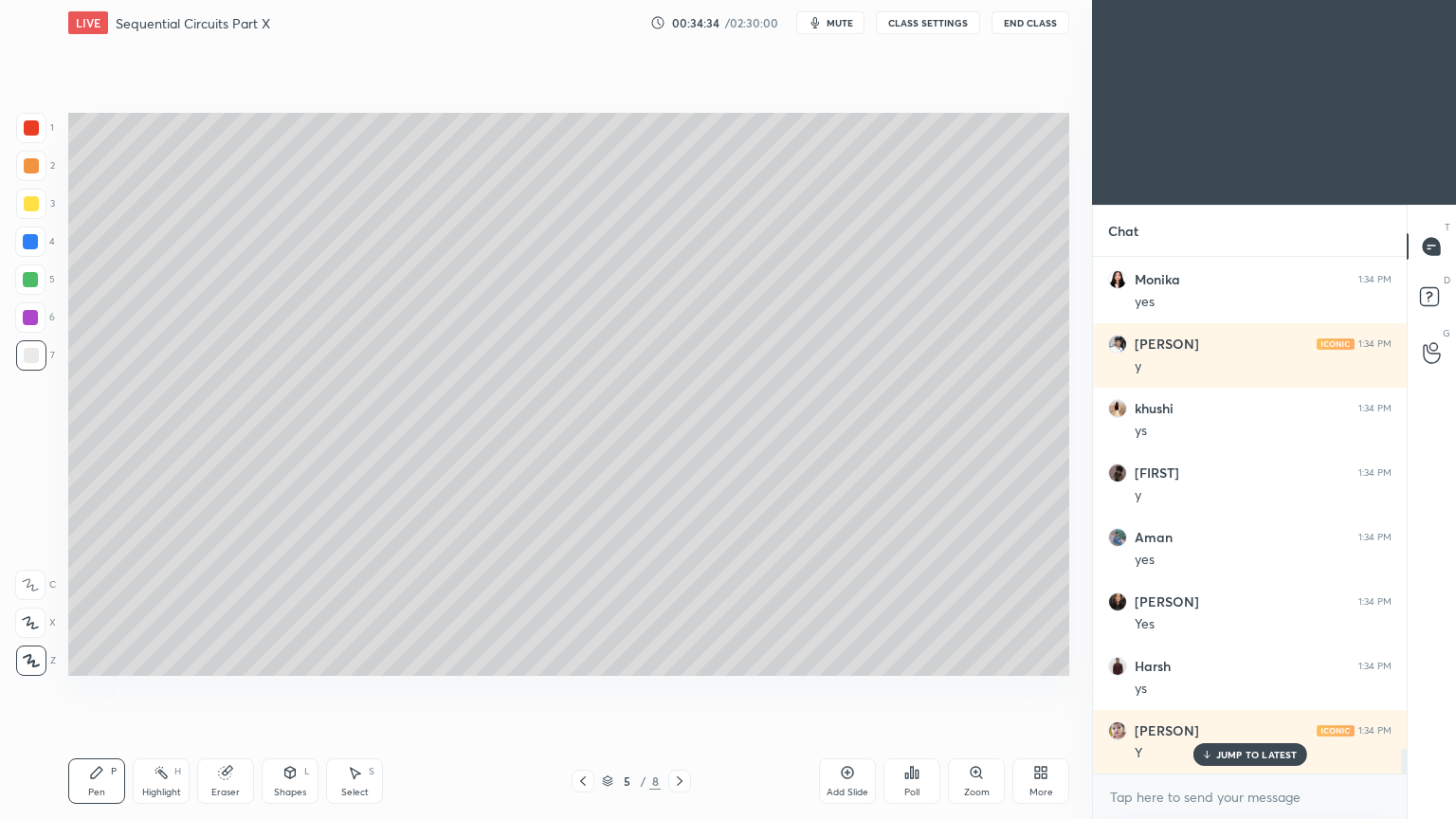 click 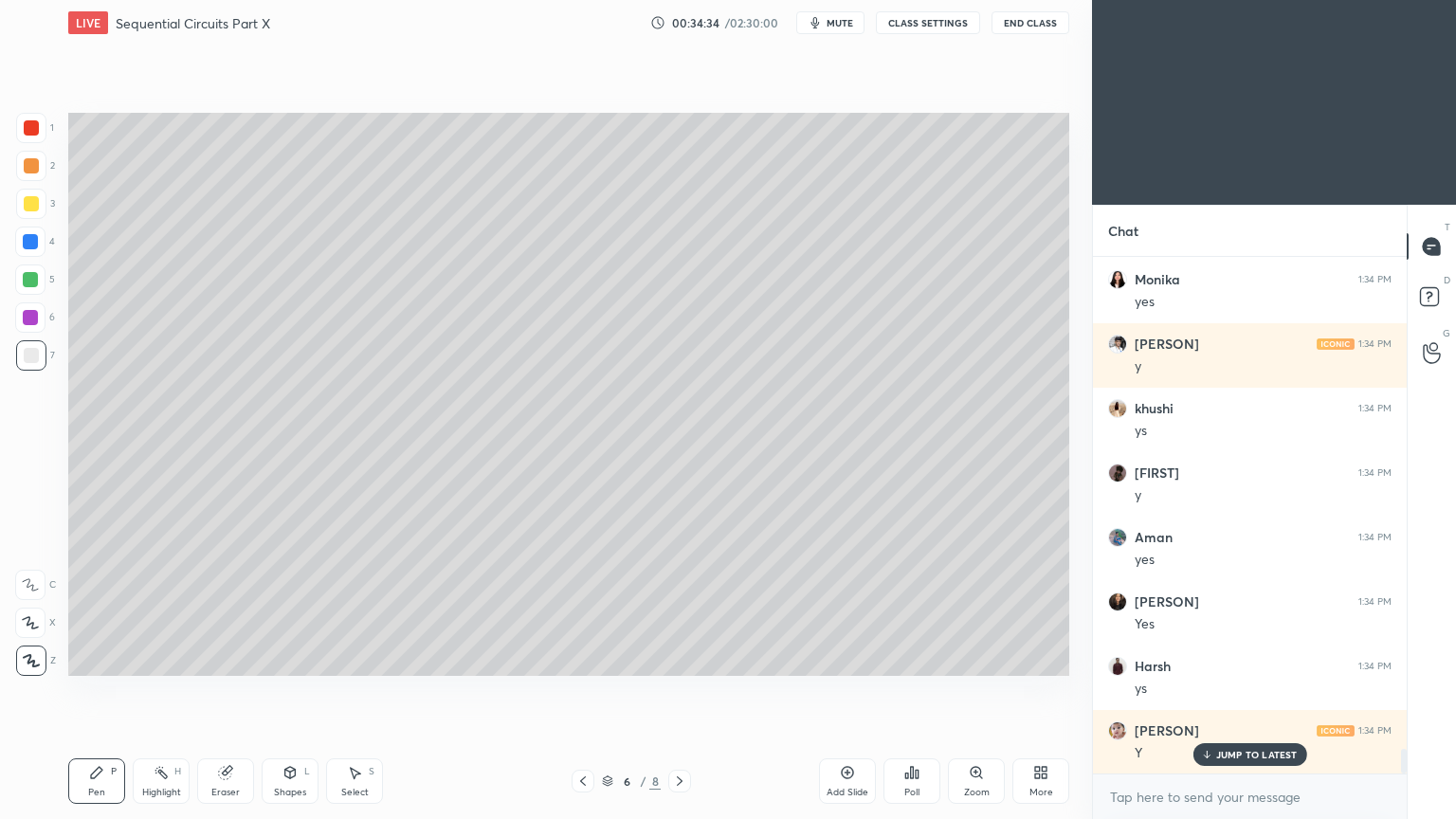 scroll, scrollTop: 10192, scrollLeft: 0, axis: vertical 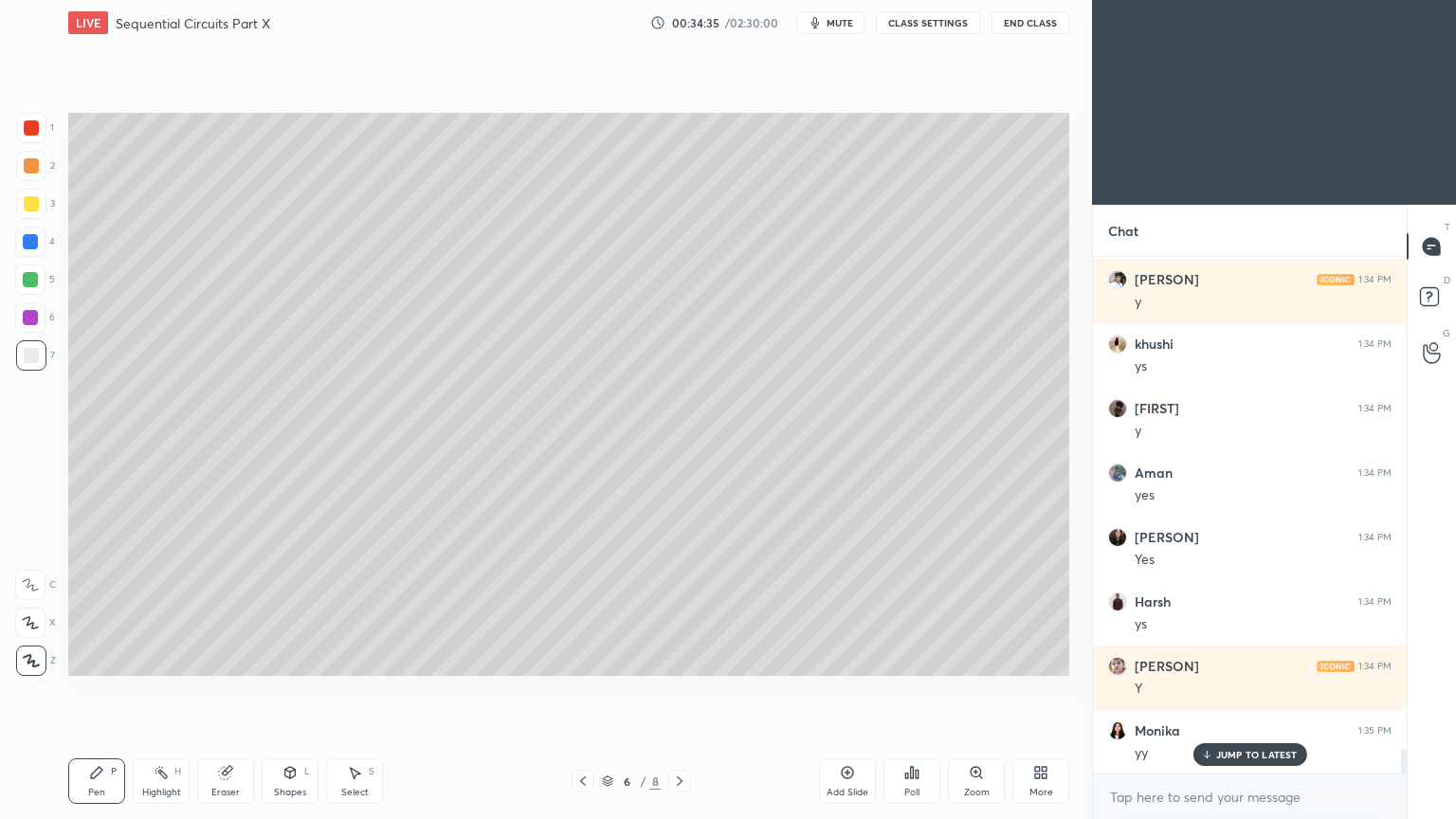 click on "Select S" at bounding box center [355, 781] 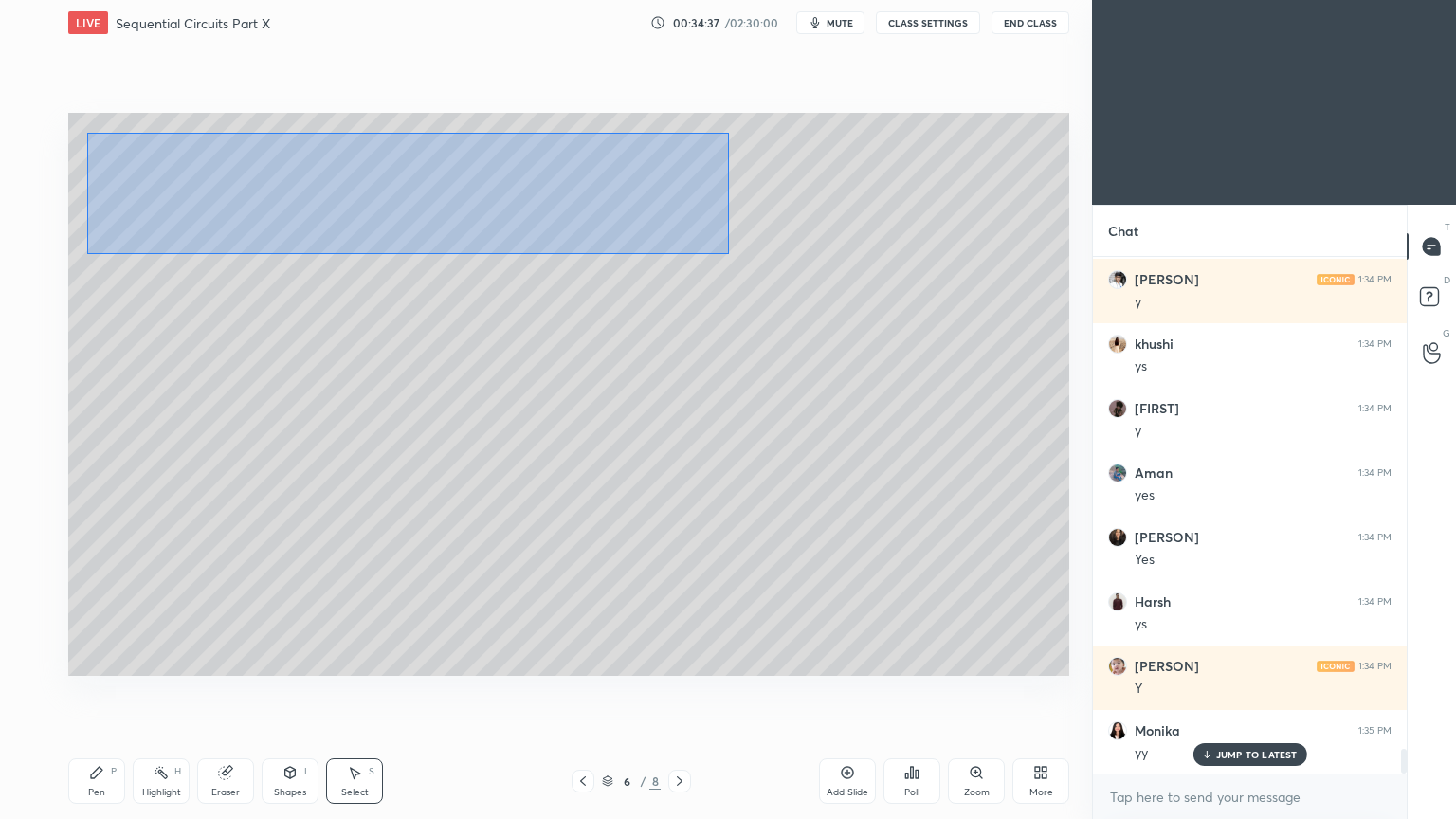 scroll, scrollTop: 10256, scrollLeft: 0, axis: vertical 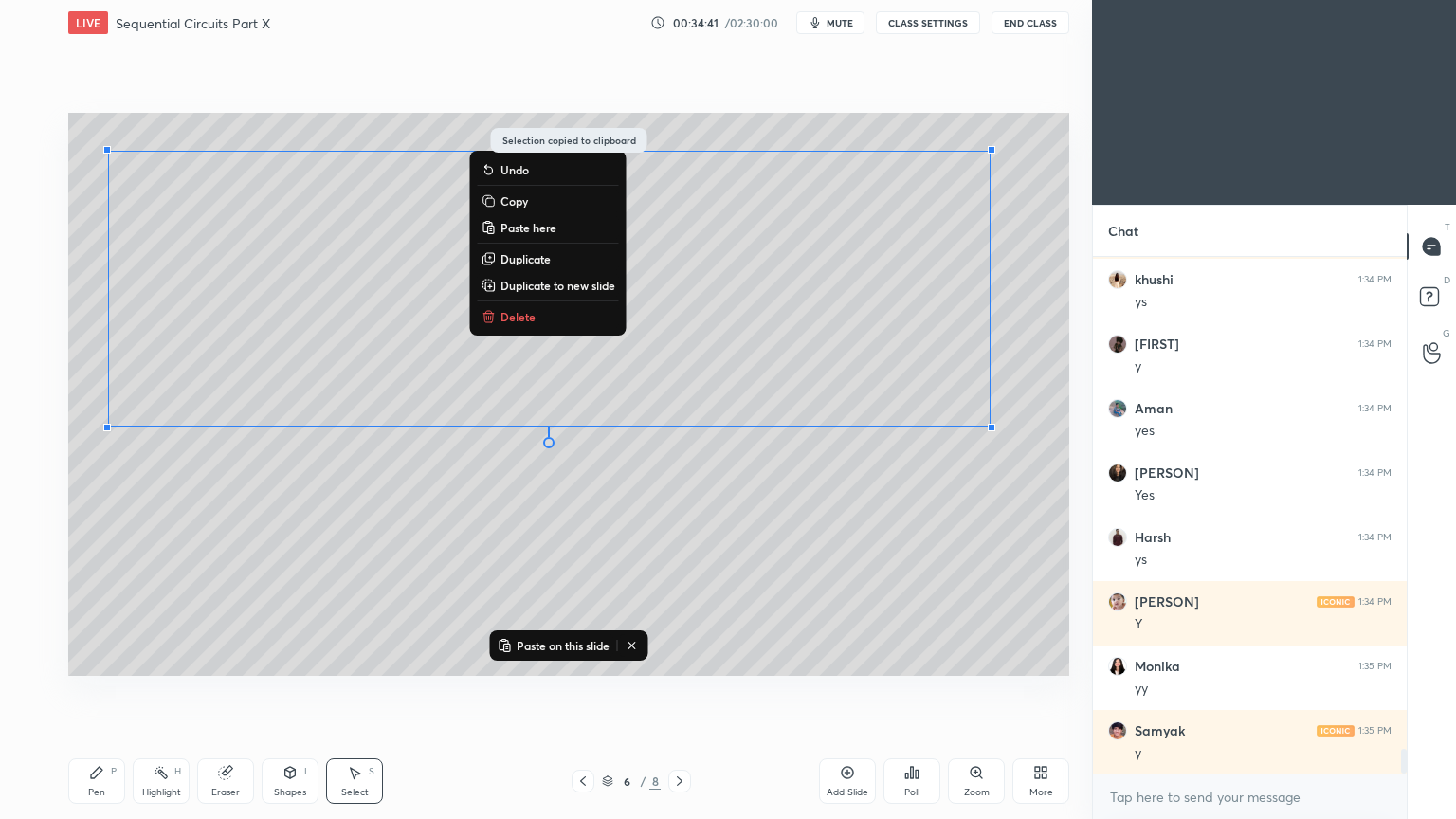 click 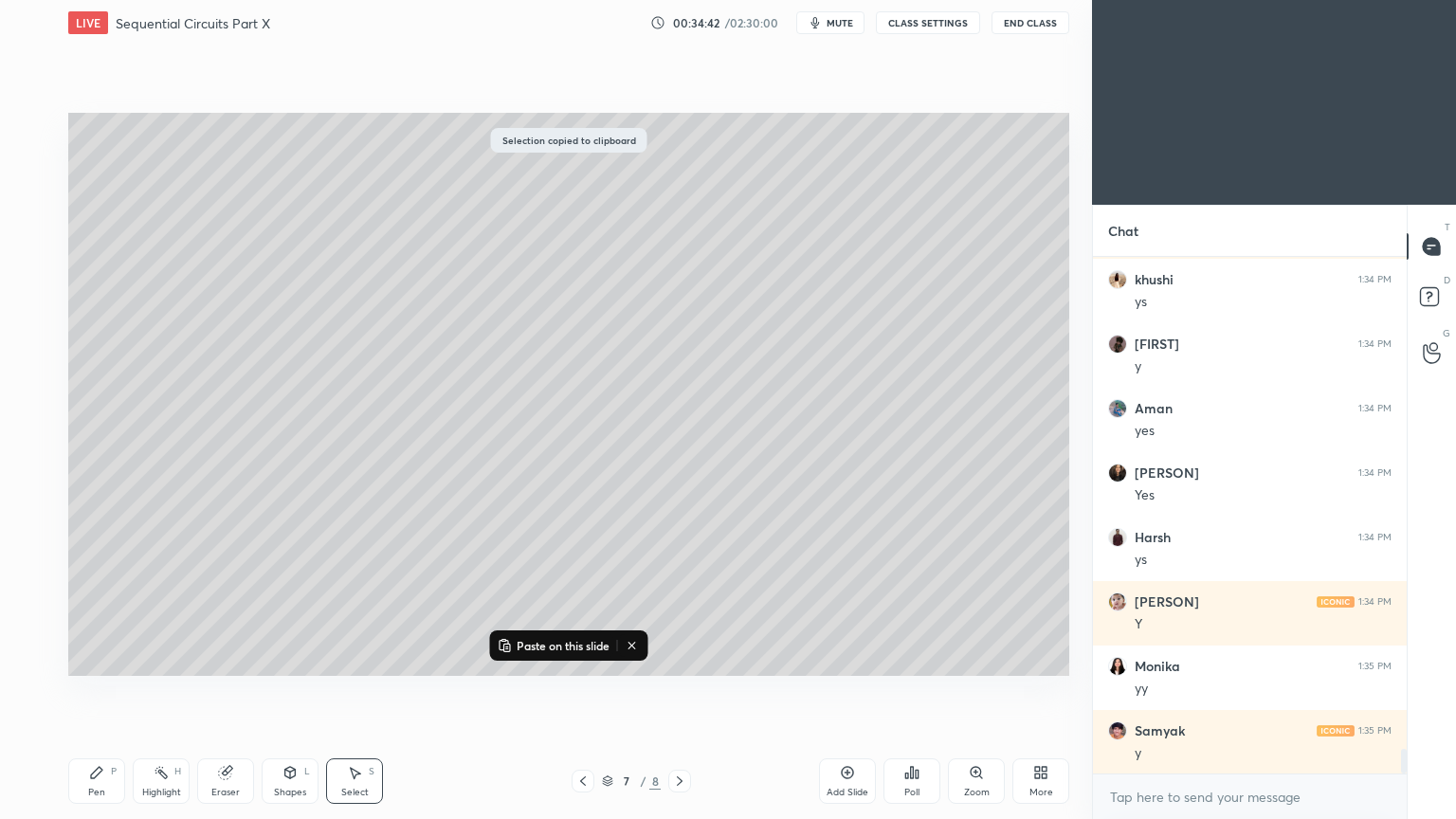 click 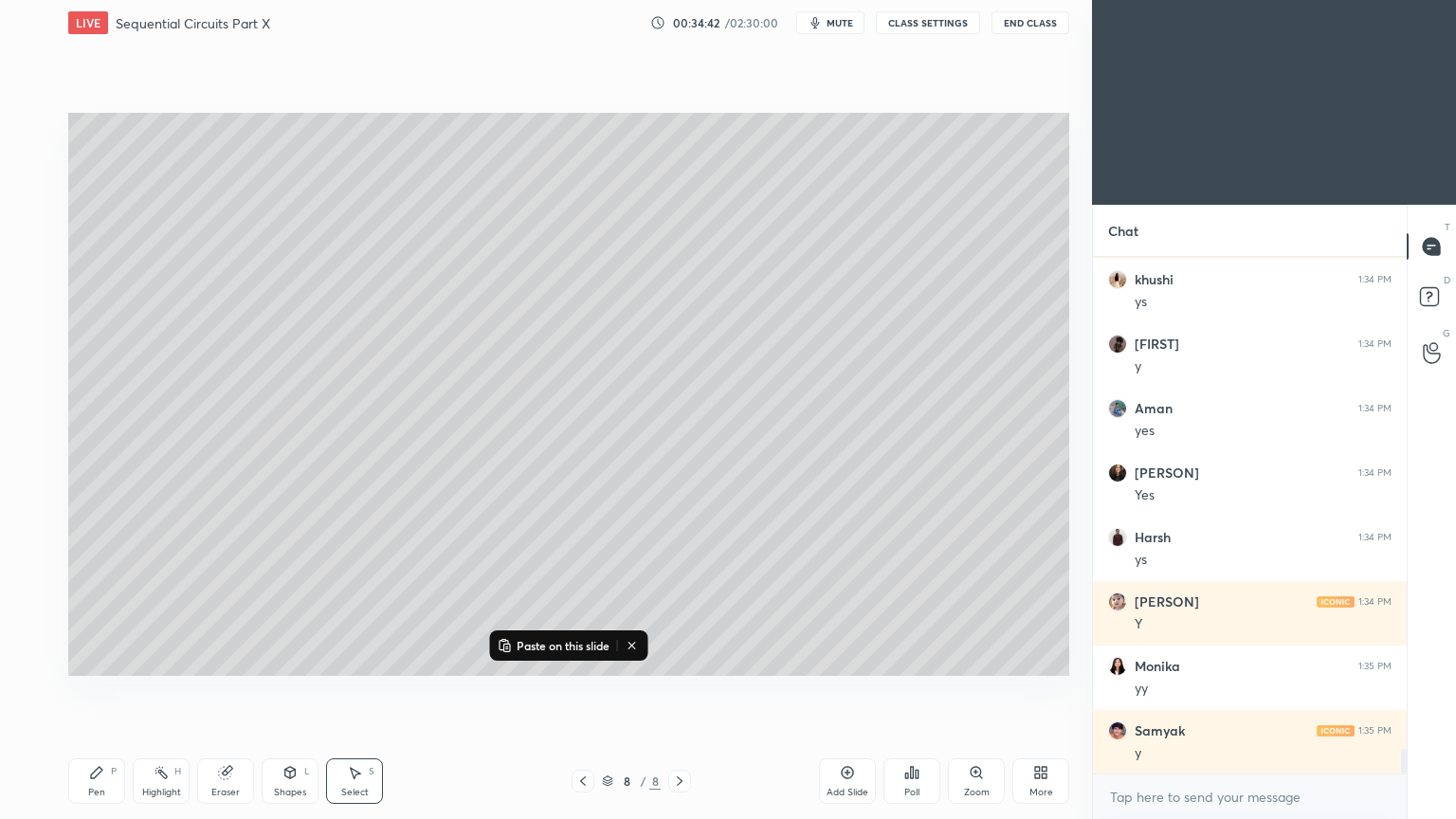 click 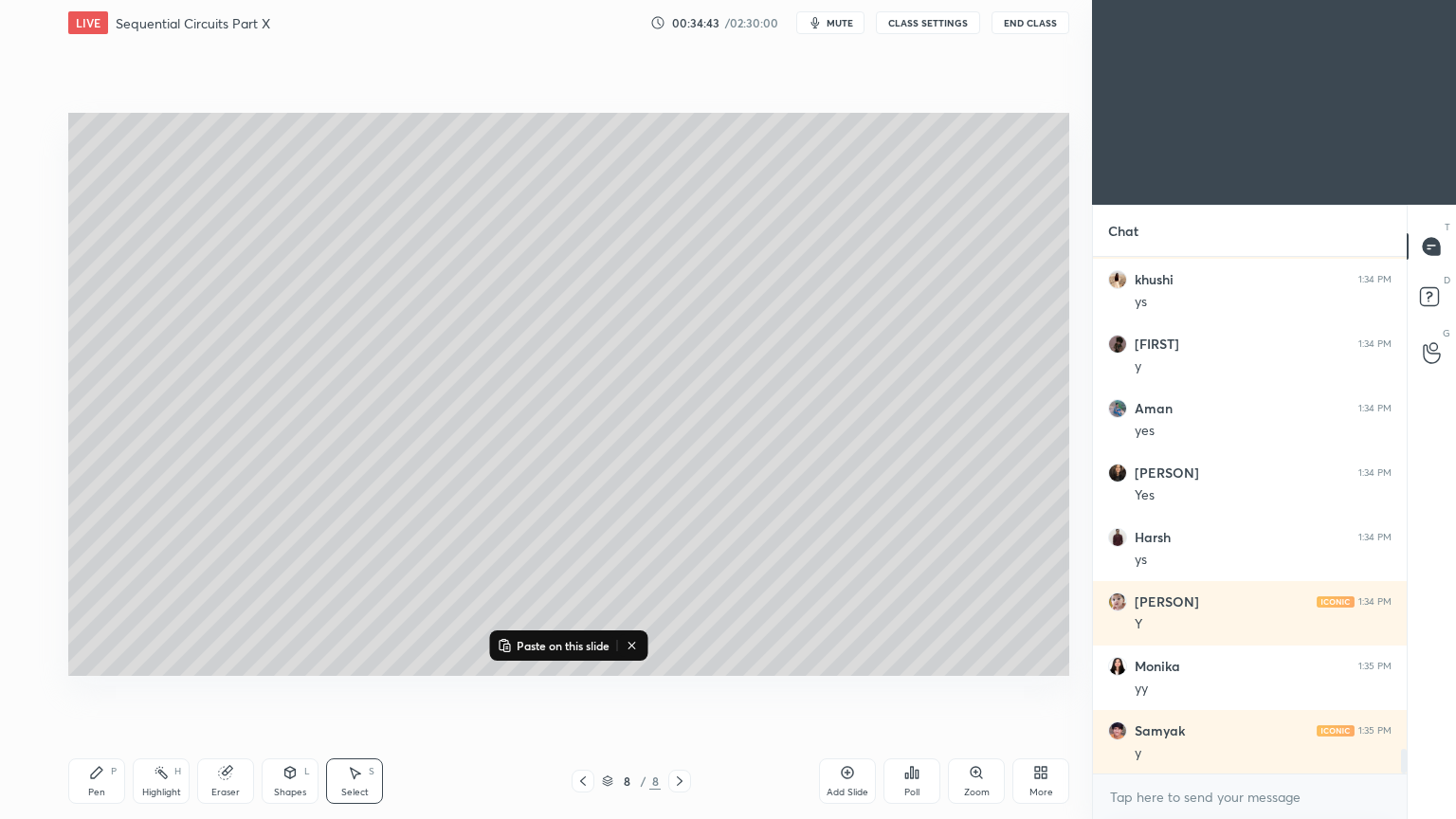 click on "Add Slide" at bounding box center [847, 781] 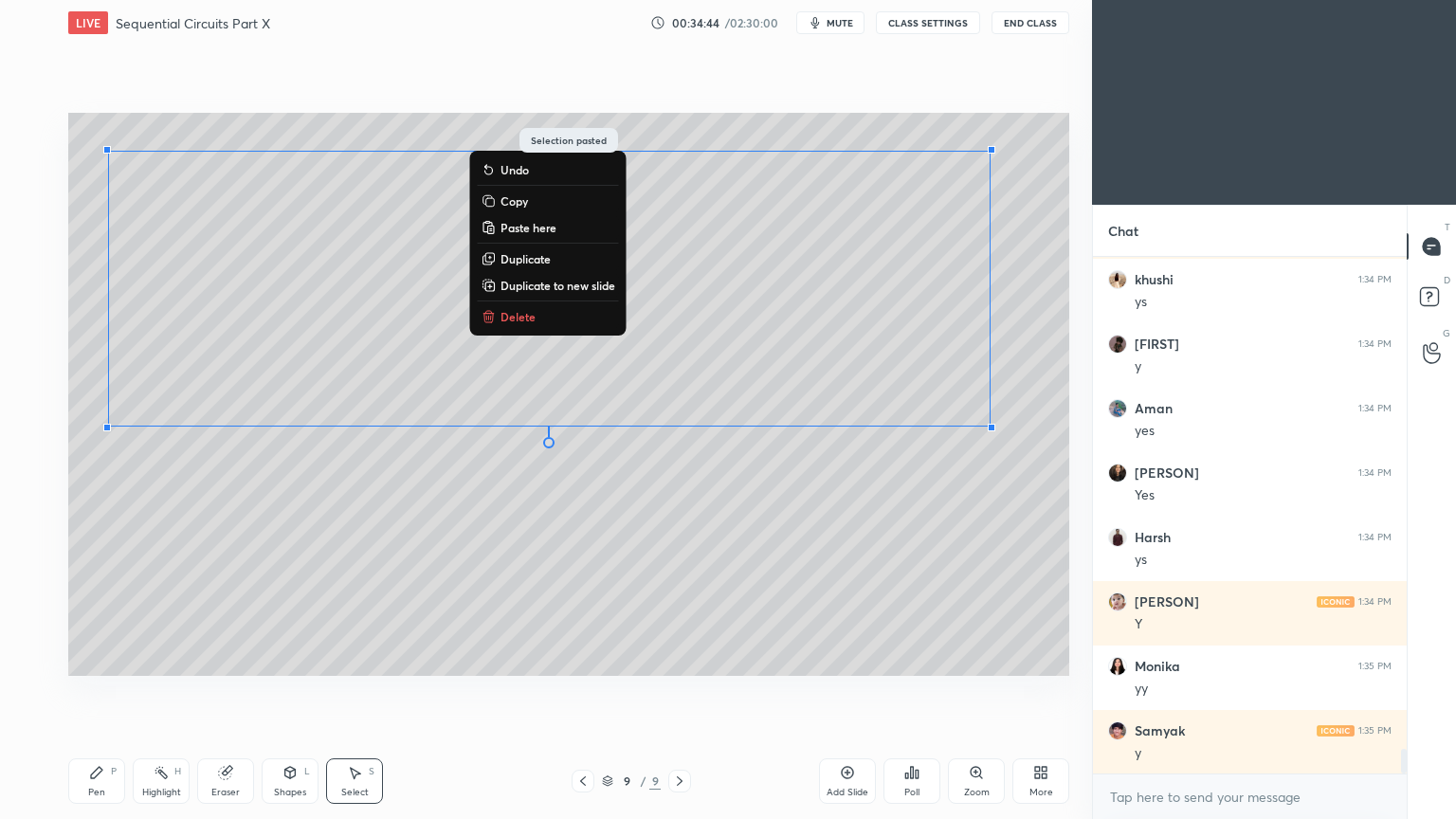 click on "Eraser" at bounding box center [226, 792] 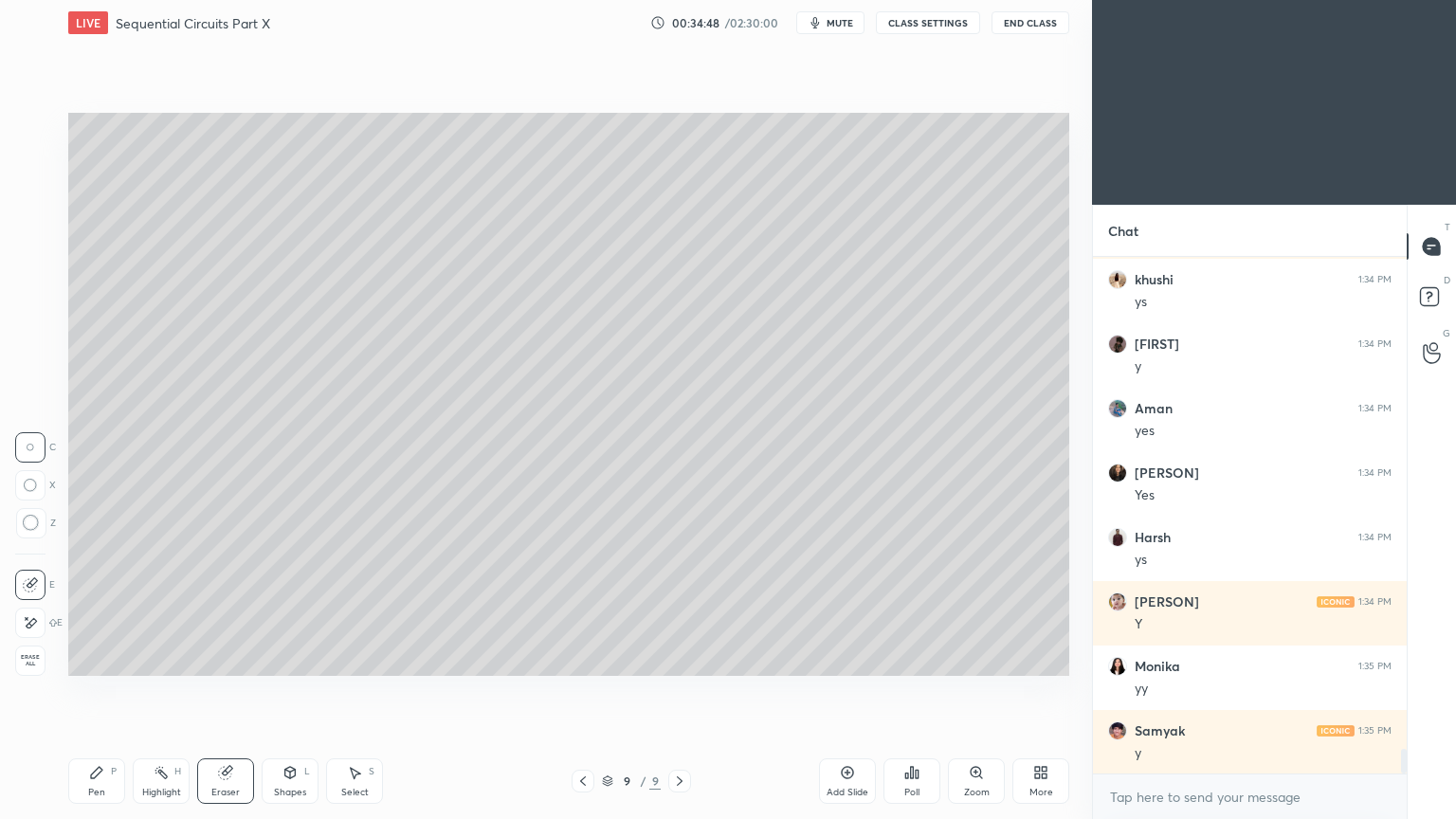 click on "Pen P" at bounding box center [97, 781] 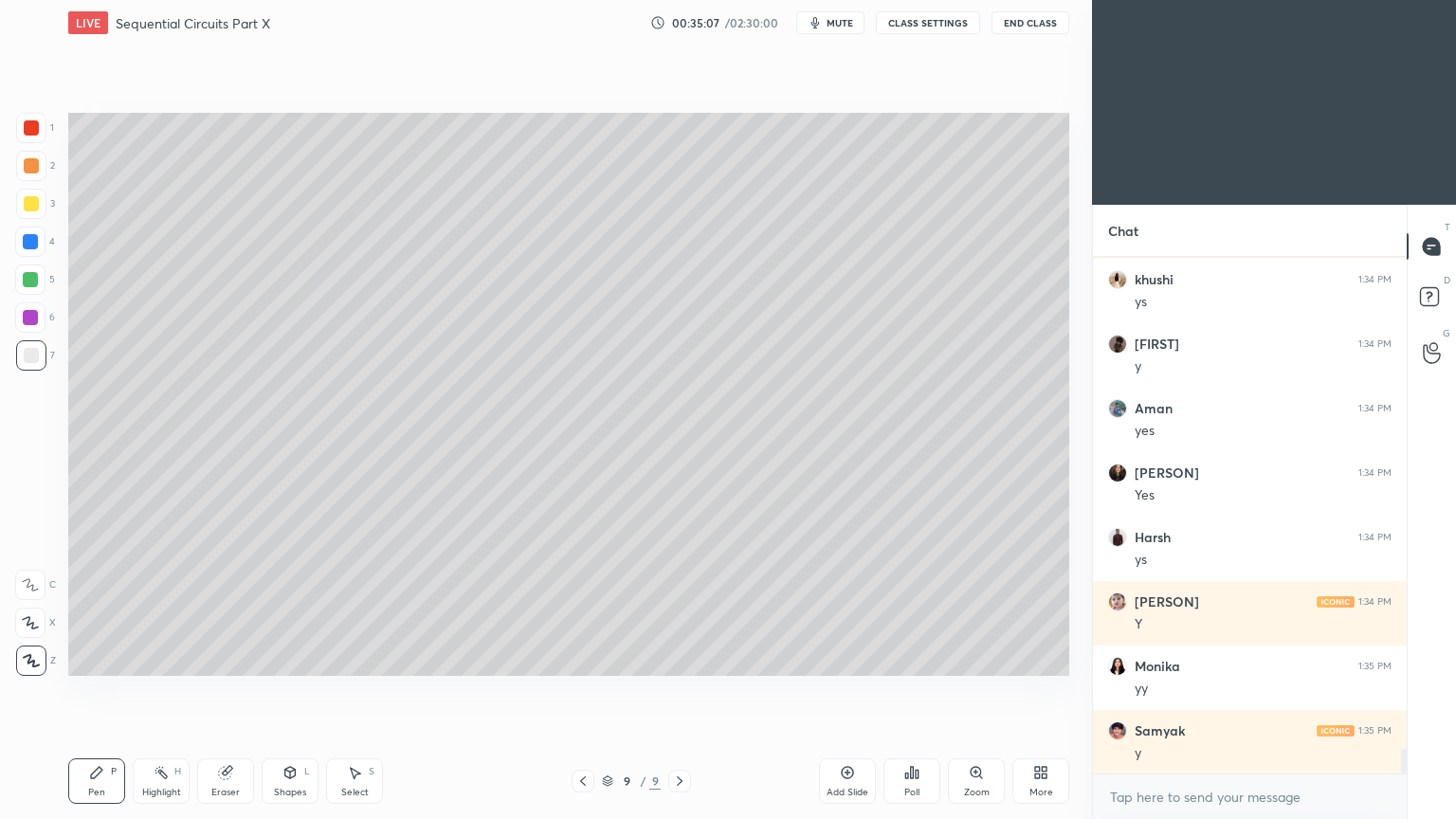 click on "Eraser" at bounding box center (226, 781) 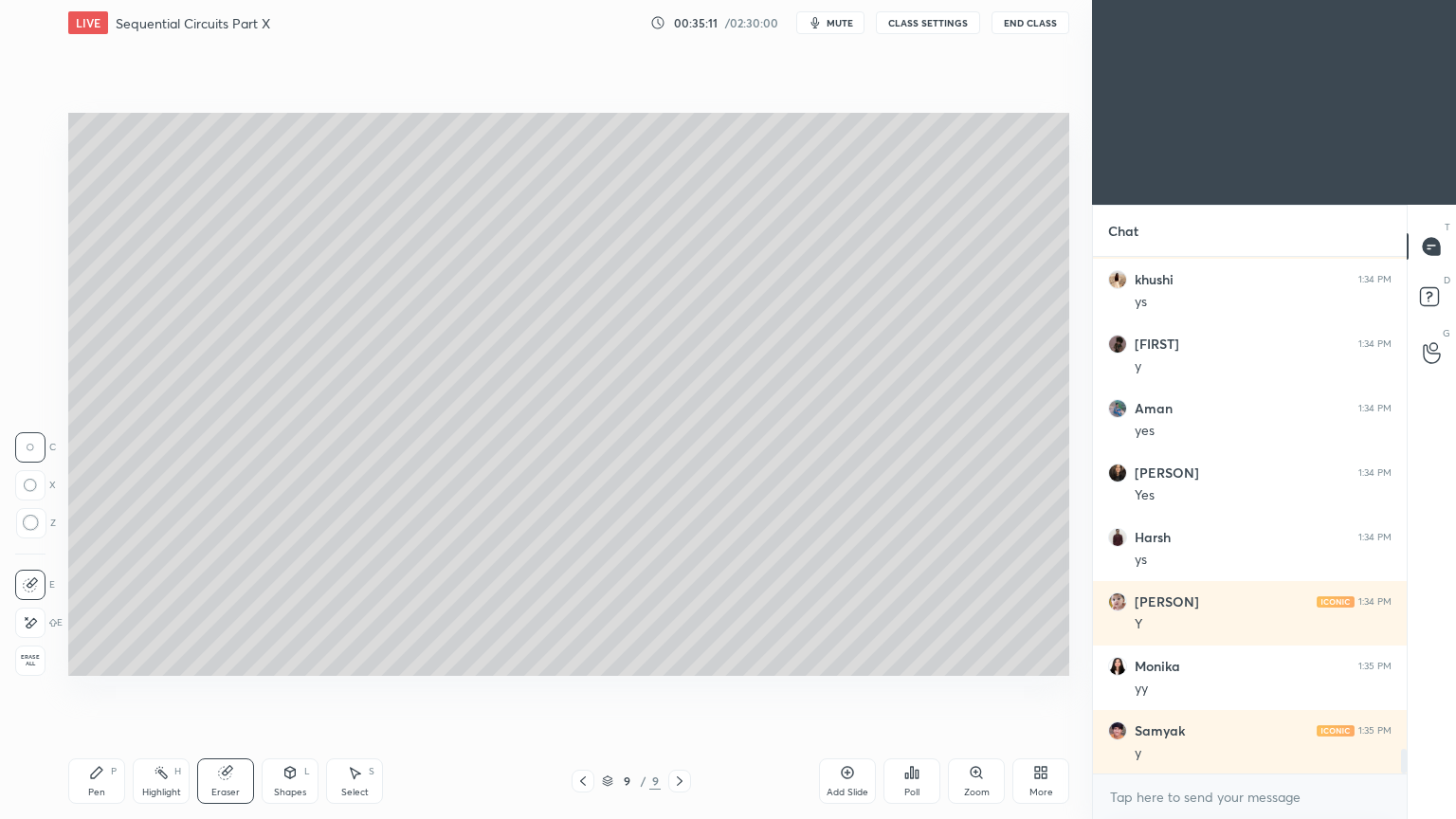 click on "Pen" at bounding box center [97, 792] 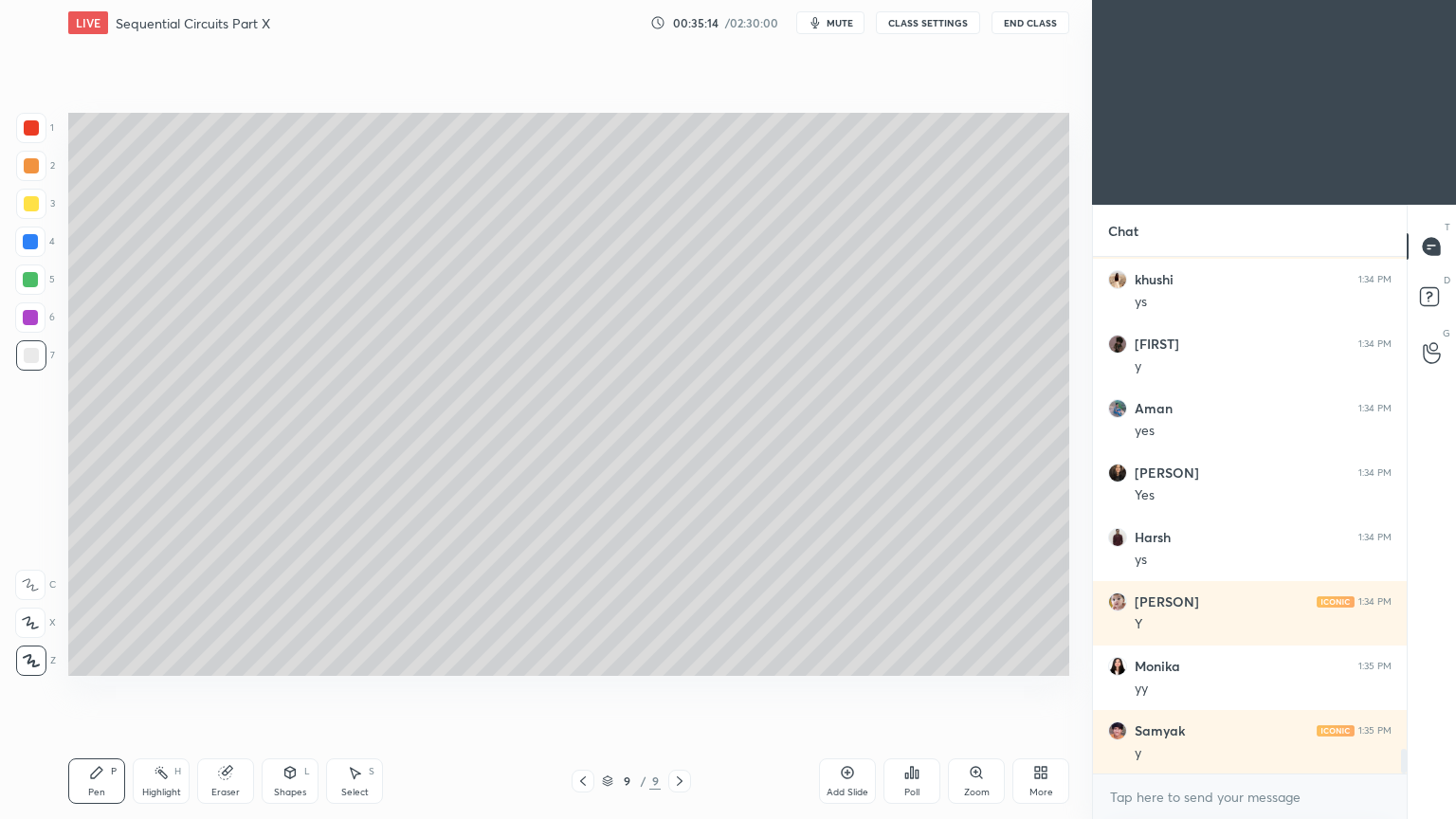 click on "Select" at bounding box center [355, 792] 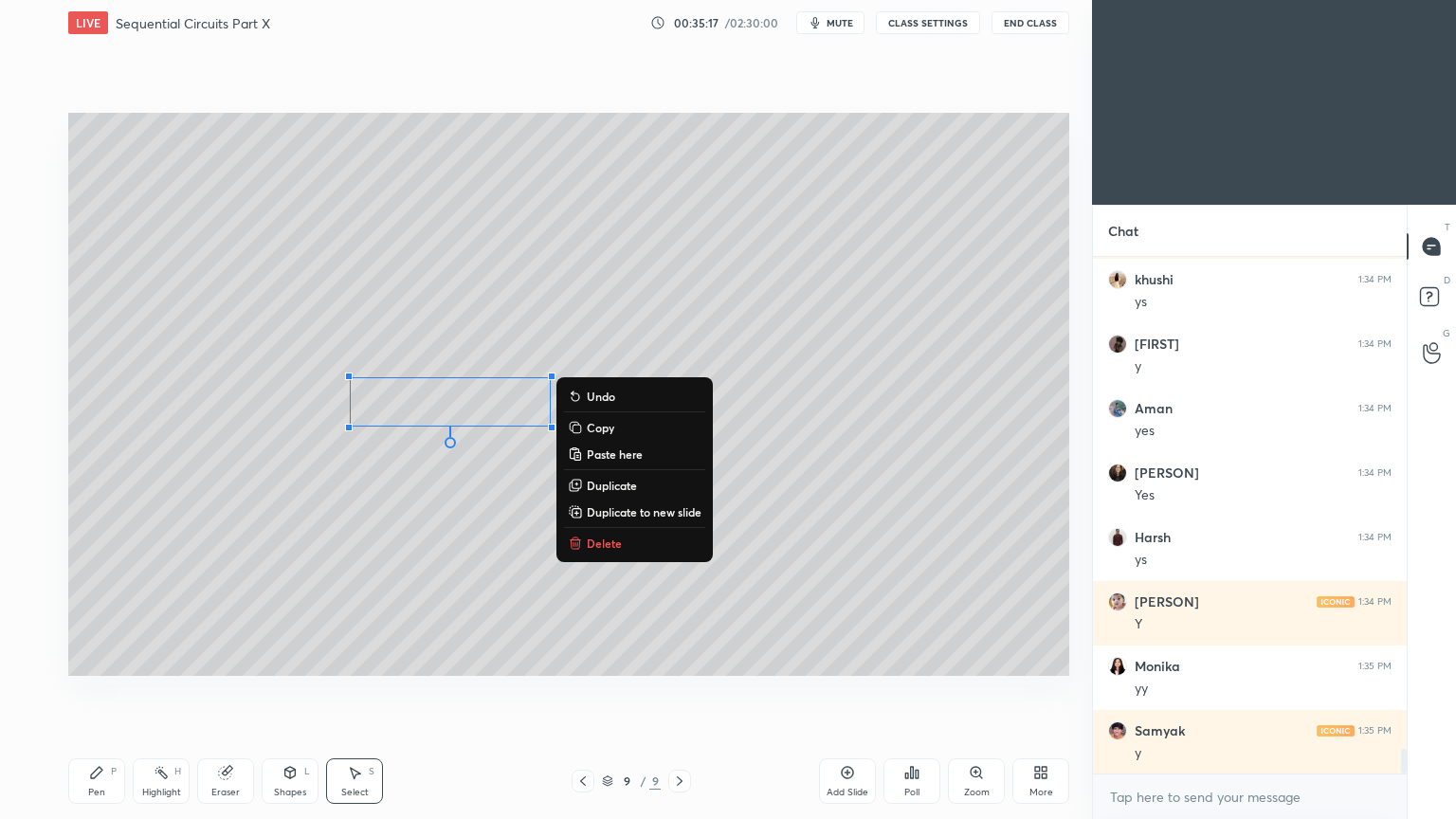 click on "Pen P" at bounding box center (97, 781) 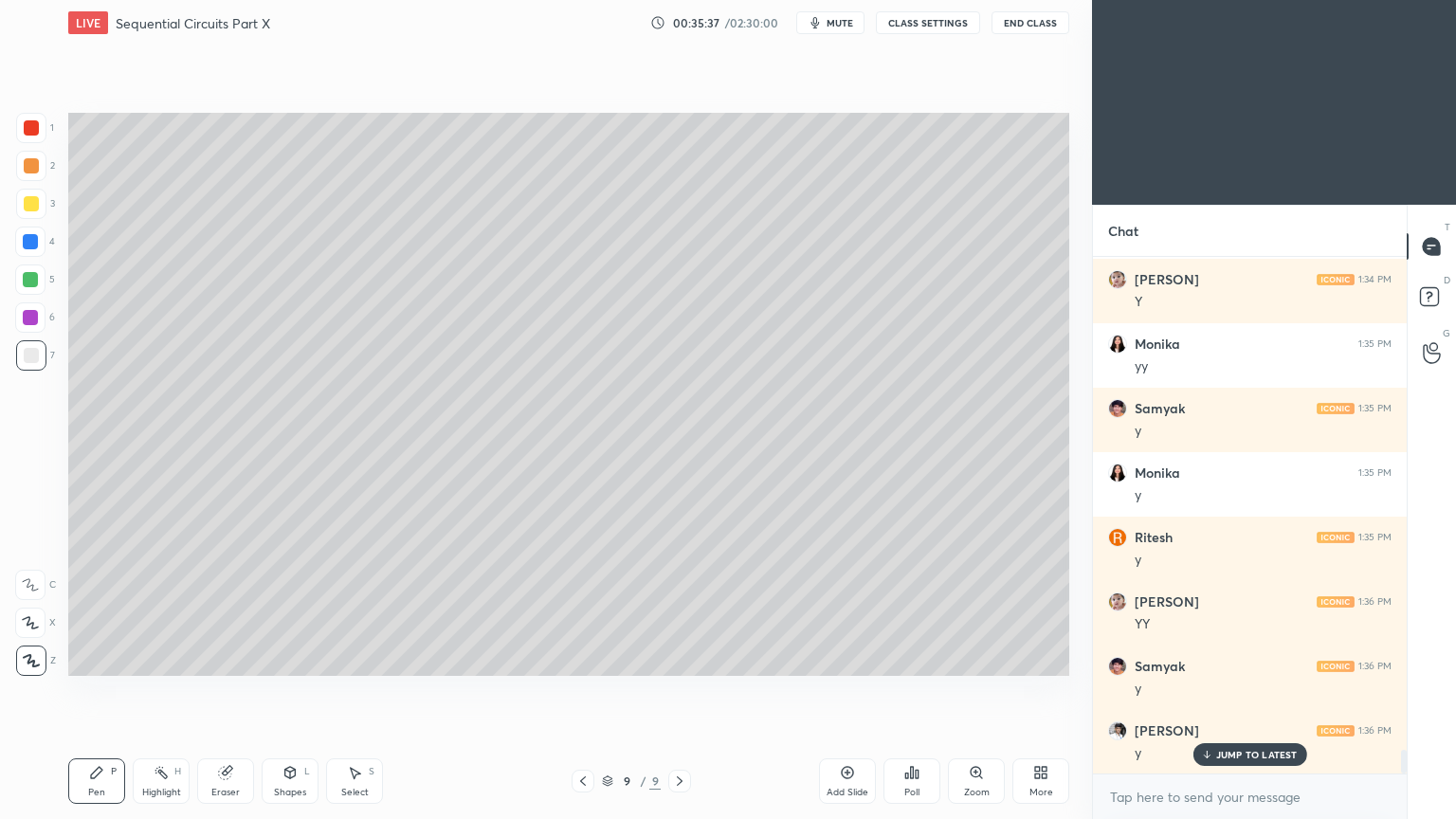 scroll, scrollTop: 10643, scrollLeft: 0, axis: vertical 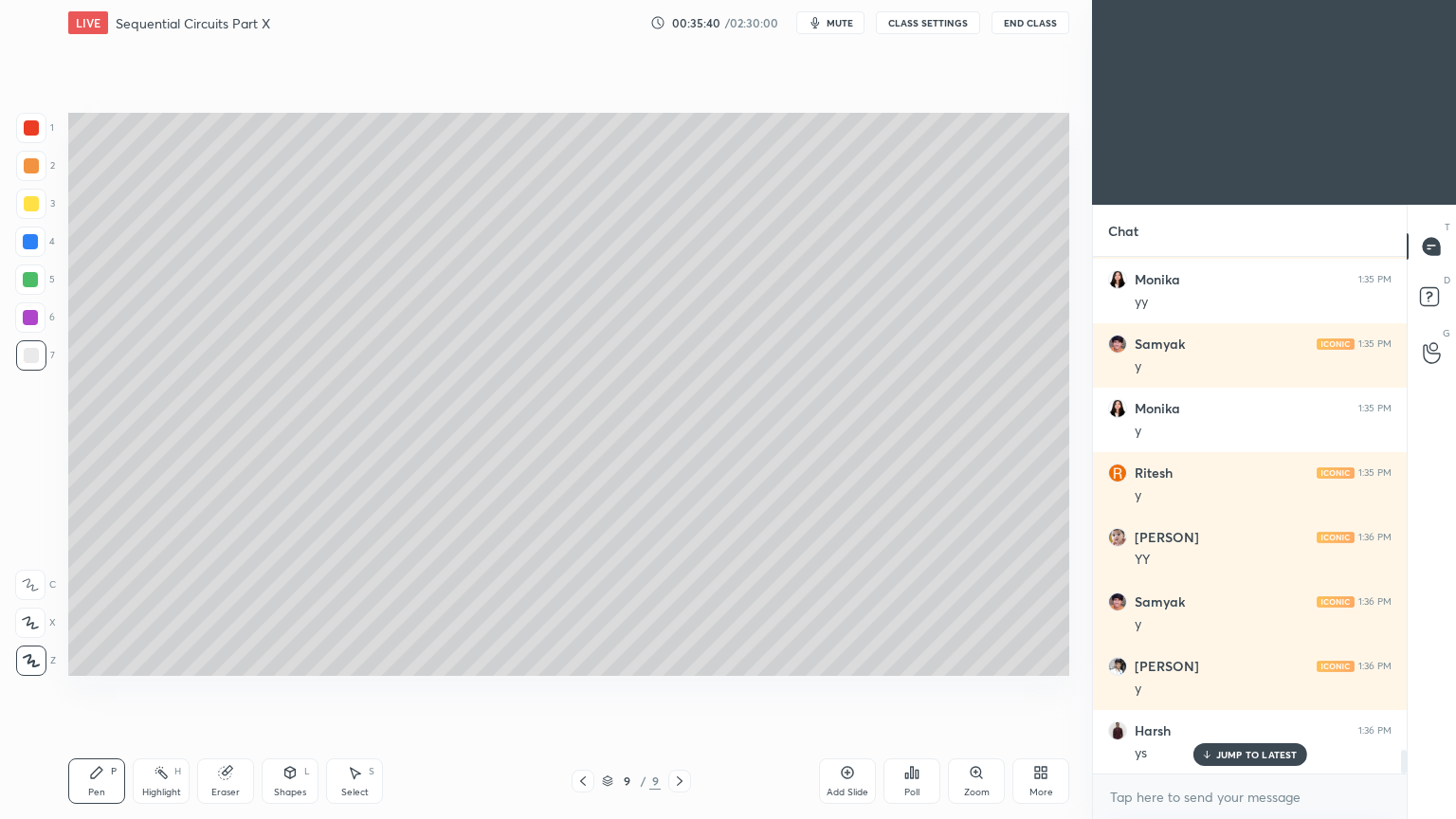 click on "Add Slide" at bounding box center [847, 781] 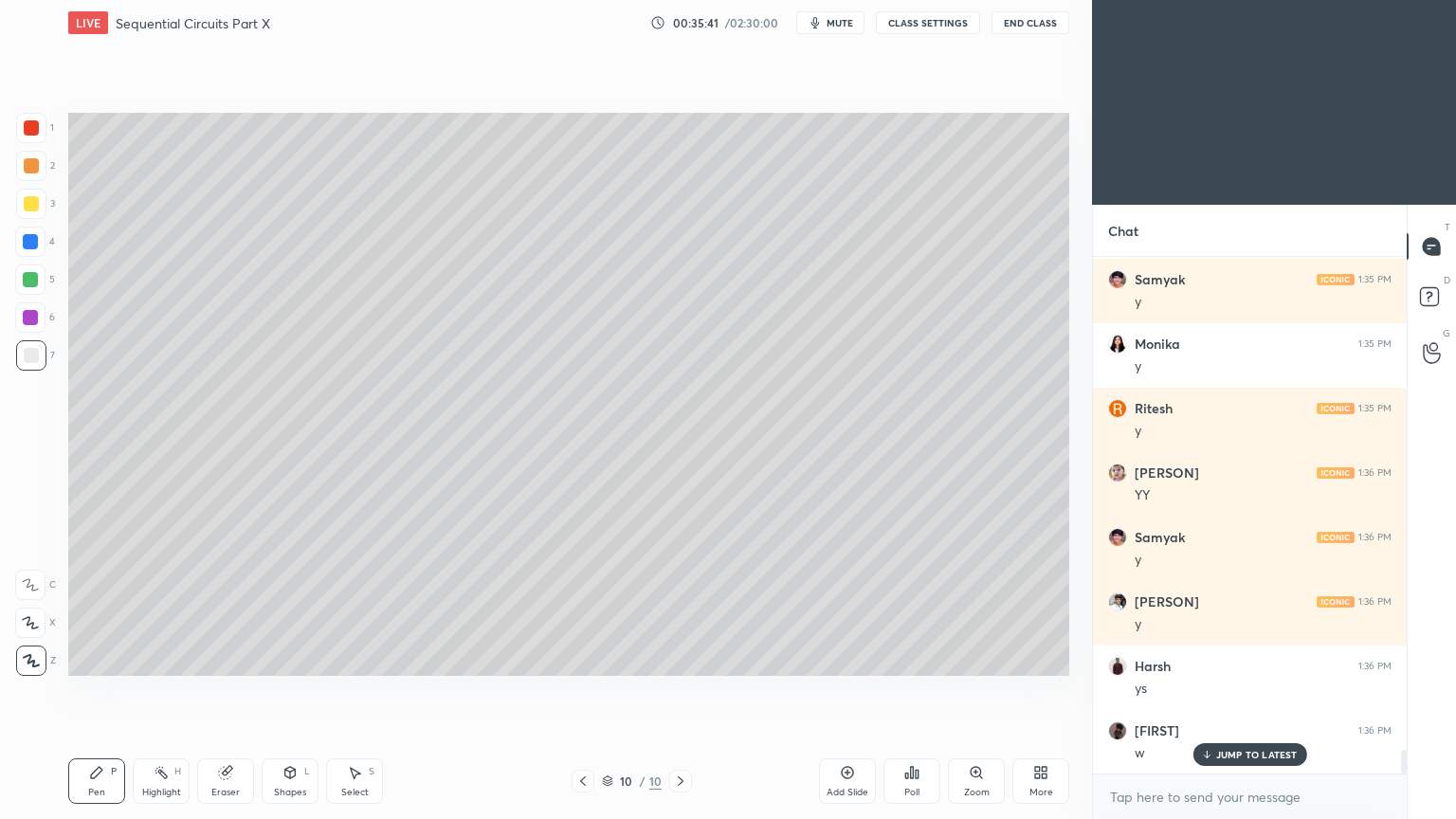 click at bounding box center (31, 166) 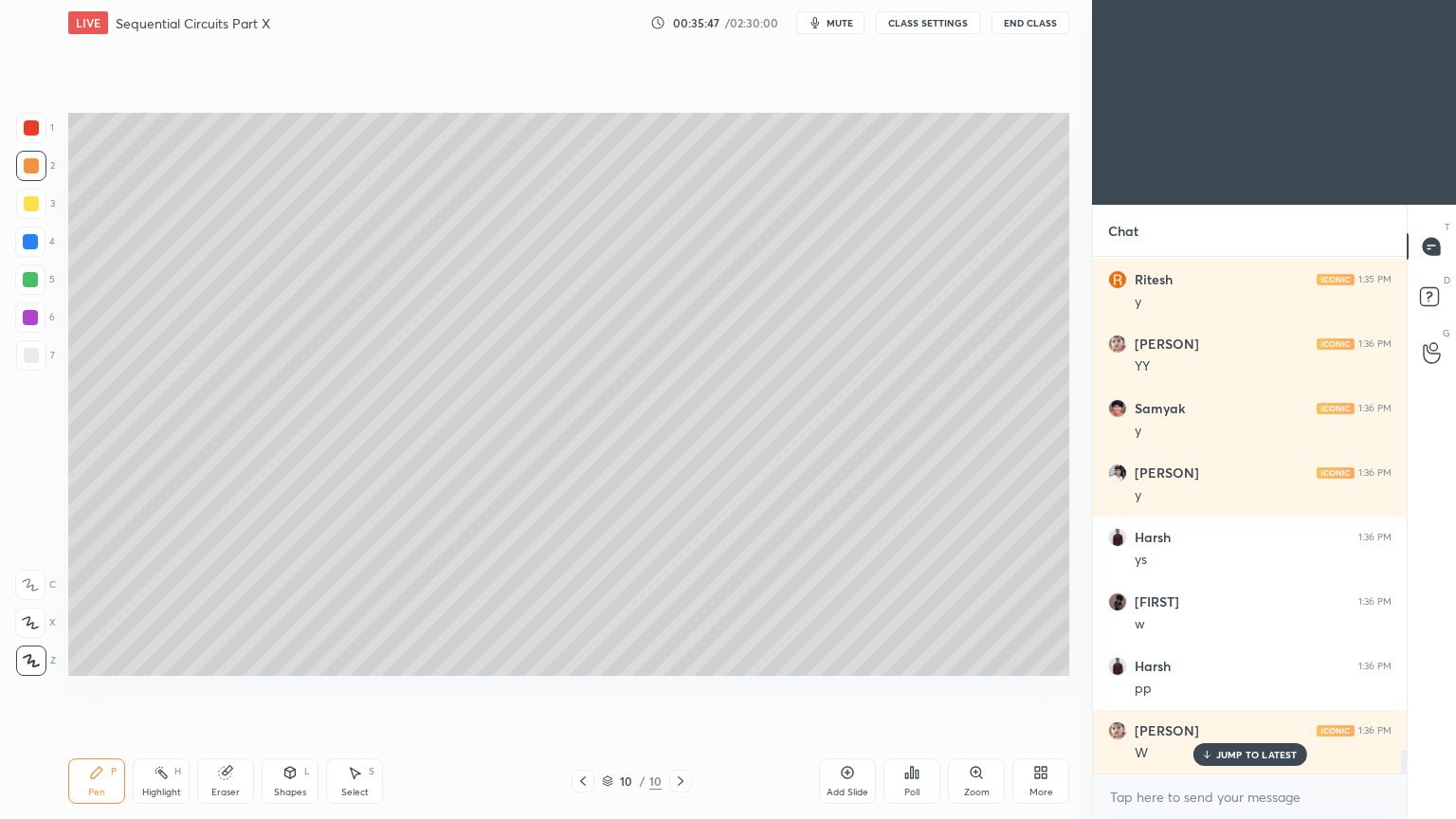 scroll, scrollTop: 10901, scrollLeft: 0, axis: vertical 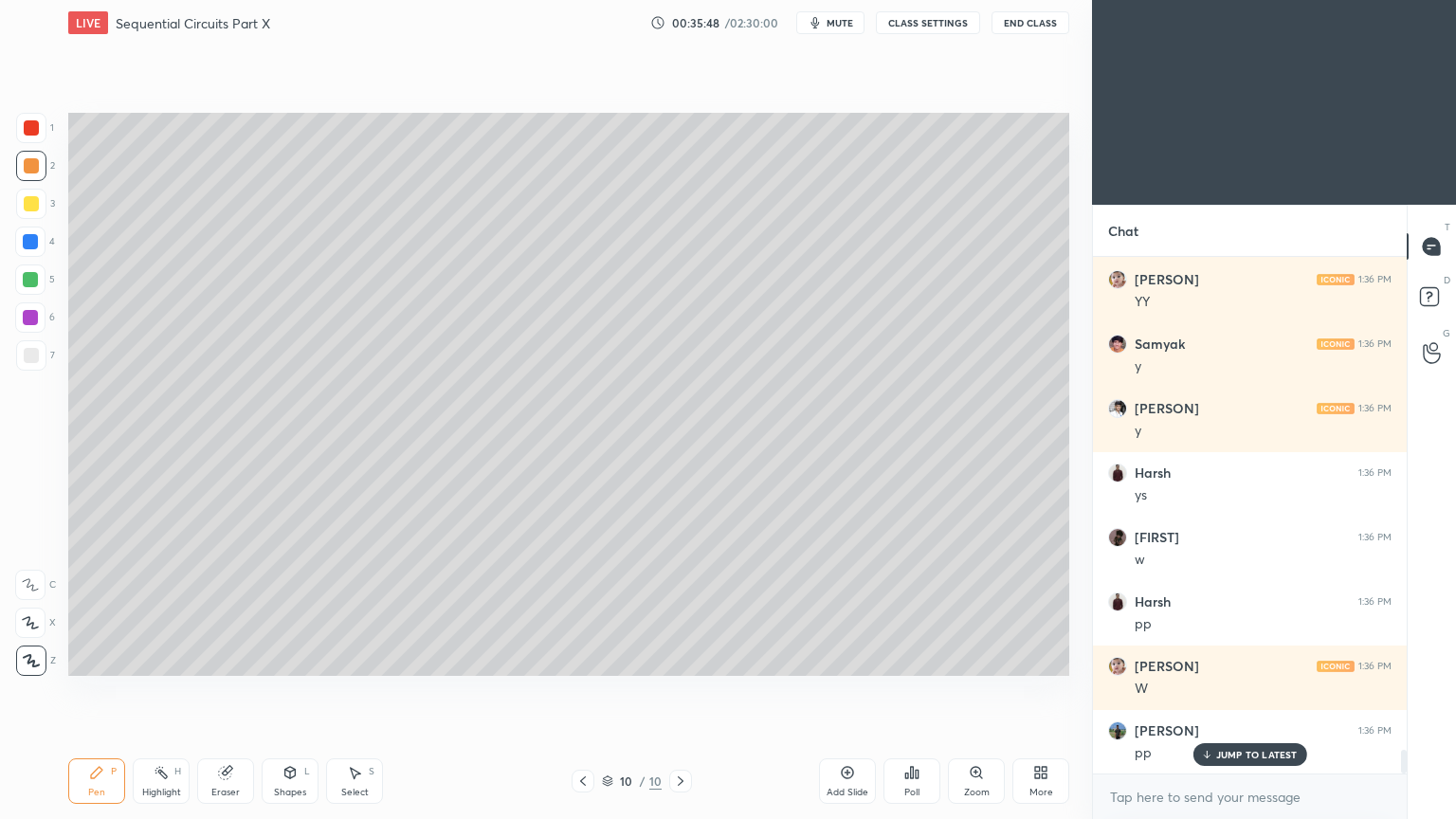 click 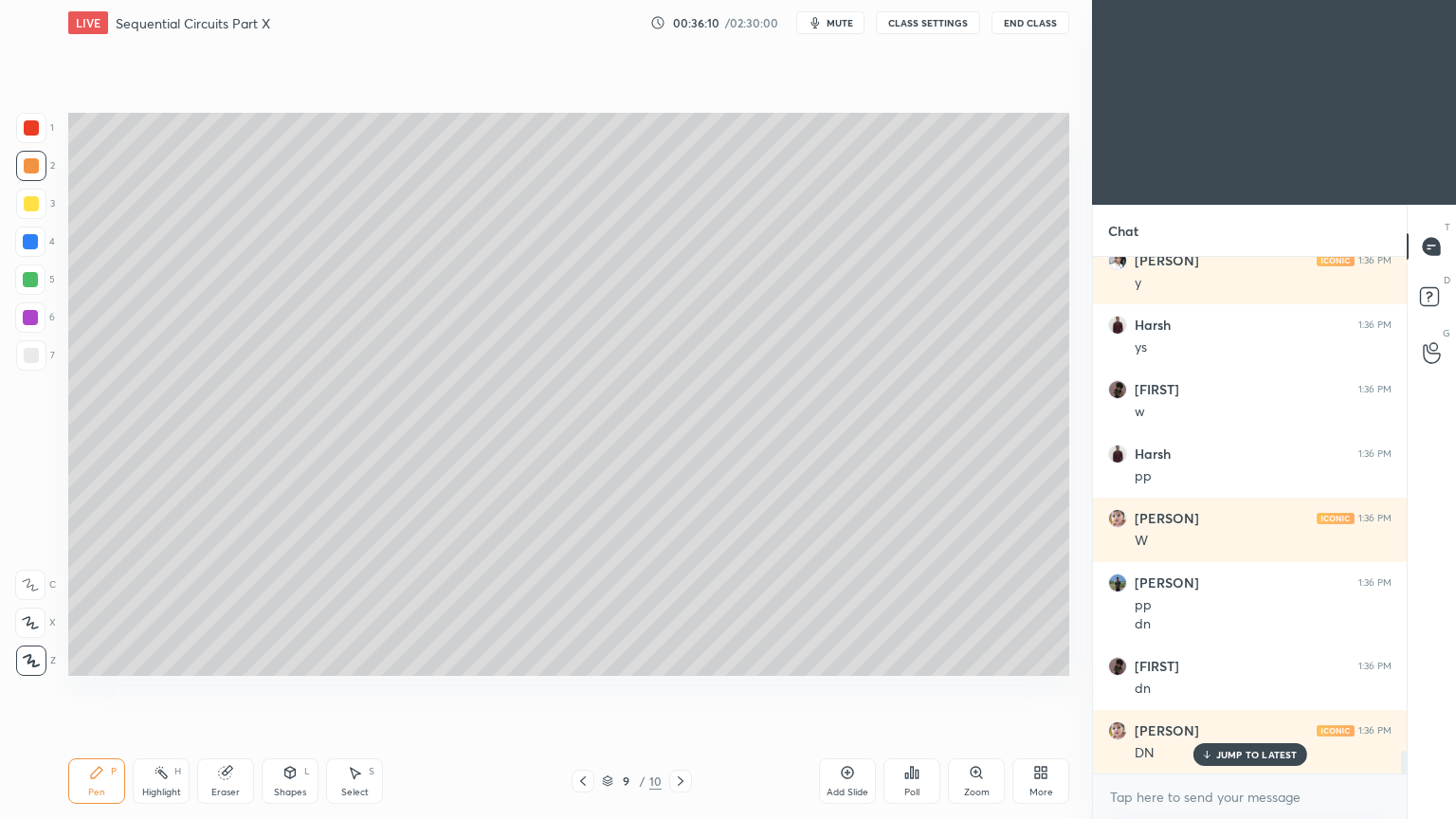 scroll, scrollTop: 11113, scrollLeft: 0, axis: vertical 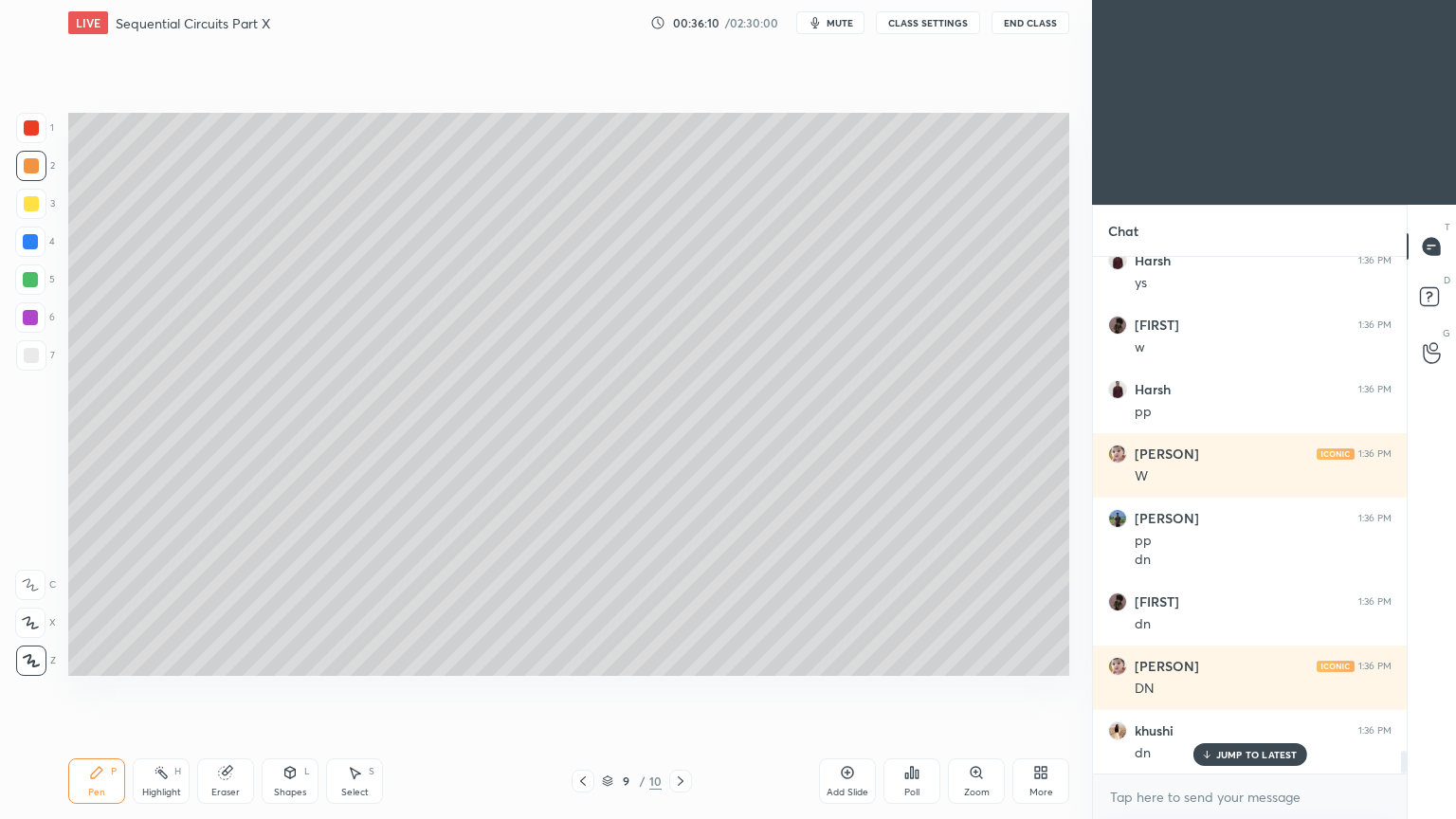 click 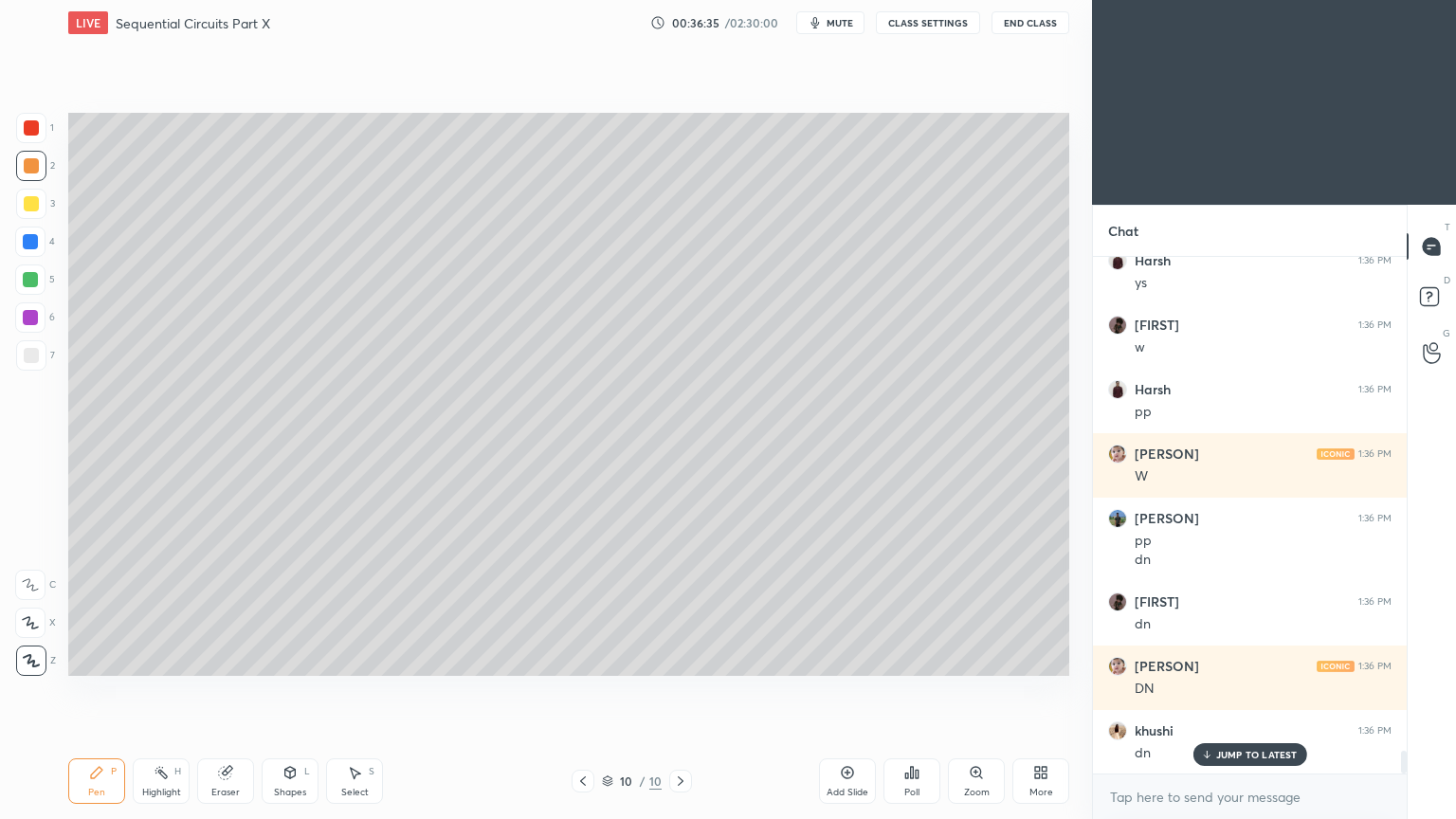 click at bounding box center (31, 355) 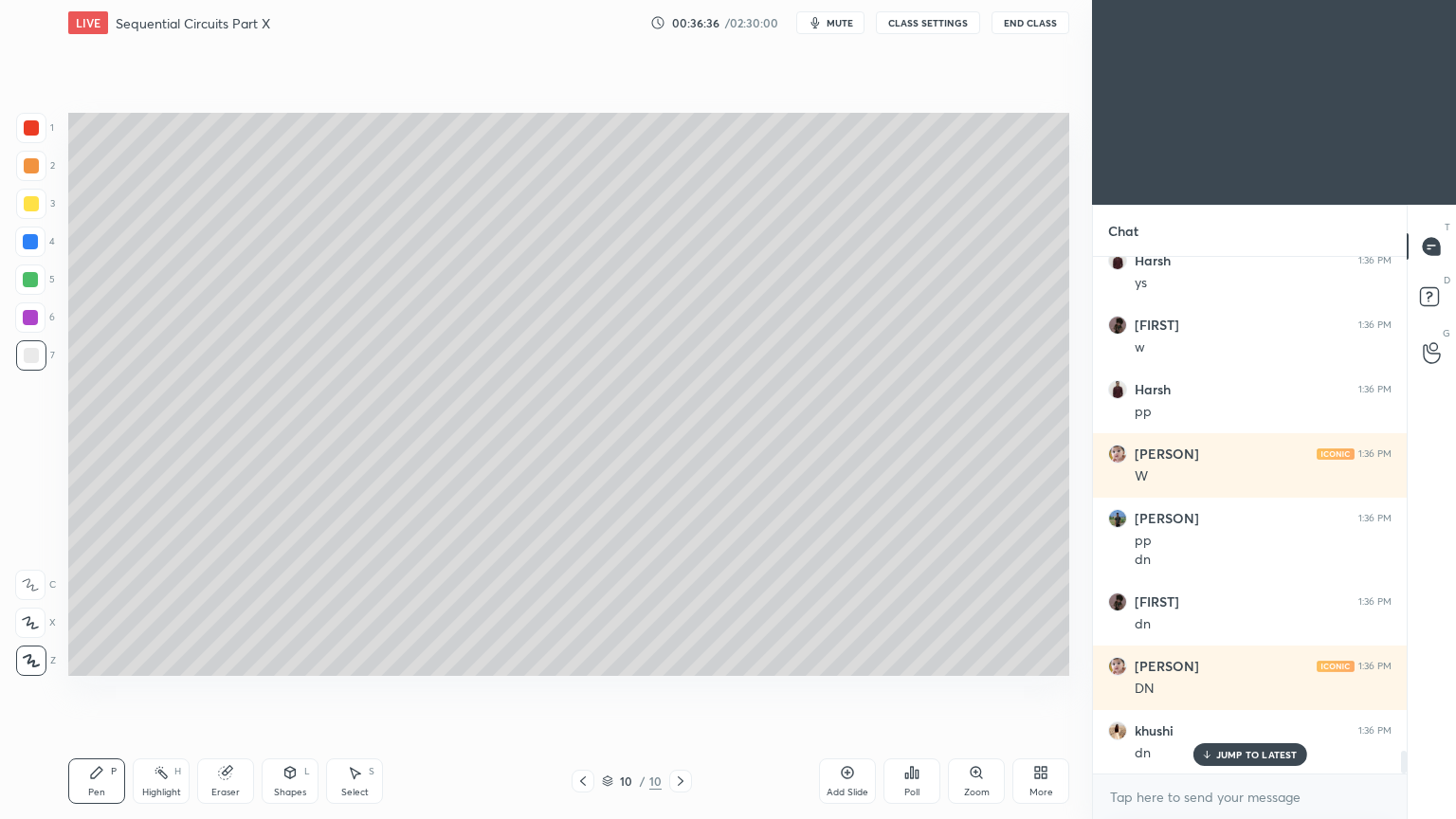 click on "Shapes L" at bounding box center (290, 781) 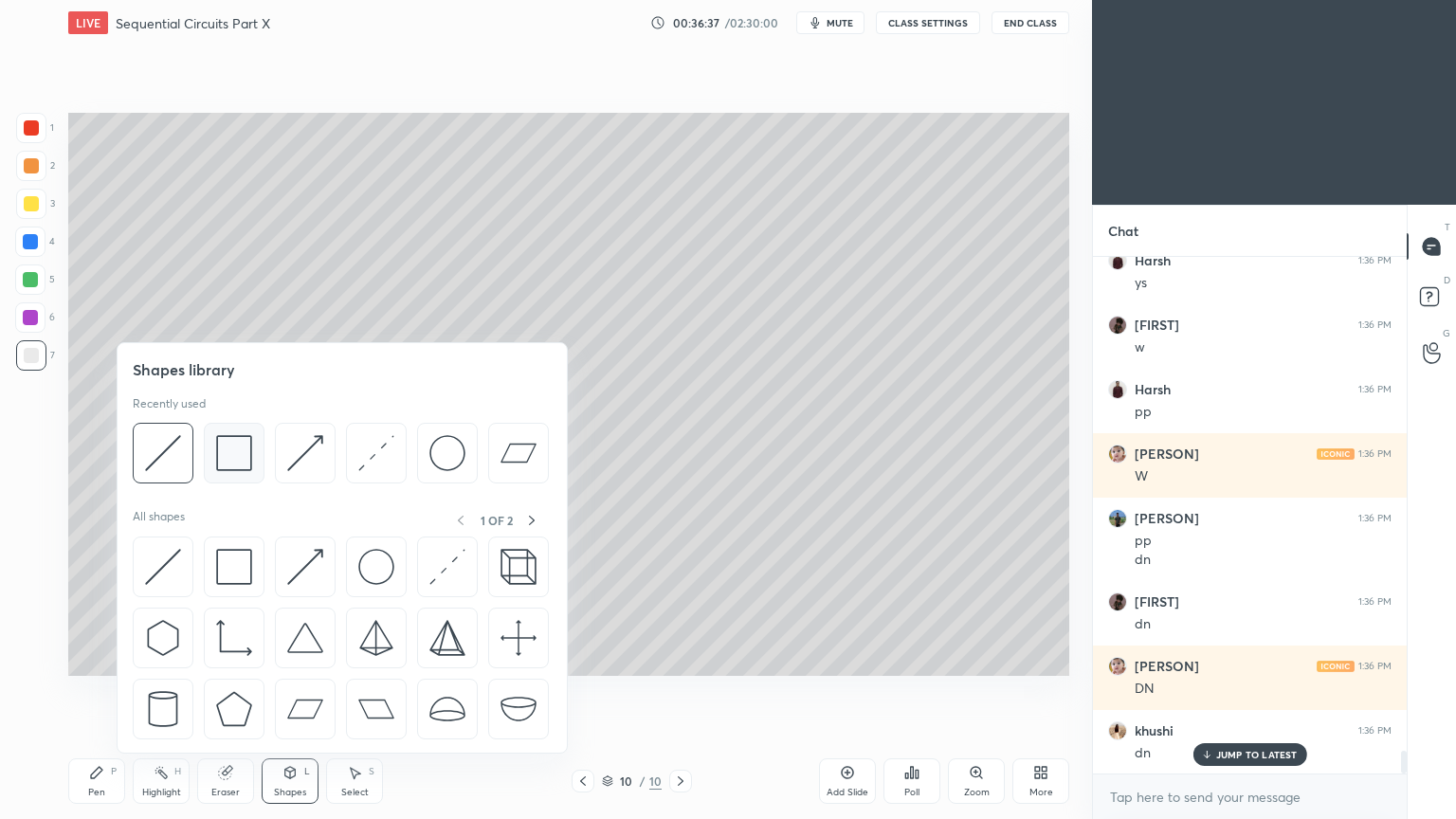click at bounding box center [234, 453] 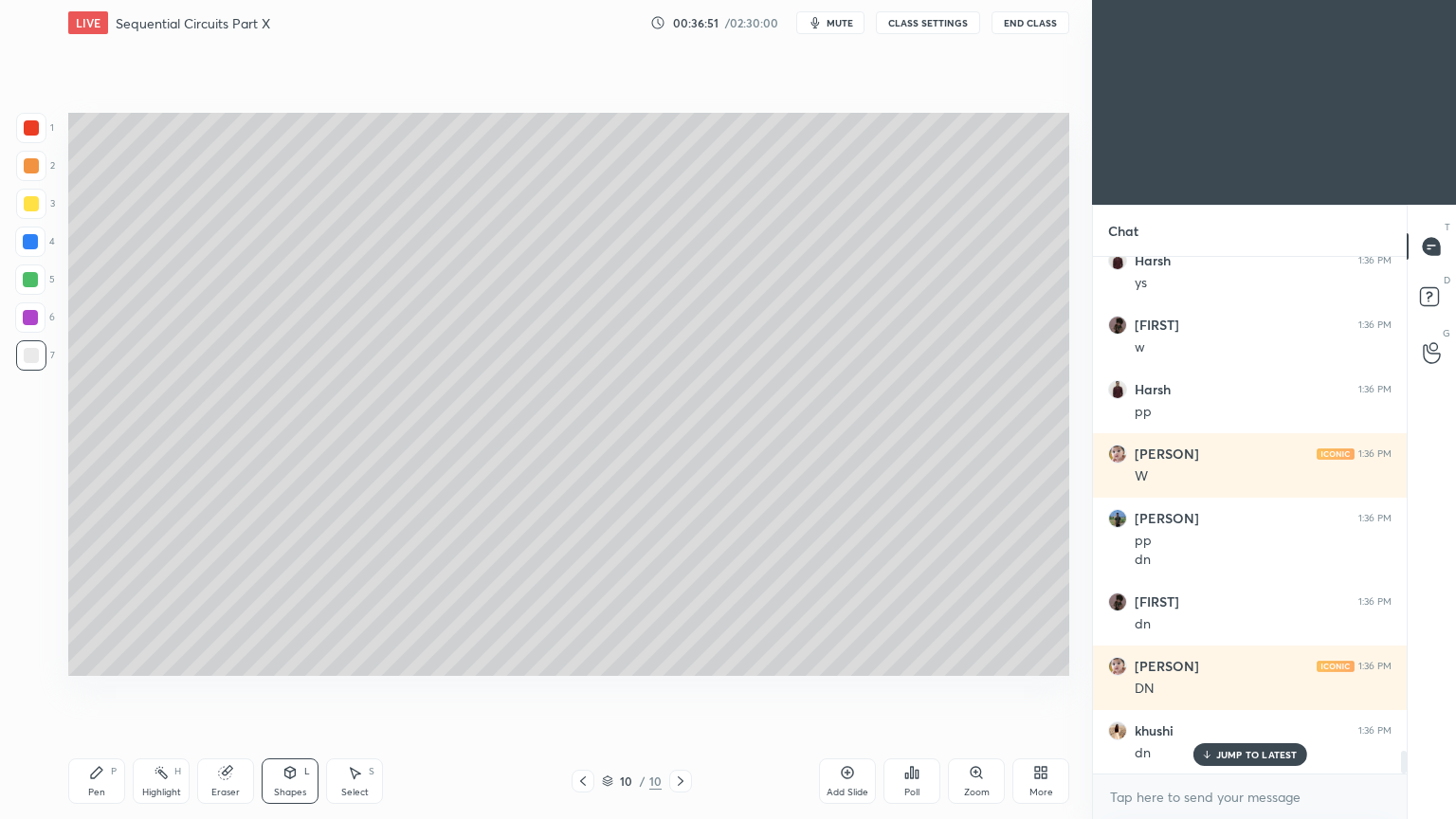 click 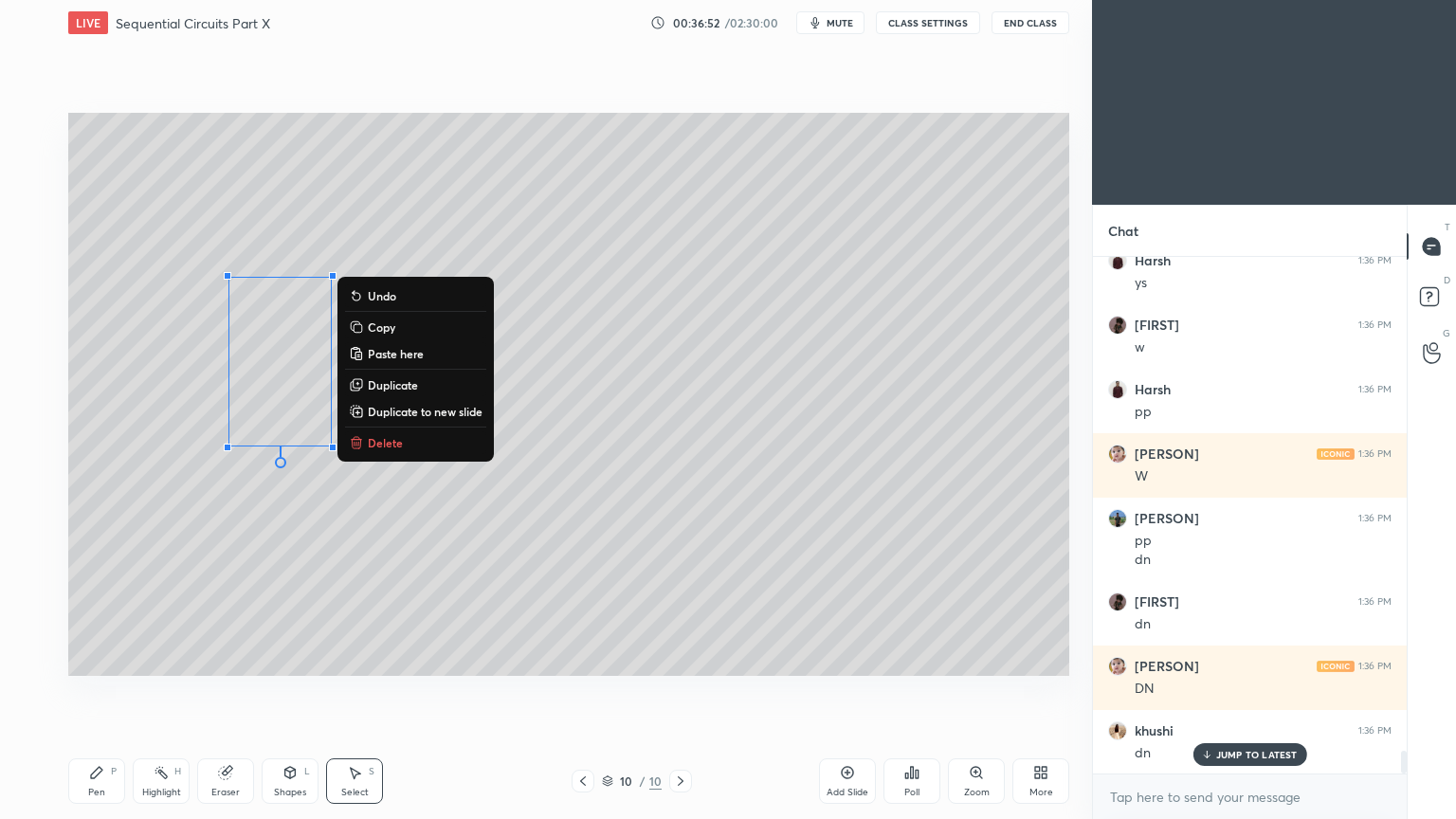click on "Duplicate" at bounding box center (392, 385) 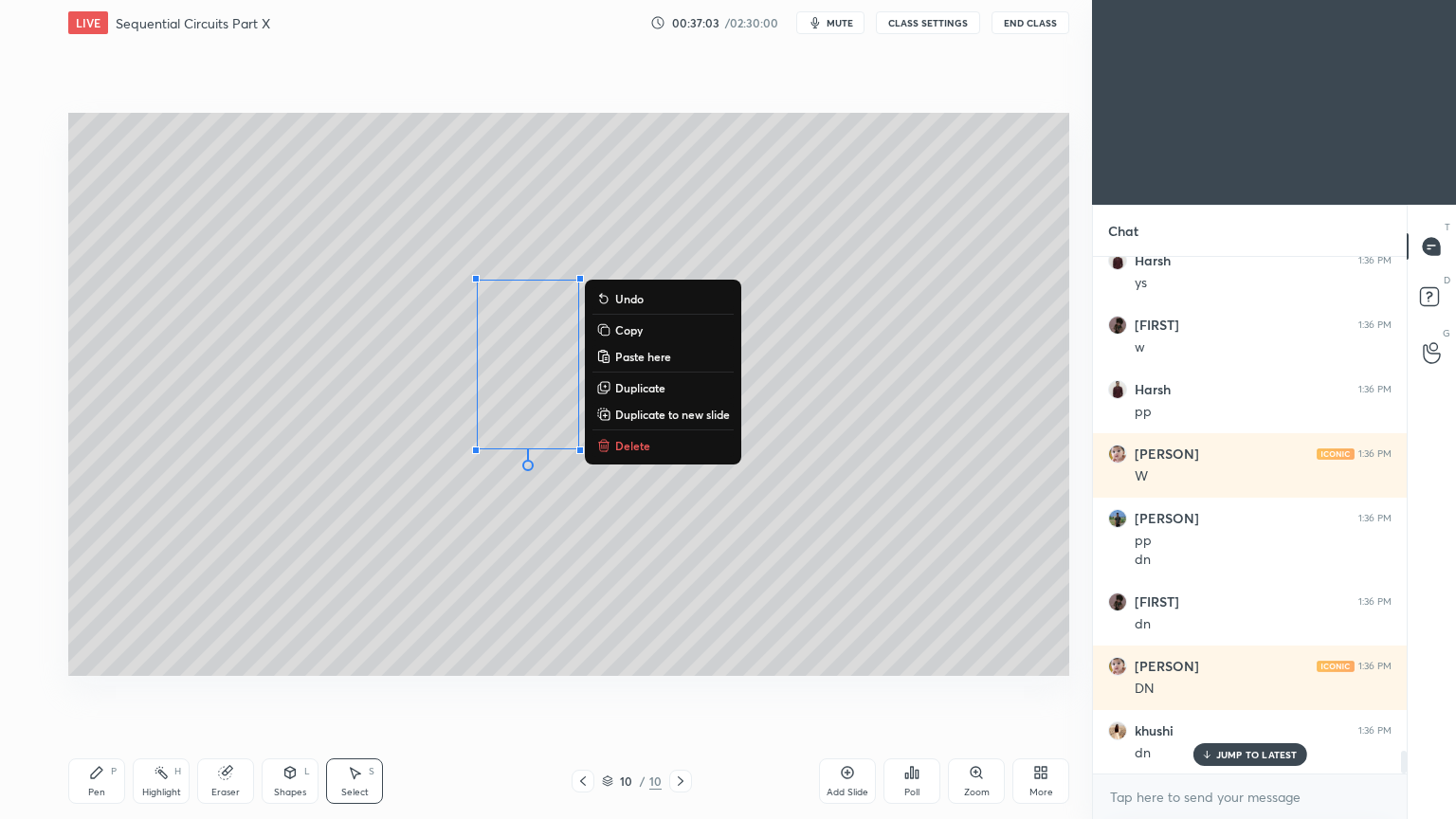 click on "Shapes" at bounding box center [290, 792] 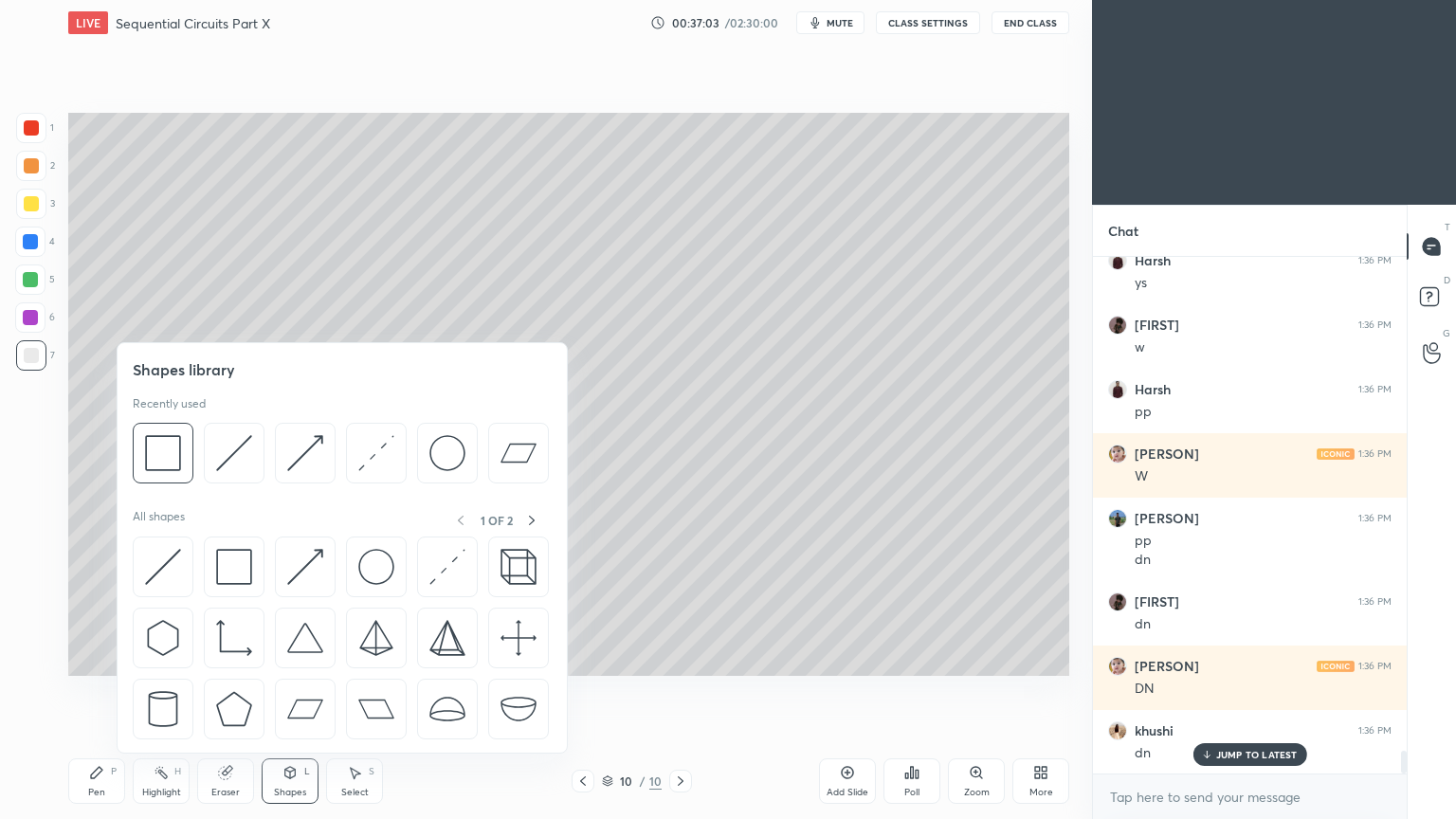 click at bounding box center (163, 453) 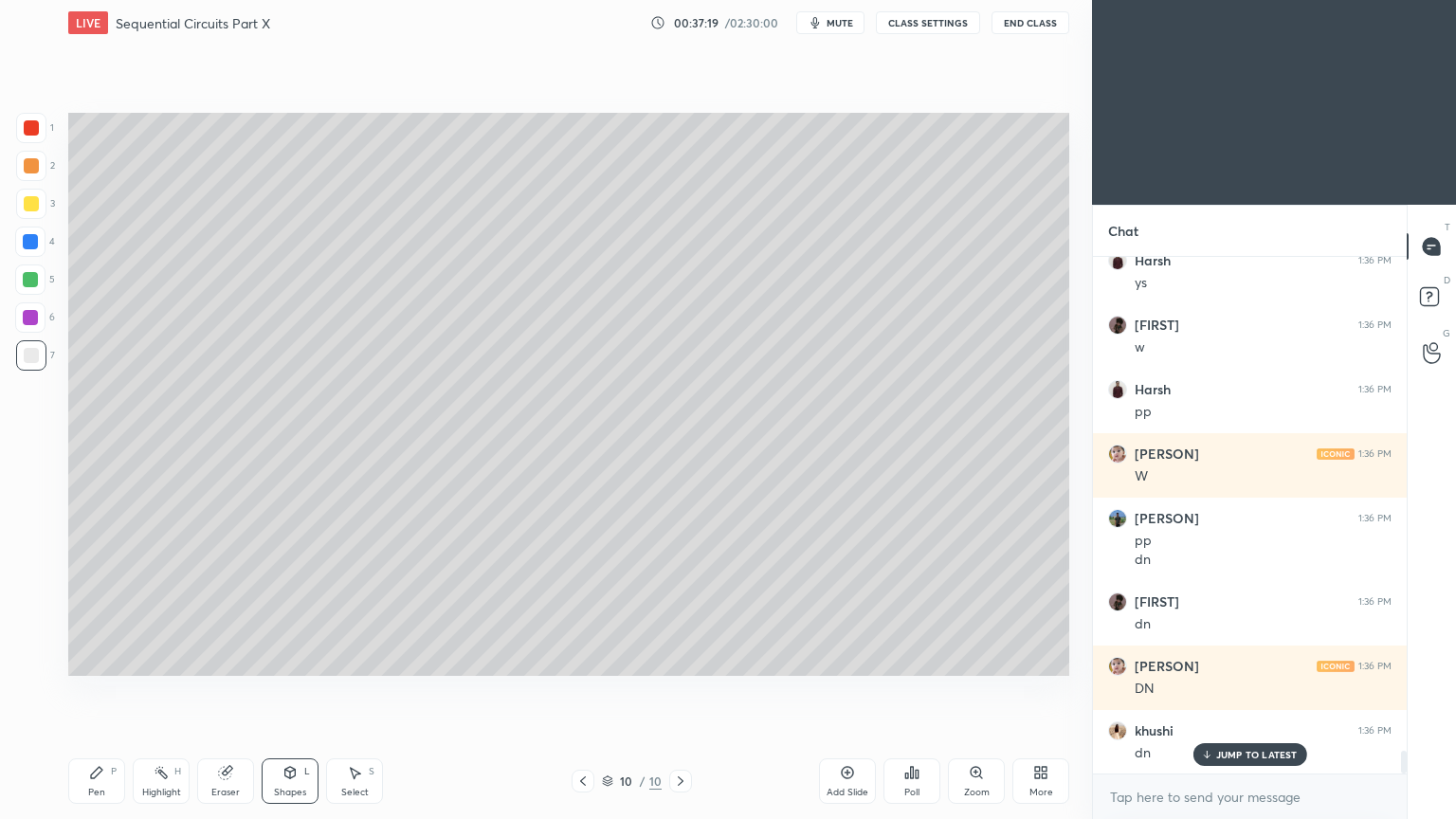 click on "Select S" at bounding box center (355, 781) 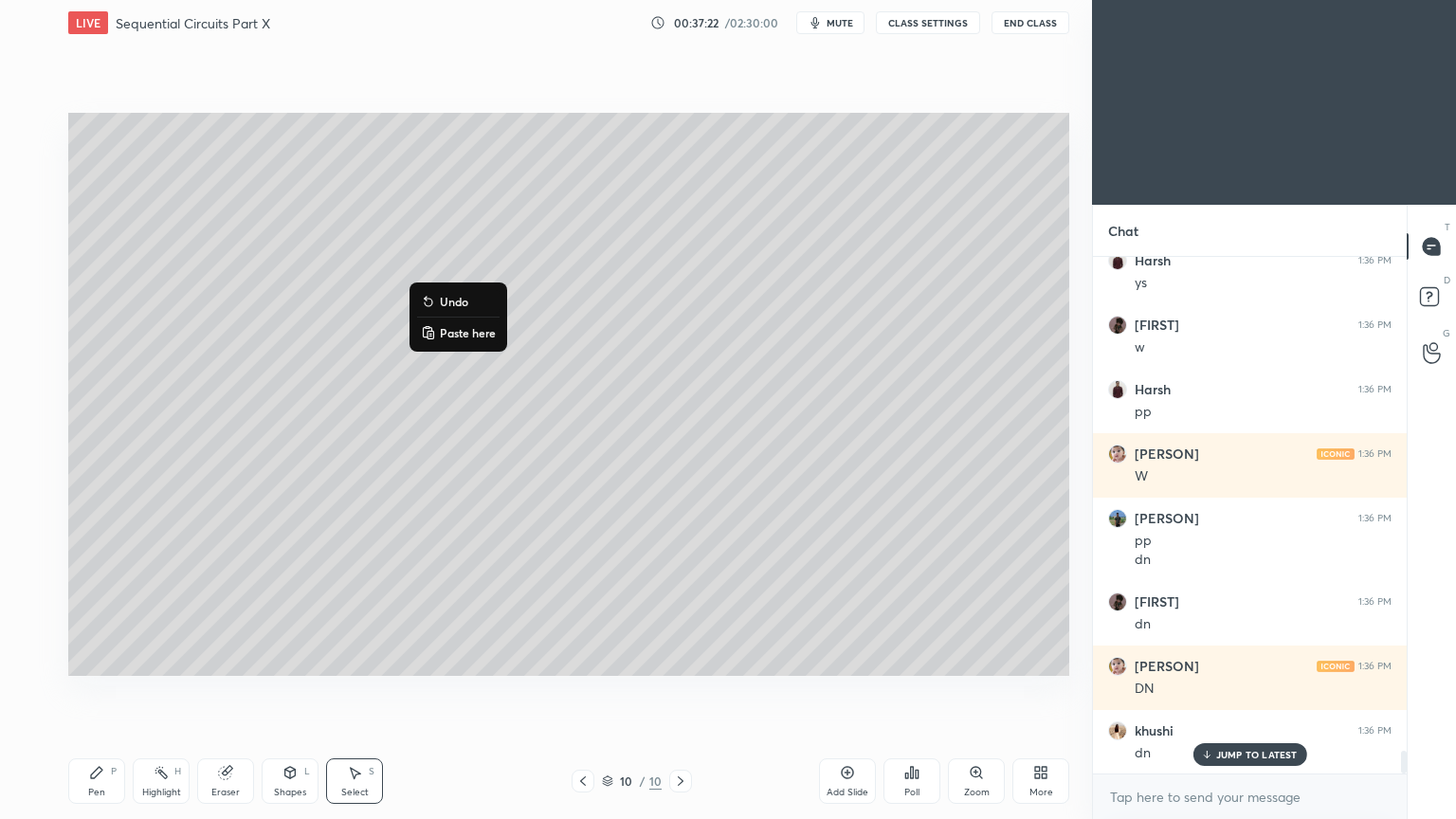 click on "0 ° Undo Copy Paste here Duplicate Duplicate to new slide Delete" at bounding box center [569, 394] 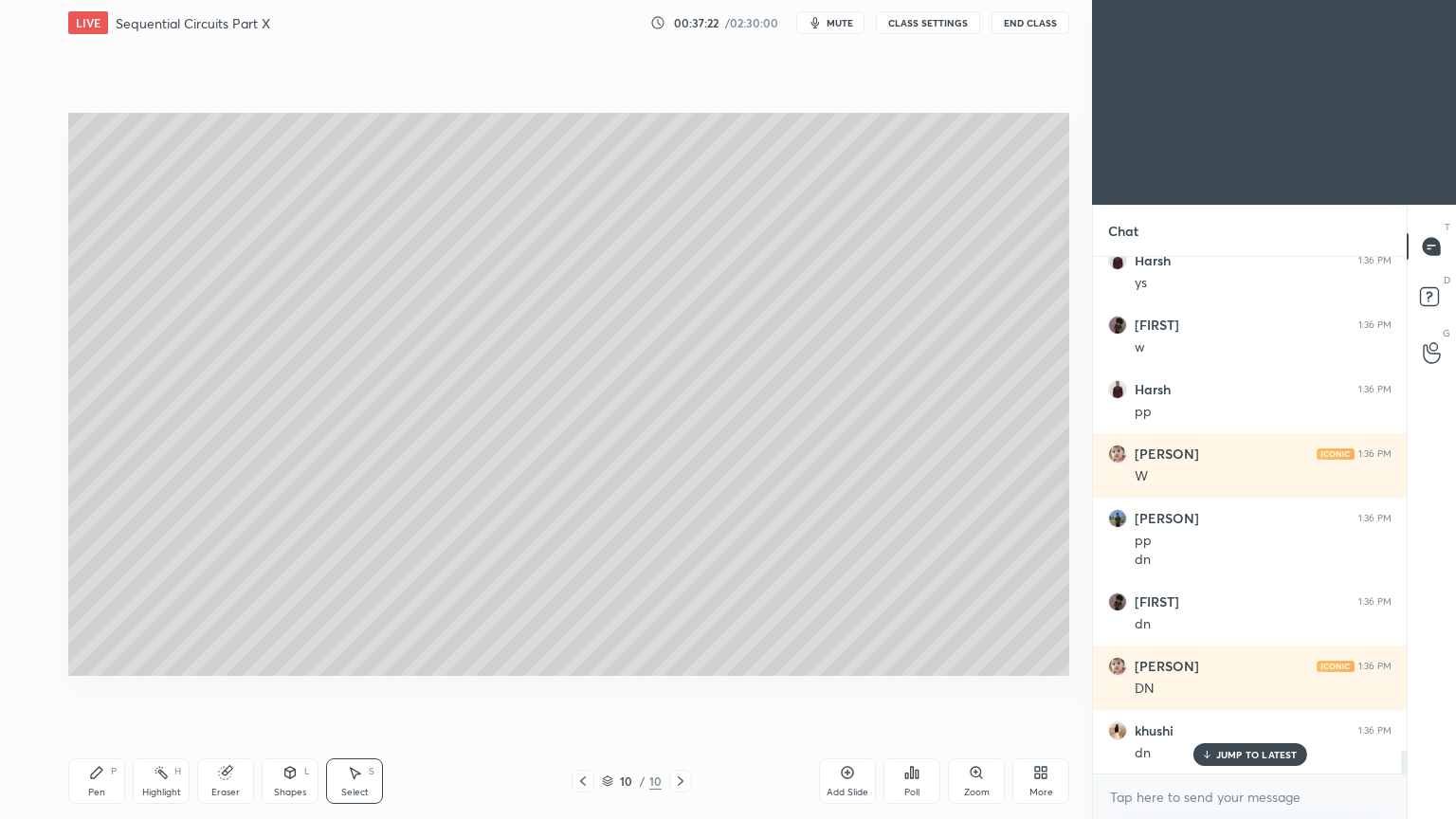 click on "Select S" at bounding box center [355, 781] 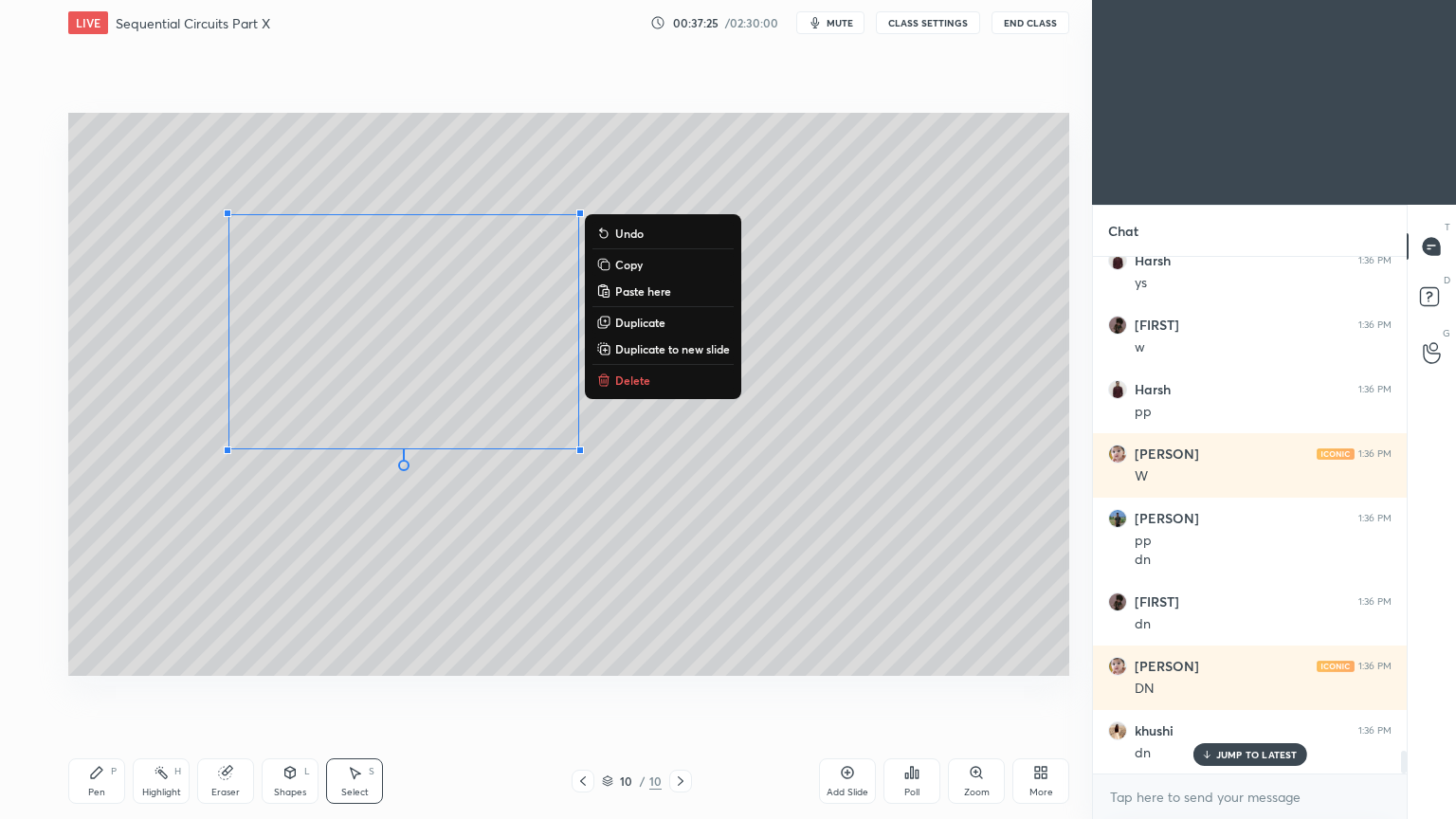 click on "Duplicate" at bounding box center (640, 322) 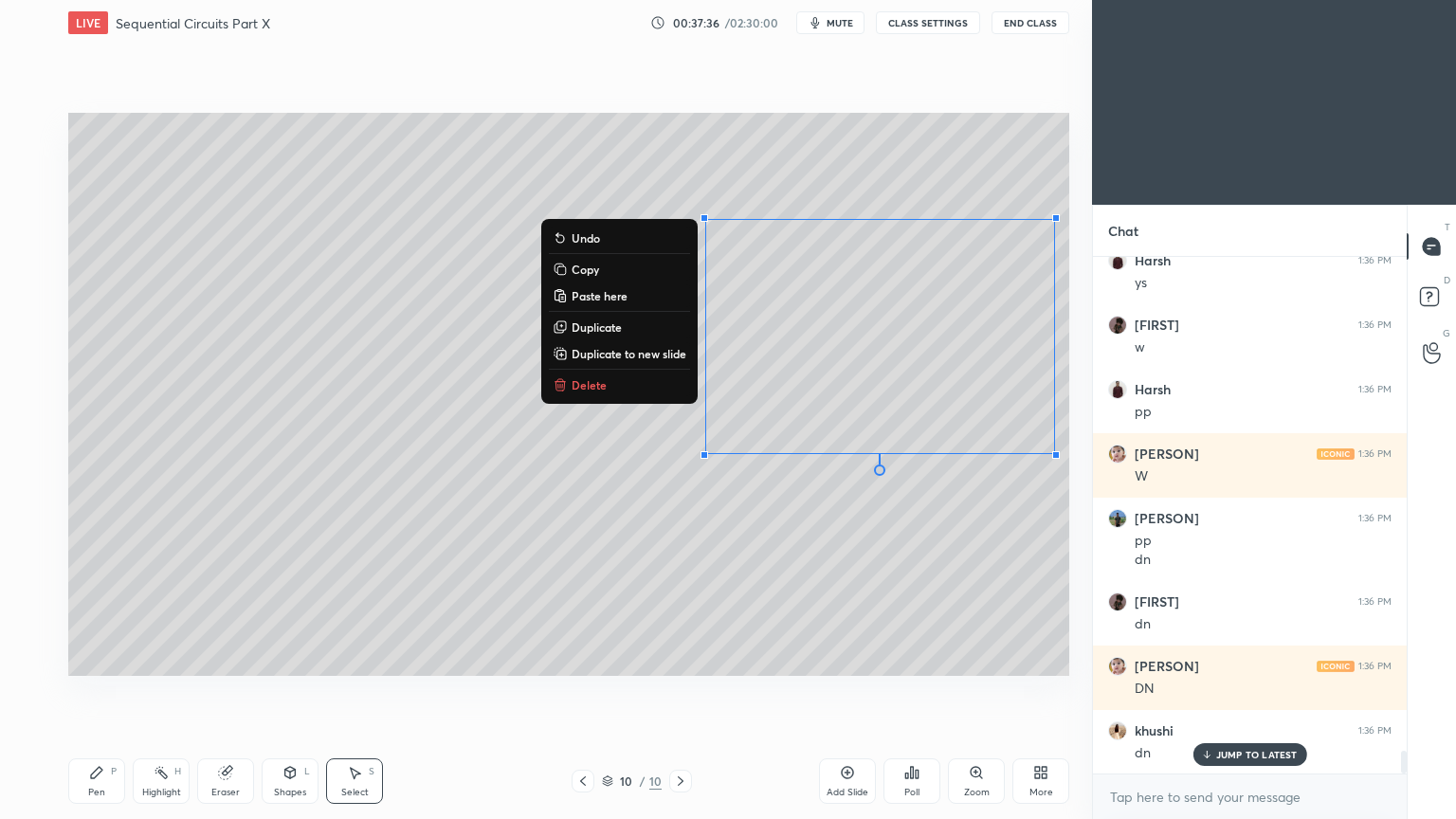 click on "0 ° Undo Copy Paste here Duplicate Duplicate to new slide Delete" at bounding box center [569, 394] 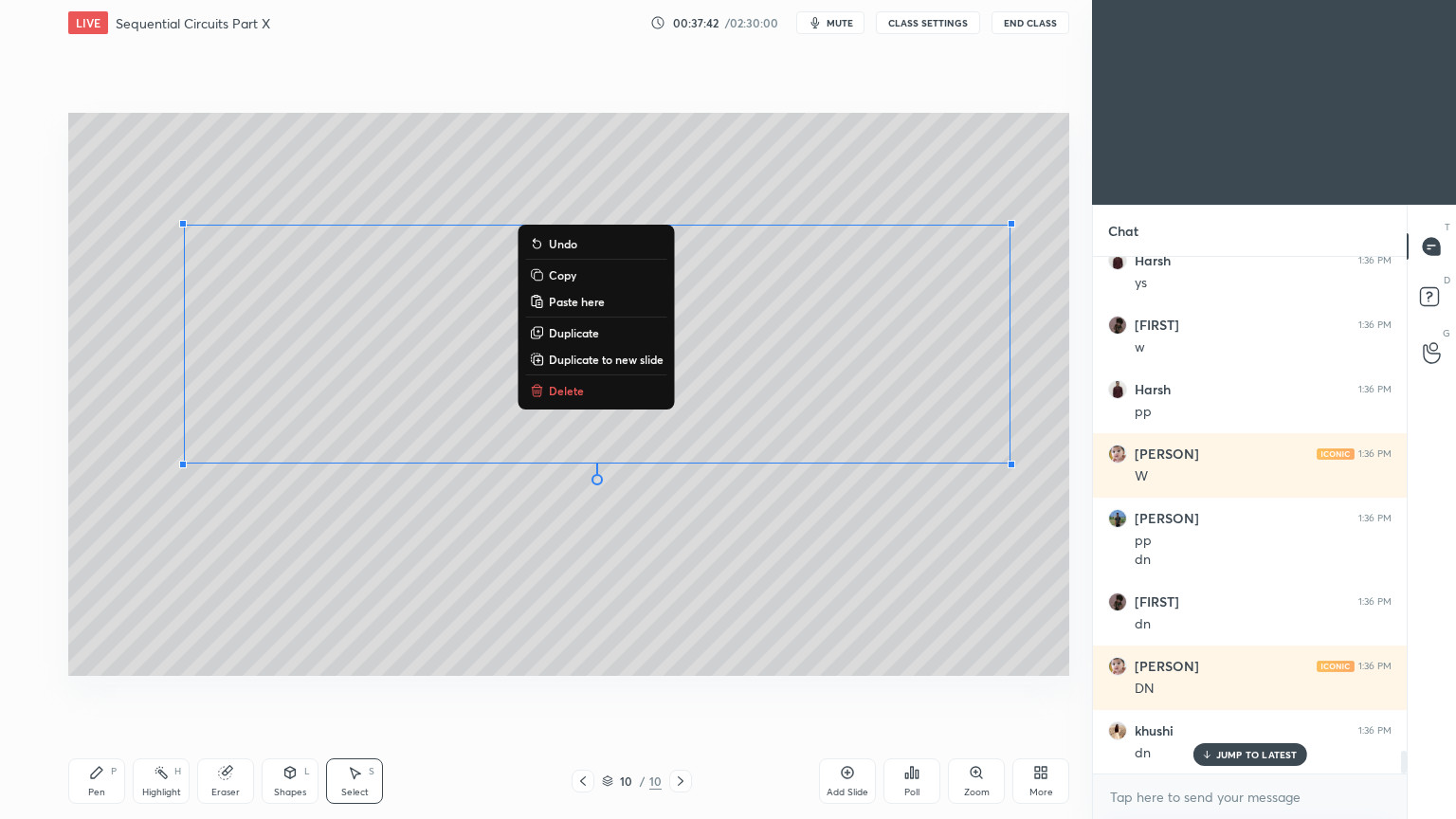 click on "0 ° Undo Copy Paste here Duplicate Duplicate to new slide Delete" at bounding box center (569, 394) 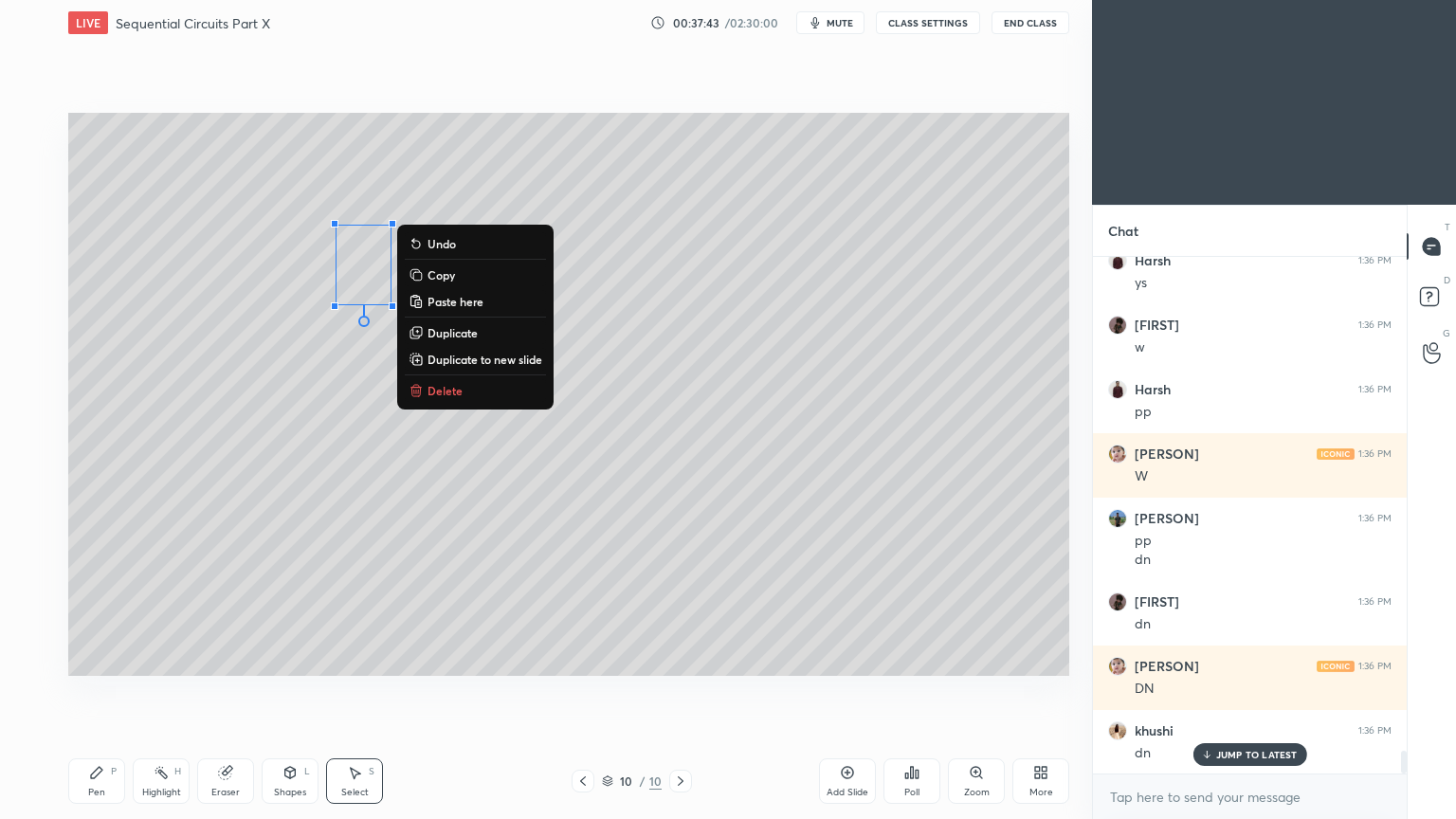 click on "Duplicate" at bounding box center (452, 333) 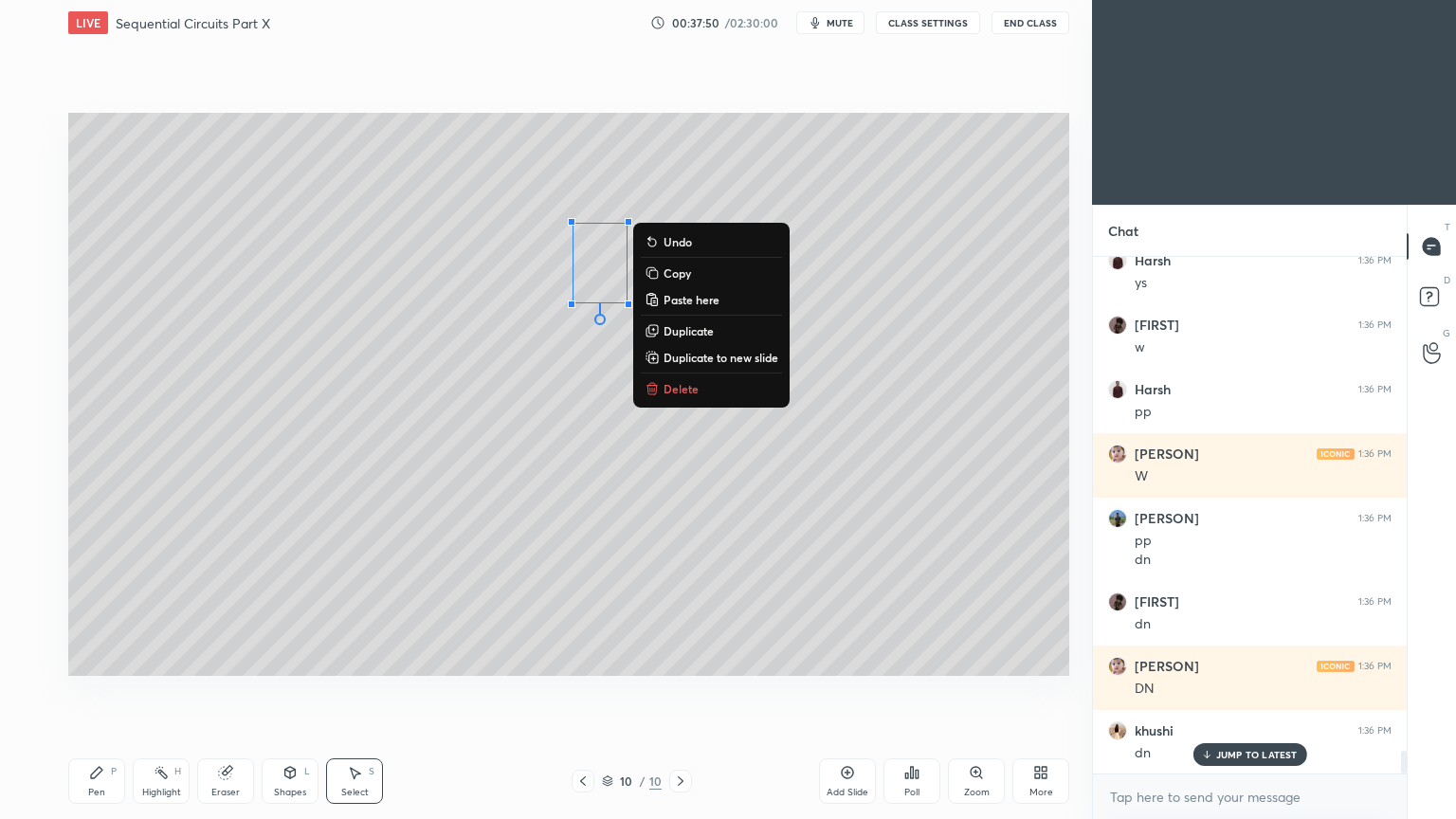 click on "0 ° Undo Copy Paste here Duplicate Duplicate to new slide Delete" at bounding box center [569, 394] 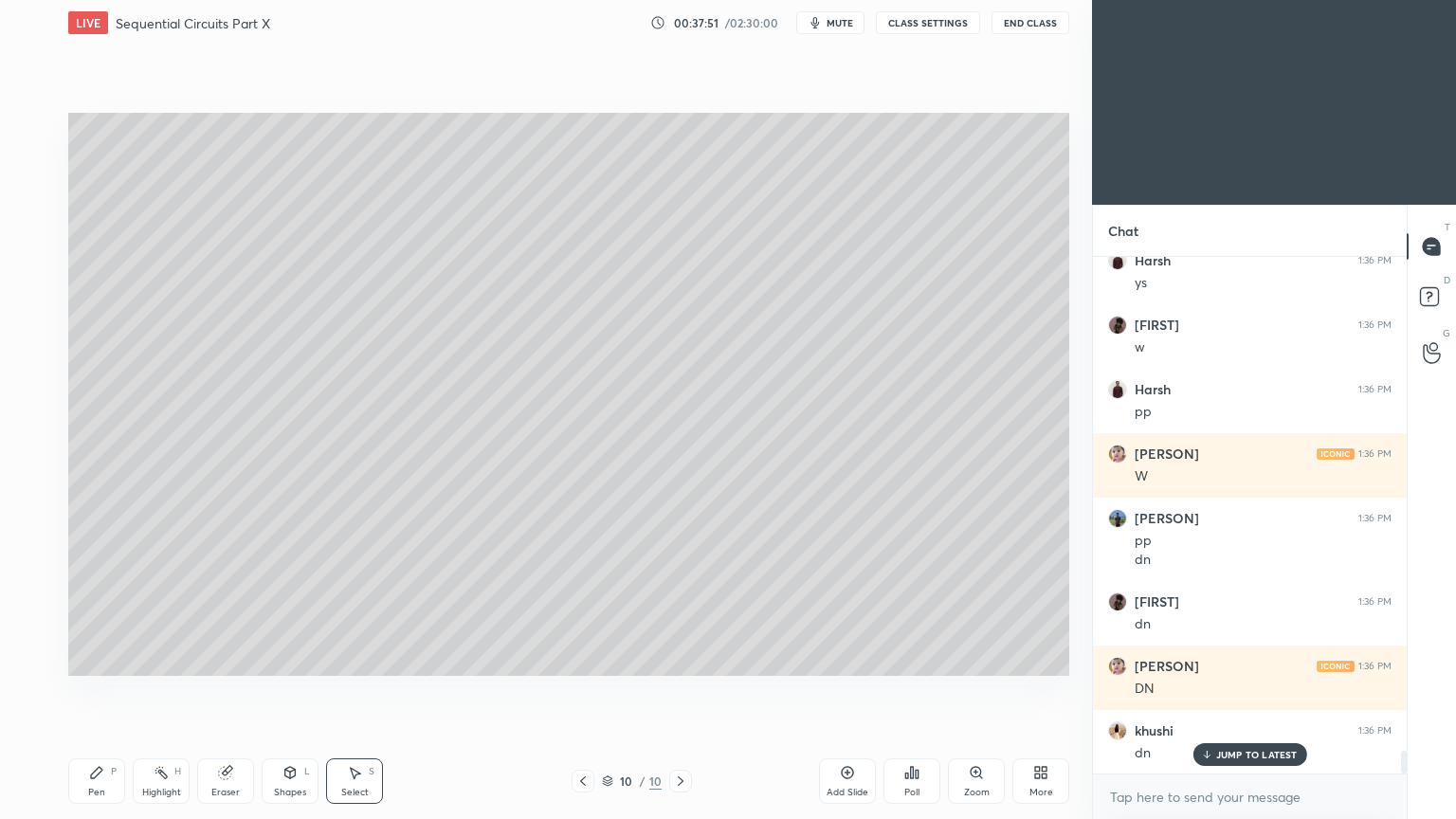 click on "Shapes L" at bounding box center [290, 781] 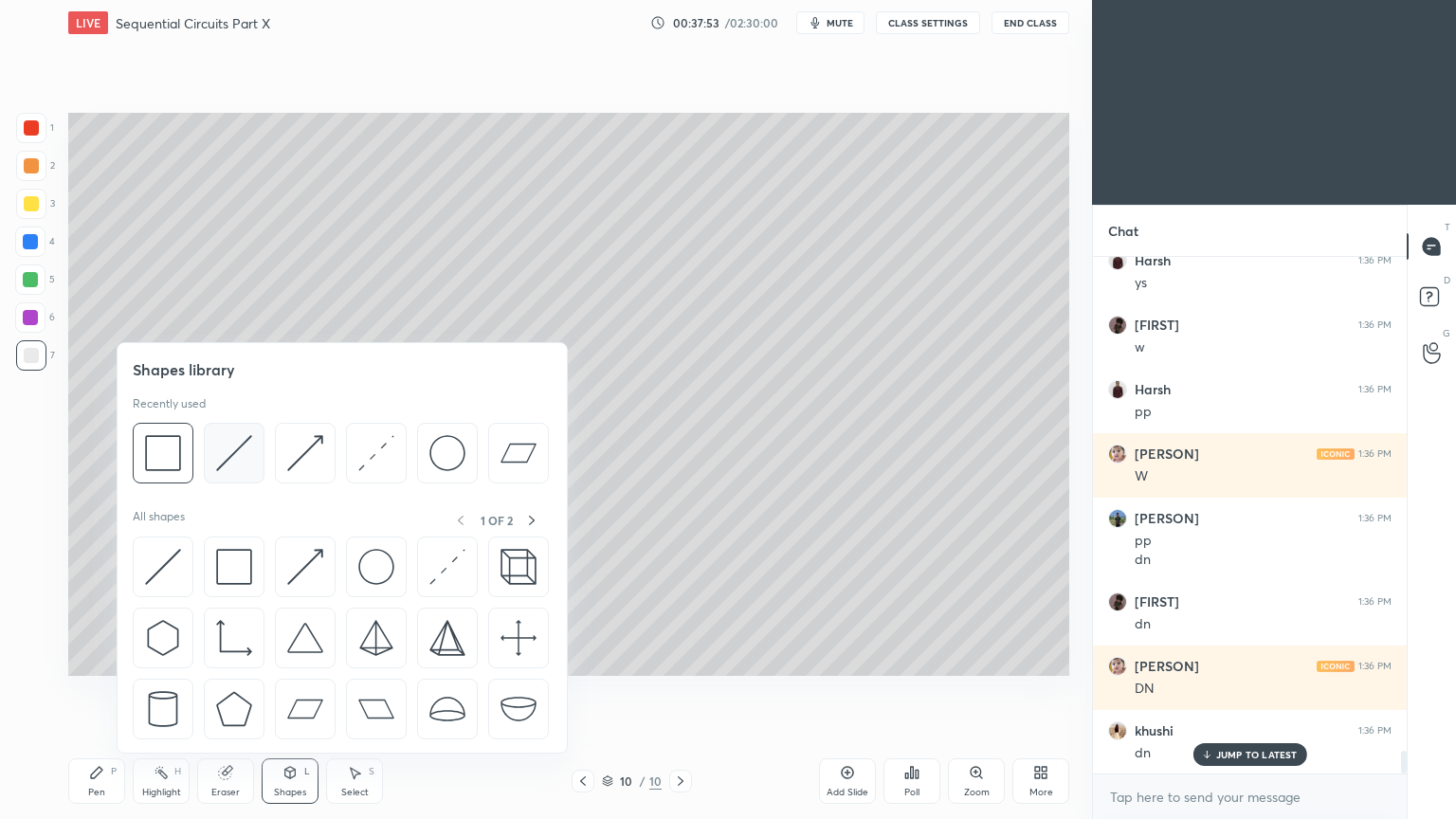 click at bounding box center [234, 453] 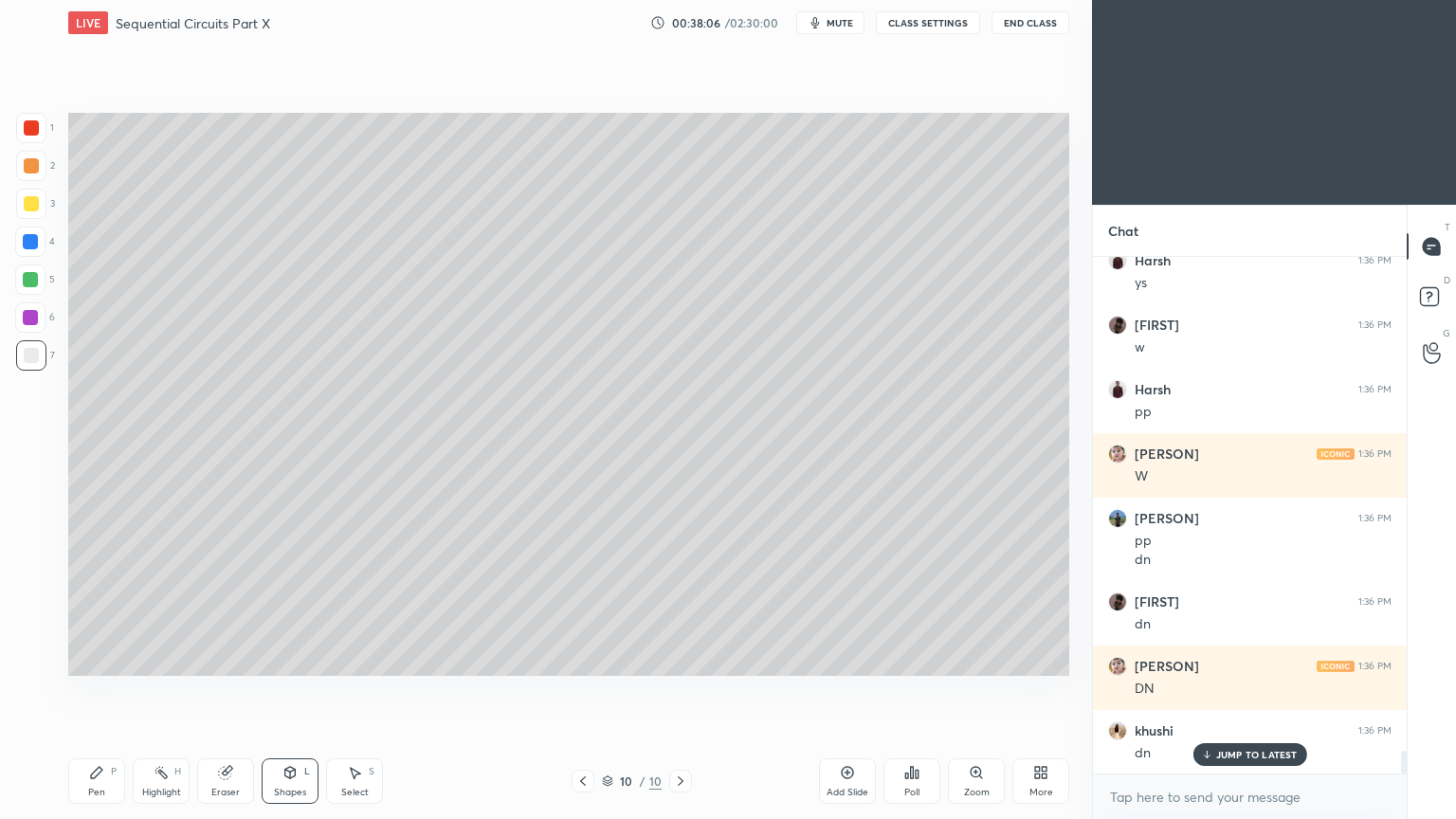 click on "Shapes L" at bounding box center (290, 781) 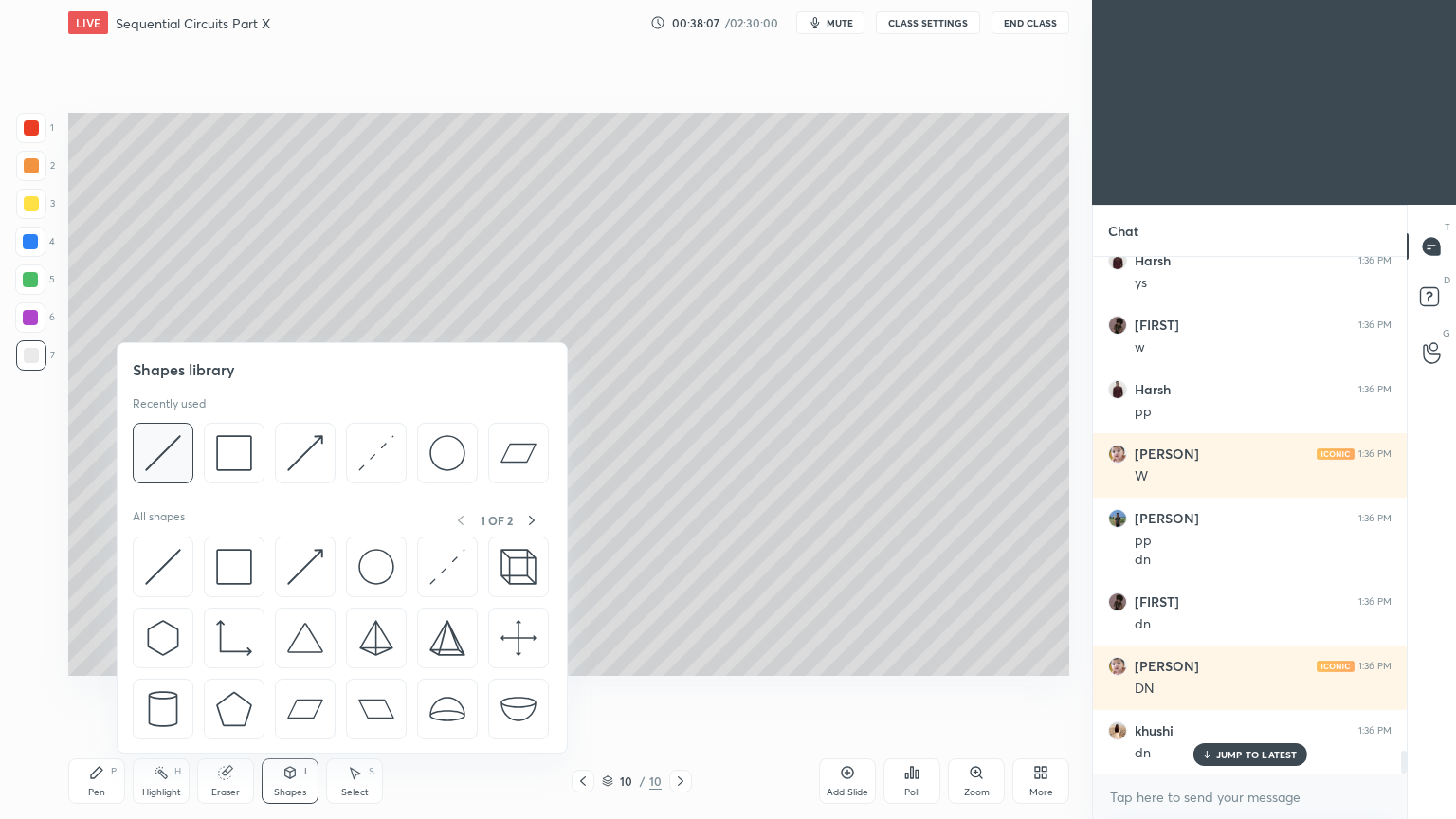 click at bounding box center [163, 453] 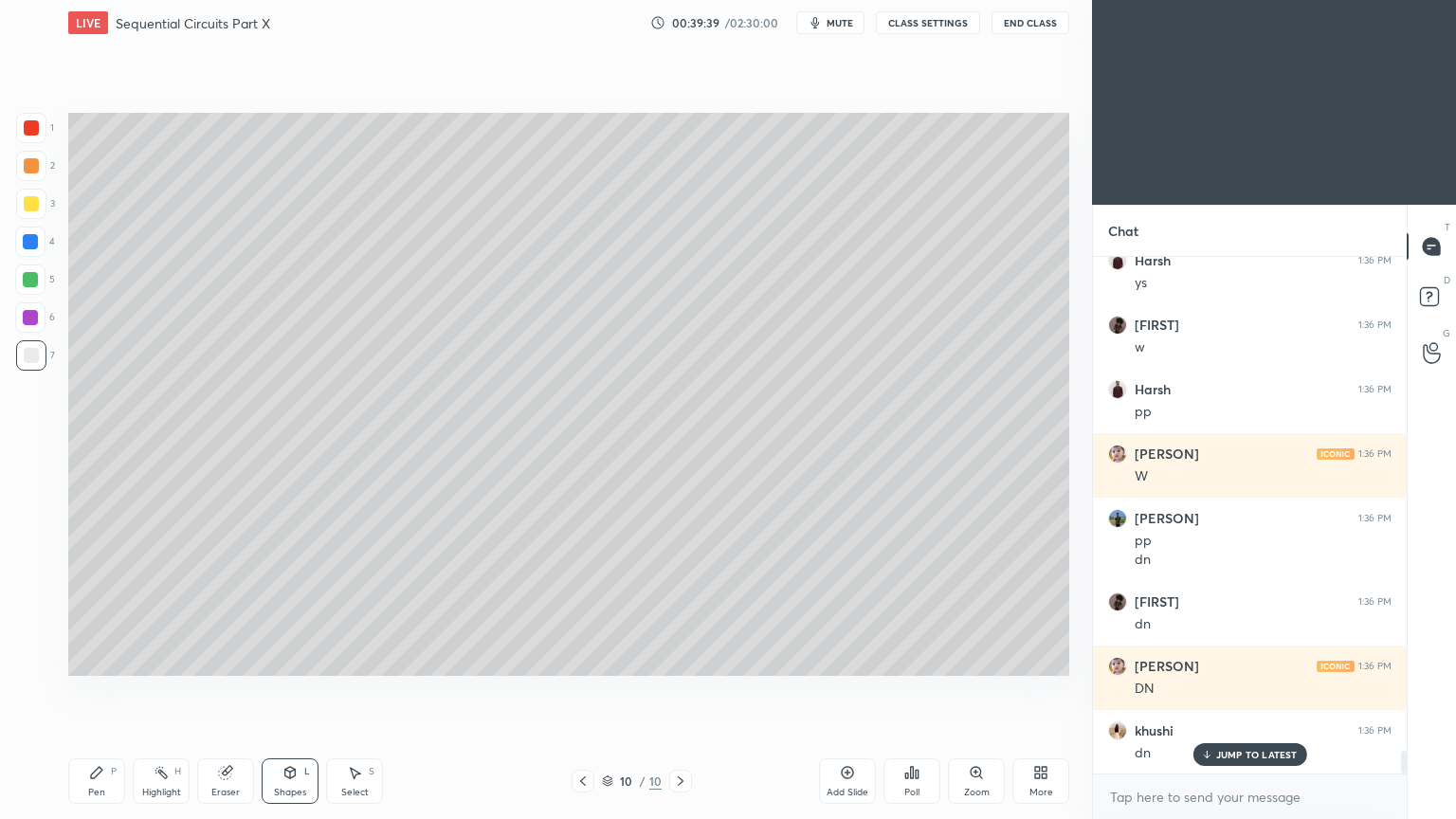 click on "Pen" at bounding box center (97, 792) 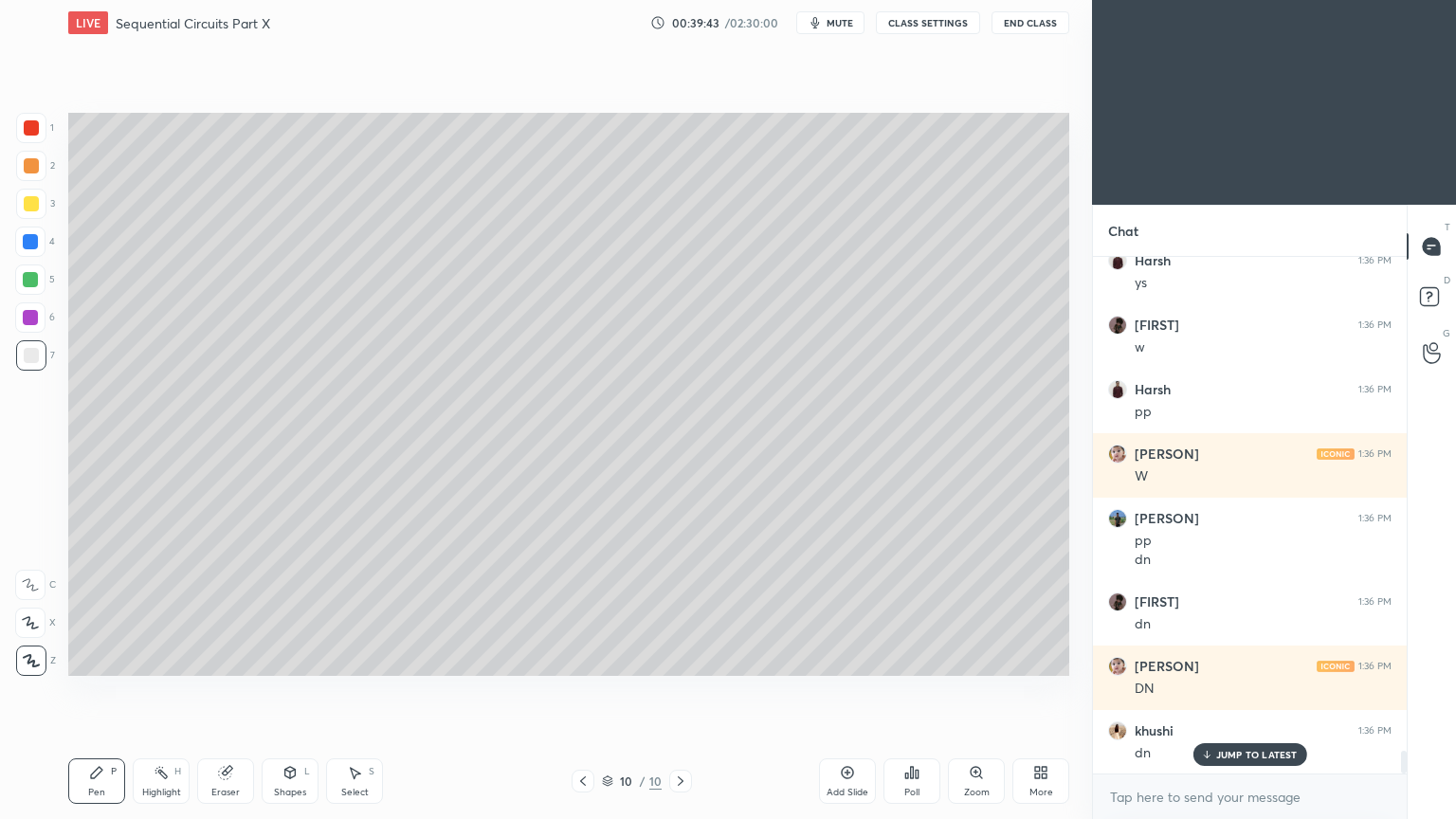 click at bounding box center (31, 204) 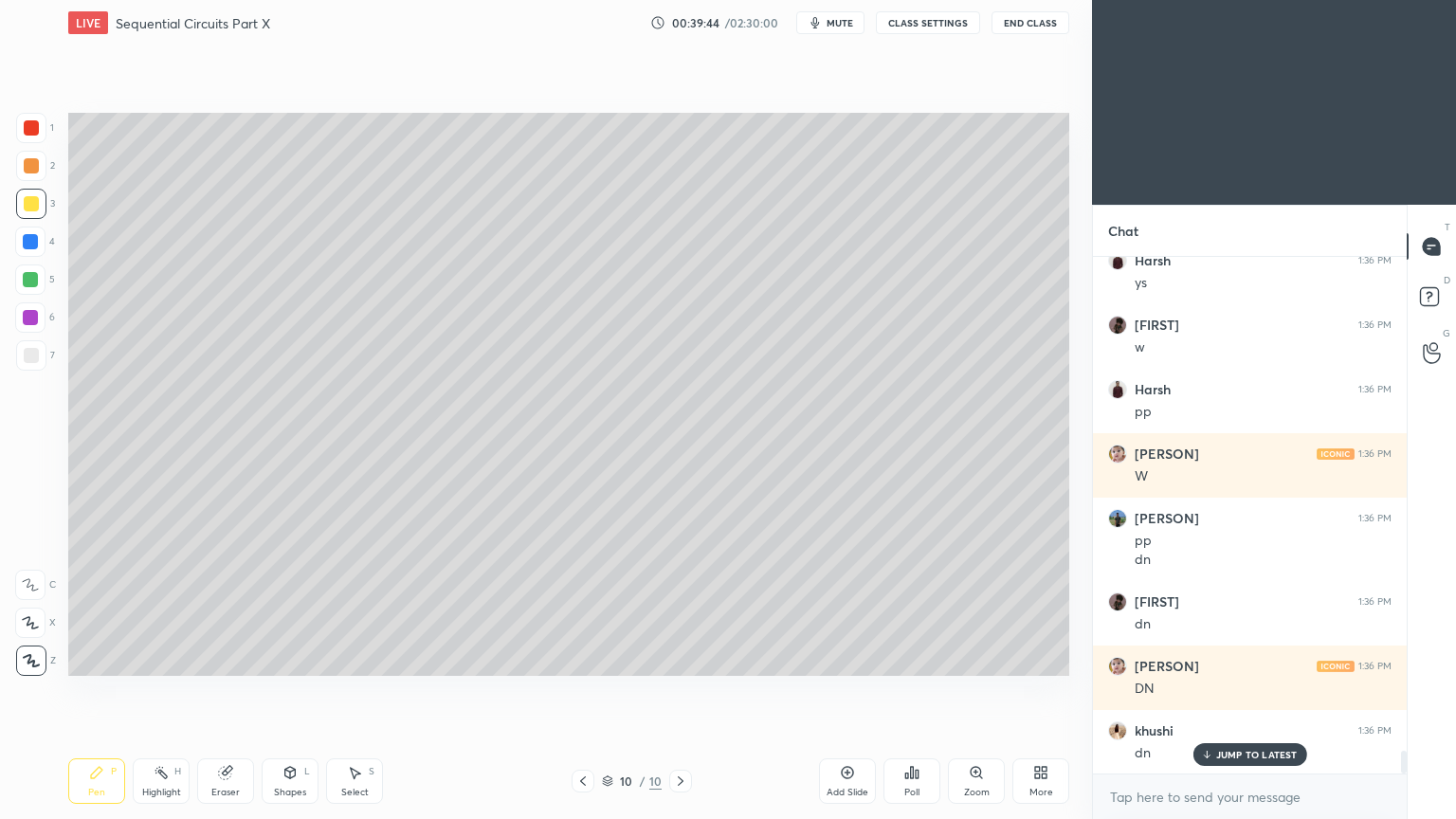 click at bounding box center (31, 355) 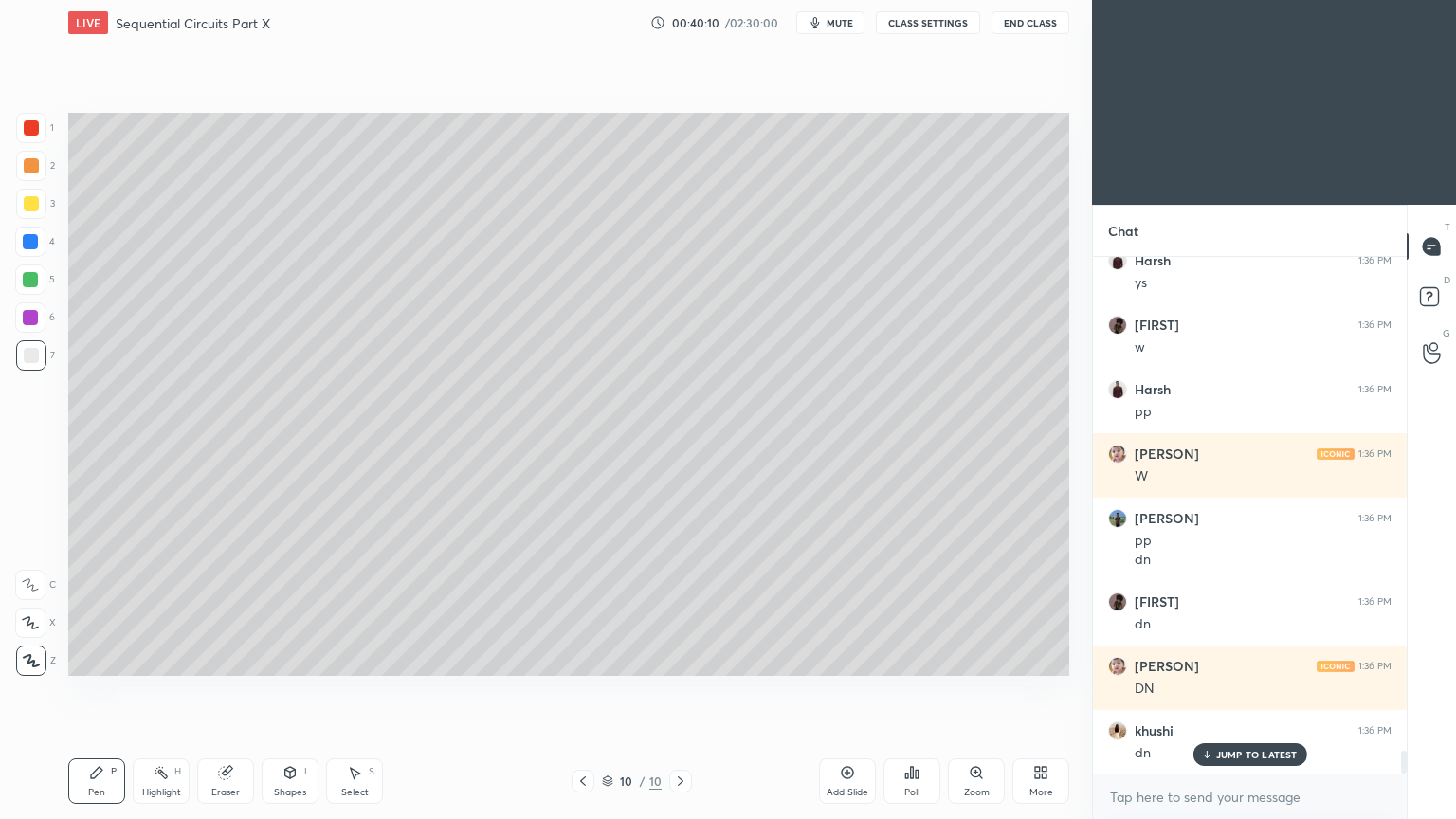 click at bounding box center [30, 280] 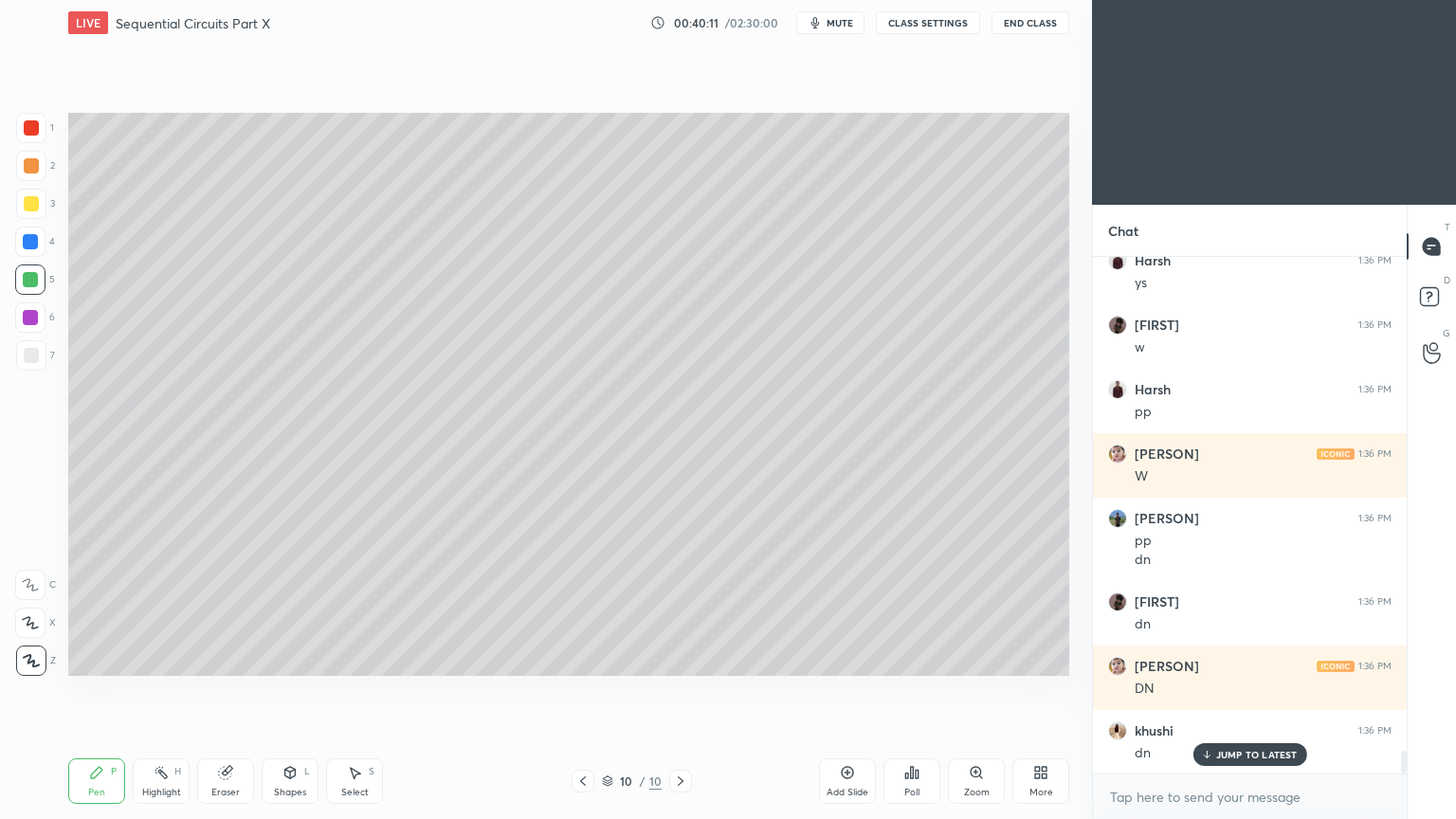 click on "Shapes L" at bounding box center [290, 781] 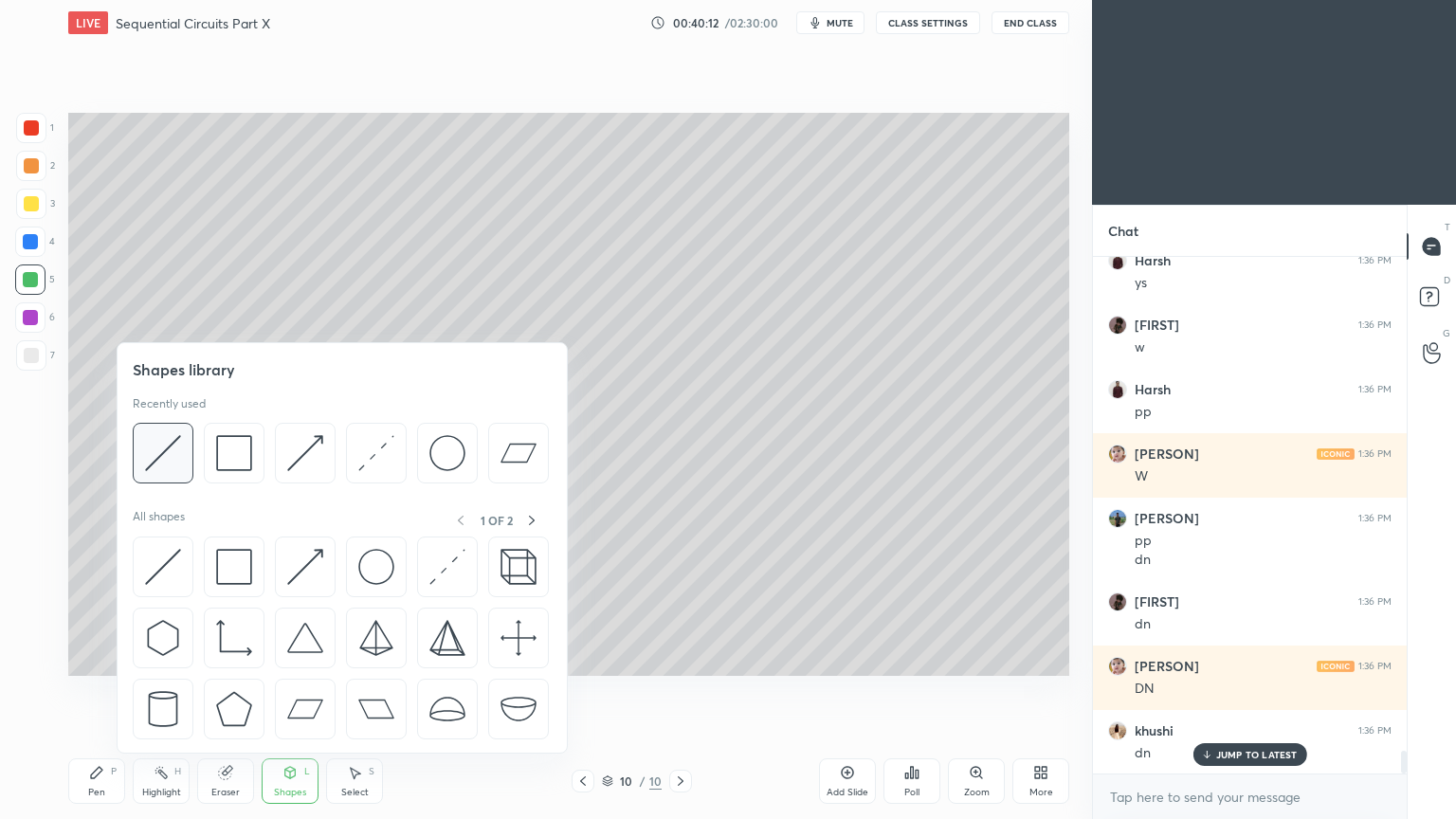 click at bounding box center [163, 453] 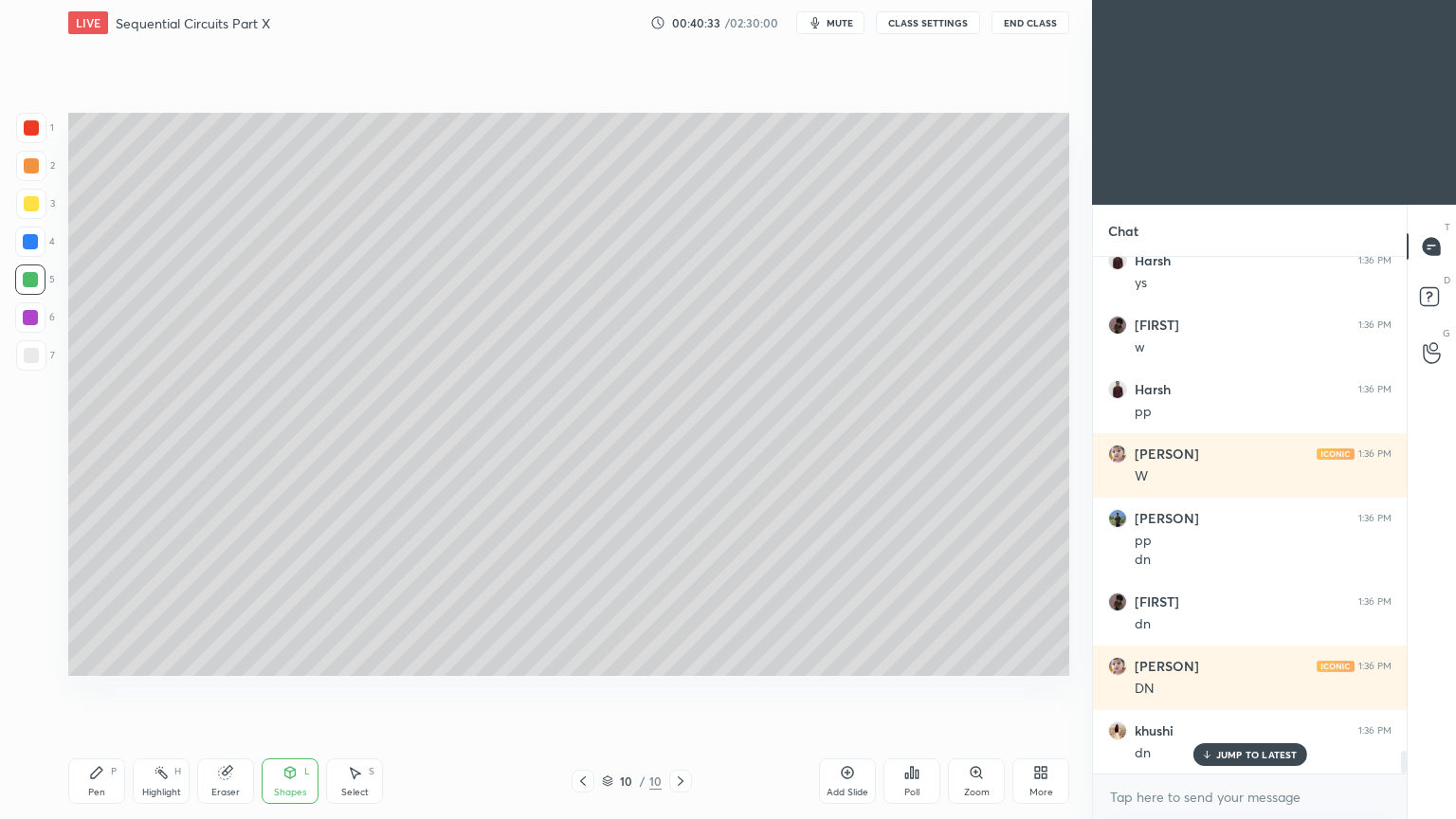 click on "Pen" at bounding box center [97, 792] 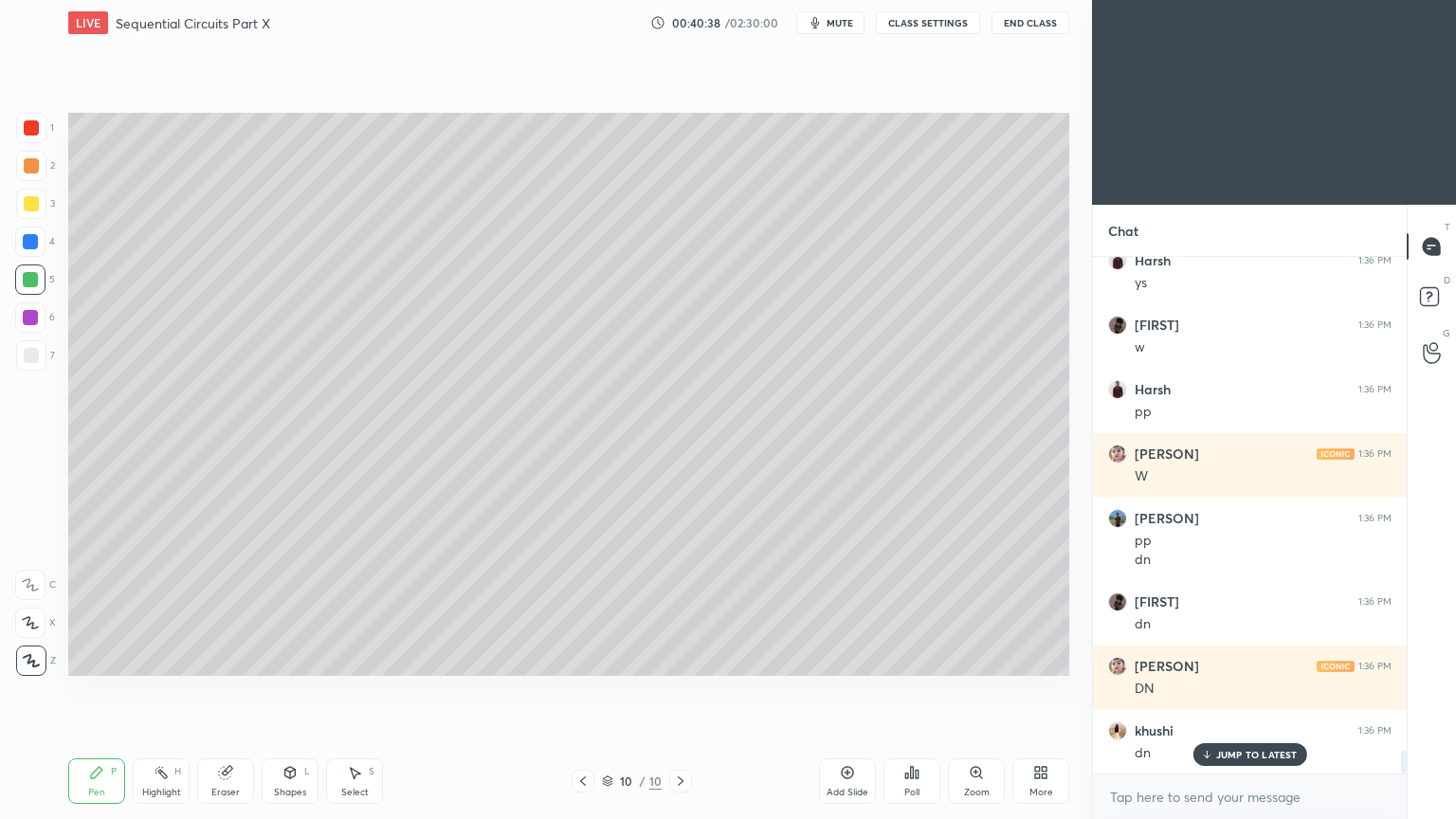click 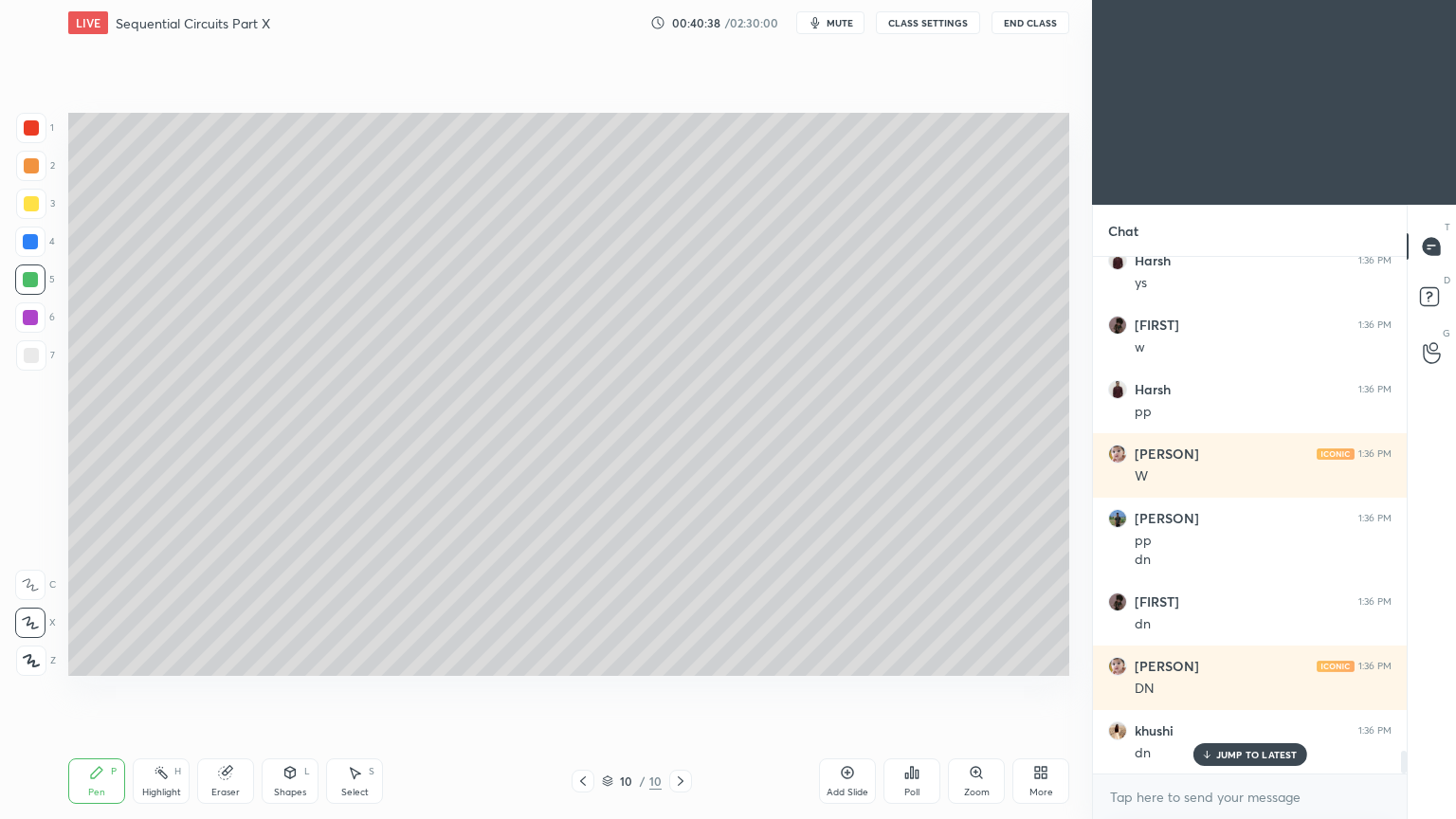 click at bounding box center [31, 355] 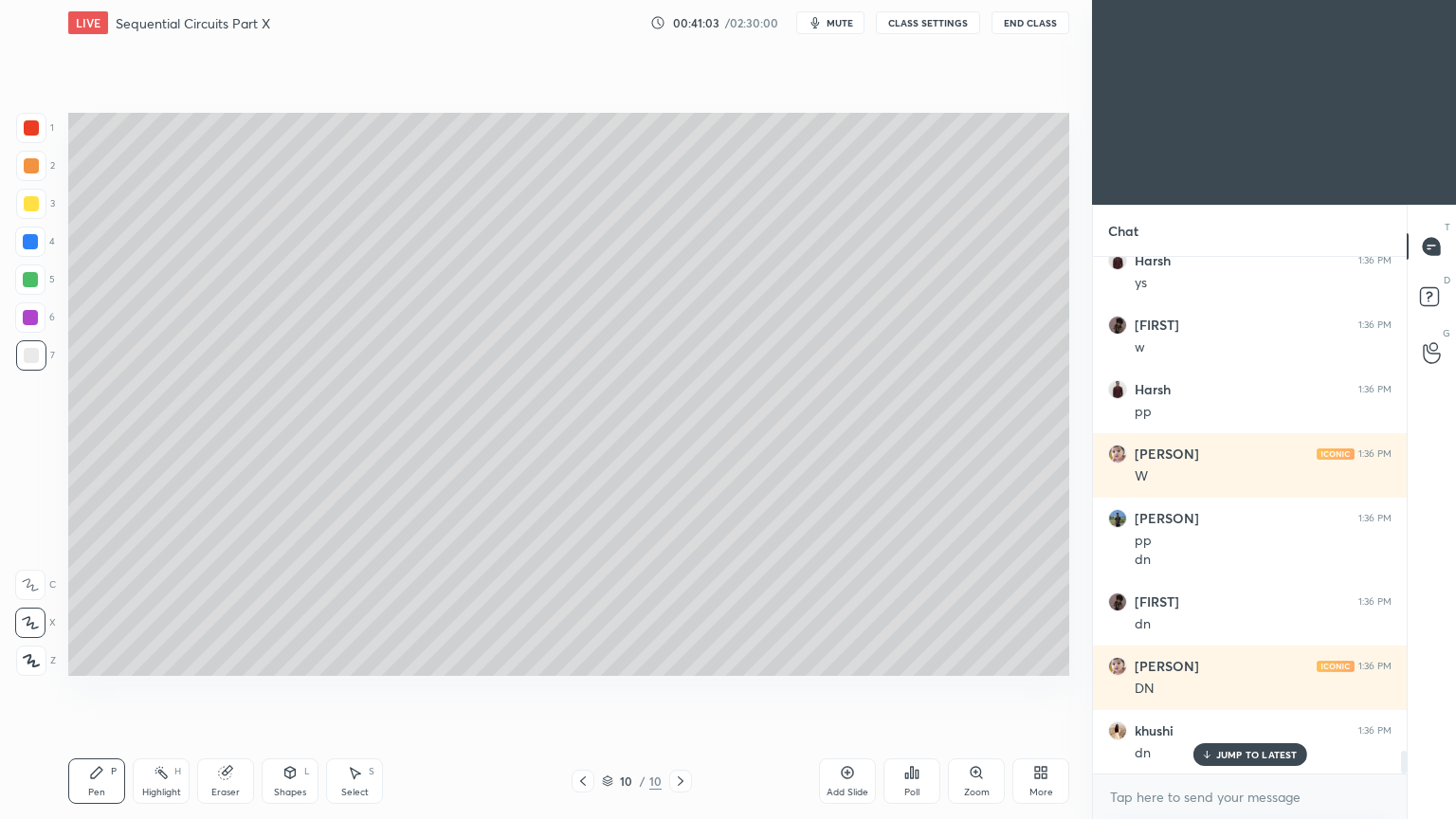 click on "Highlight" at bounding box center [161, 792] 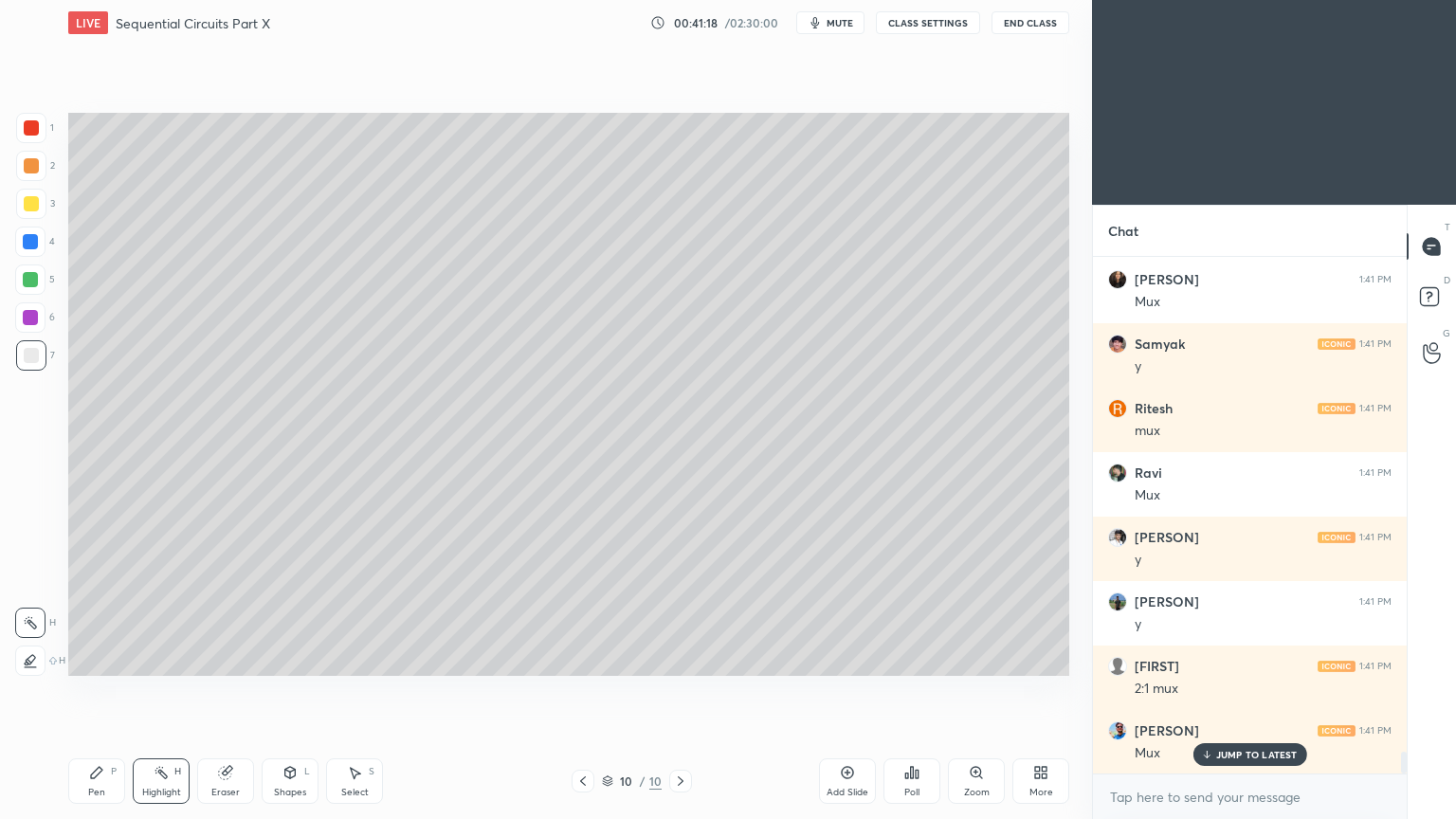 scroll, scrollTop: 12016, scrollLeft: 0, axis: vertical 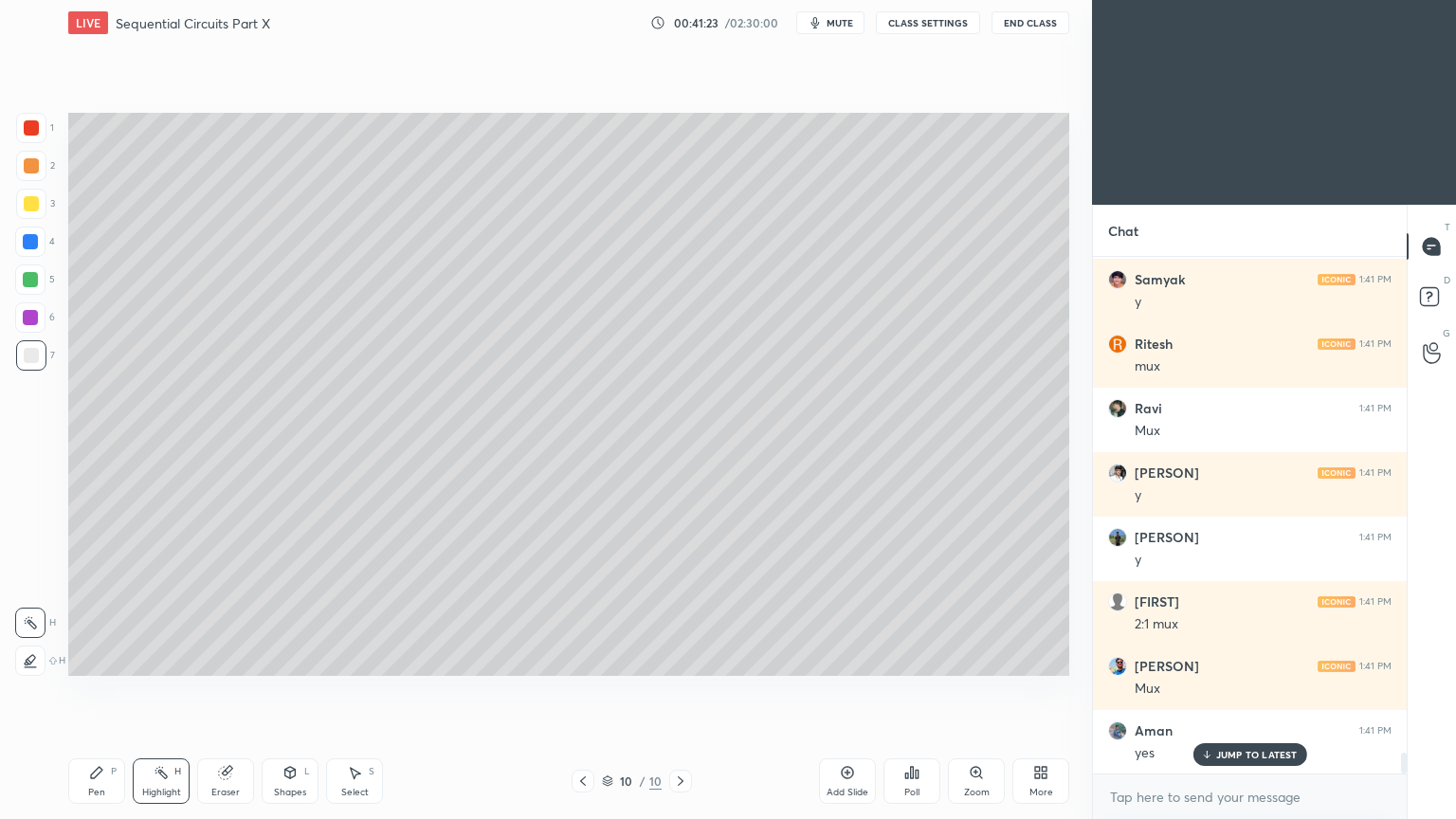 click on "Pen" at bounding box center [97, 792] 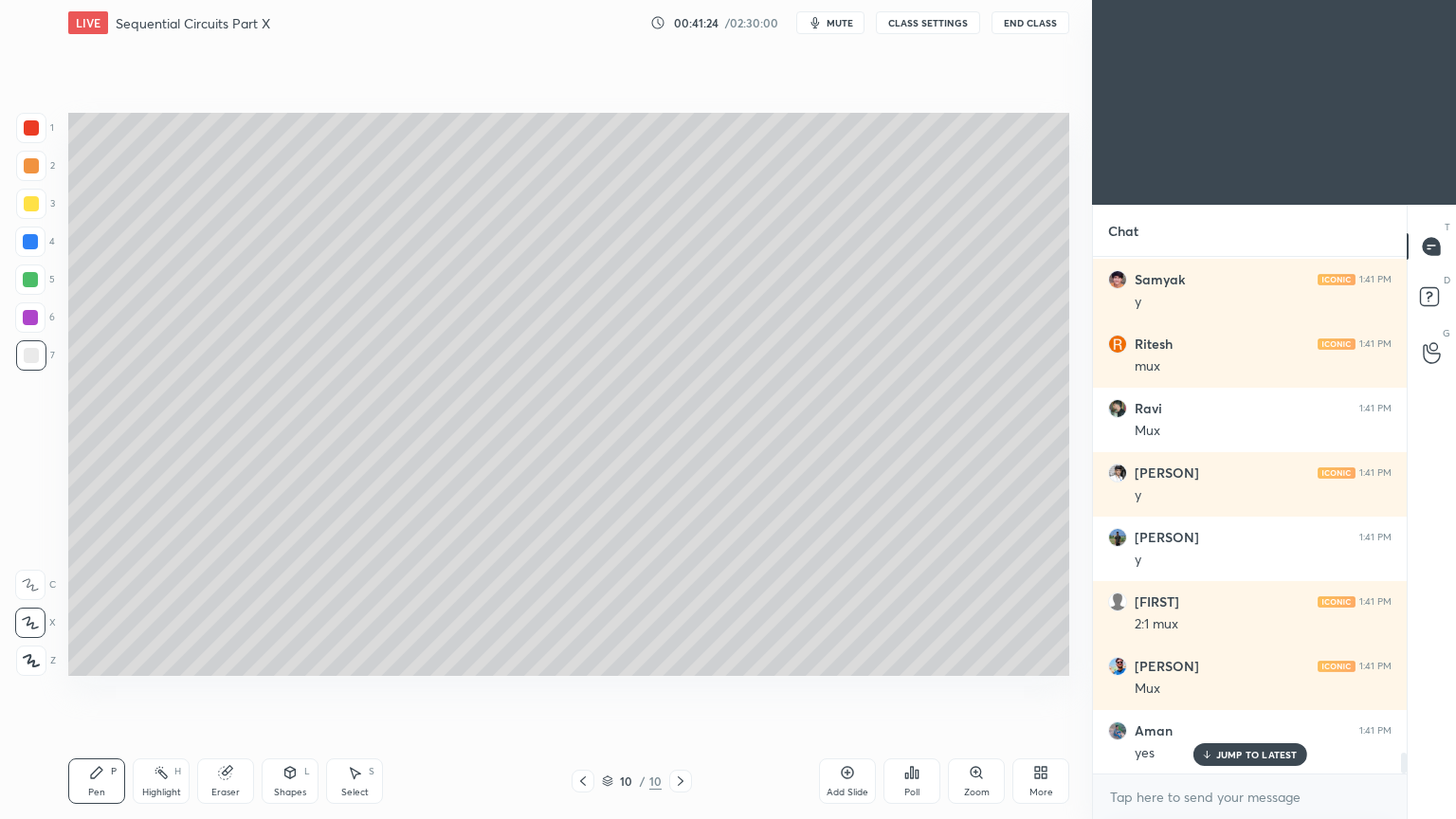 click at bounding box center (31, 355) 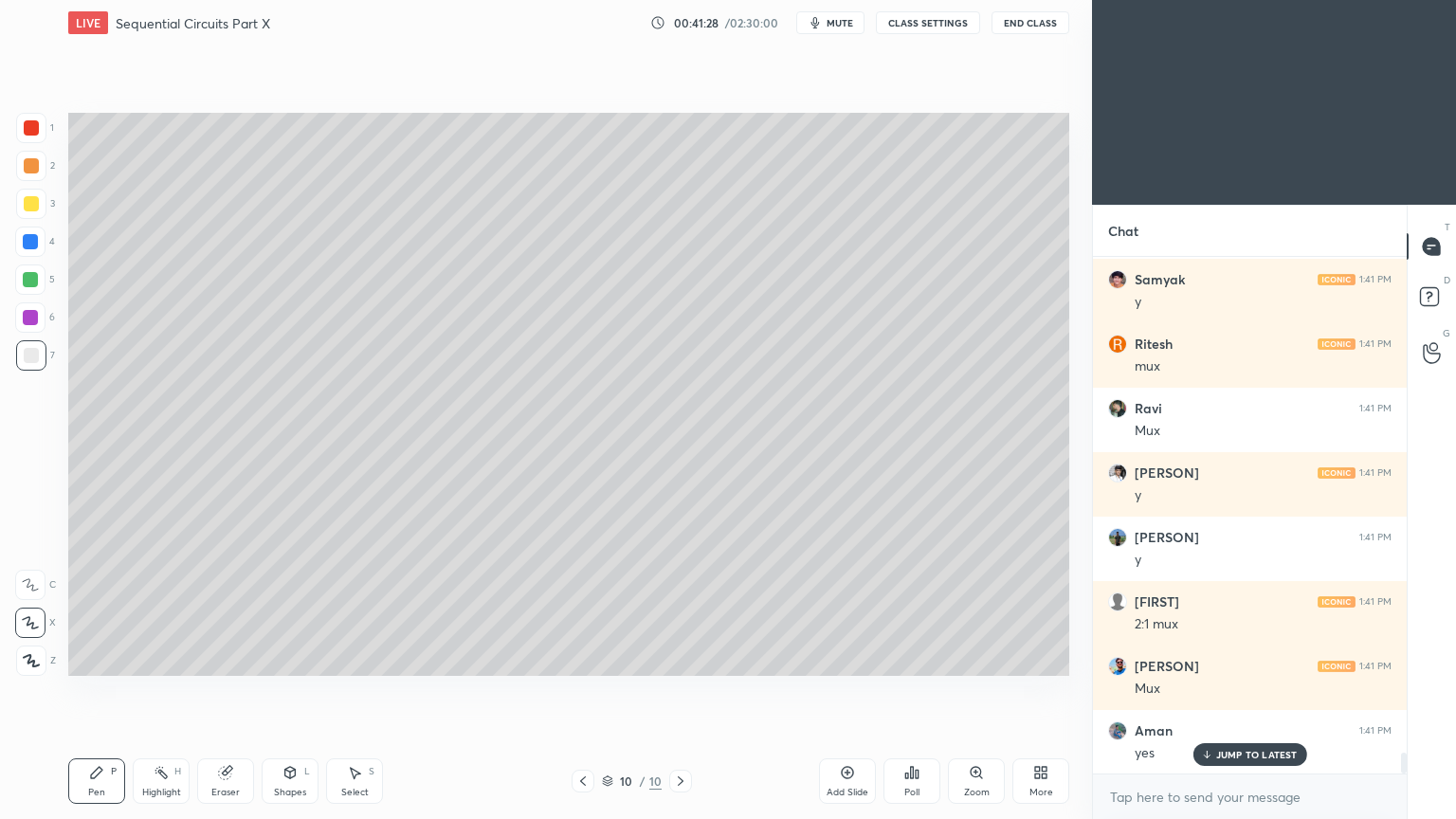 click on "Add Slide" at bounding box center (847, 781) 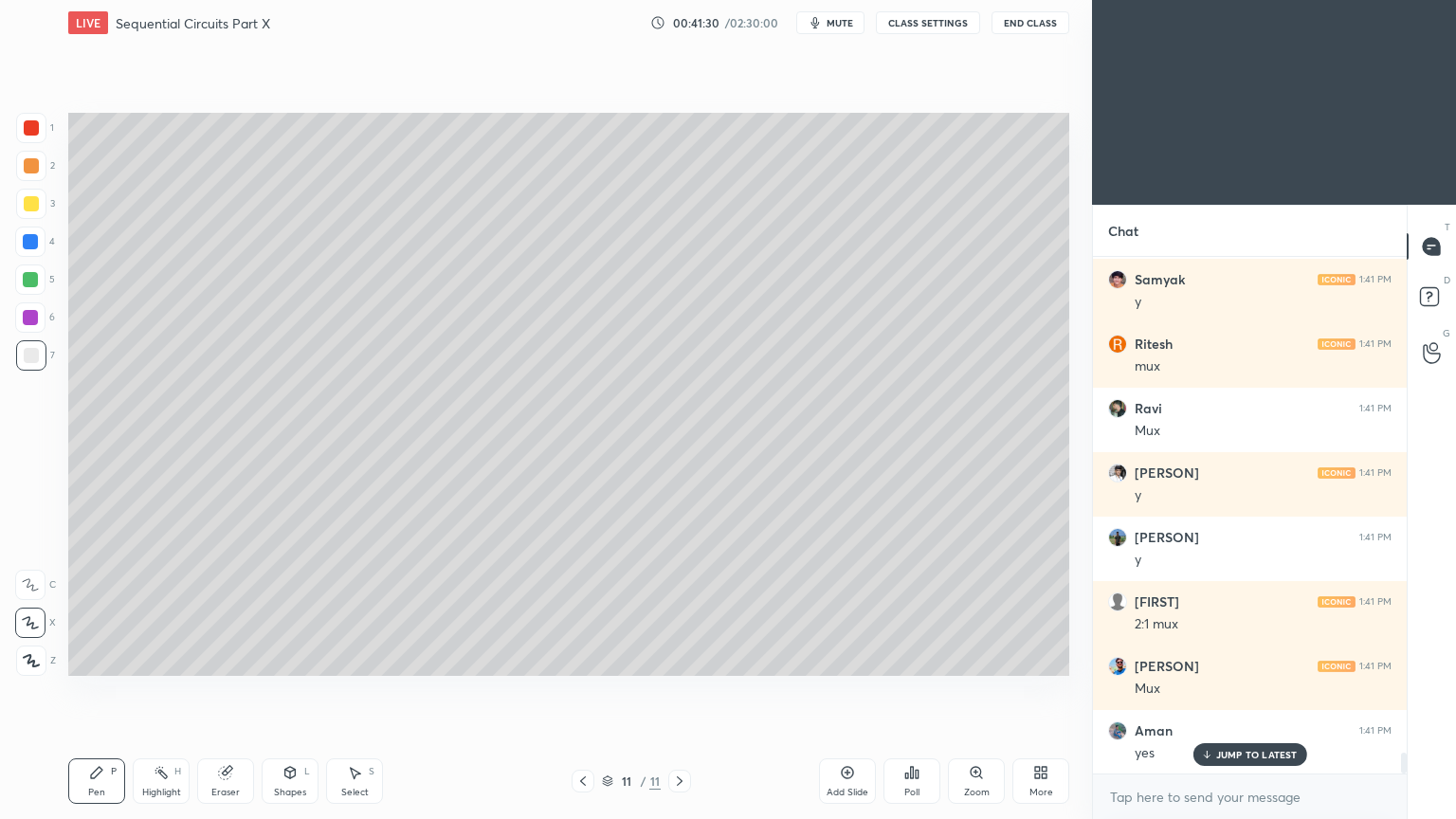 click at bounding box center [31, 166] 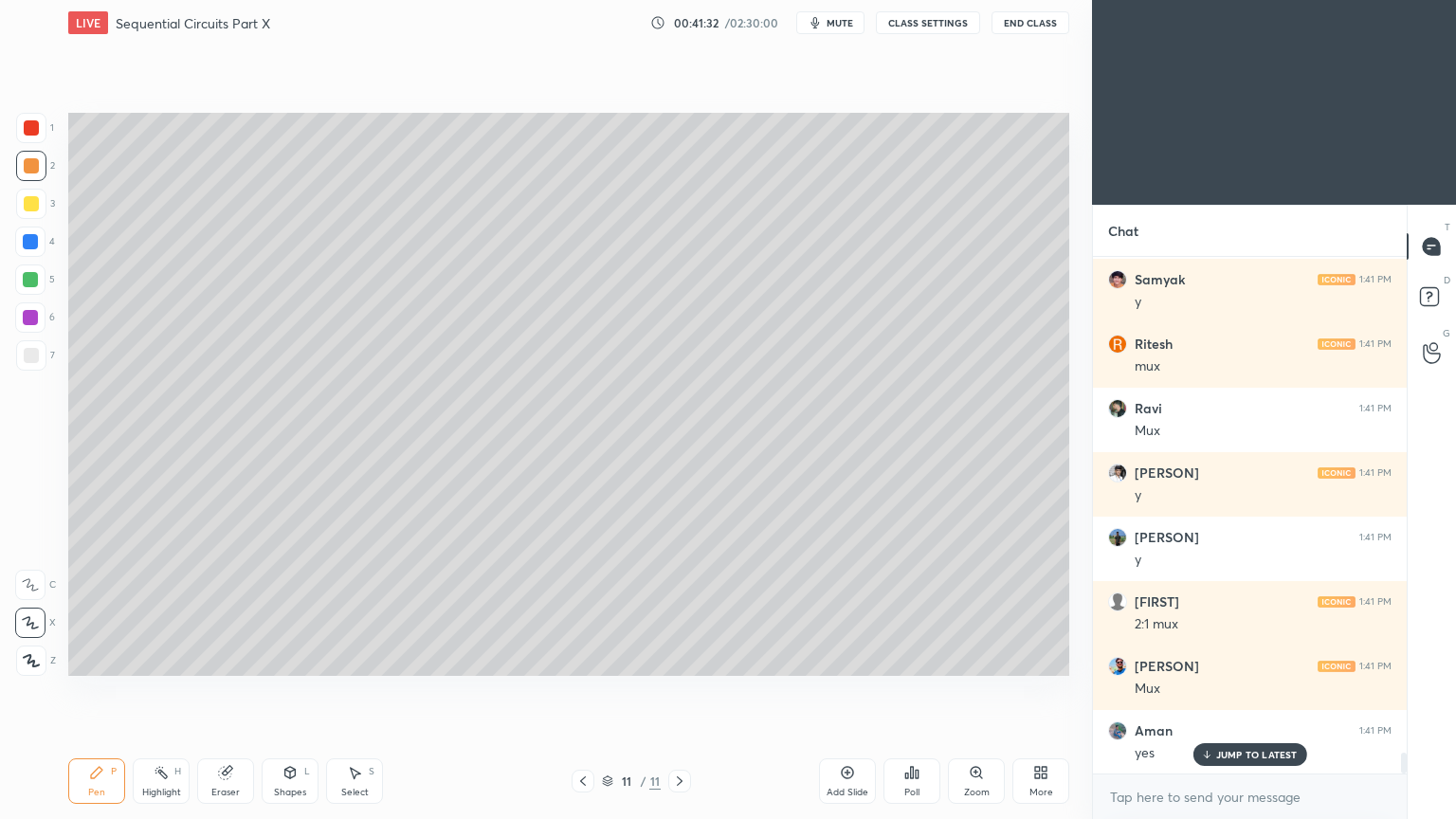 click 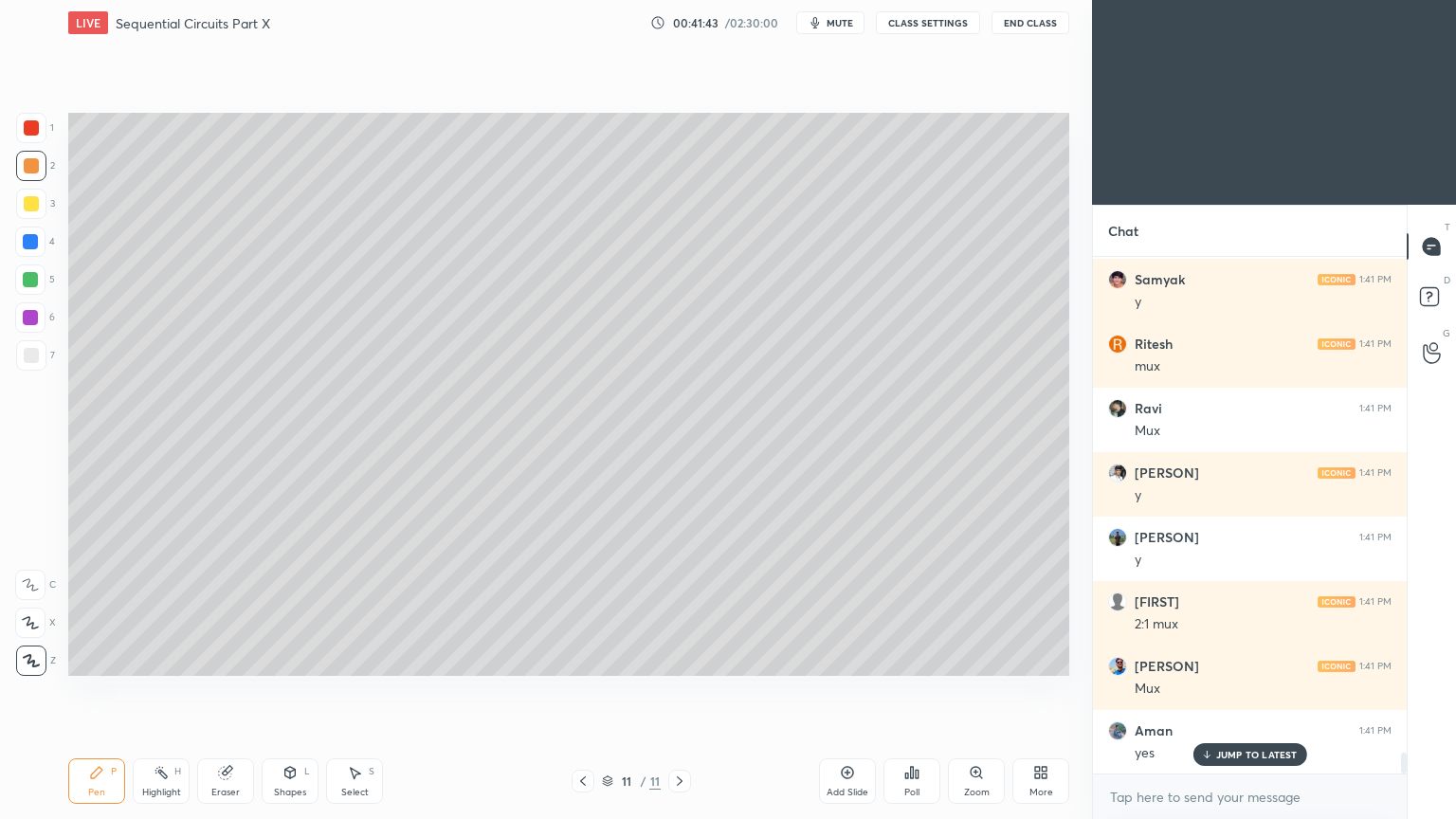 click at bounding box center (31, 204) 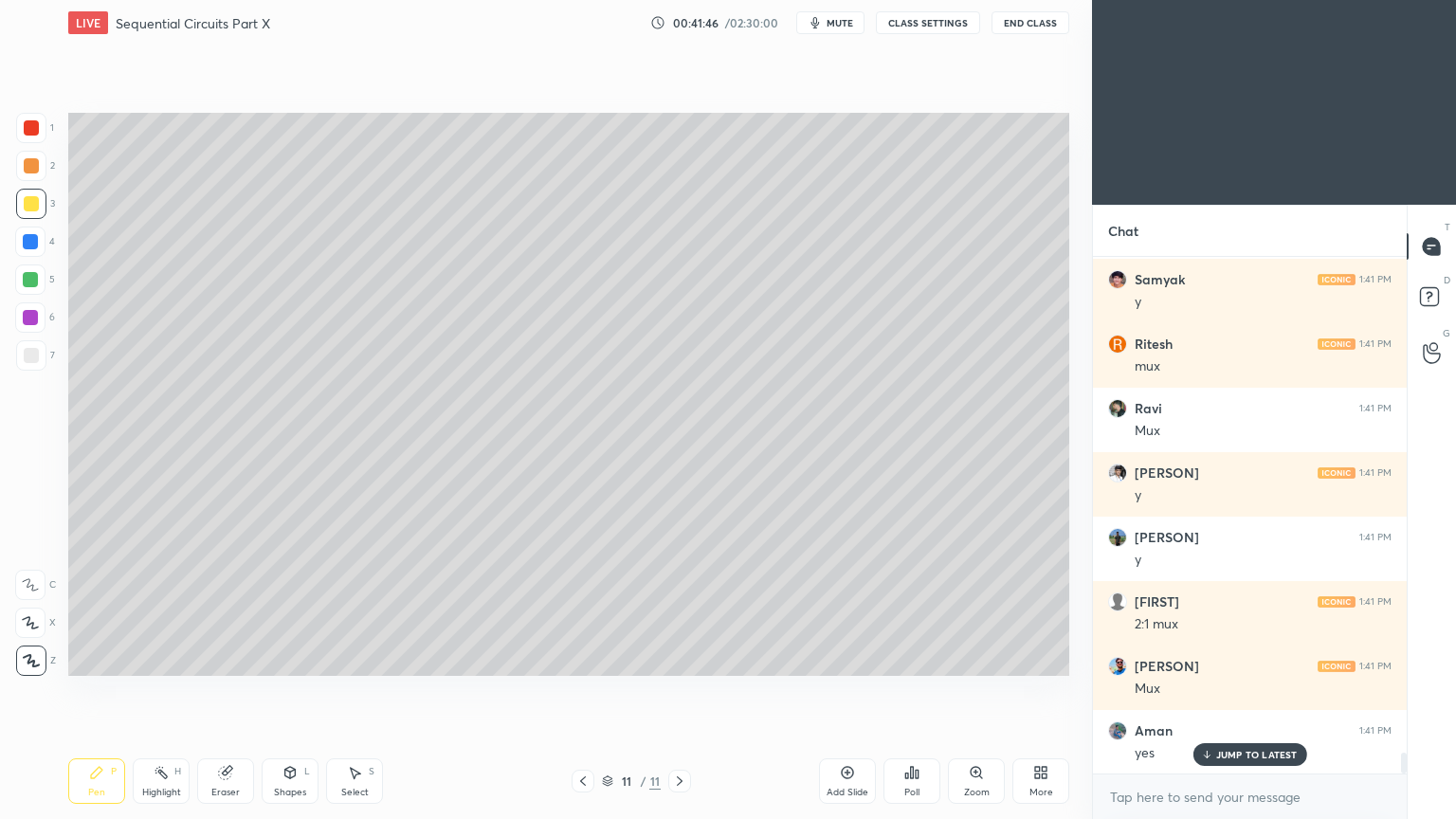 click 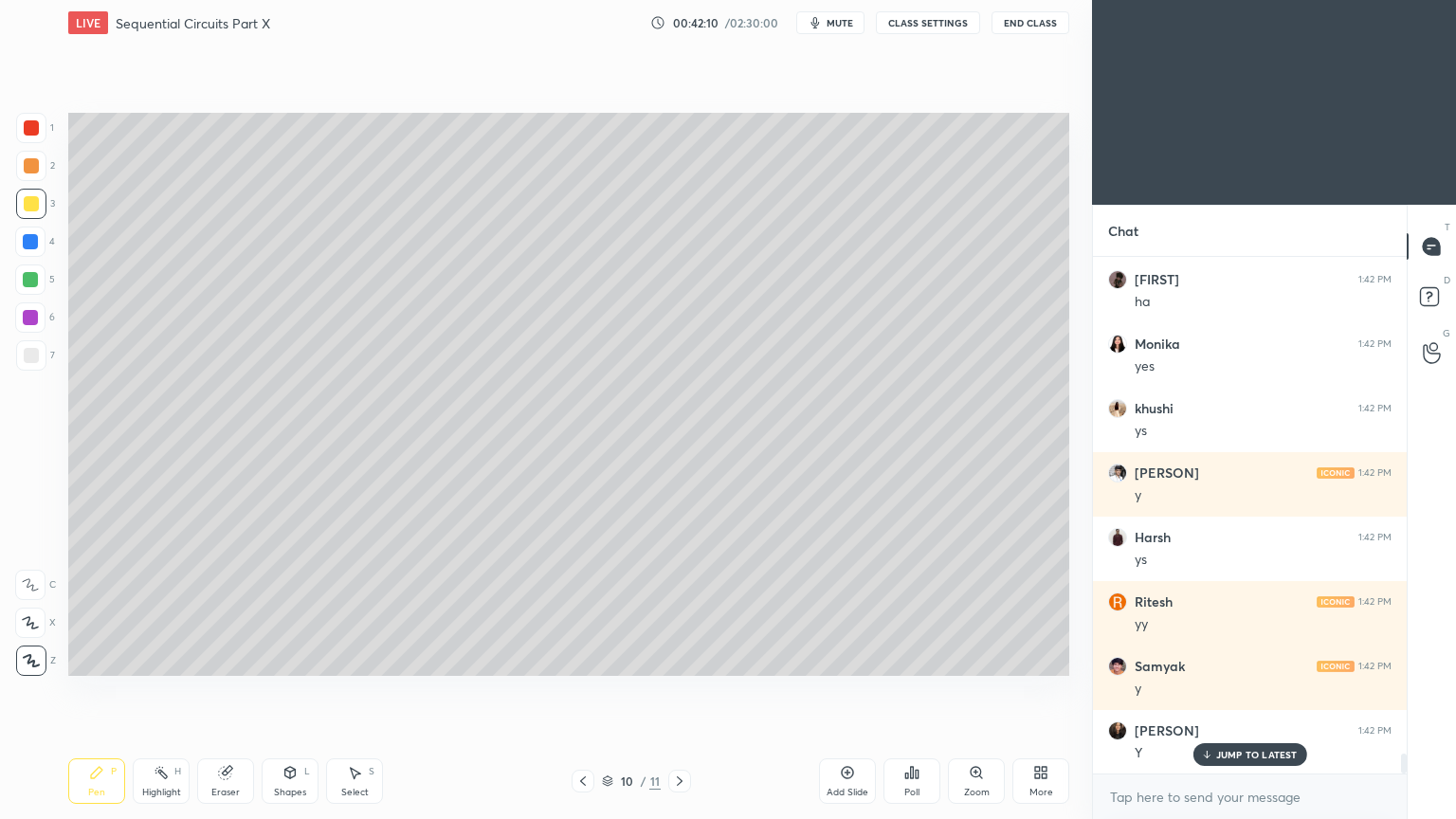 scroll, scrollTop: 12918, scrollLeft: 0, axis: vertical 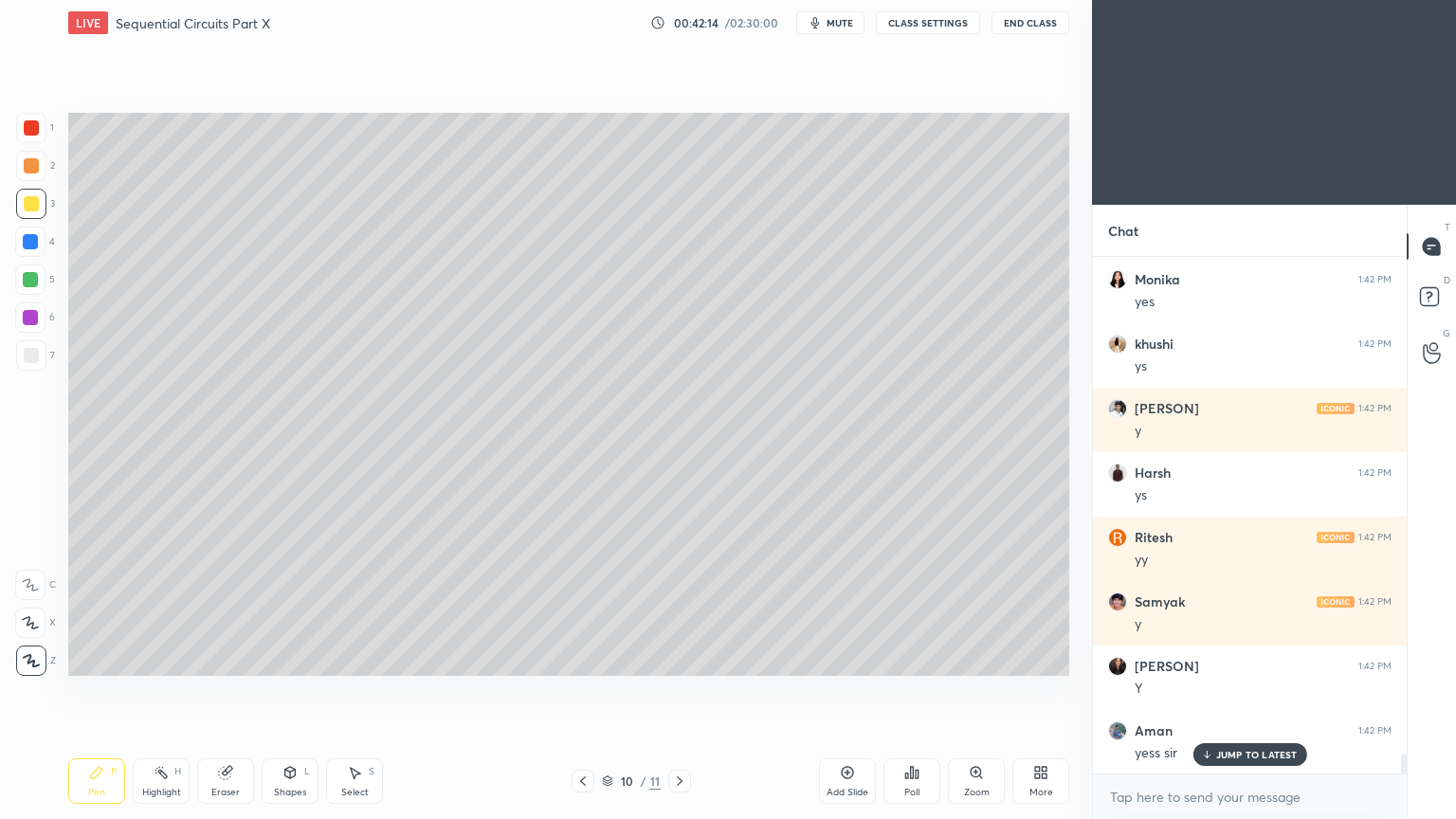 click 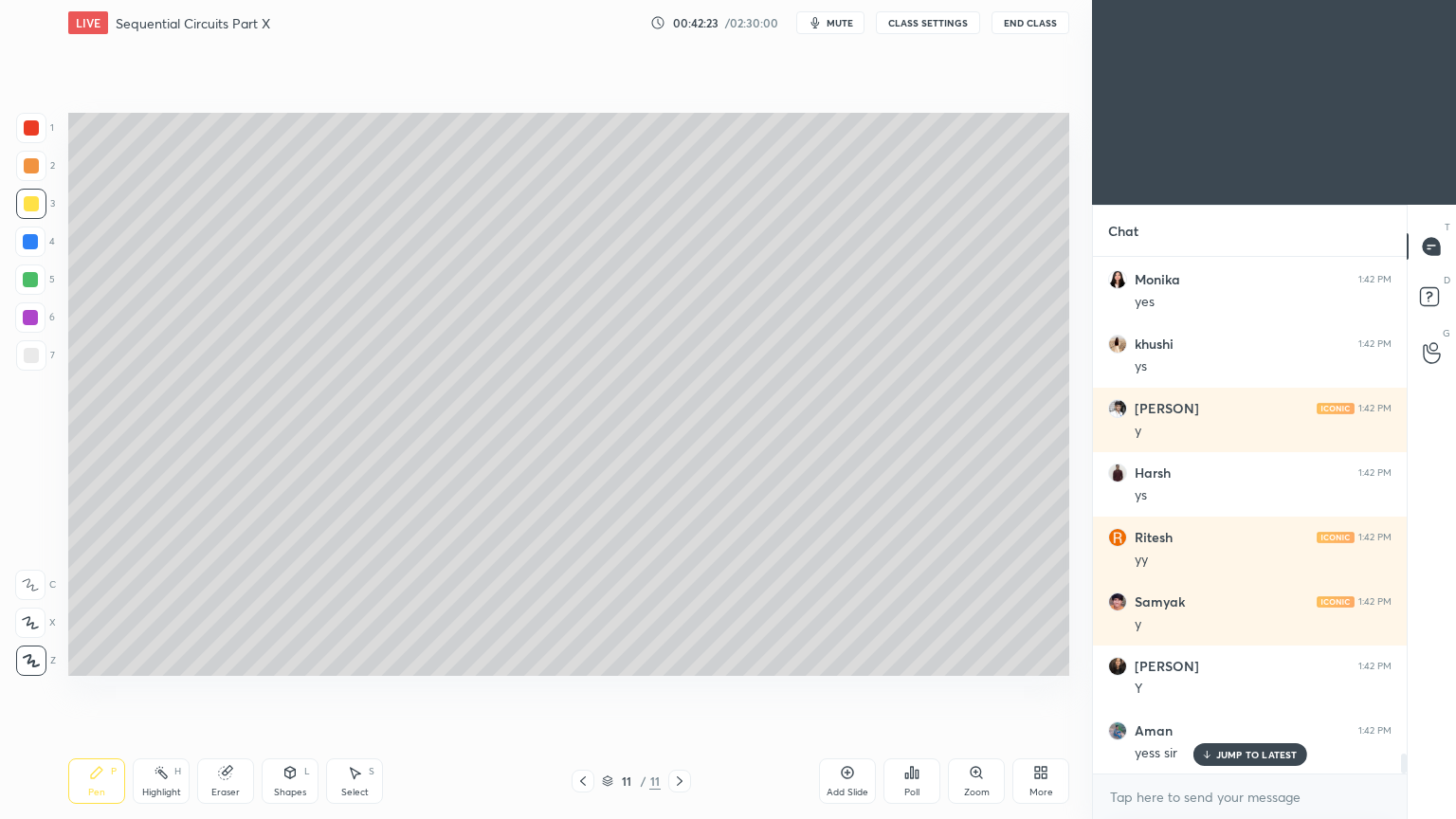 click at bounding box center [31, 355] 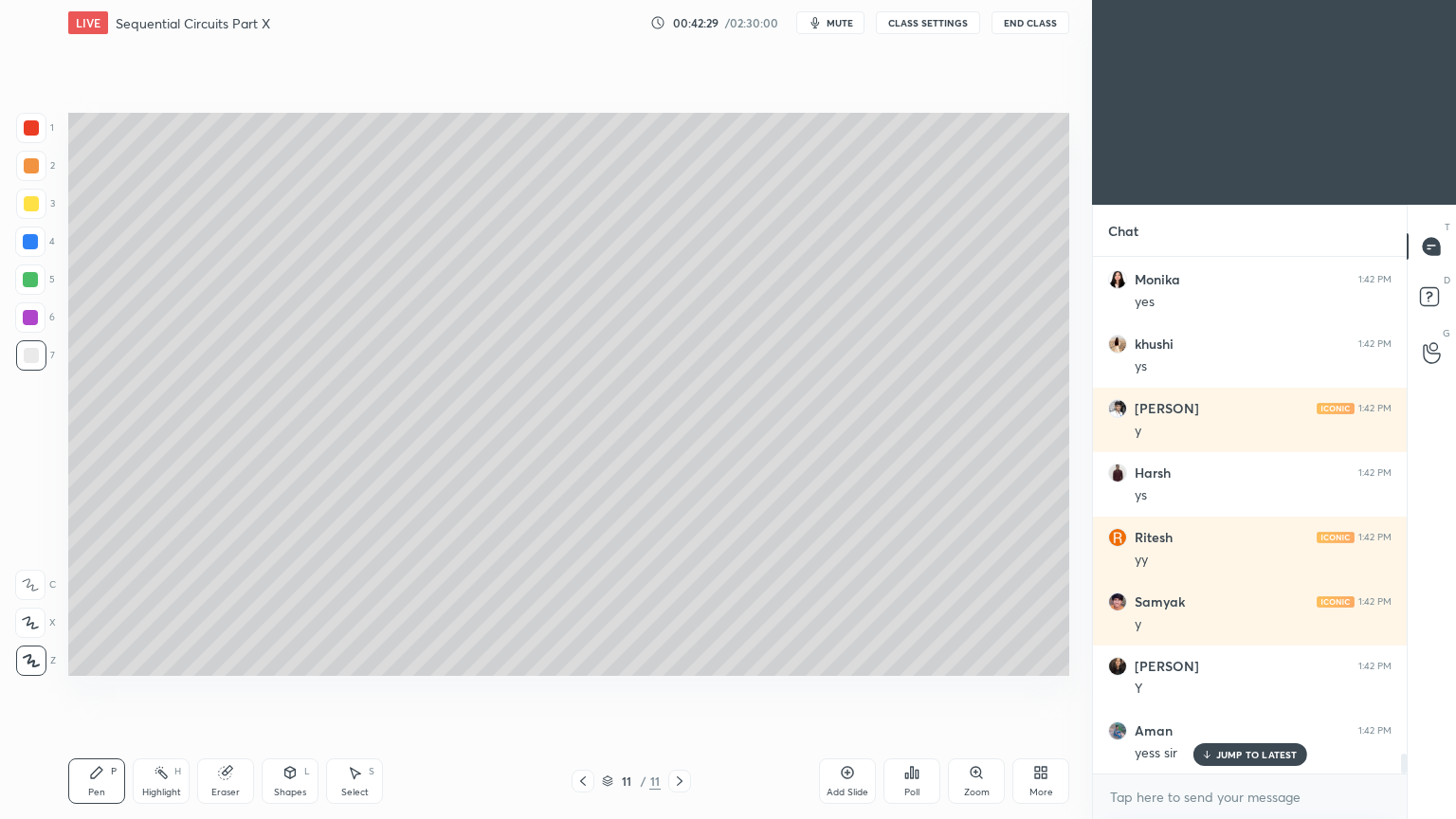click 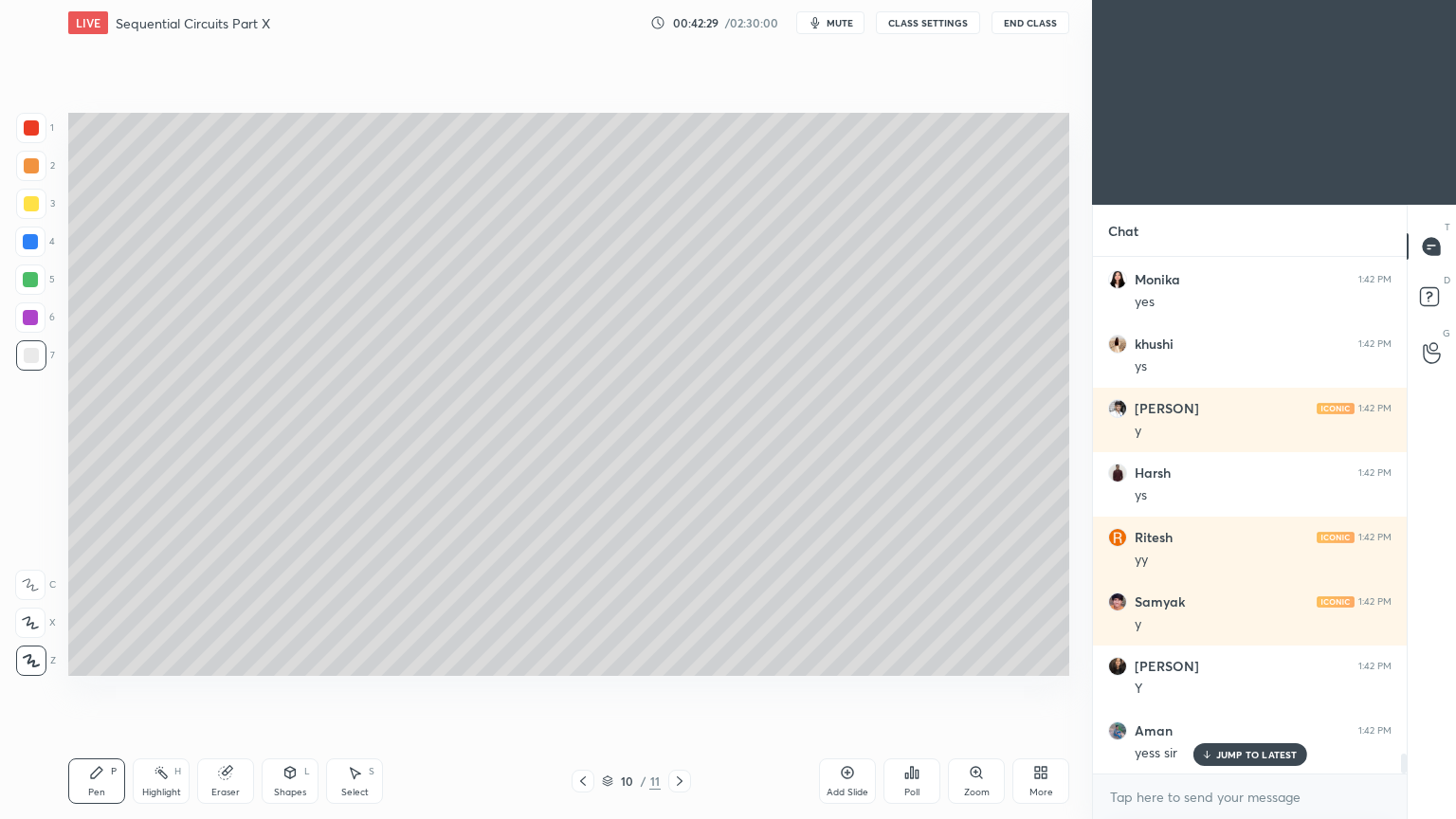 click 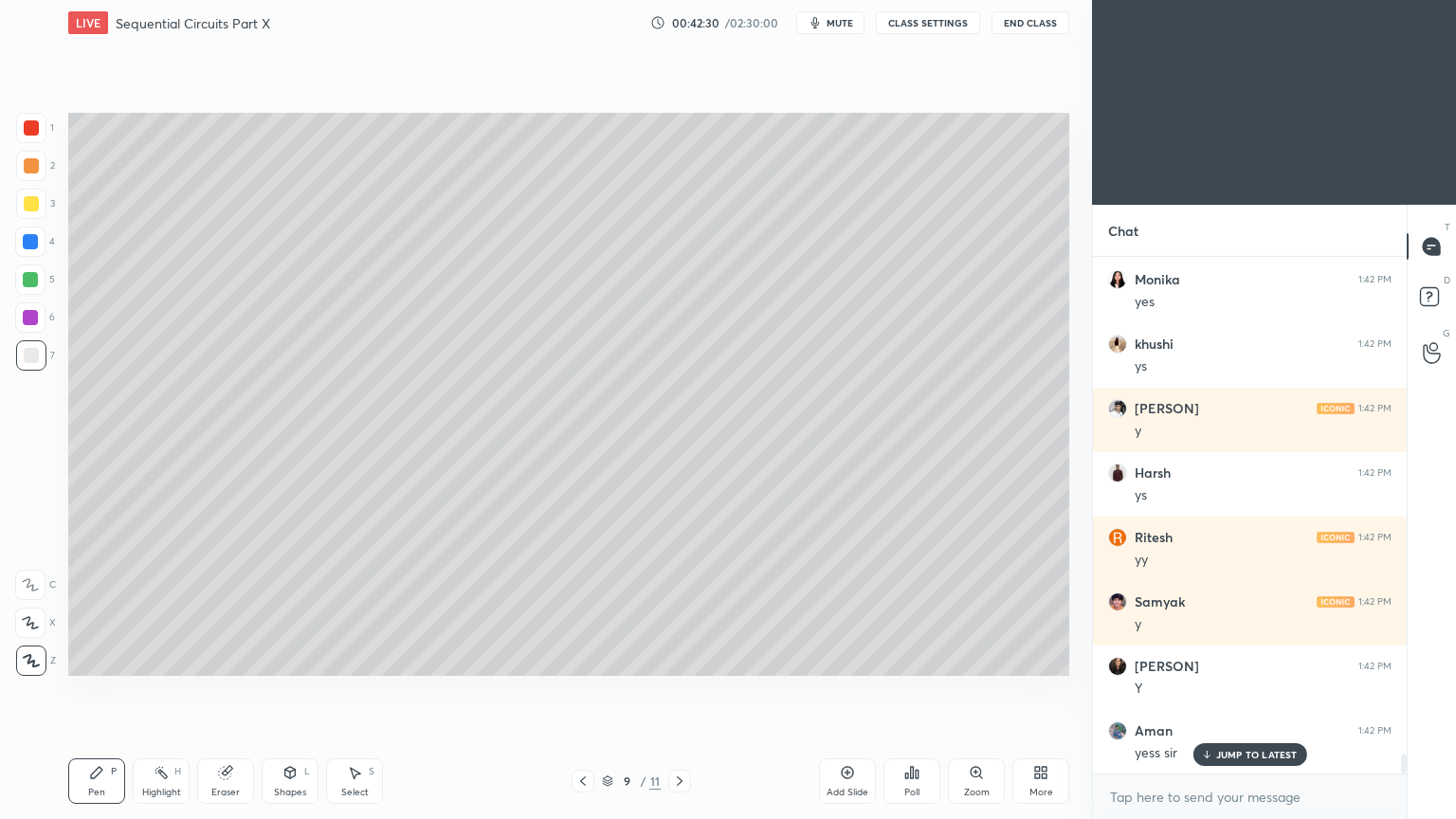 click 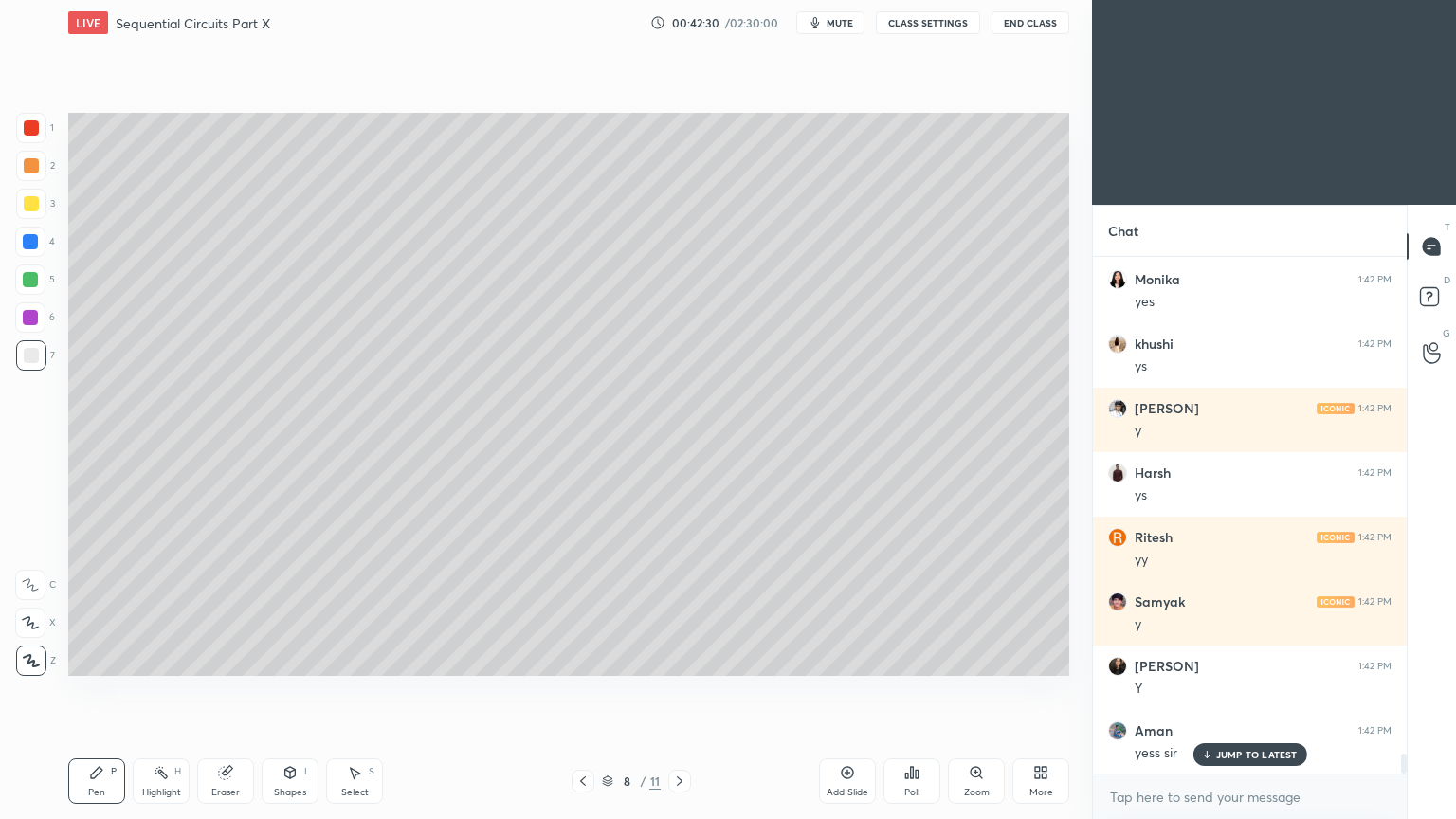 click 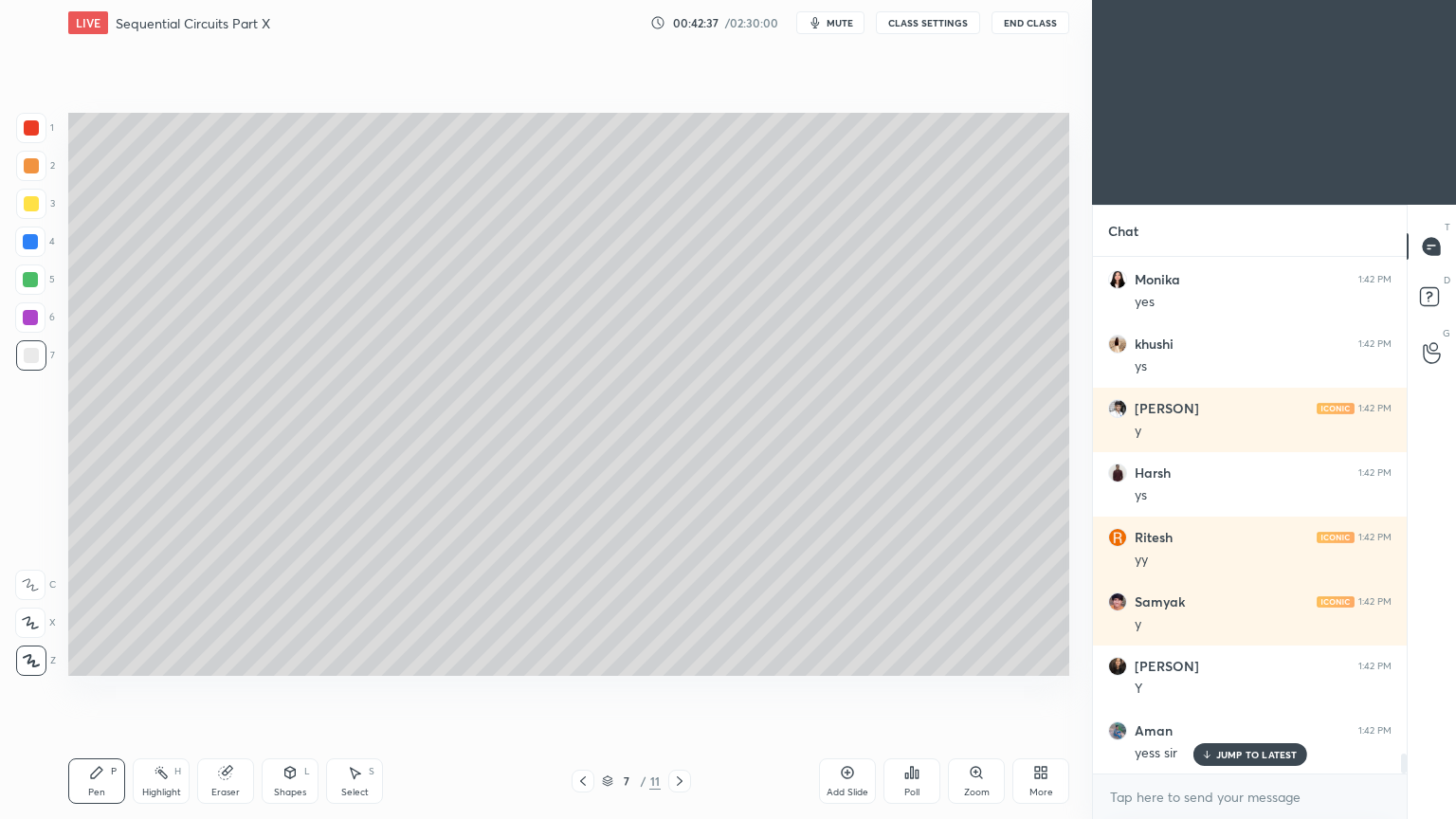 click on "Select" at bounding box center (355, 792) 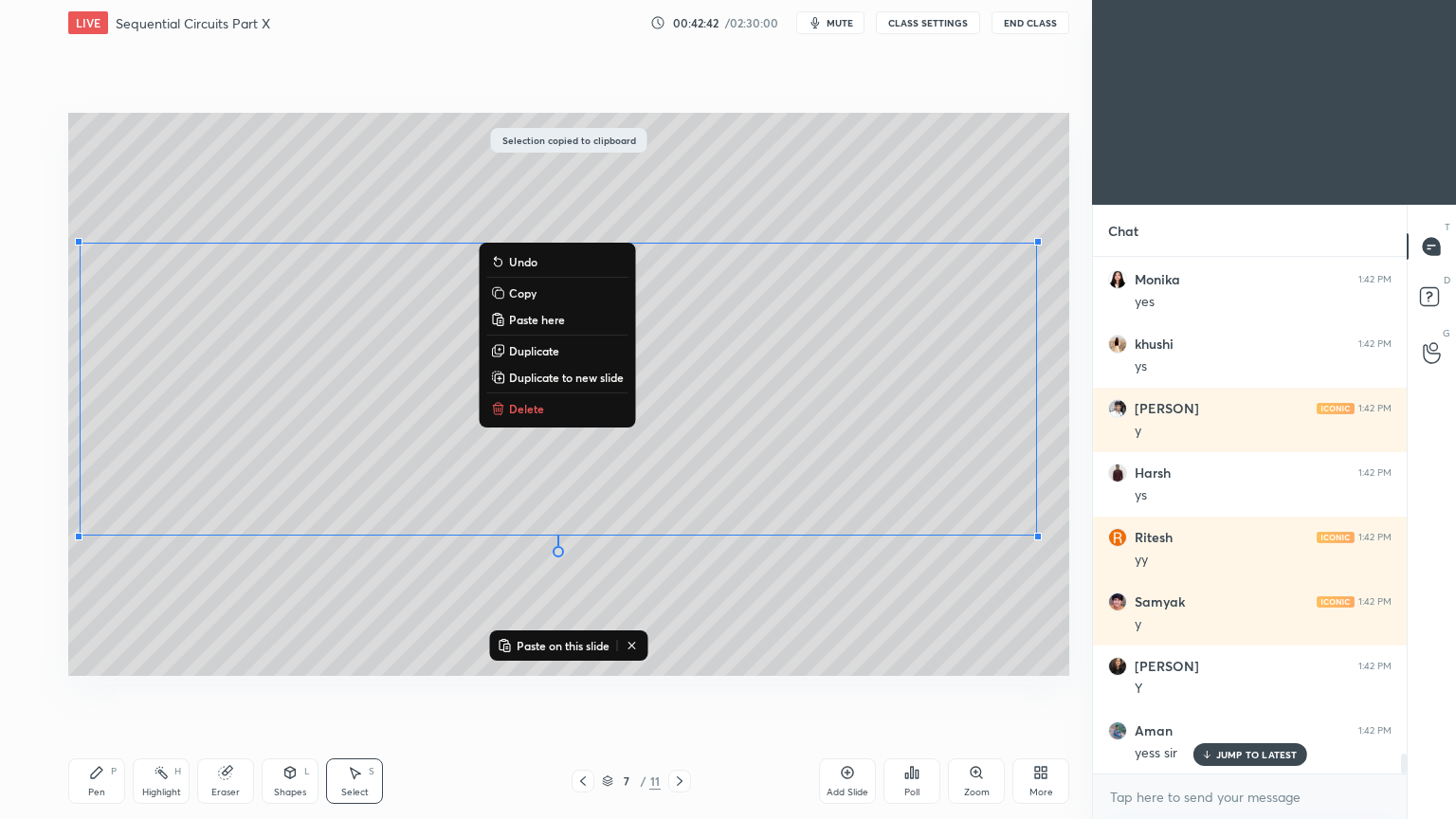 click 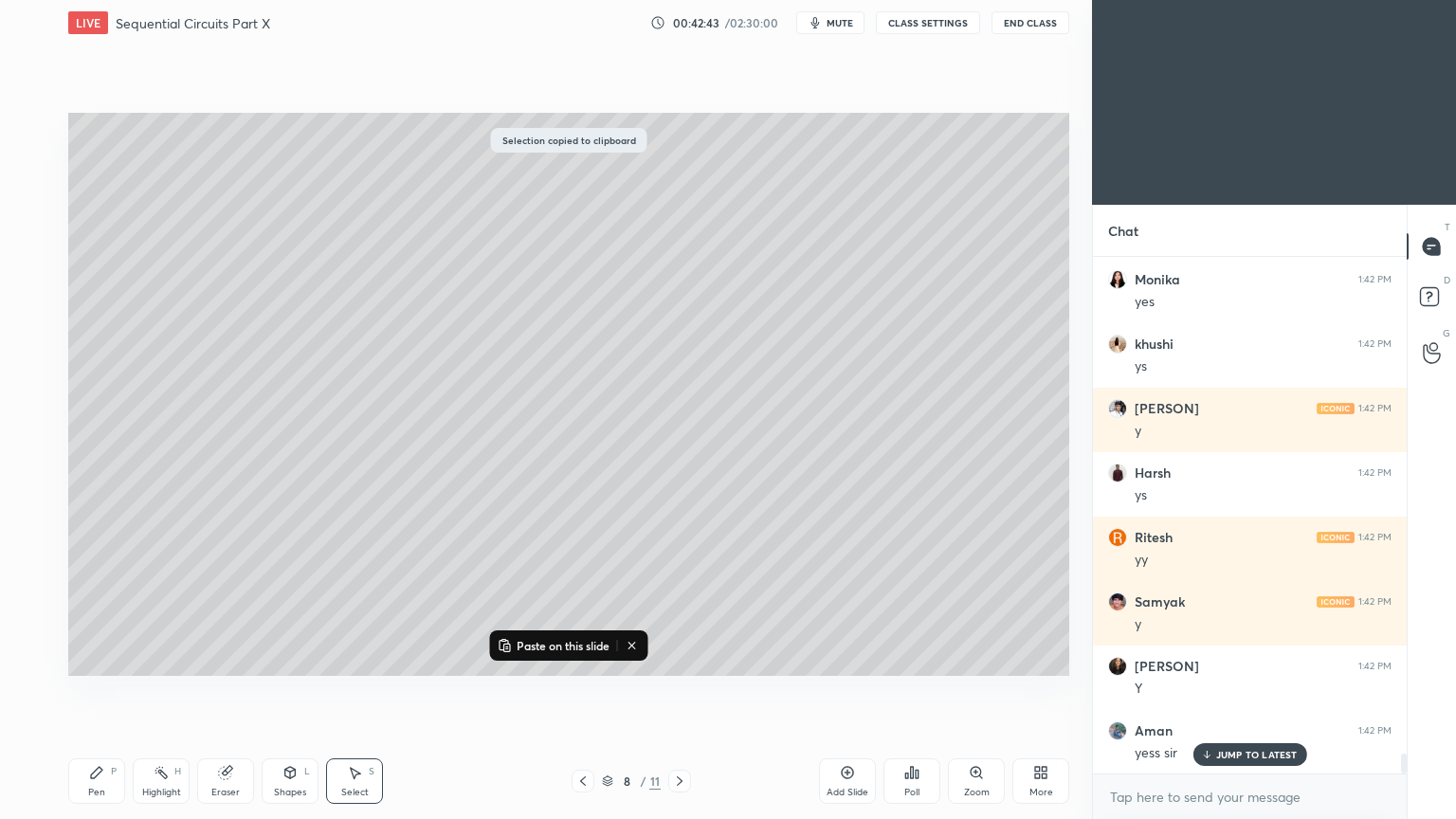 click 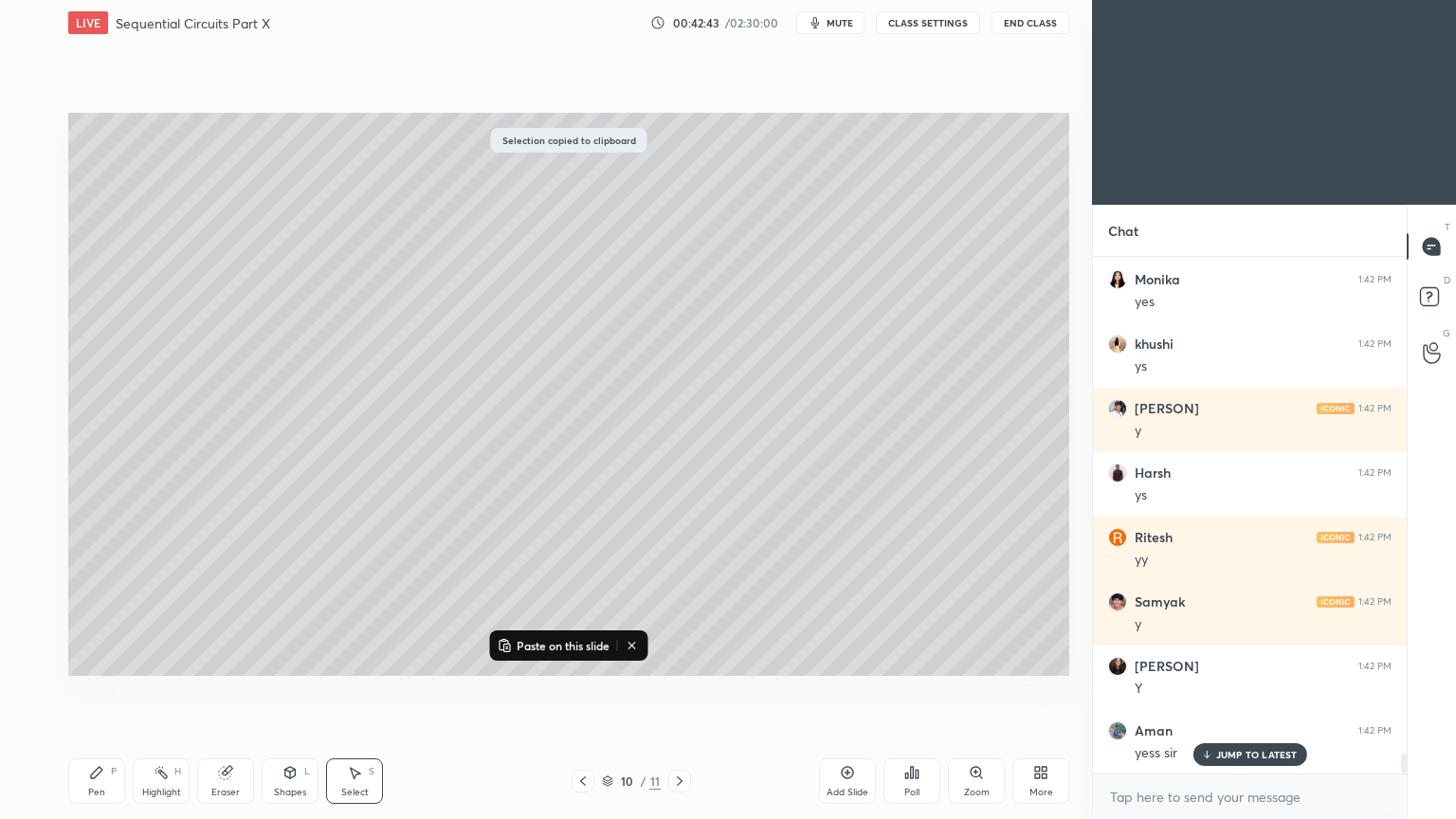 click 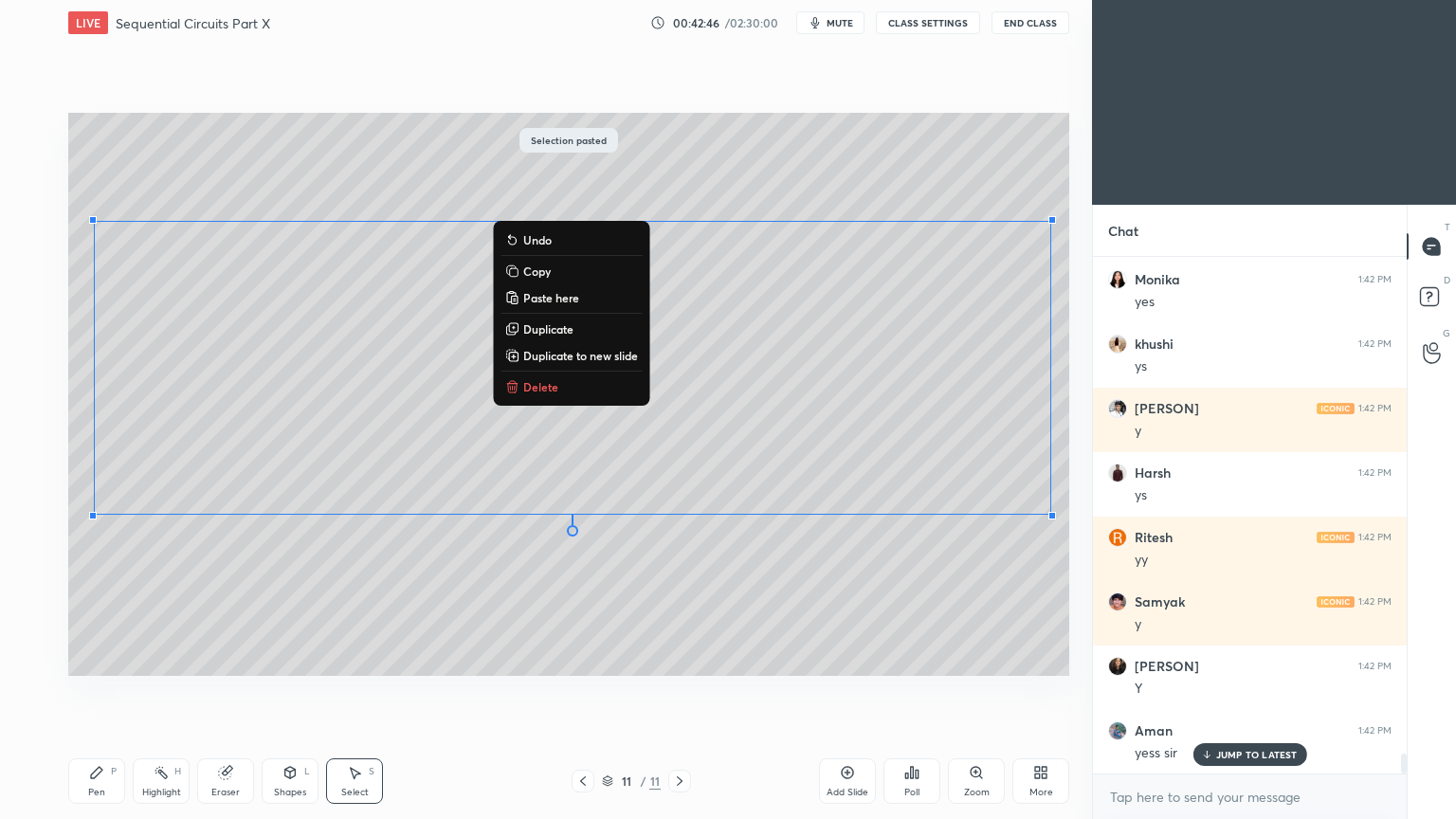 click on "Eraser" at bounding box center [226, 781] 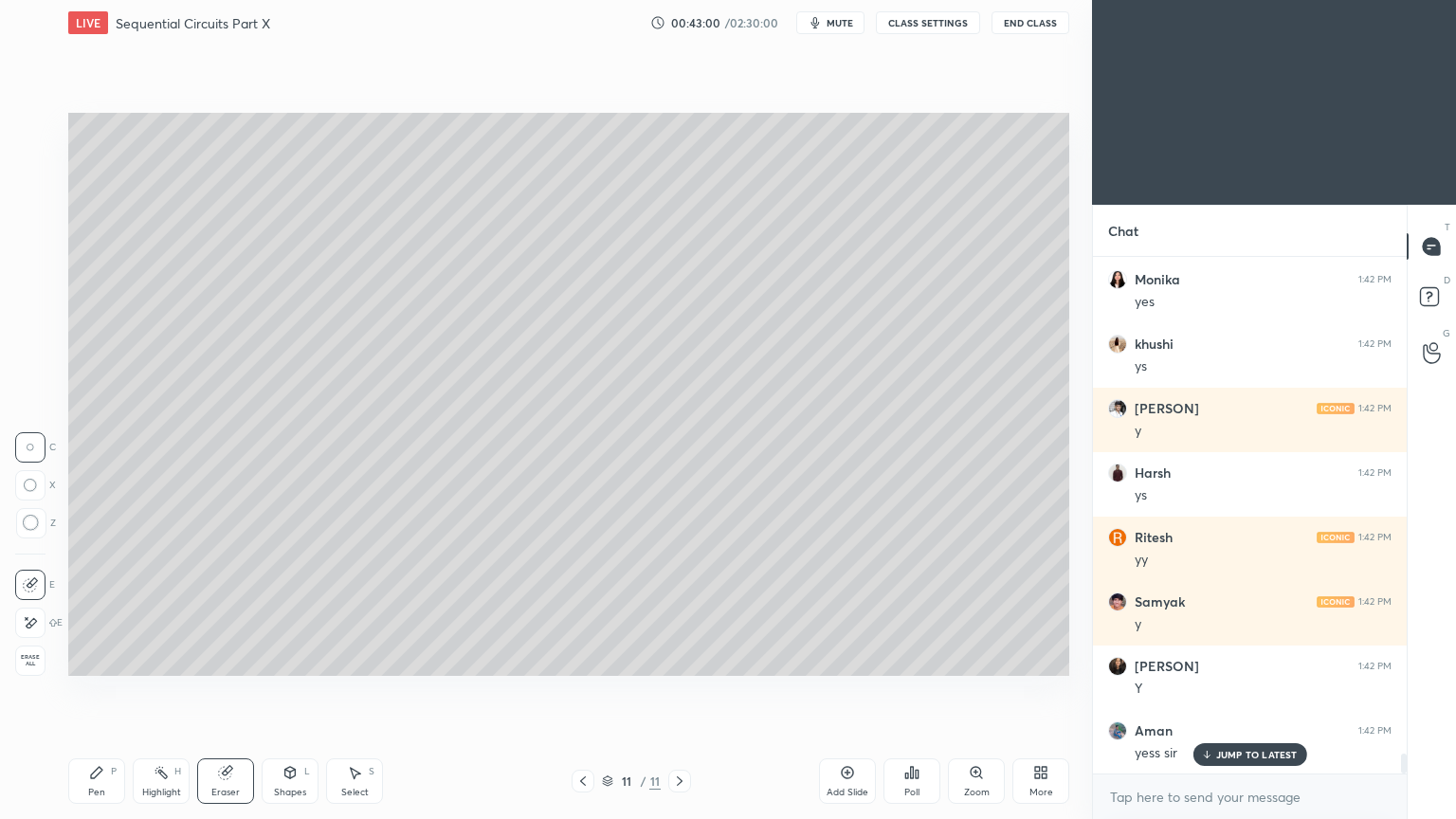 click on "Shapes" at bounding box center (290, 792) 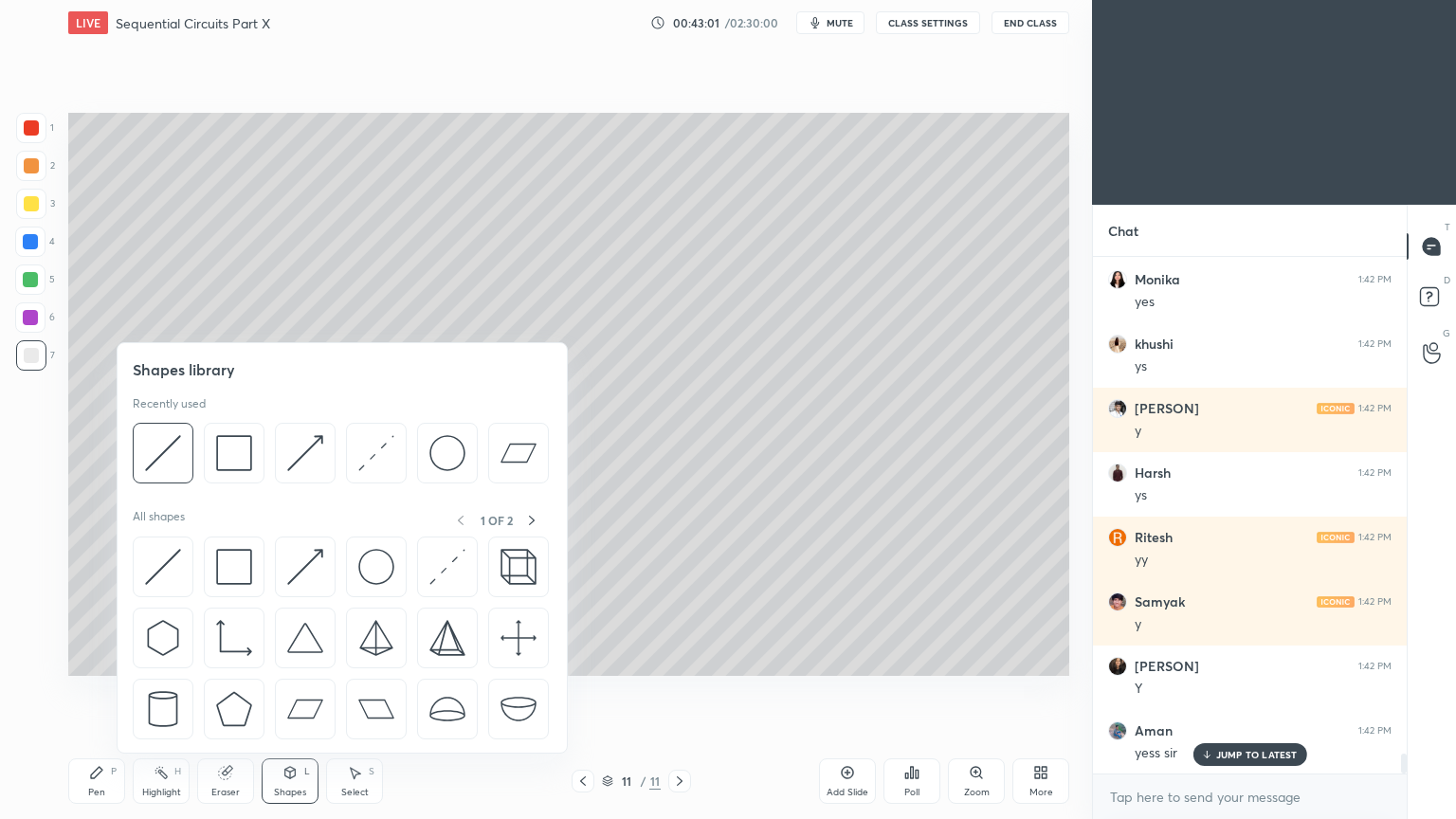click at bounding box center [163, 453] 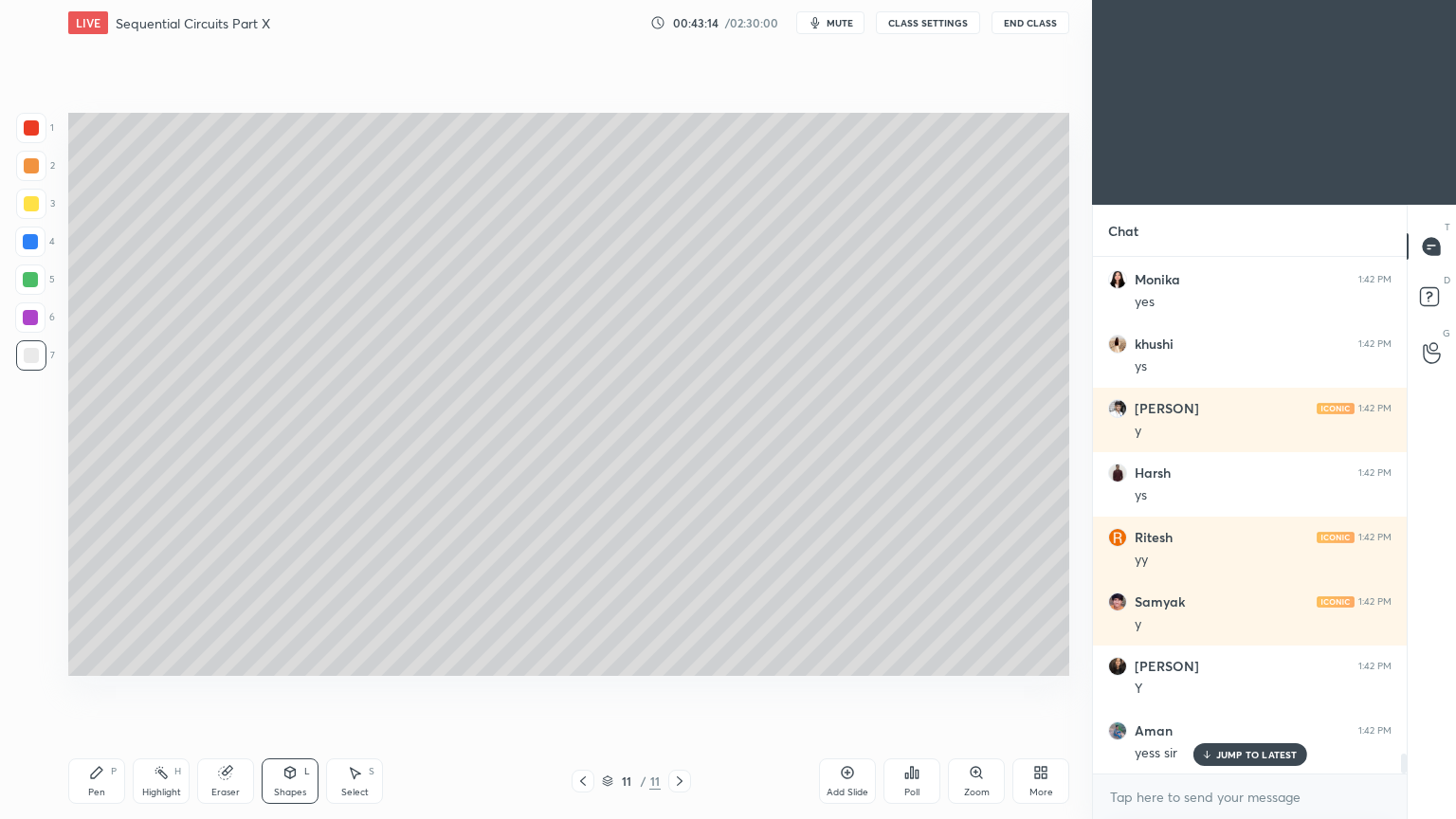 click 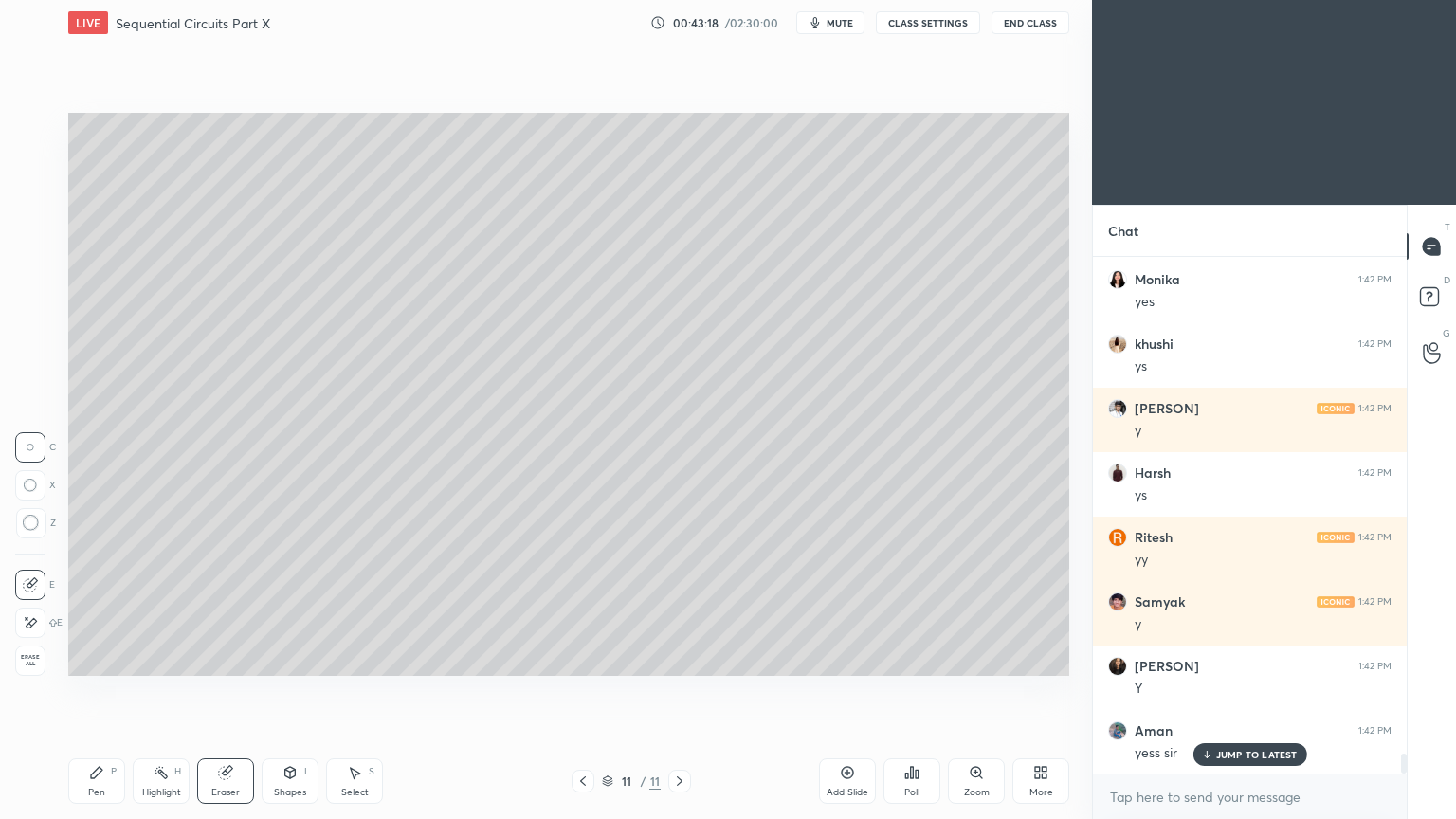 click on "Pen P" at bounding box center [97, 781] 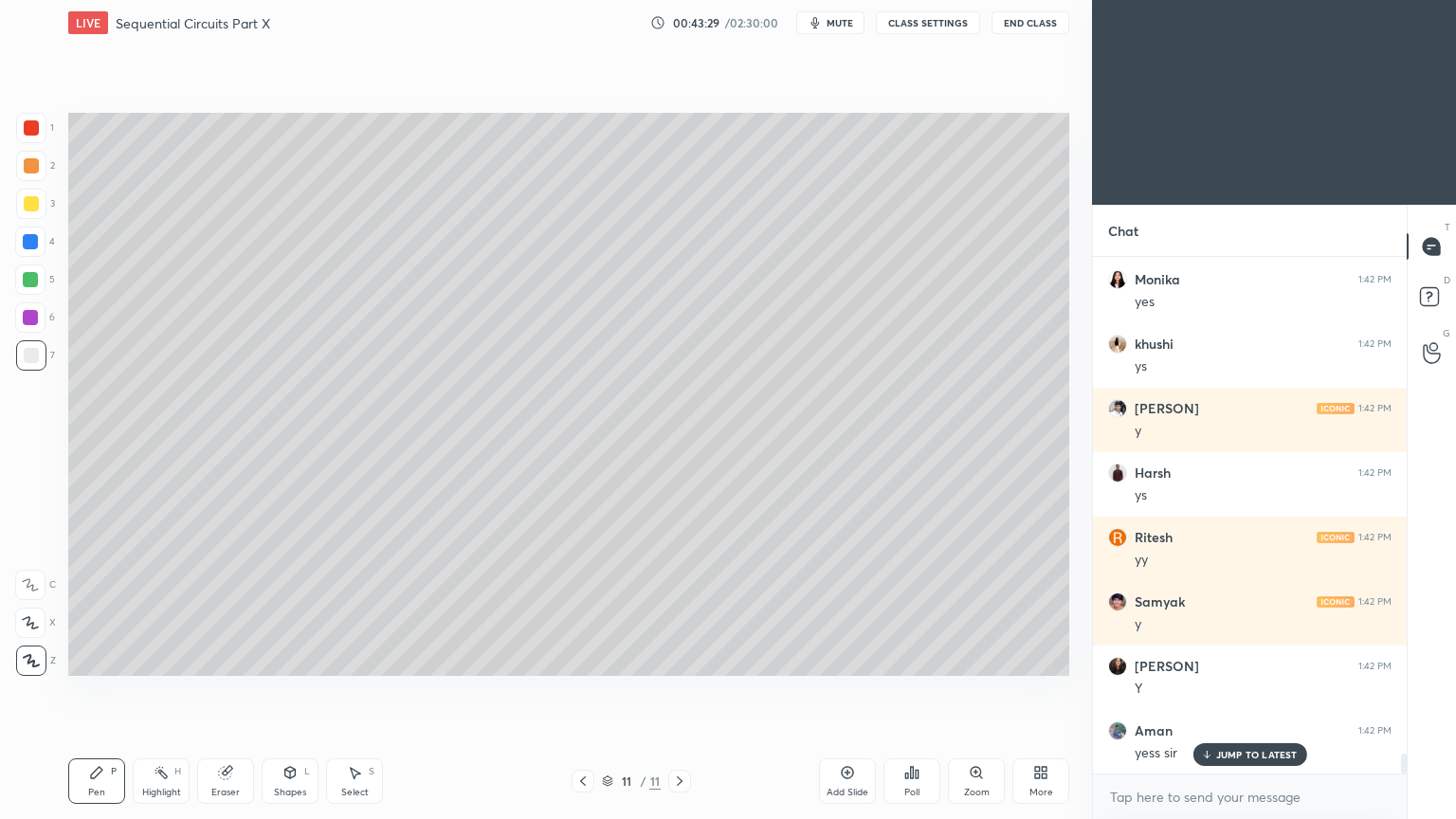 click 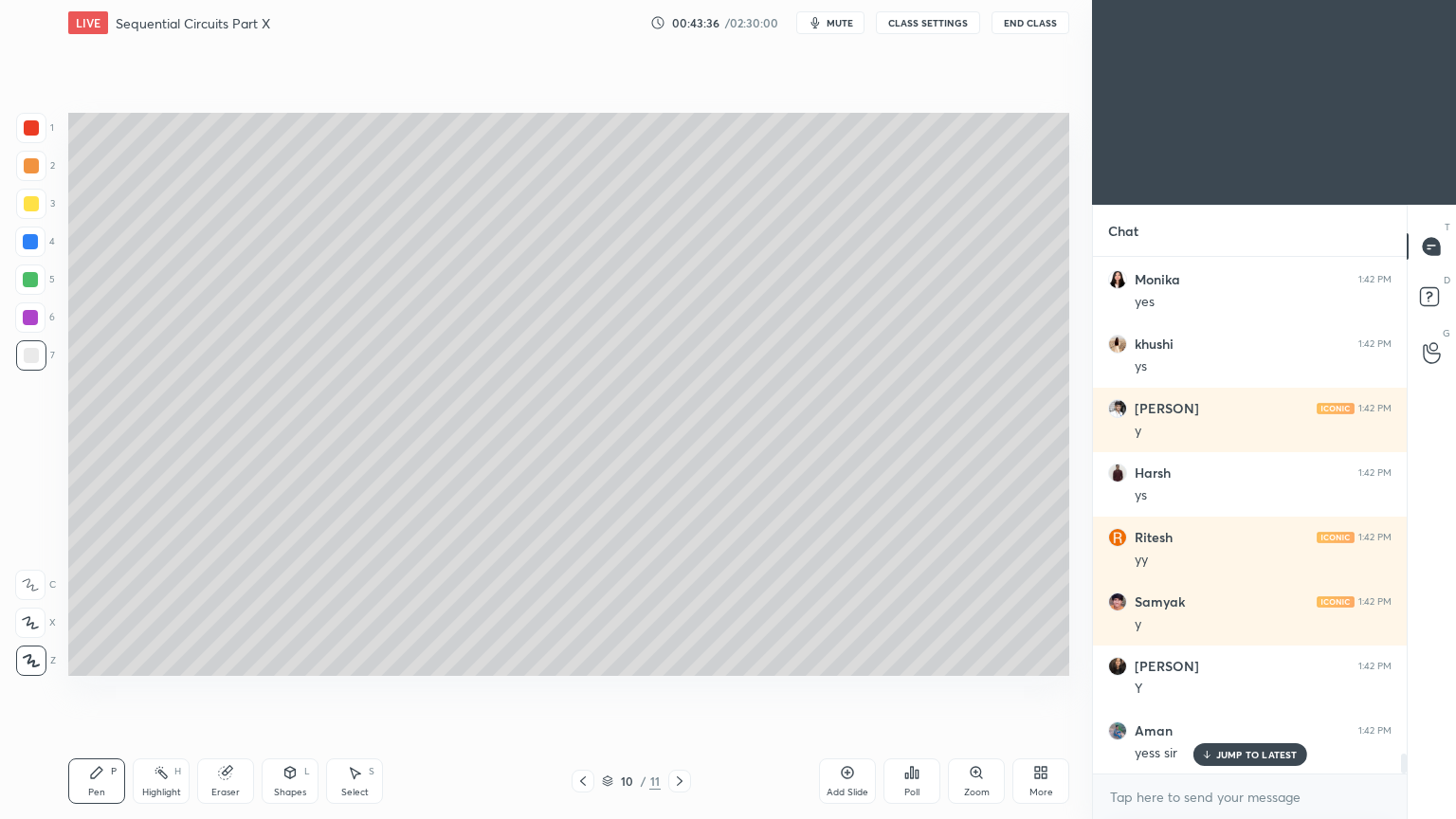 click 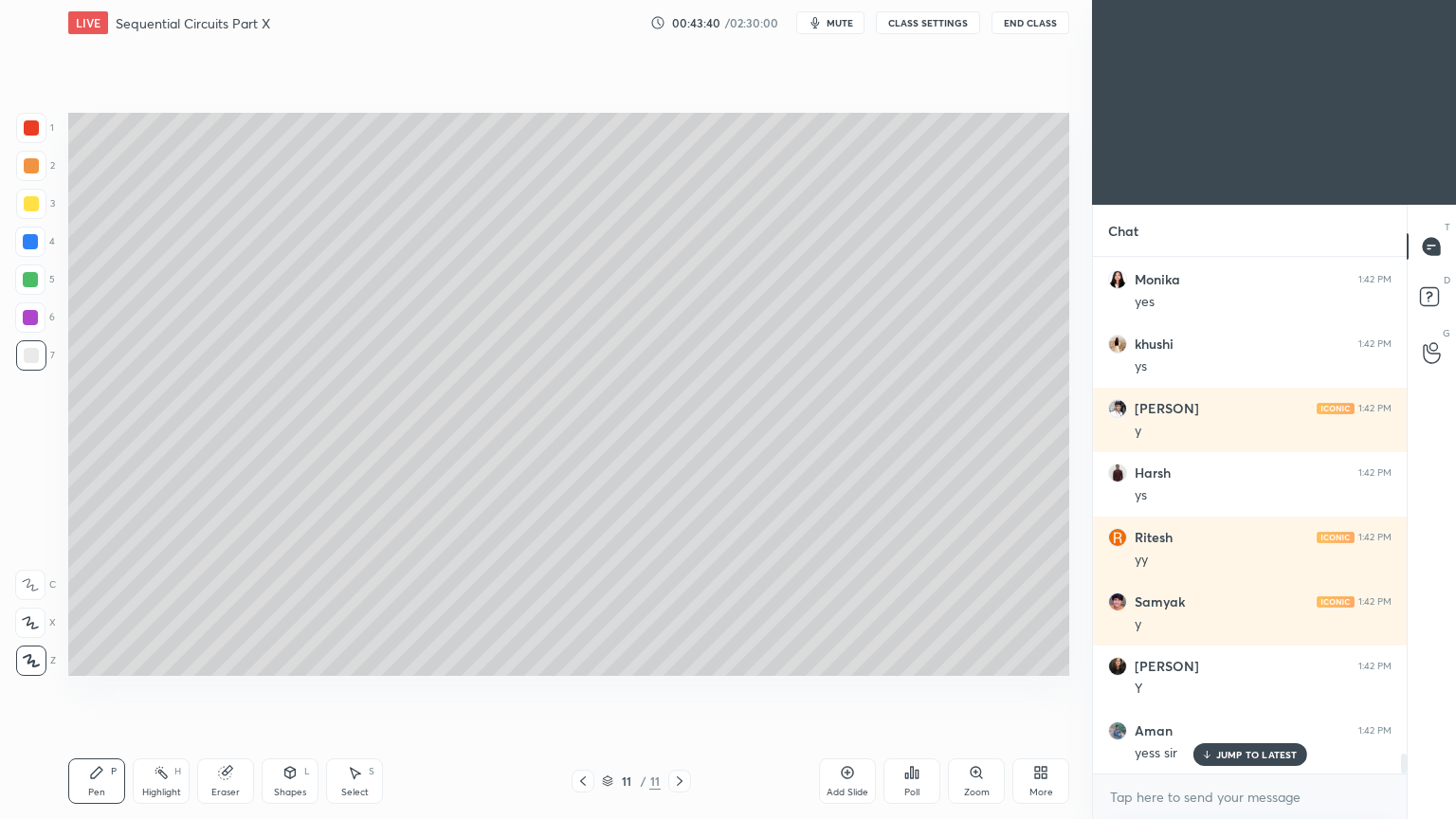 click 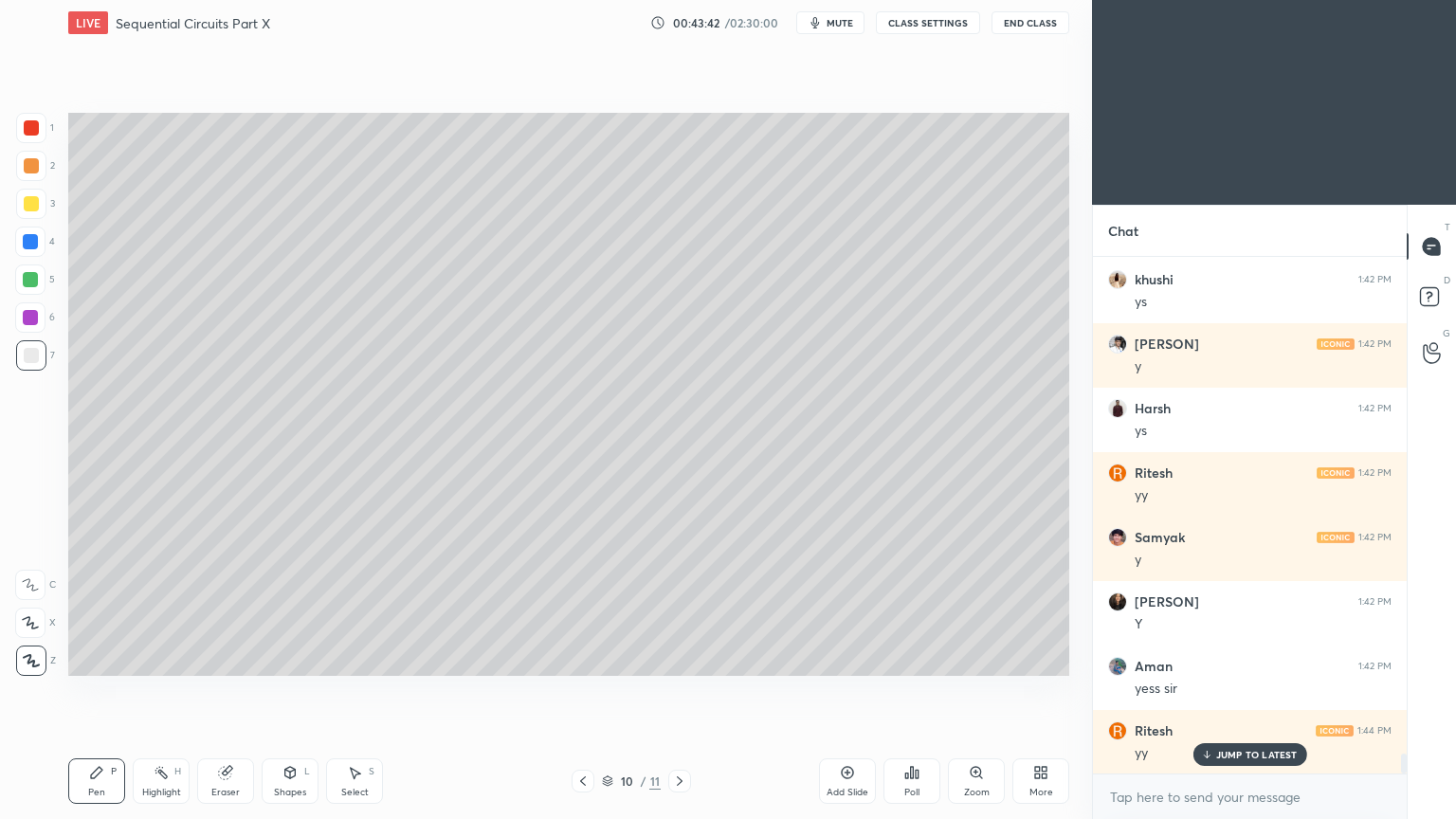 scroll, scrollTop: 13047, scrollLeft: 0, axis: vertical 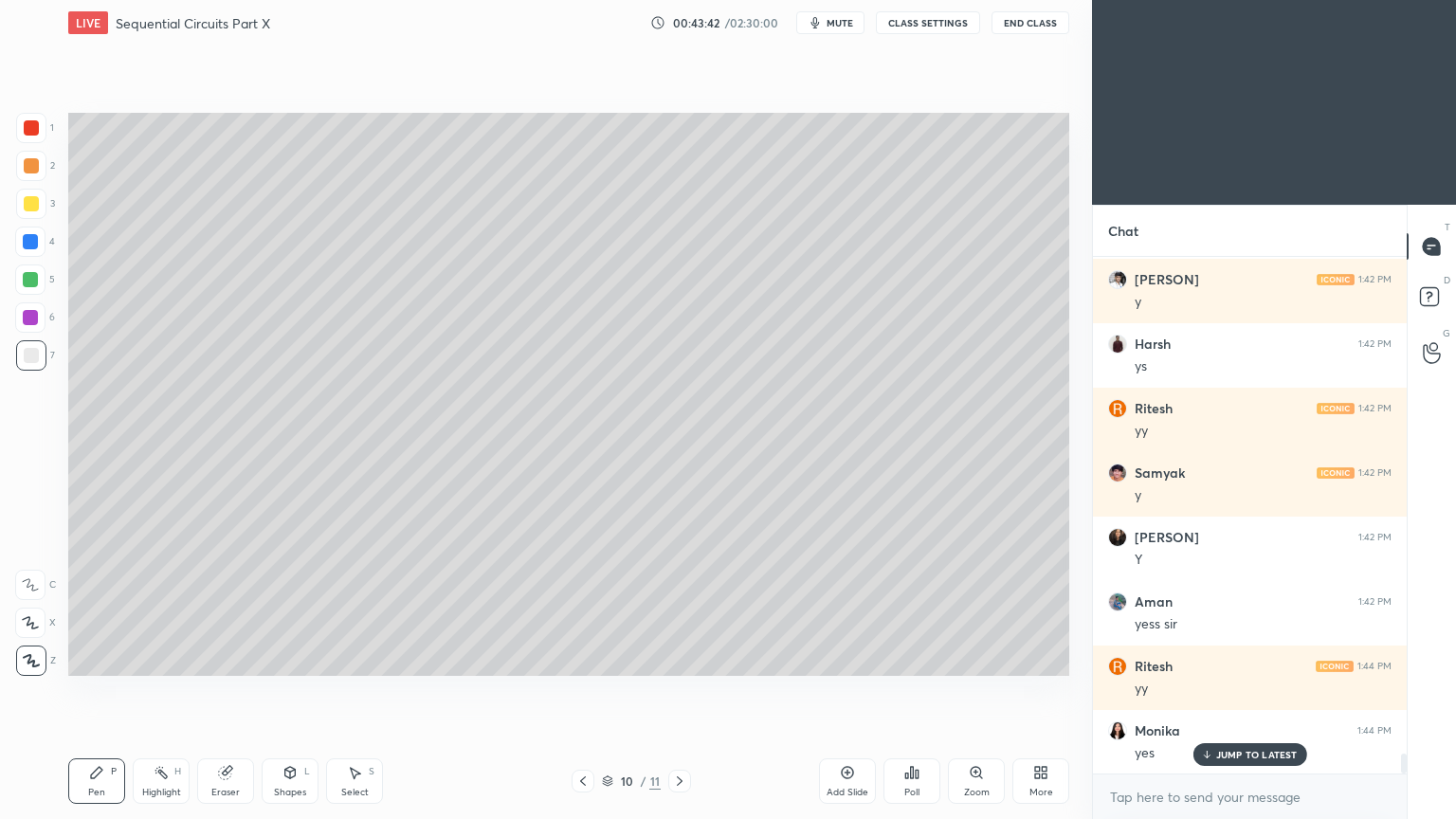 click 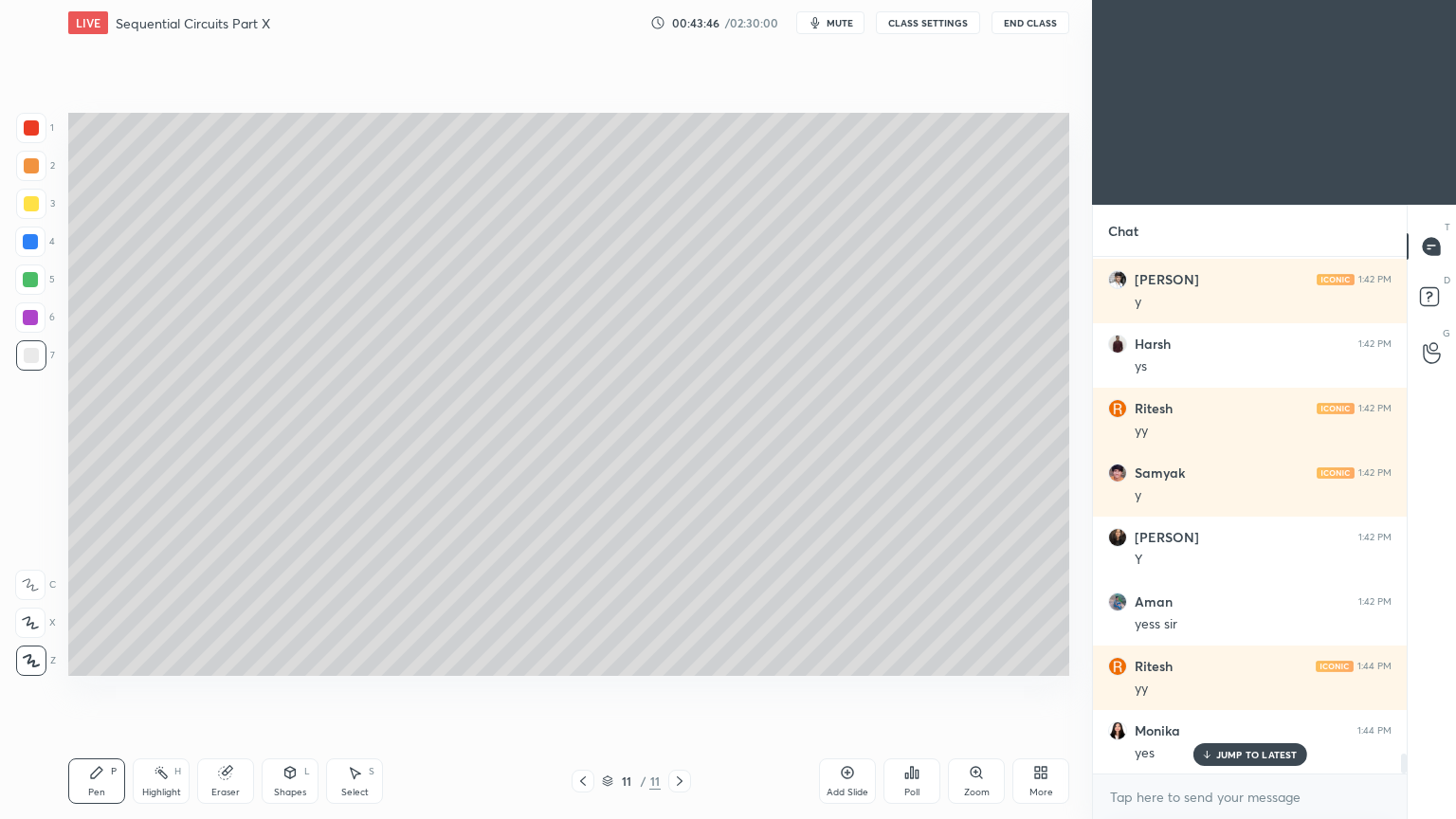 click at bounding box center [31, 204] 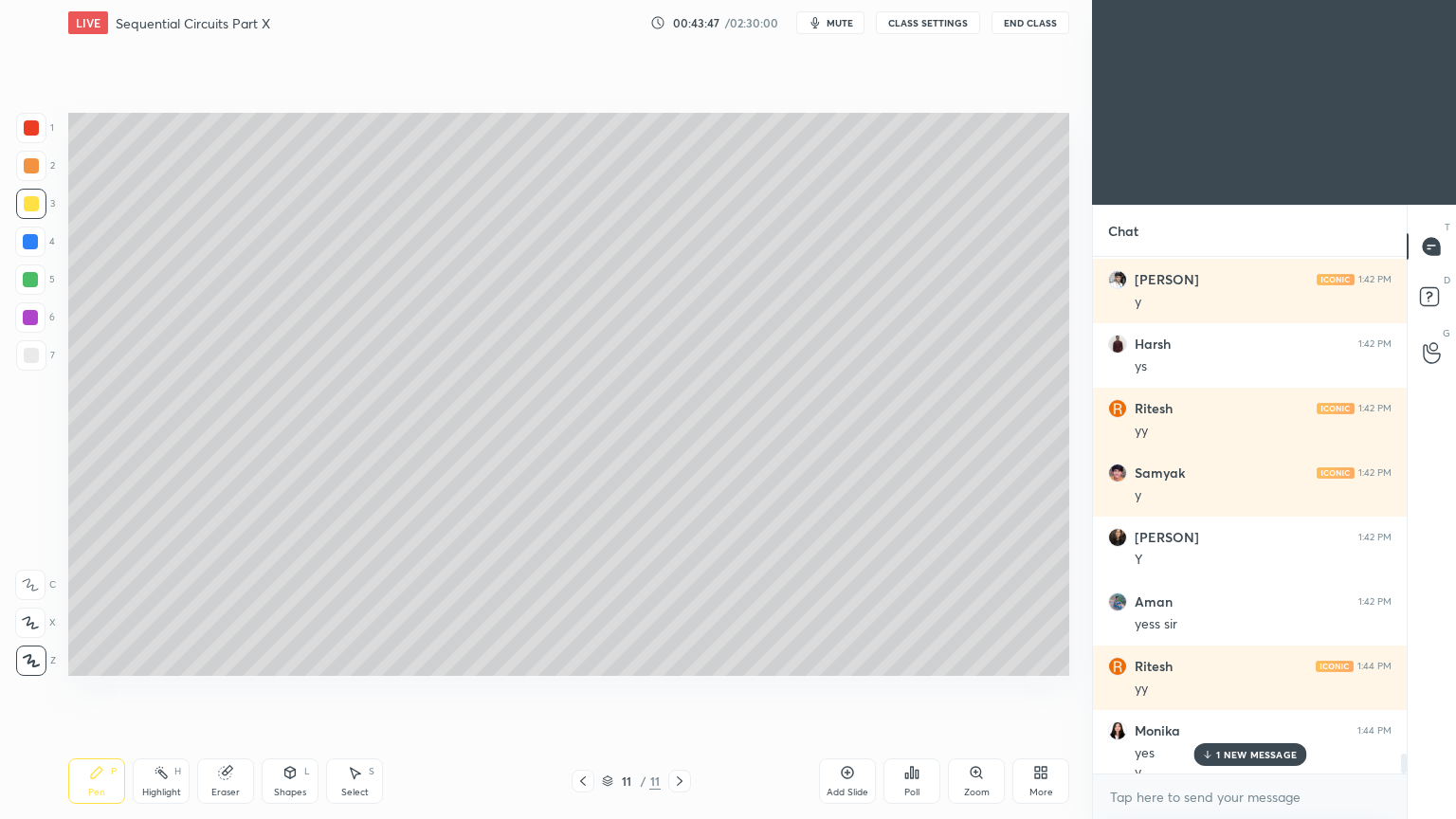 click 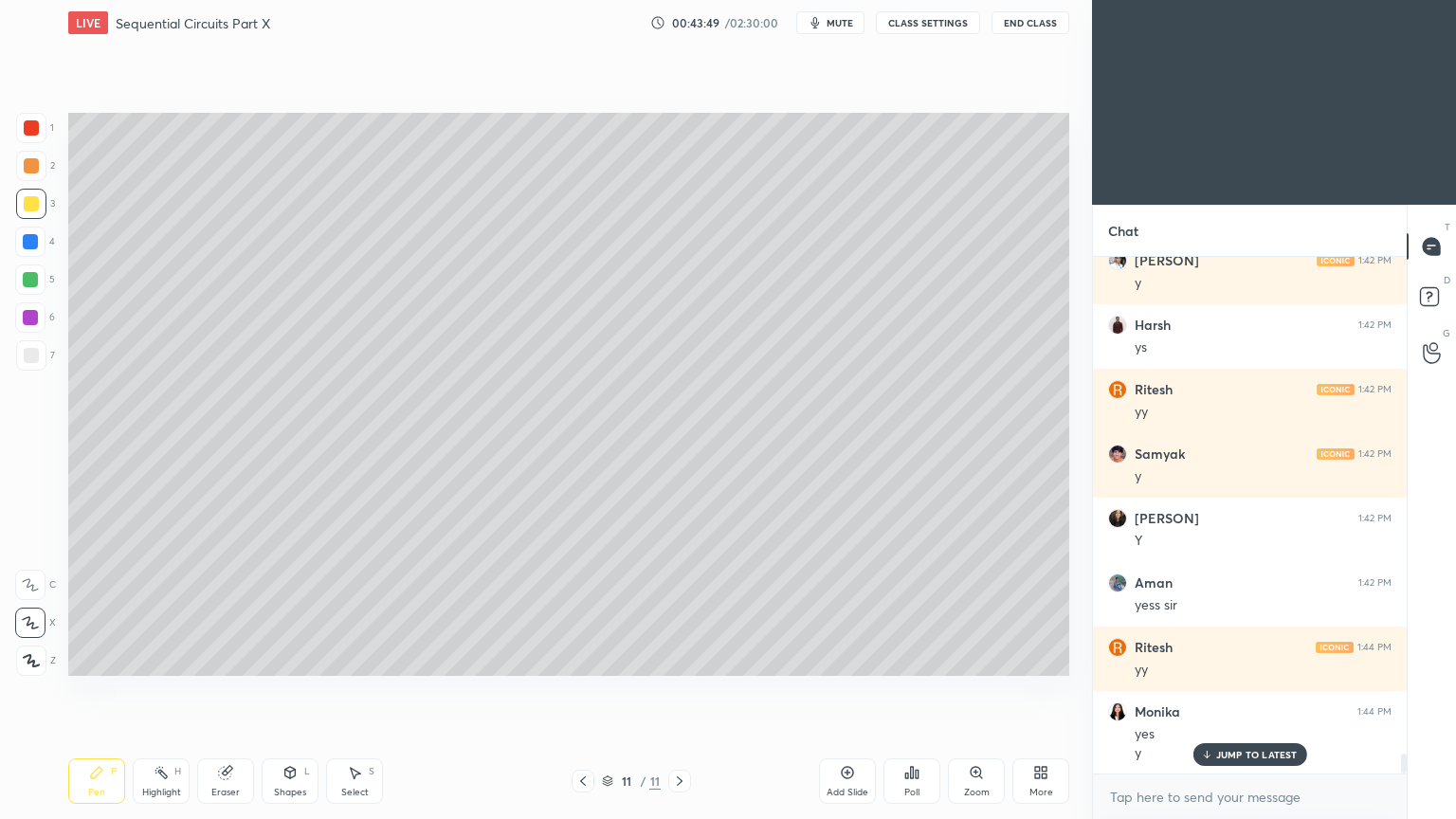 click at bounding box center (30, 280) 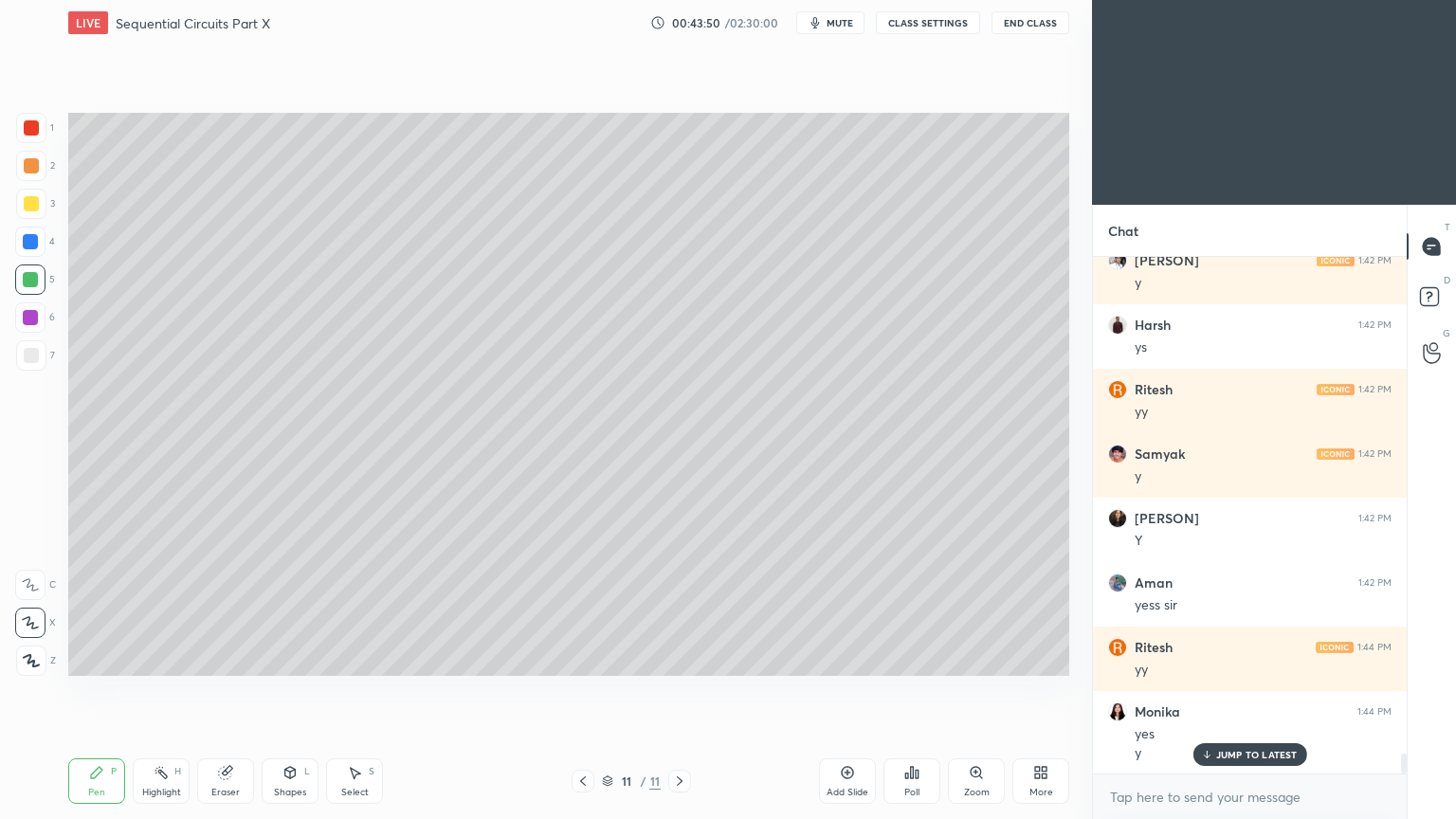 scroll, scrollTop: 13131, scrollLeft: 0, axis: vertical 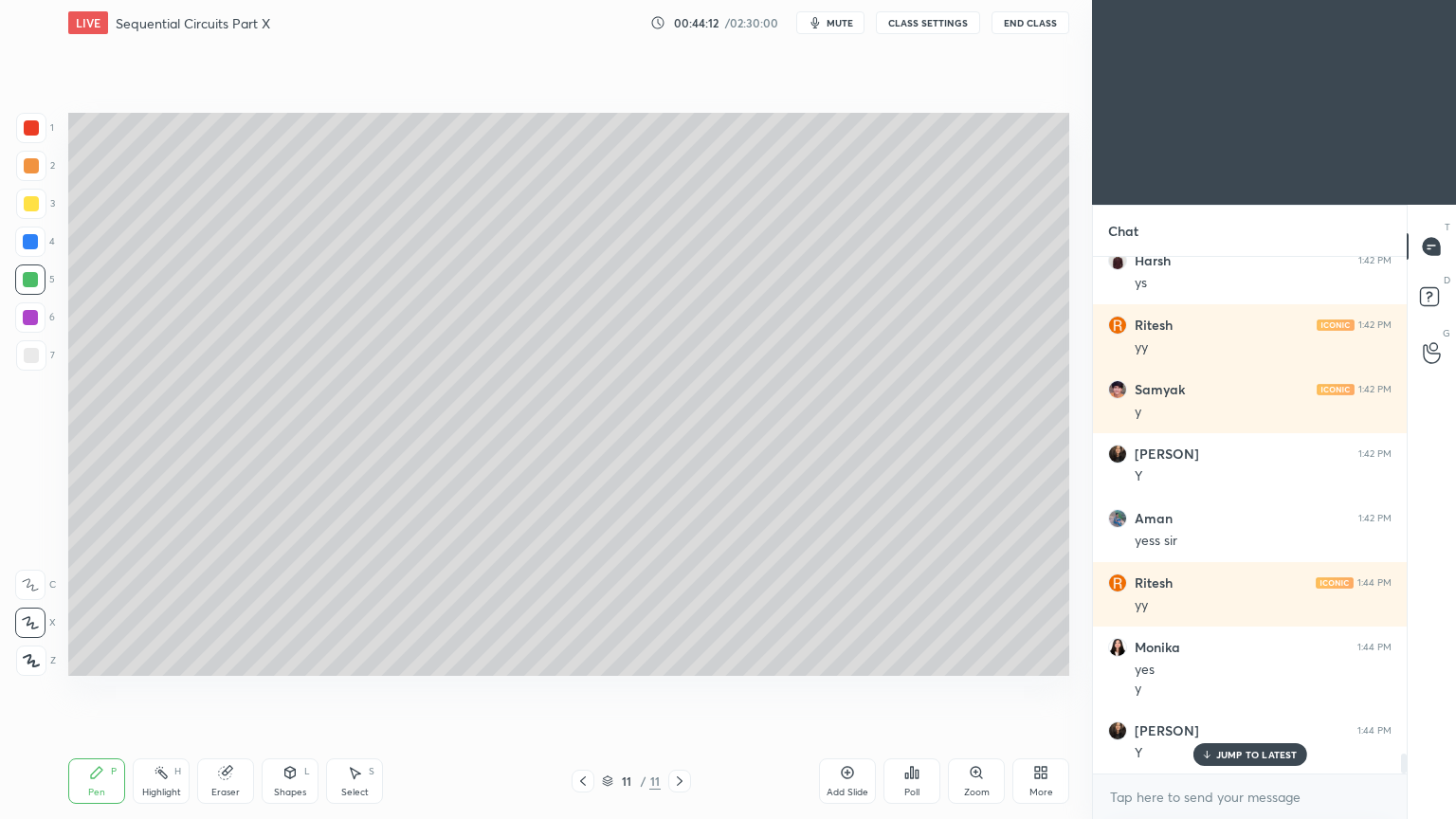 click on "Pen P" at bounding box center (97, 781) 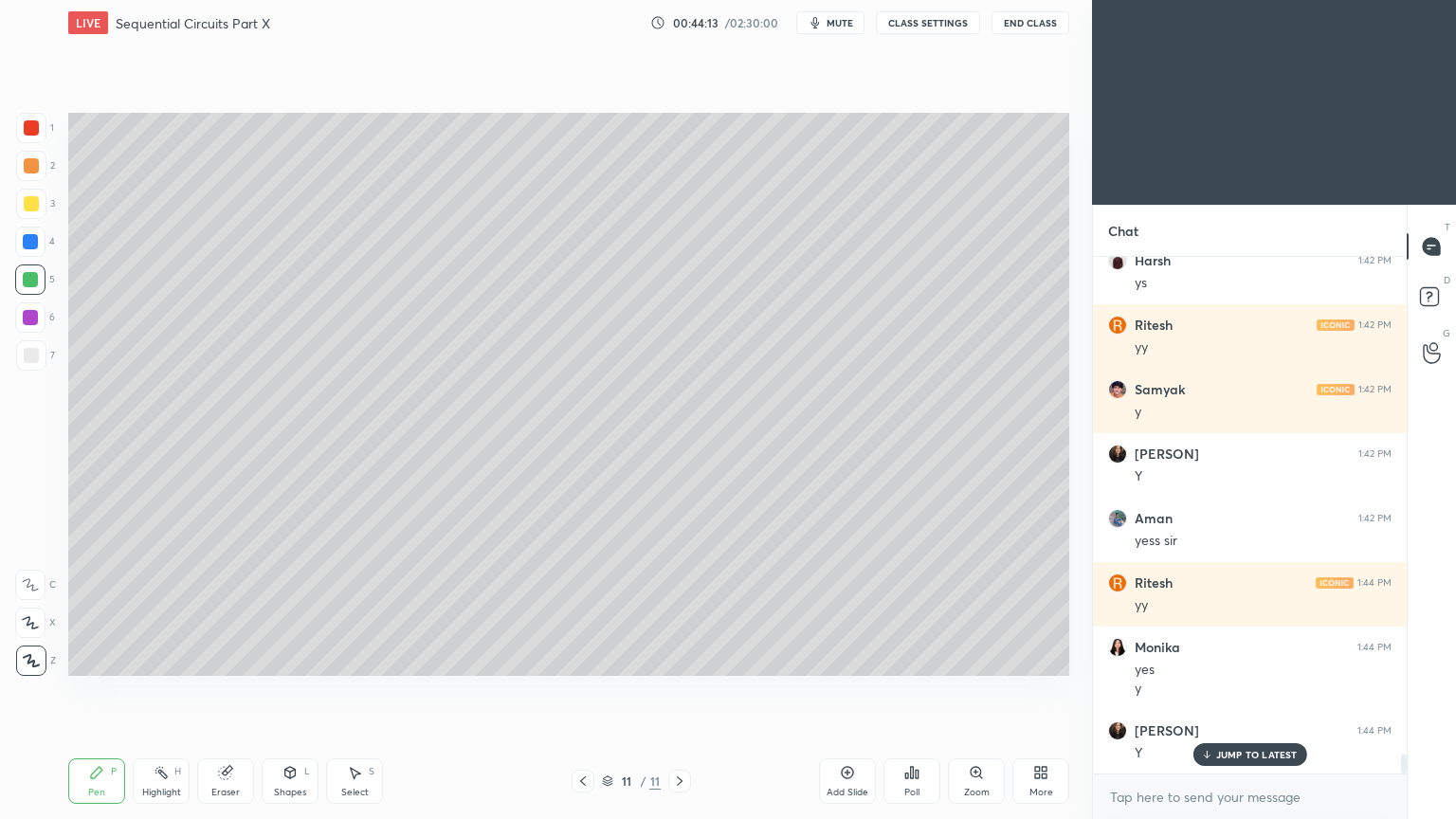 click at bounding box center [31, 355] 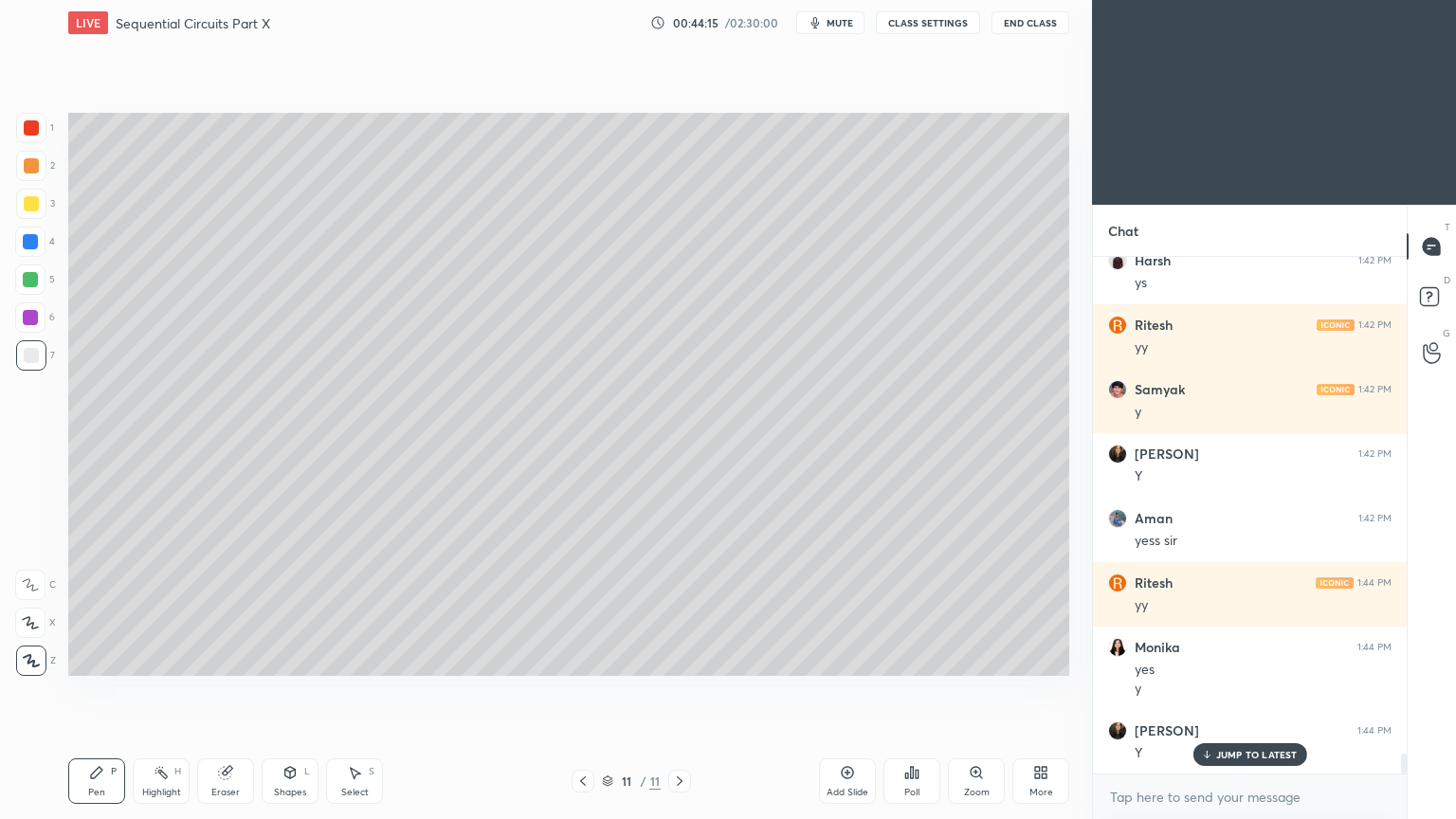 click on "Select S" at bounding box center (355, 781) 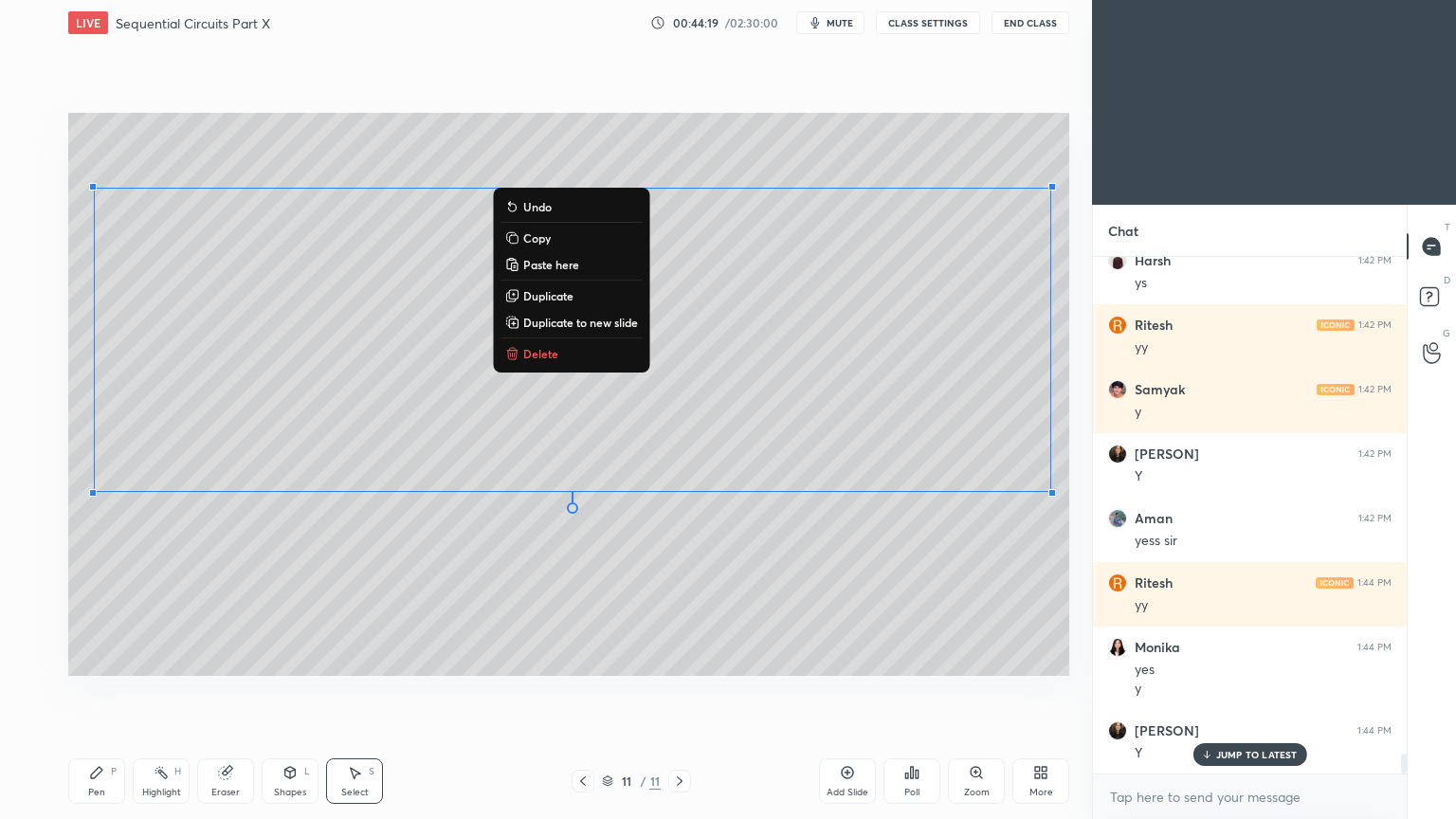 scroll, scrollTop: 13195, scrollLeft: 0, axis: vertical 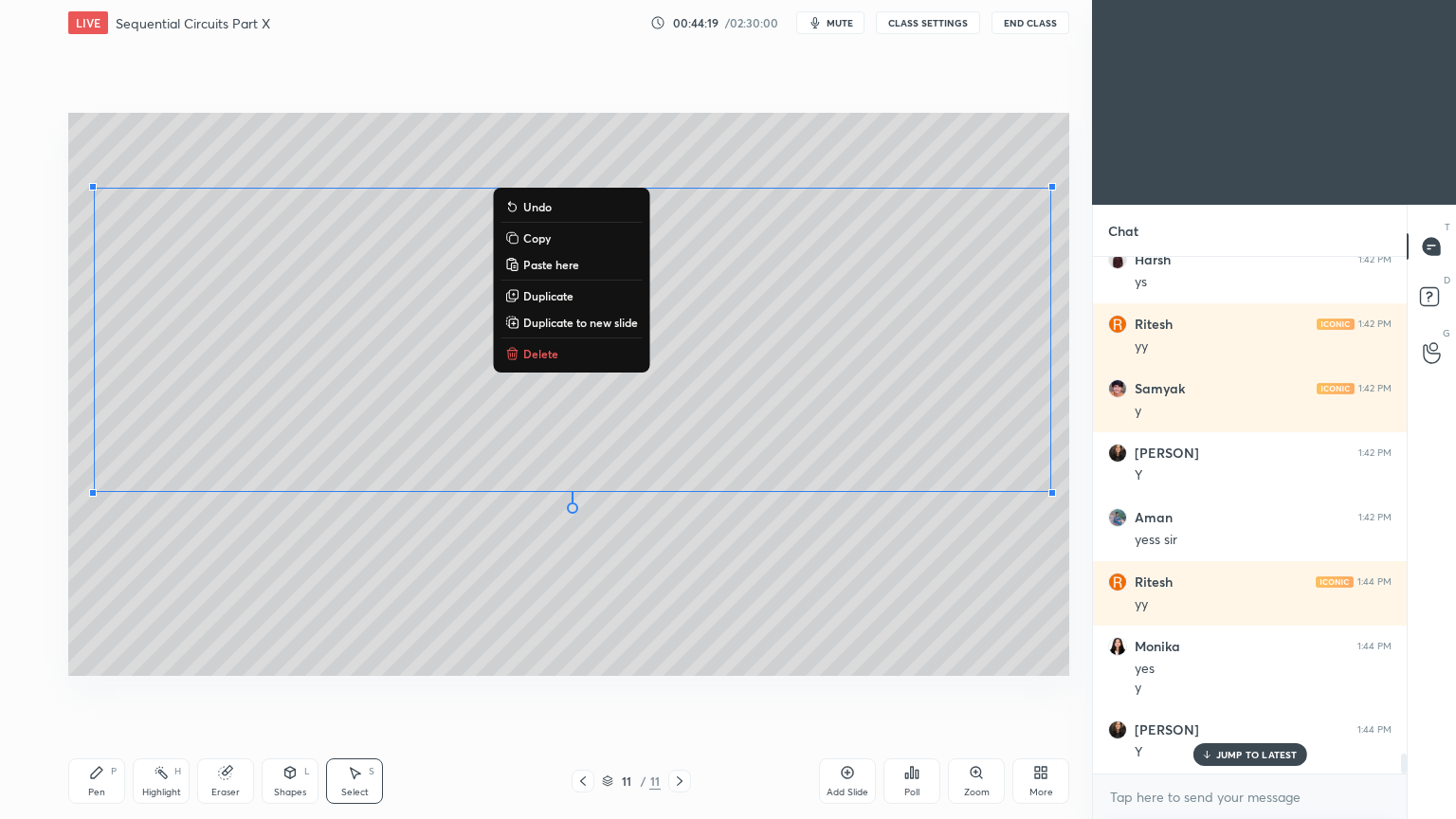 click on "0 ° Undo Copy Paste here Duplicate Duplicate to new slide Delete" at bounding box center [569, 394] 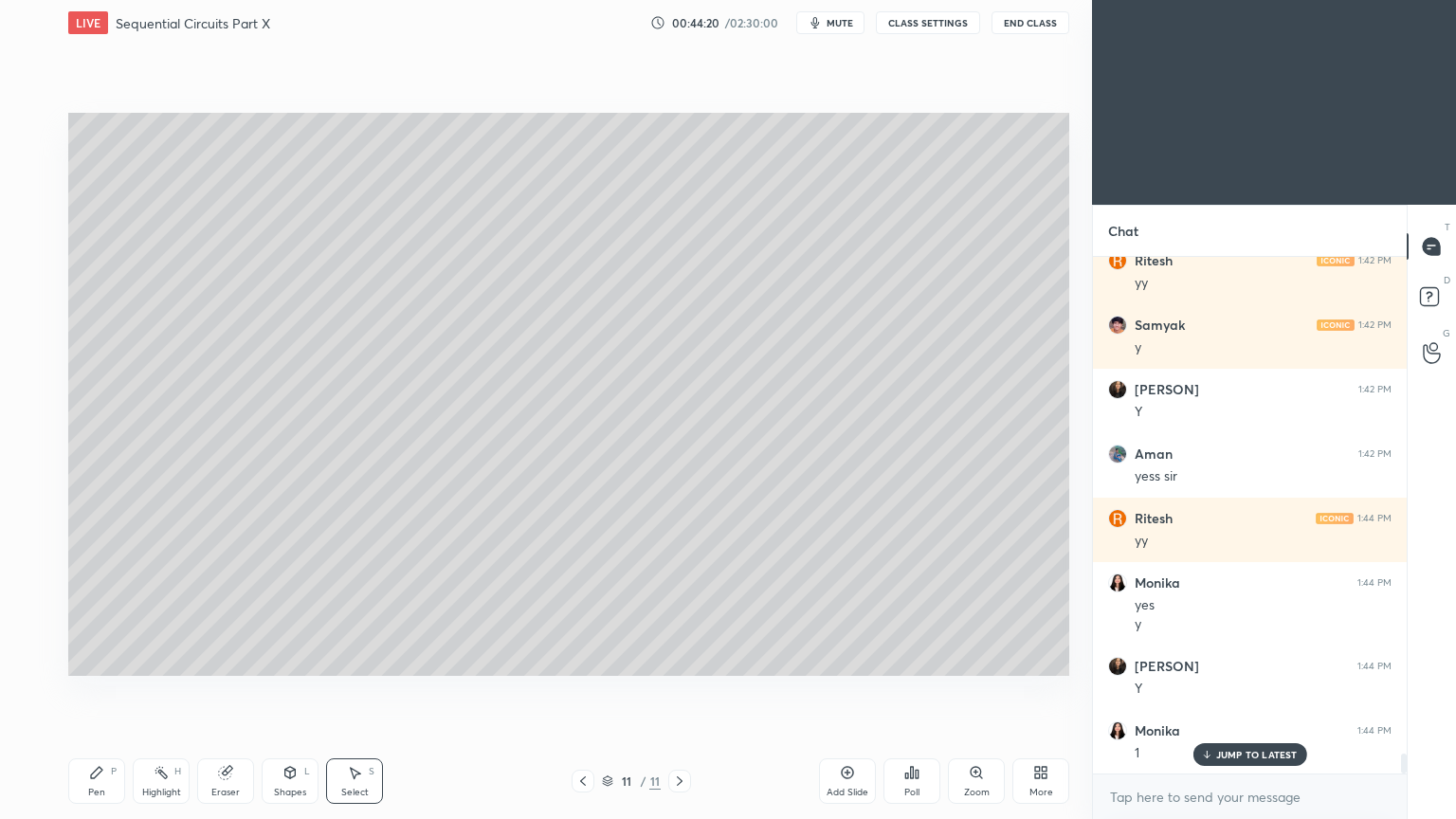click on "Pen P" at bounding box center [97, 781] 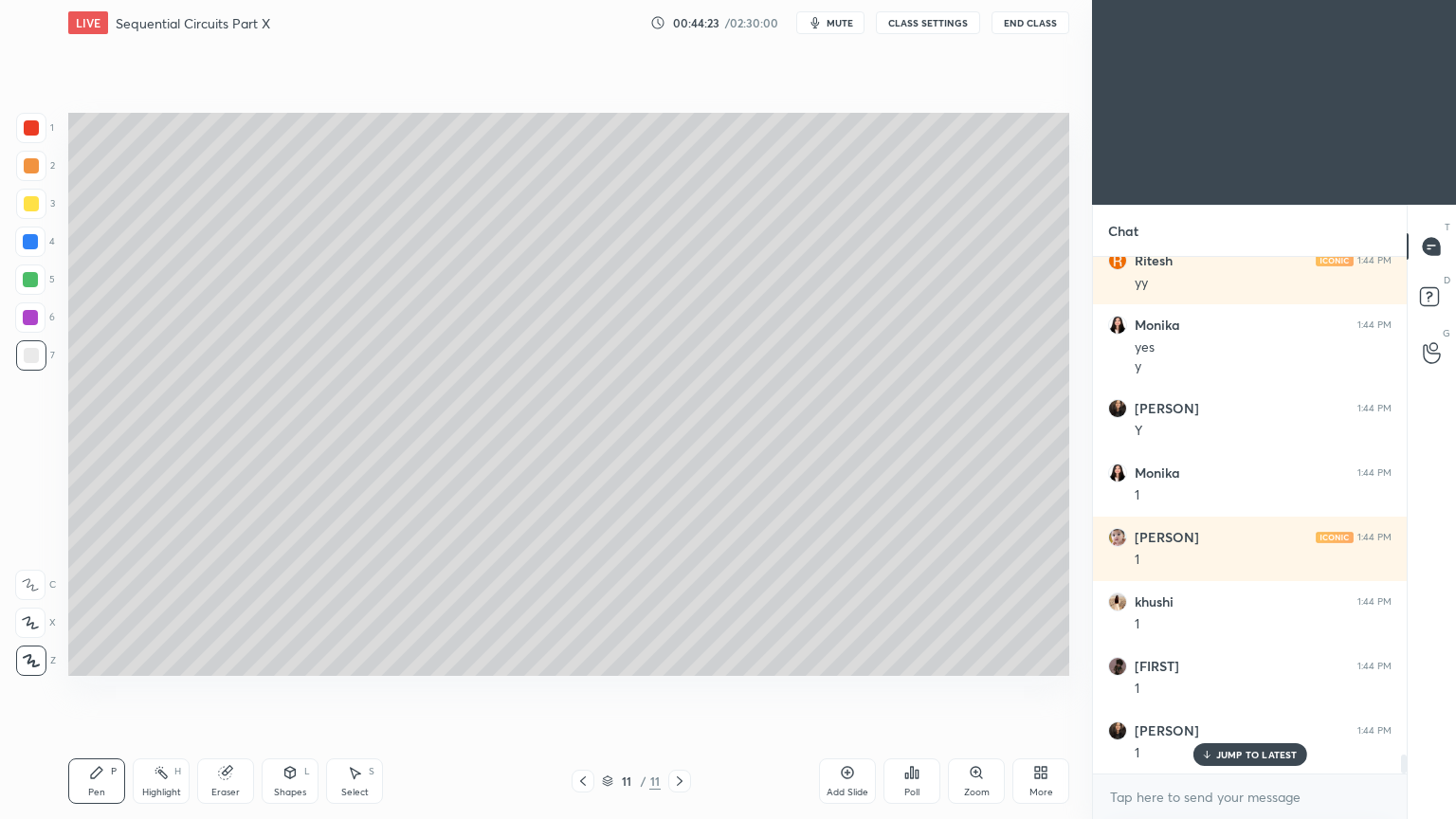 scroll, scrollTop: 13517, scrollLeft: 0, axis: vertical 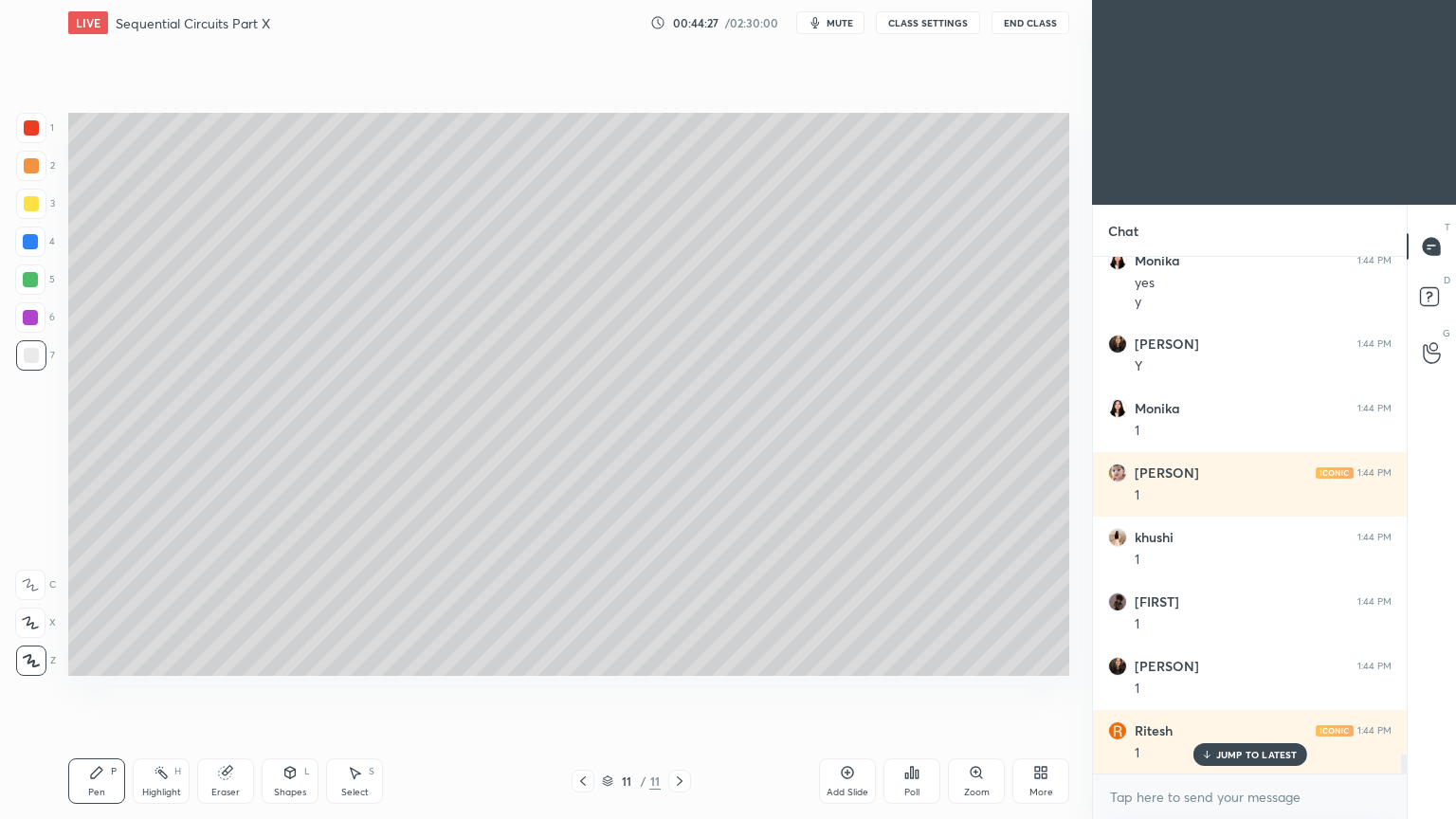 click at bounding box center (31, 204) 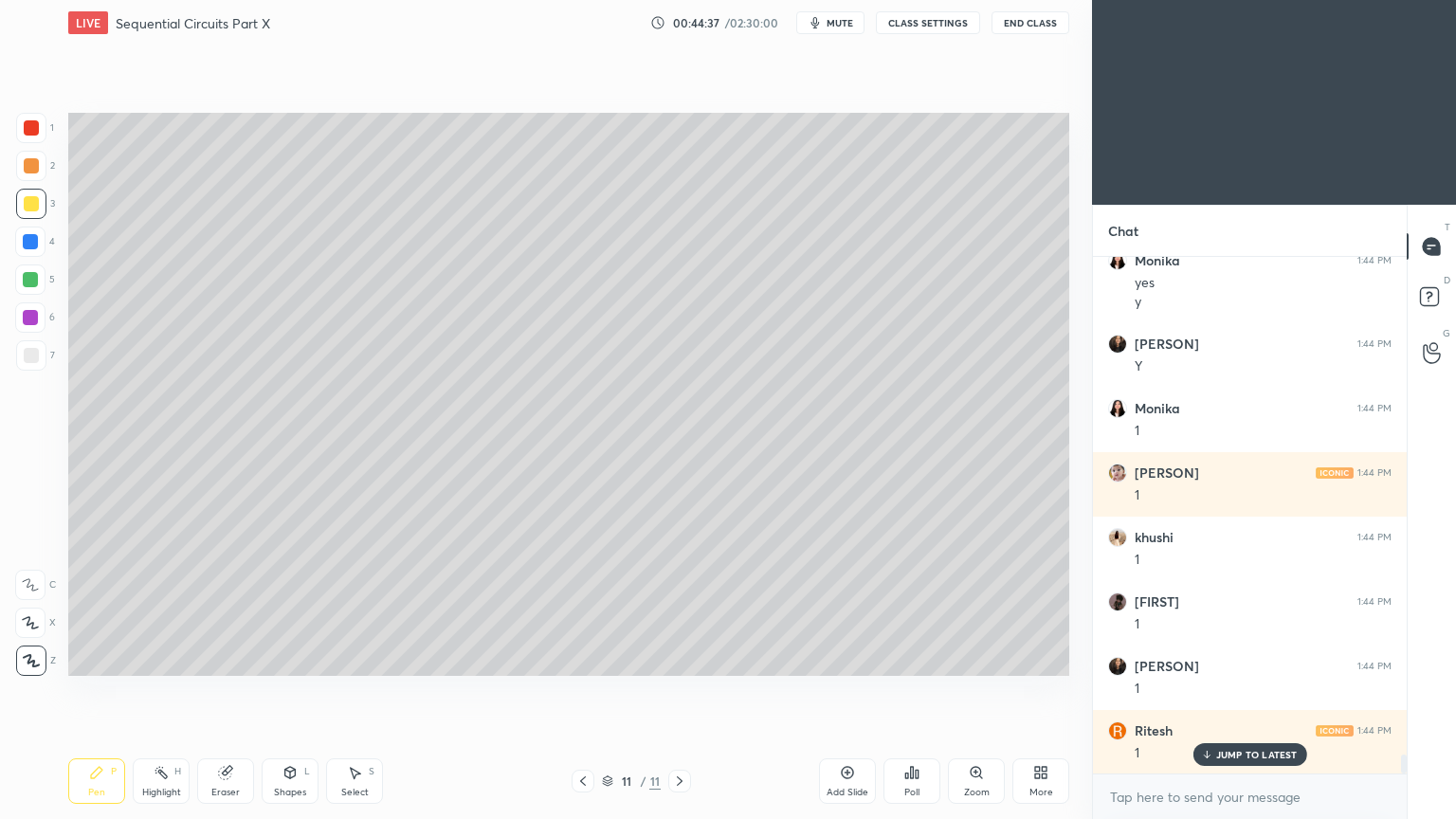 click at bounding box center [31, 355] 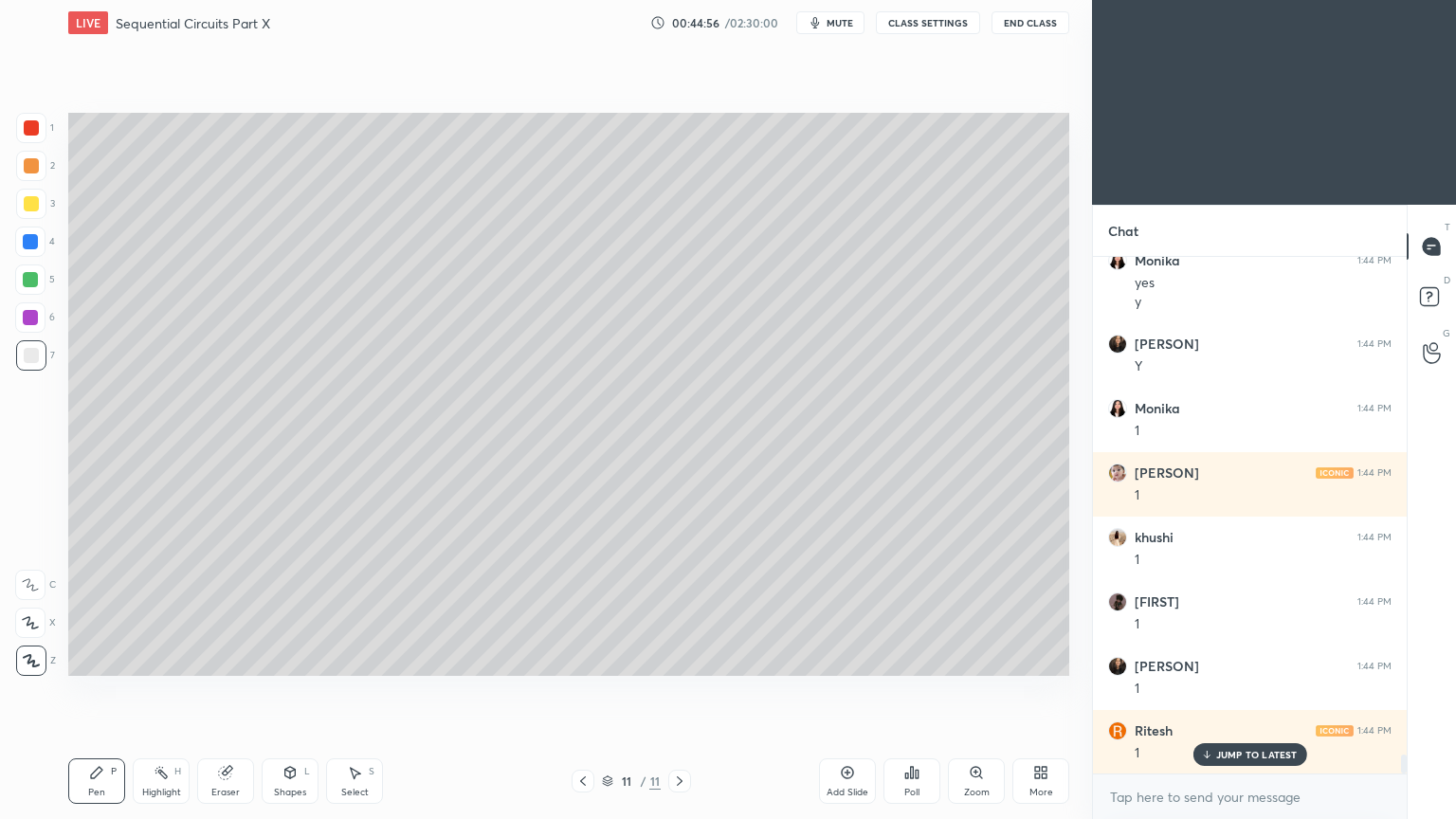 click on "Shapes L" at bounding box center [290, 781] 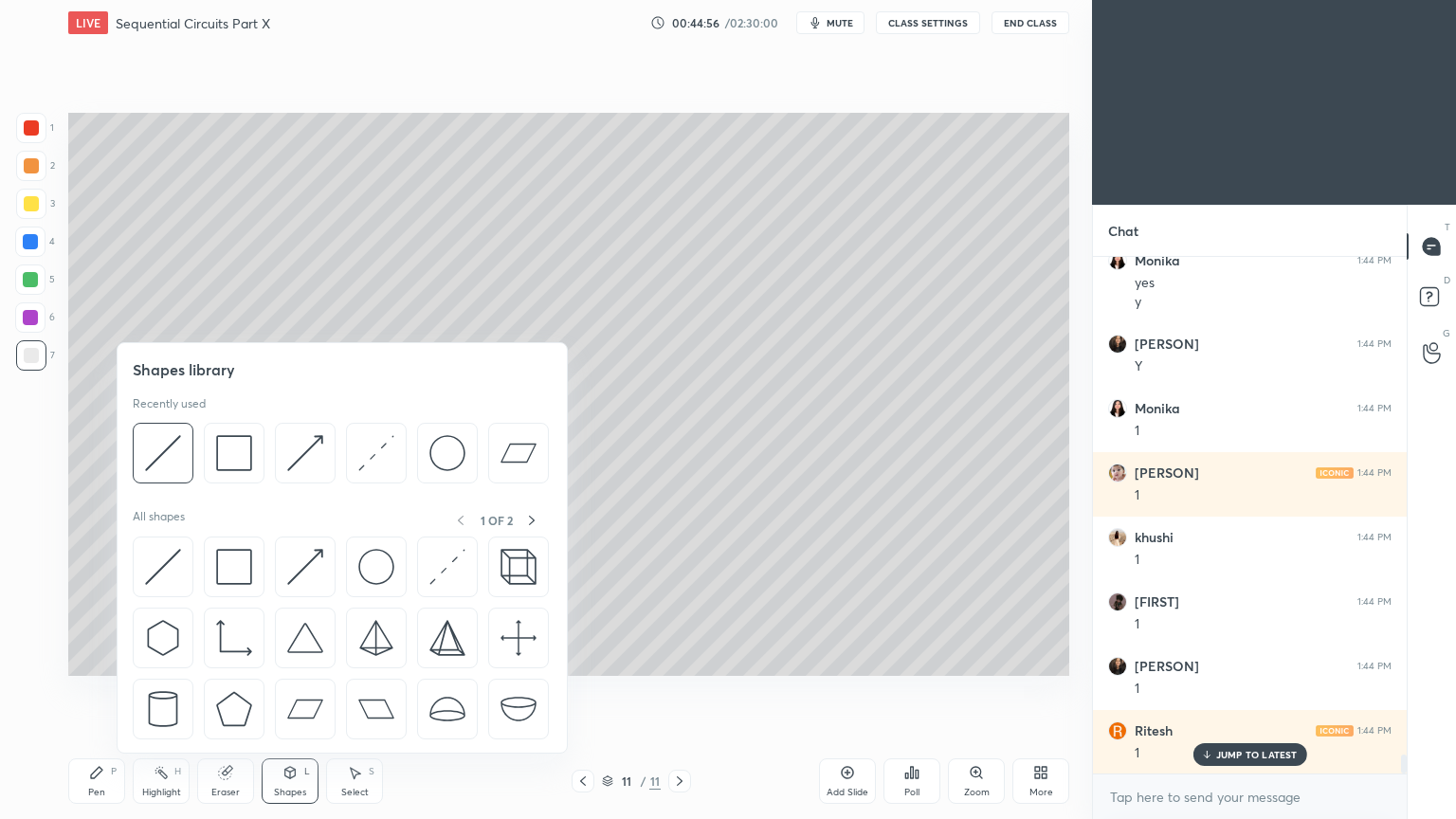 click at bounding box center (234, 453) 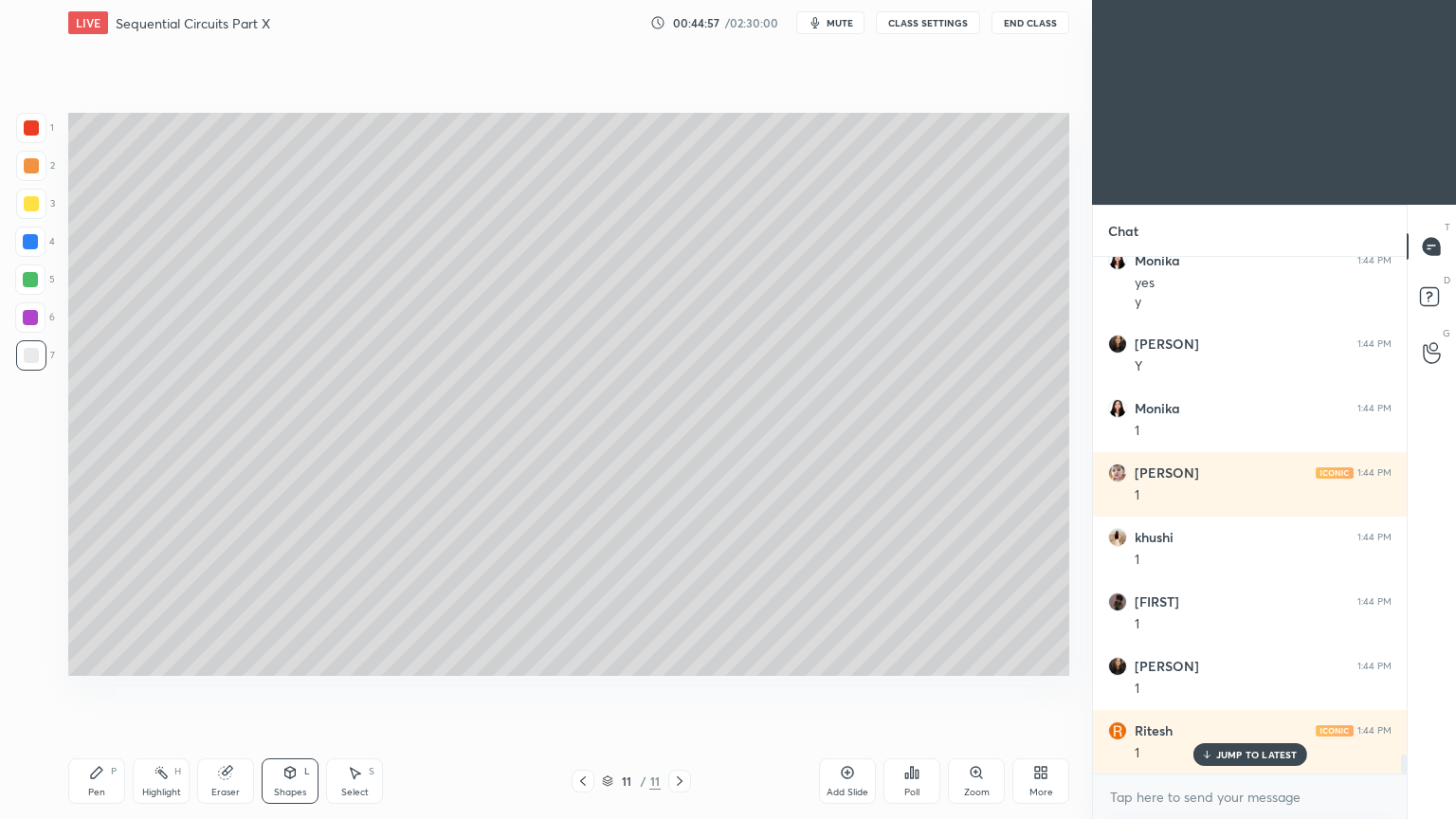 click at bounding box center [30, 242] 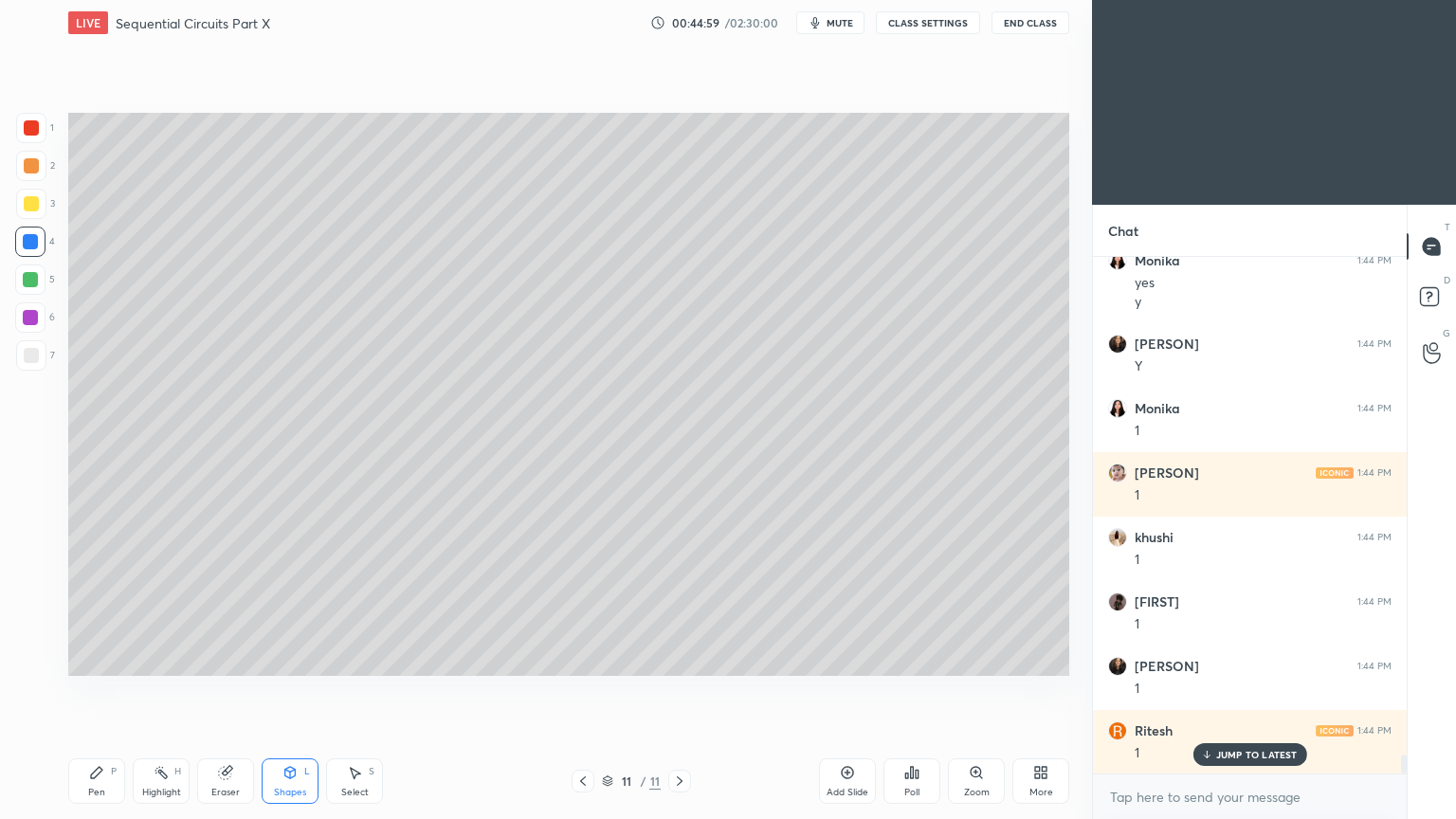 click on "Shapes L" at bounding box center (290, 781) 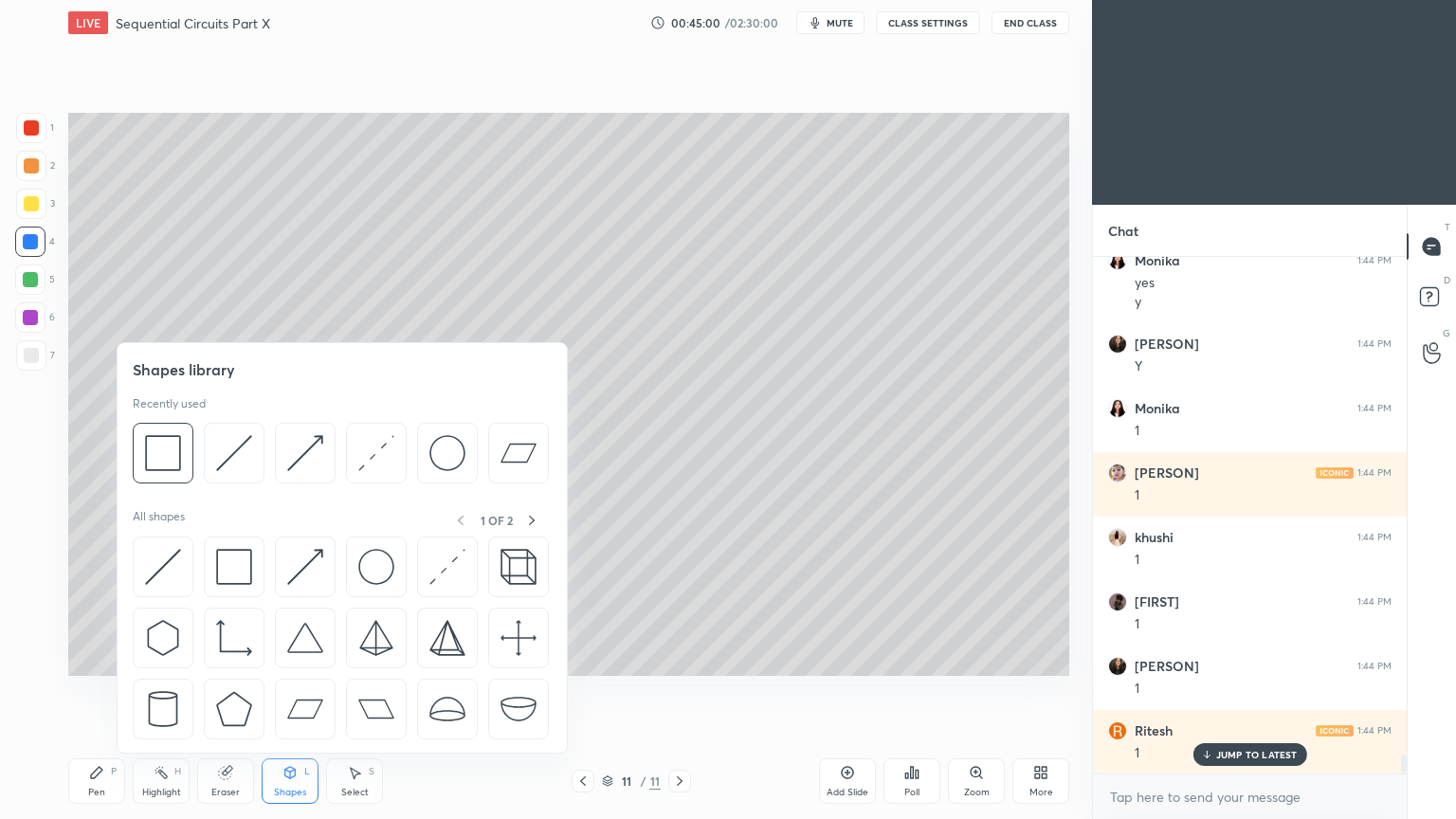 click at bounding box center [234, 453] 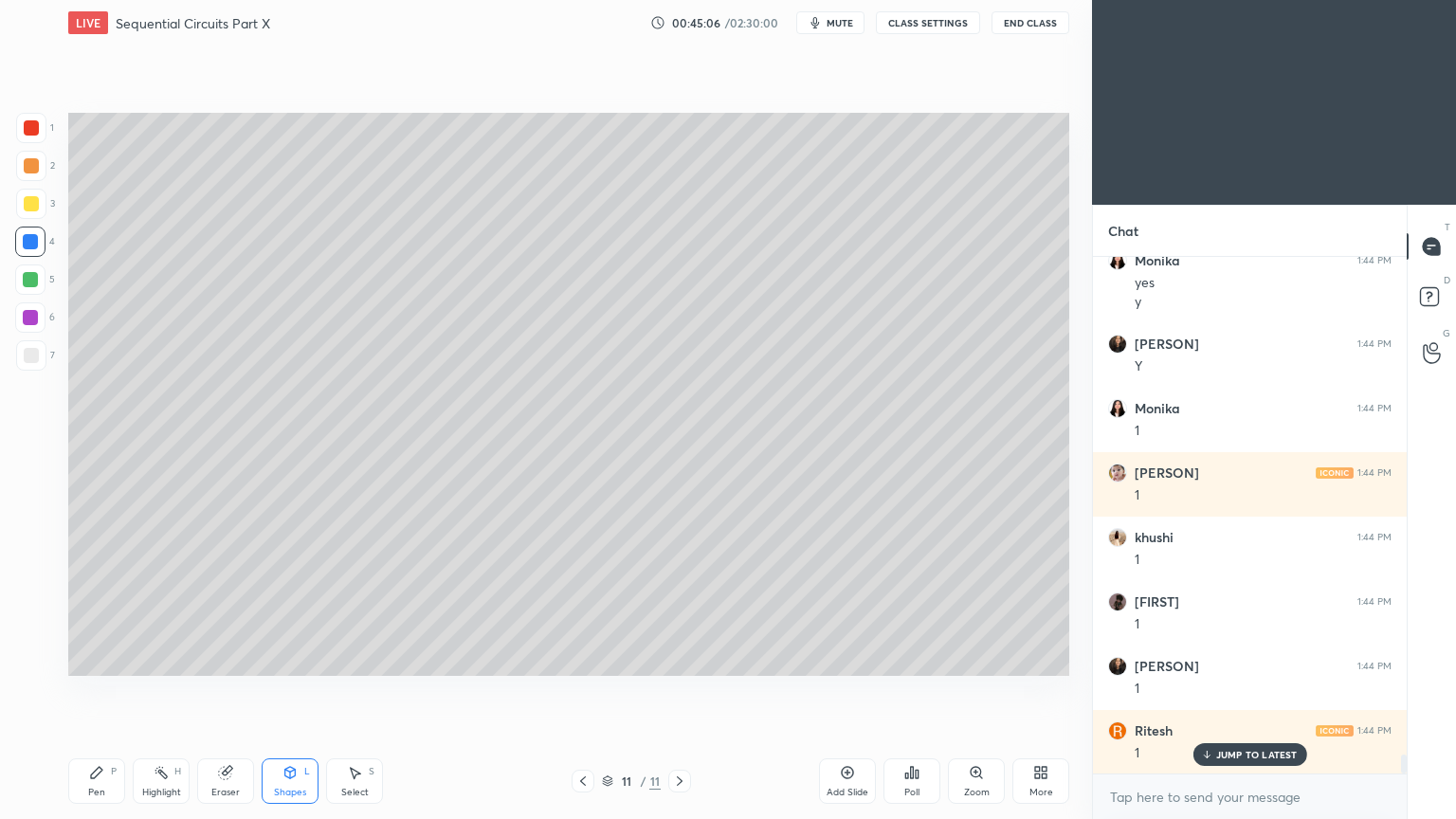 click on "Highlight" at bounding box center [161, 792] 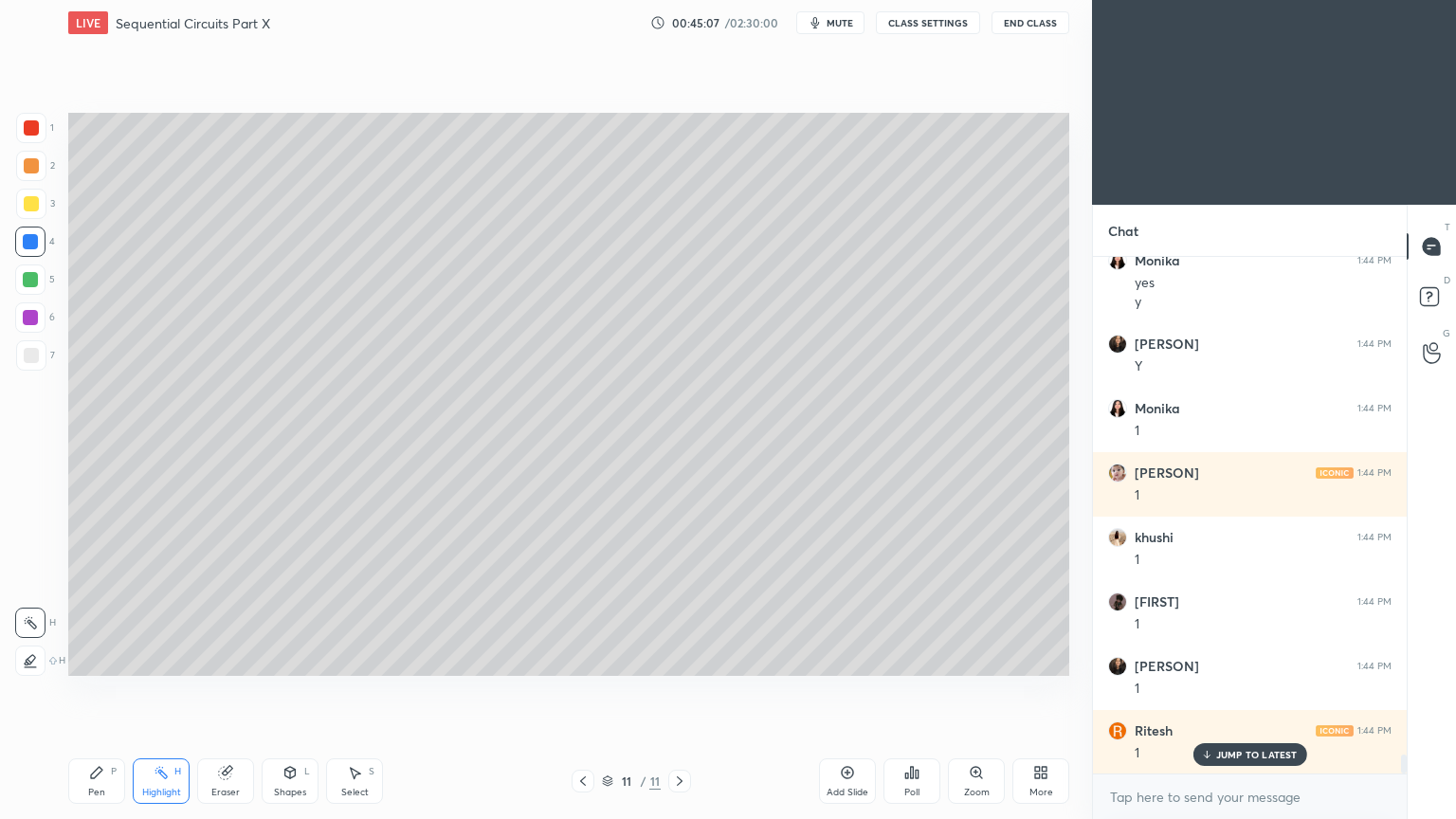 click on "Pen P" at bounding box center [97, 781] 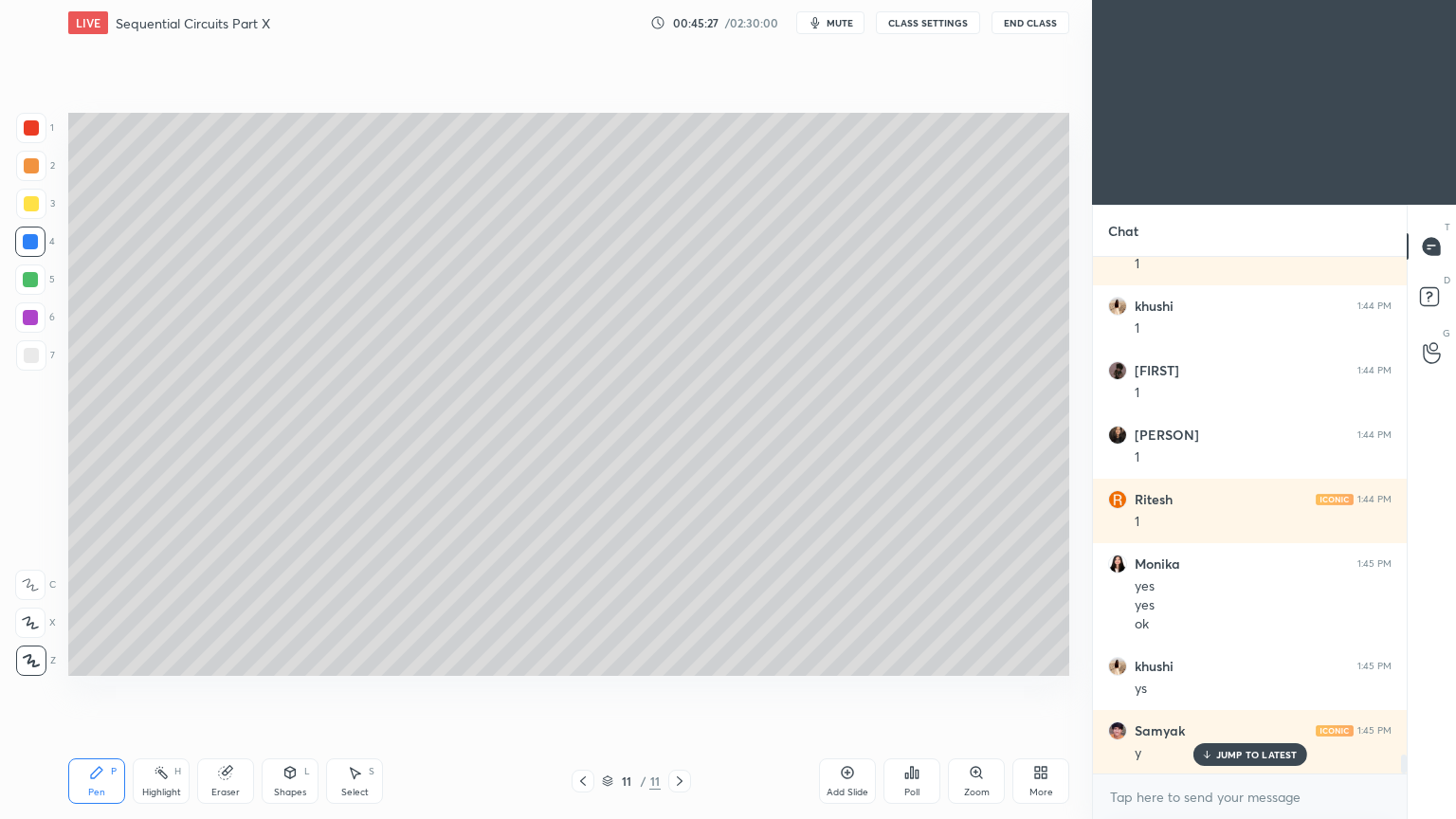 scroll, scrollTop: 13813, scrollLeft: 0, axis: vertical 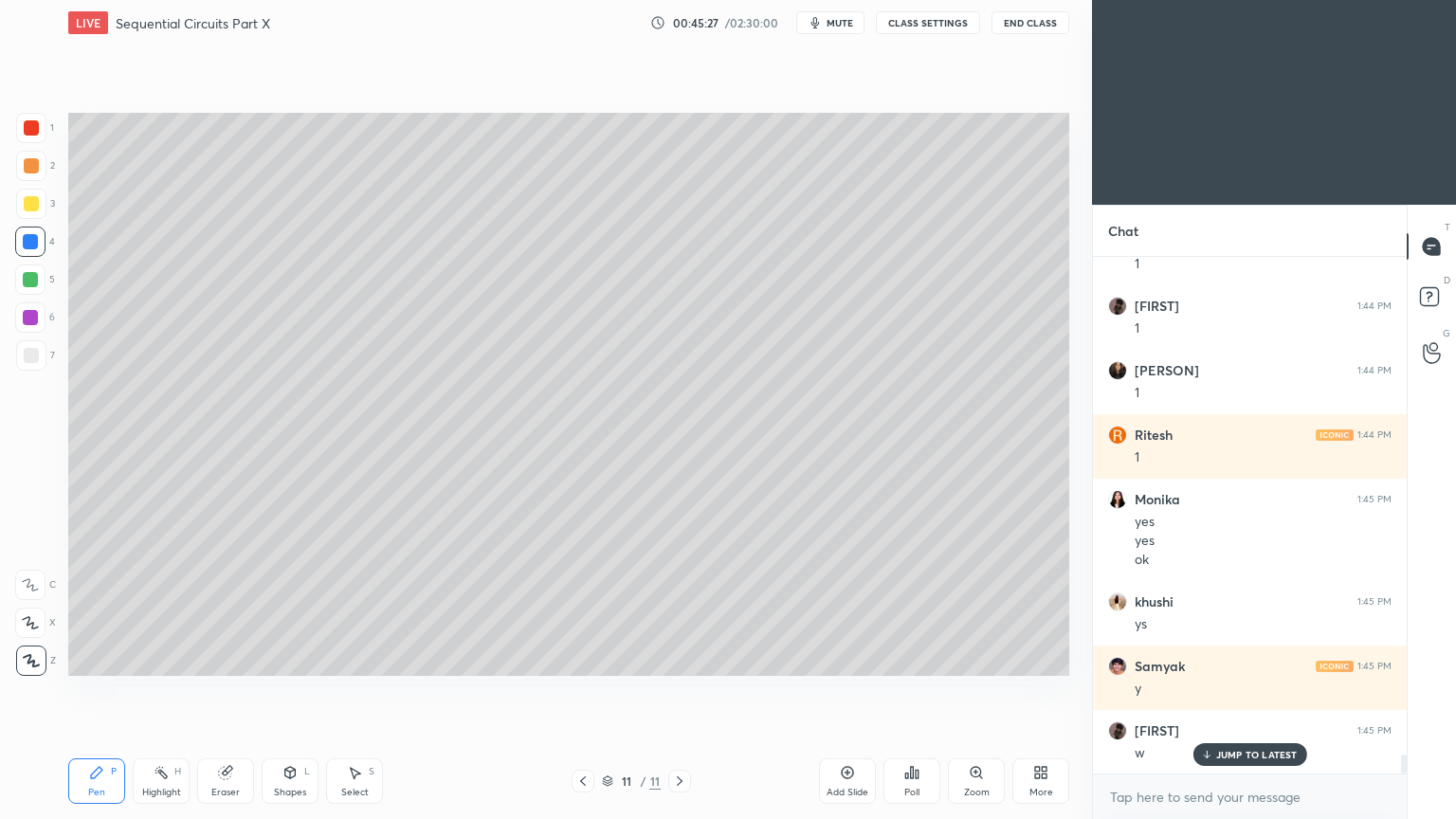click on "Select" at bounding box center [355, 792] 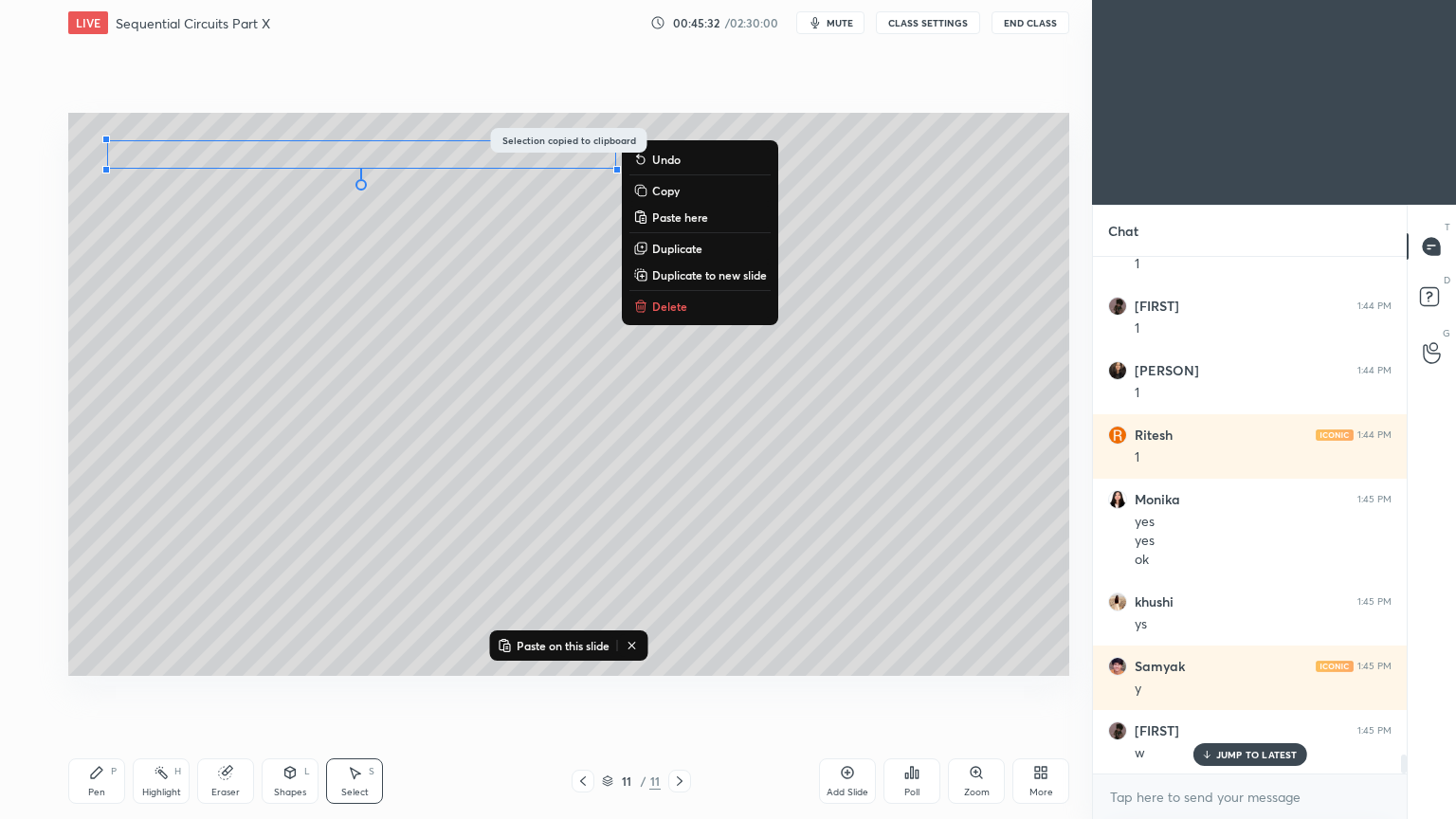 click on "Pen" at bounding box center [97, 792] 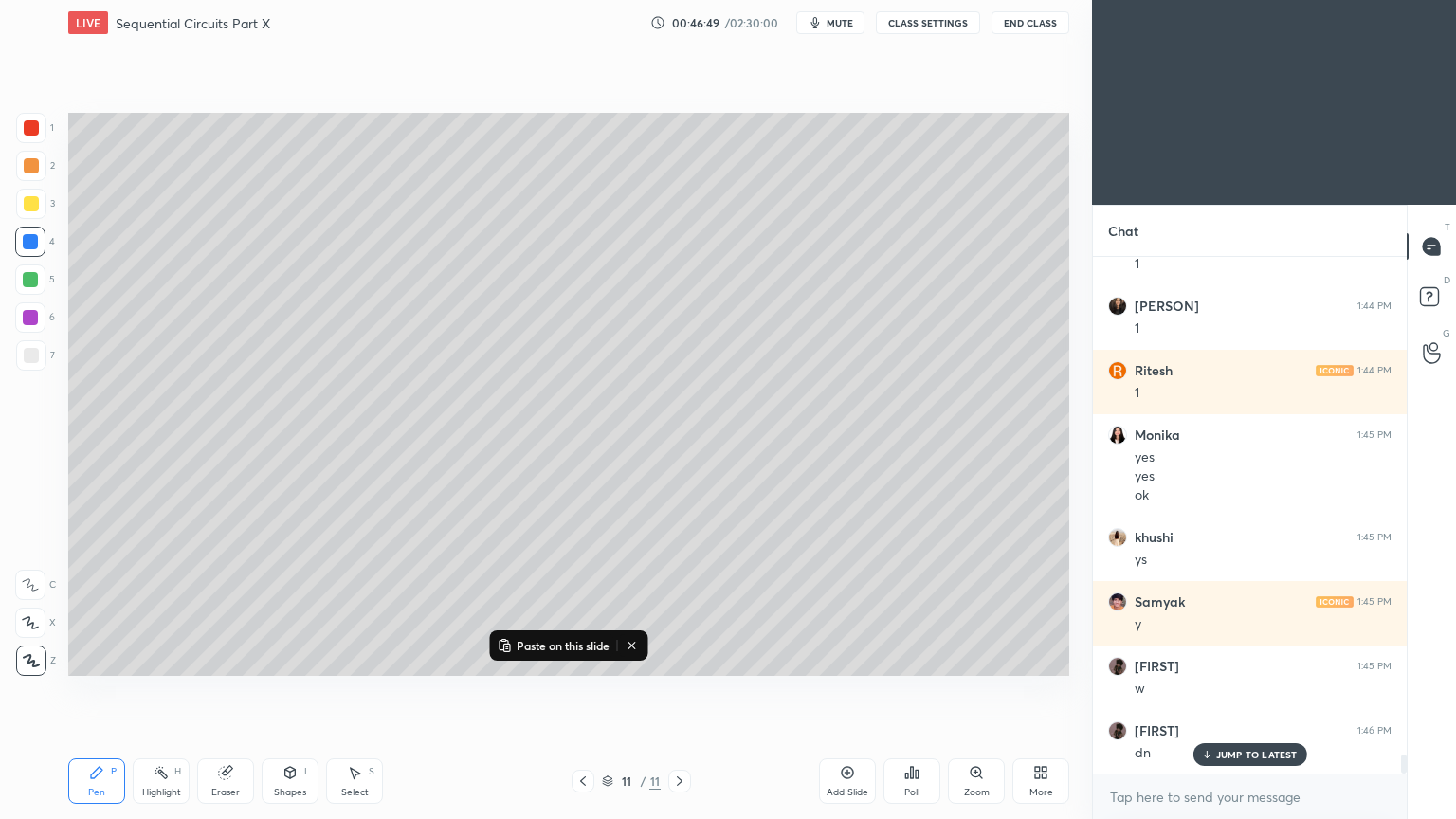 scroll, scrollTop: 13942, scrollLeft: 0, axis: vertical 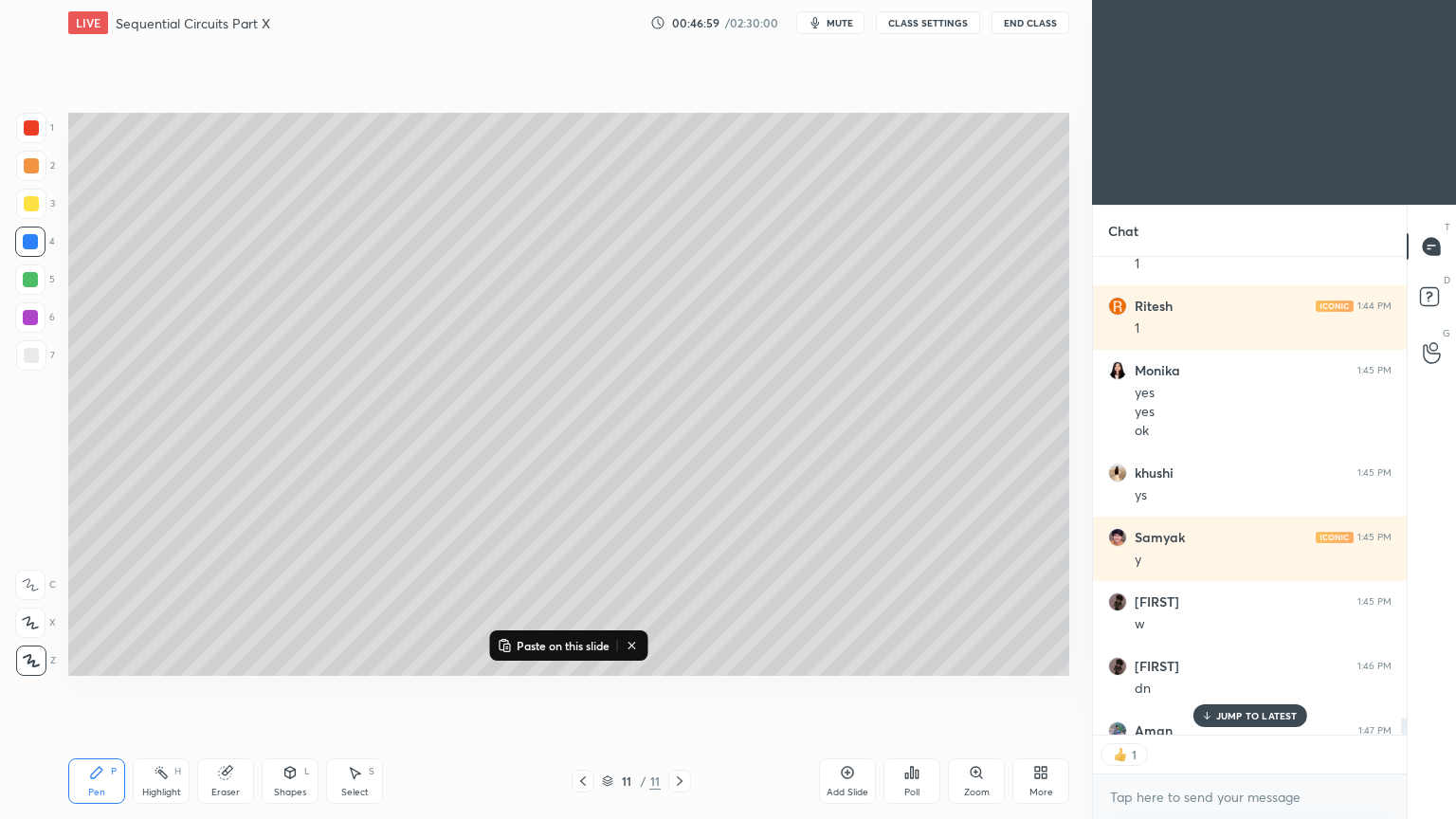 click on "Add Slide" at bounding box center [847, 781] 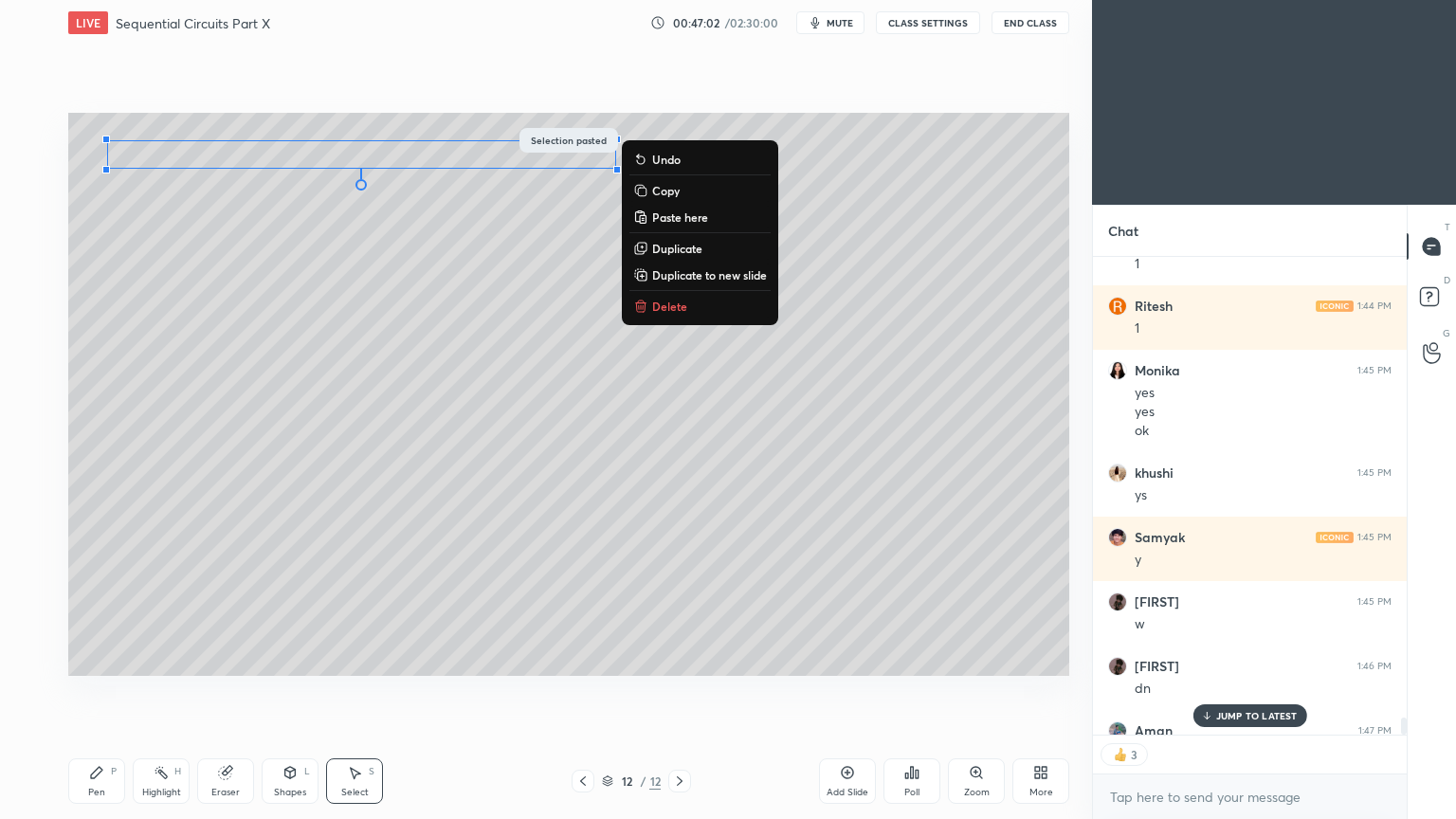 click 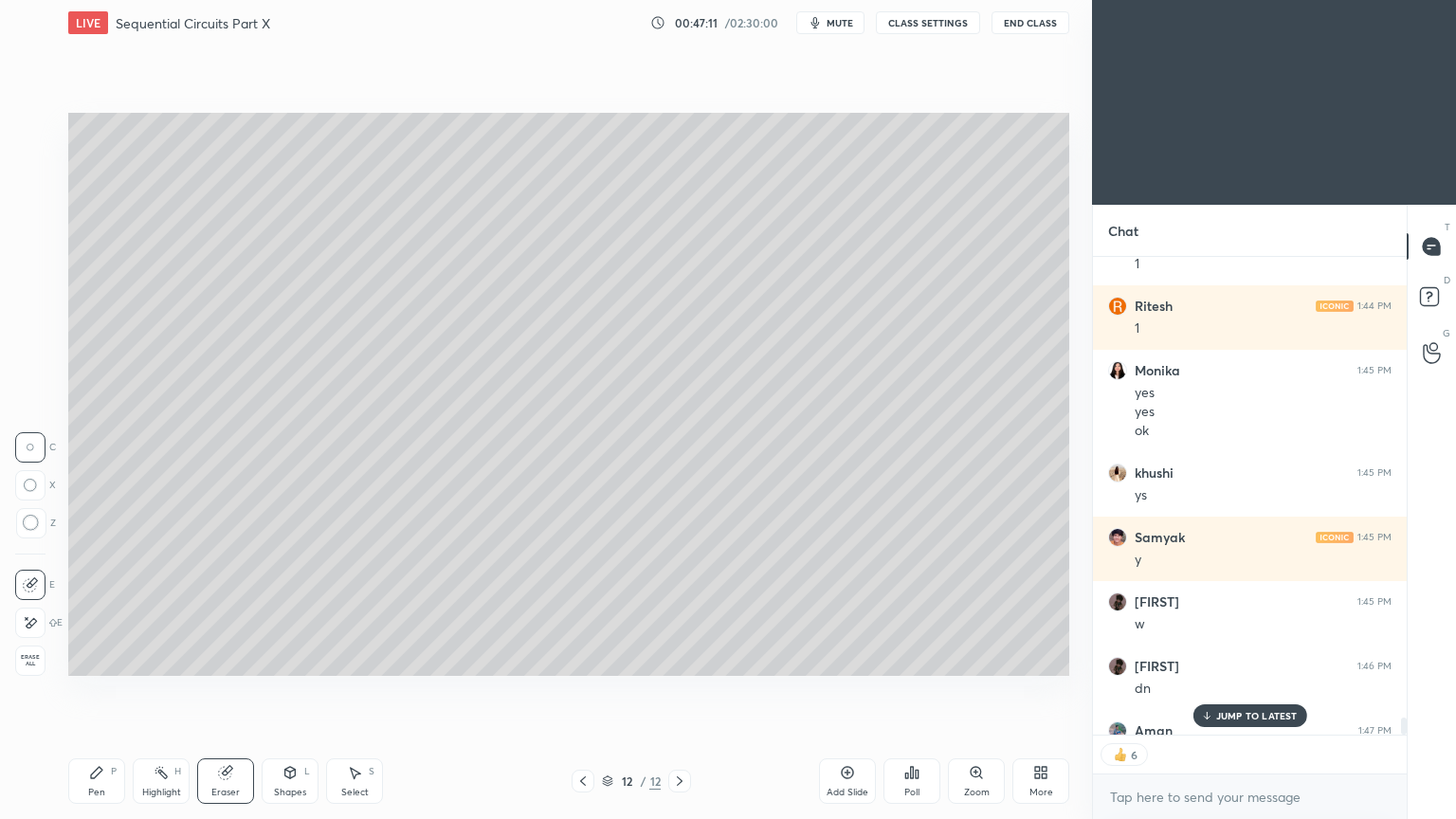 click on "Pen P" at bounding box center (97, 781) 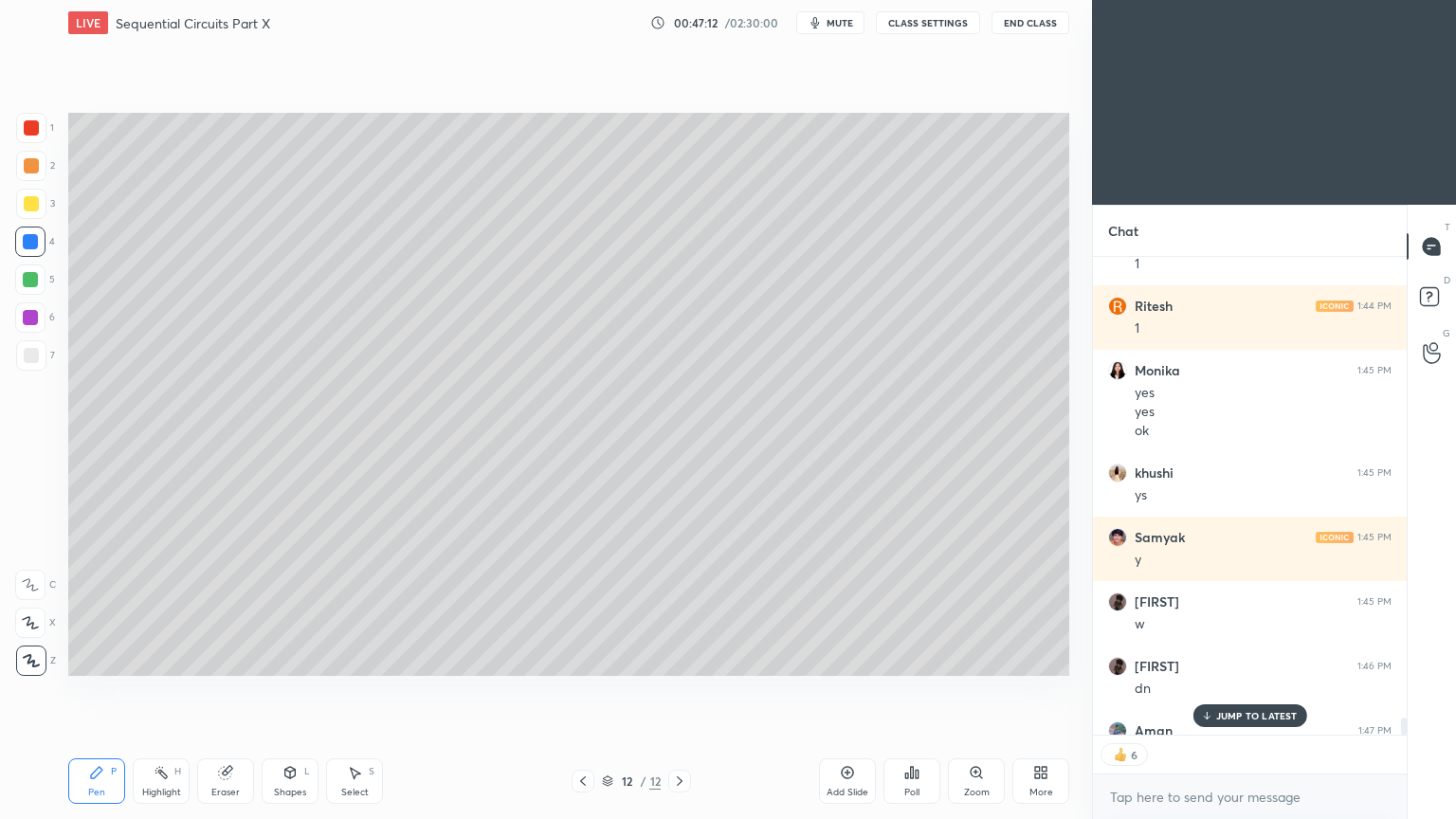 click at bounding box center [31, 166] 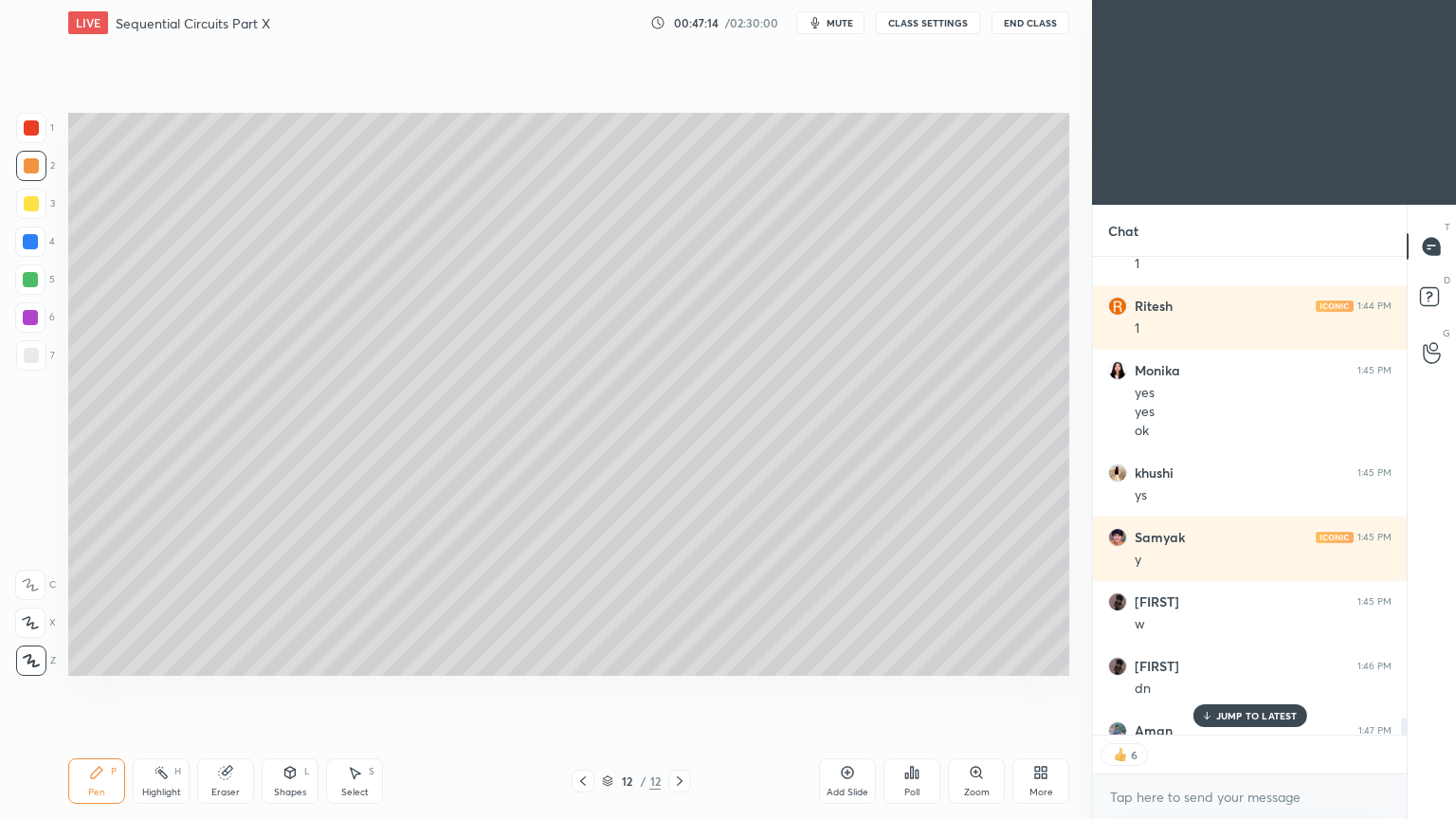 click at bounding box center (31, 204) 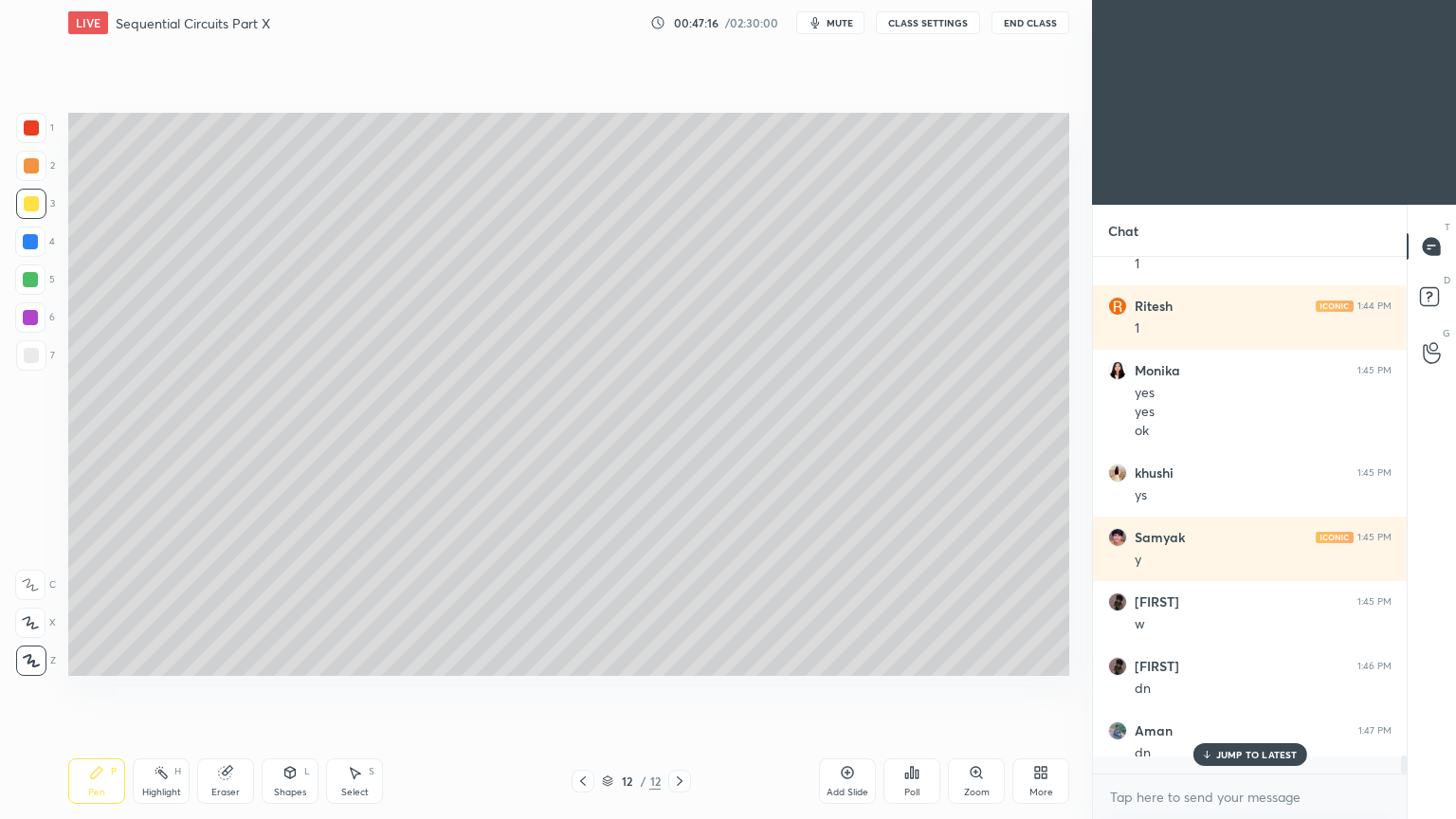 scroll, scrollTop: 6, scrollLeft: 6, axis: both 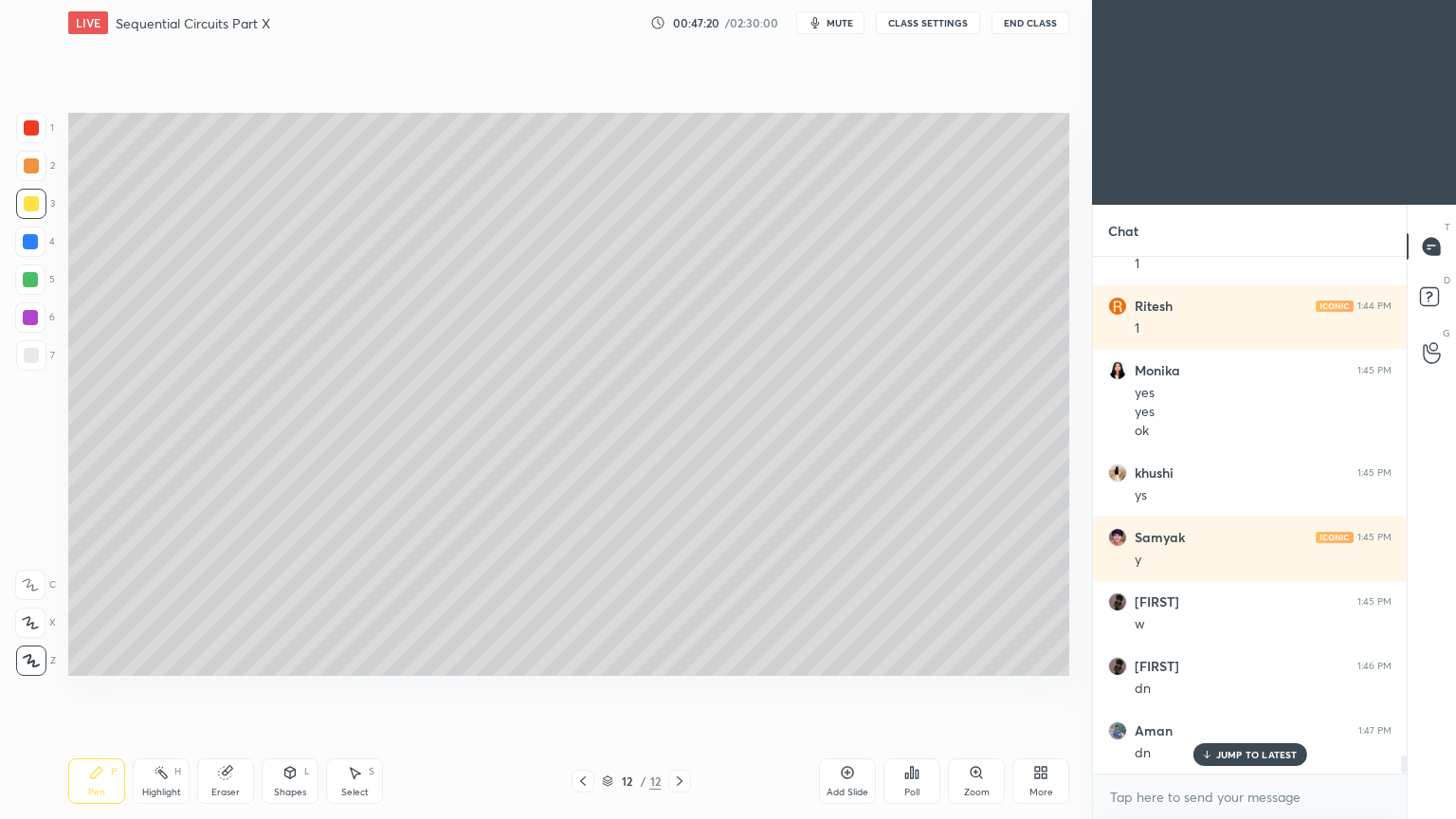 click 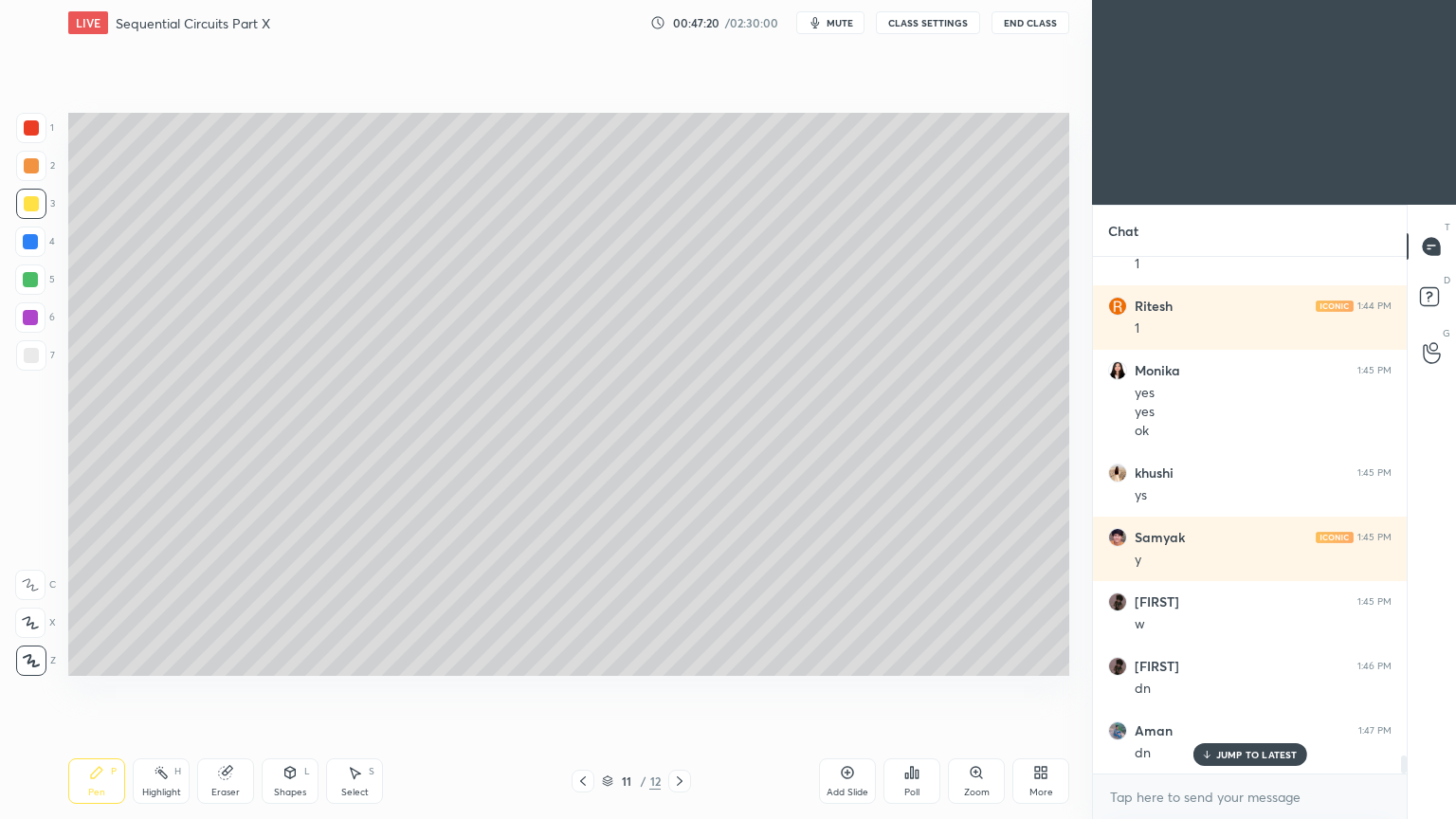 click 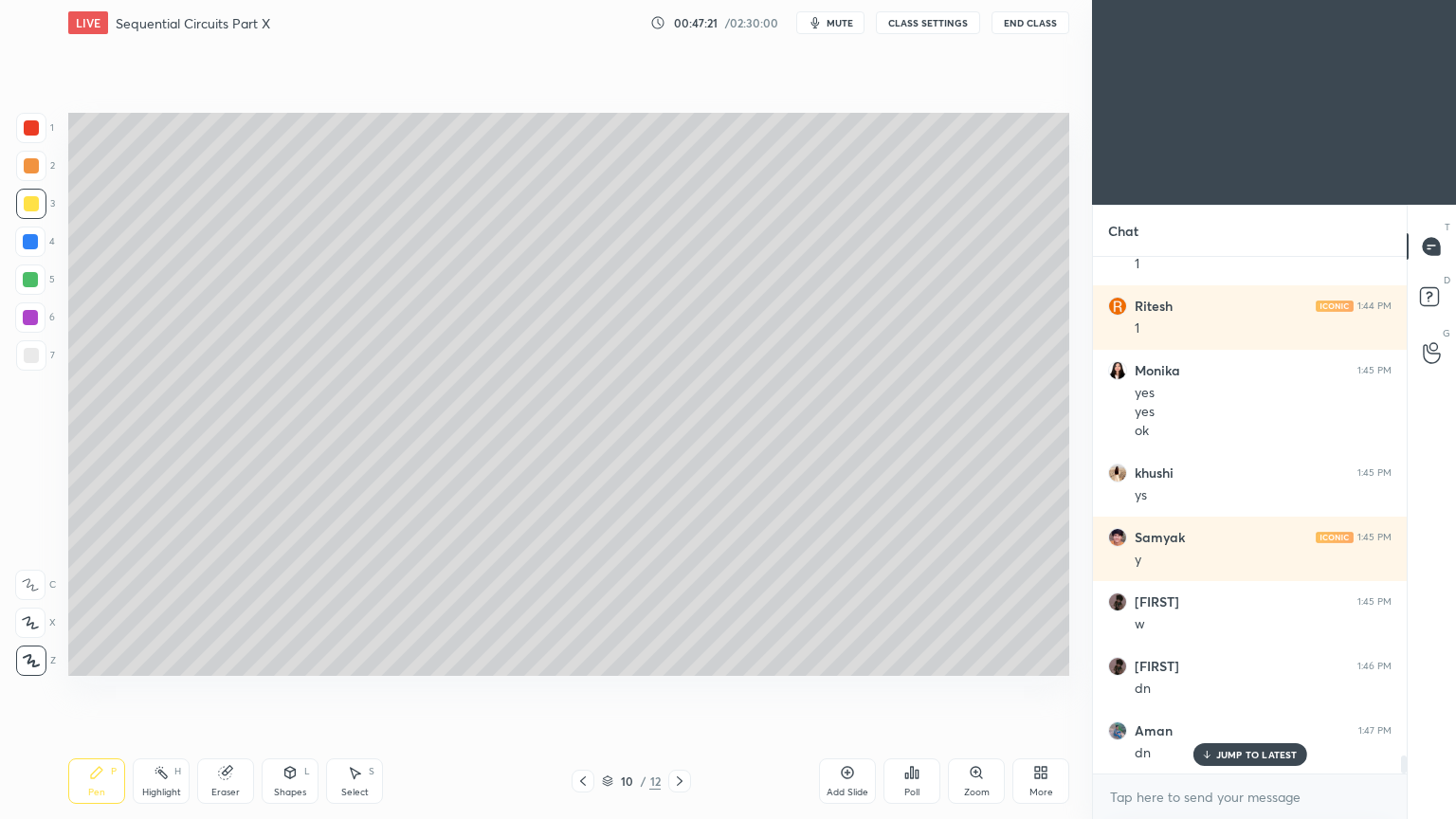 click 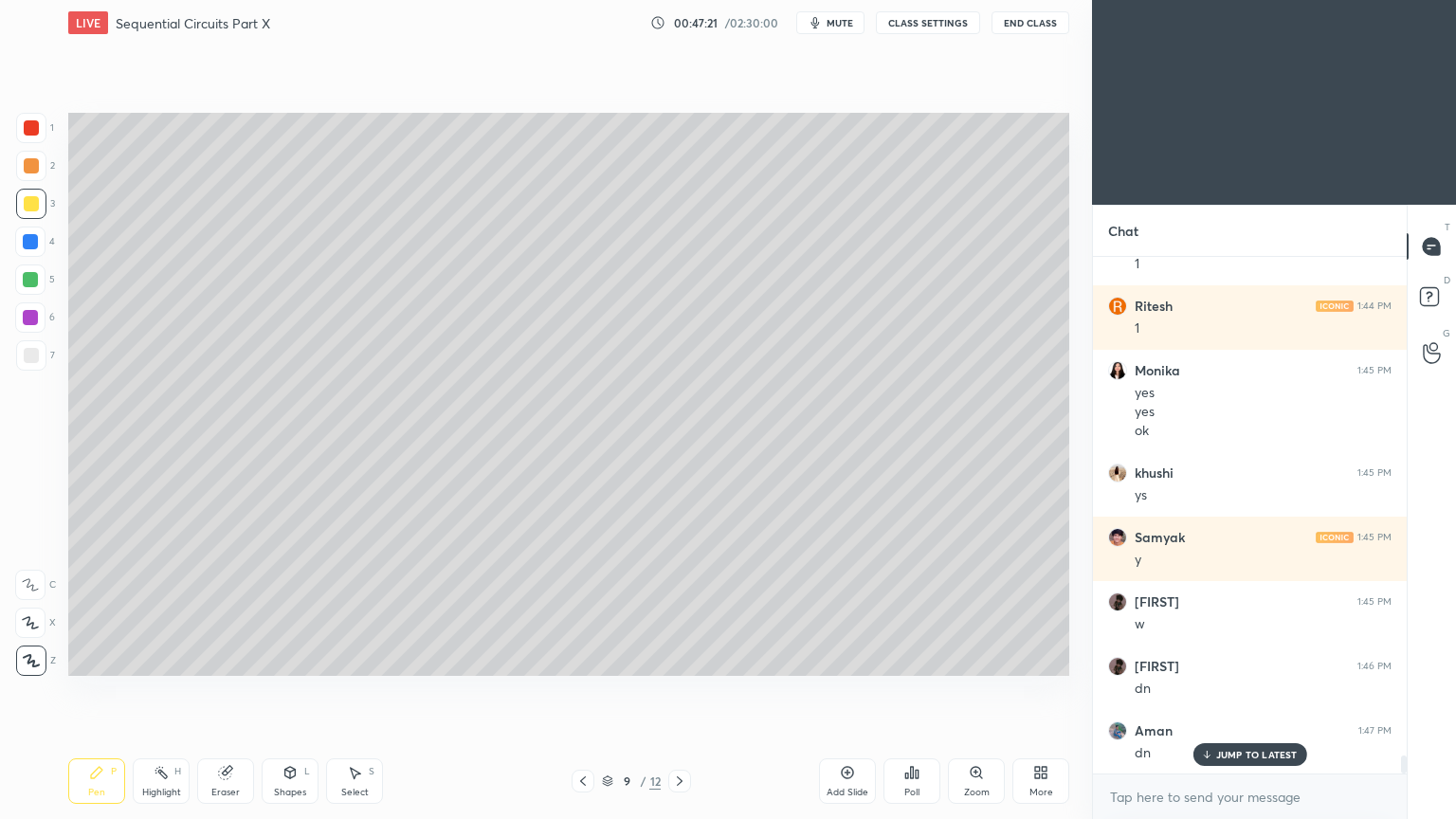 click 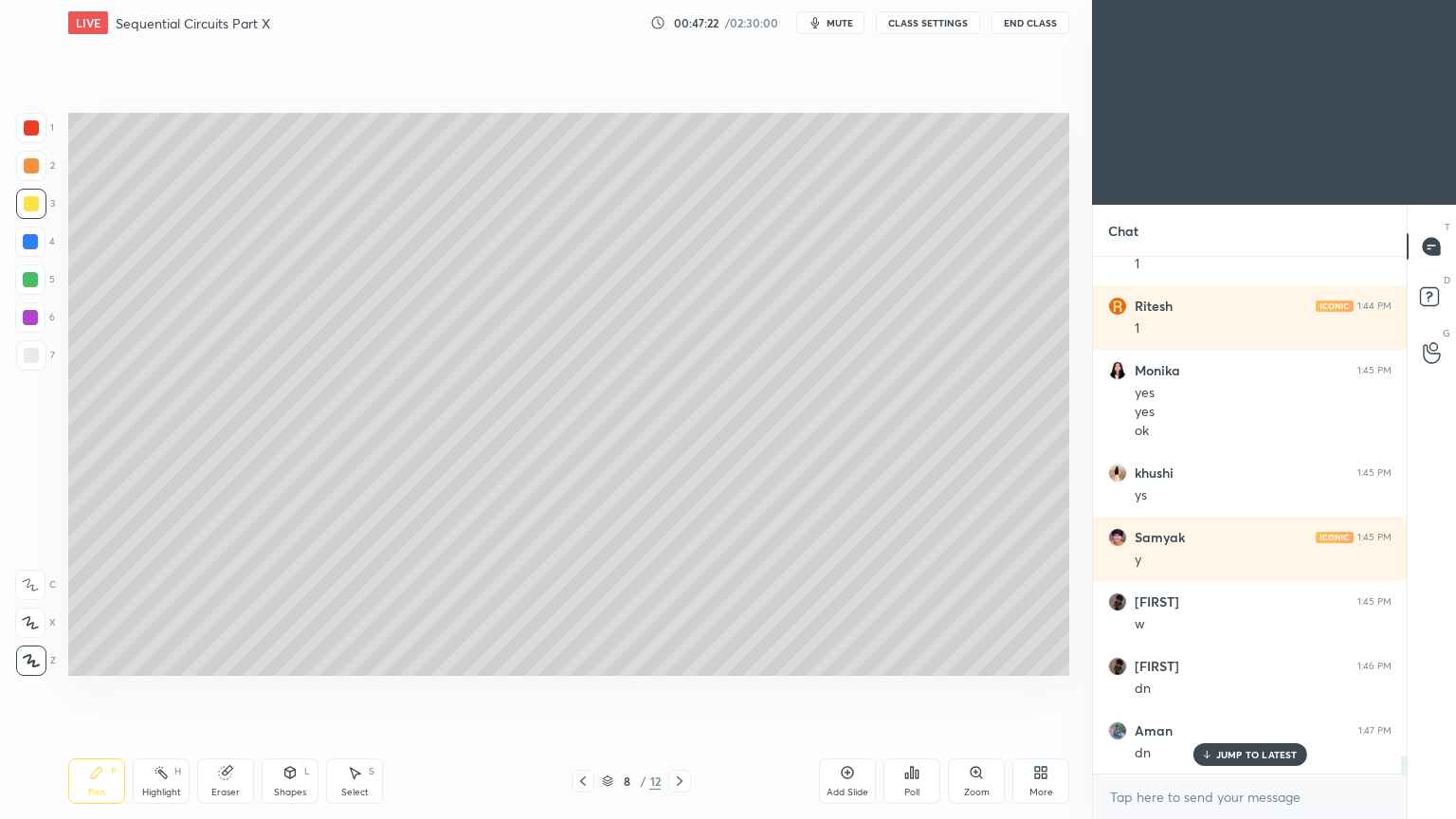 click 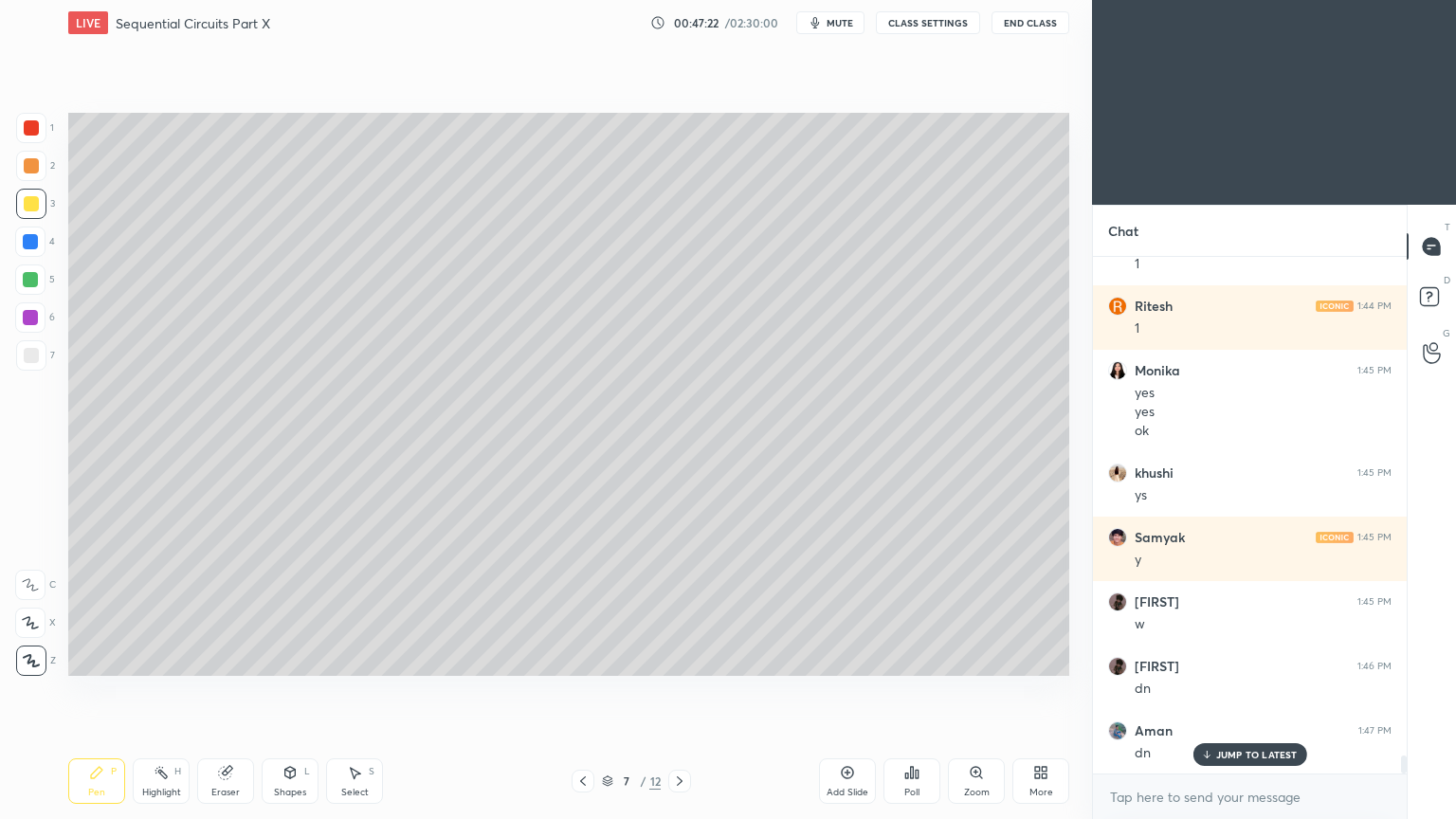 click on "Select S" at bounding box center [355, 781] 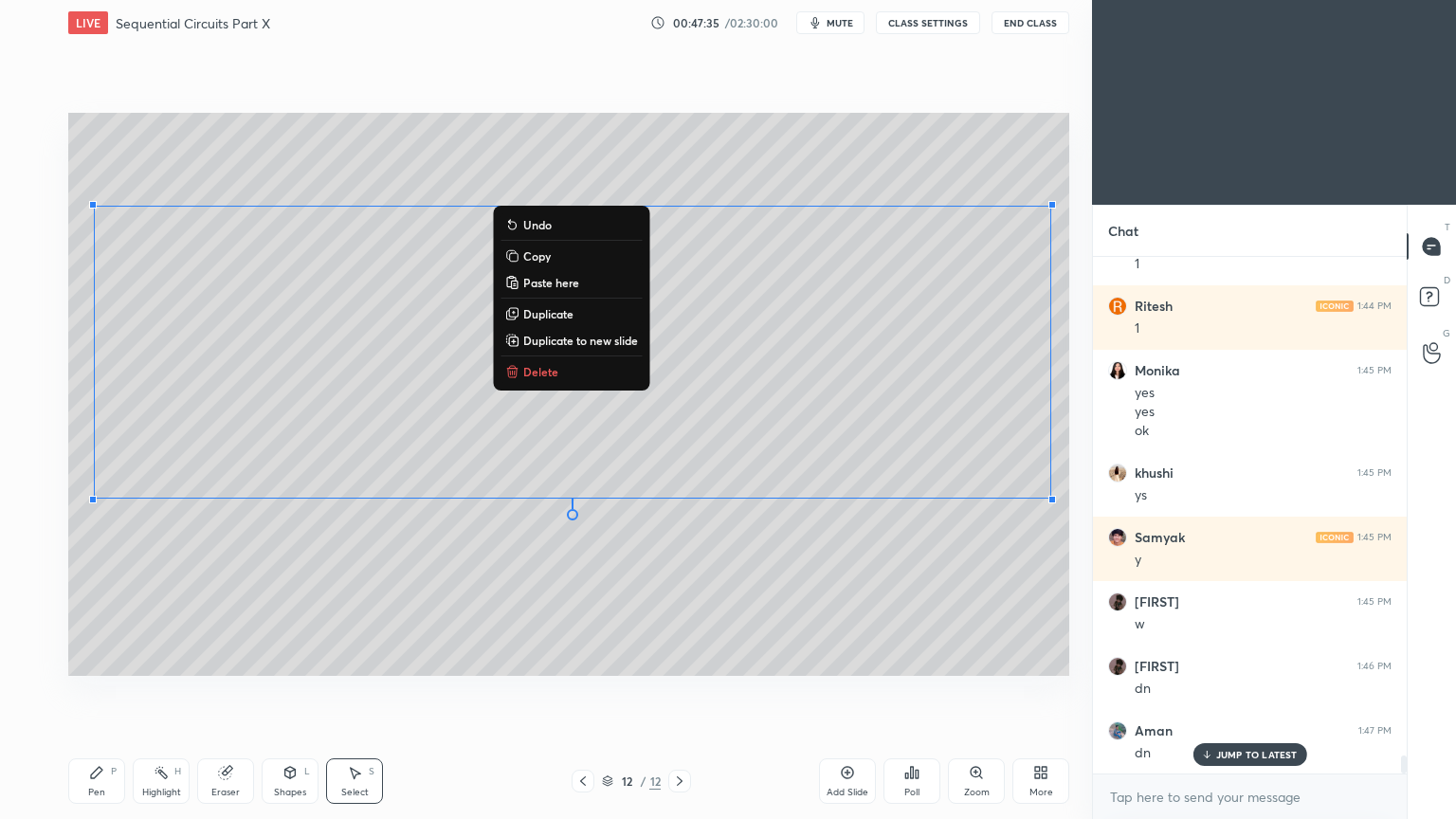 click on "Eraser" at bounding box center (226, 792) 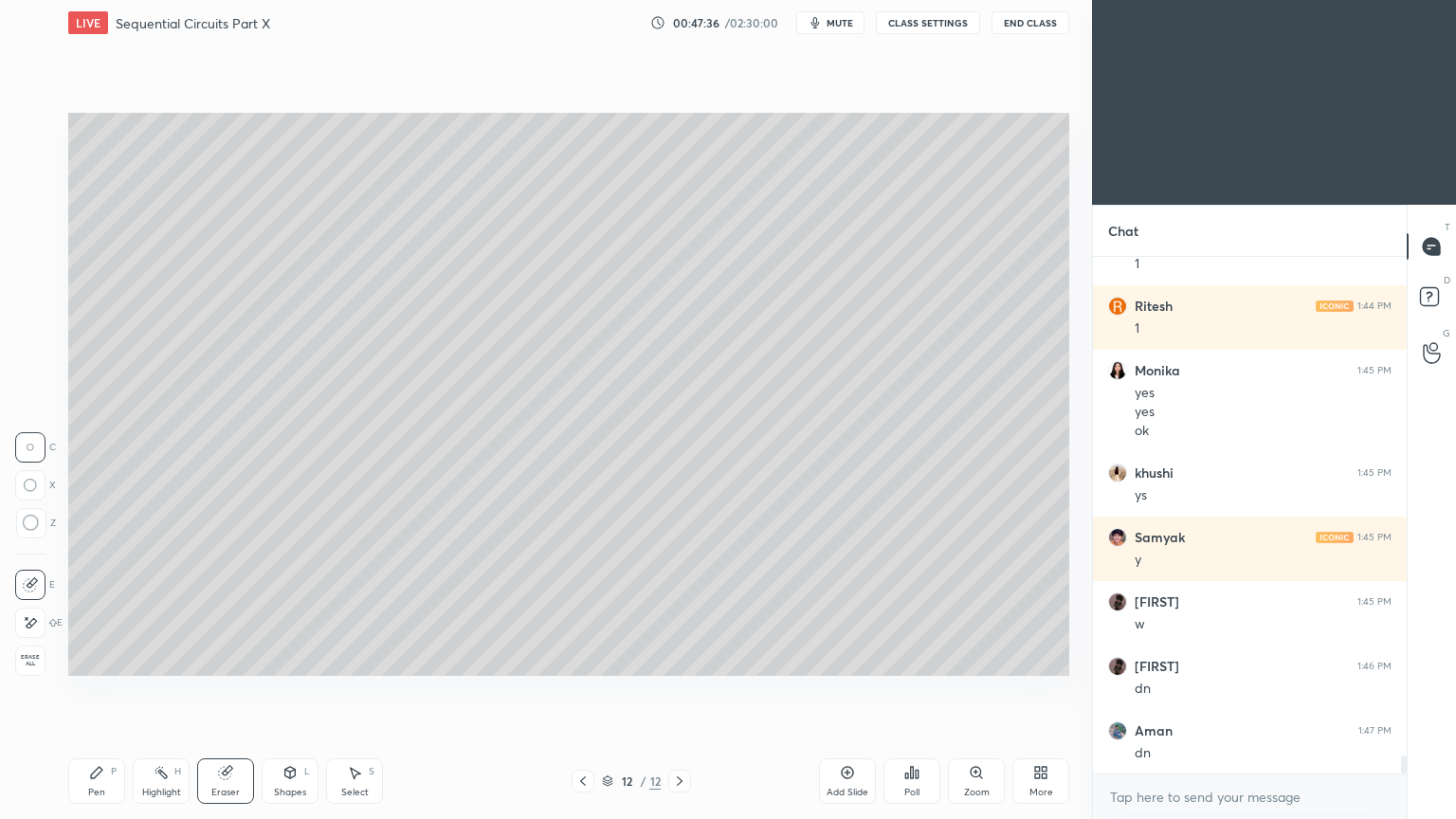 scroll, scrollTop: 14006, scrollLeft: 0, axis: vertical 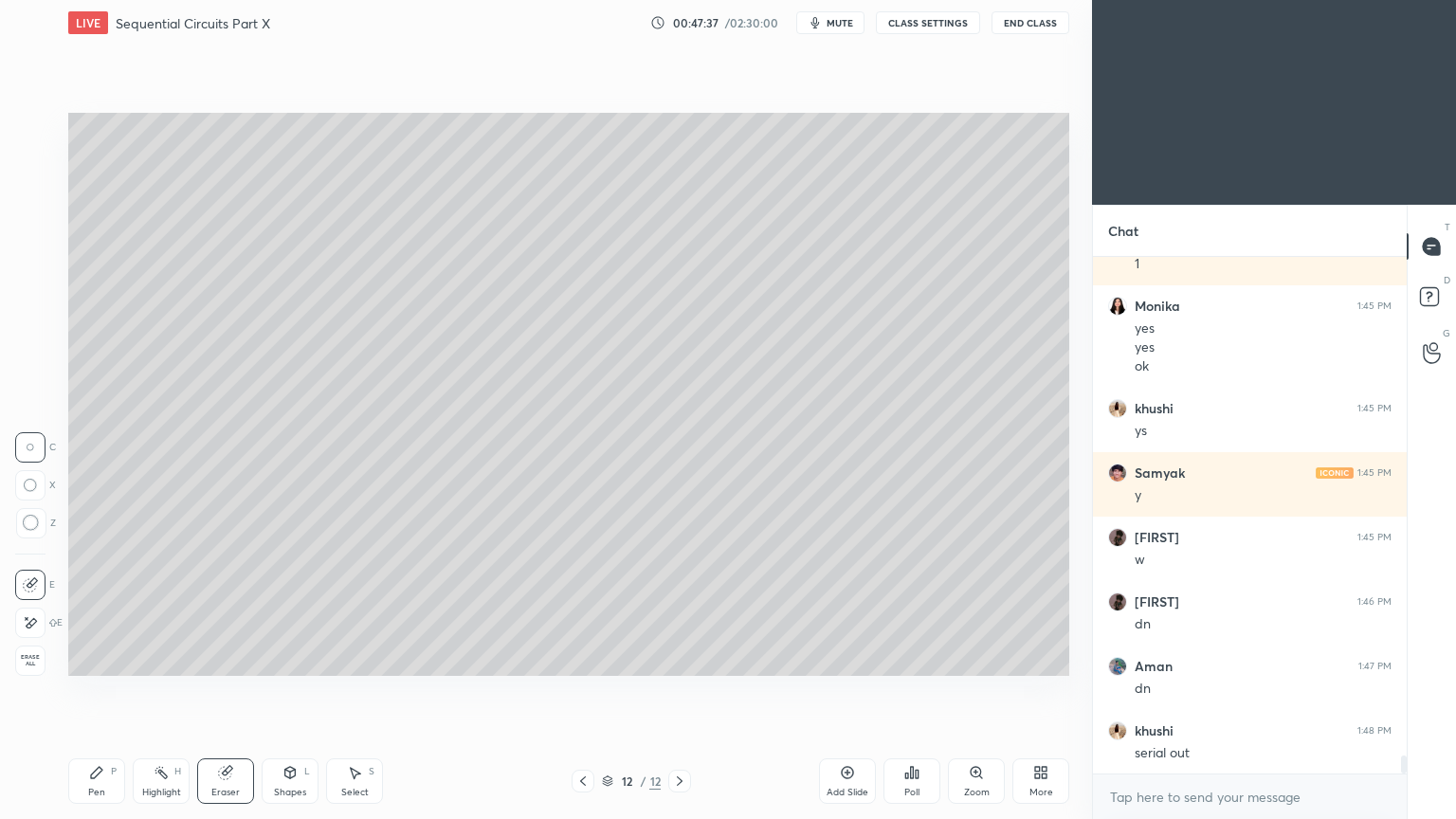 click on "Pen" at bounding box center (97, 792) 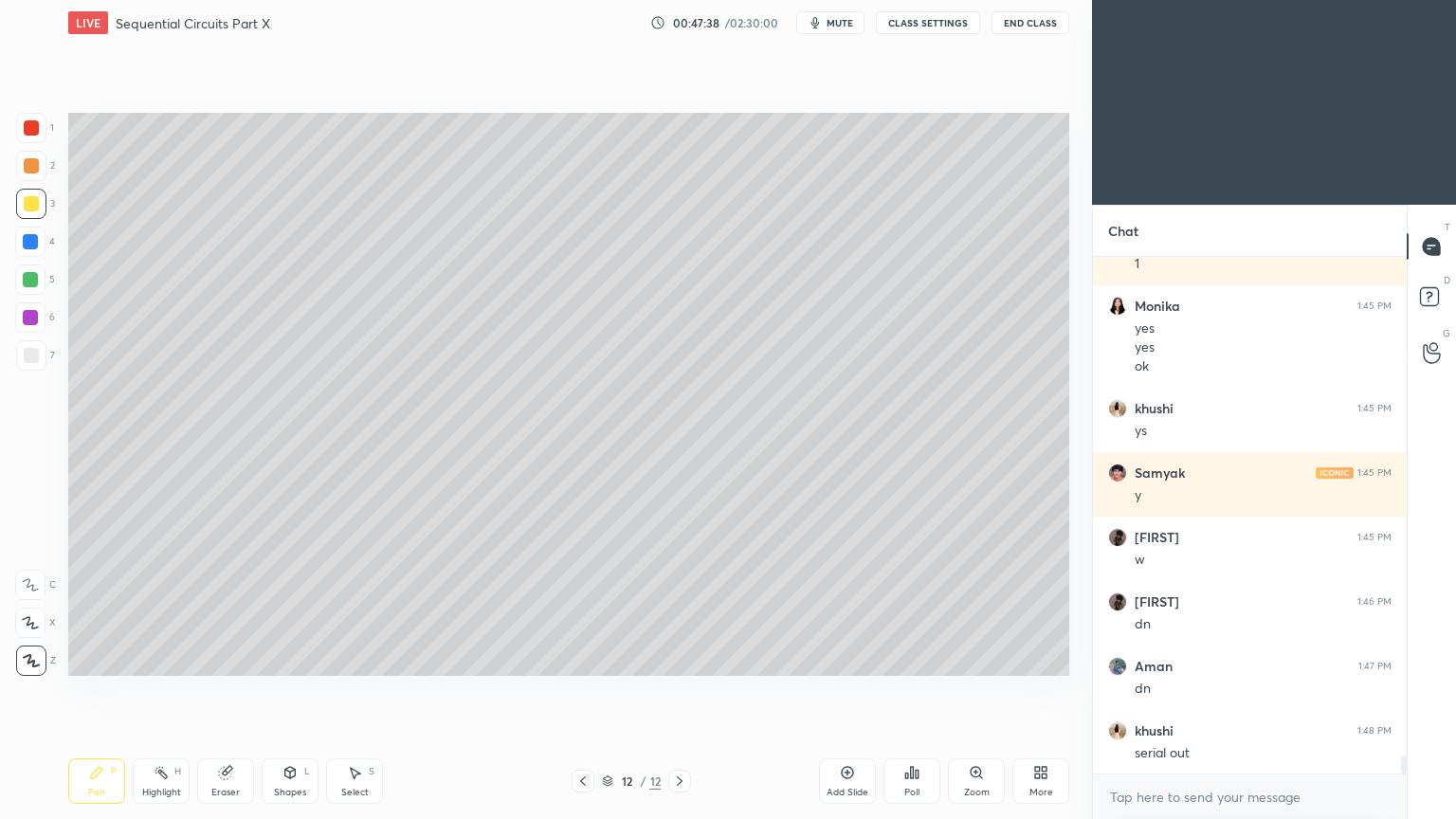 click at bounding box center (31, 204) 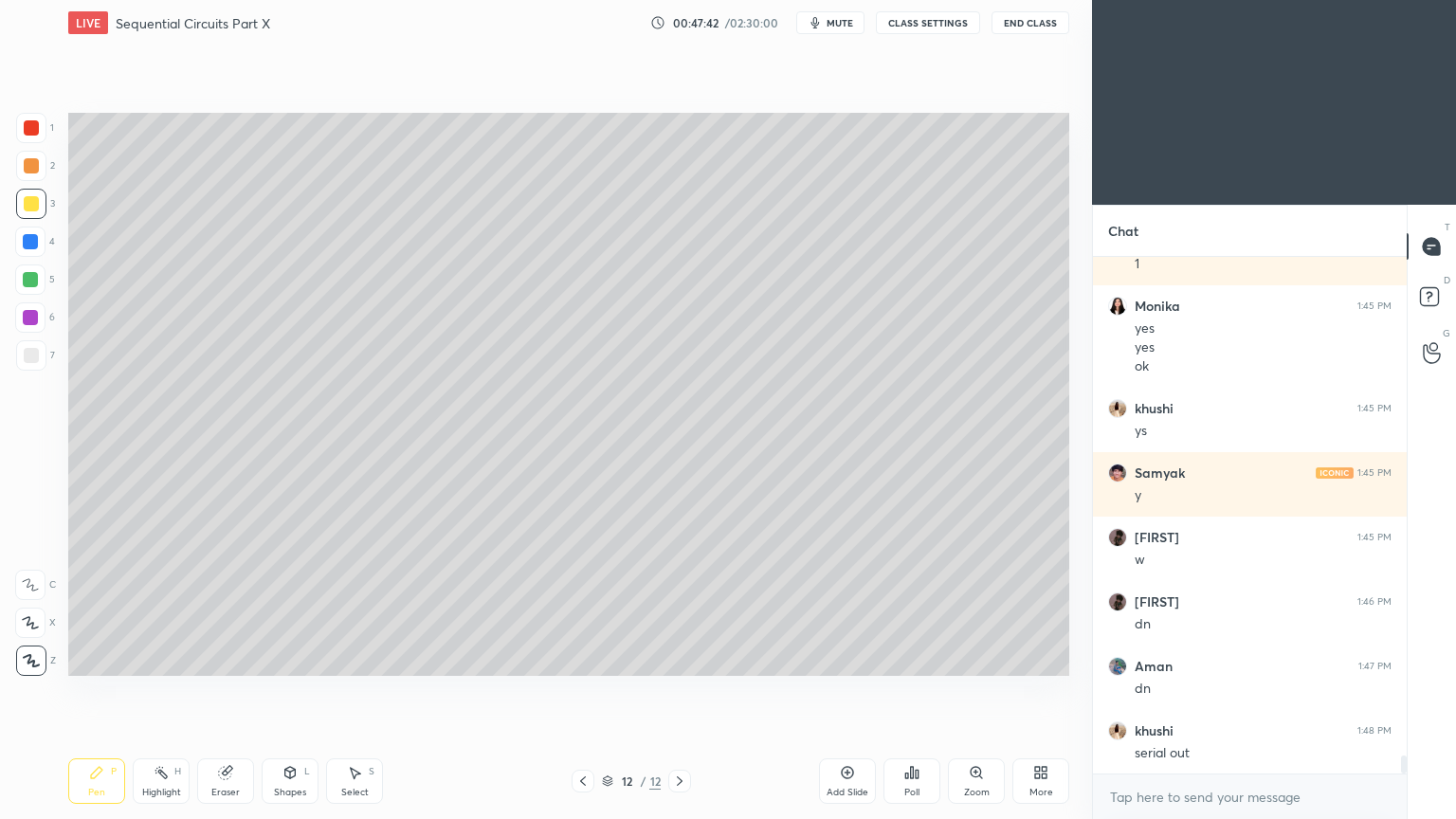 click on "Eraser" at bounding box center (226, 792) 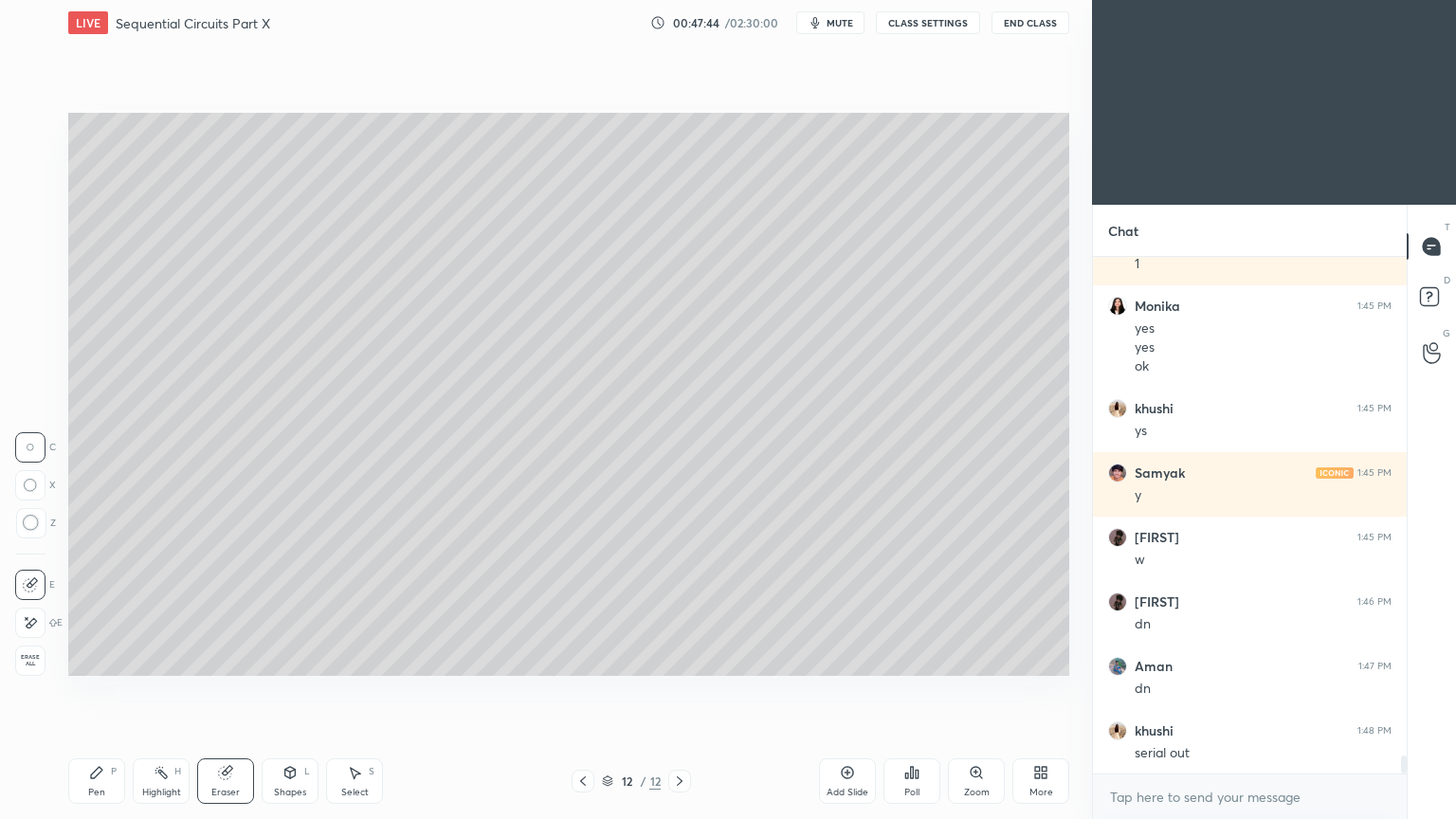 click 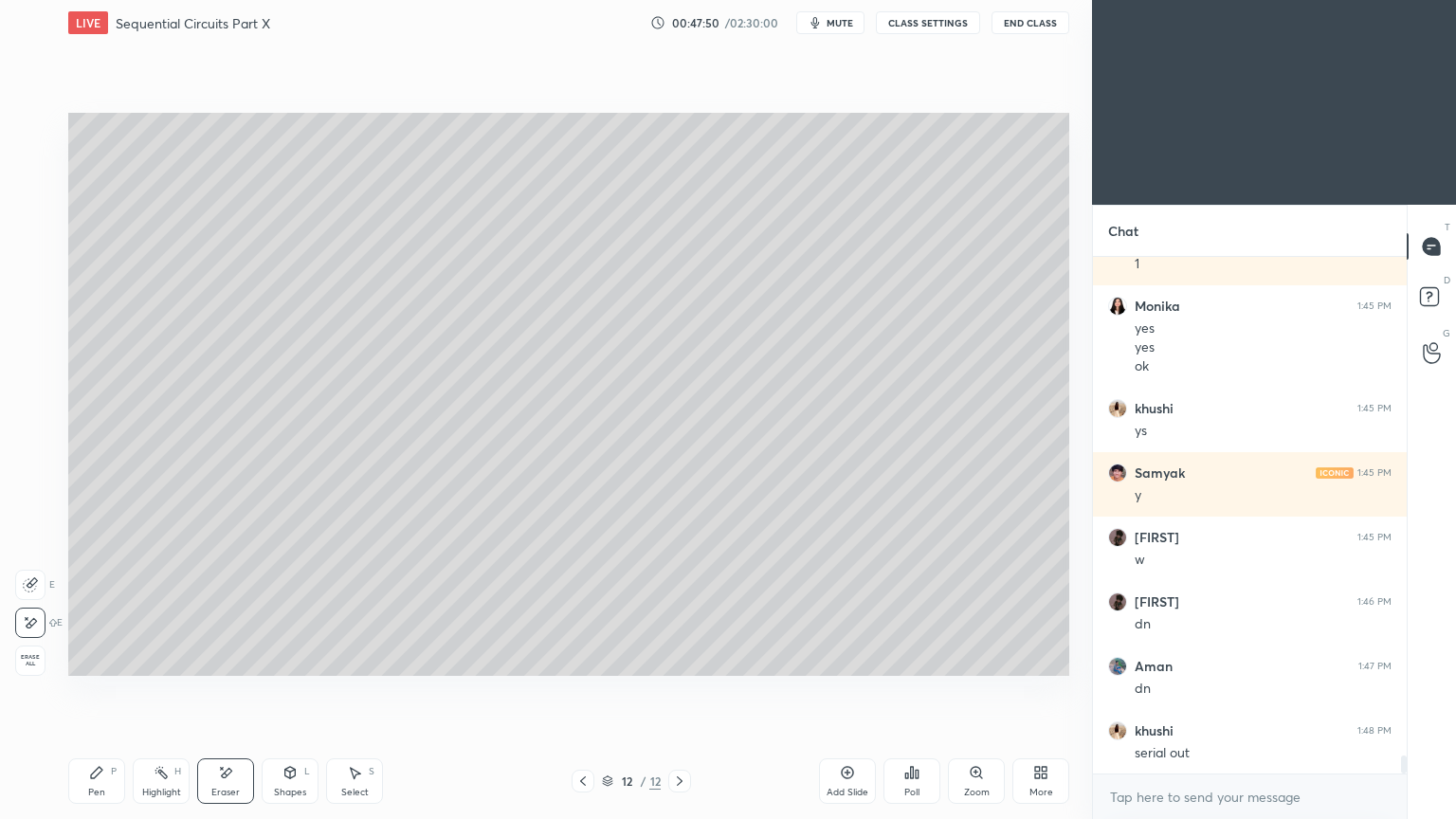 click on "Pen" at bounding box center (97, 792) 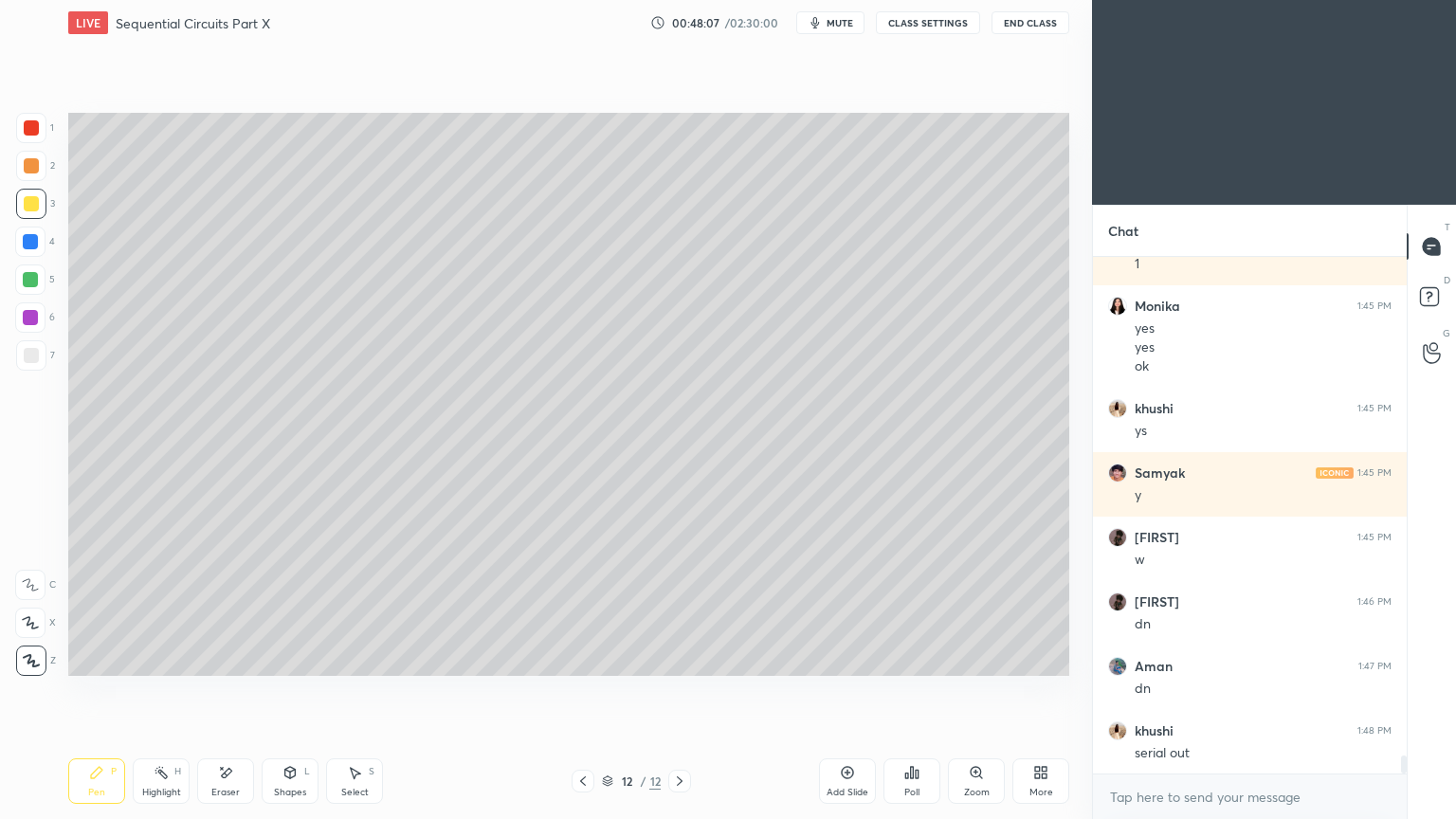 scroll, scrollTop: 14071, scrollLeft: 0, axis: vertical 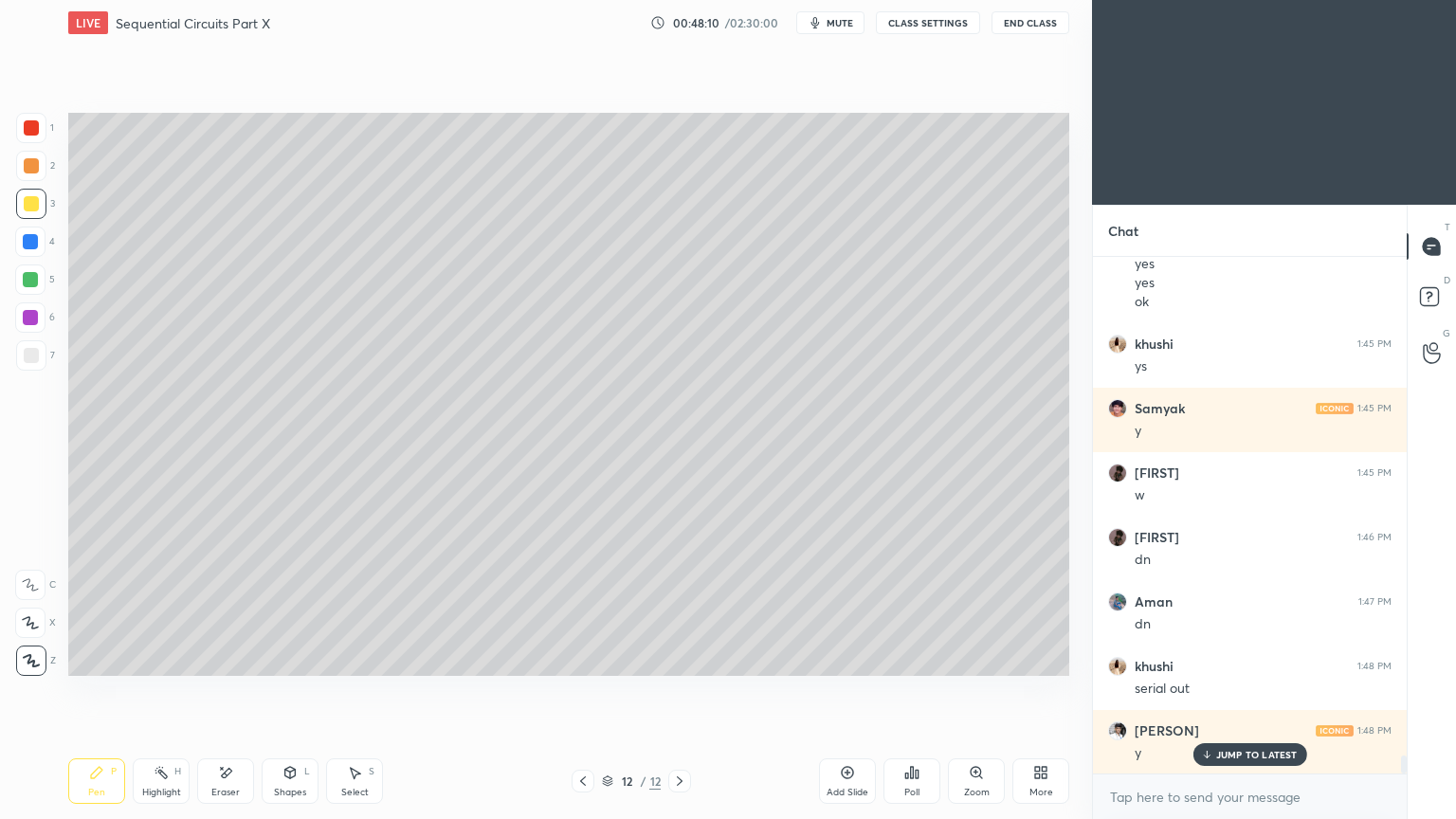 click on "Shapes L" at bounding box center (290, 781) 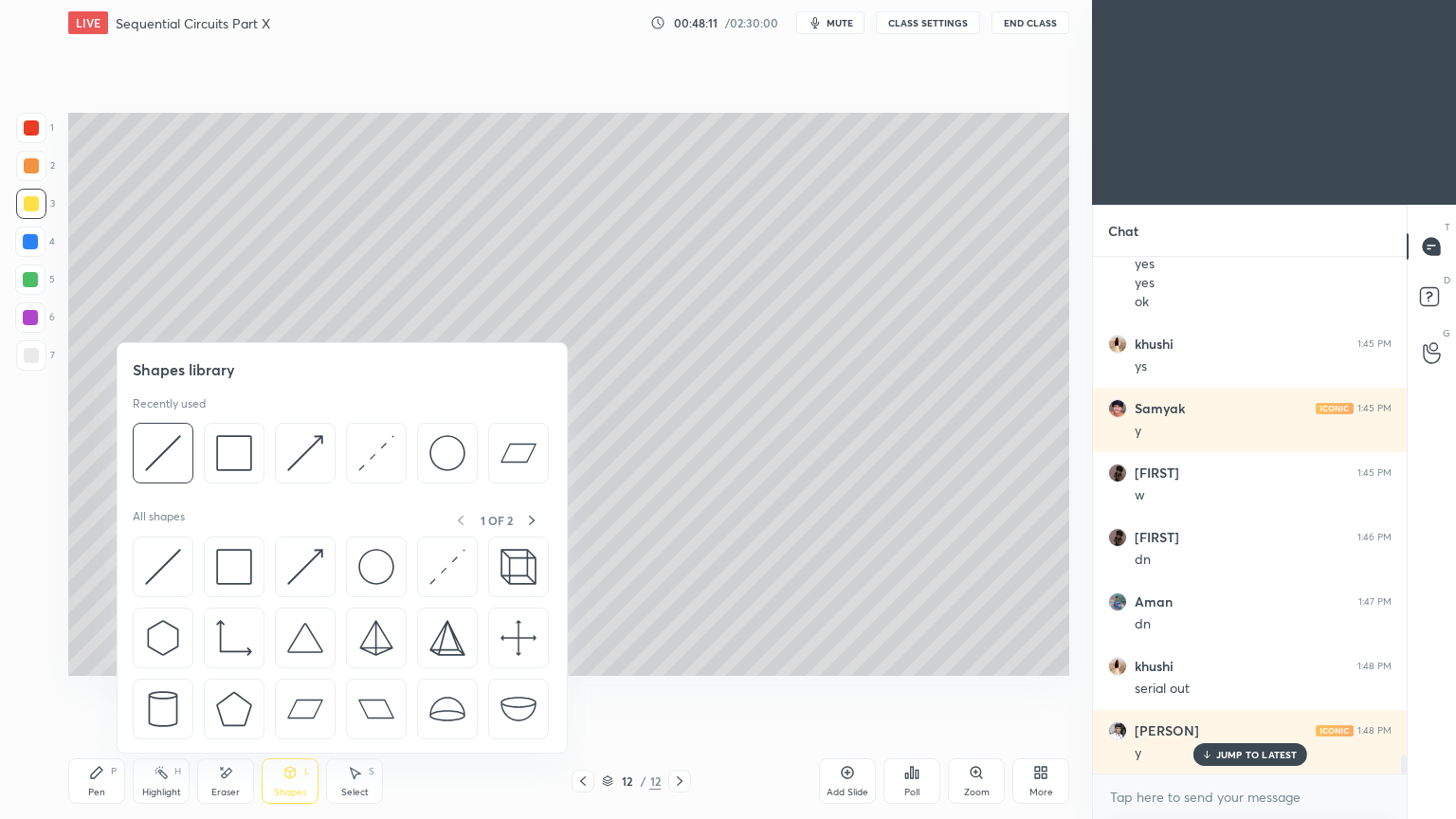 click 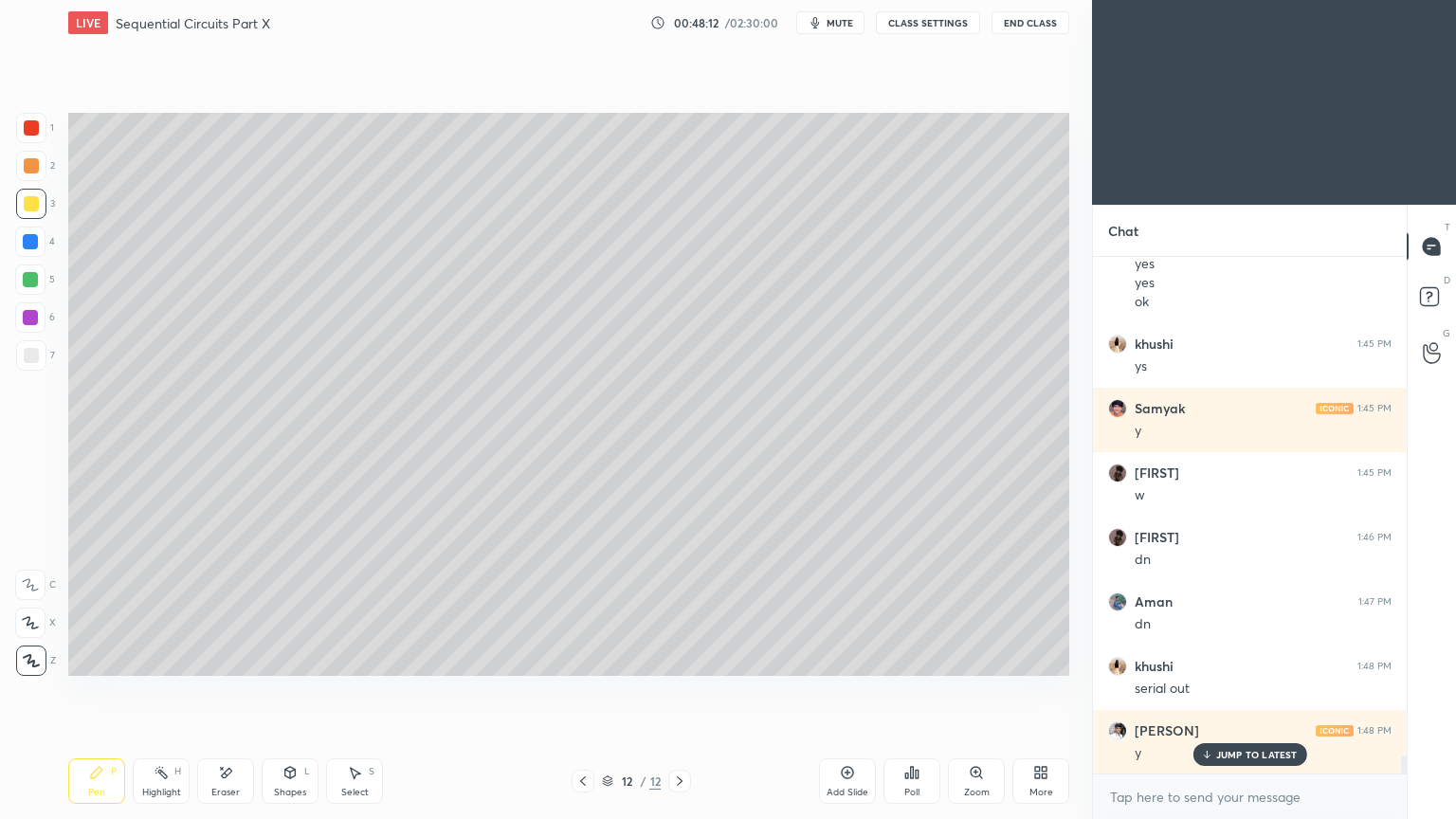 click at bounding box center [31, 355] 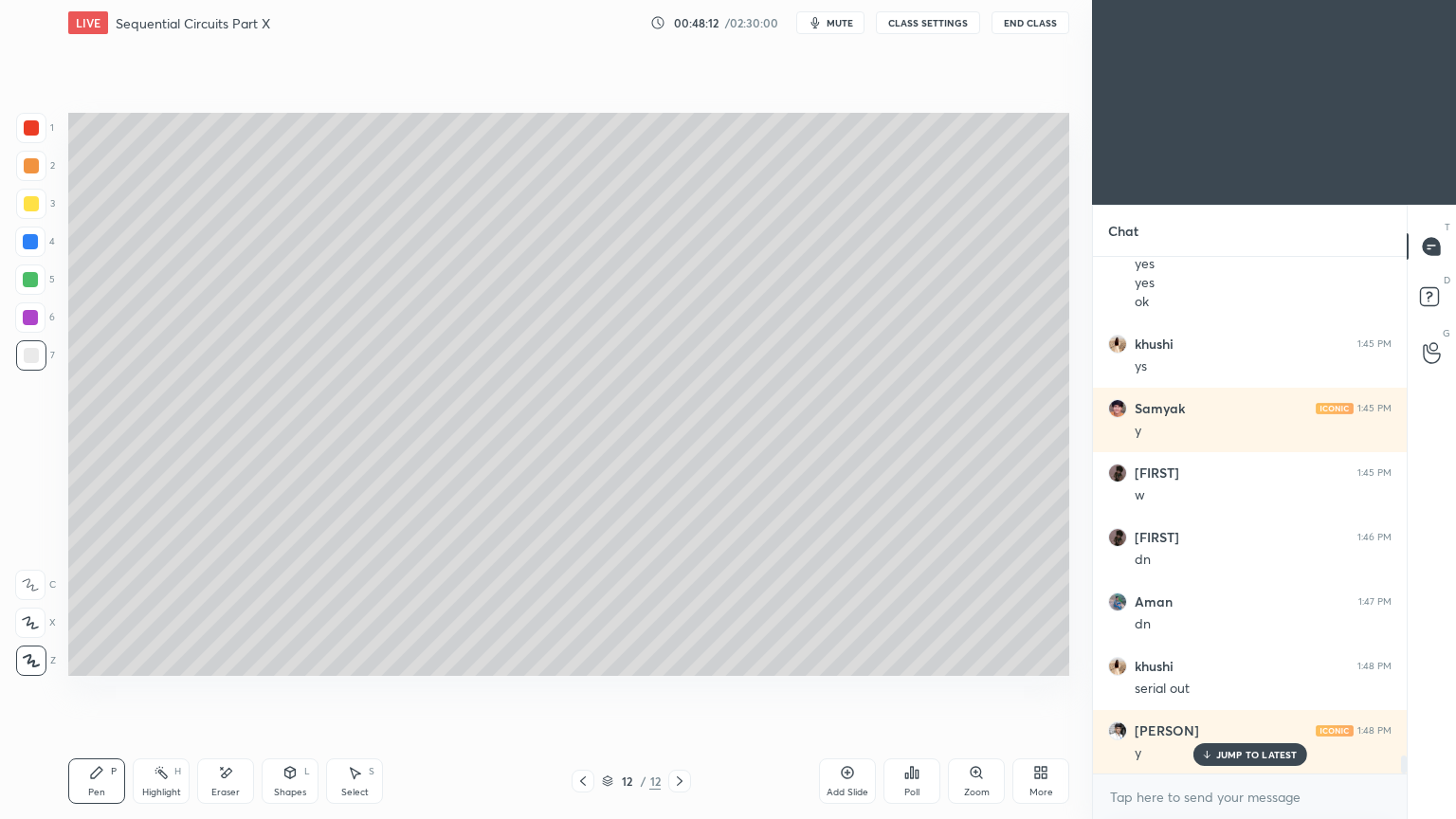 click on "Shapes L" at bounding box center (290, 781) 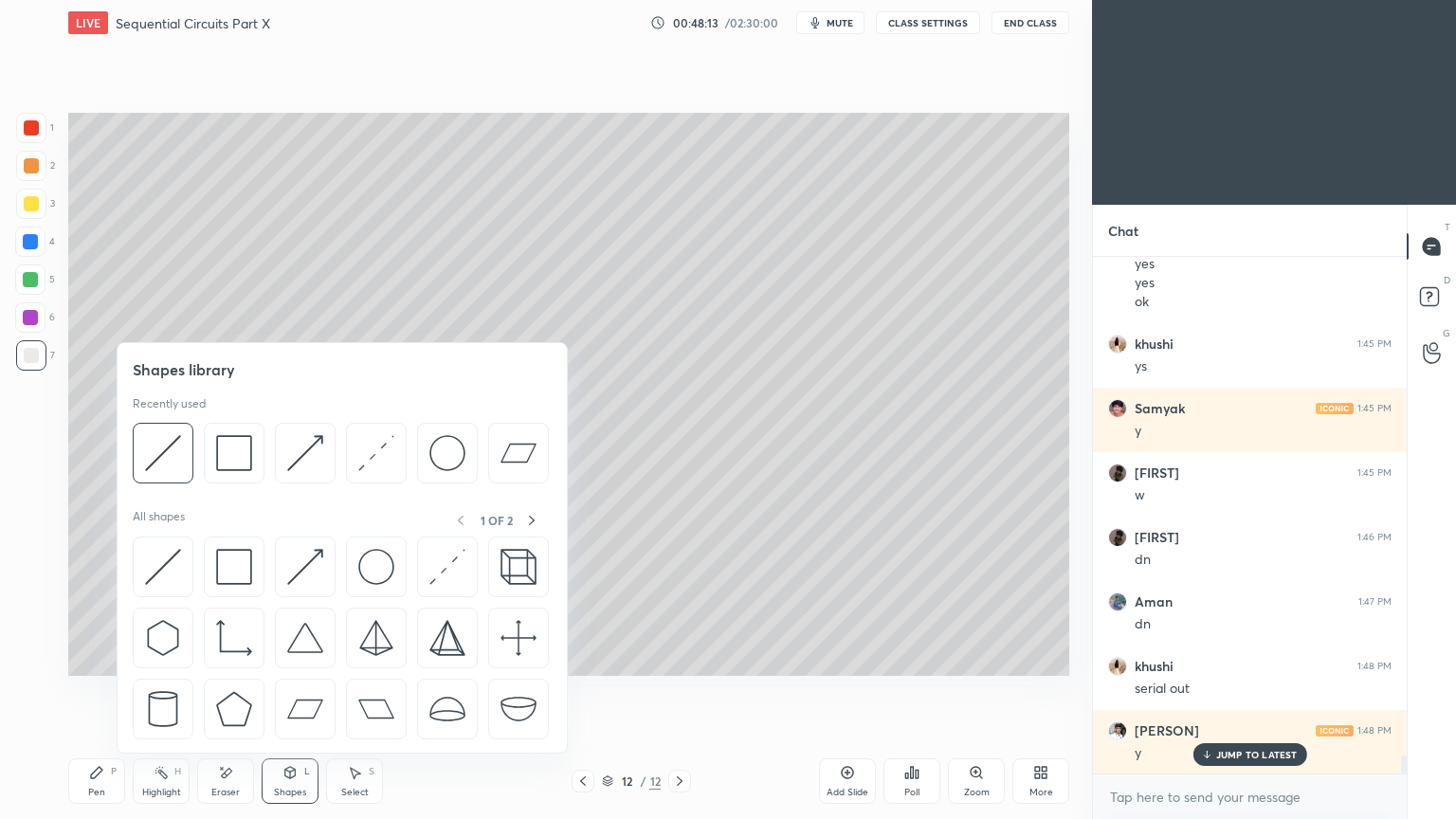 click at bounding box center (163, 453) 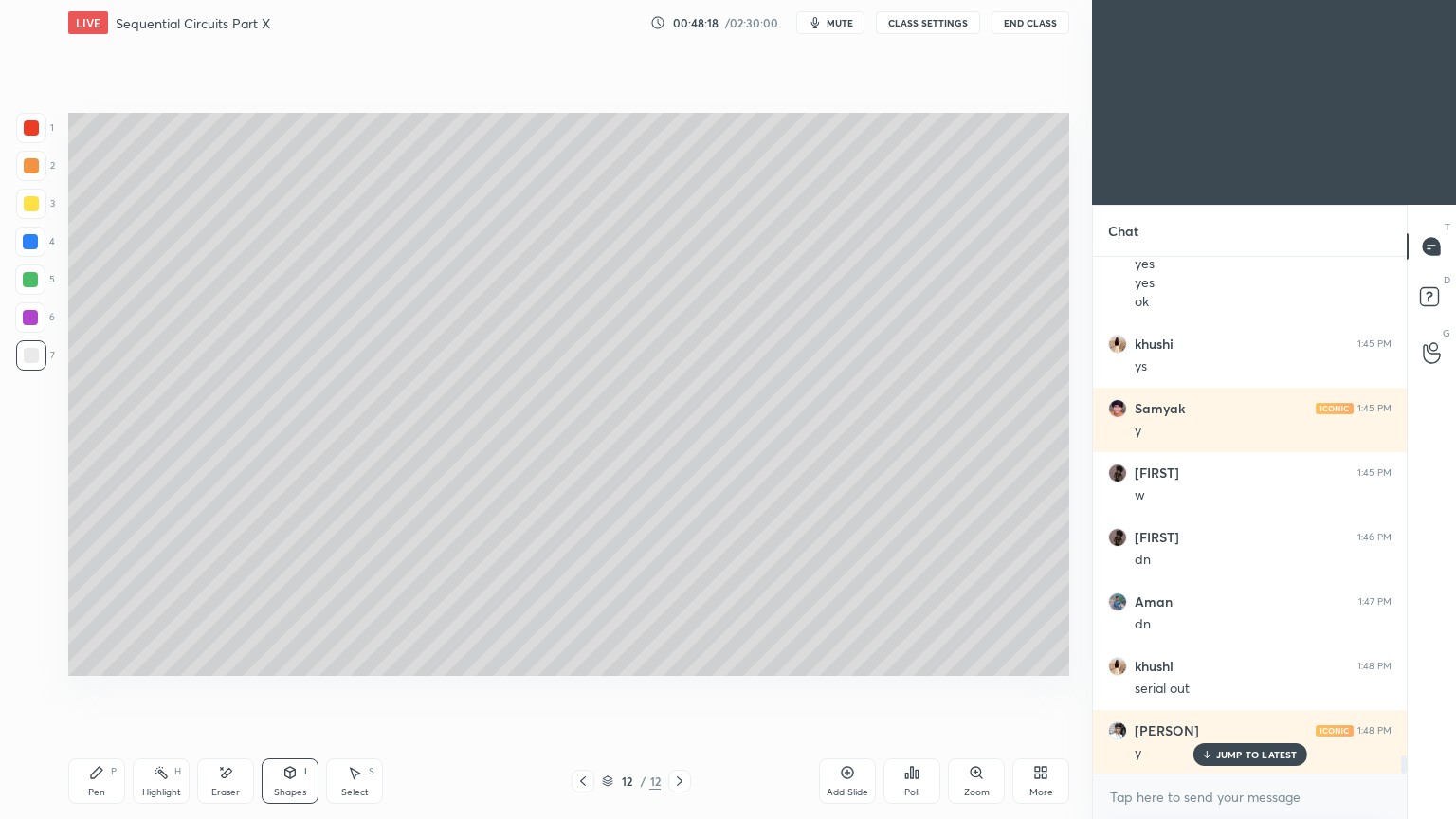click on "Pen" at bounding box center [97, 792] 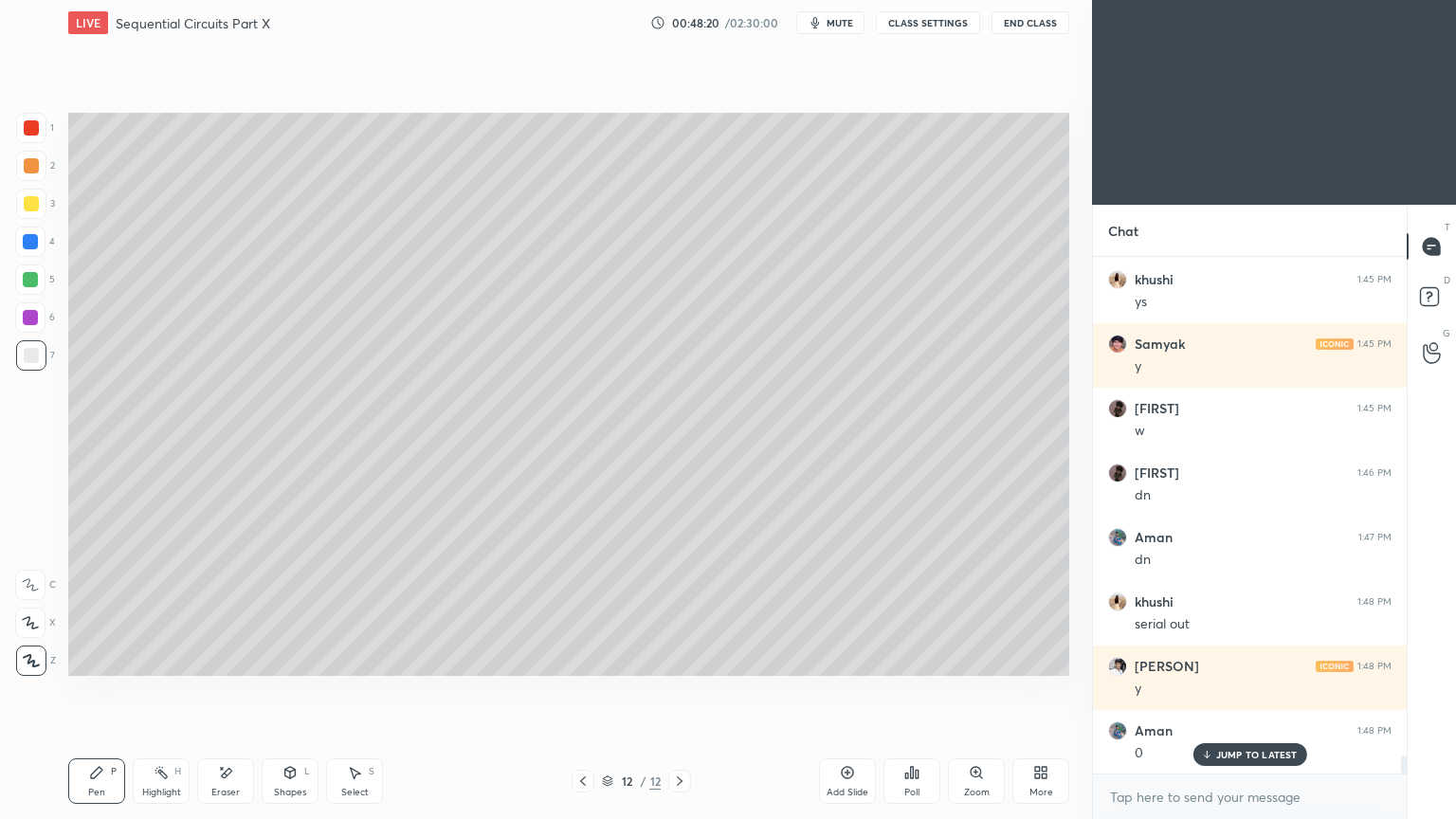 scroll, scrollTop: 14200, scrollLeft: 0, axis: vertical 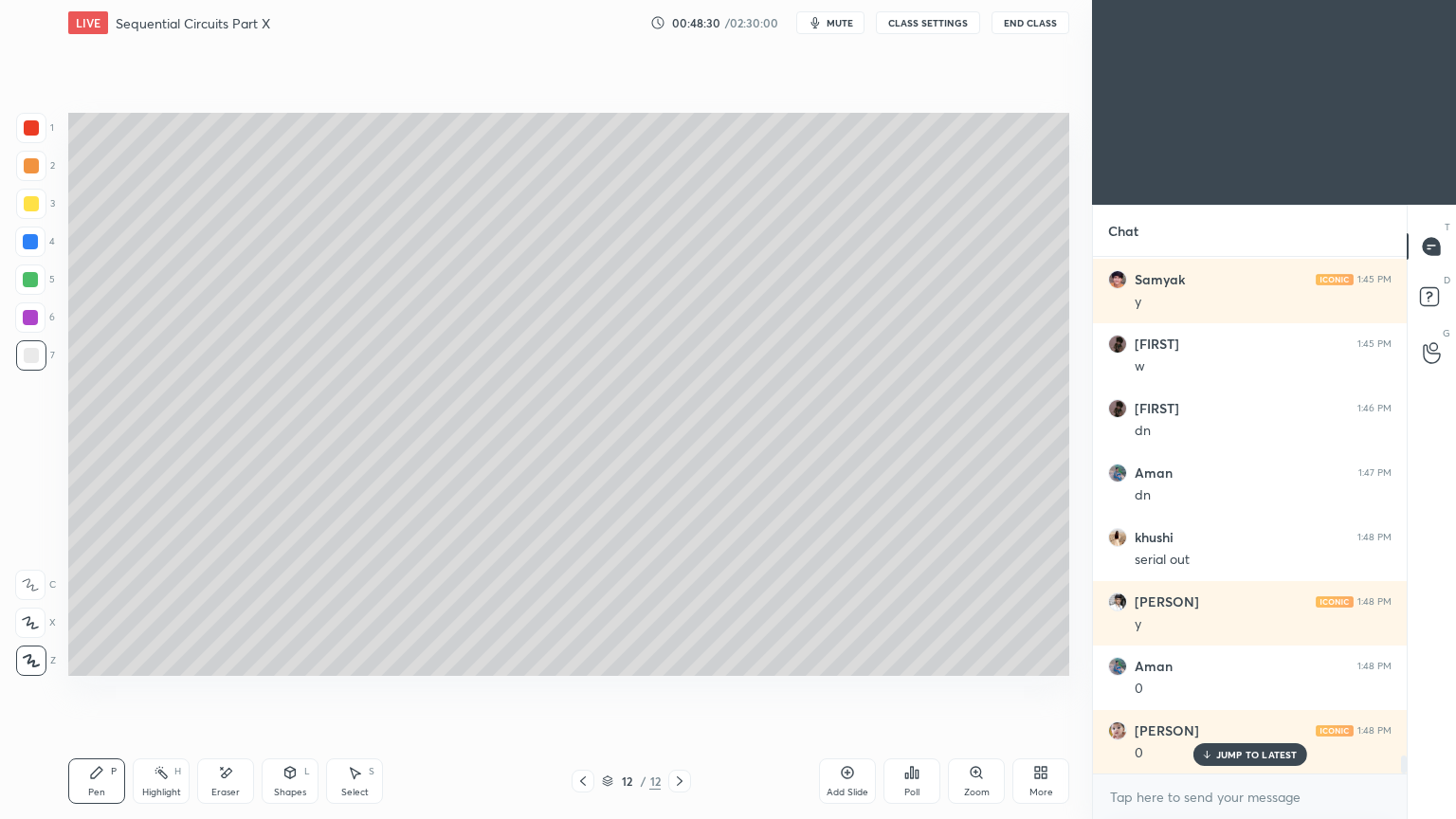 click 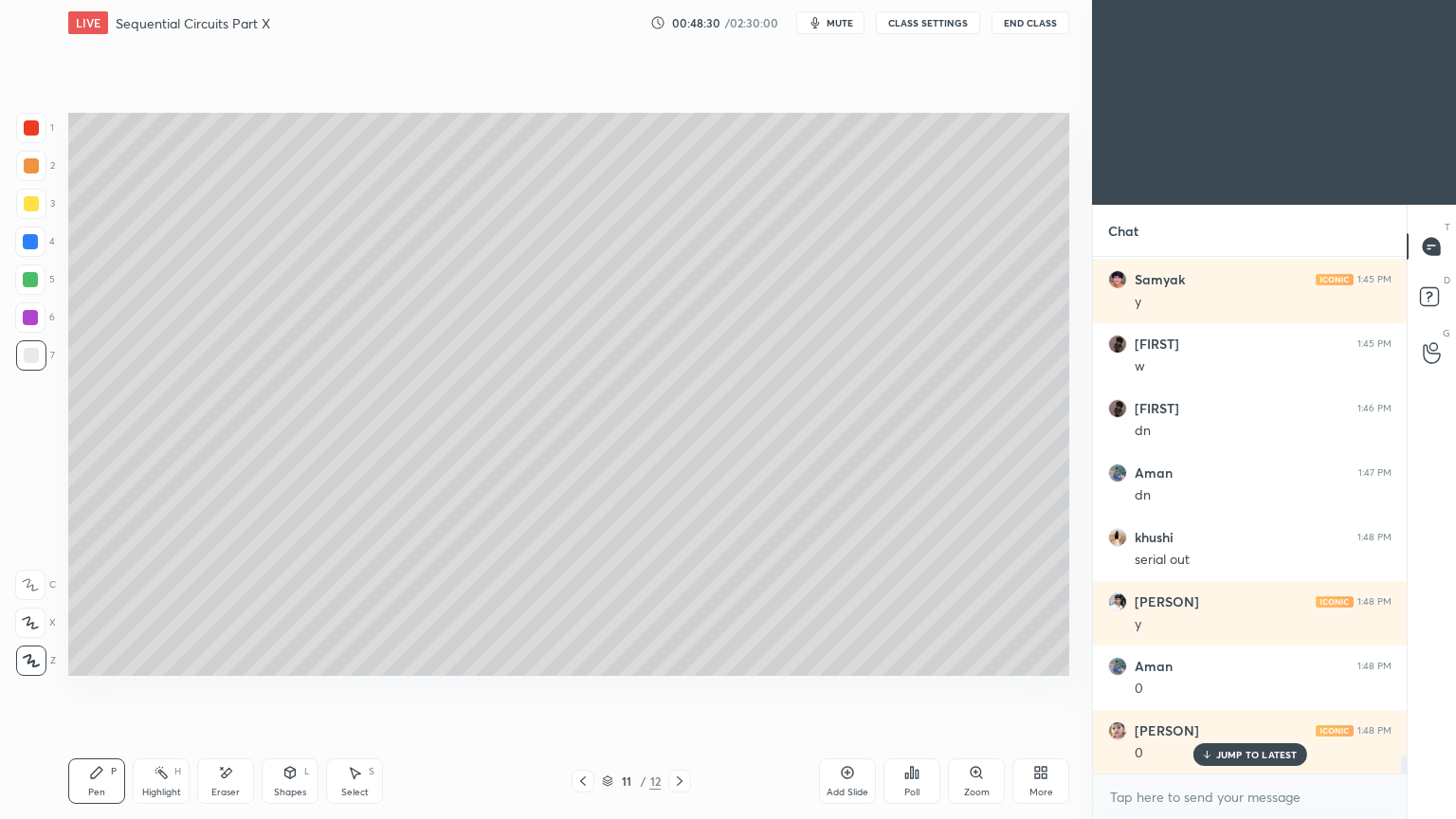 click 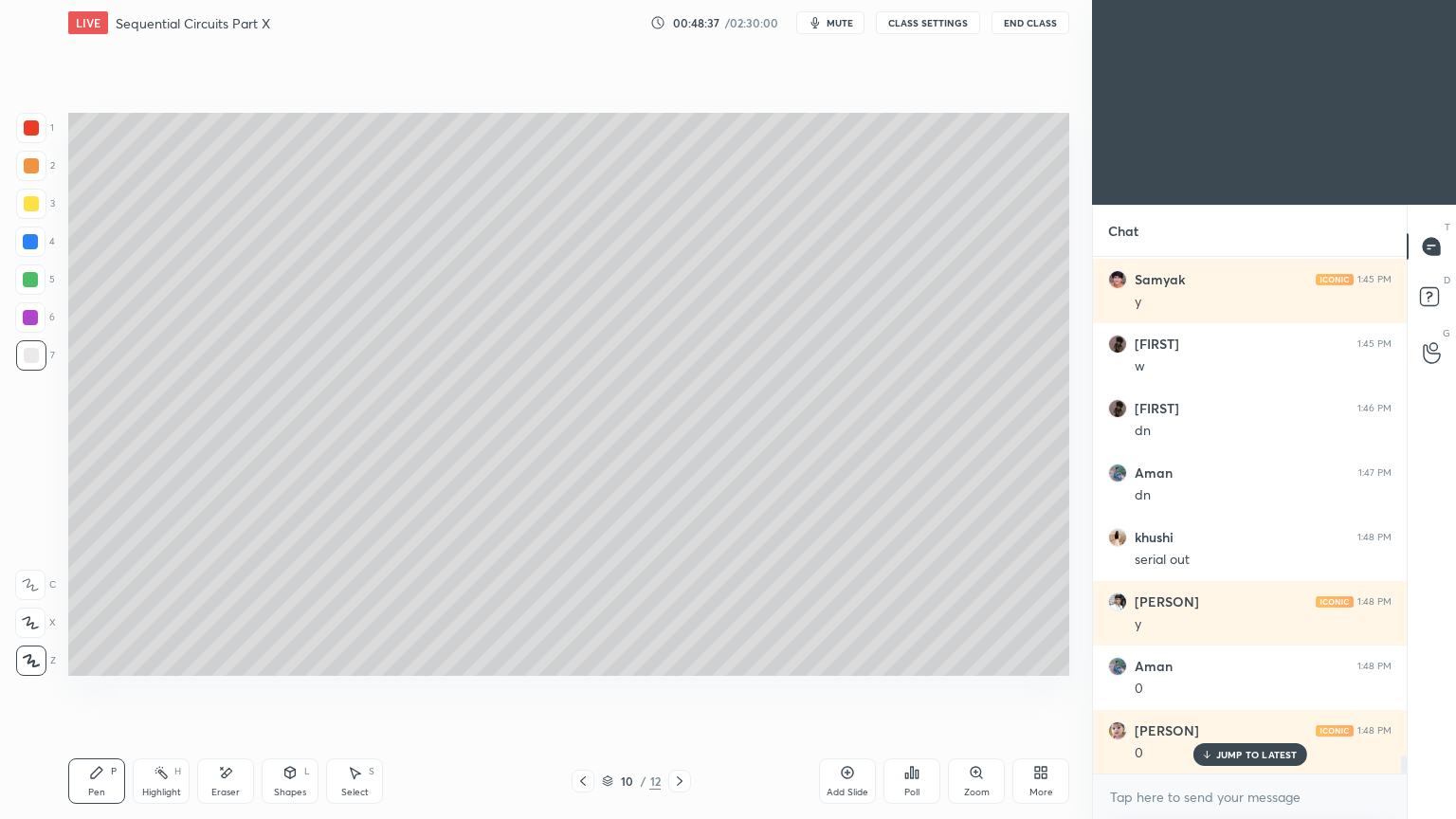 click on "Shapes" at bounding box center [290, 792] 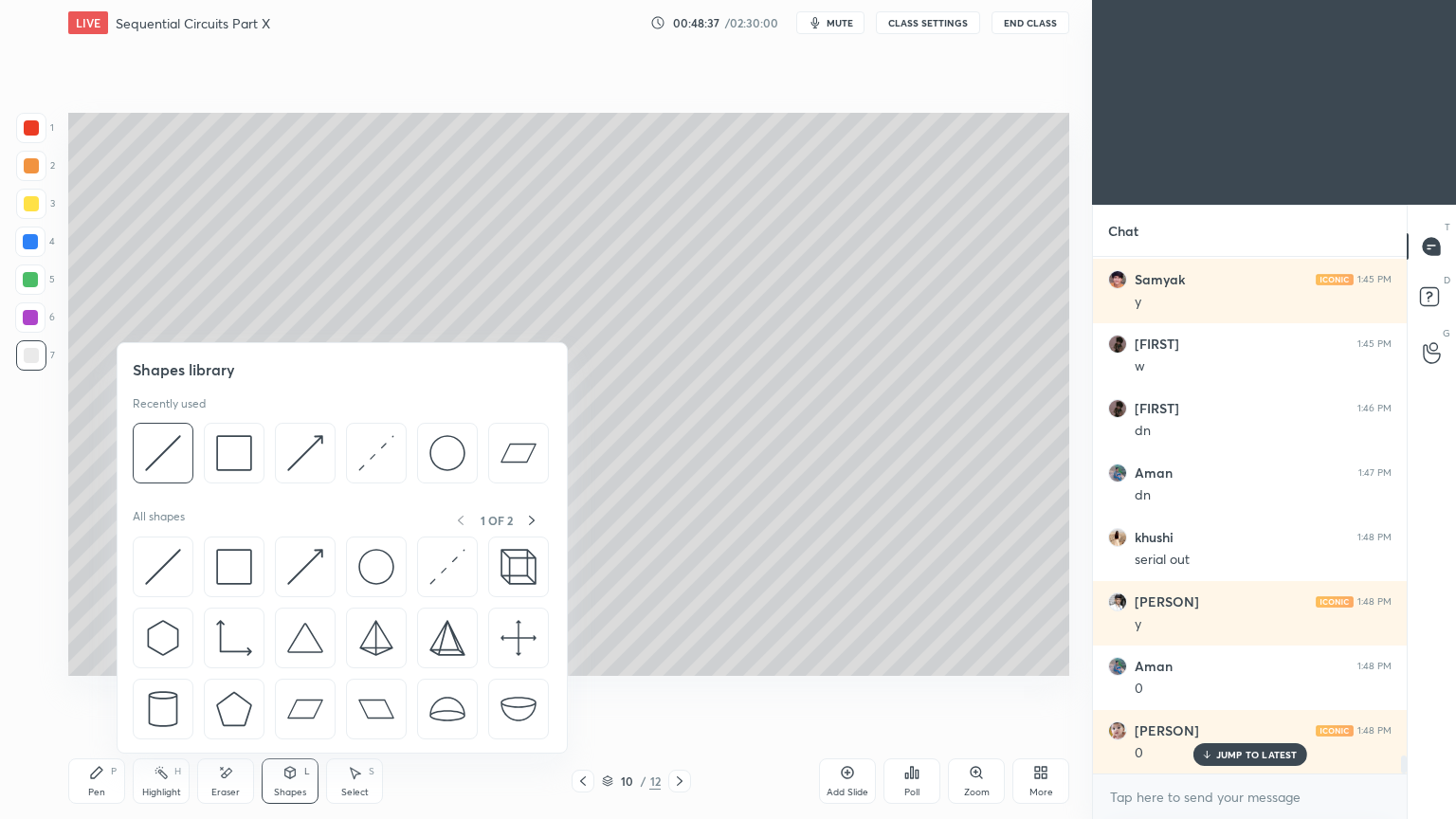 click at bounding box center [163, 453] 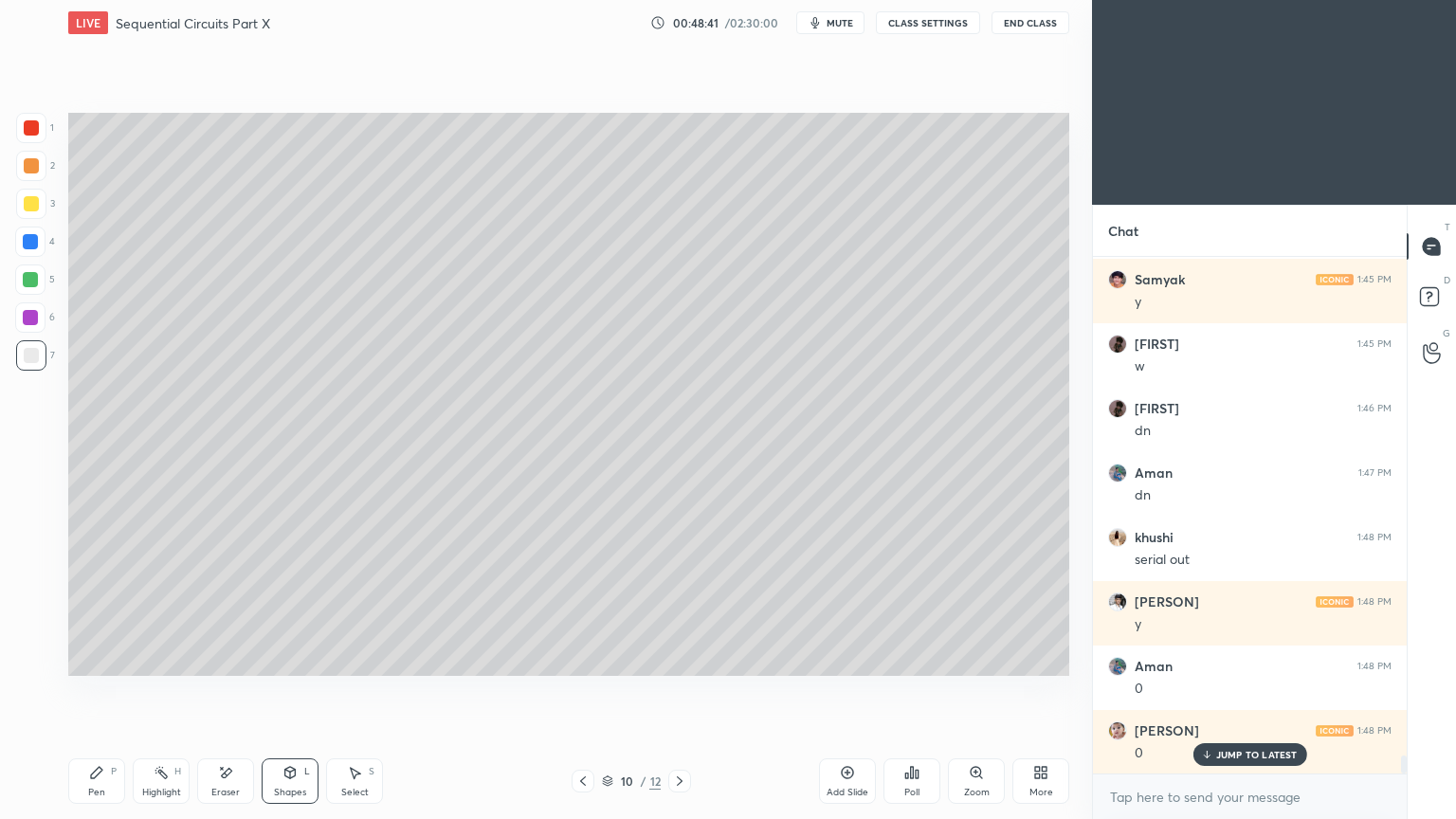click on "Pen P" at bounding box center [97, 781] 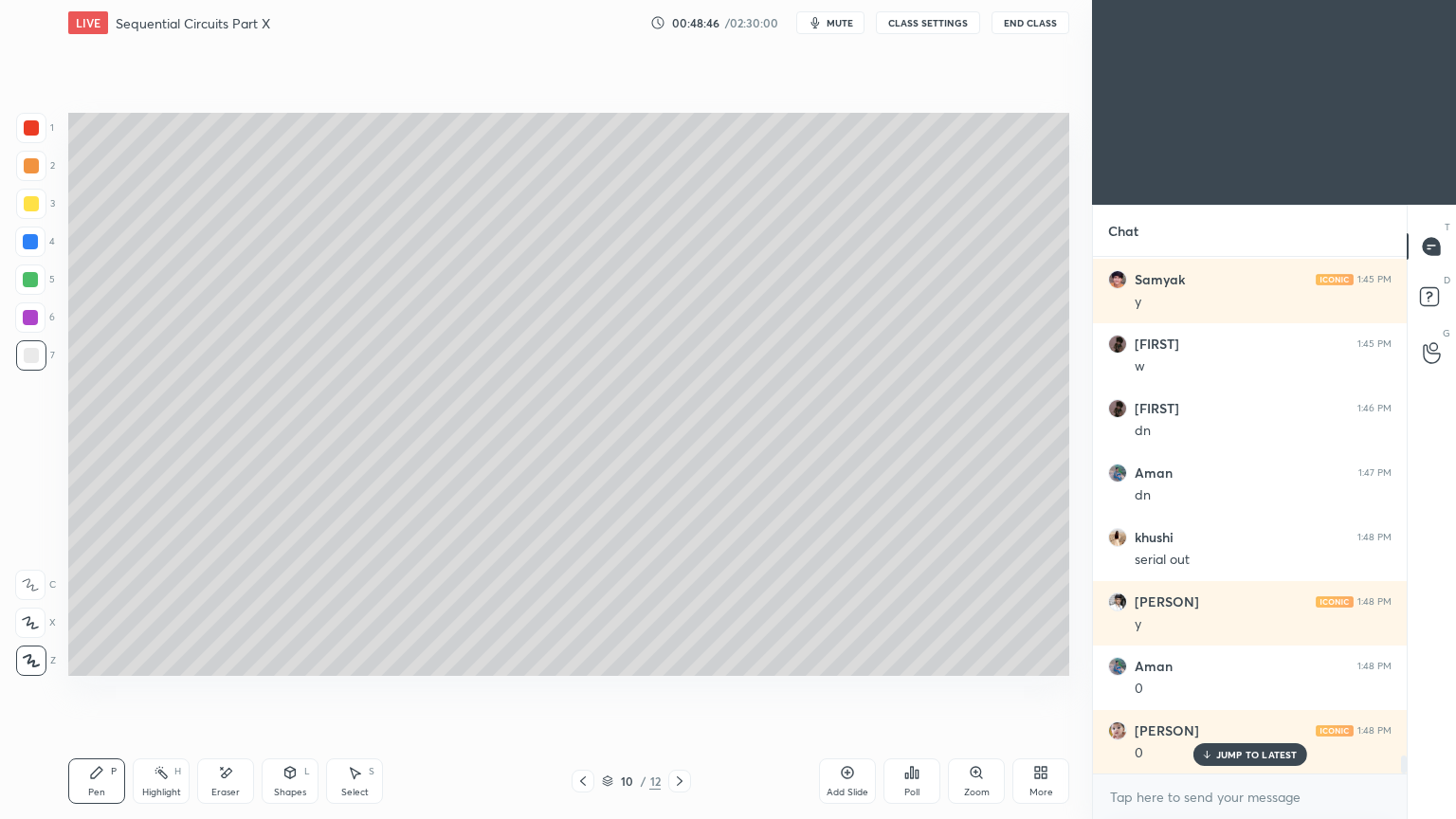 click 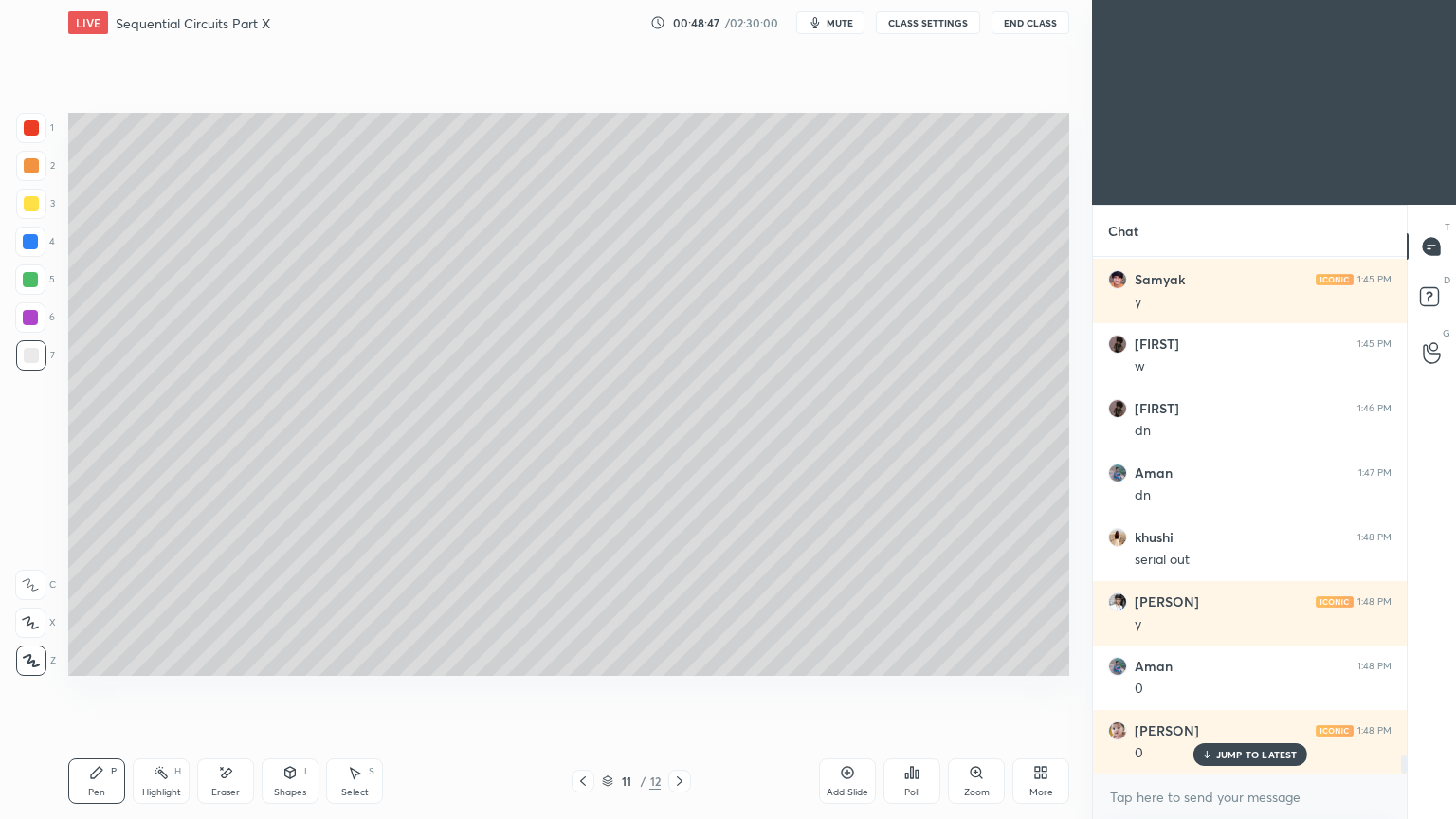 click 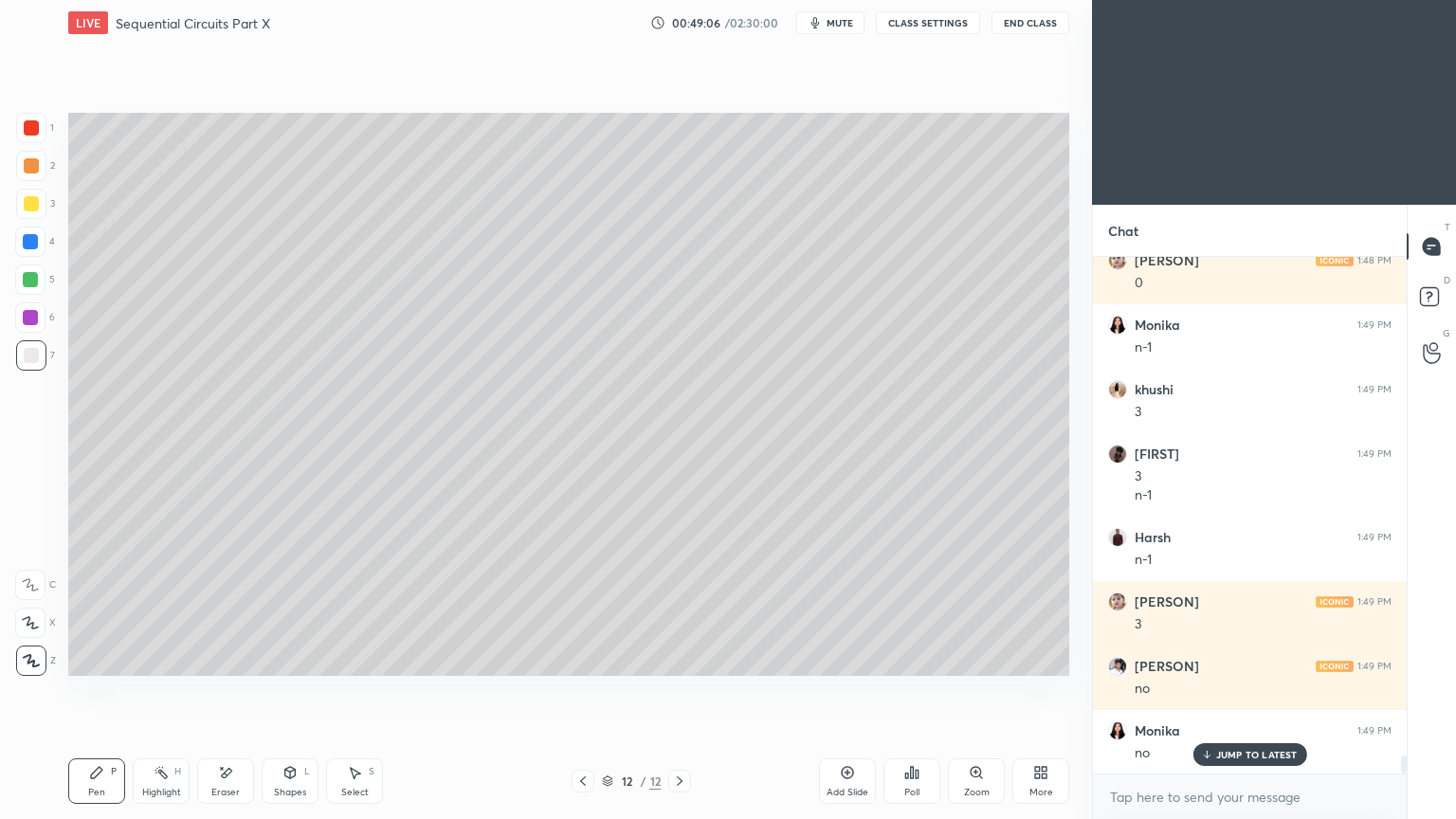 scroll, scrollTop: 14734, scrollLeft: 0, axis: vertical 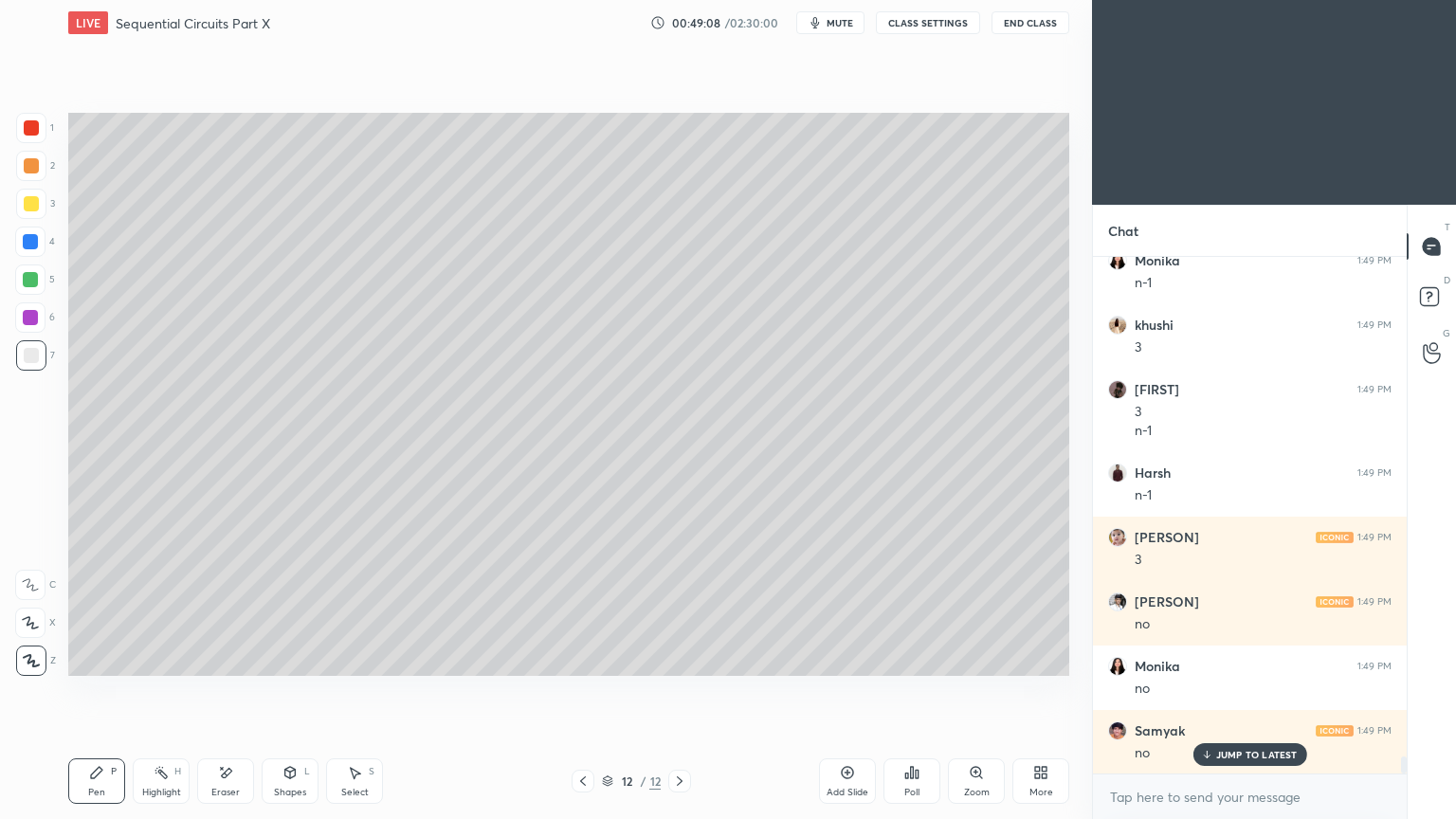 click 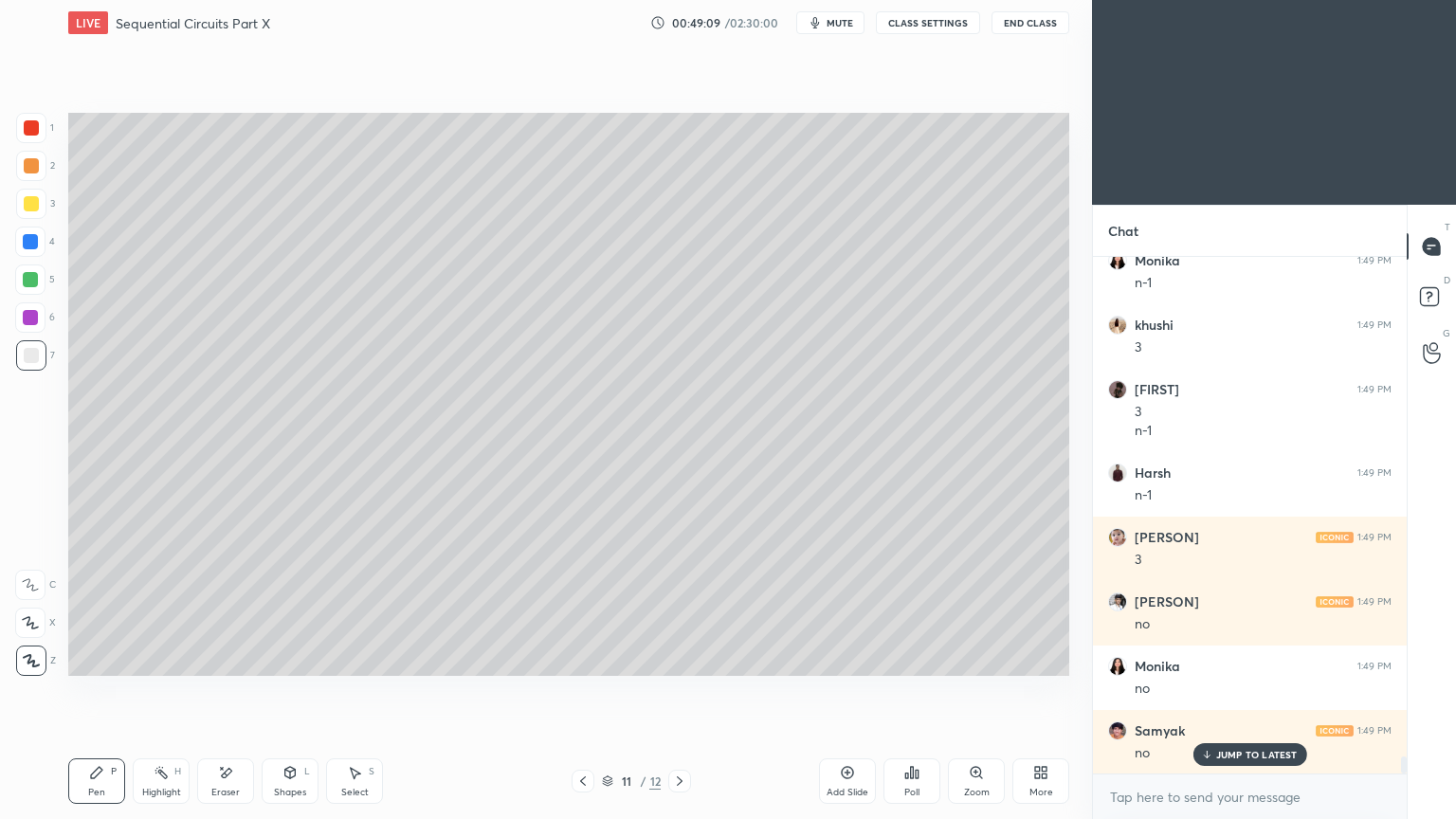 click 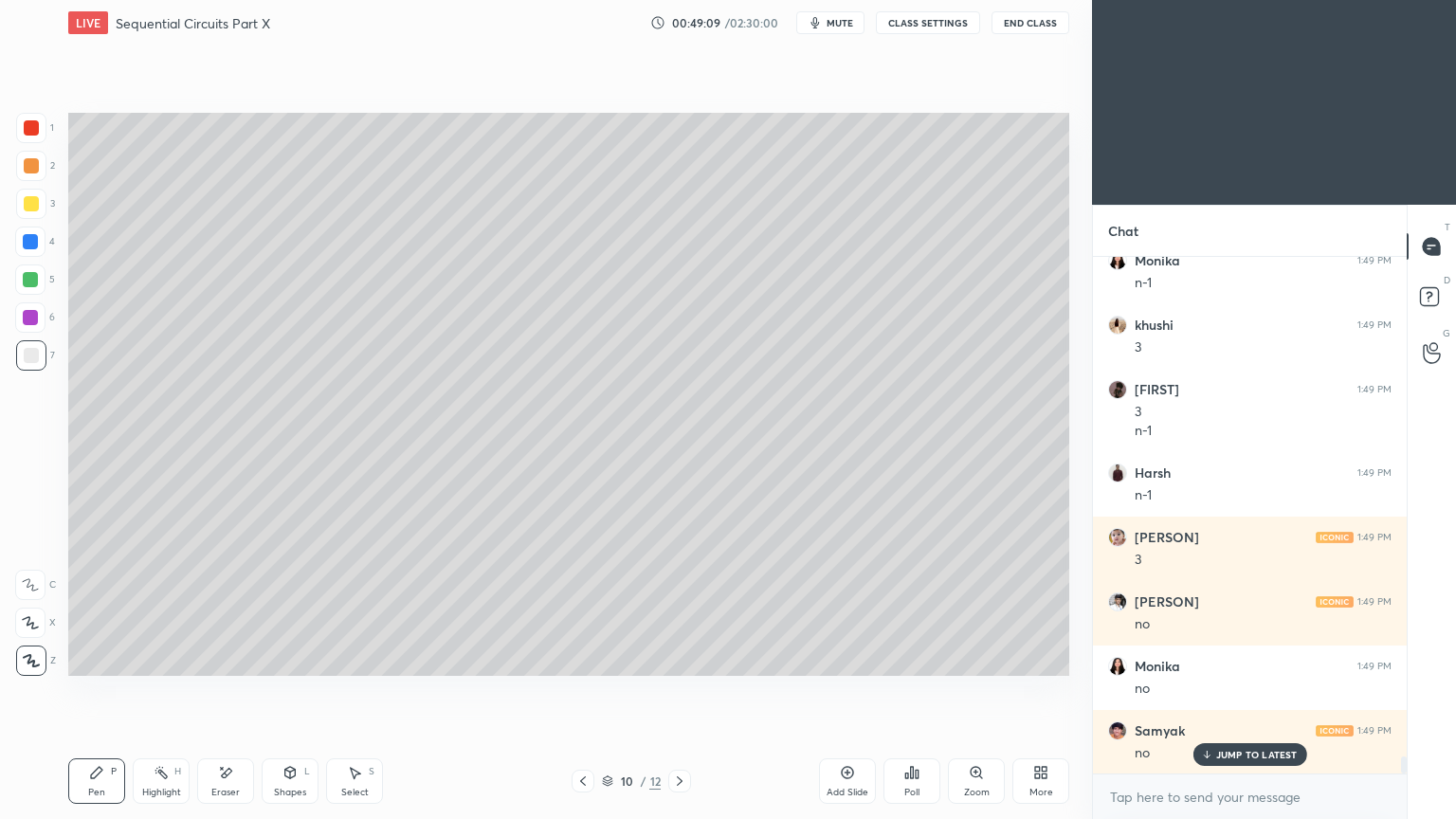 click 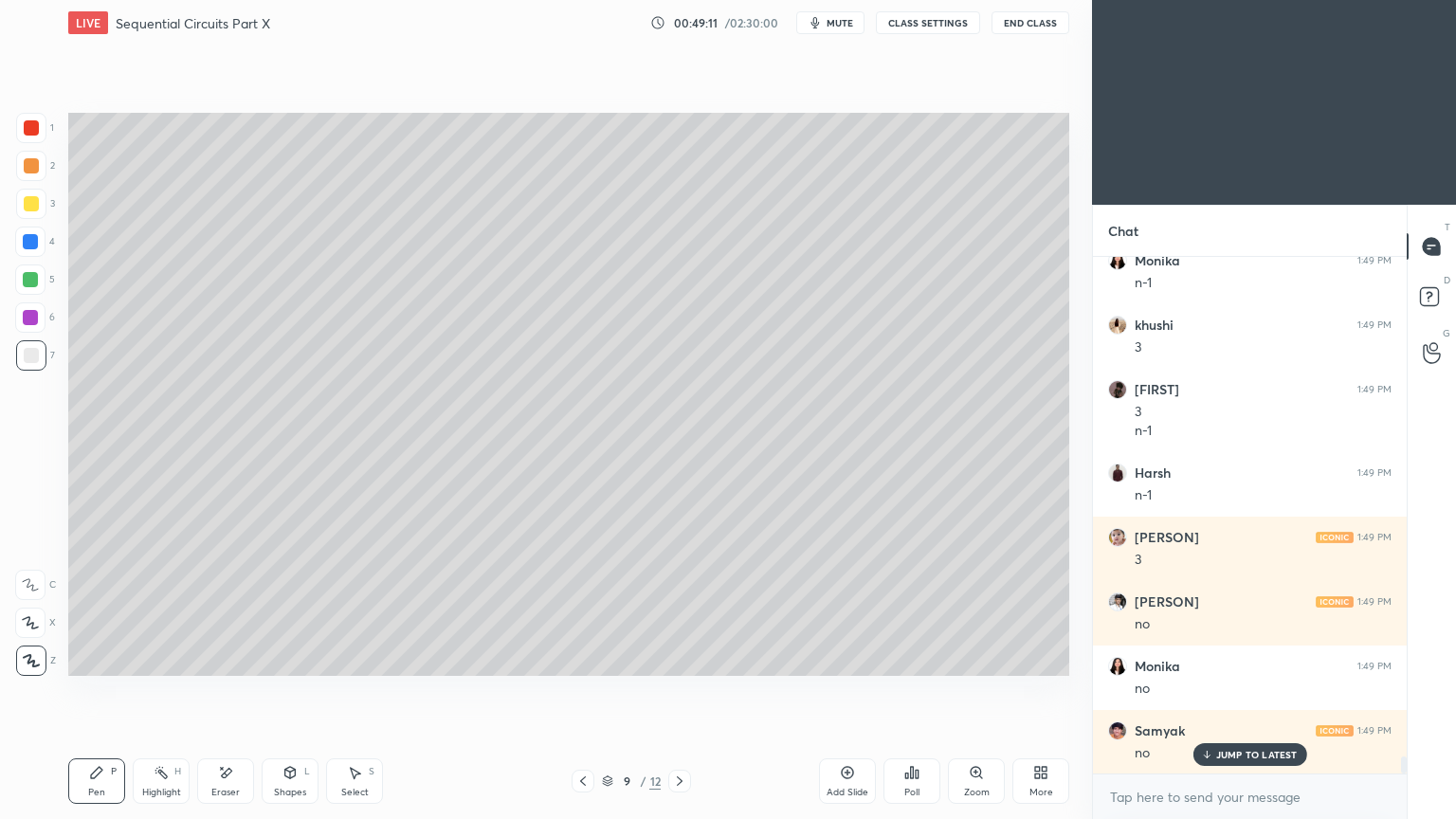 click at bounding box center [583, 781] 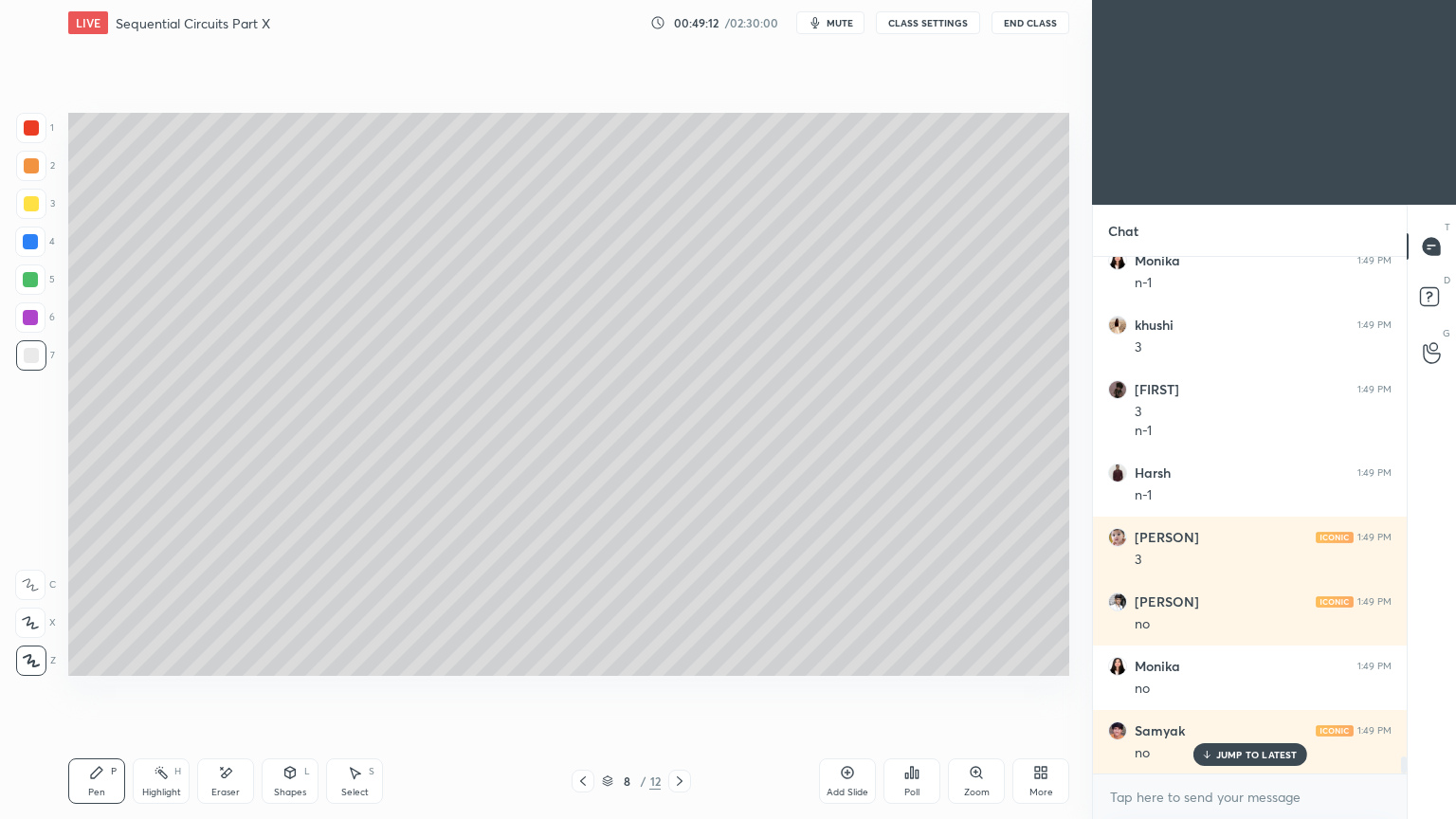 click at bounding box center (583, 781) 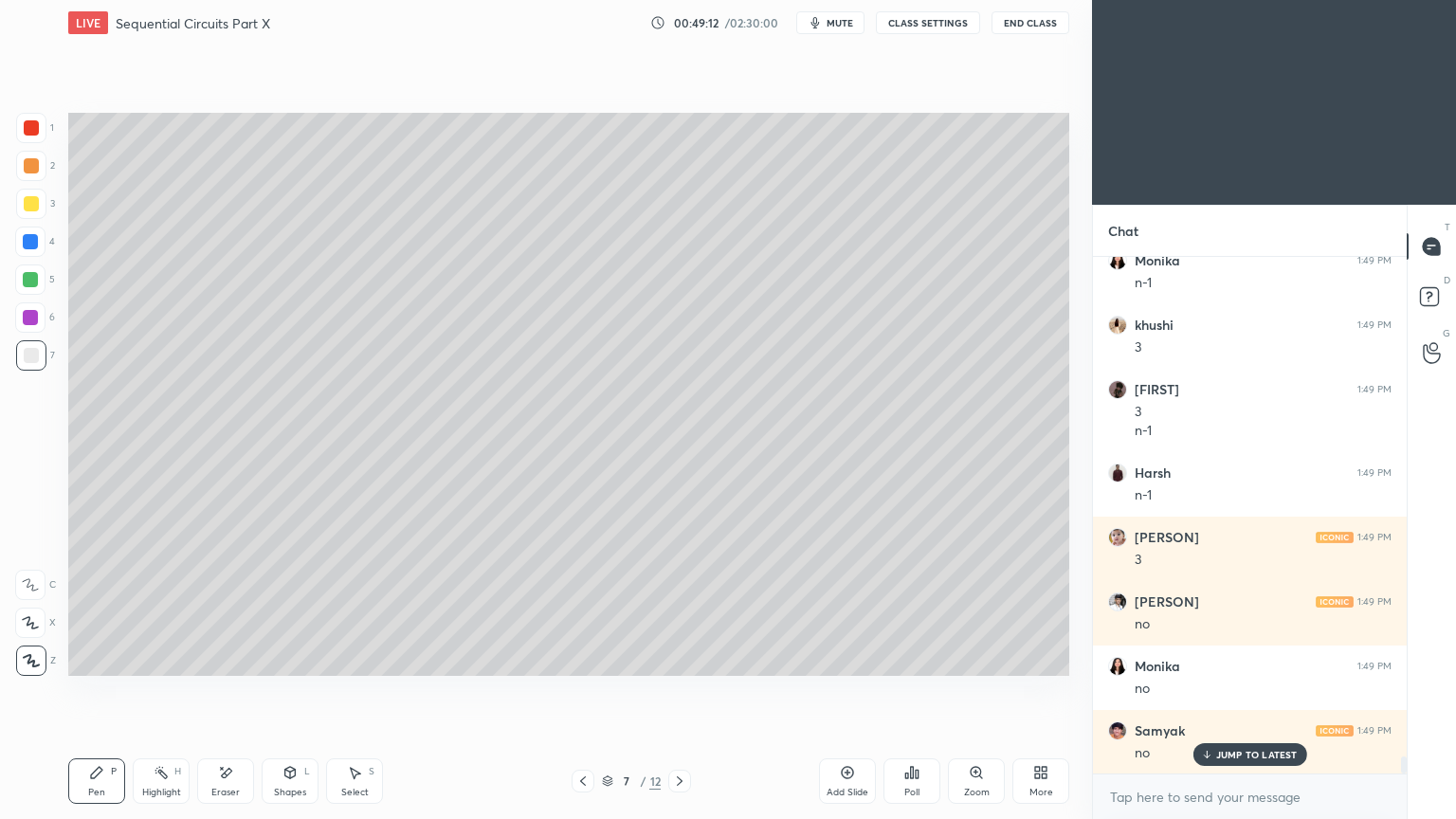 click at bounding box center [583, 781] 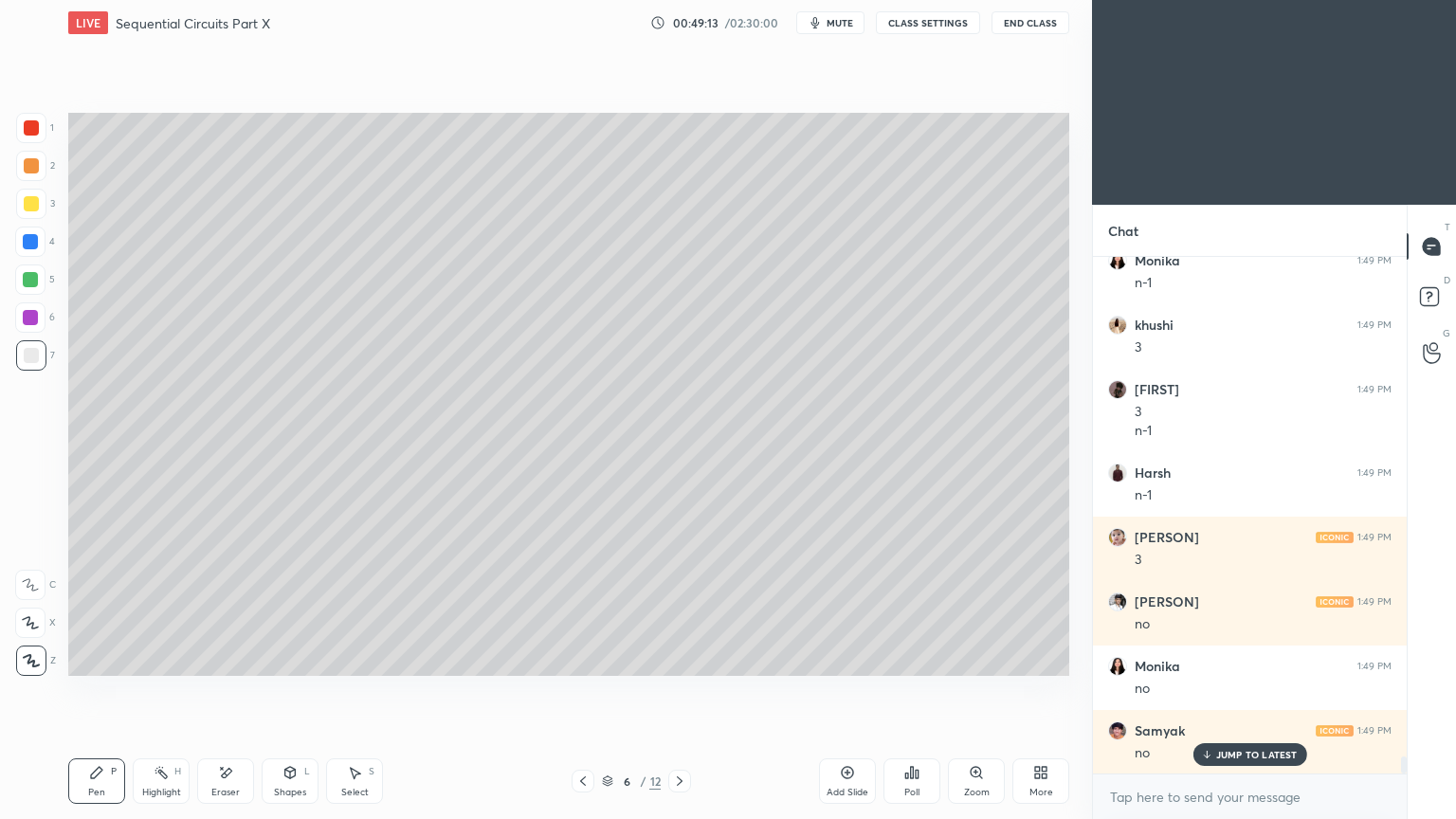click on "Select S" at bounding box center [355, 781] 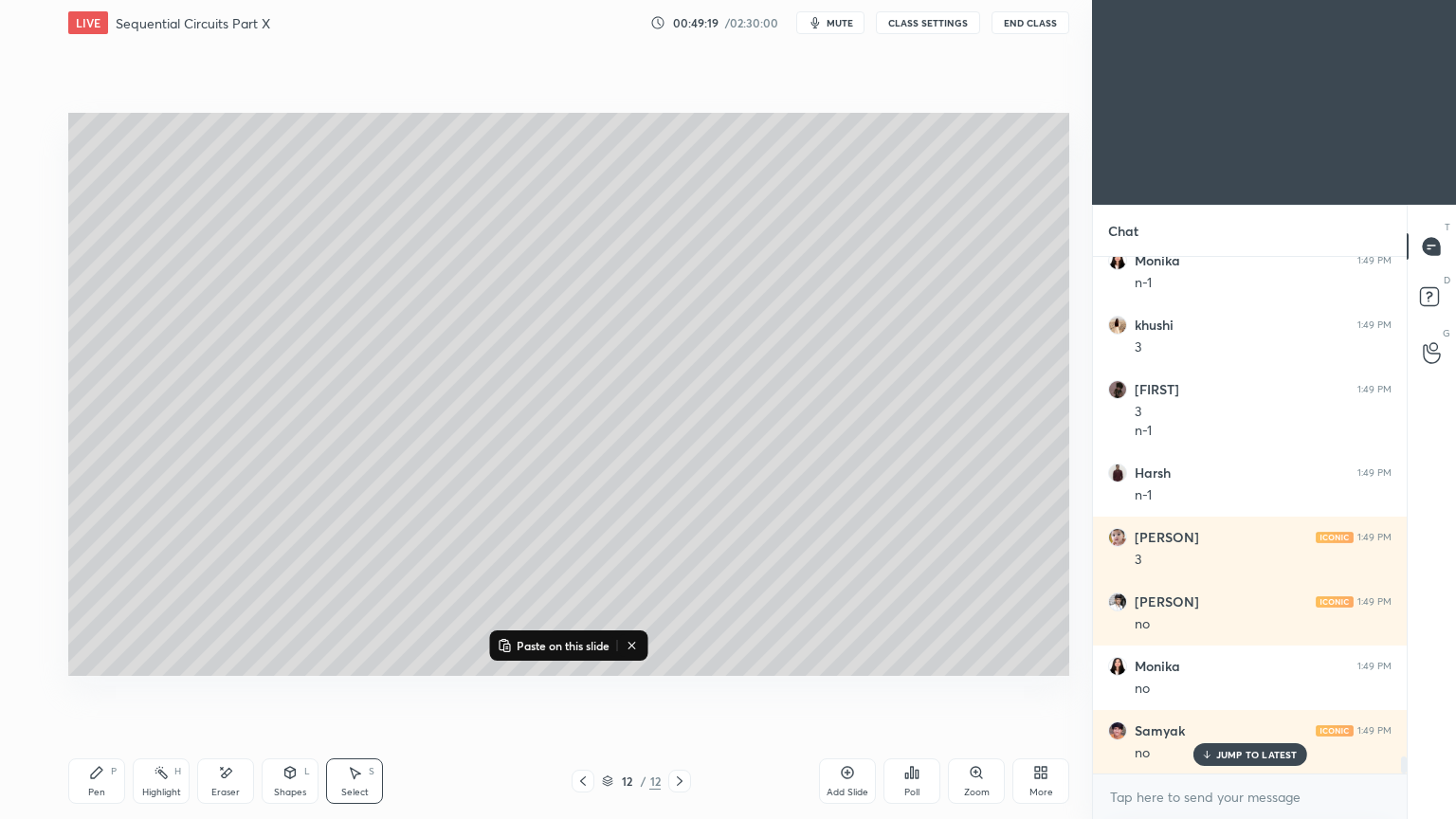 click on "Add Slide" at bounding box center (847, 792) 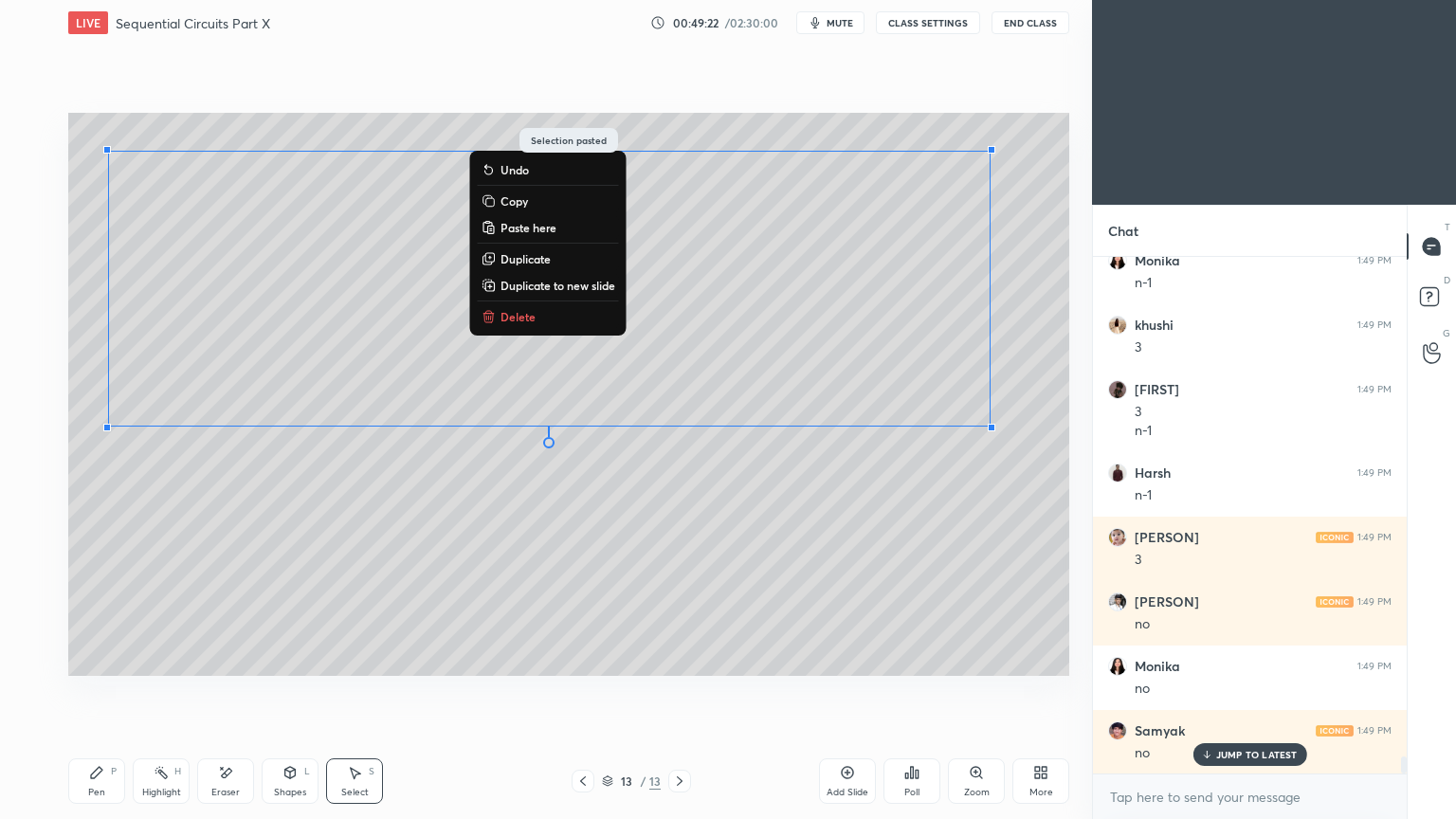 click on "Eraser" at bounding box center (226, 781) 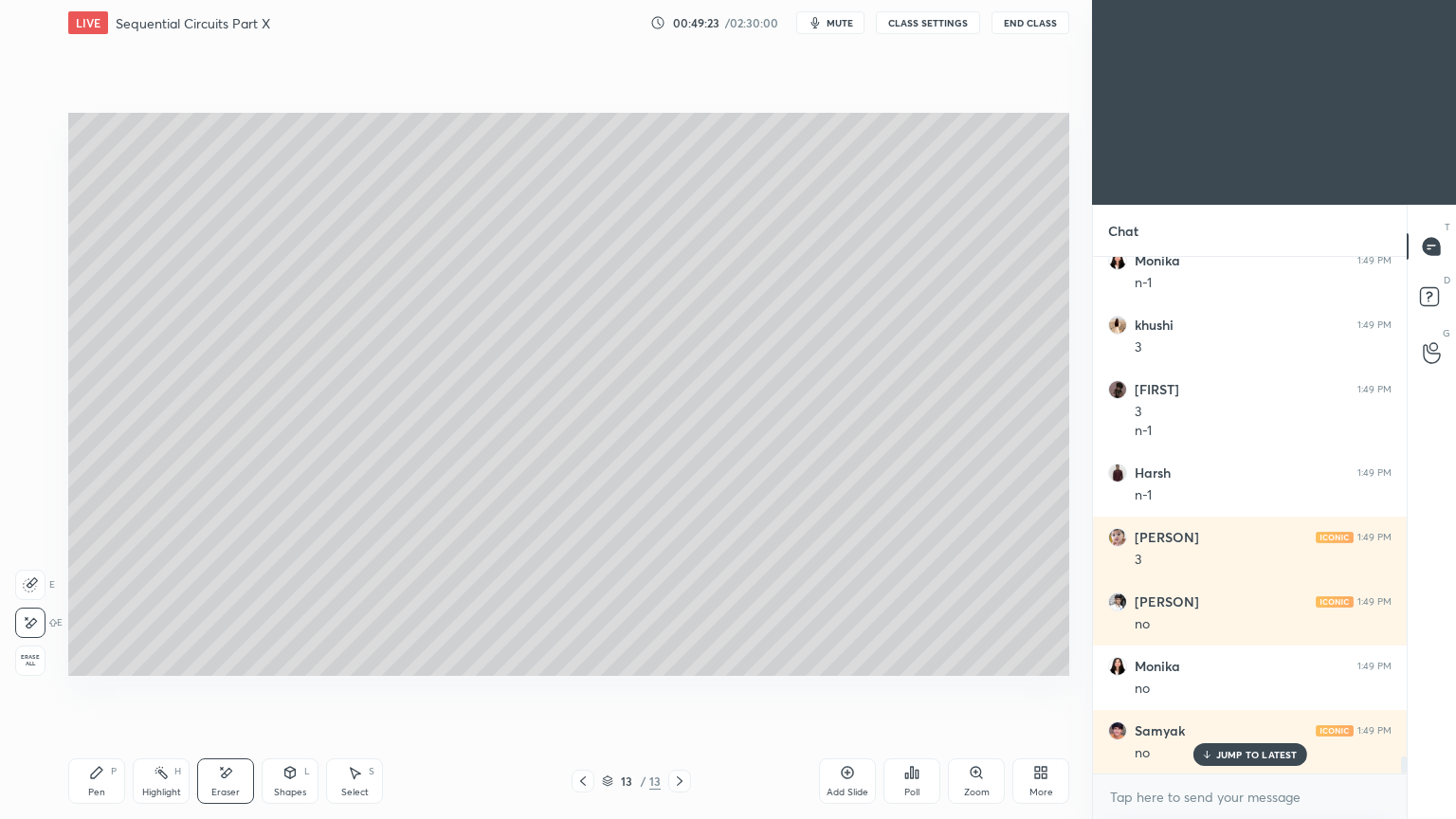 scroll, scrollTop: 14799, scrollLeft: 0, axis: vertical 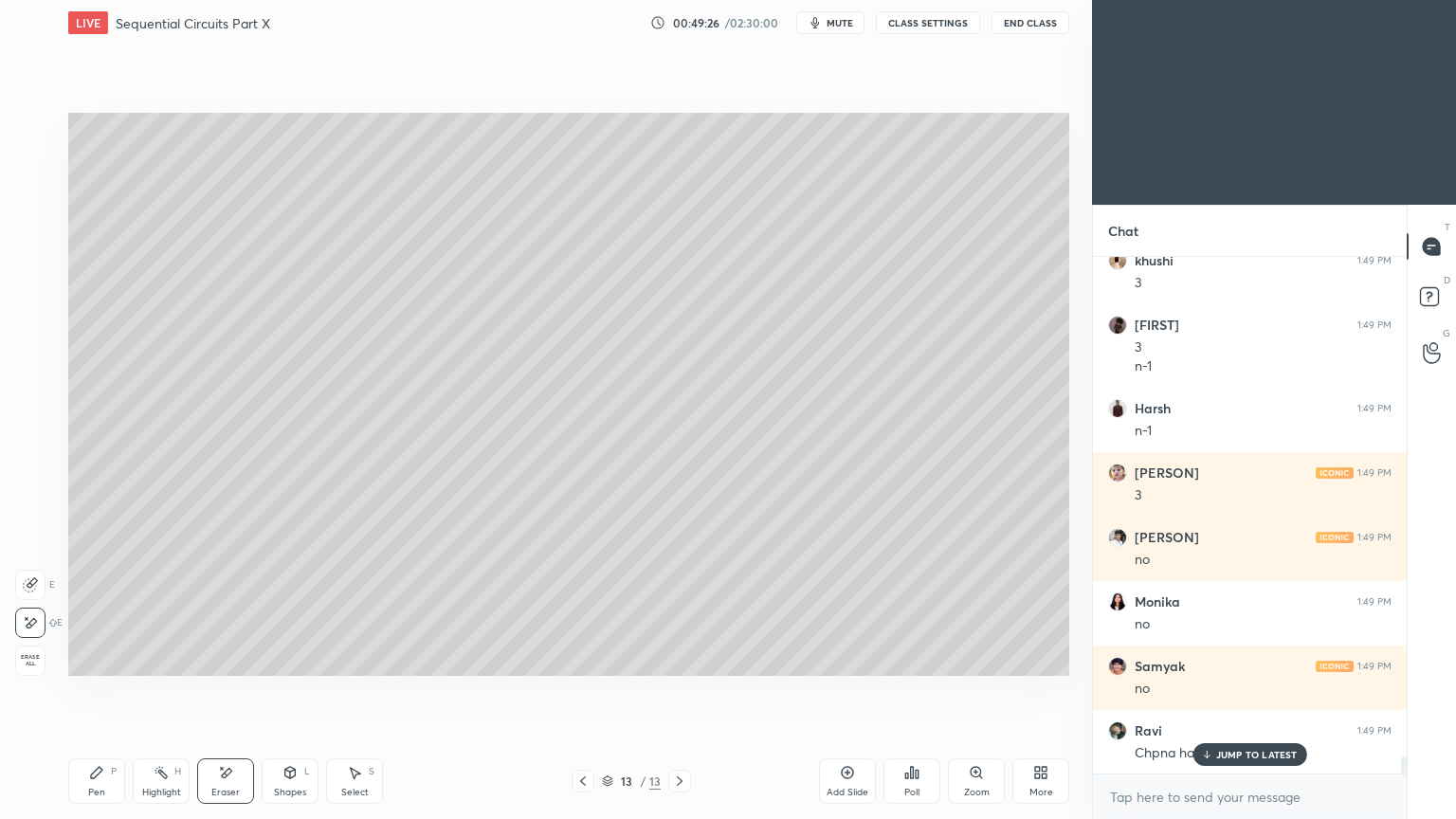click on "Pen P" at bounding box center (97, 781) 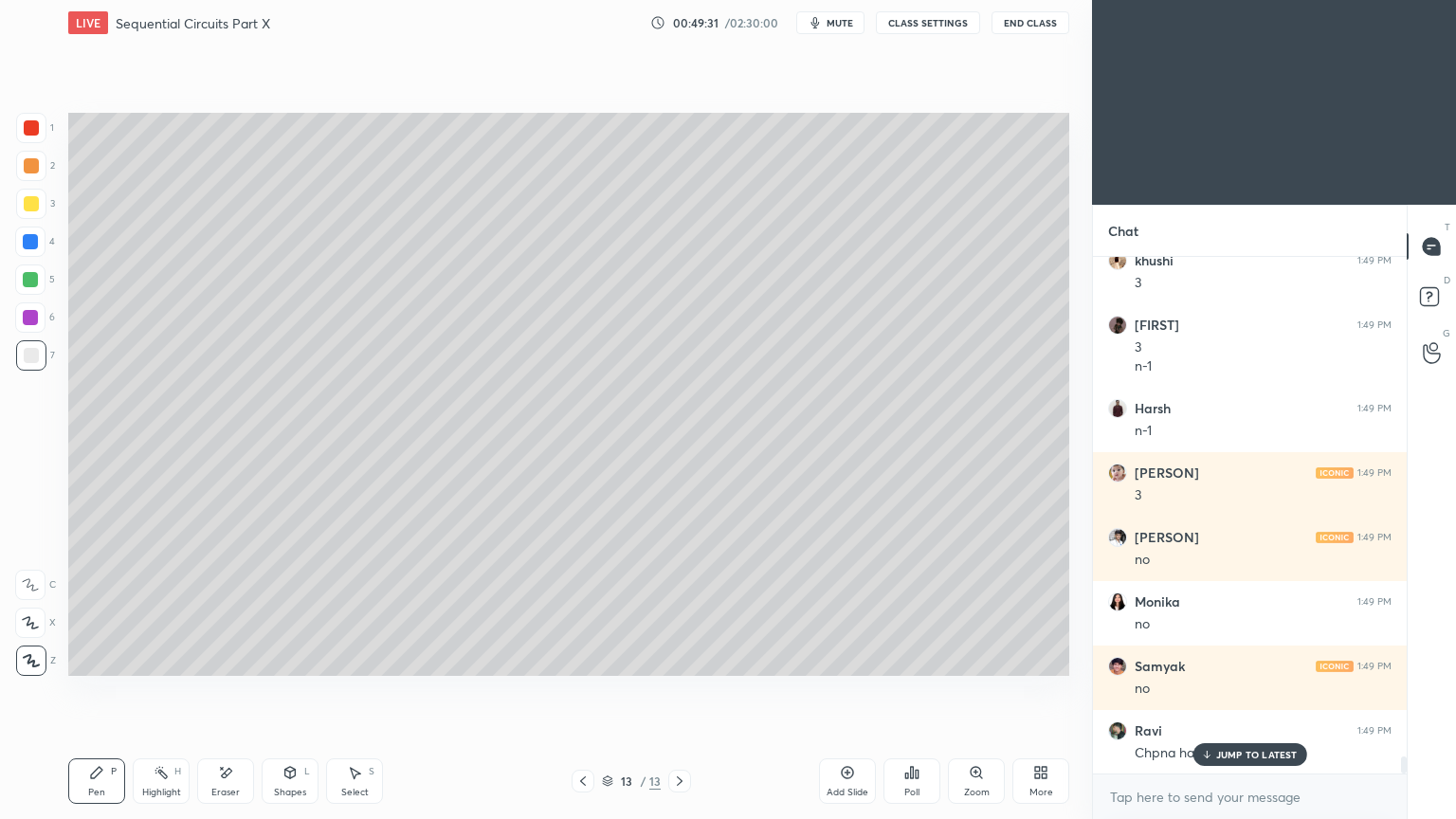 click on "Eraser" at bounding box center [226, 781] 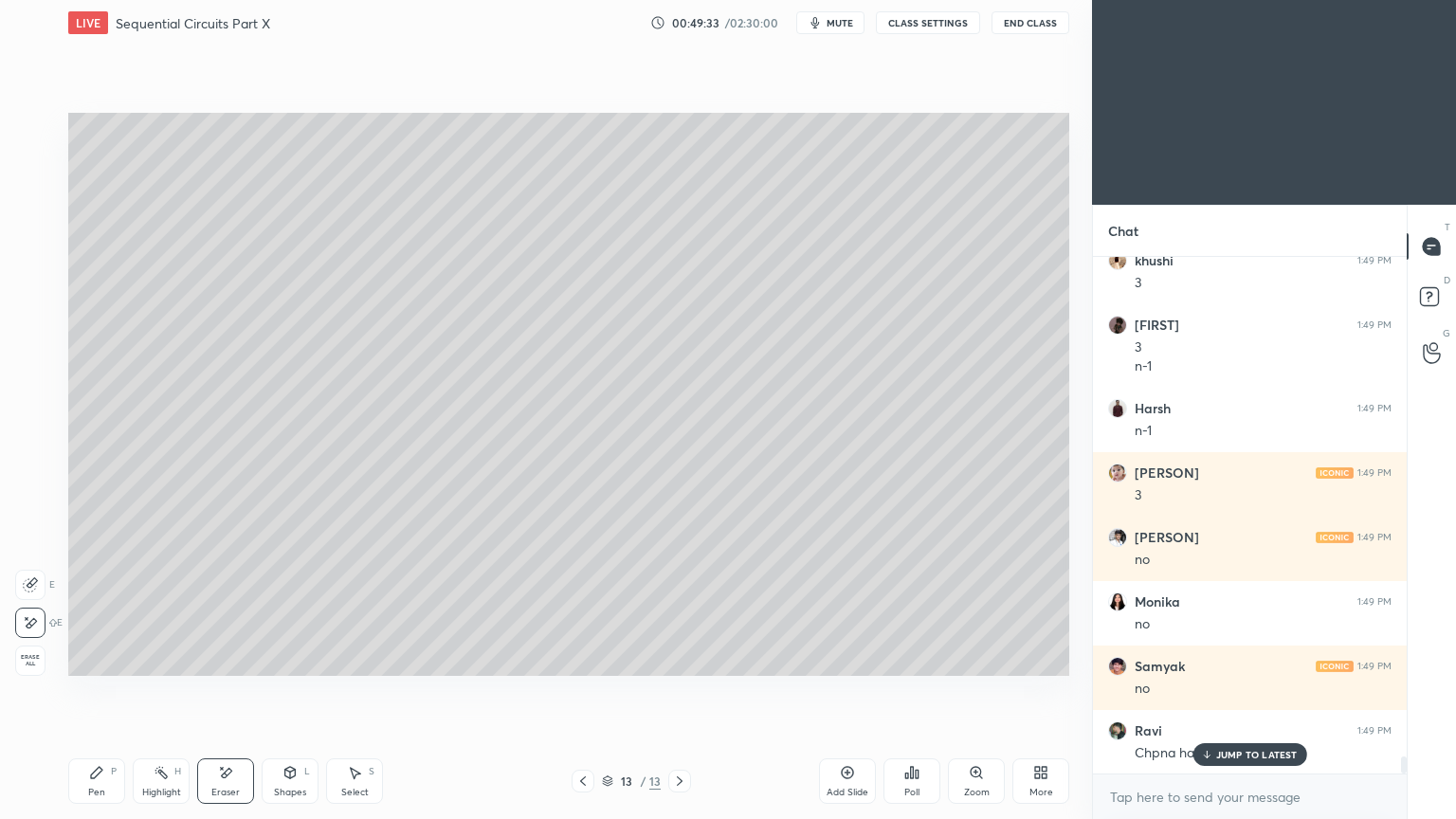 click on "Pen" at bounding box center [97, 792] 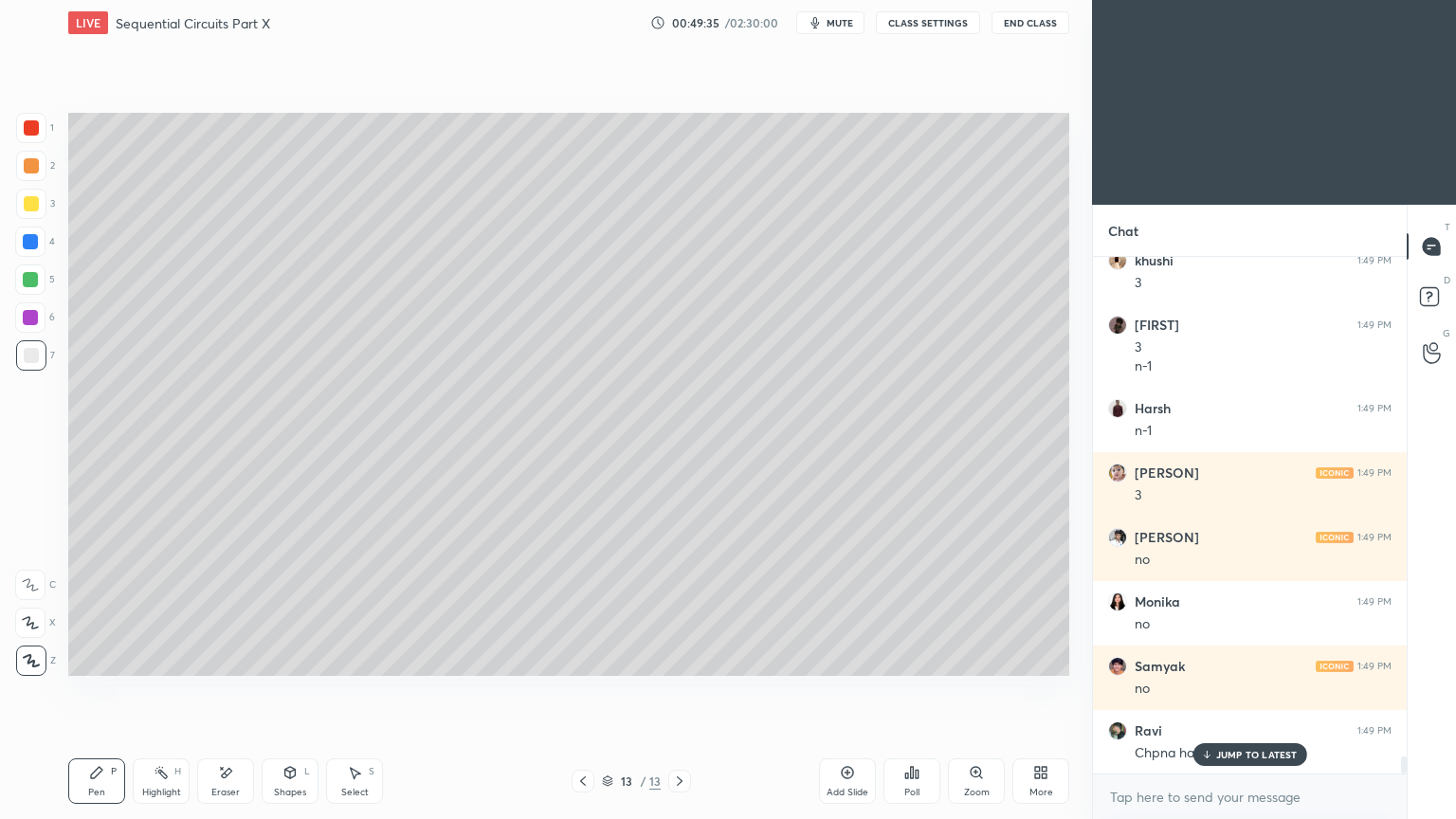 click on "Eraser" at bounding box center (226, 781) 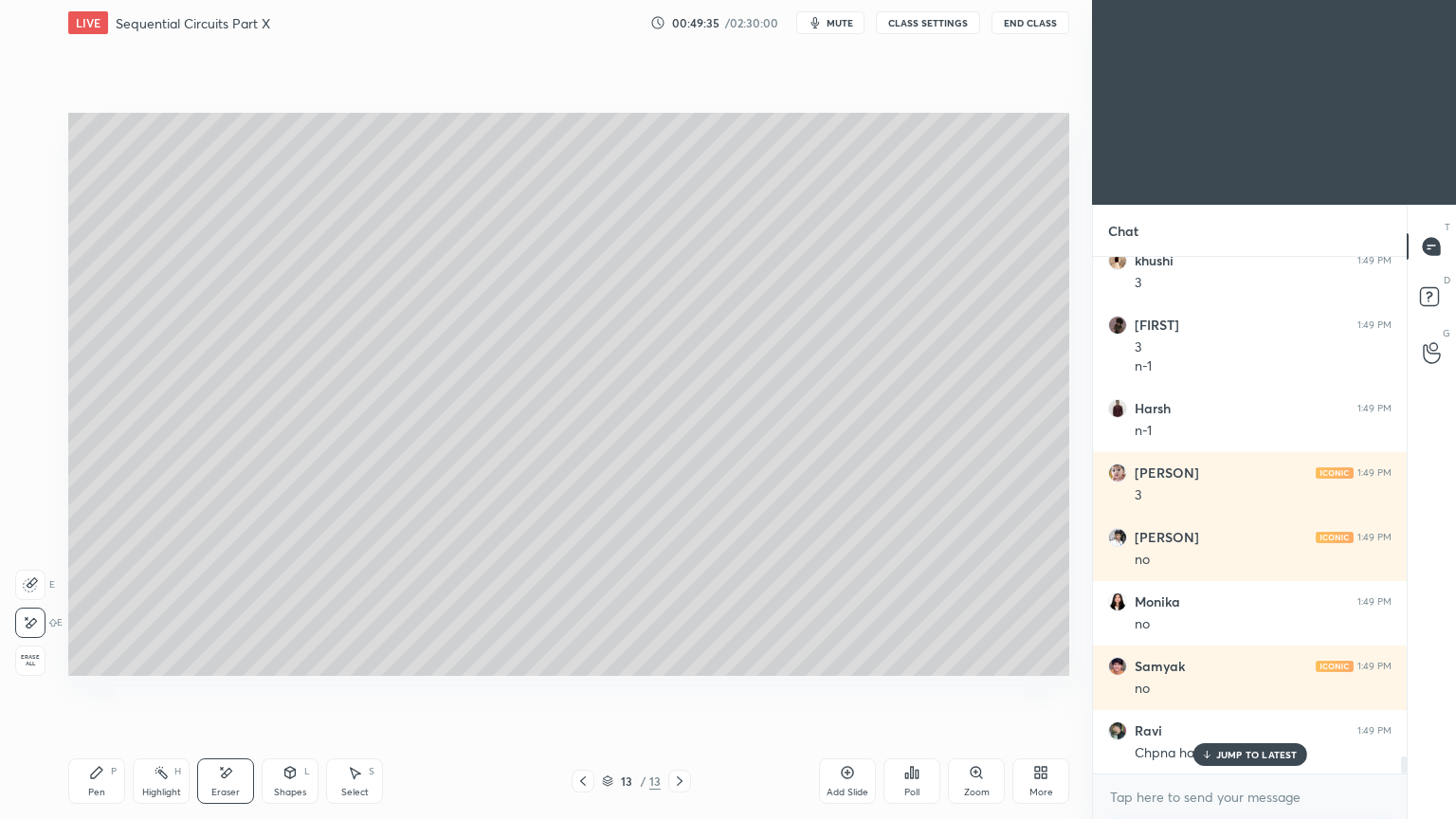 click 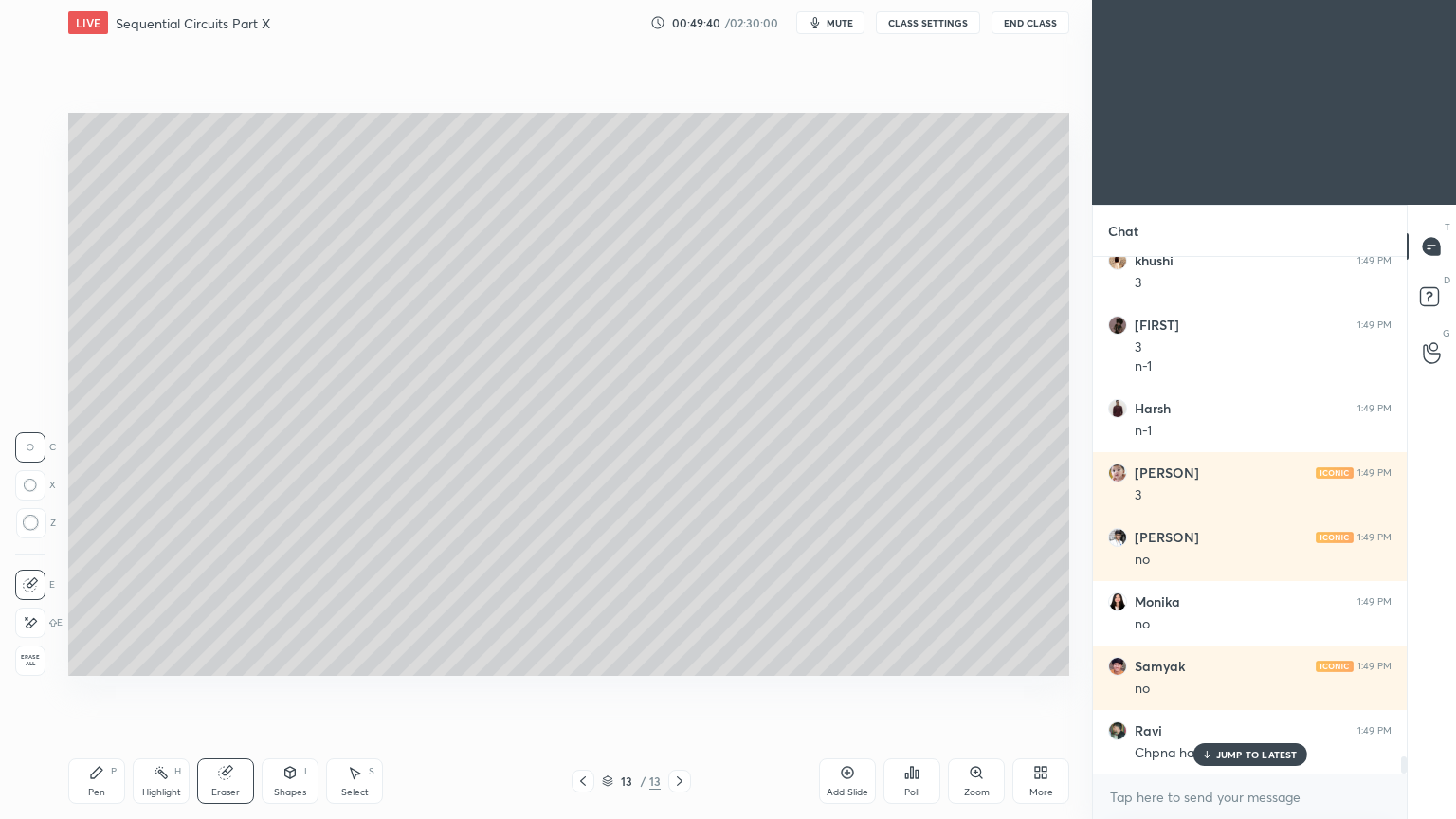 click on "Pen P" at bounding box center [97, 781] 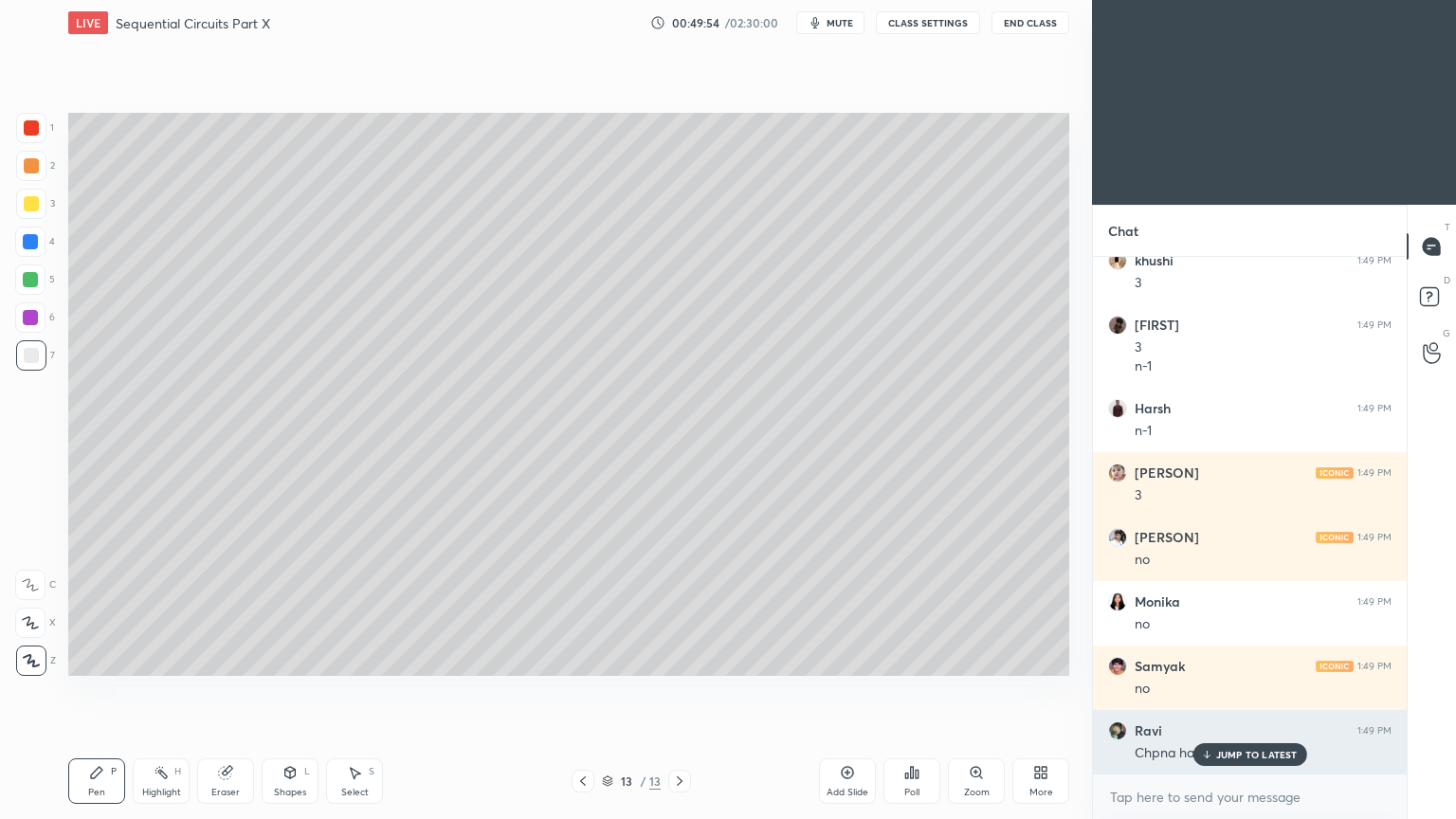 click on "JUMP TO LATEST" at bounding box center [1249, 755] 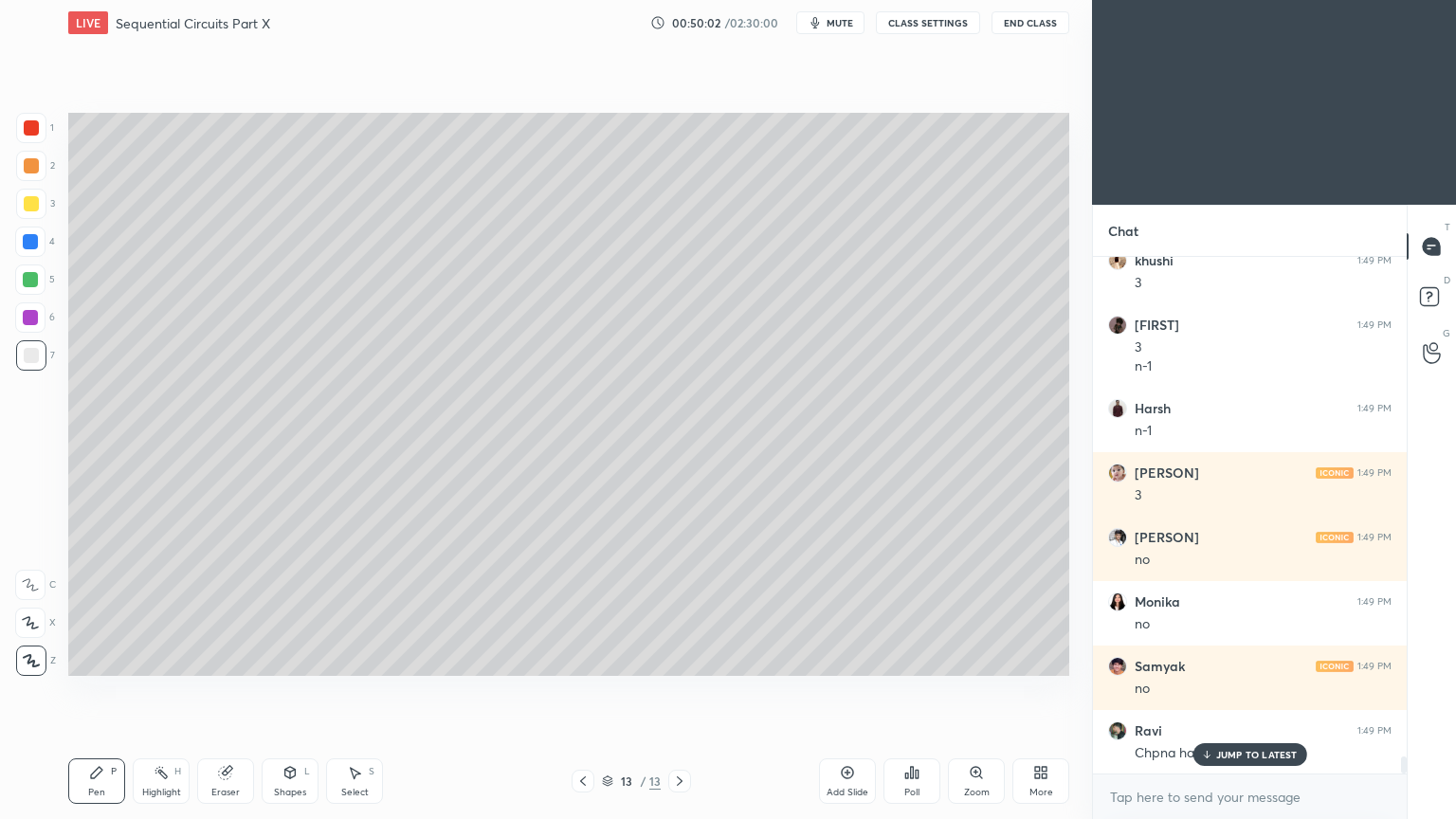 scroll, scrollTop: 14863, scrollLeft: 0, axis: vertical 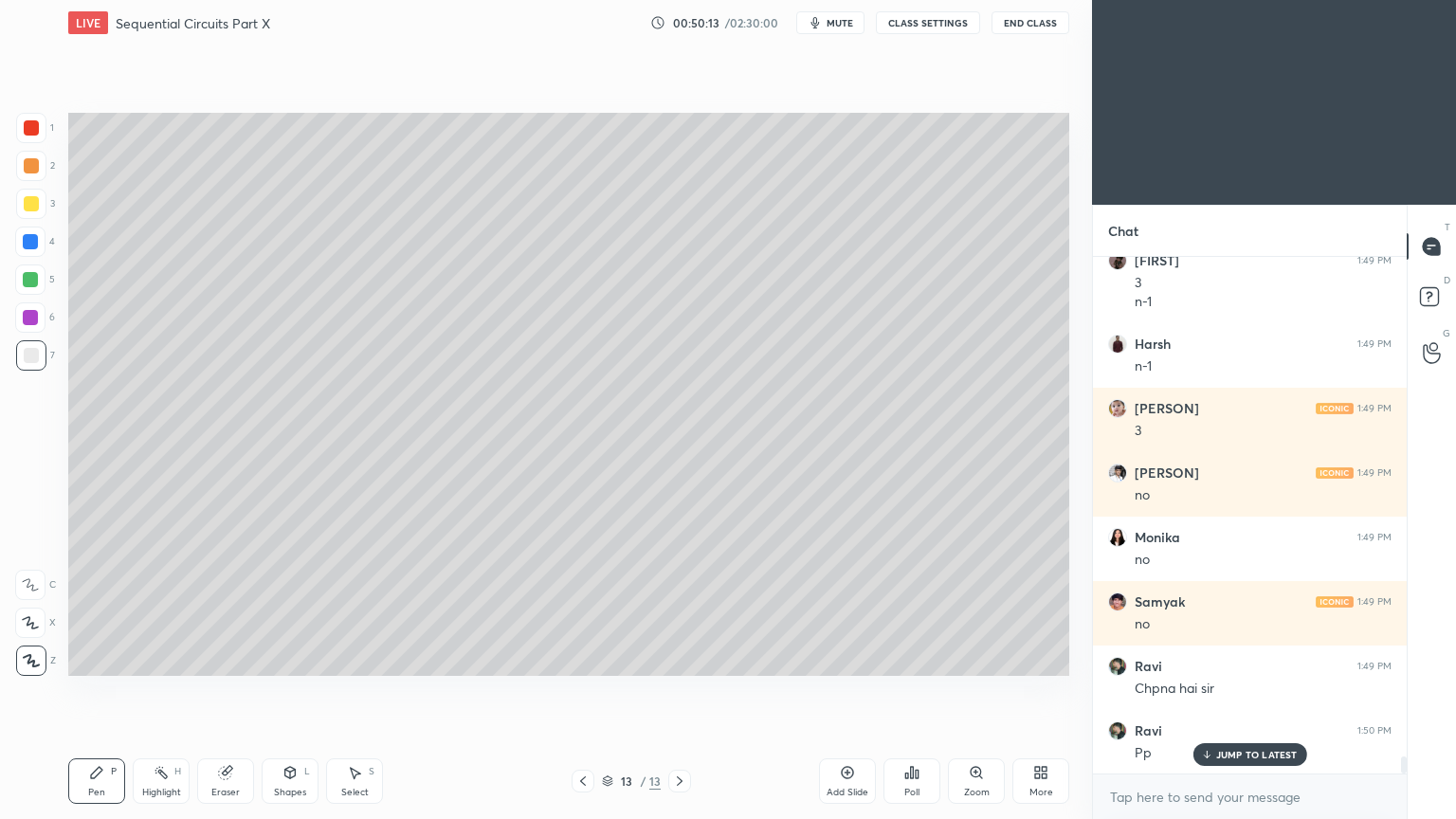 click 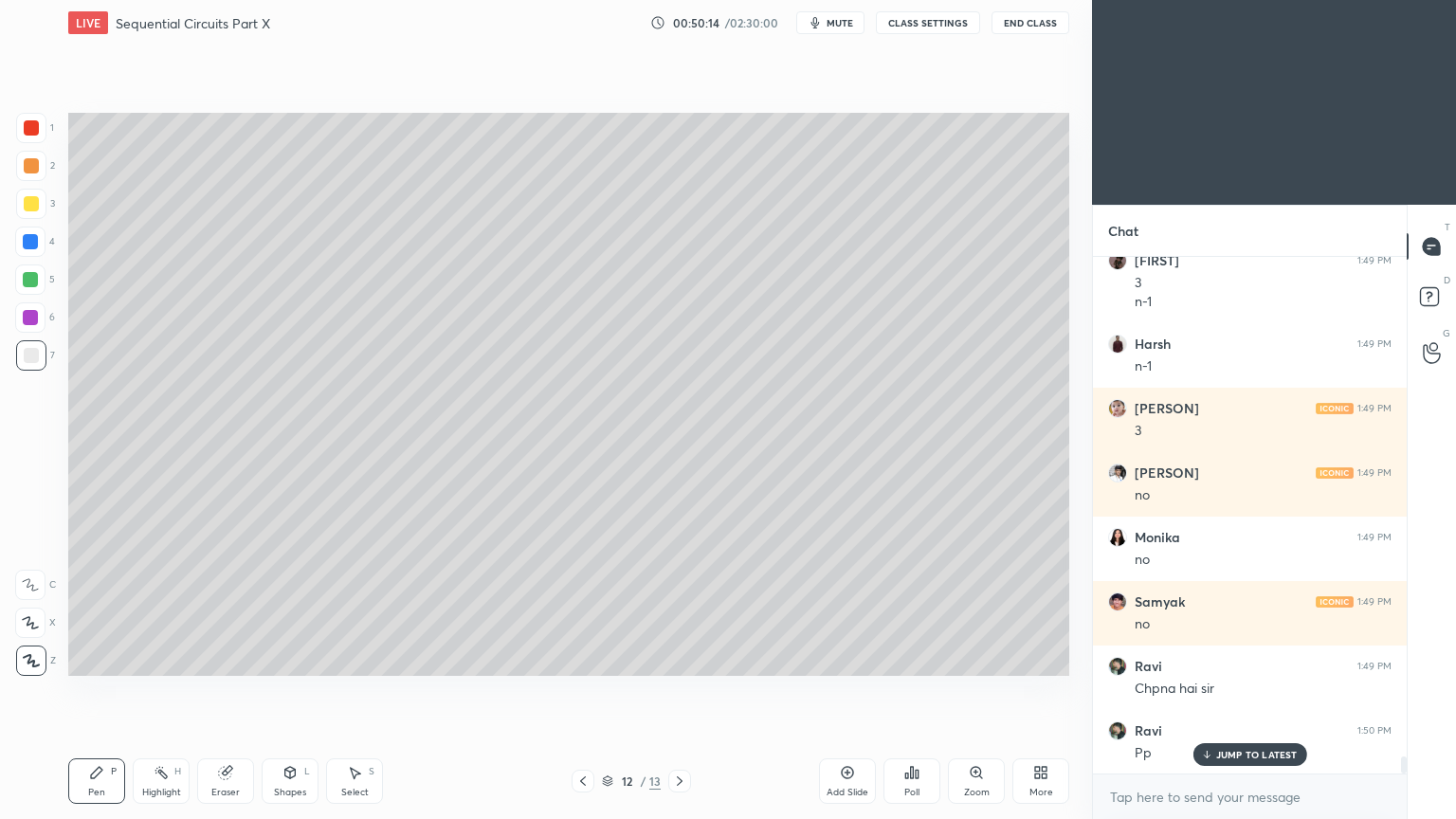 click on "JUMP TO LATEST" at bounding box center (1257, 755) 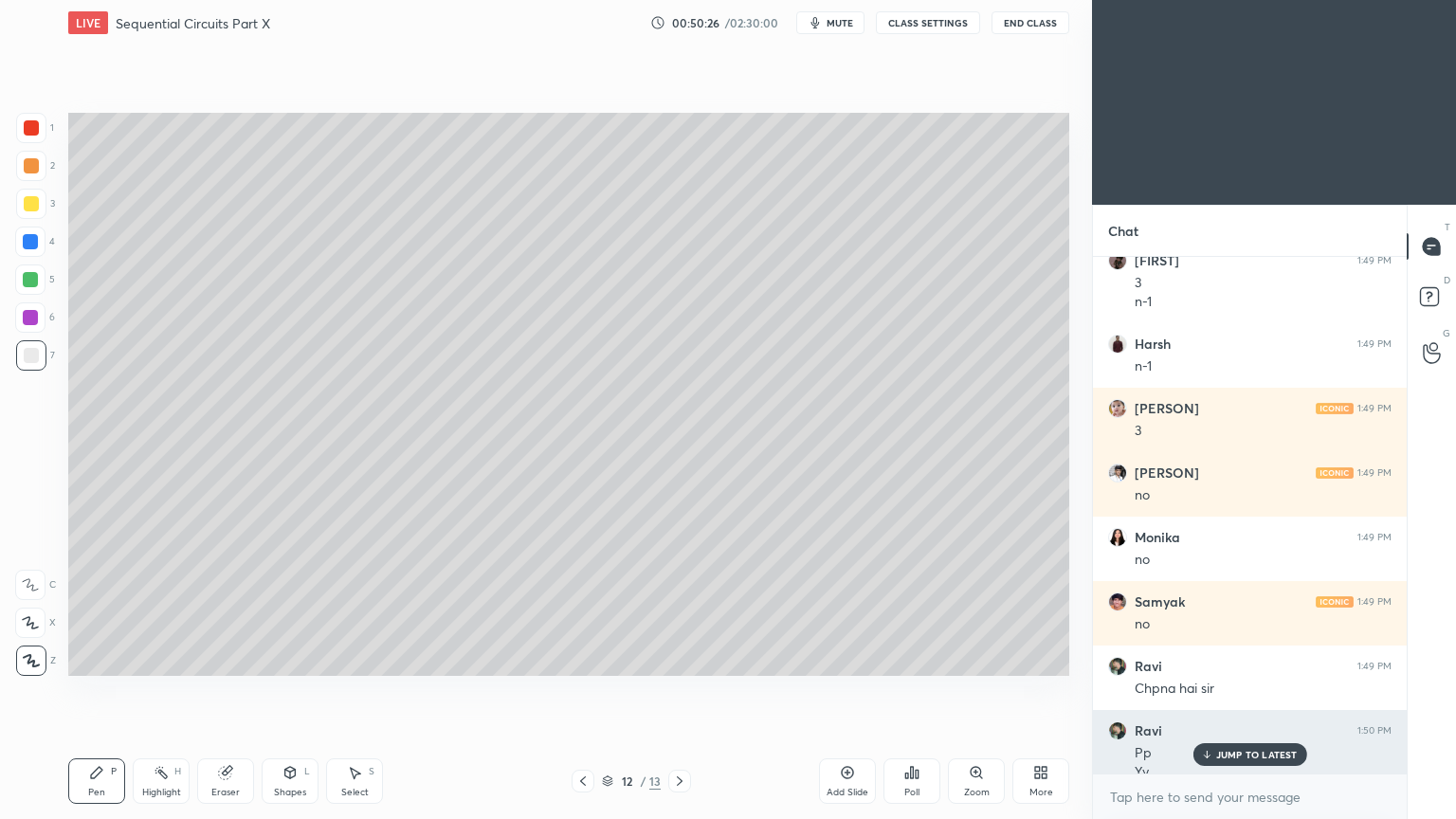 scroll, scrollTop: 14882, scrollLeft: 0, axis: vertical 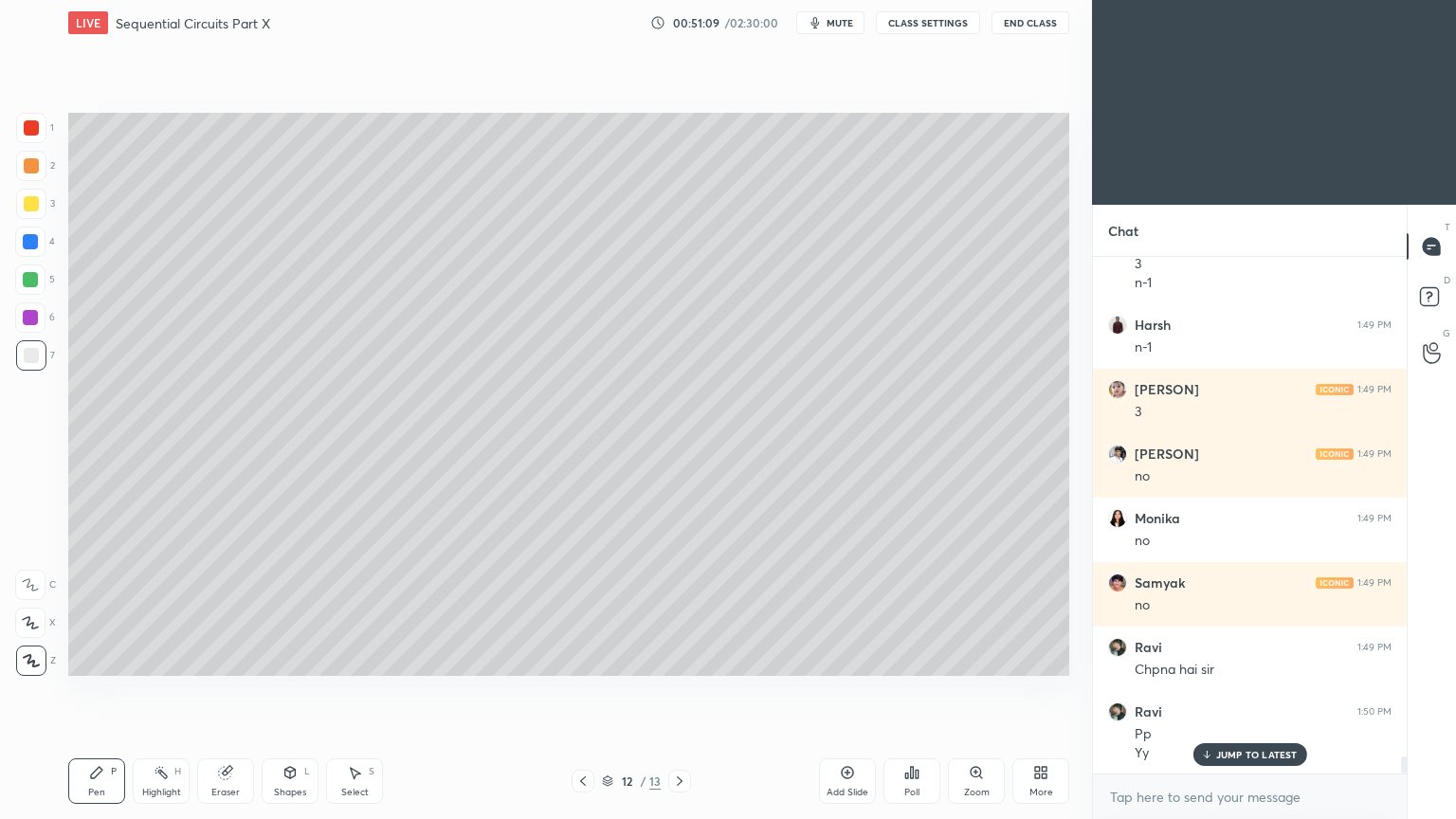 click on "JUMP TO LATEST" at bounding box center (1257, 755) 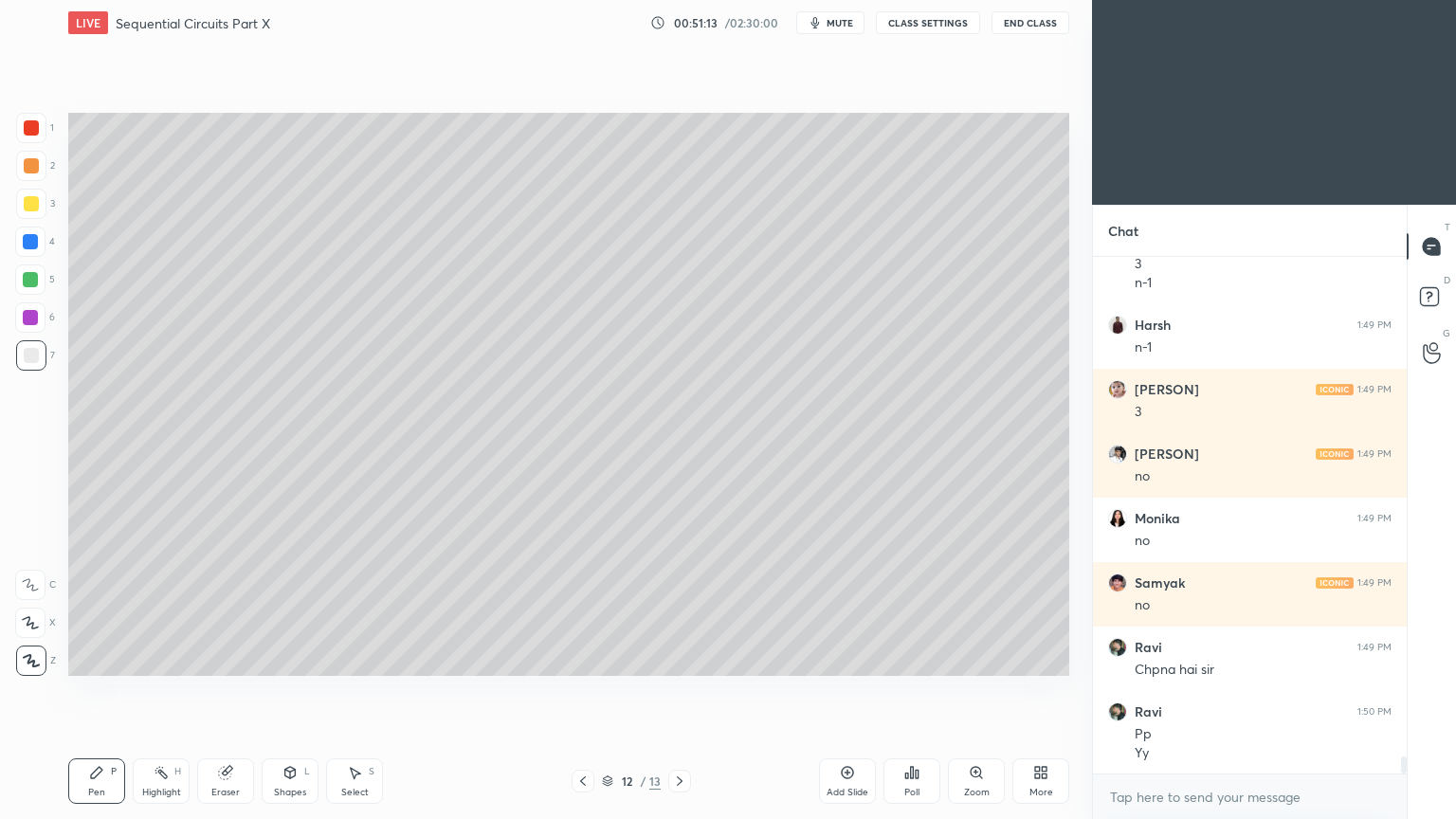 scroll, scrollTop: 14947, scrollLeft: 0, axis: vertical 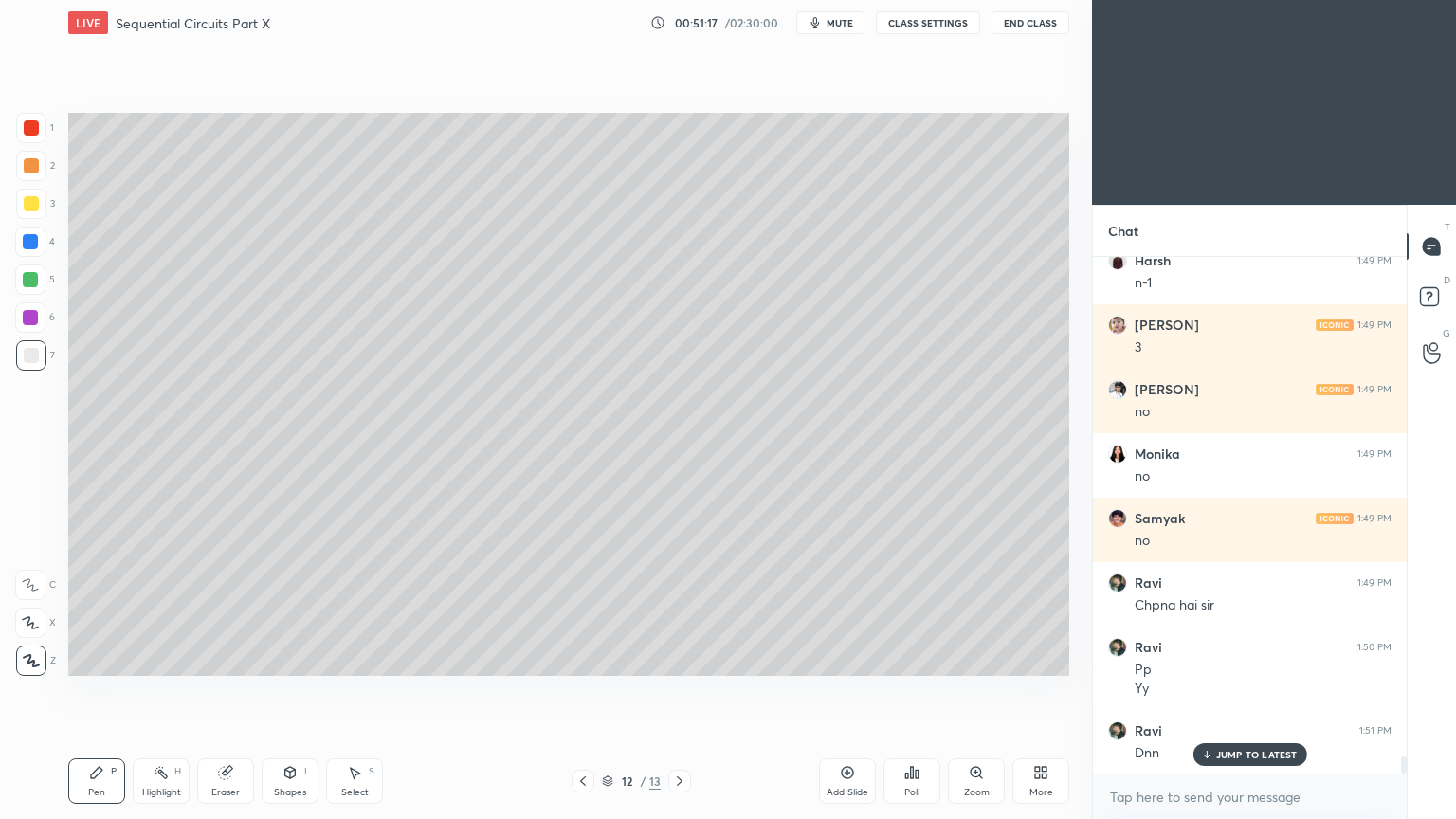 click 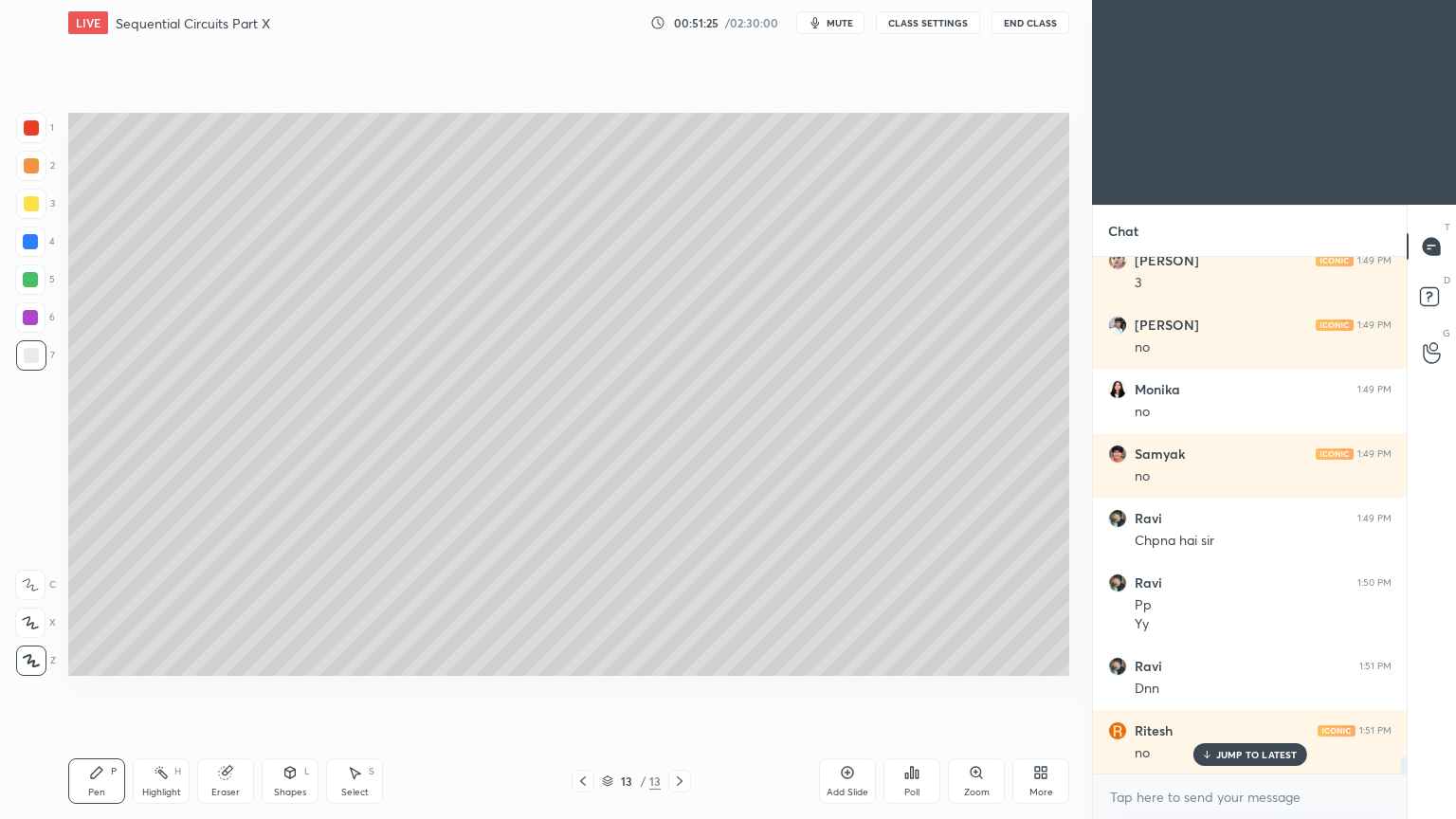 scroll, scrollTop: 15076, scrollLeft: 0, axis: vertical 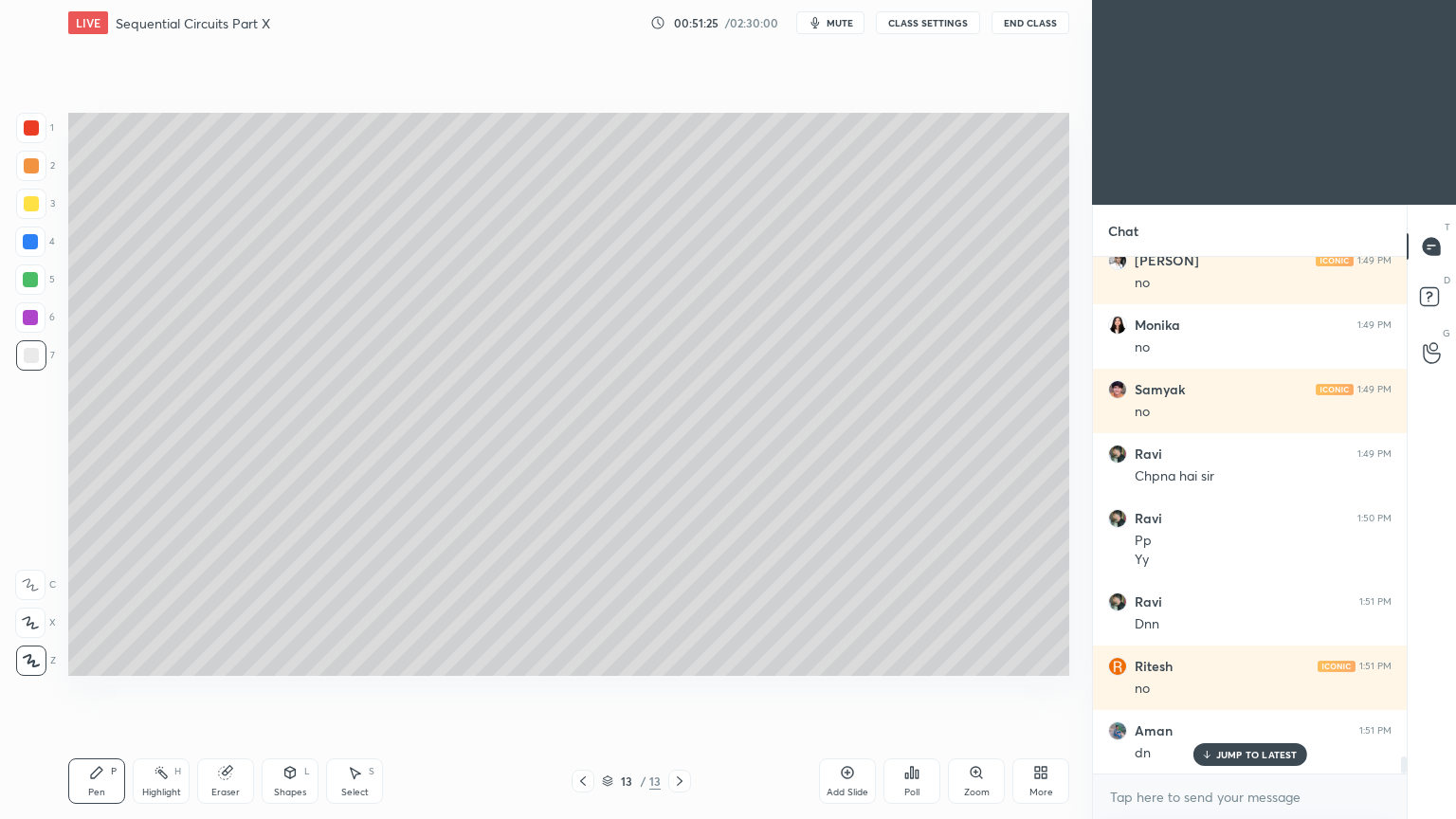 click on "Add Slide" at bounding box center [847, 781] 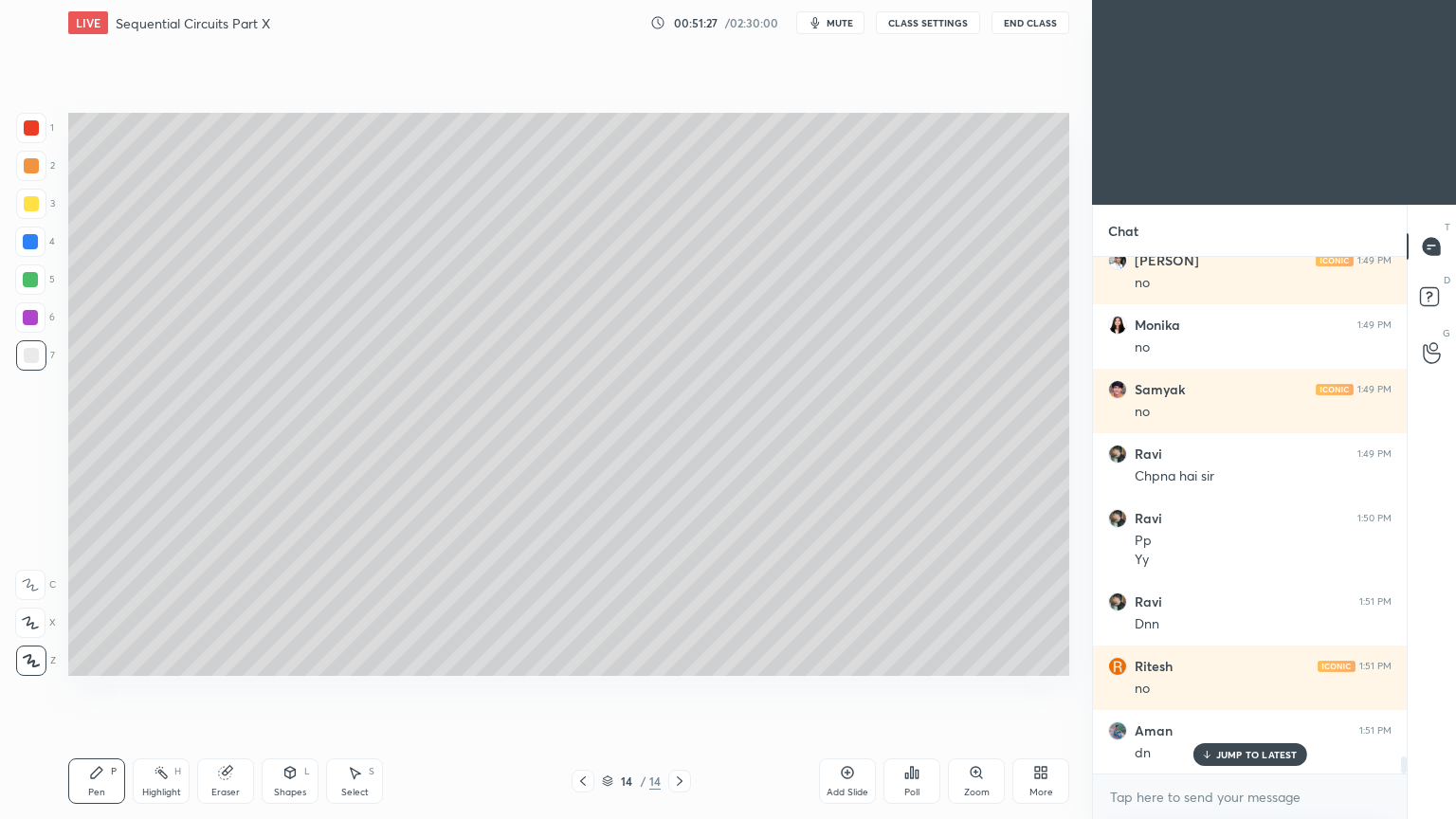 click at bounding box center (31, 166) 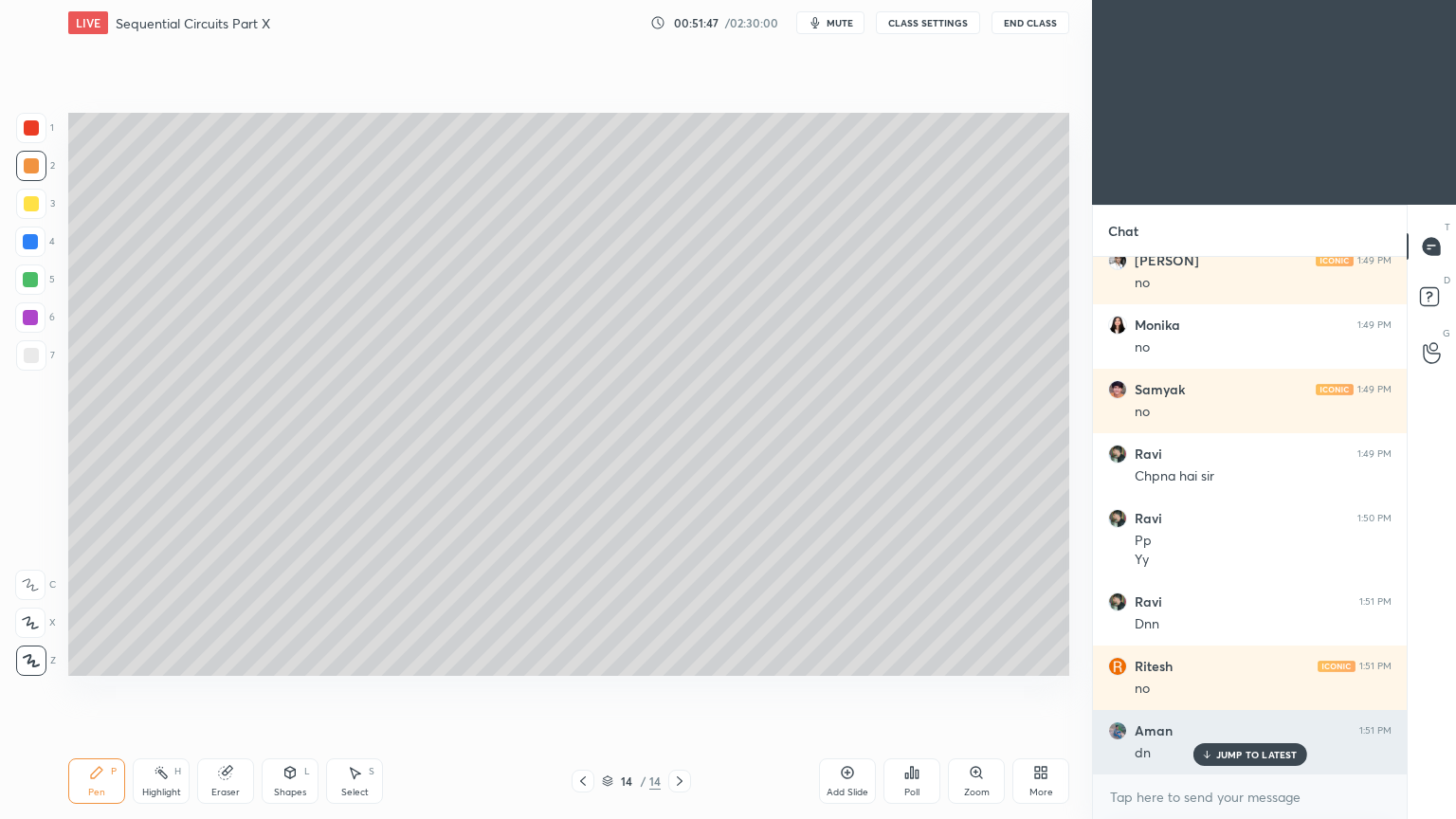 click on "JUMP TO LATEST" at bounding box center [1257, 755] 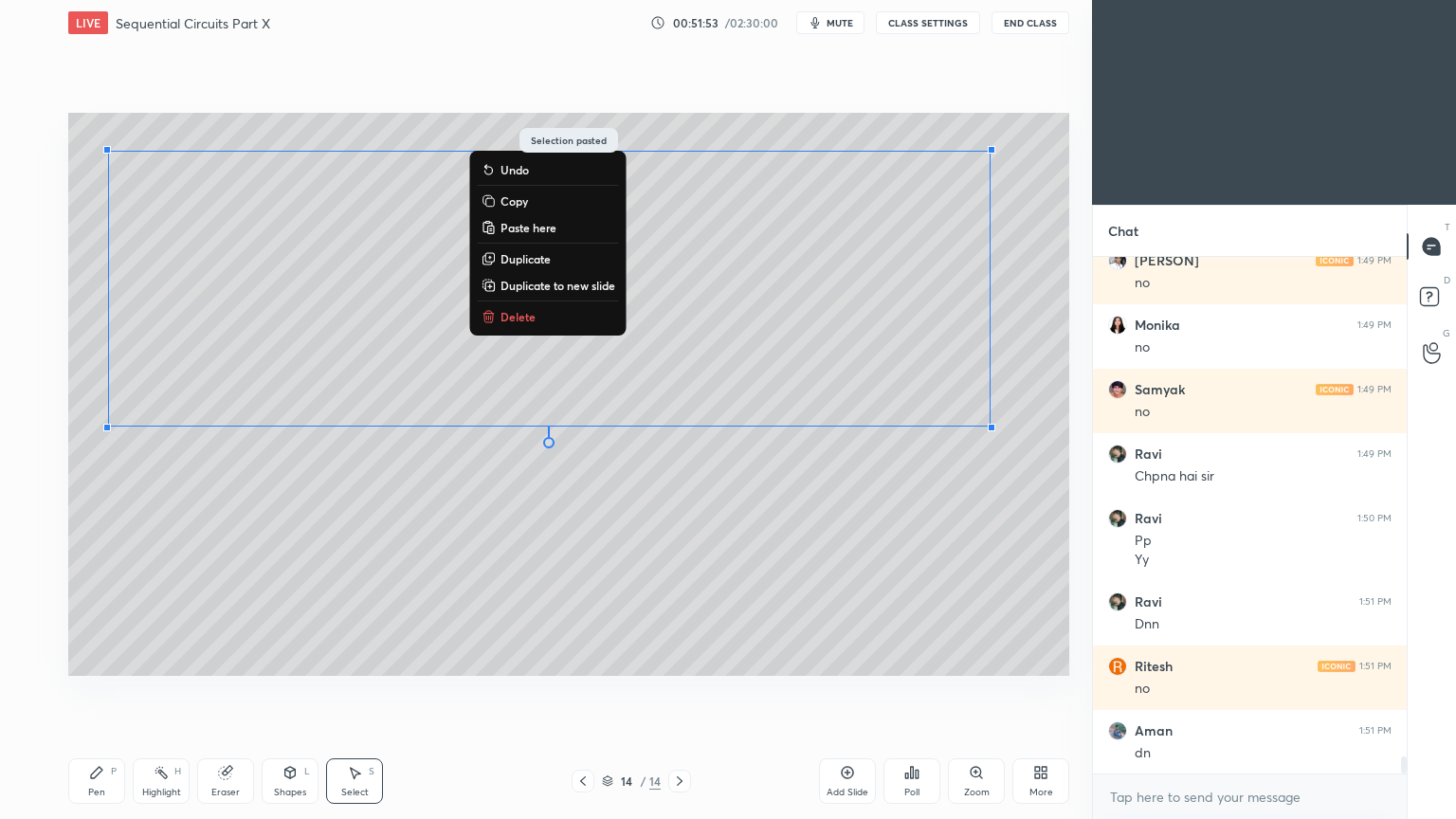 click on "Delete" at bounding box center (548, 317) 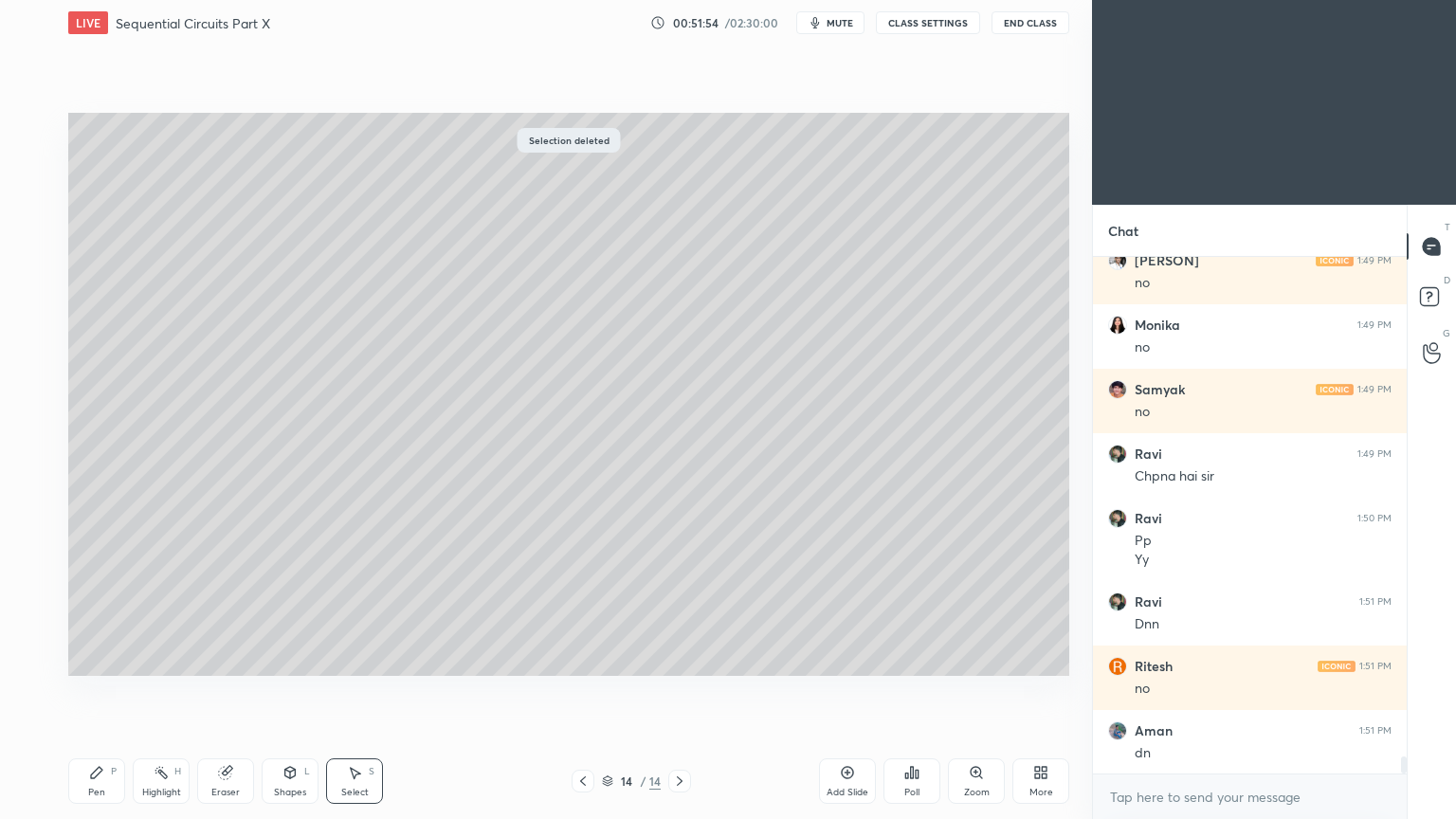 click 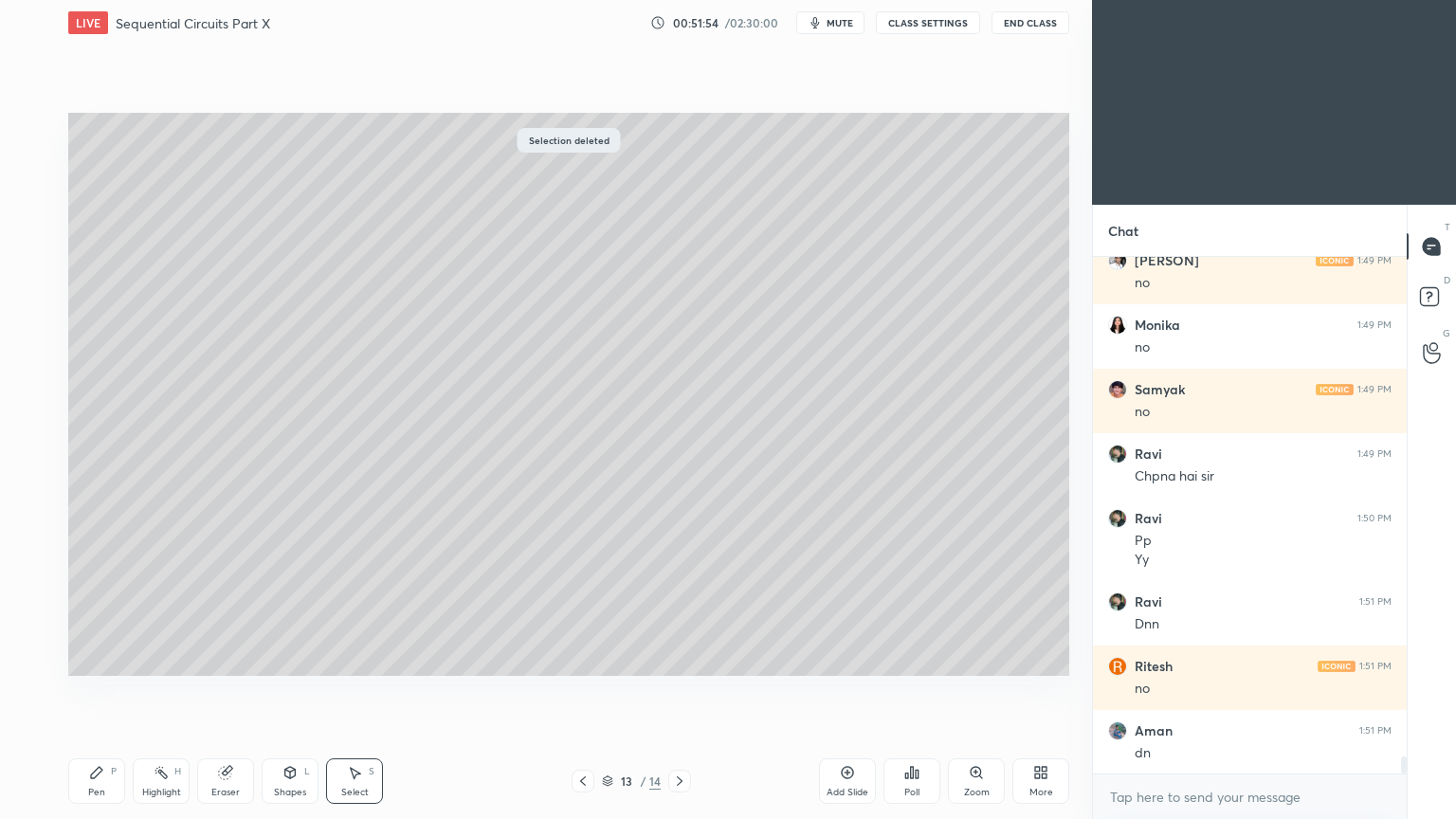 click 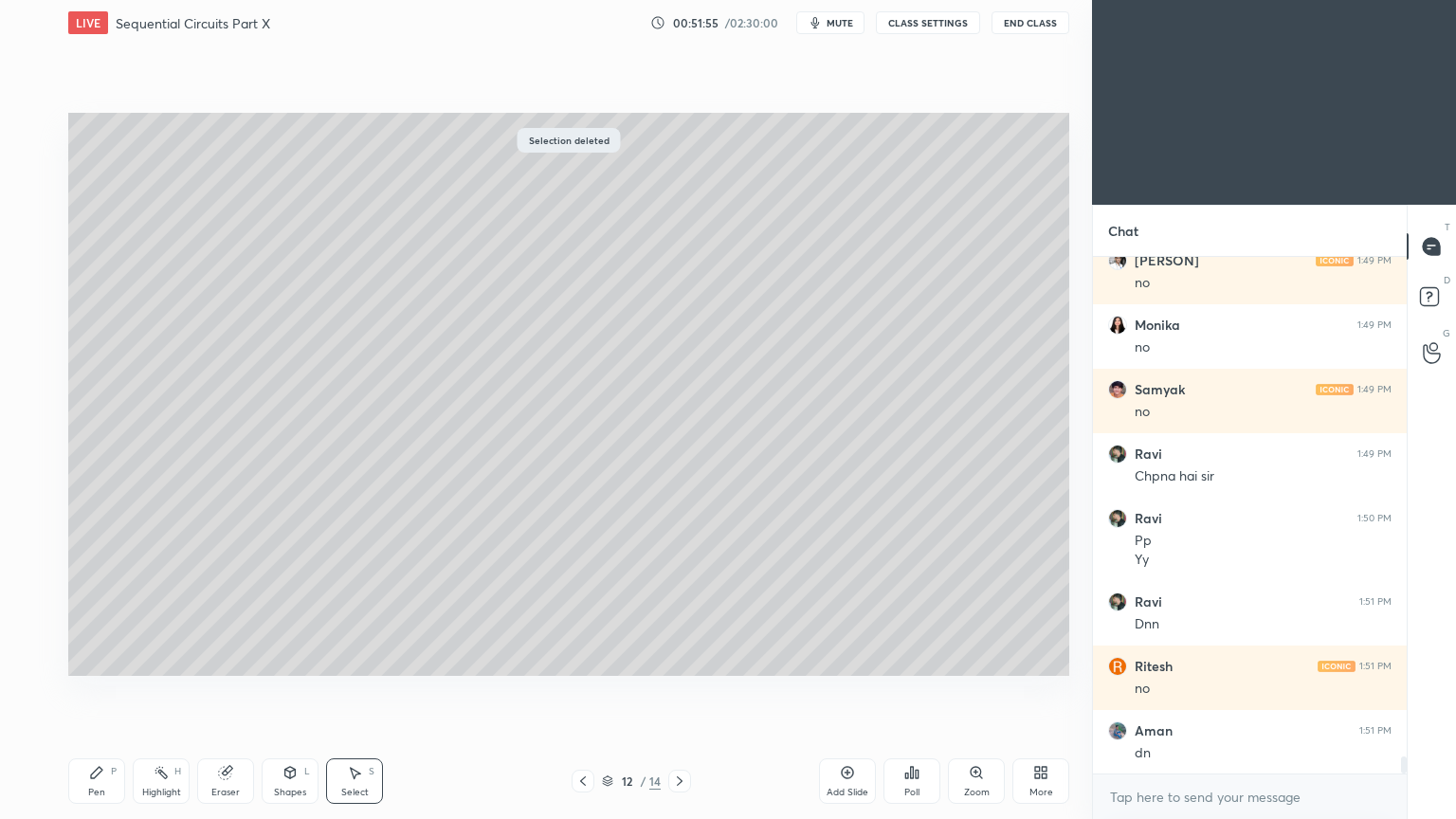 click 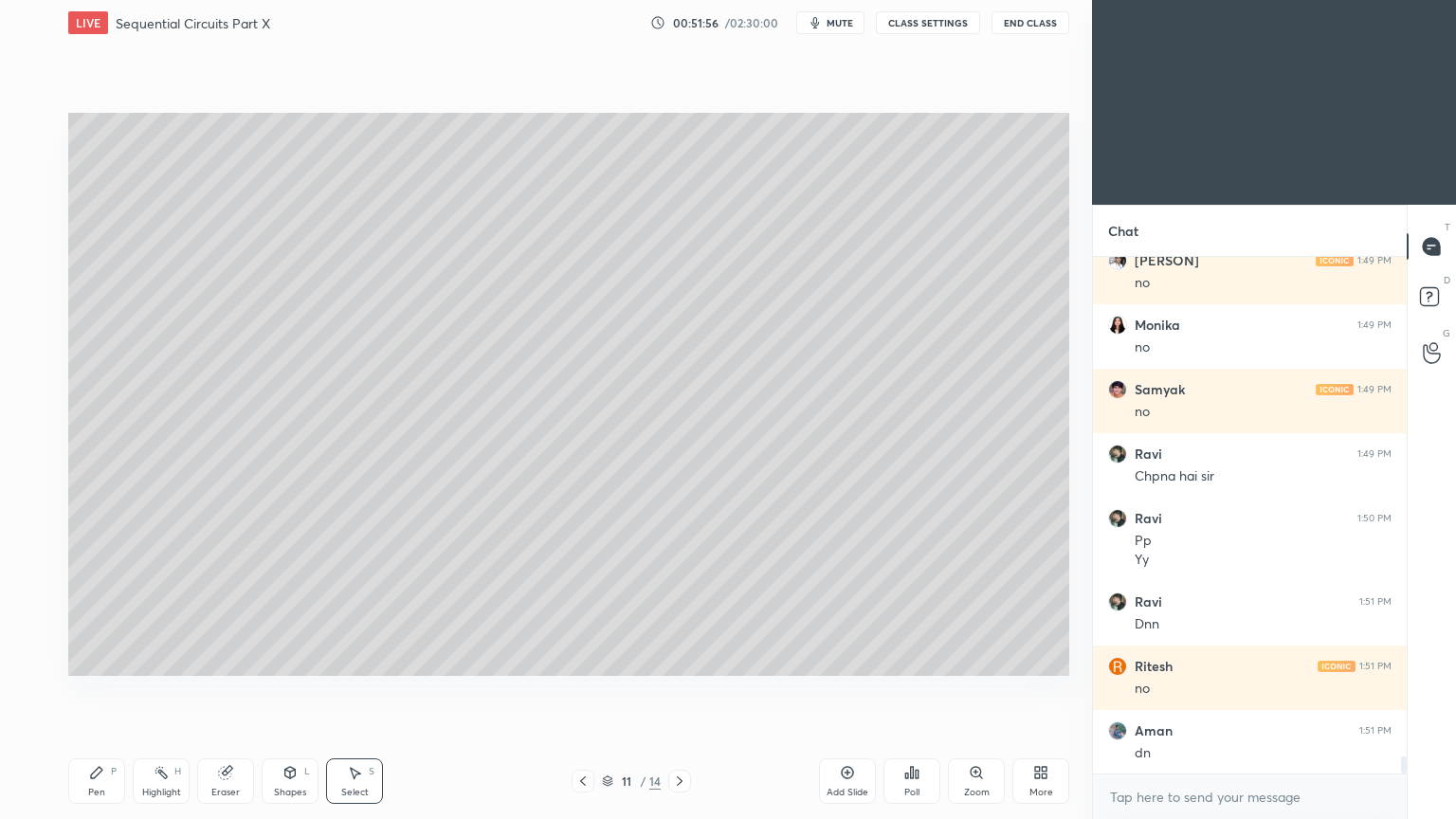 click 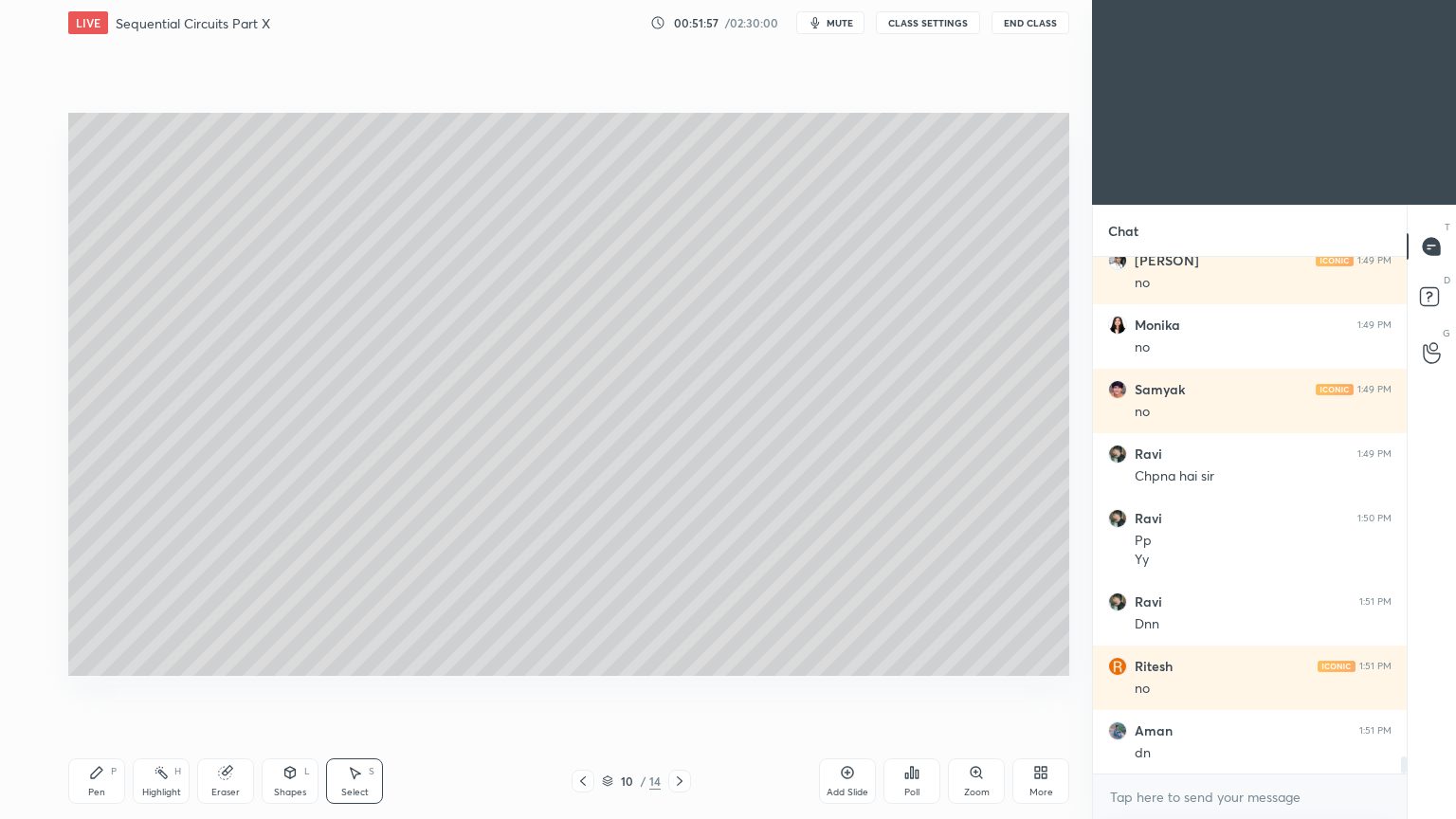 click 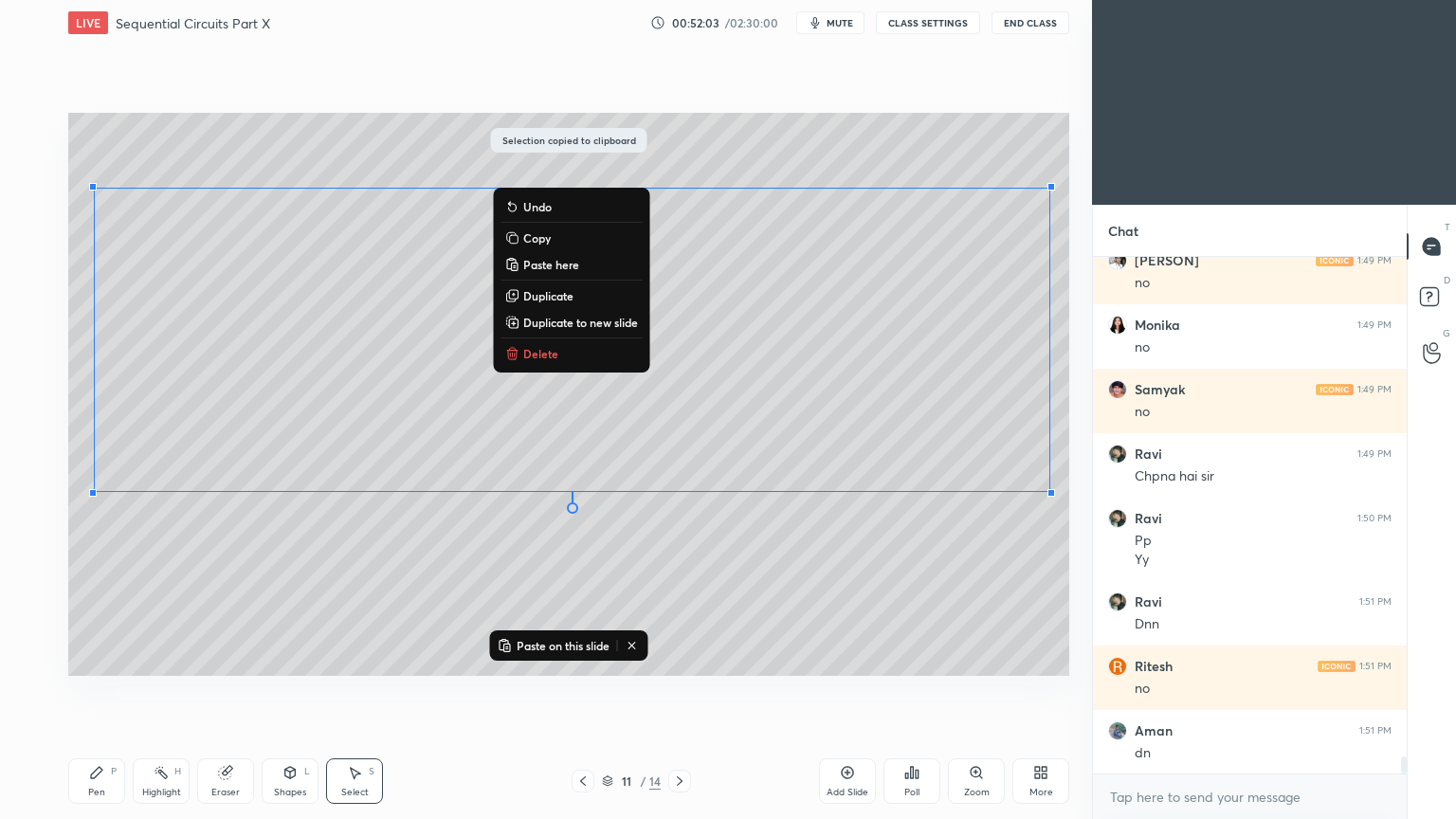 click 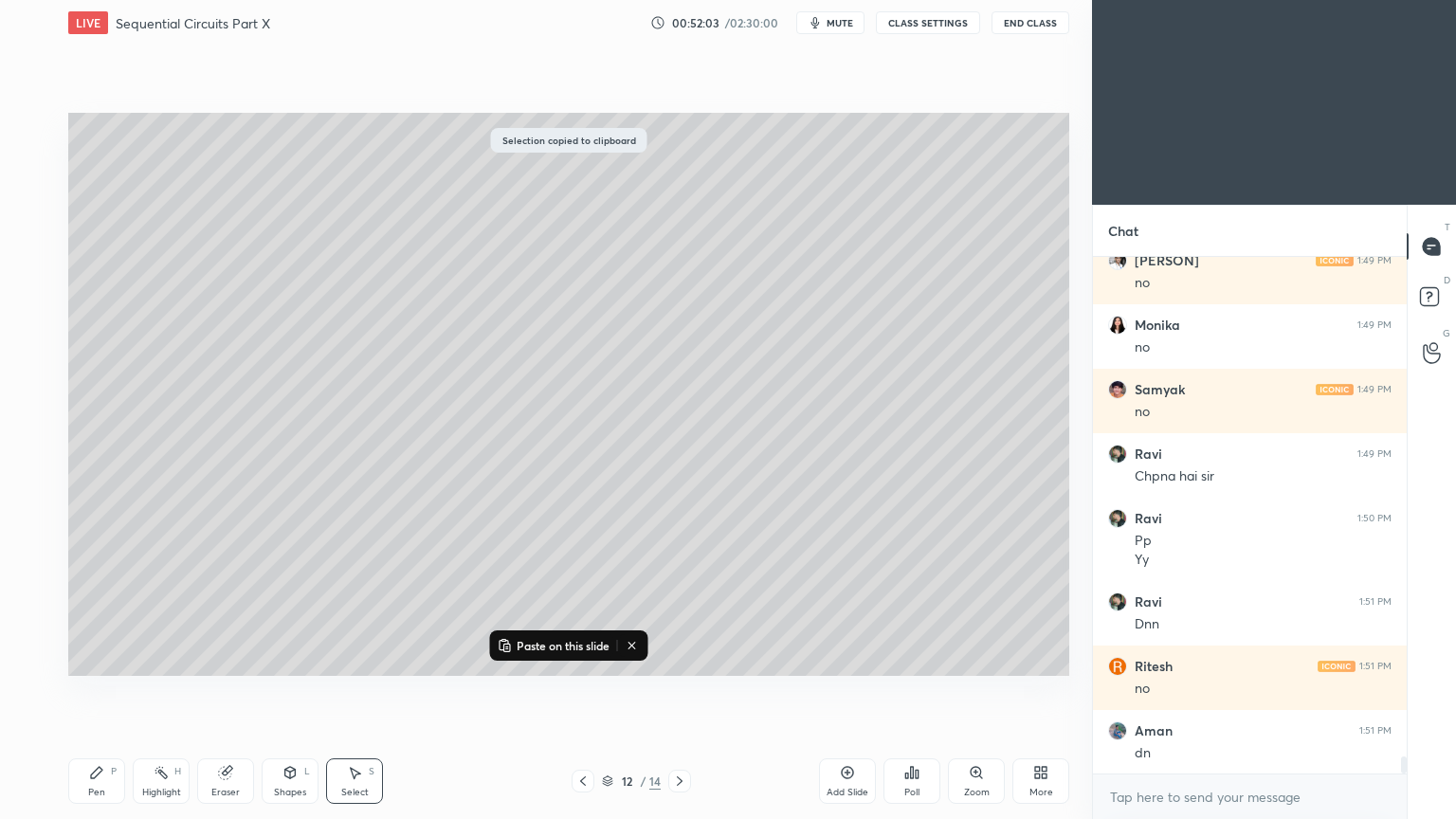 click 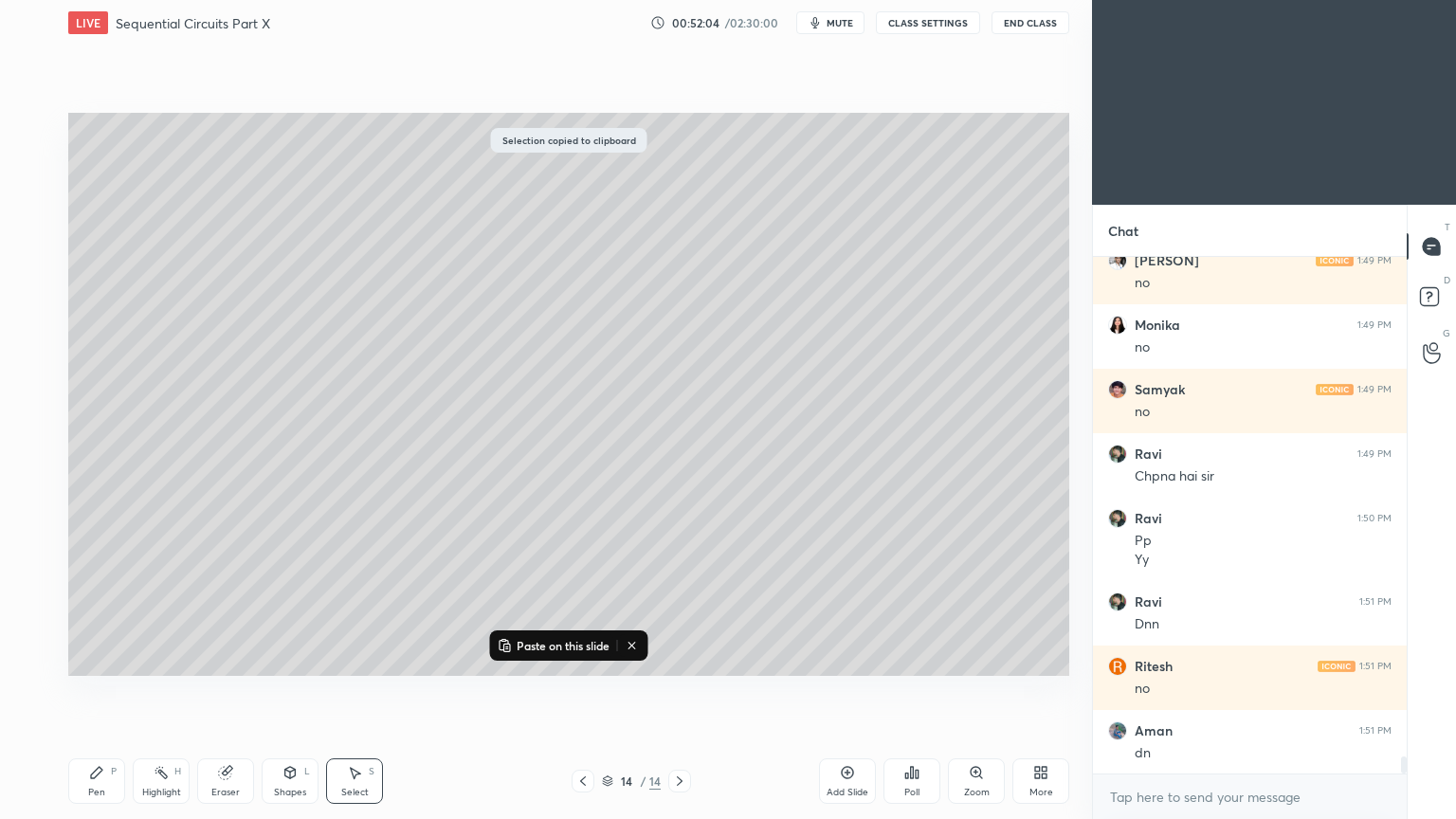 click at bounding box center [680, 781] 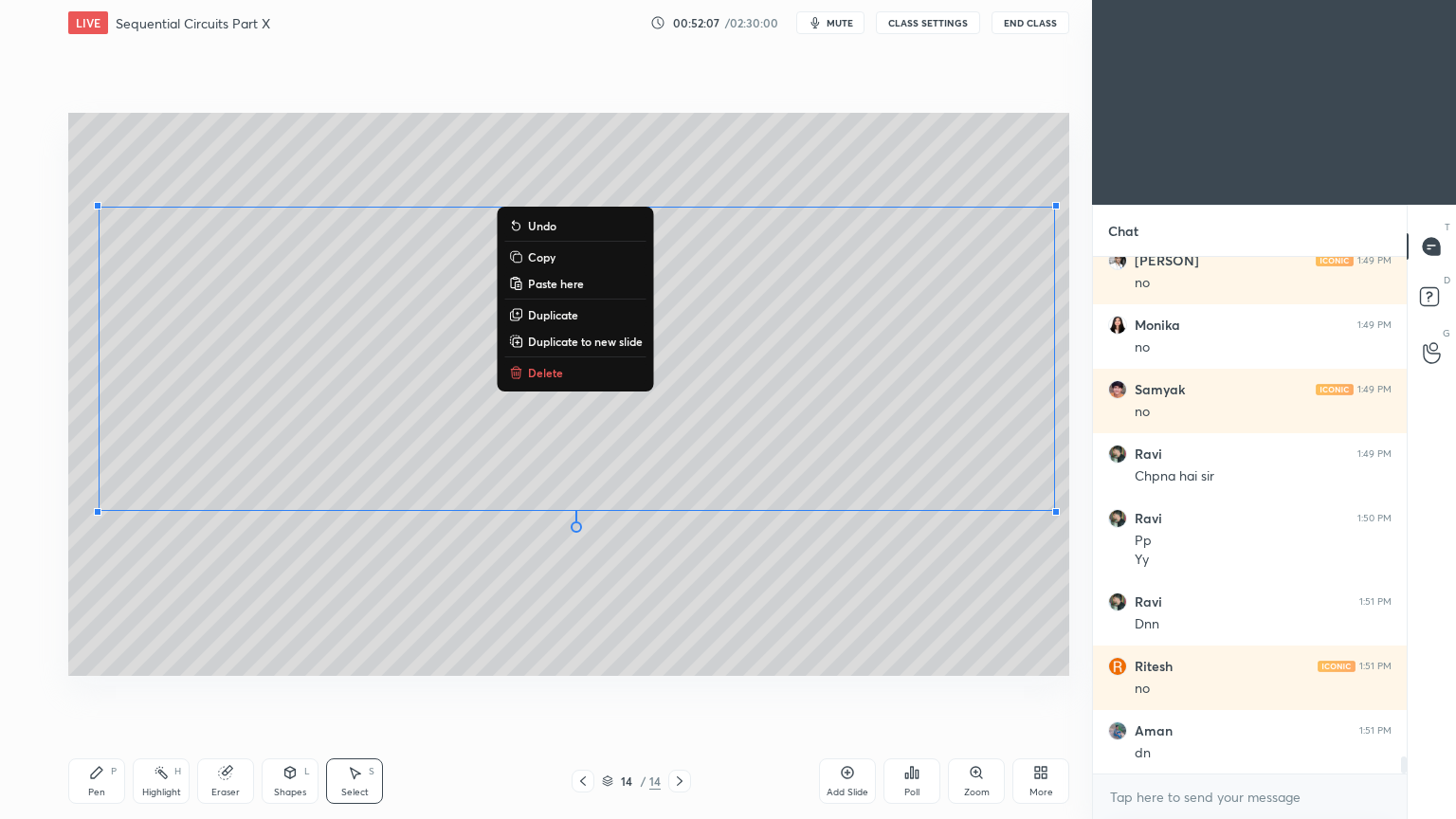 click on "Shapes" at bounding box center (290, 792) 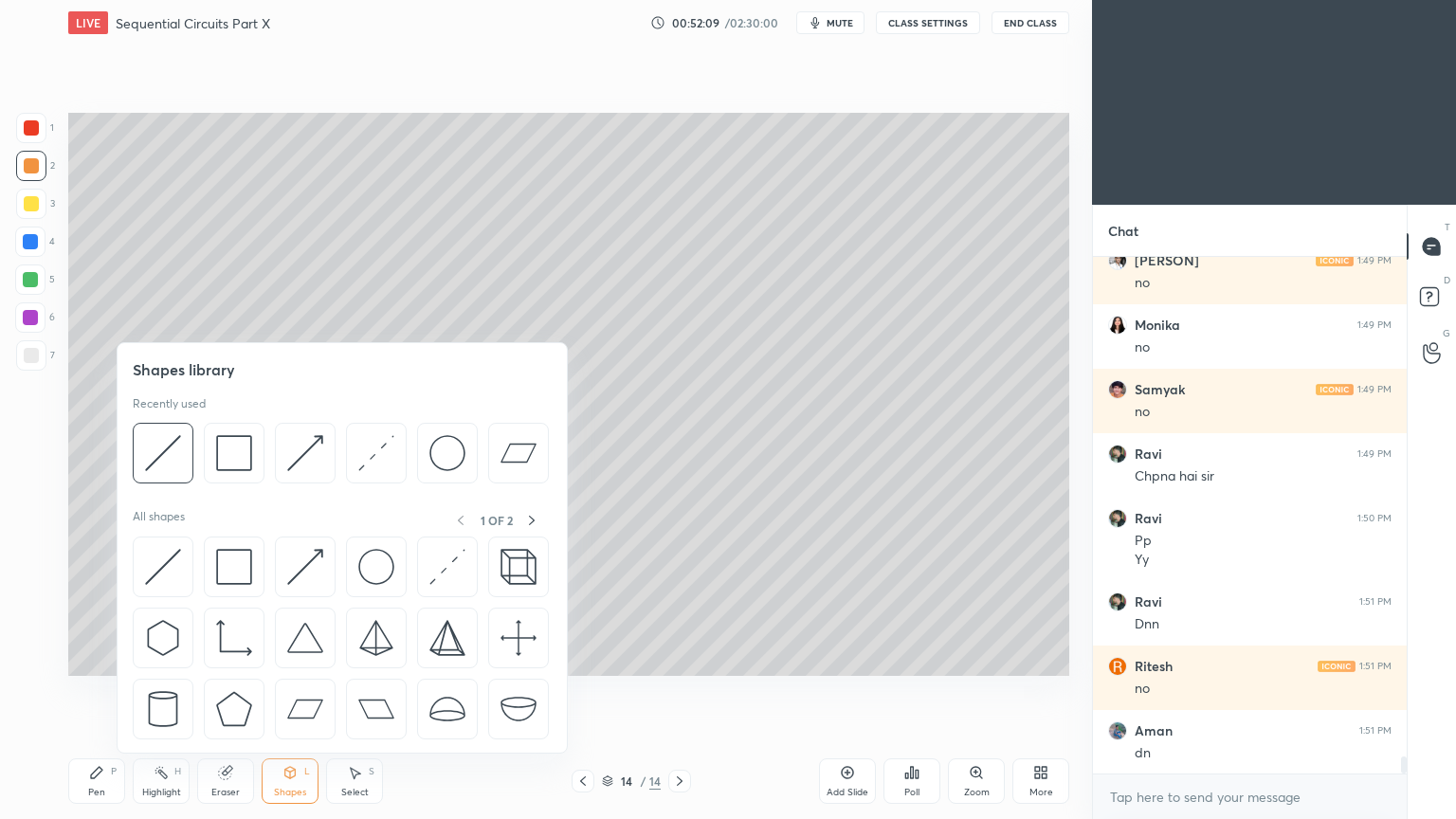 click on "Eraser" at bounding box center (226, 781) 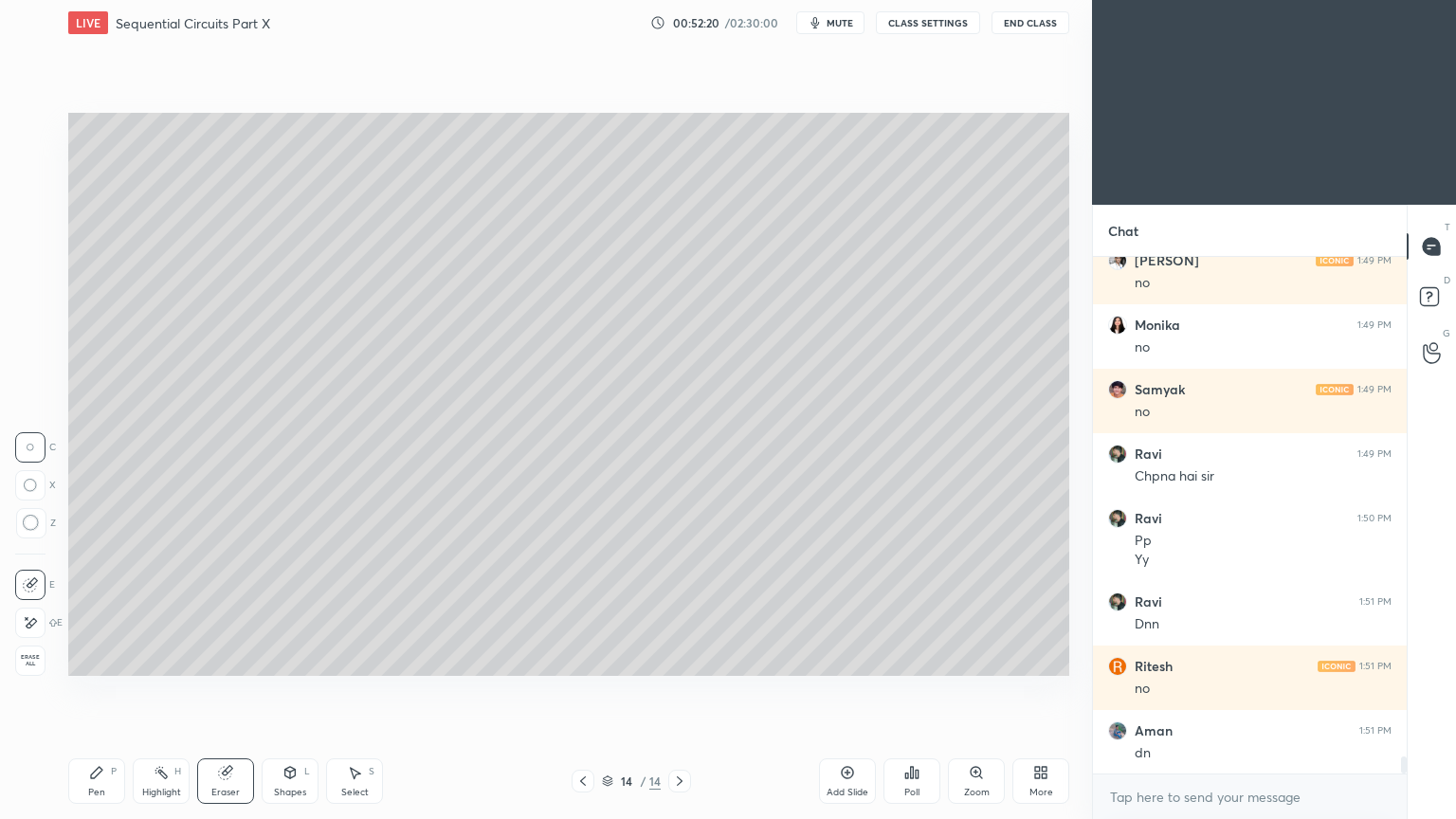 click on "Shapes L" at bounding box center [290, 781] 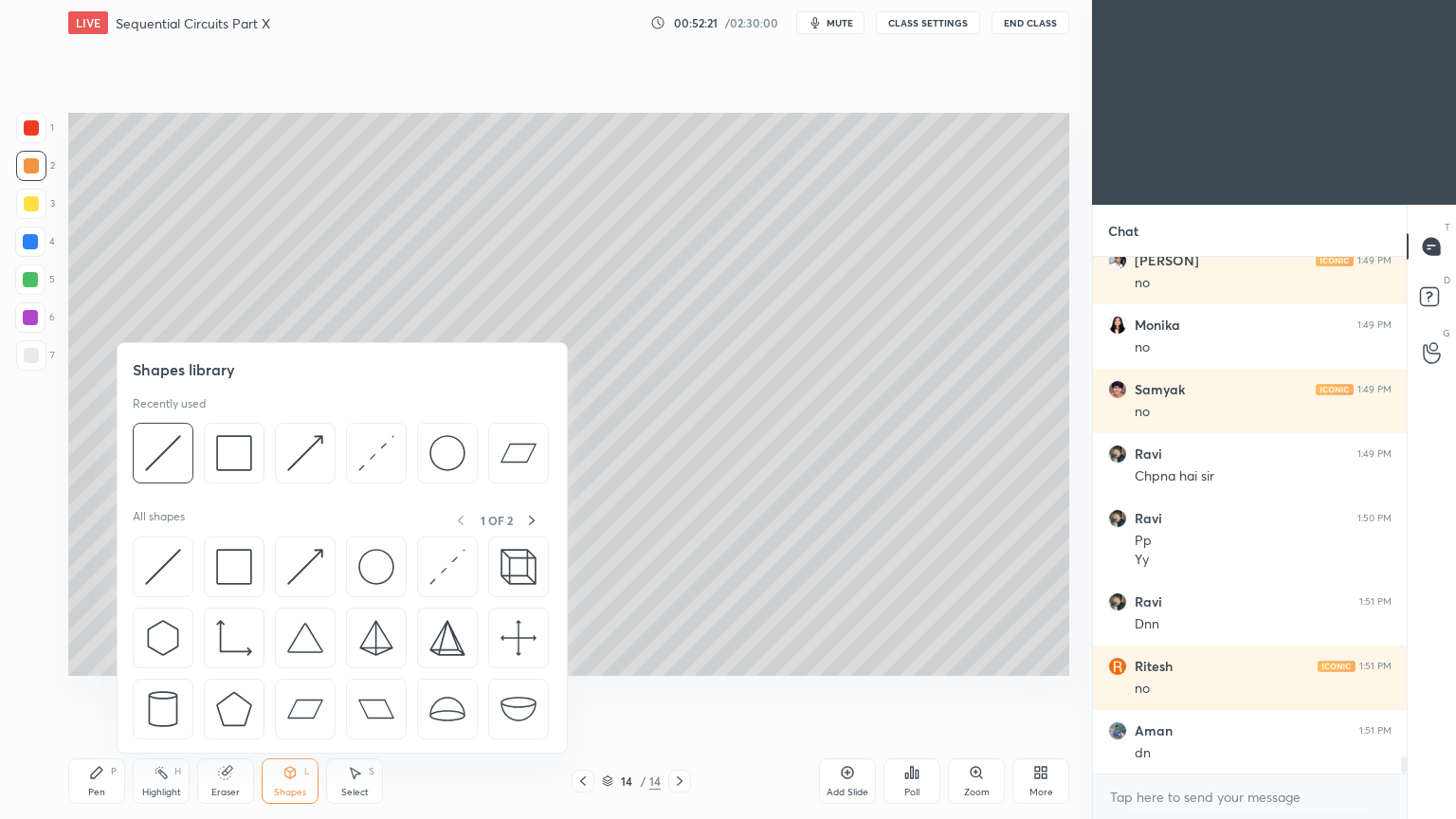 click at bounding box center [163, 453] 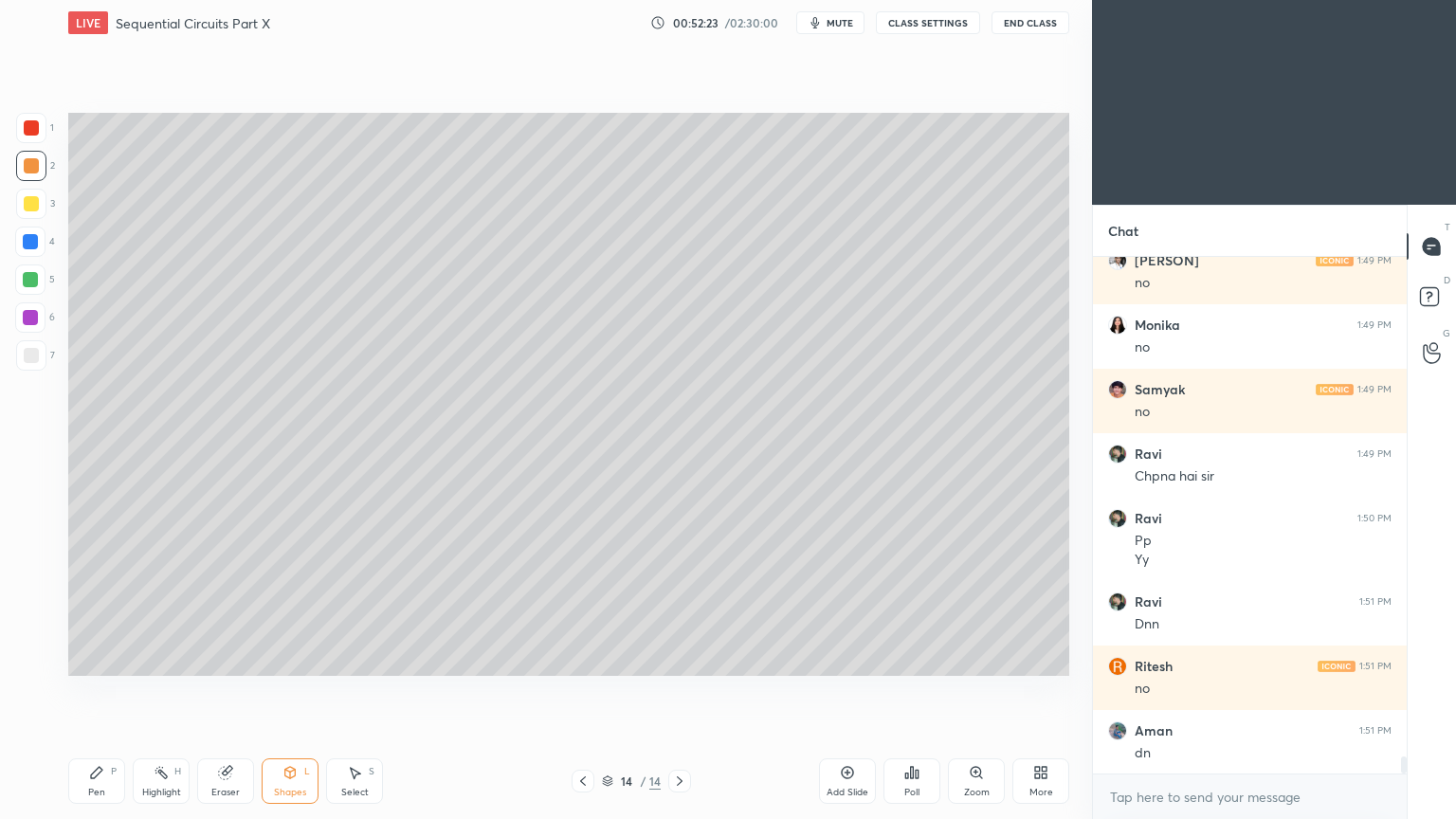 click at bounding box center [31, 355] 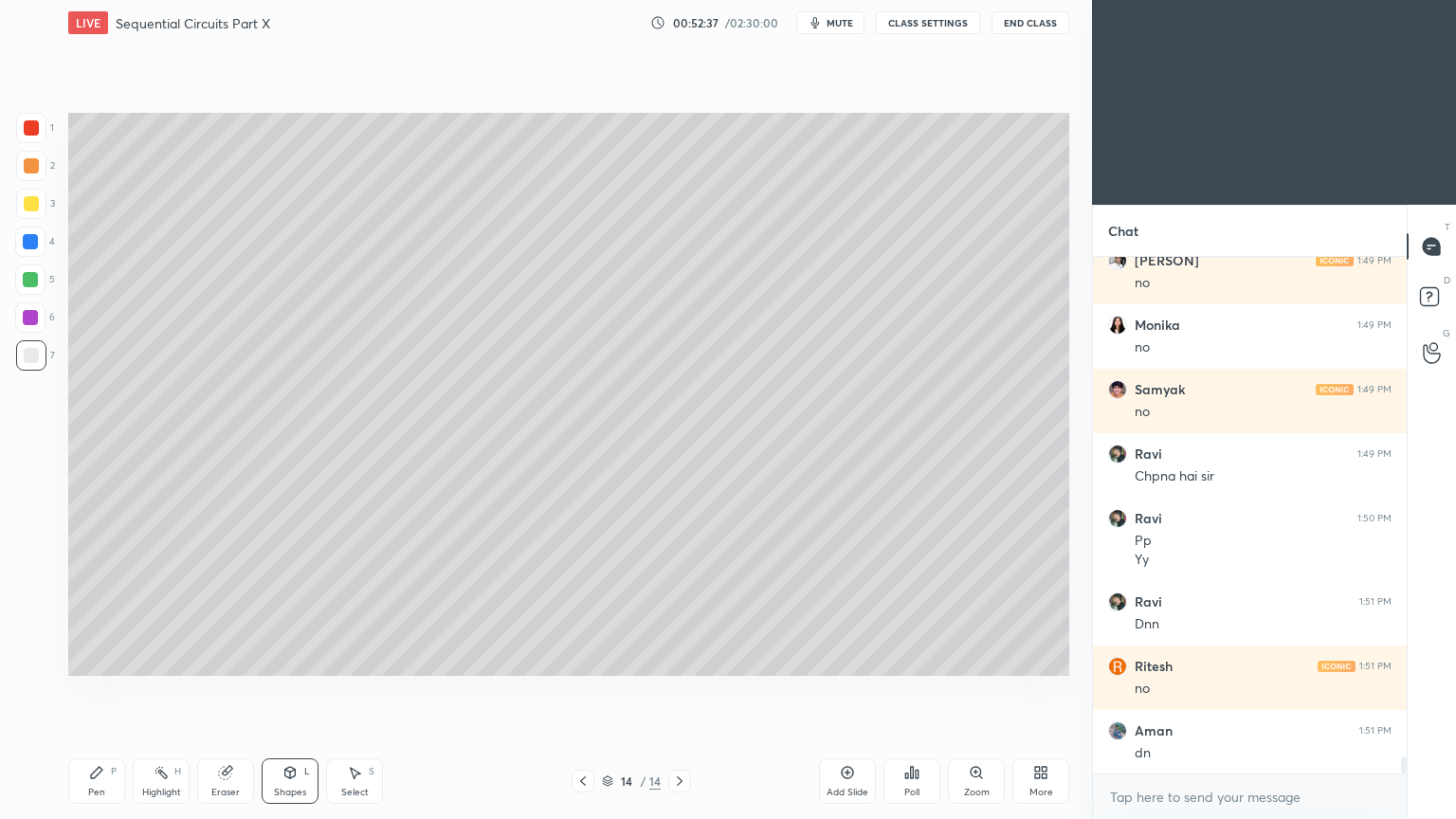 click on "Pen P" at bounding box center (97, 781) 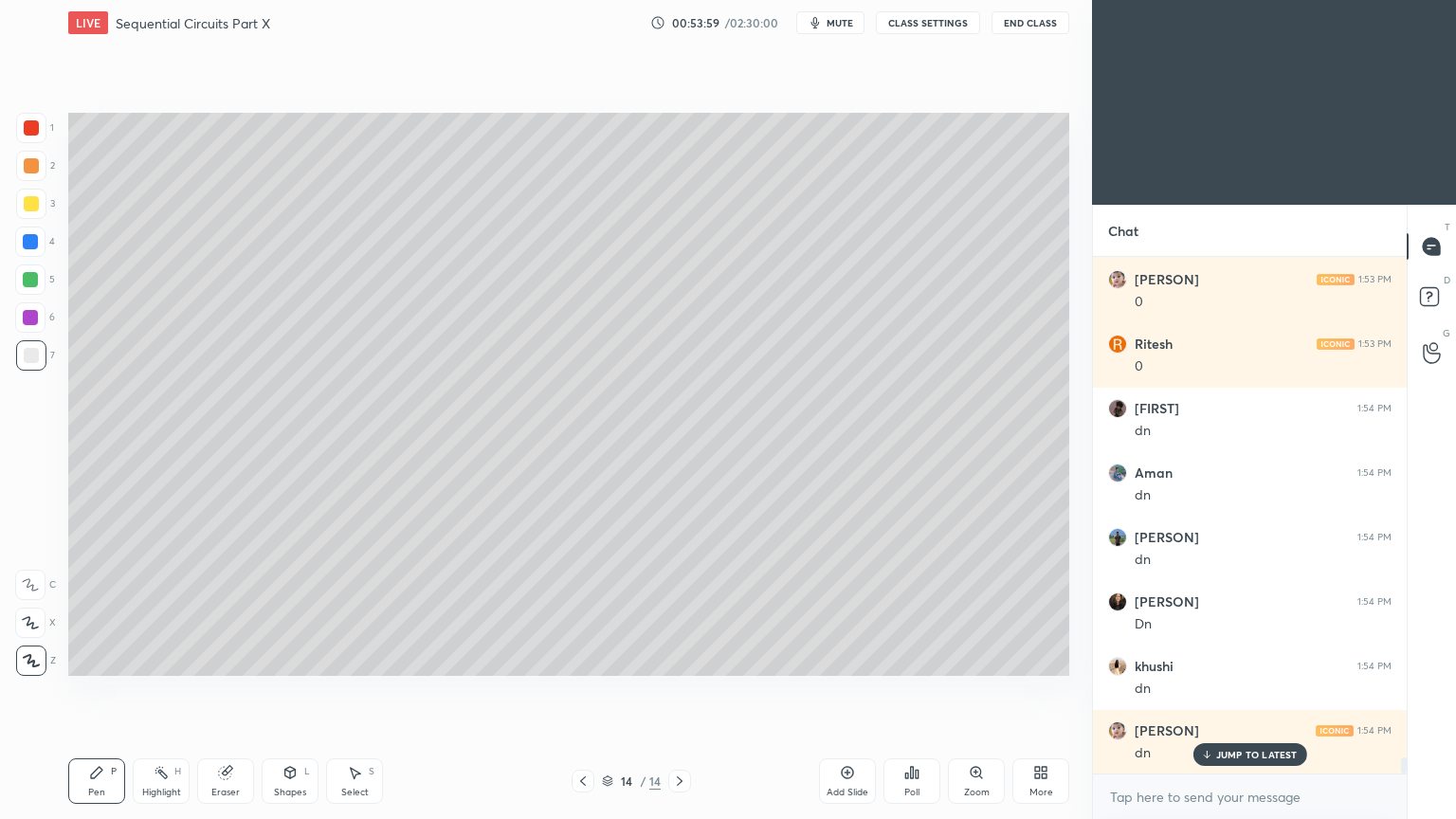 scroll, scrollTop: 16255, scrollLeft: 0, axis: vertical 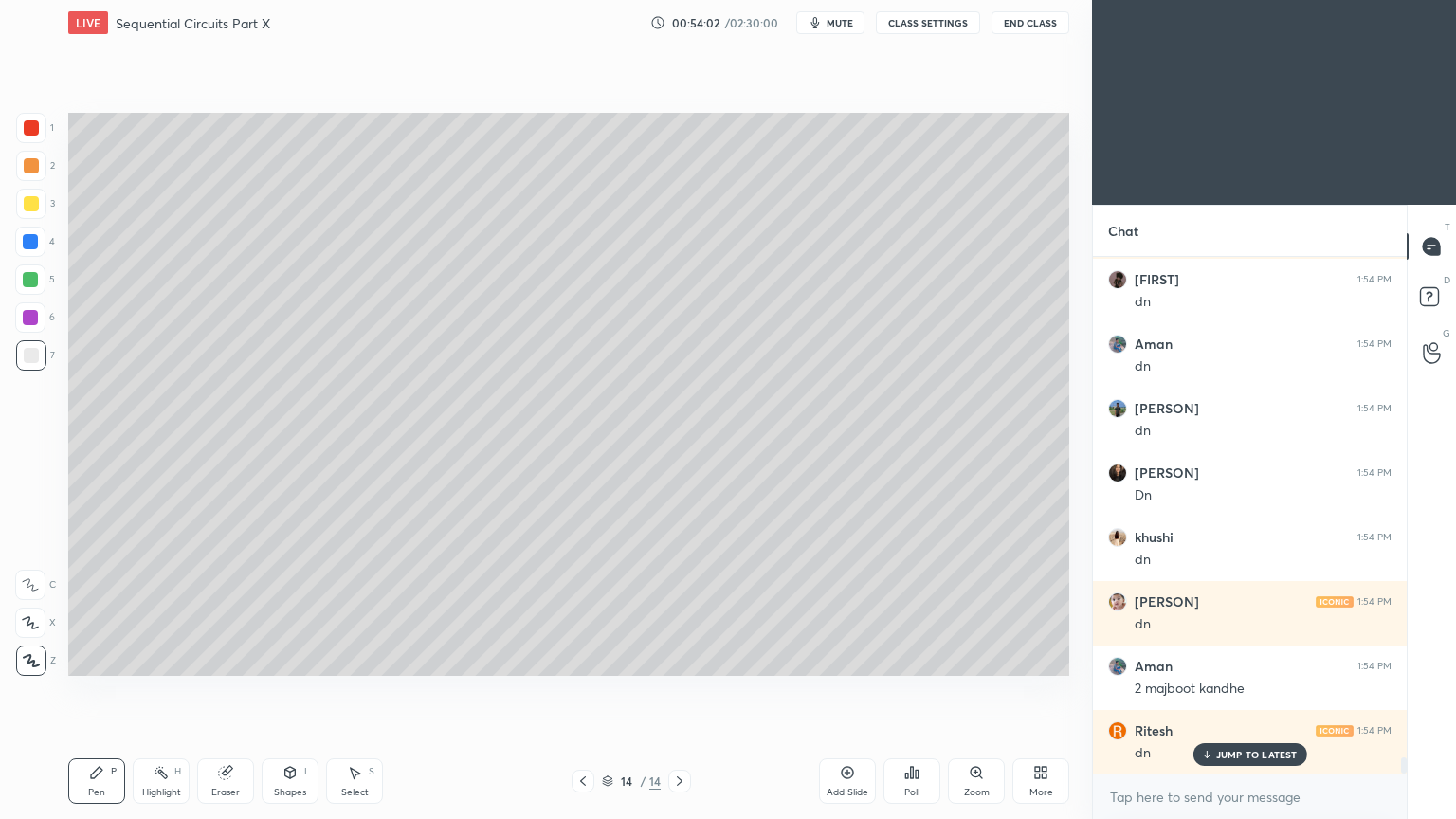 click 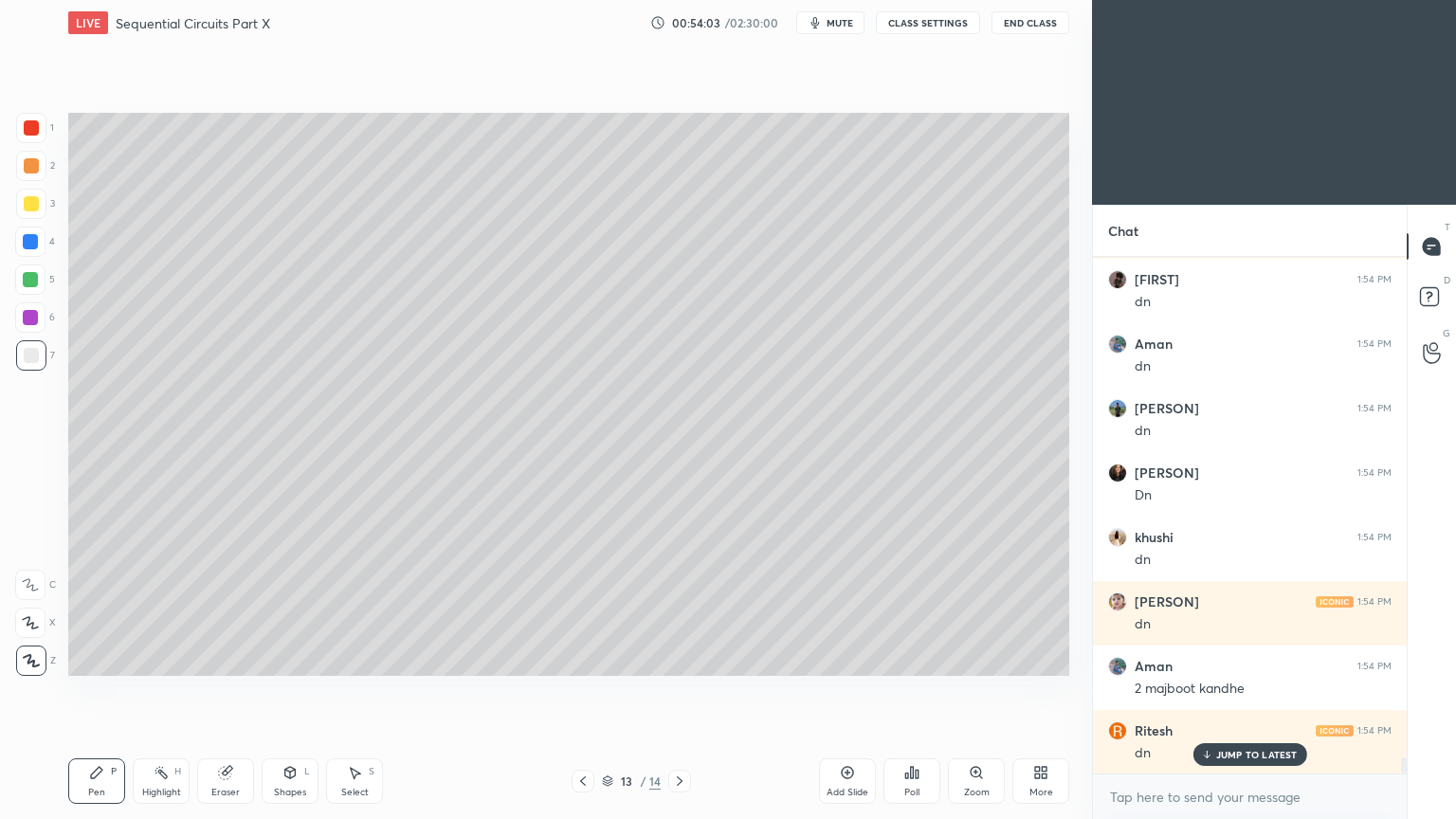 click 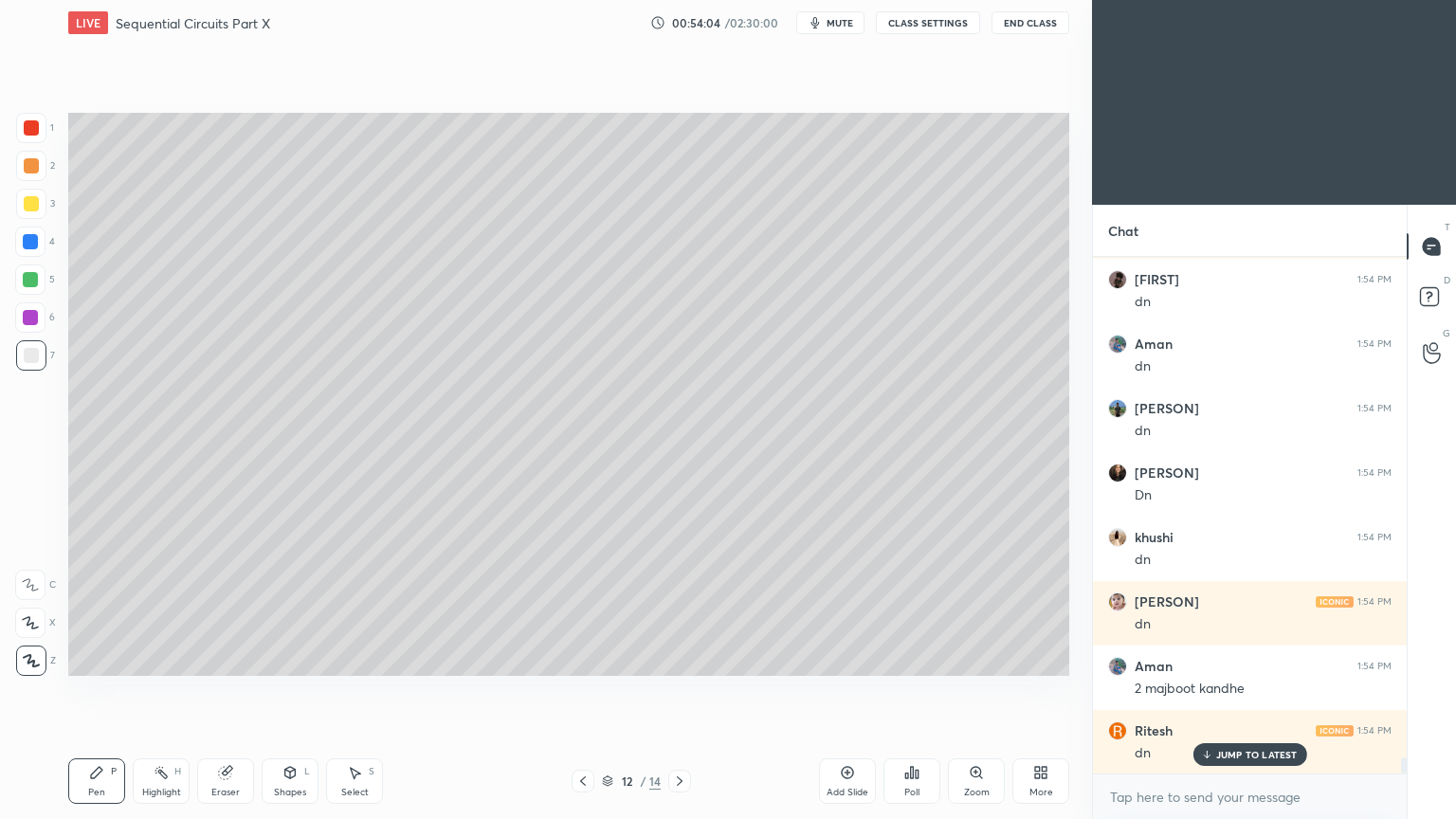 click 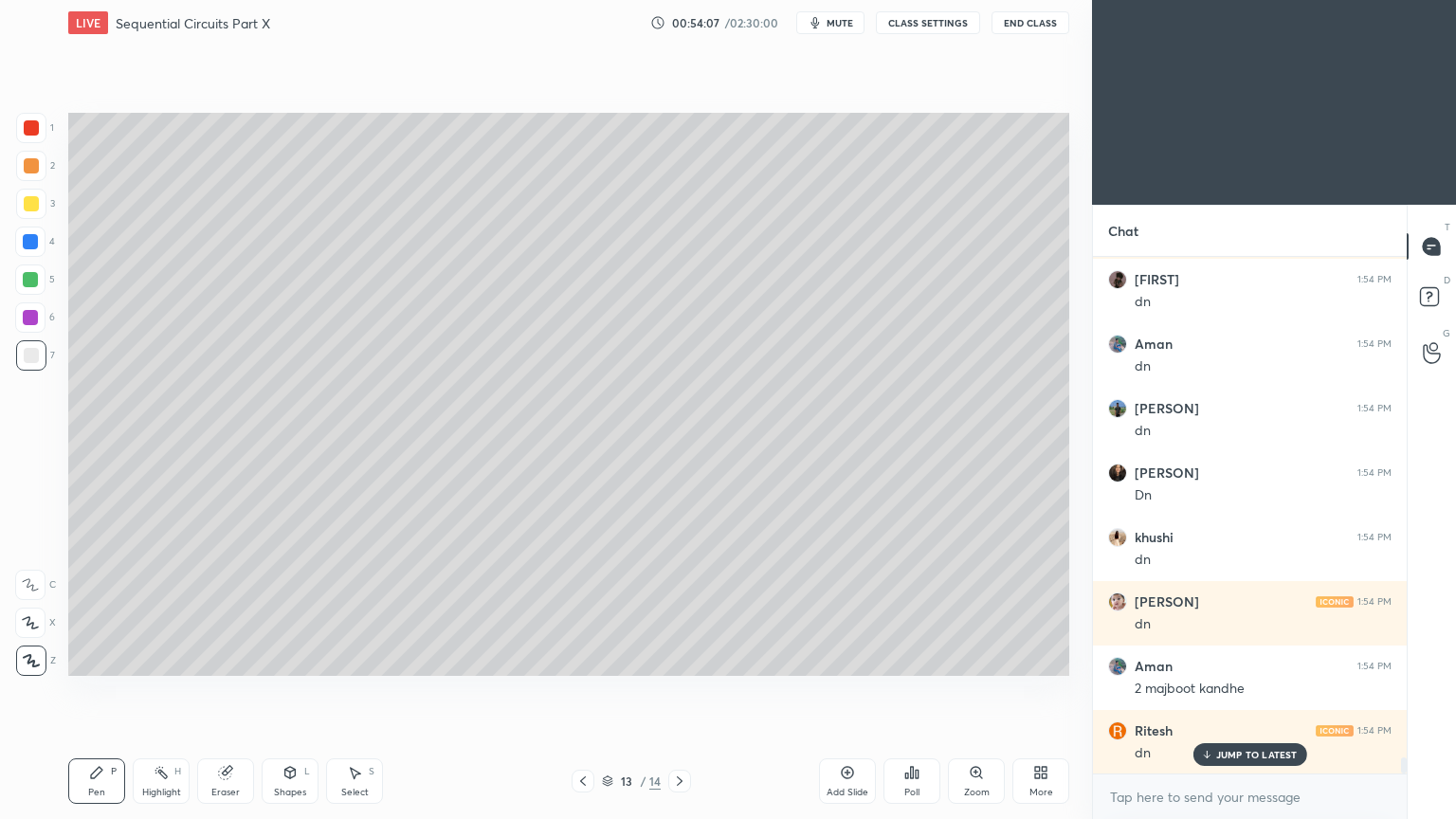 click on "Select" at bounding box center [355, 792] 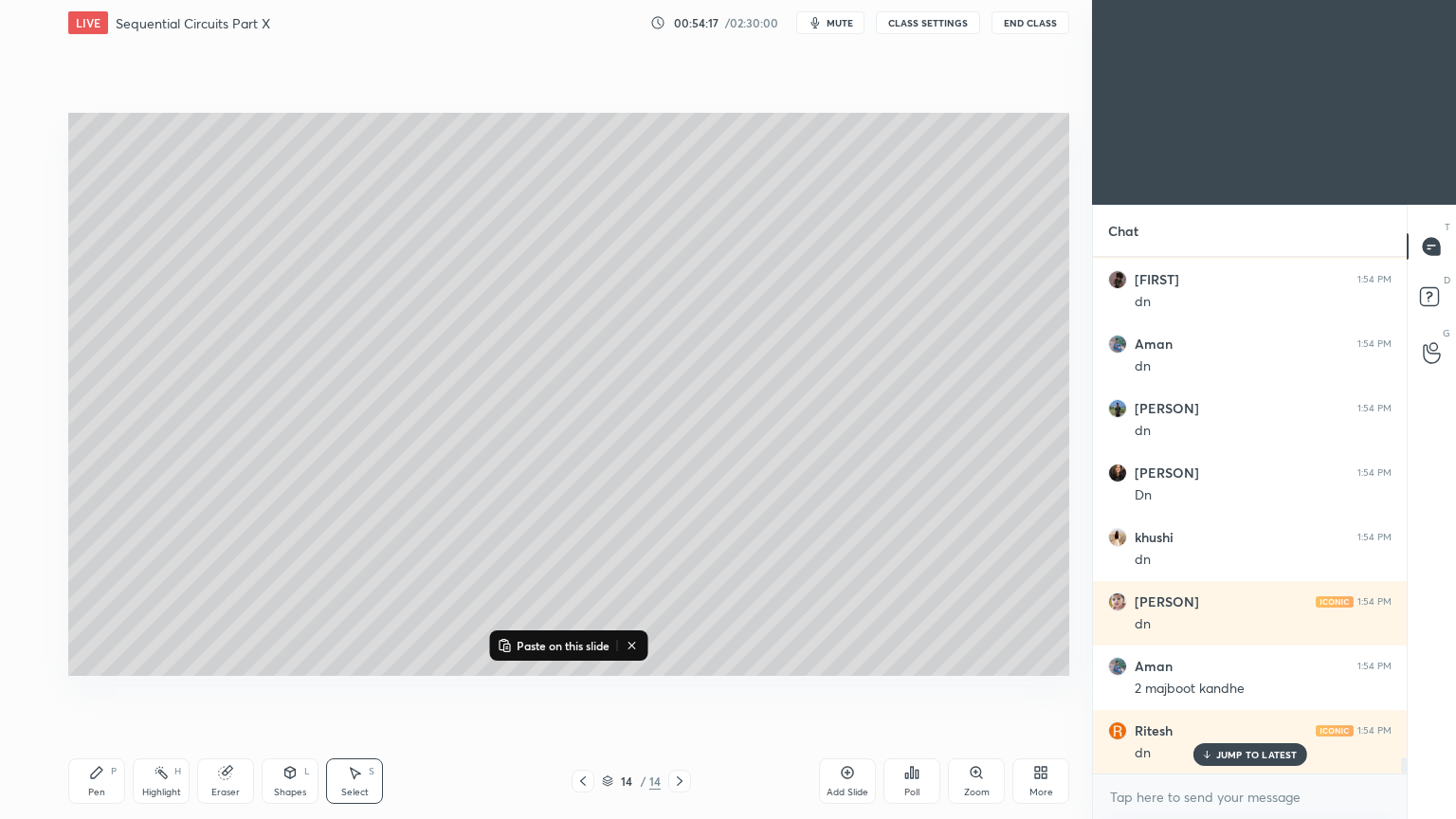 click on "Add Slide" at bounding box center (847, 781) 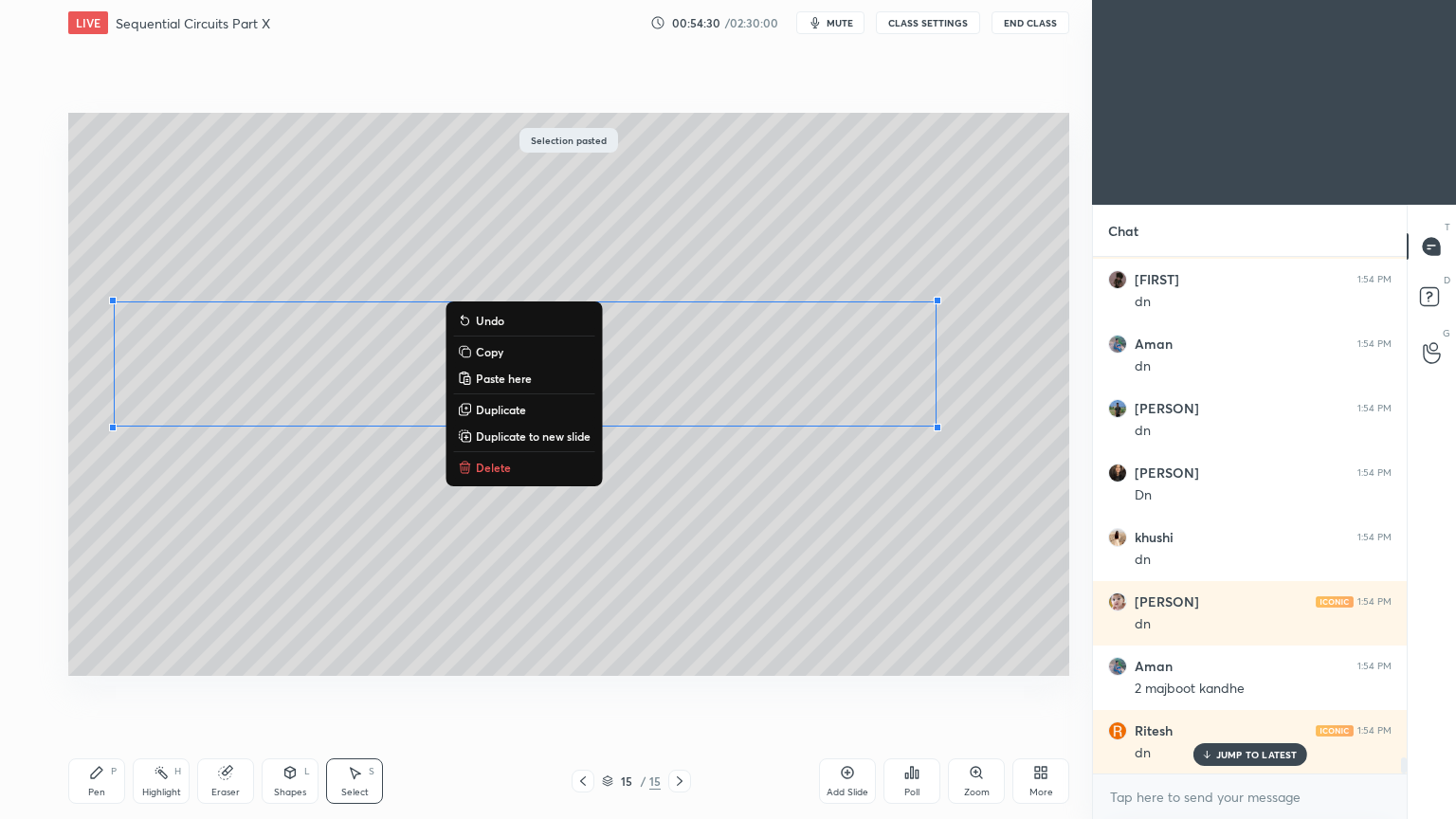 click on "Eraser" at bounding box center [226, 781] 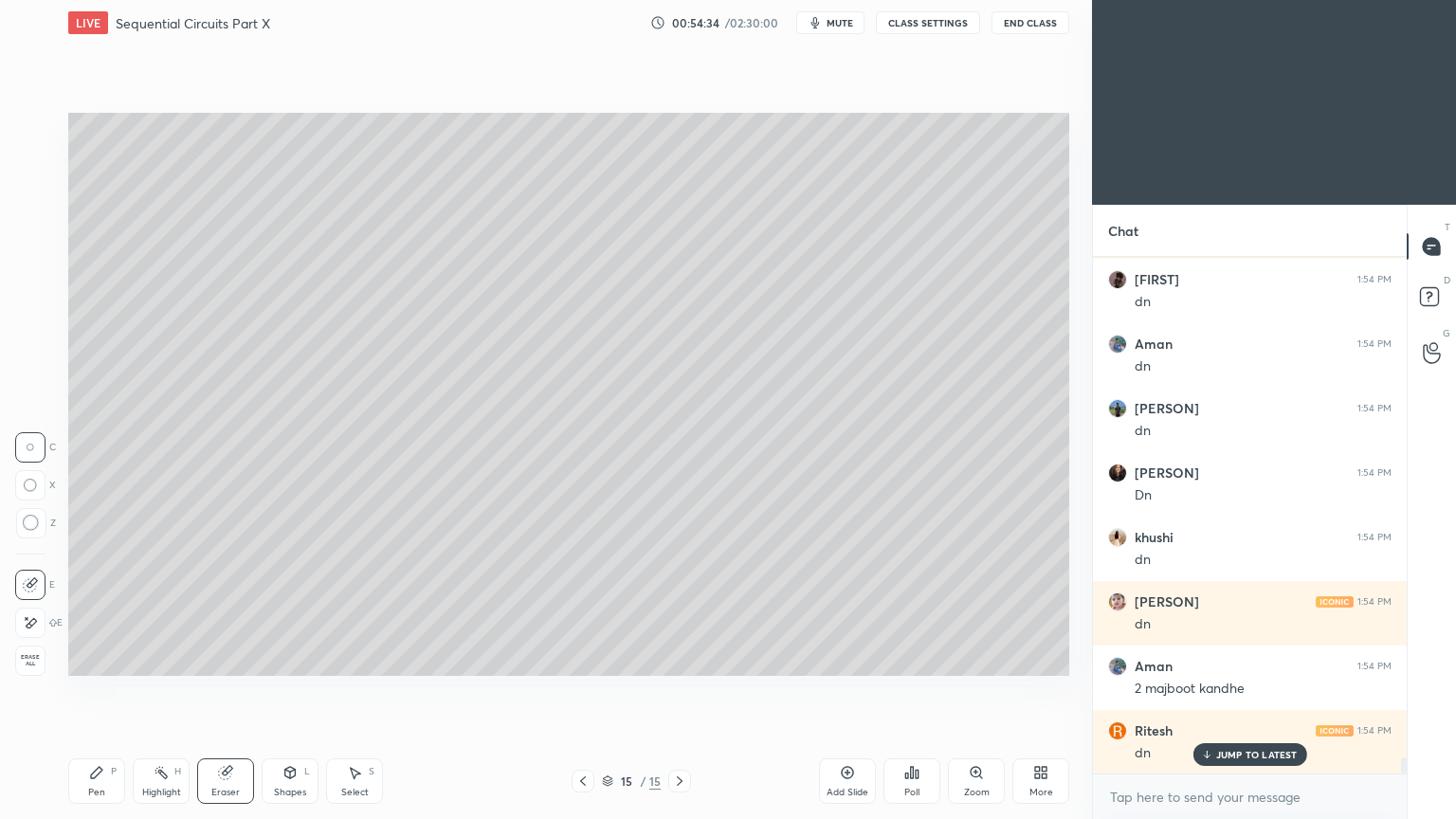 click on "Pen P" at bounding box center [97, 781] 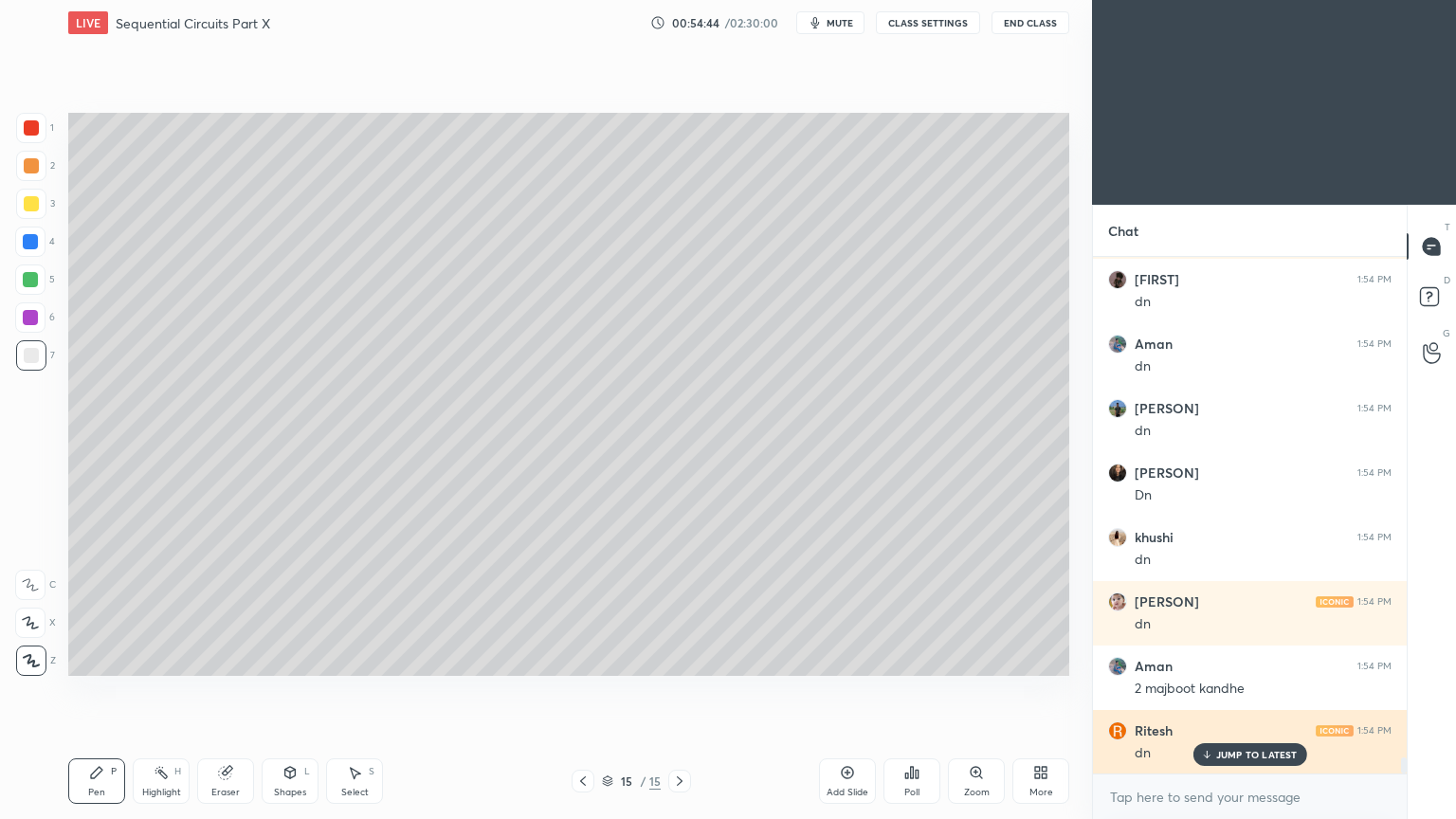 click on "JUMP TO LATEST" at bounding box center (1249, 755) 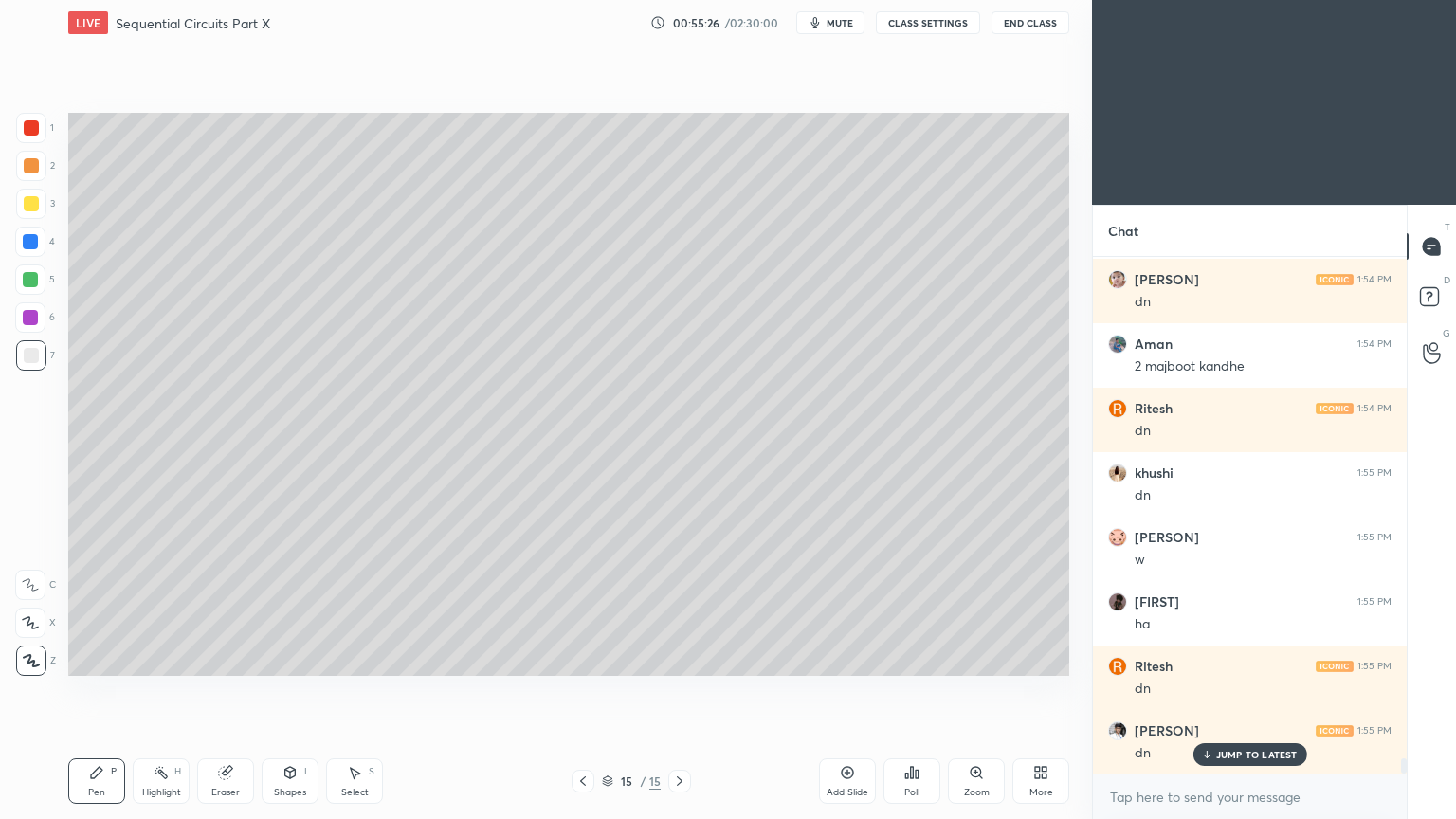 scroll, scrollTop: 16642, scrollLeft: 0, axis: vertical 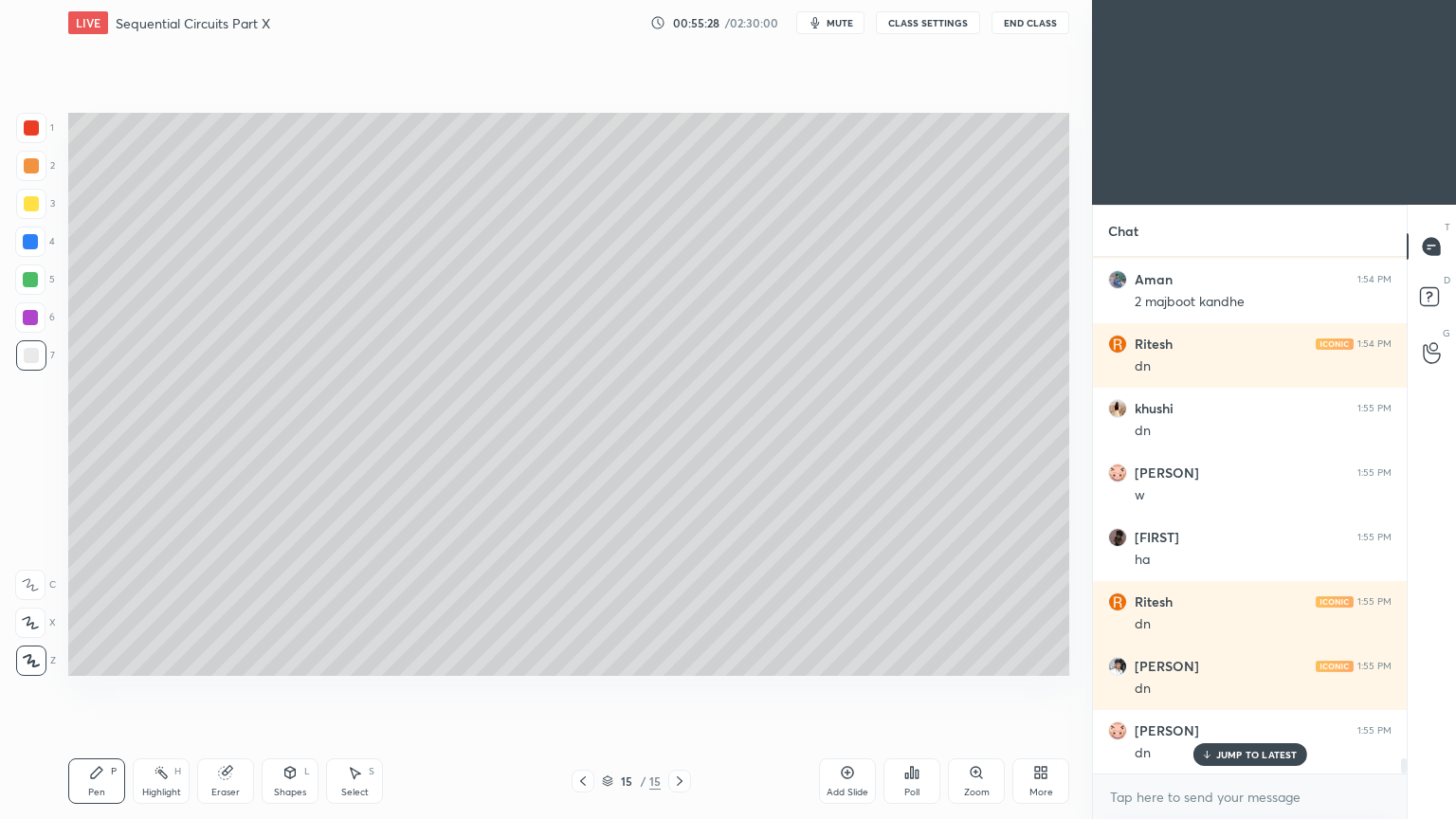 click on "Add Slide" at bounding box center [847, 792] 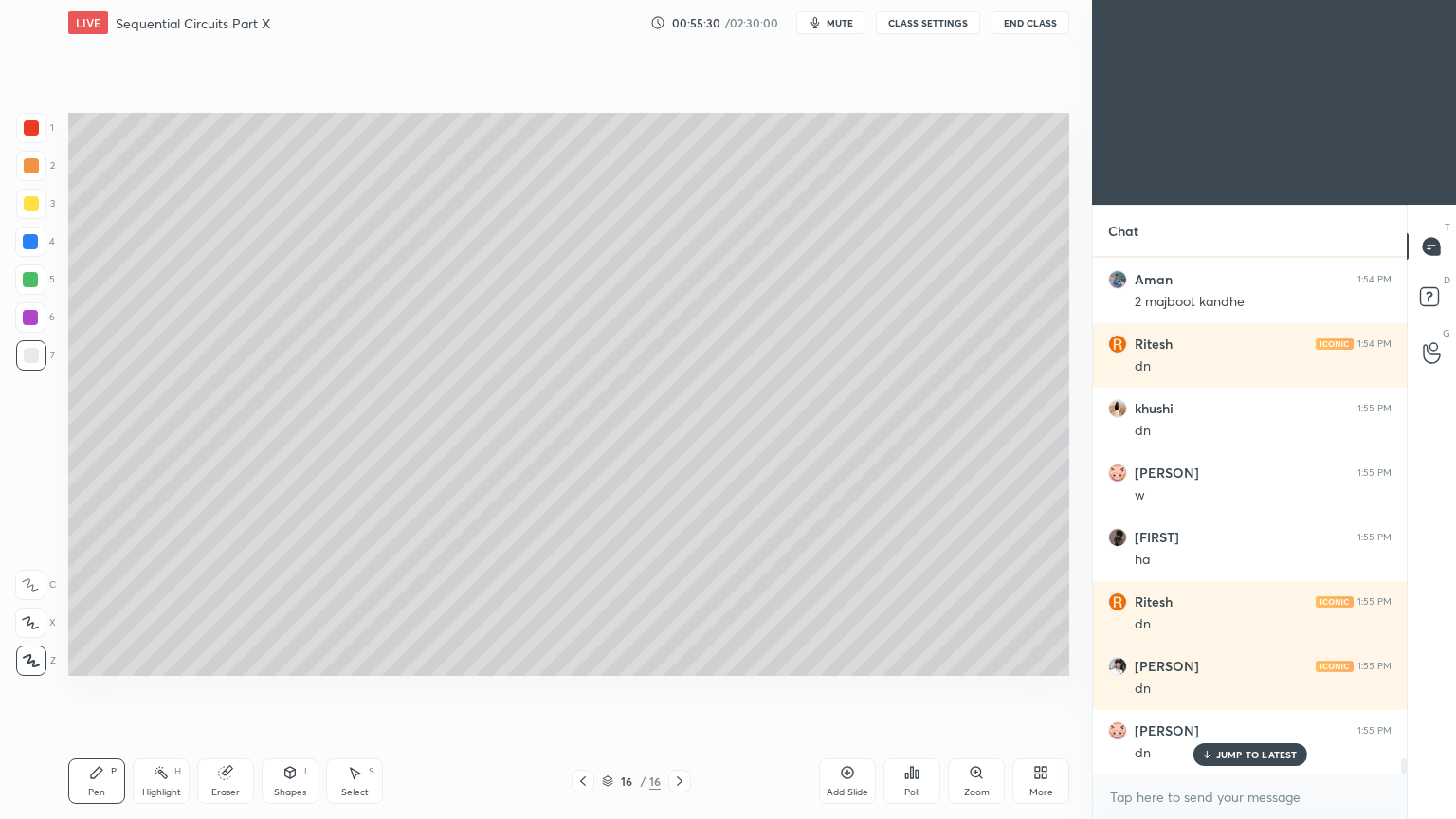 click at bounding box center (31, 204) 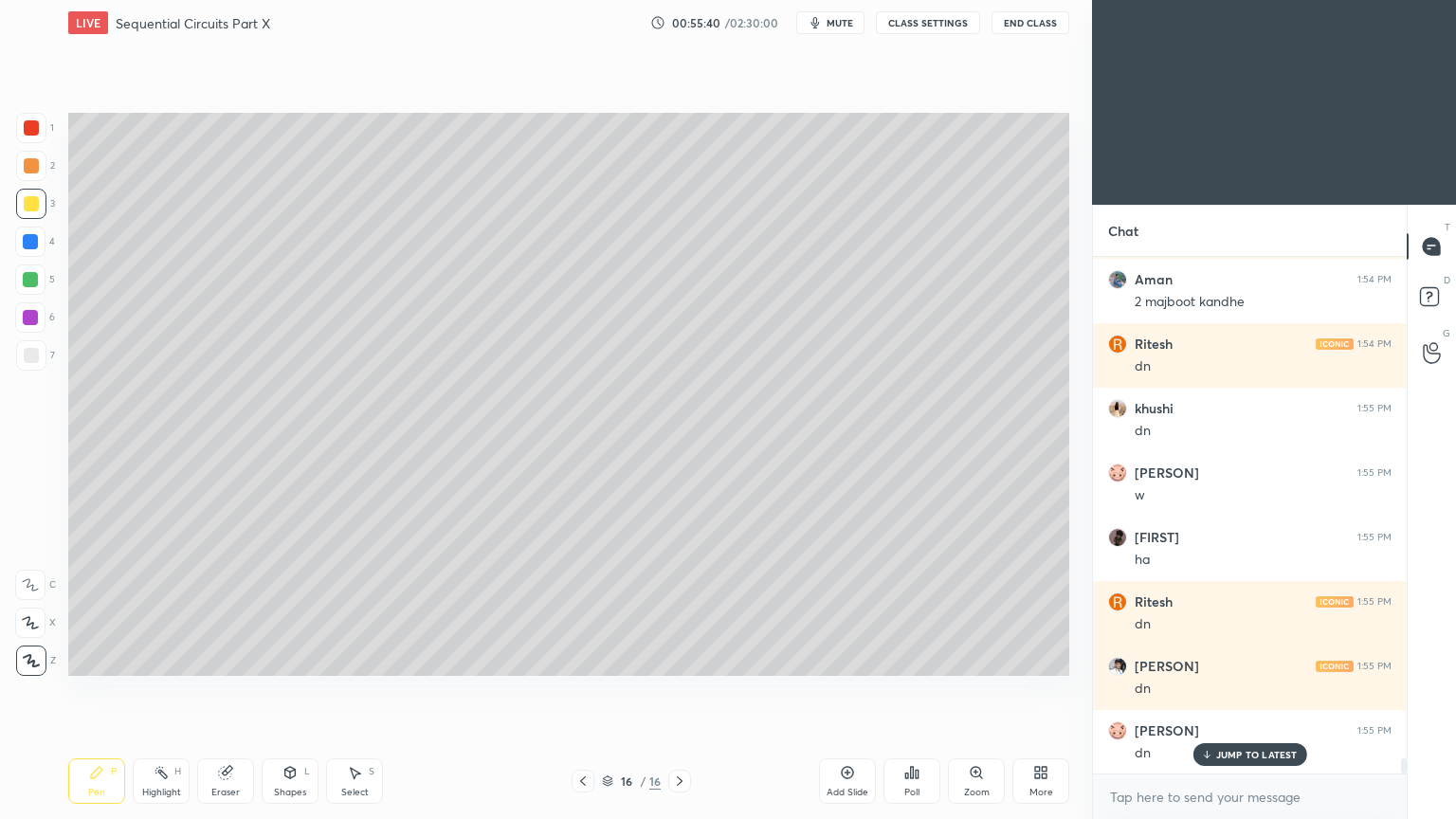 click at bounding box center (30, 280) 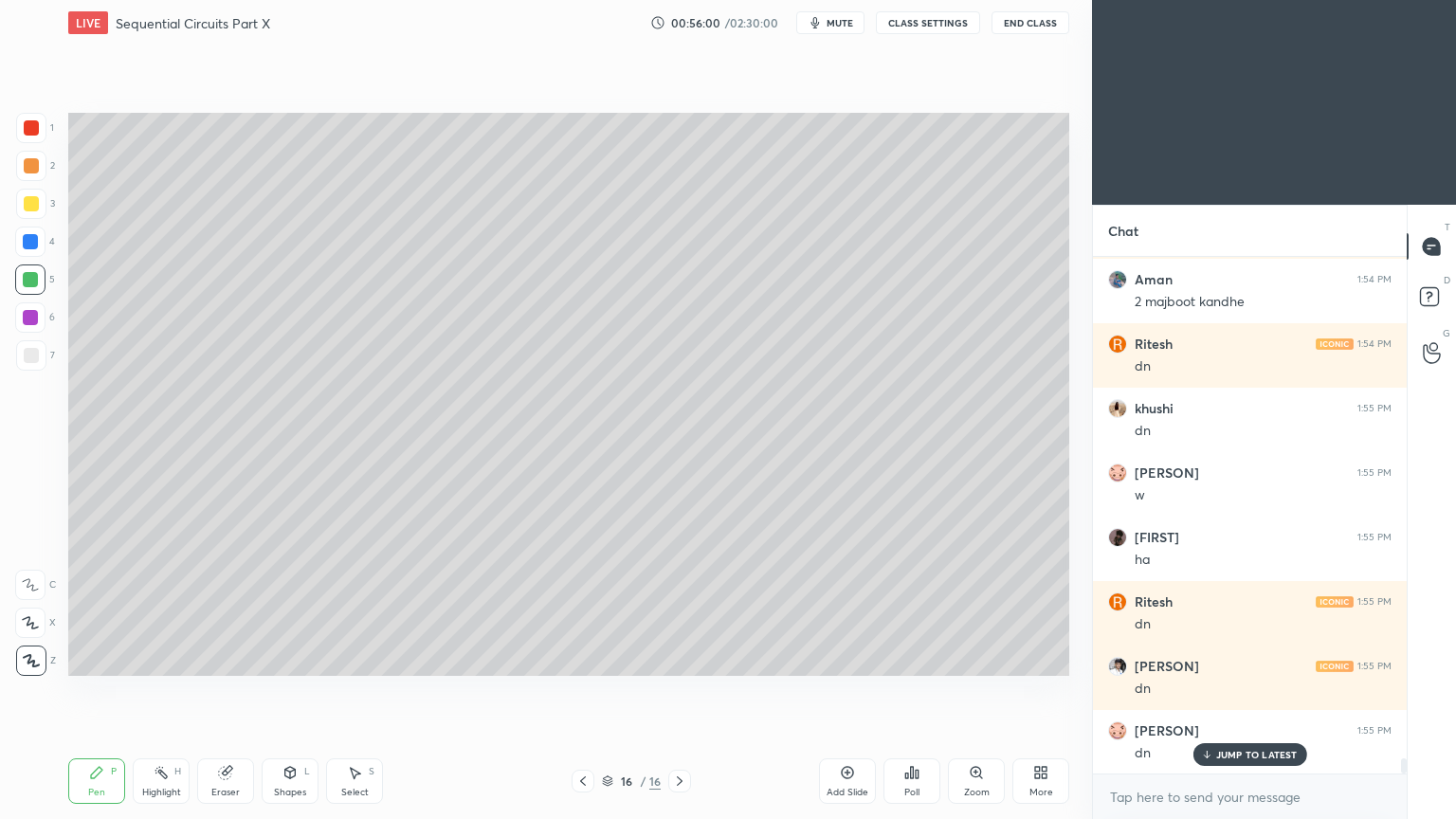 click at bounding box center [31, 128] 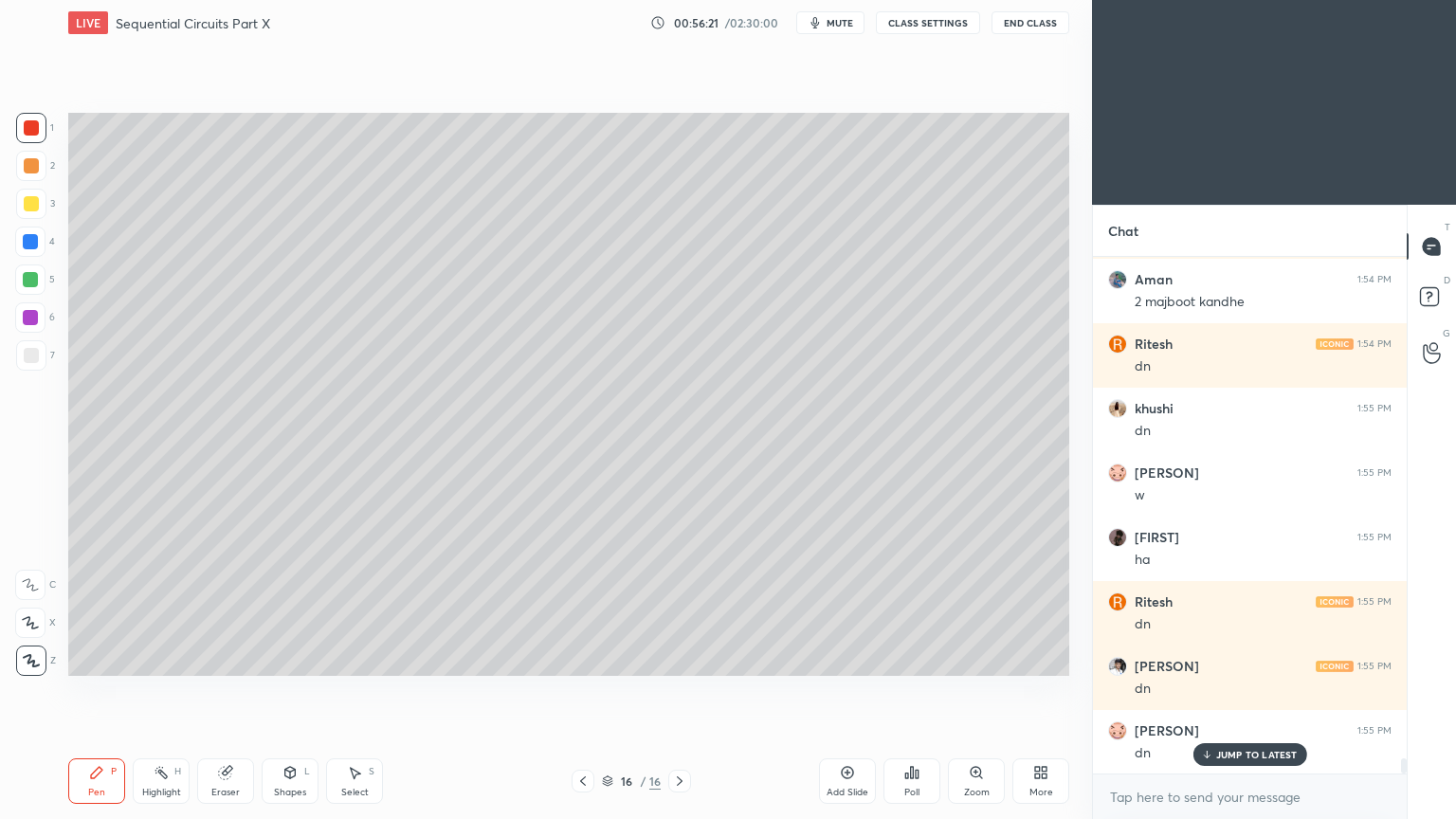 click on "Shapes" at bounding box center [290, 792] 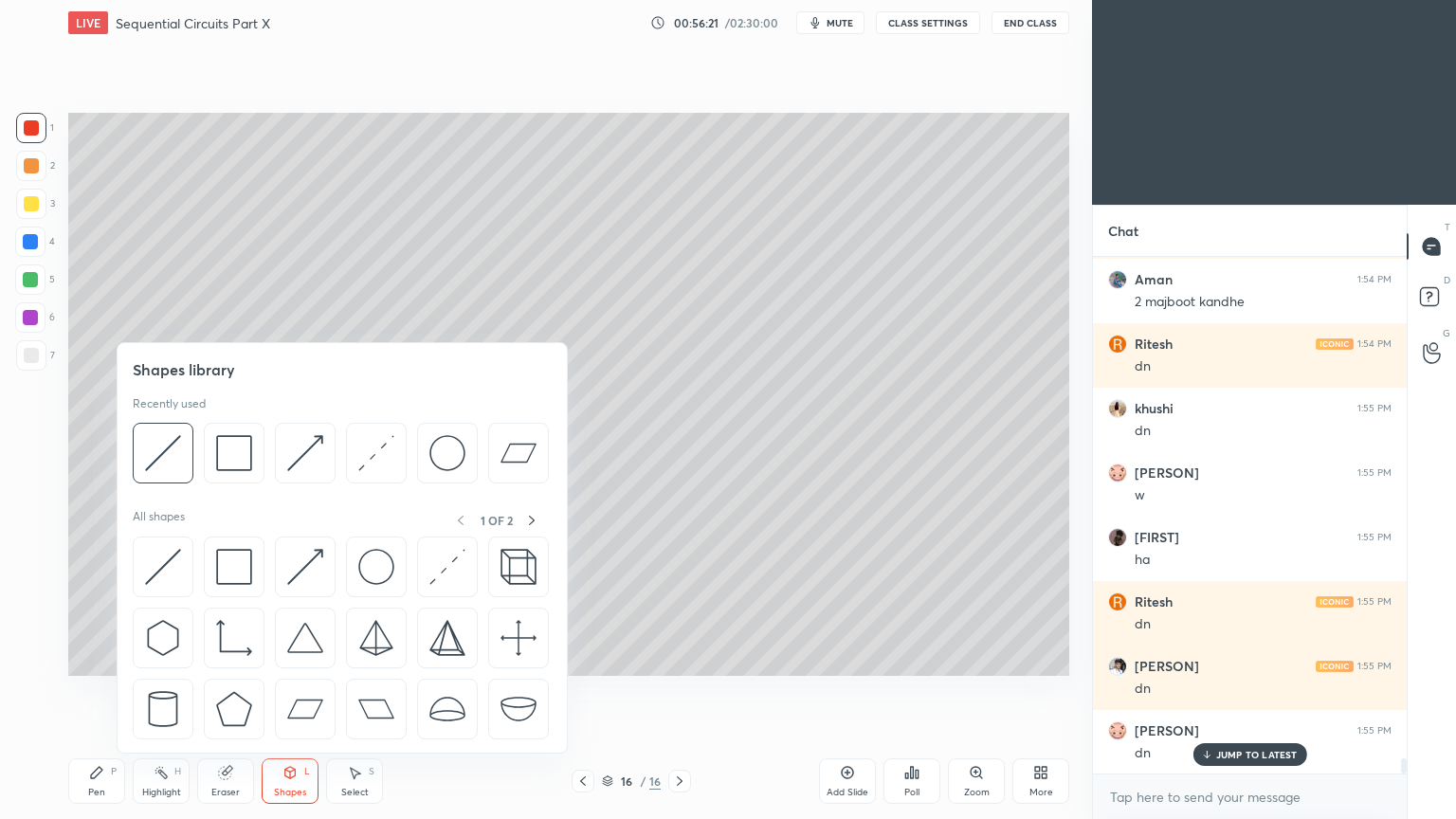 click at bounding box center [234, 453] 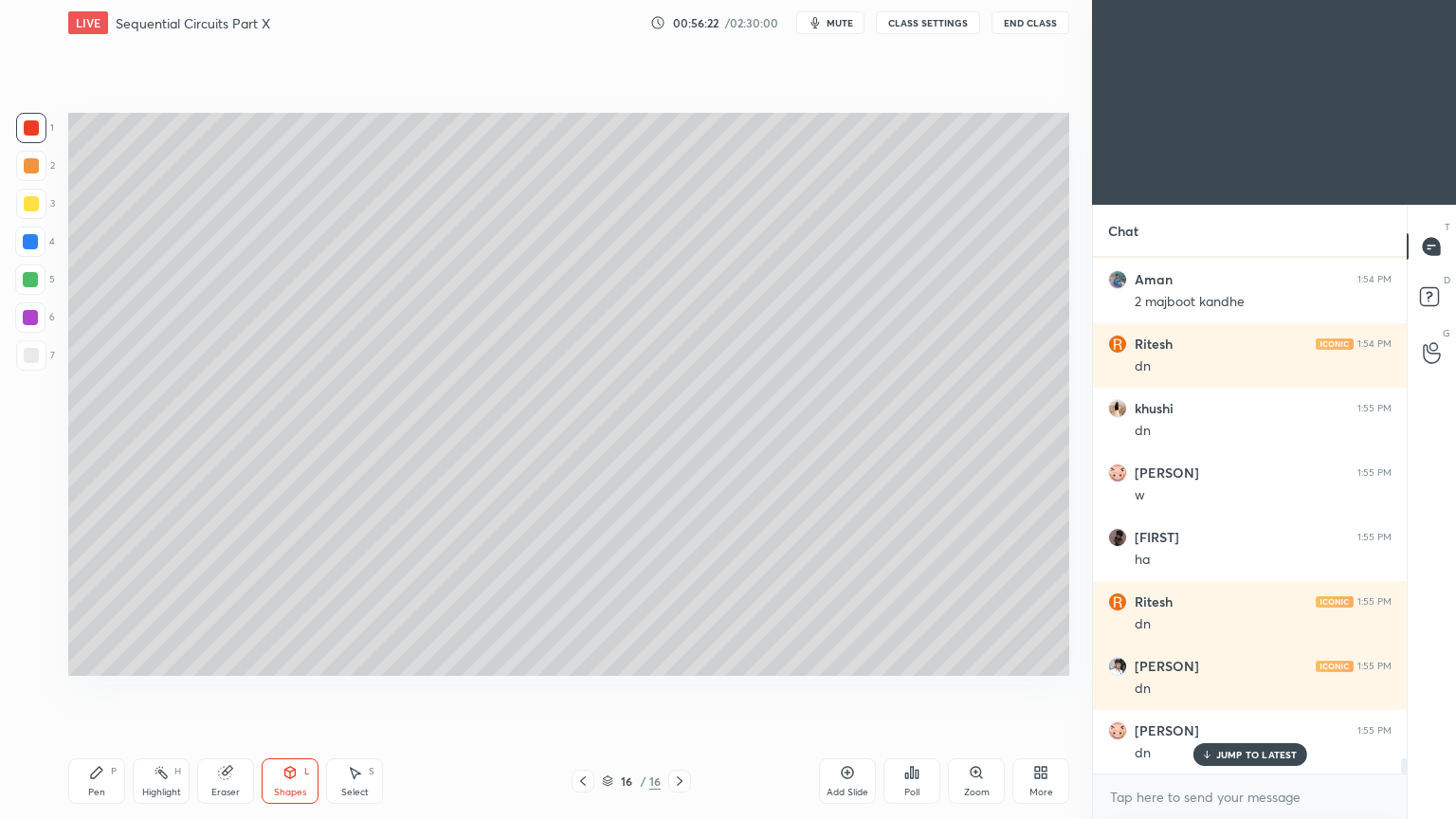 click at bounding box center [30, 242] 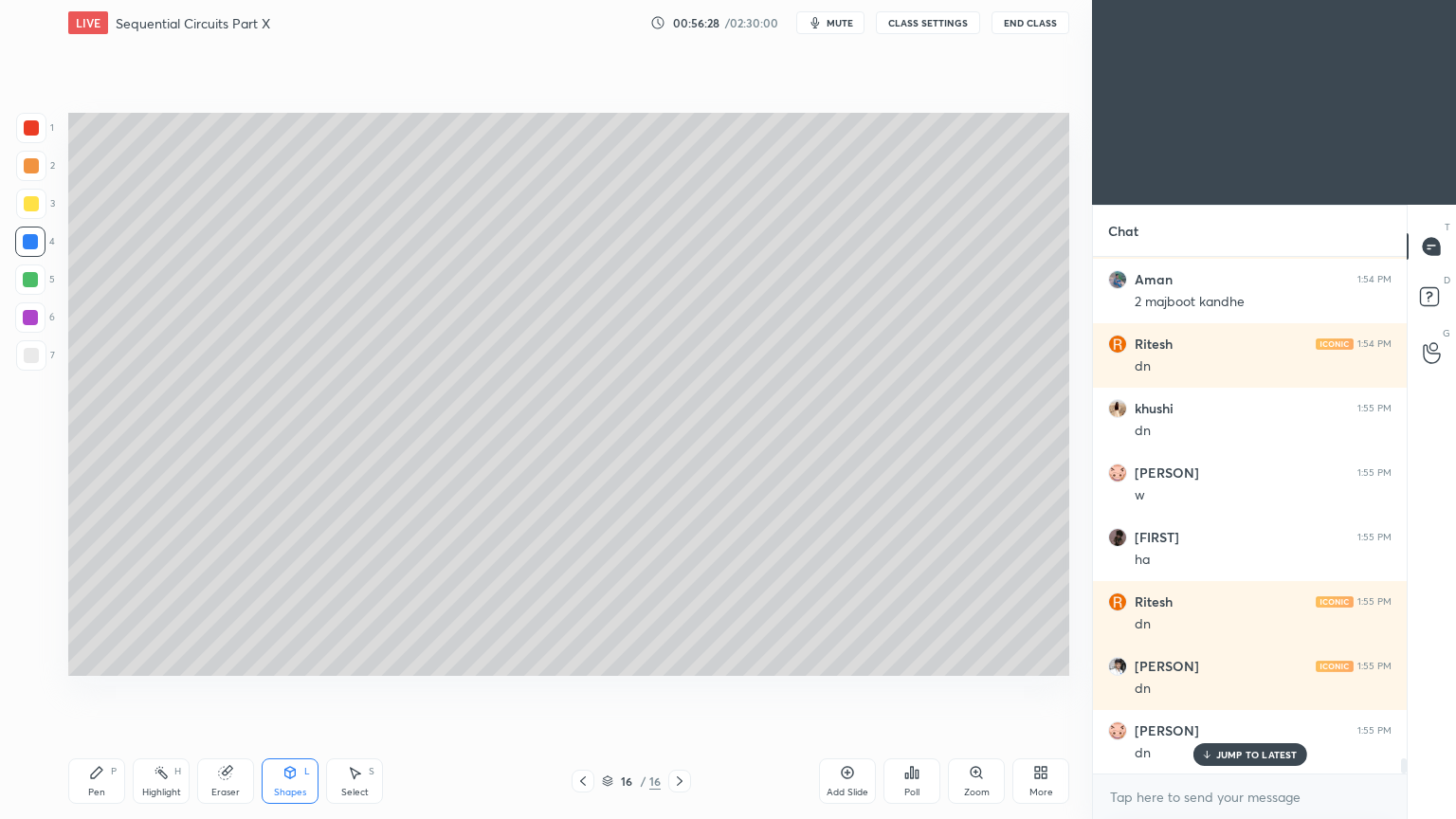 click on "Shapes" at bounding box center [290, 792] 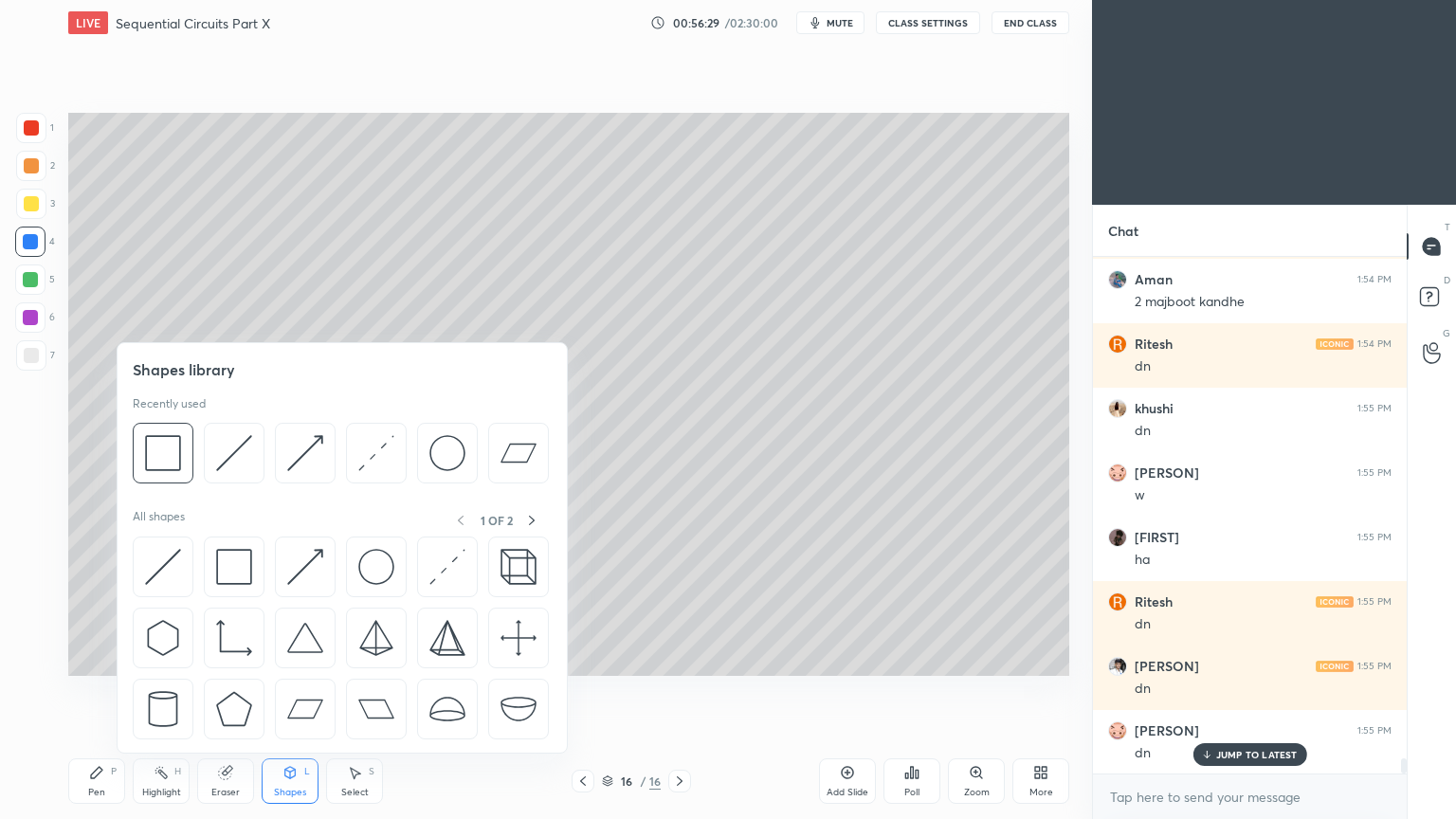 click at bounding box center (234, 453) 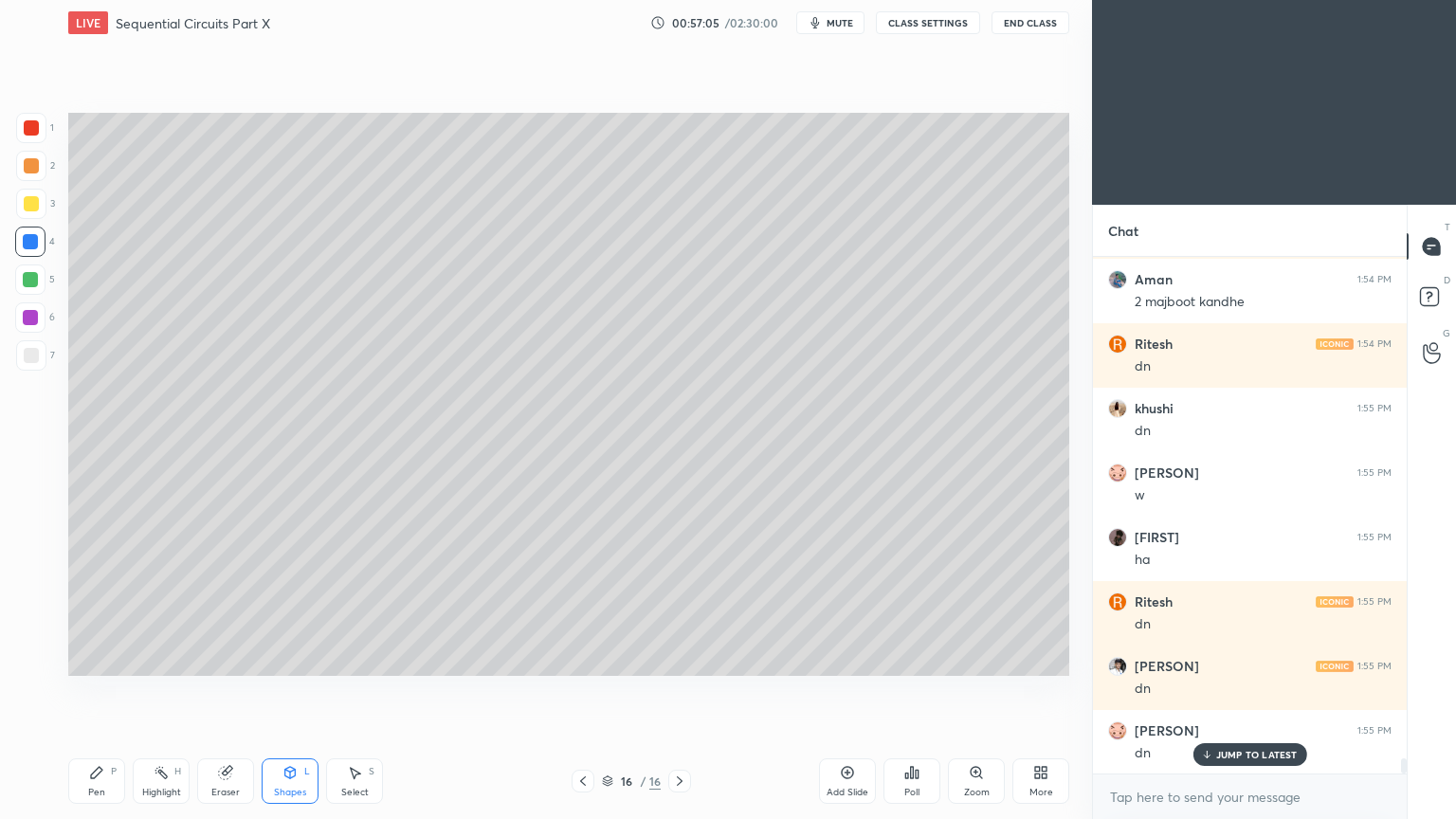 click on "Pen P" at bounding box center [97, 781] 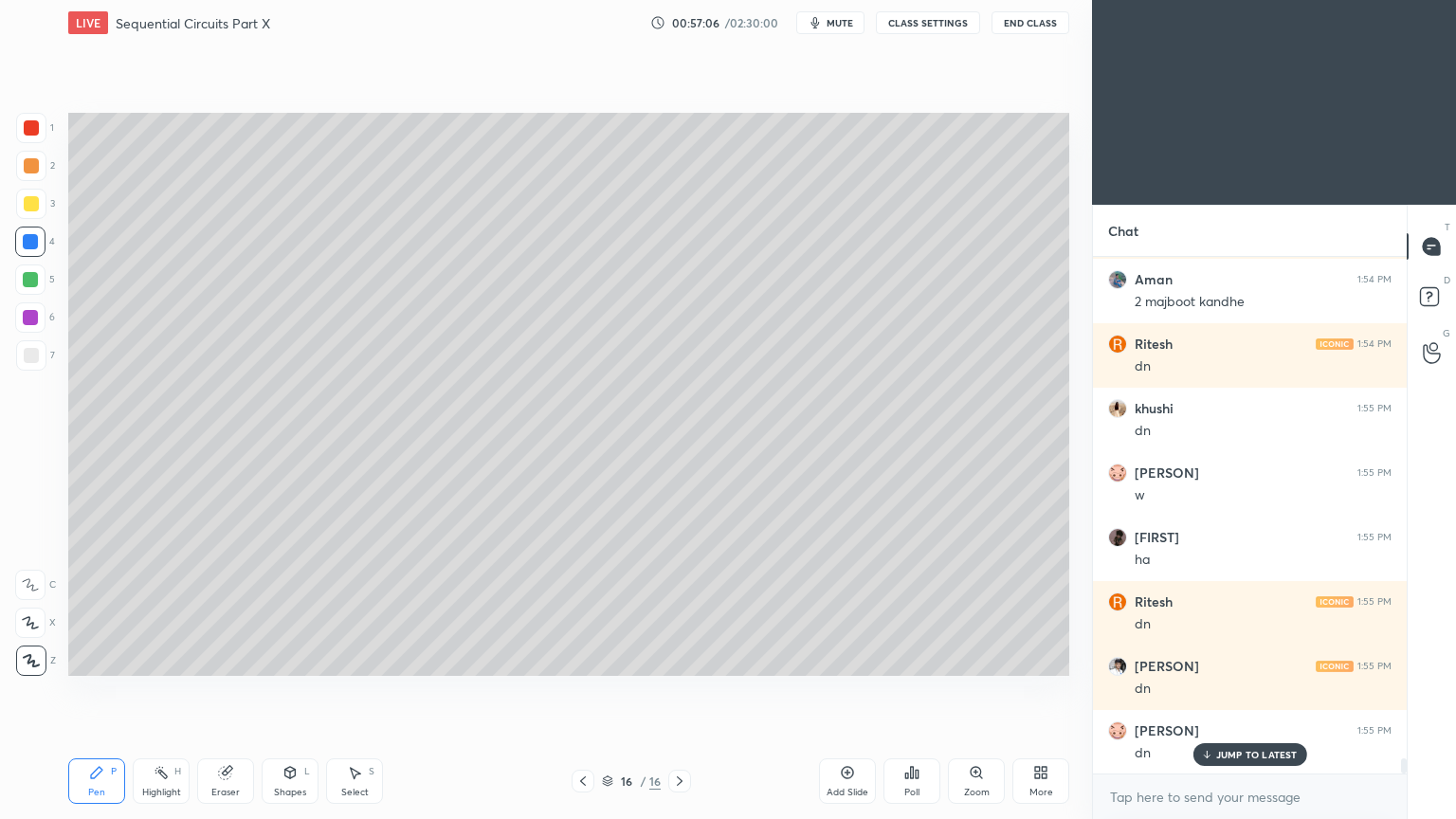 click at bounding box center (31, 204) 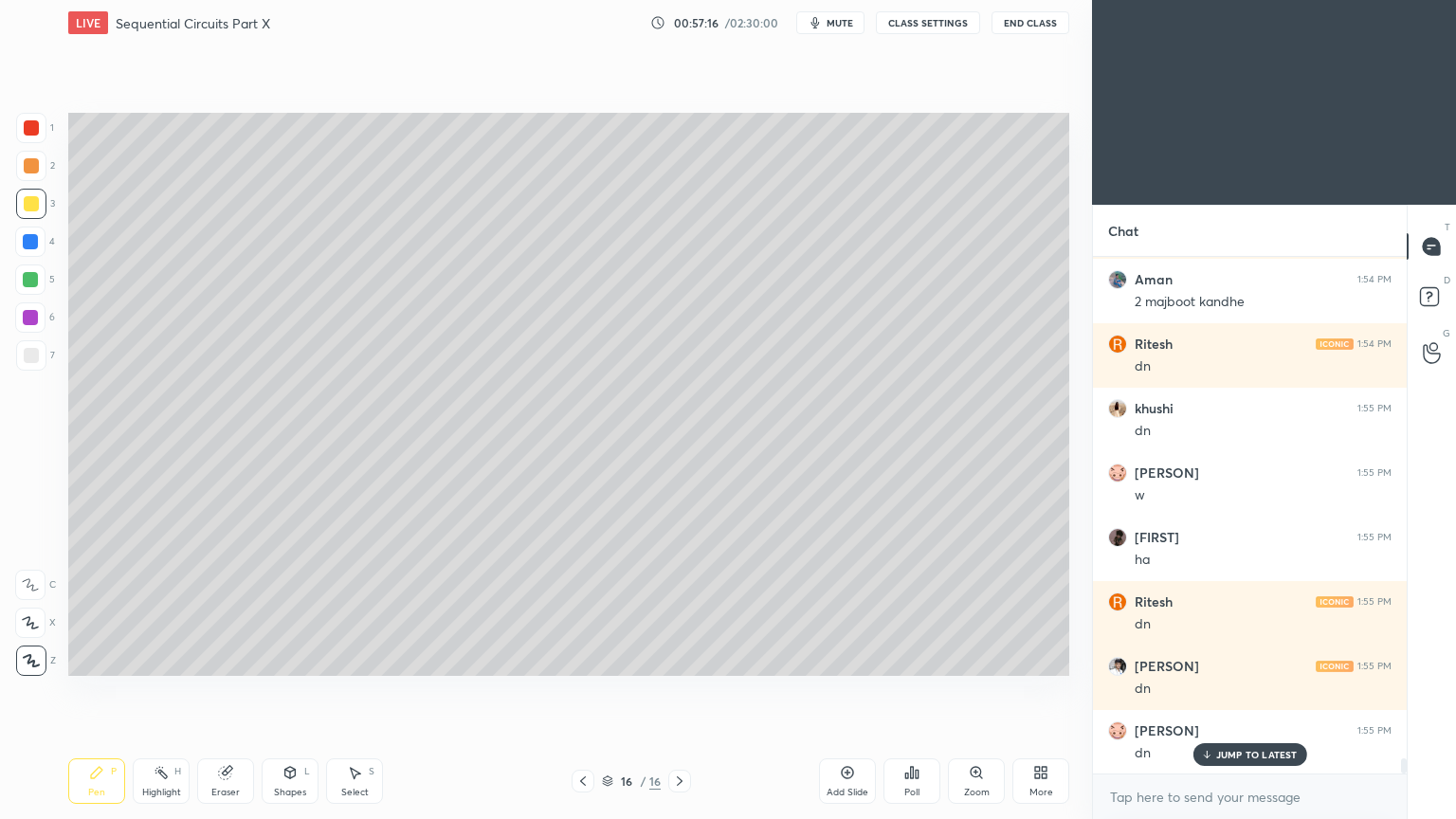 click at bounding box center (31, 166) 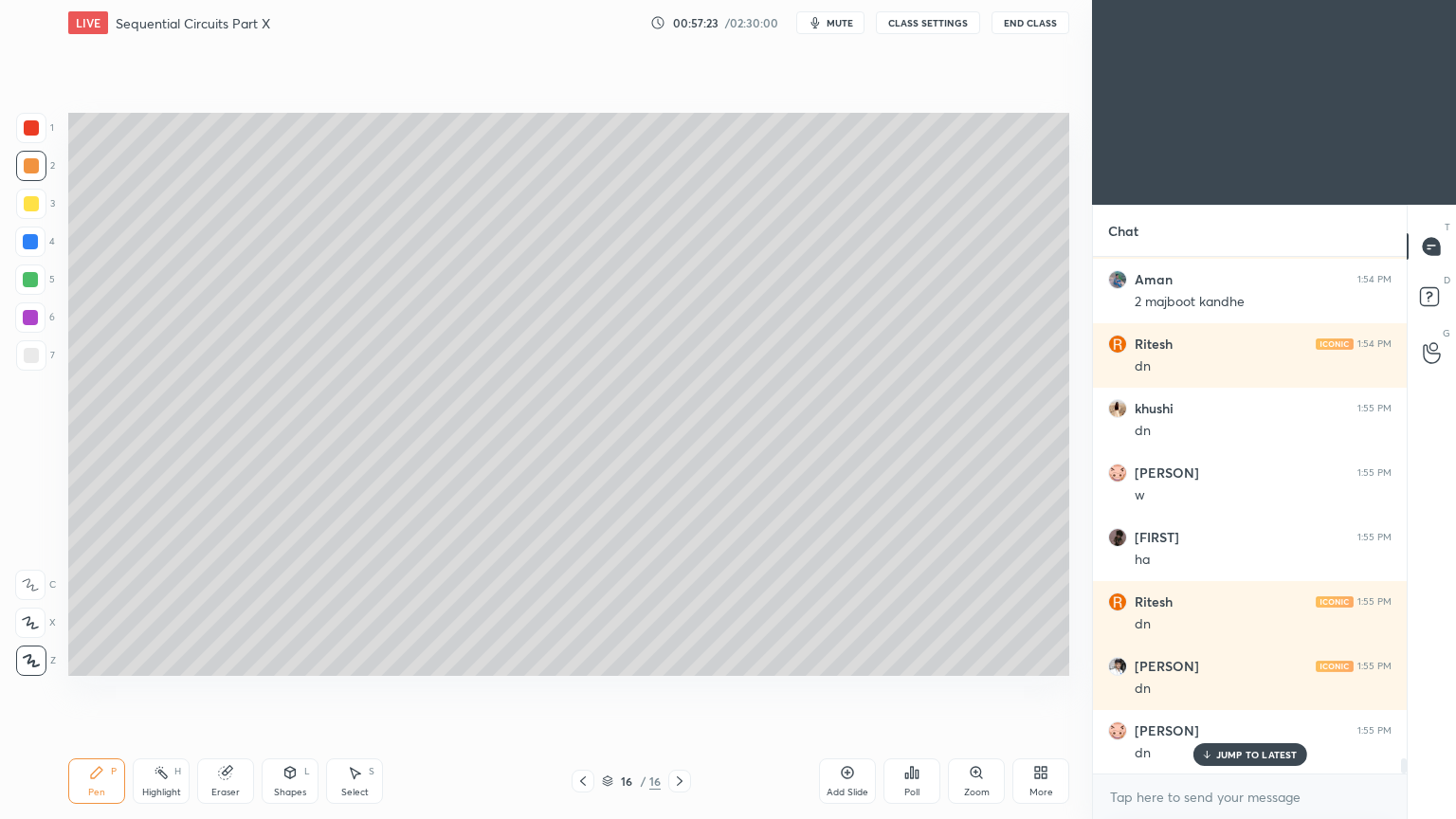 scroll, scrollTop: 16710, scrollLeft: 0, axis: vertical 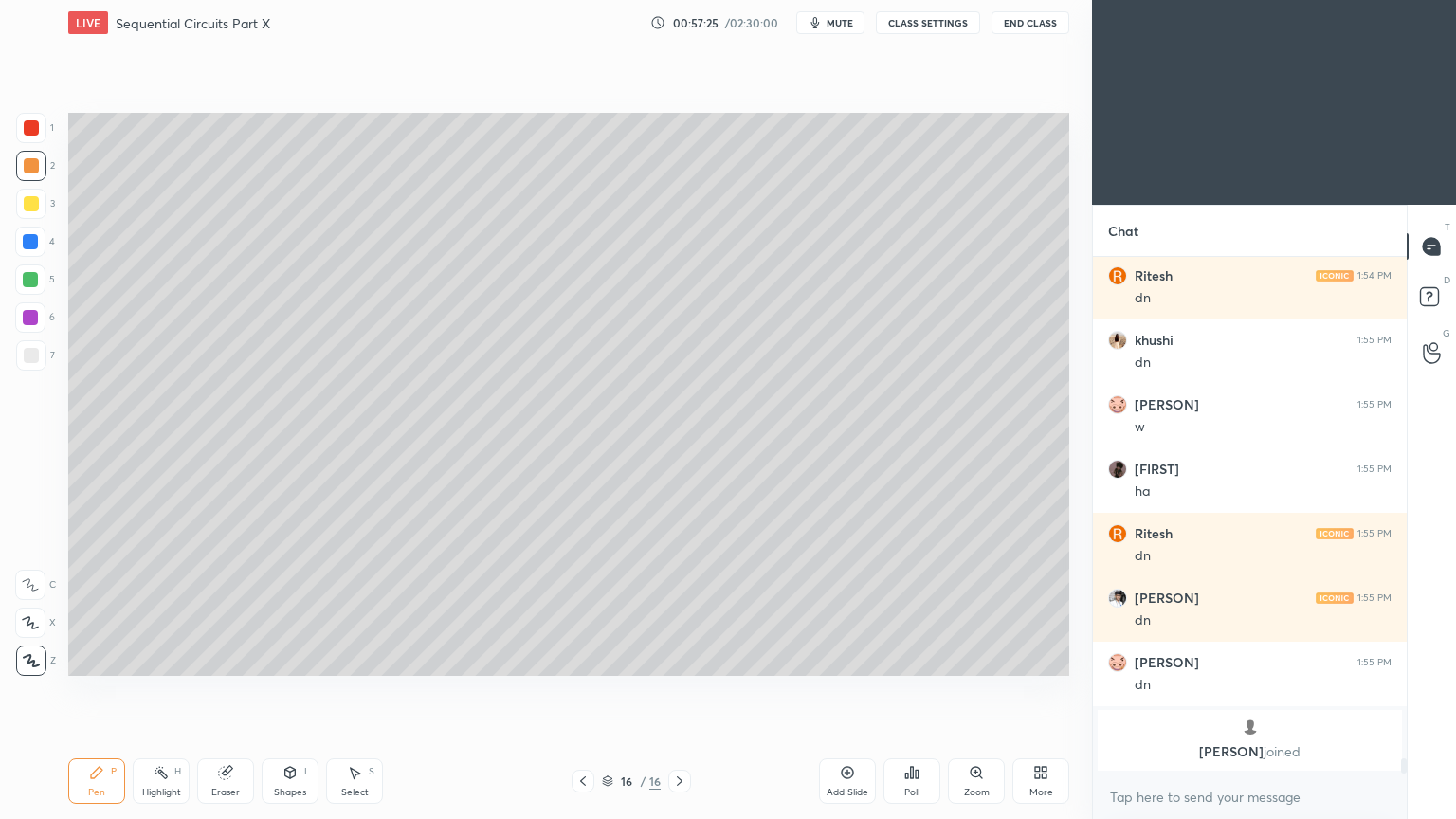 click at bounding box center [31, 355] 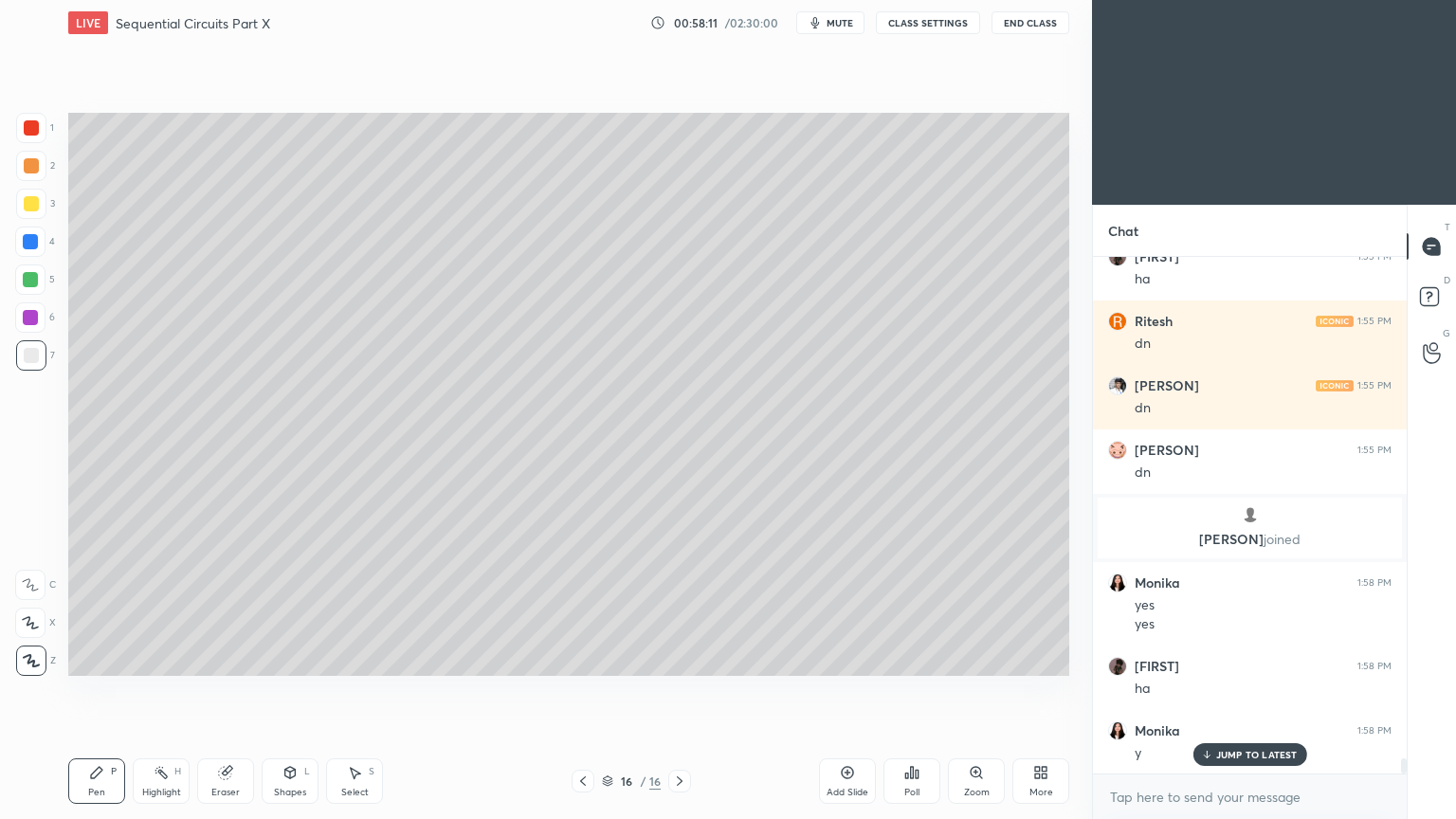 scroll, scrollTop: 17051, scrollLeft: 0, axis: vertical 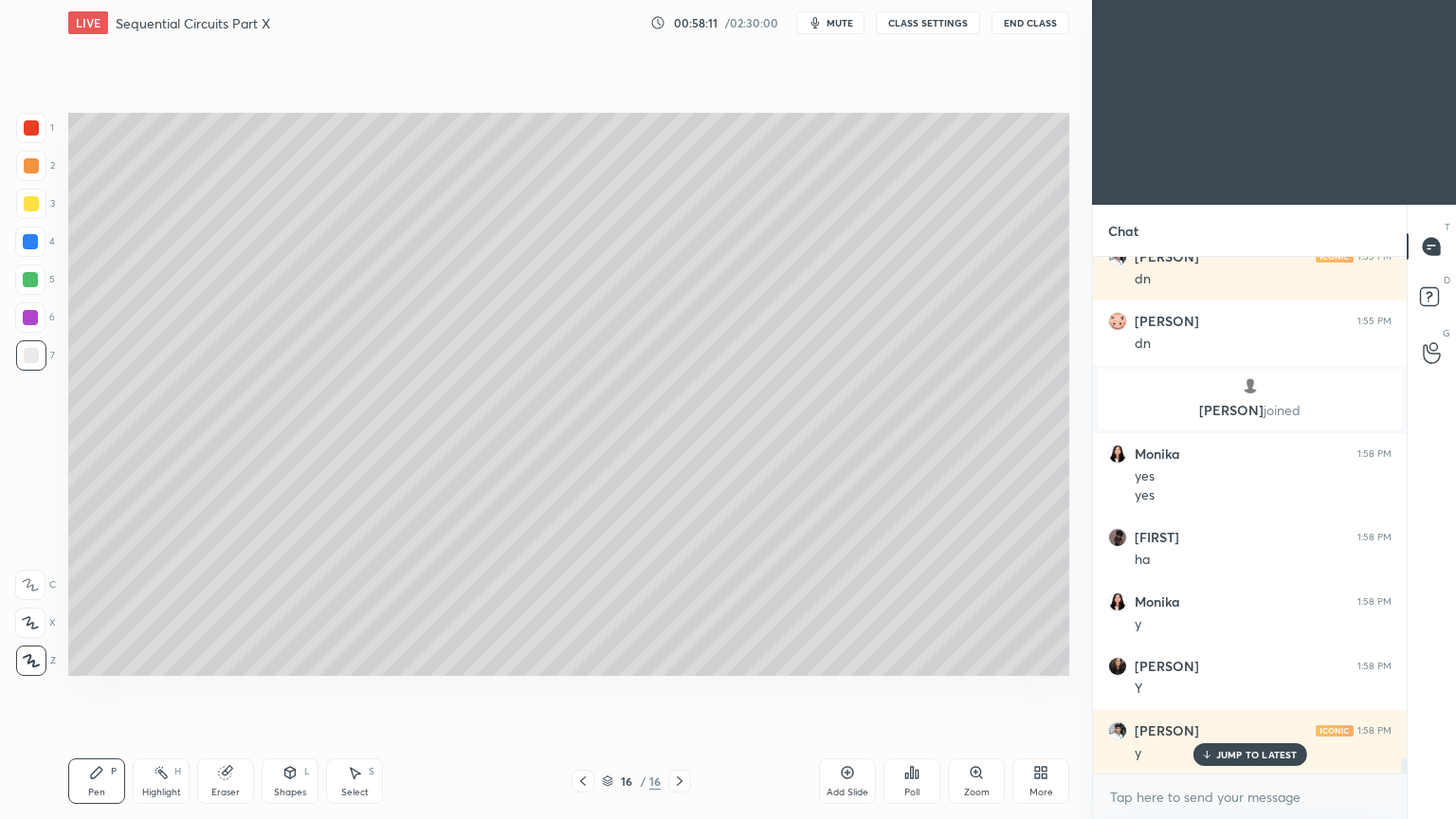 click at bounding box center (30, 318) 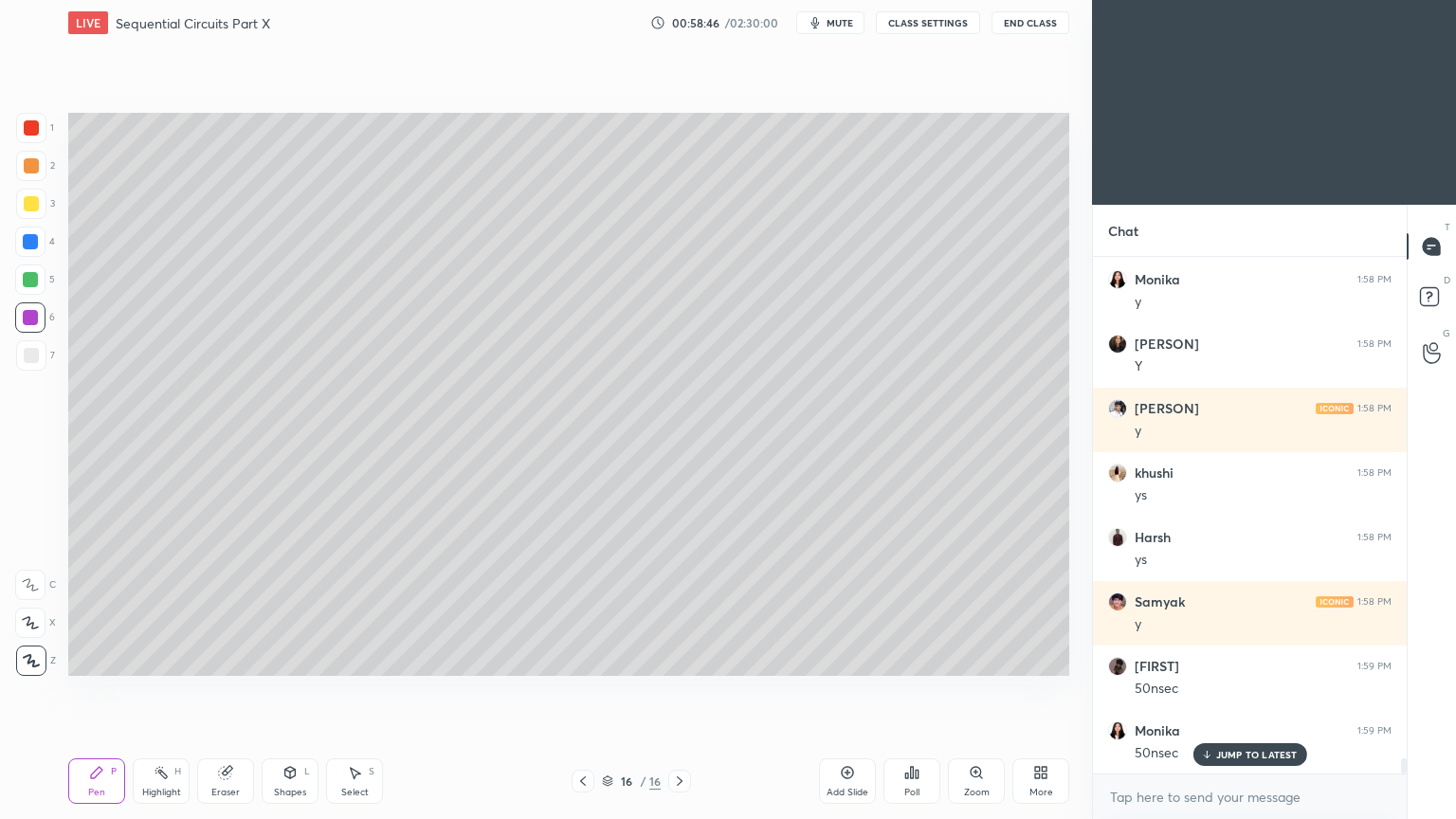 scroll, scrollTop: 17438, scrollLeft: 0, axis: vertical 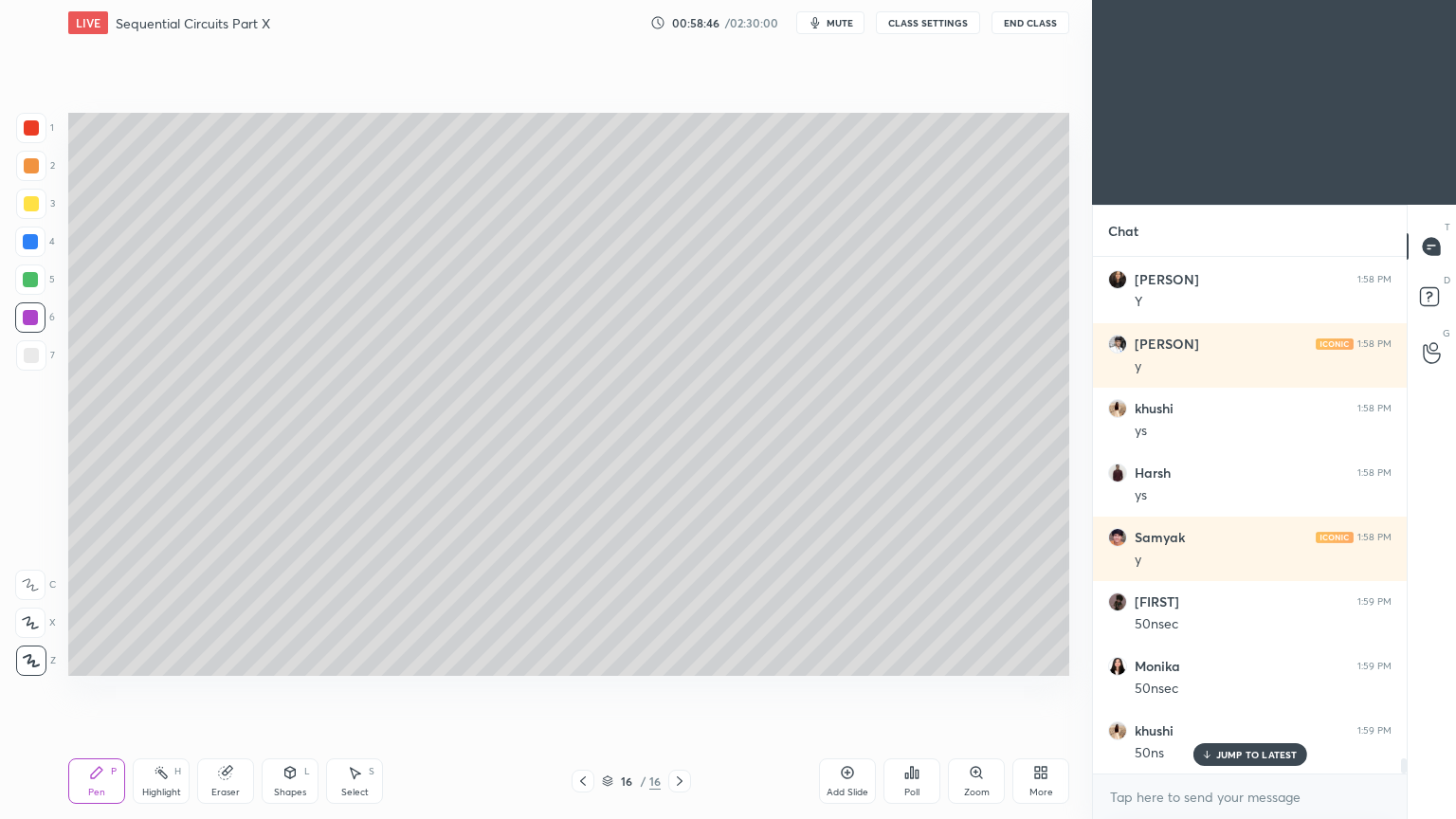 click on "Highlight" at bounding box center [161, 792] 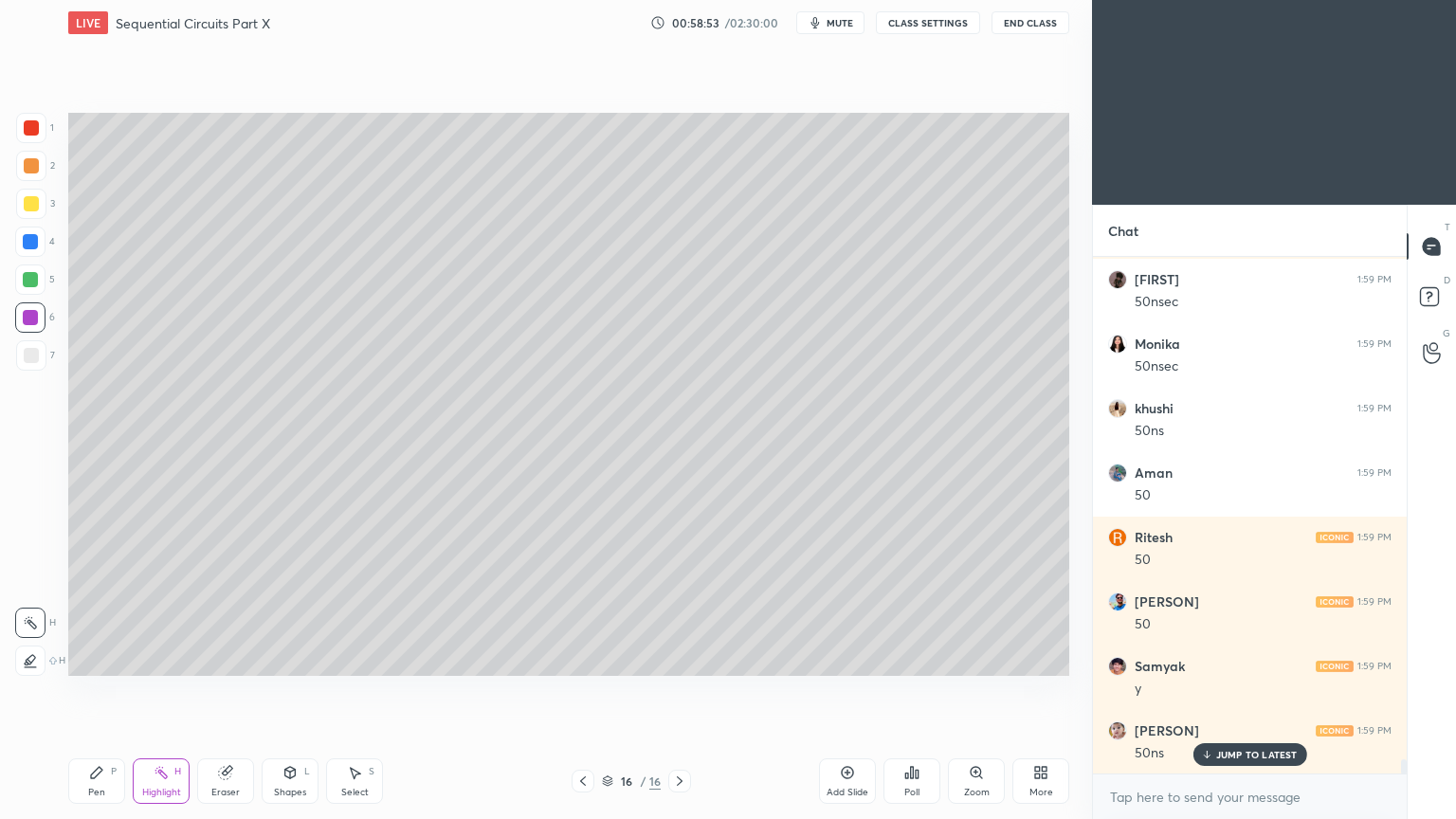 scroll, scrollTop: 17825, scrollLeft: 0, axis: vertical 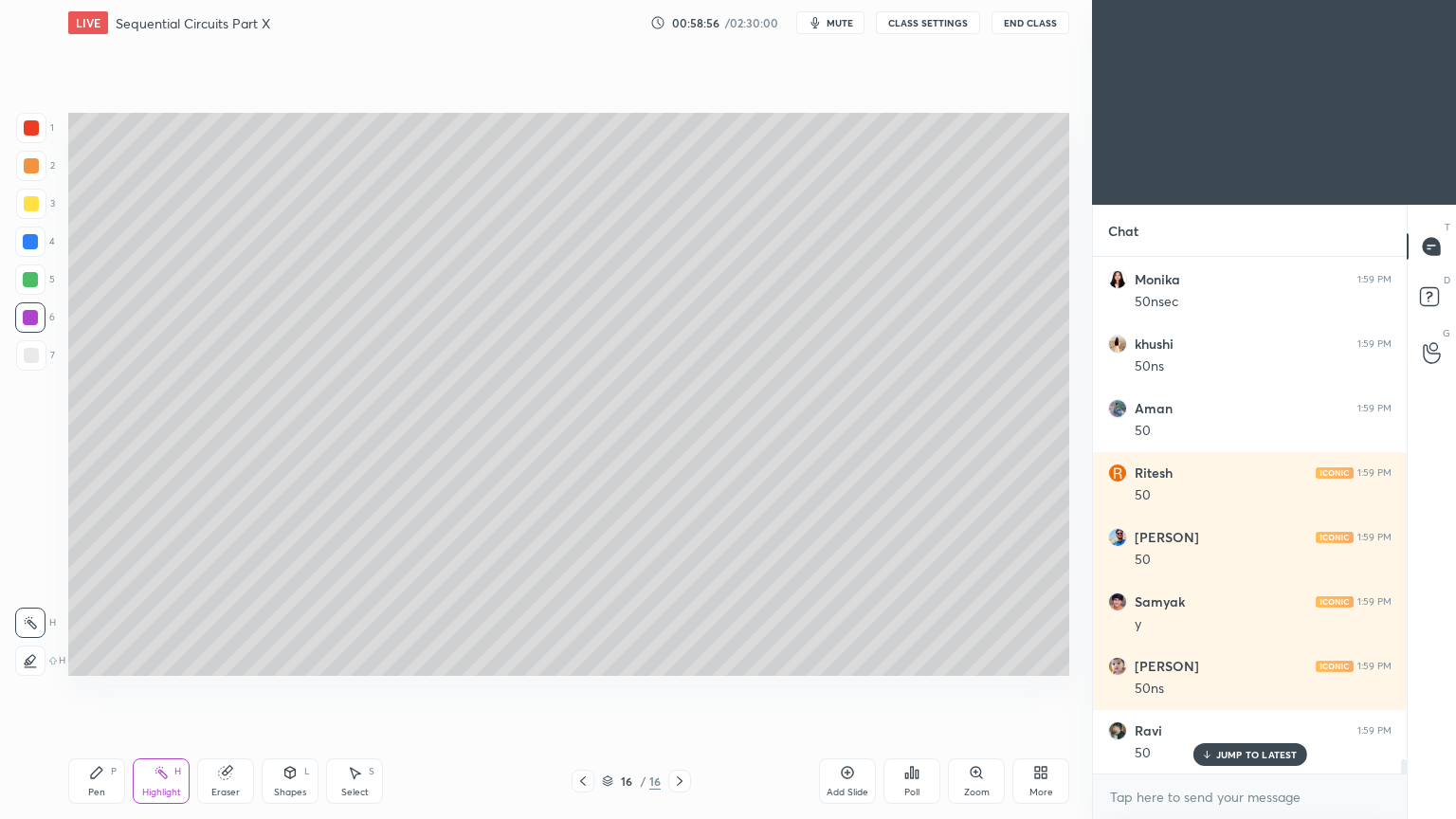 click on "Select S" at bounding box center [355, 781] 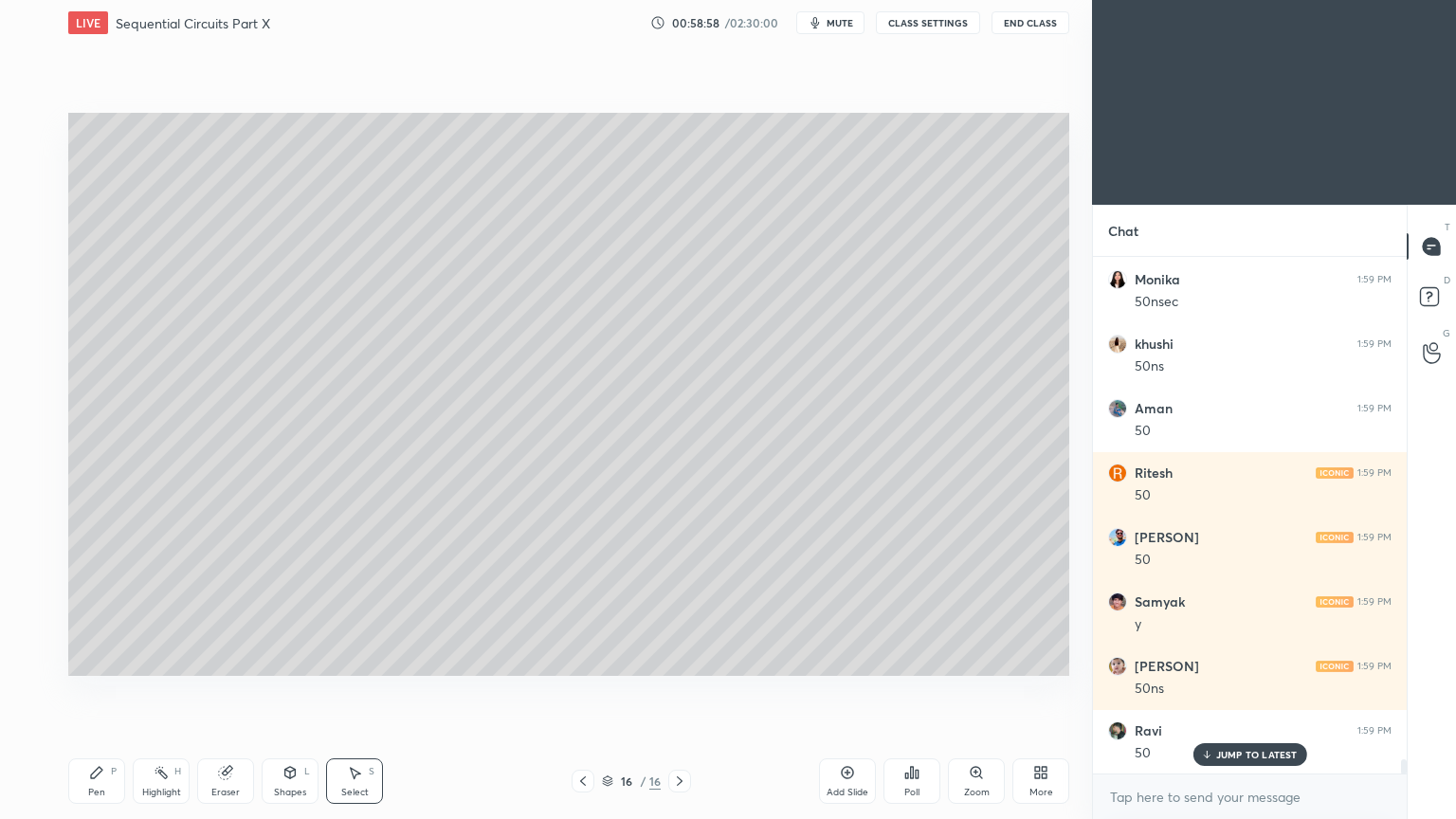 click on "Pen P" at bounding box center [97, 781] 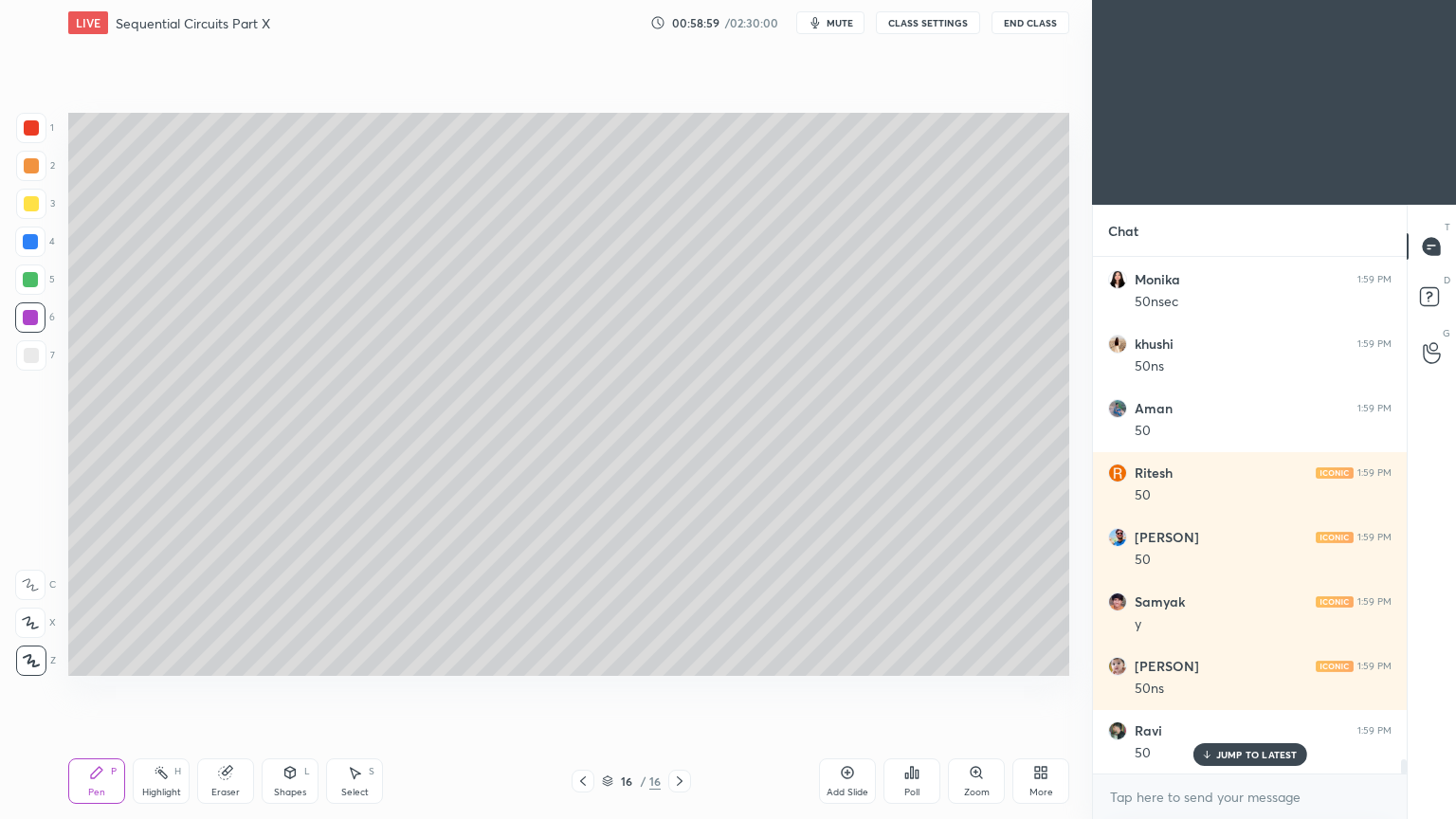 click at bounding box center (31, 355) 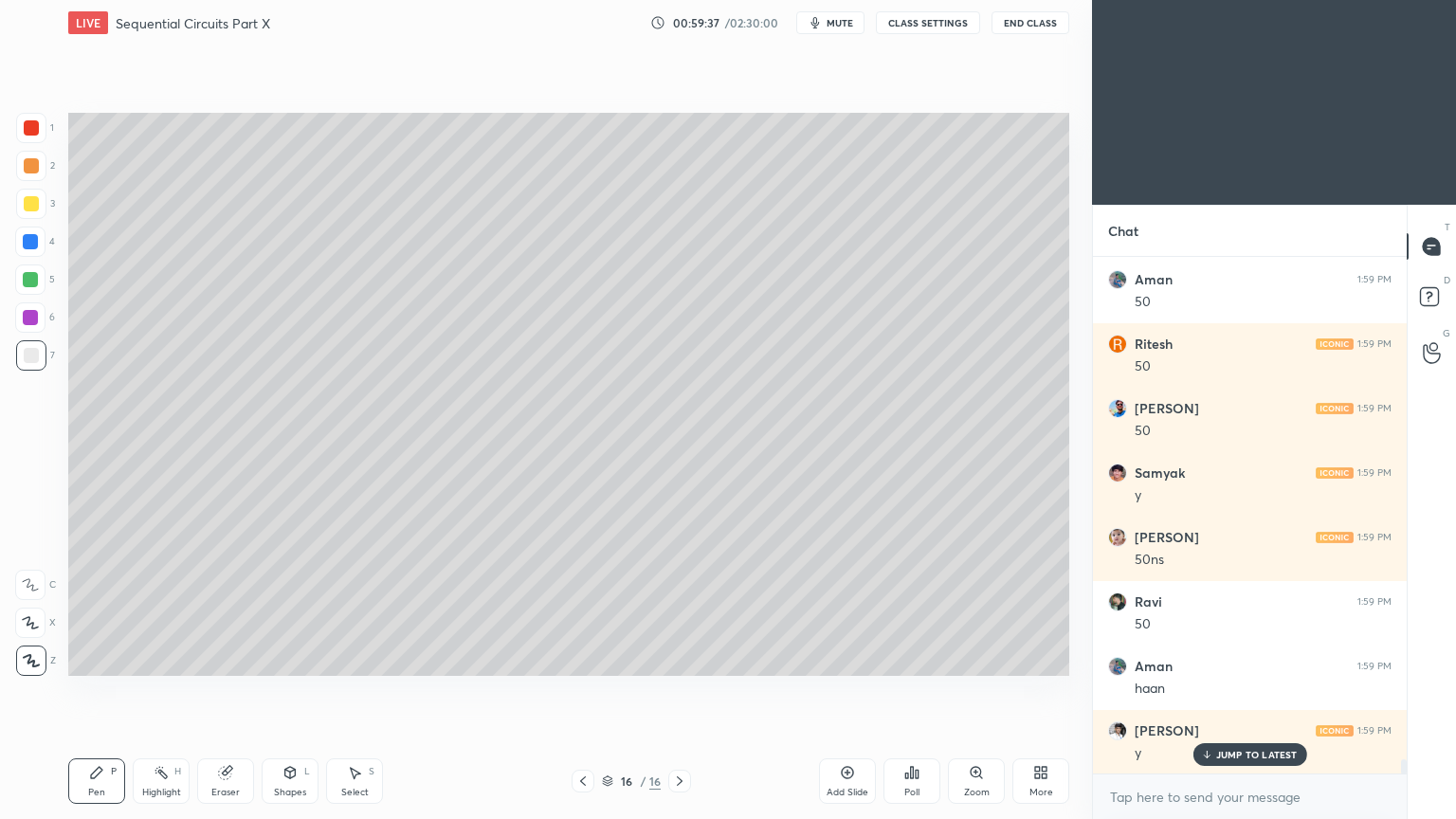 scroll, scrollTop: 18018, scrollLeft: 0, axis: vertical 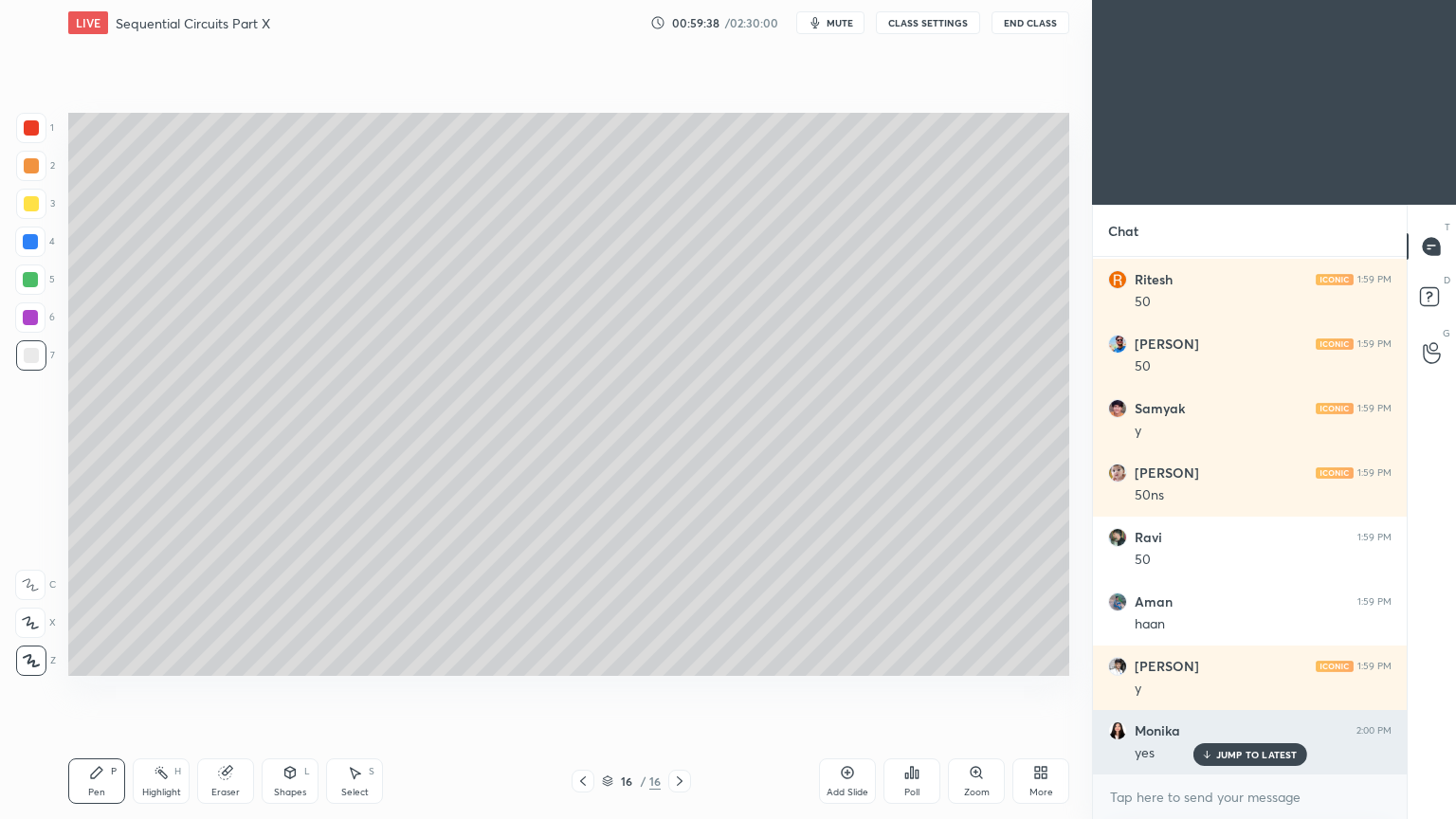 click on "JUMP TO LATEST" at bounding box center (1257, 755) 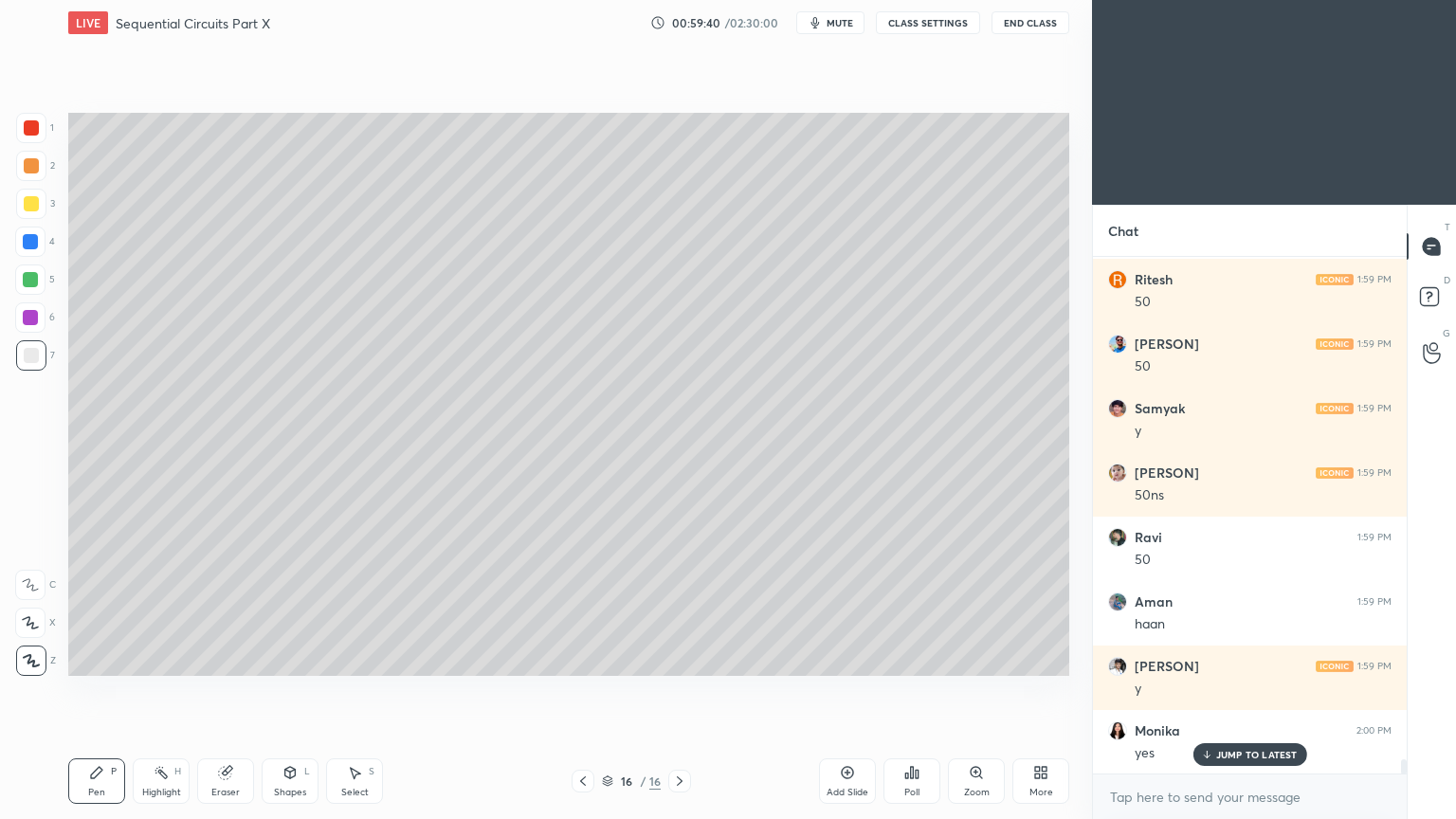 scroll, scrollTop: 18082, scrollLeft: 0, axis: vertical 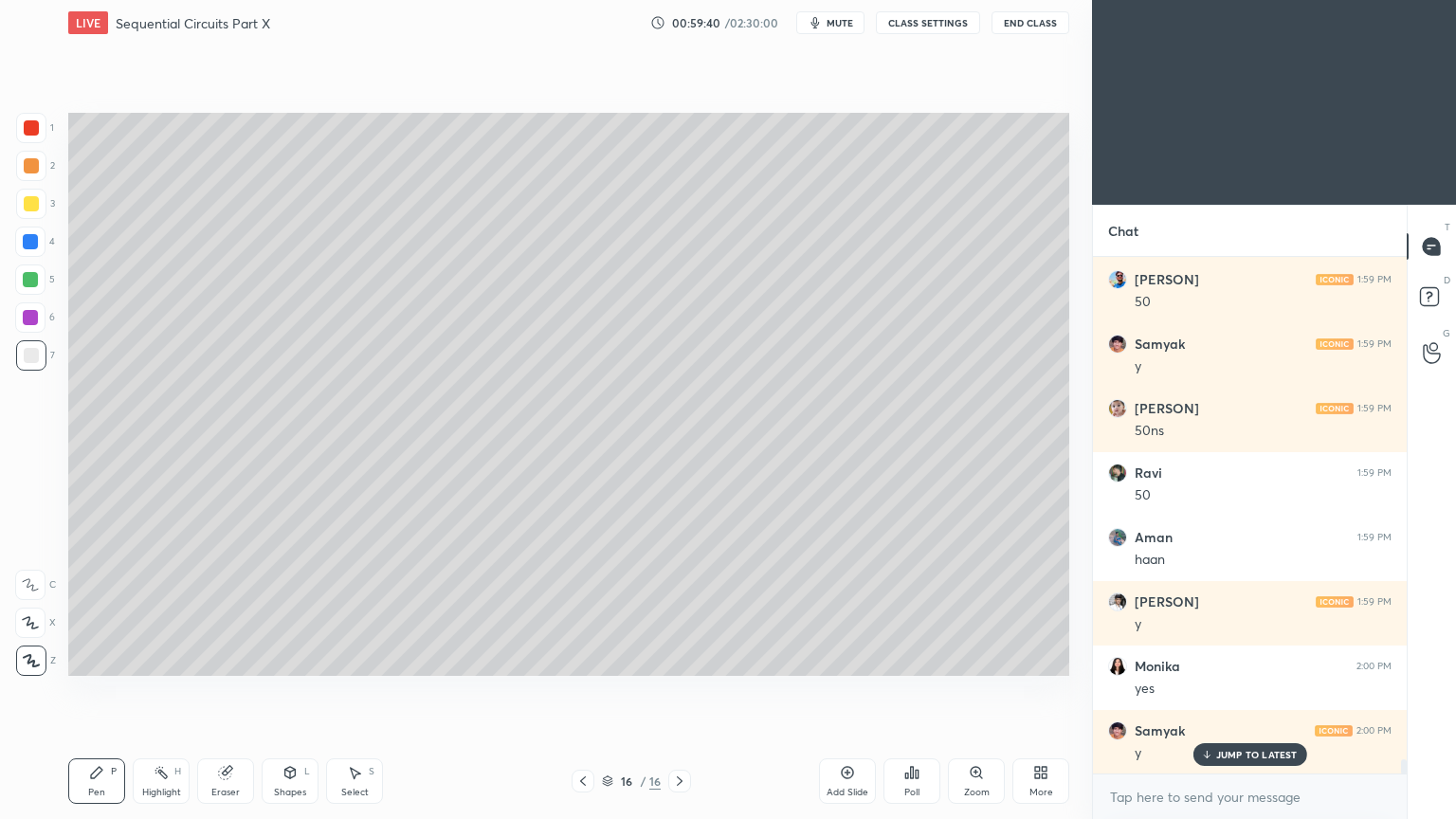 click on "Pen" at bounding box center [97, 792] 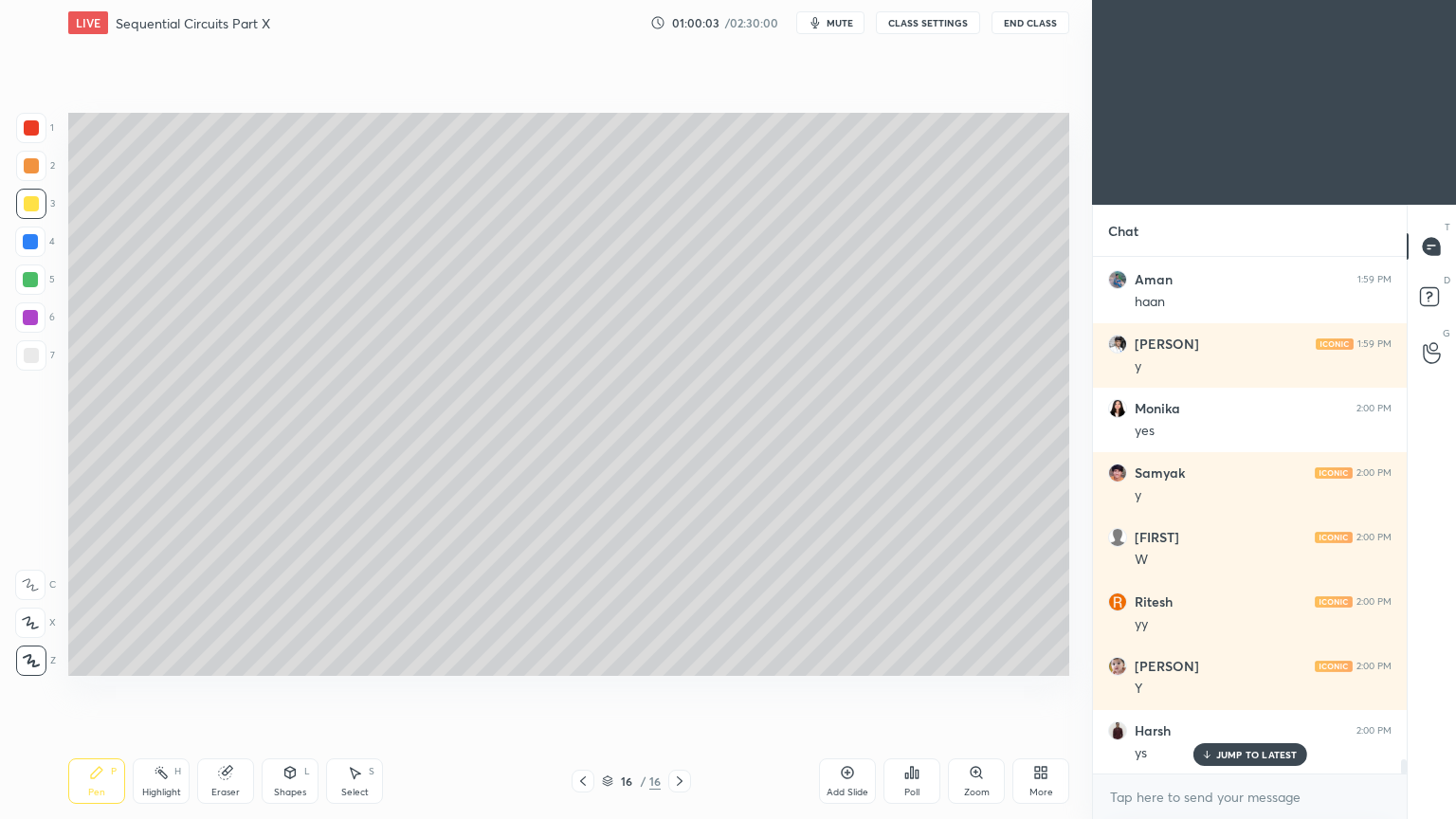 scroll, scrollTop: 18405, scrollLeft: 0, axis: vertical 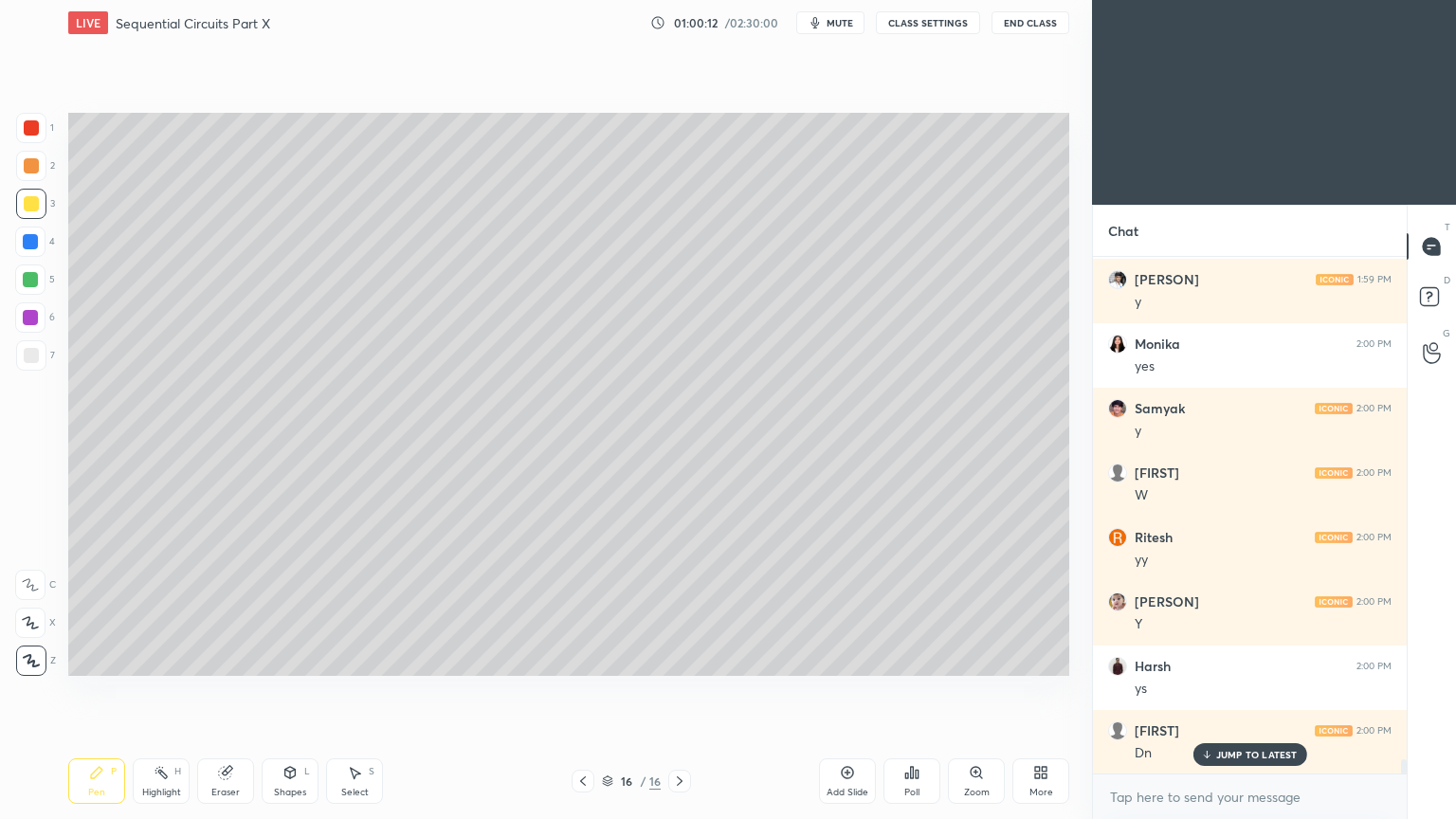 click on "Add Slide" at bounding box center (847, 792) 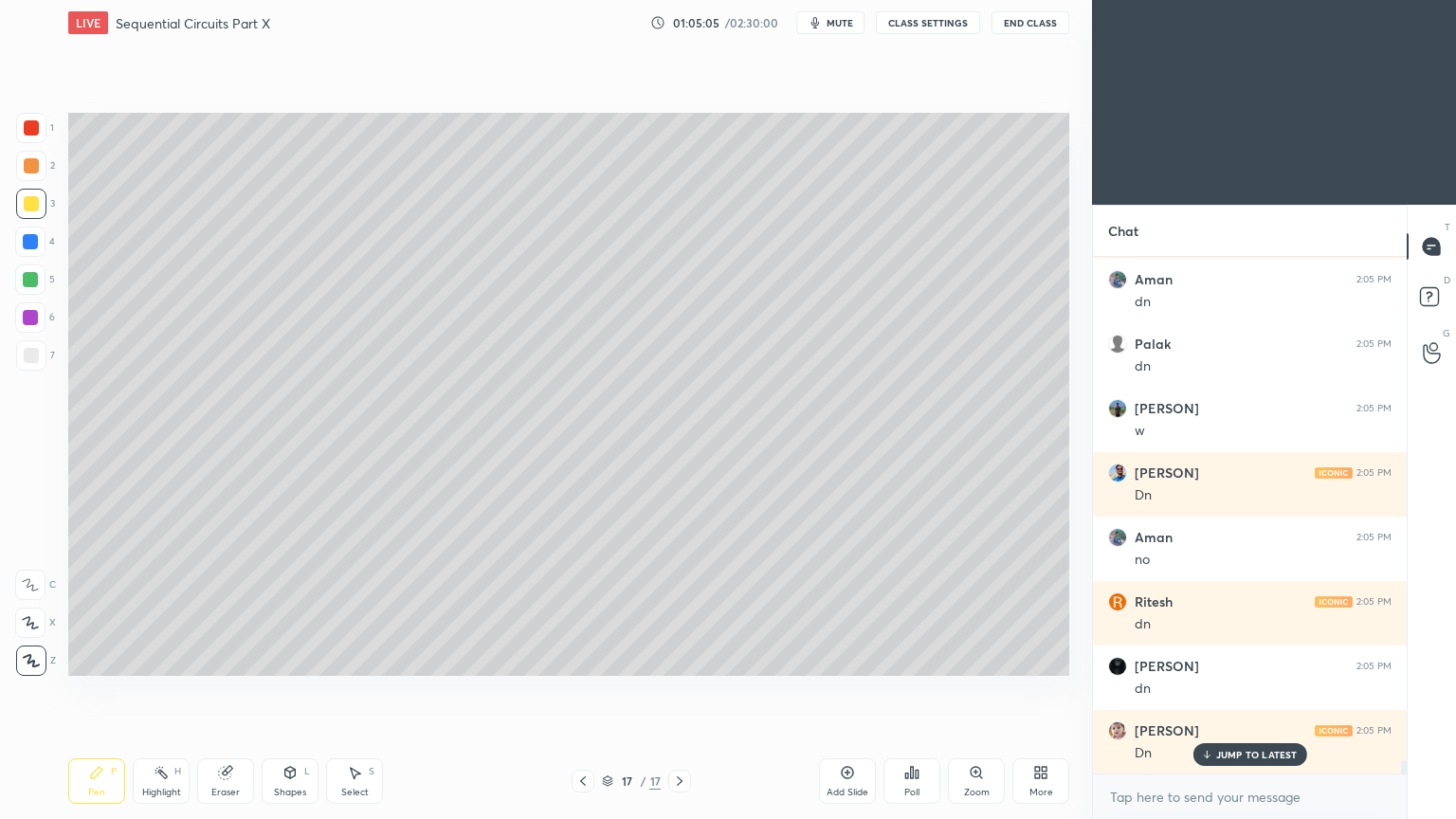 scroll, scrollTop: 19178, scrollLeft: 0, axis: vertical 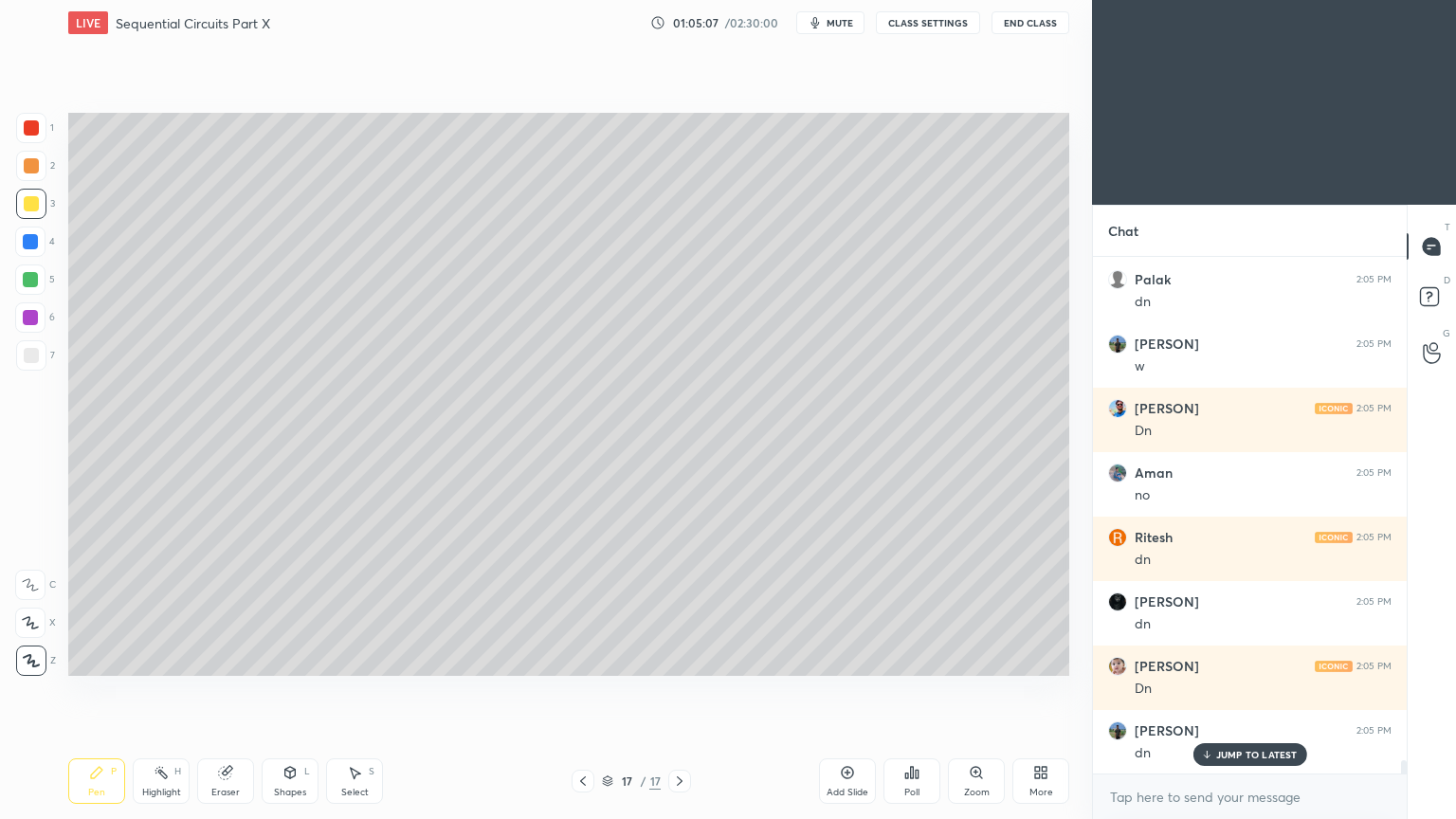 click on "Add Slide" at bounding box center [847, 792] 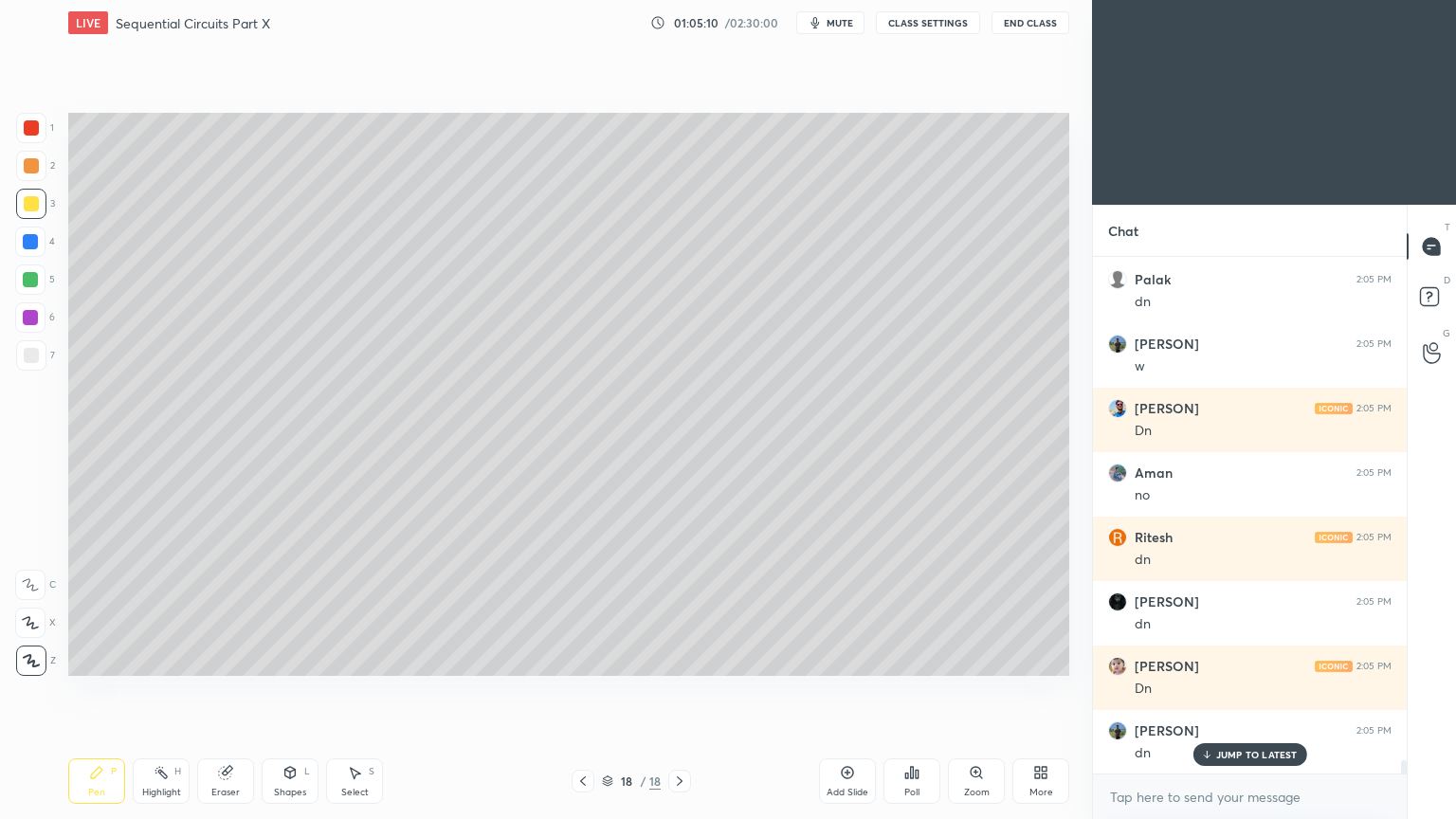 click on "Shapes L" at bounding box center [290, 781] 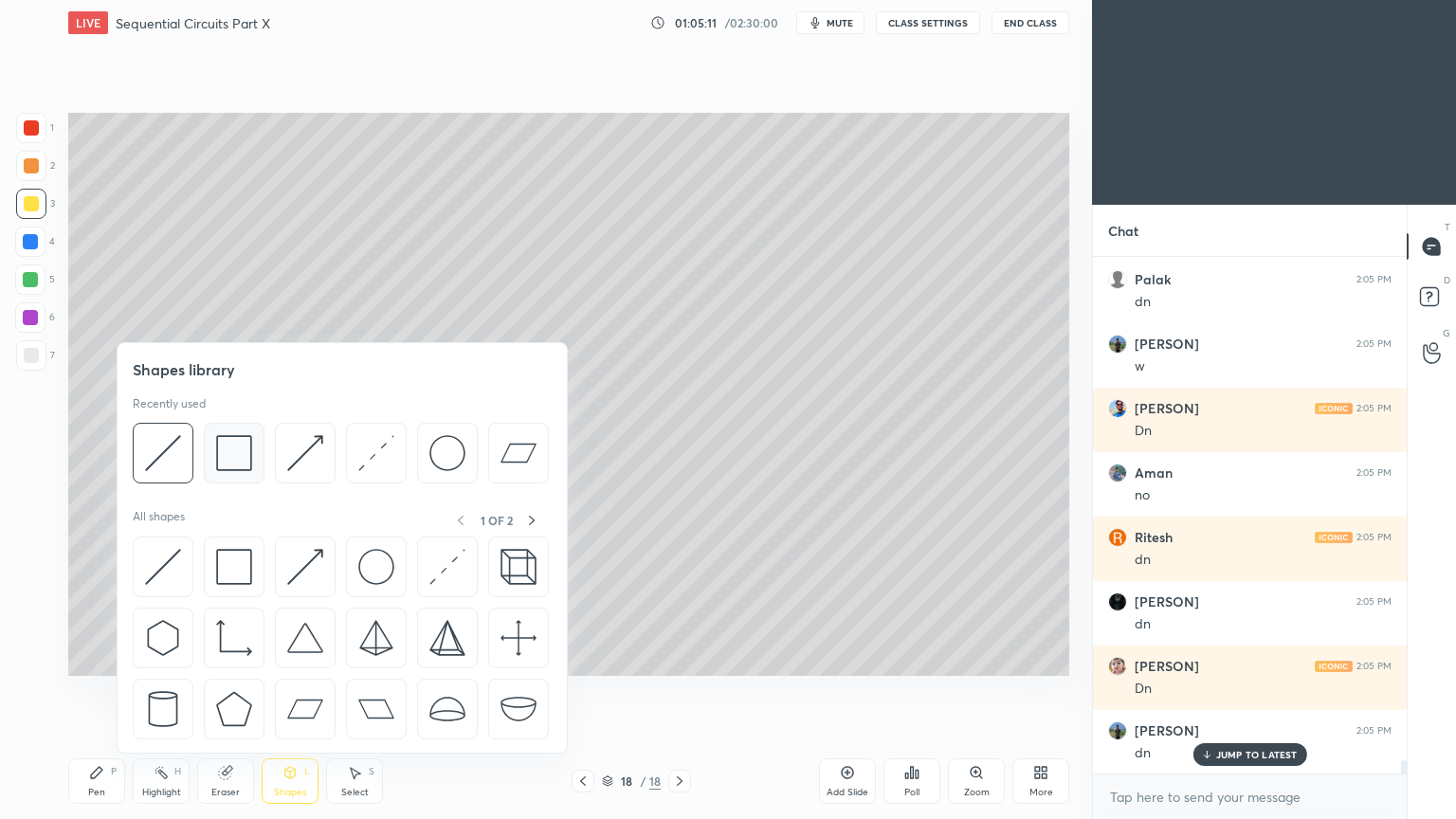 click at bounding box center (234, 453) 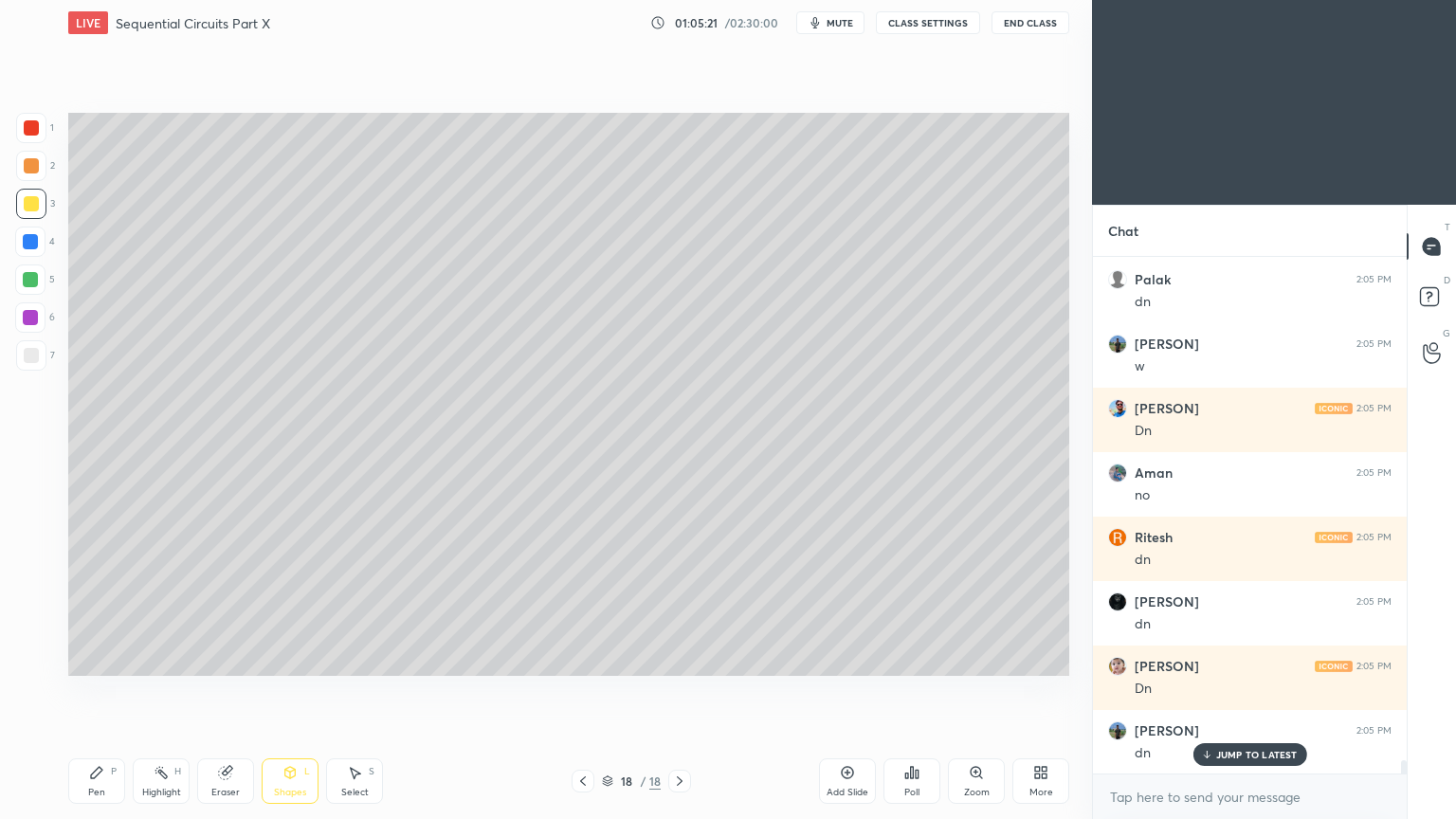 click on "Shapes L" at bounding box center [290, 781] 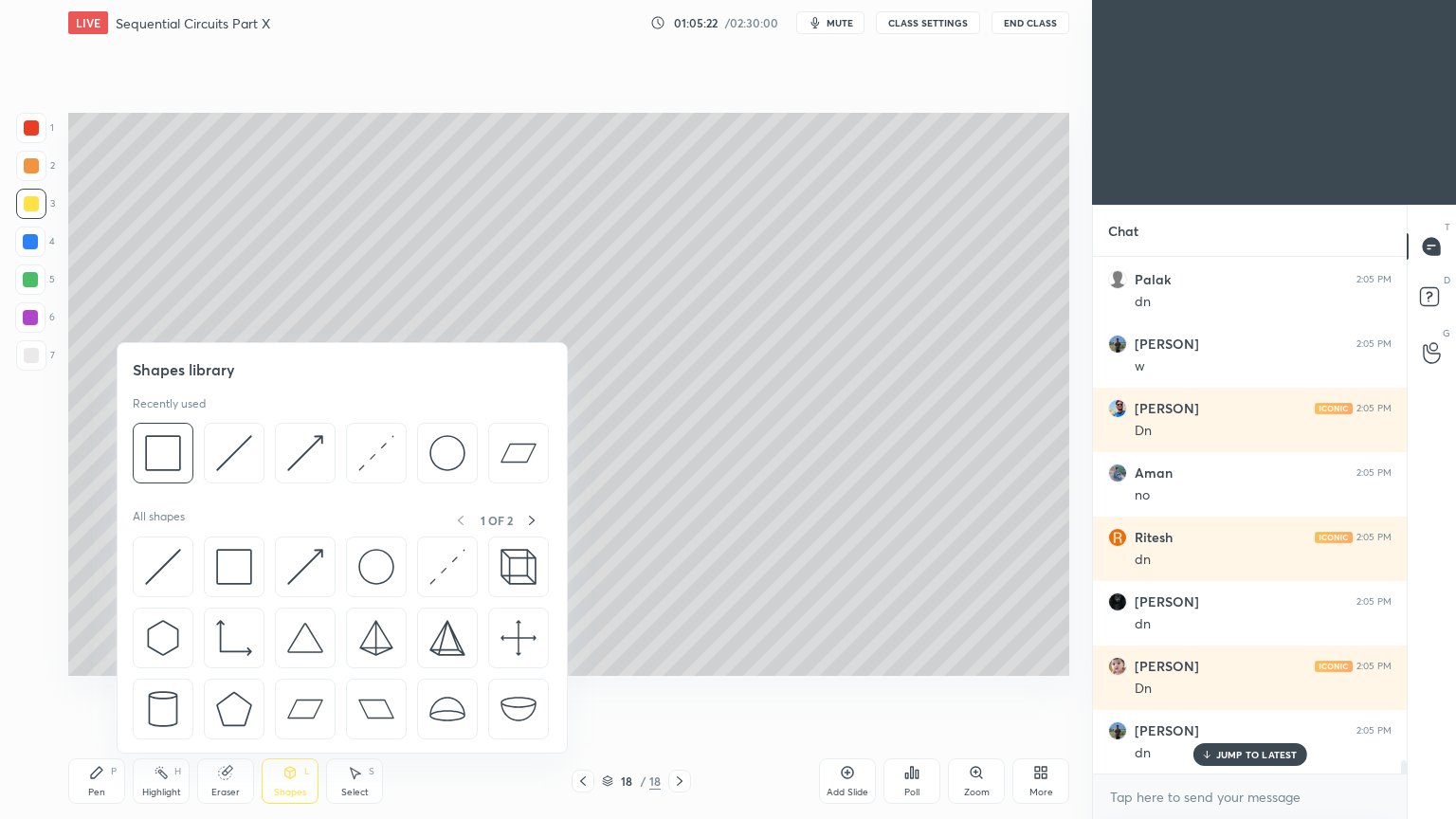 click at bounding box center [234, 453] 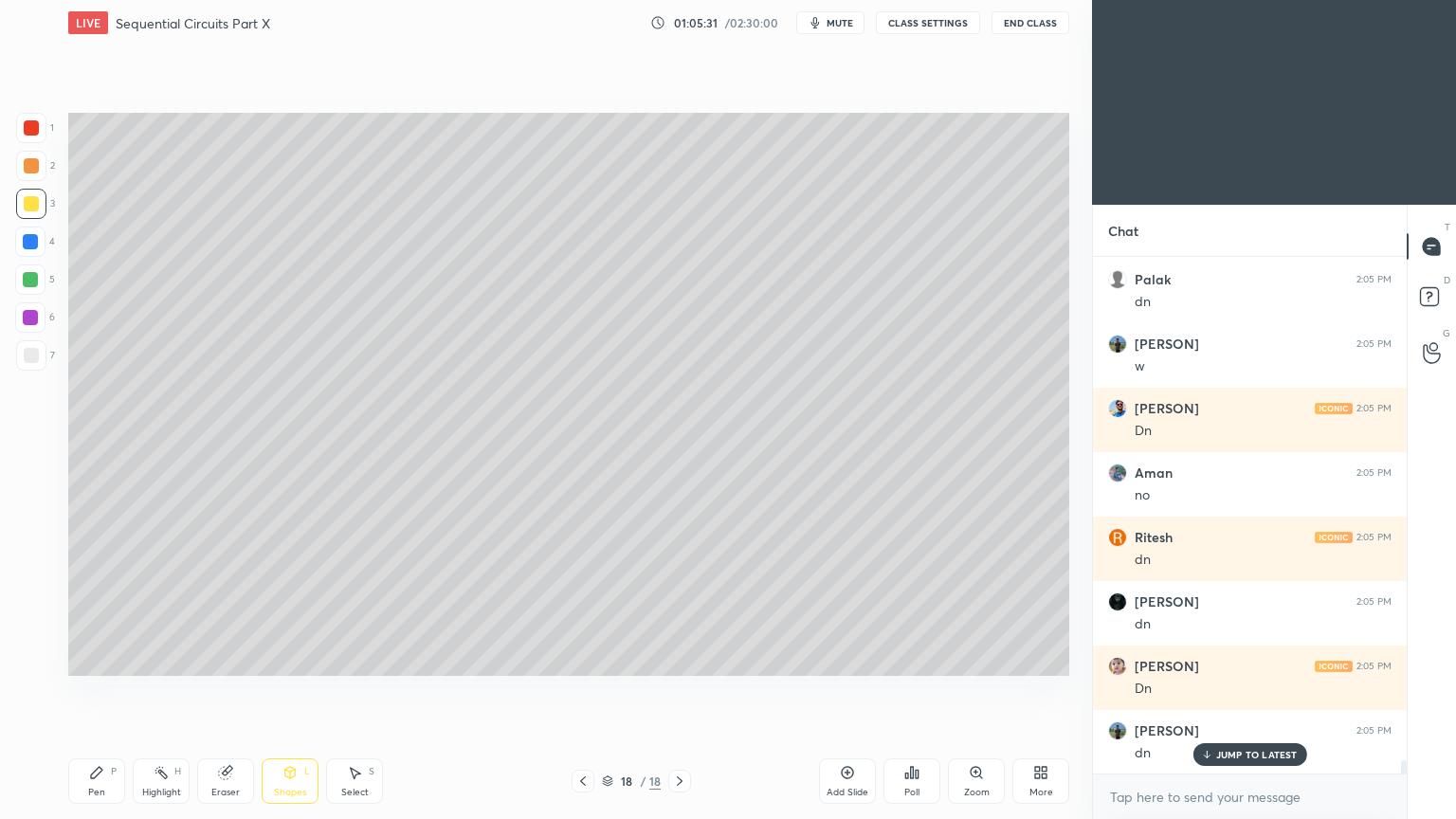 click on "Highlight H" at bounding box center (161, 781) 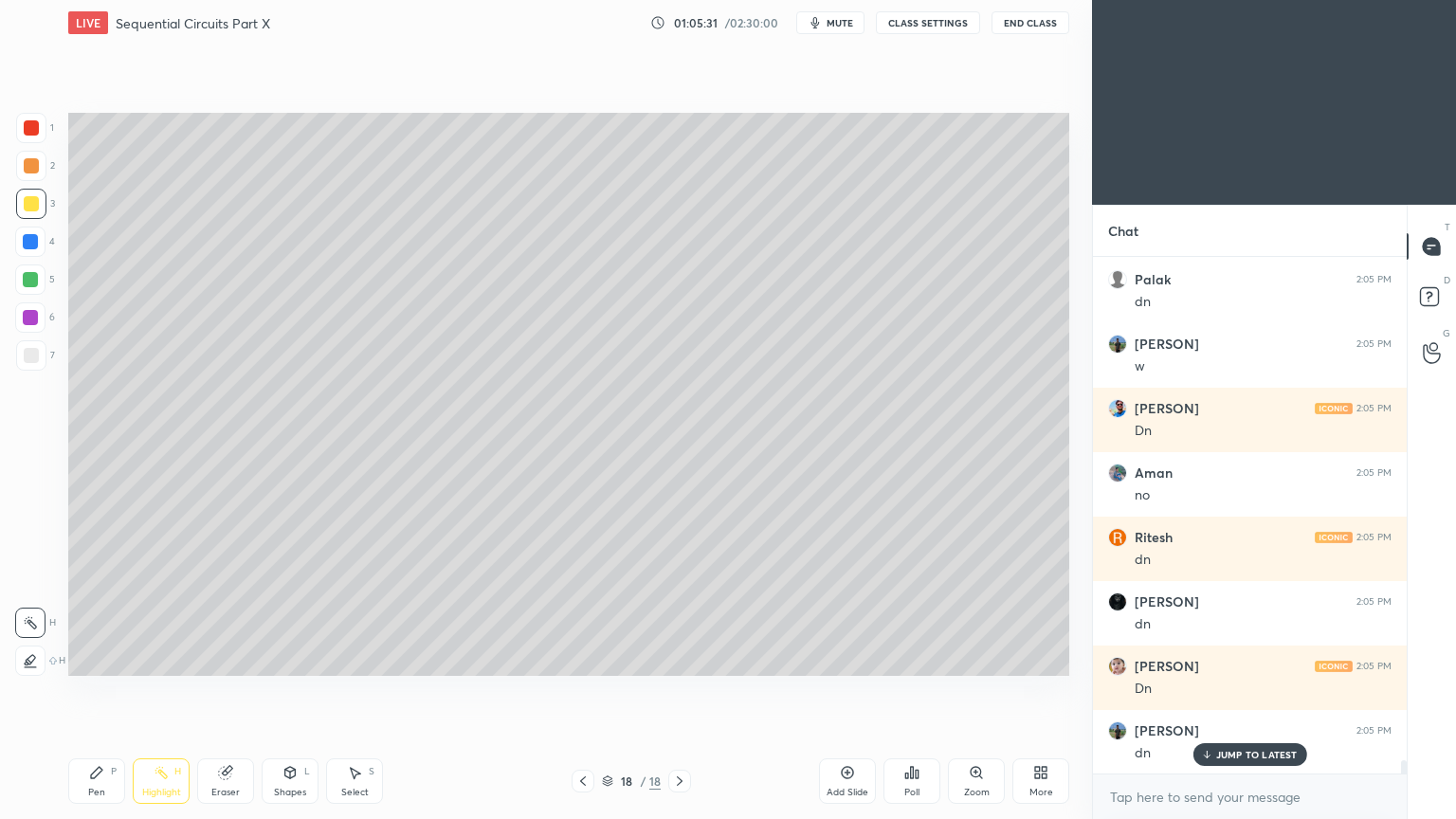 click on "Pen P" at bounding box center (97, 781) 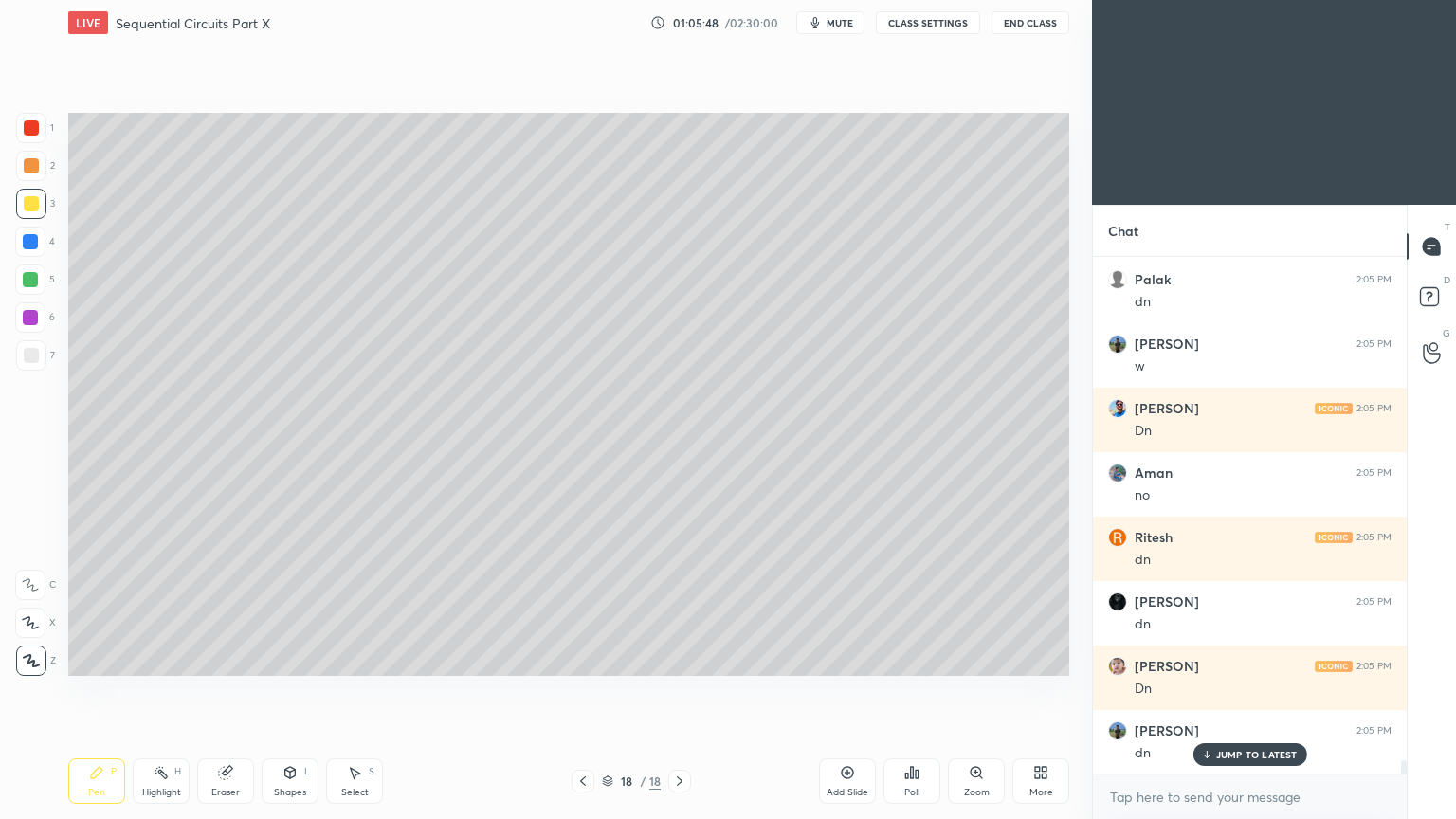 click on "Select S" at bounding box center (355, 781) 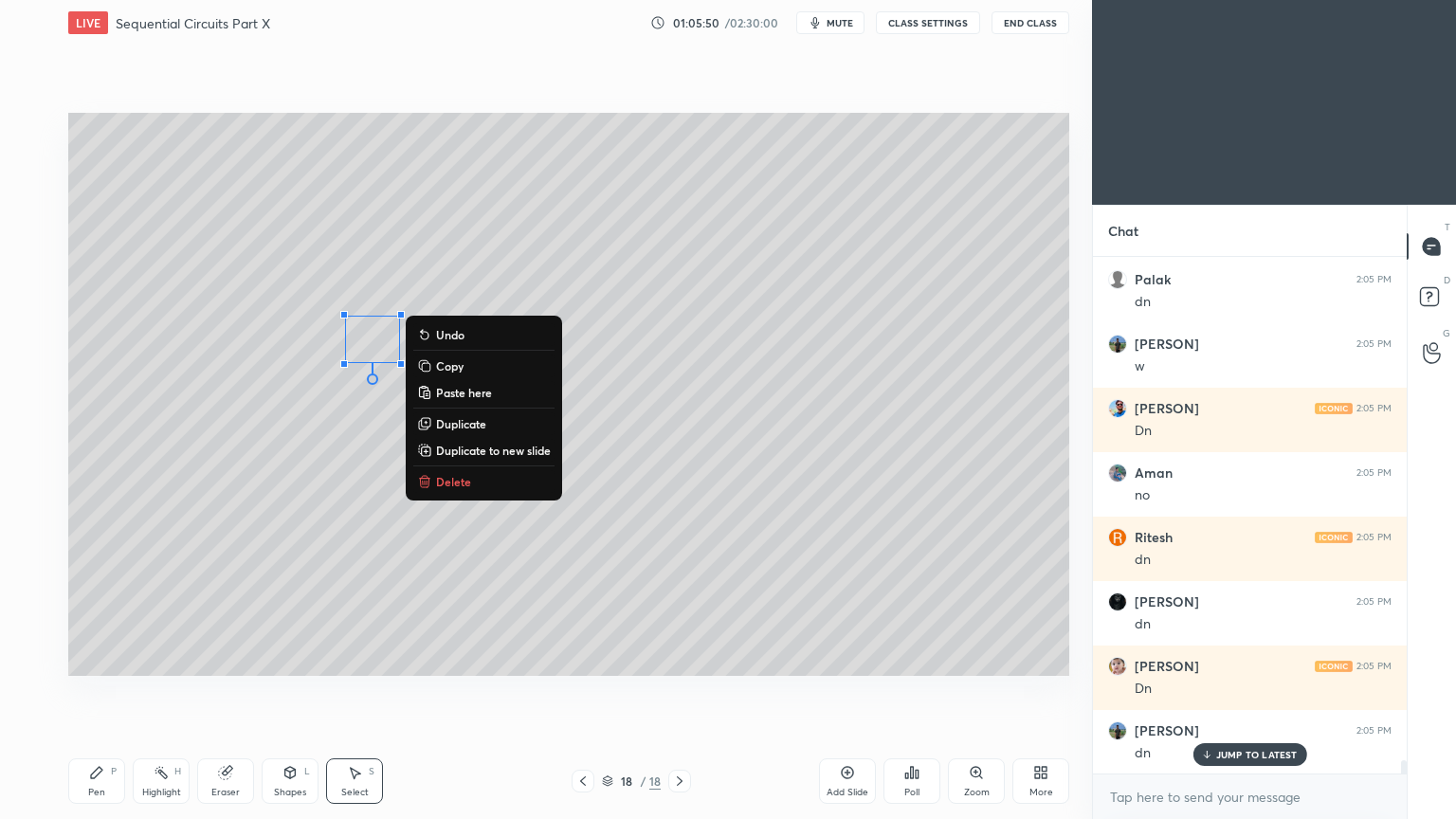 click on "Duplicate" at bounding box center [461, 424] 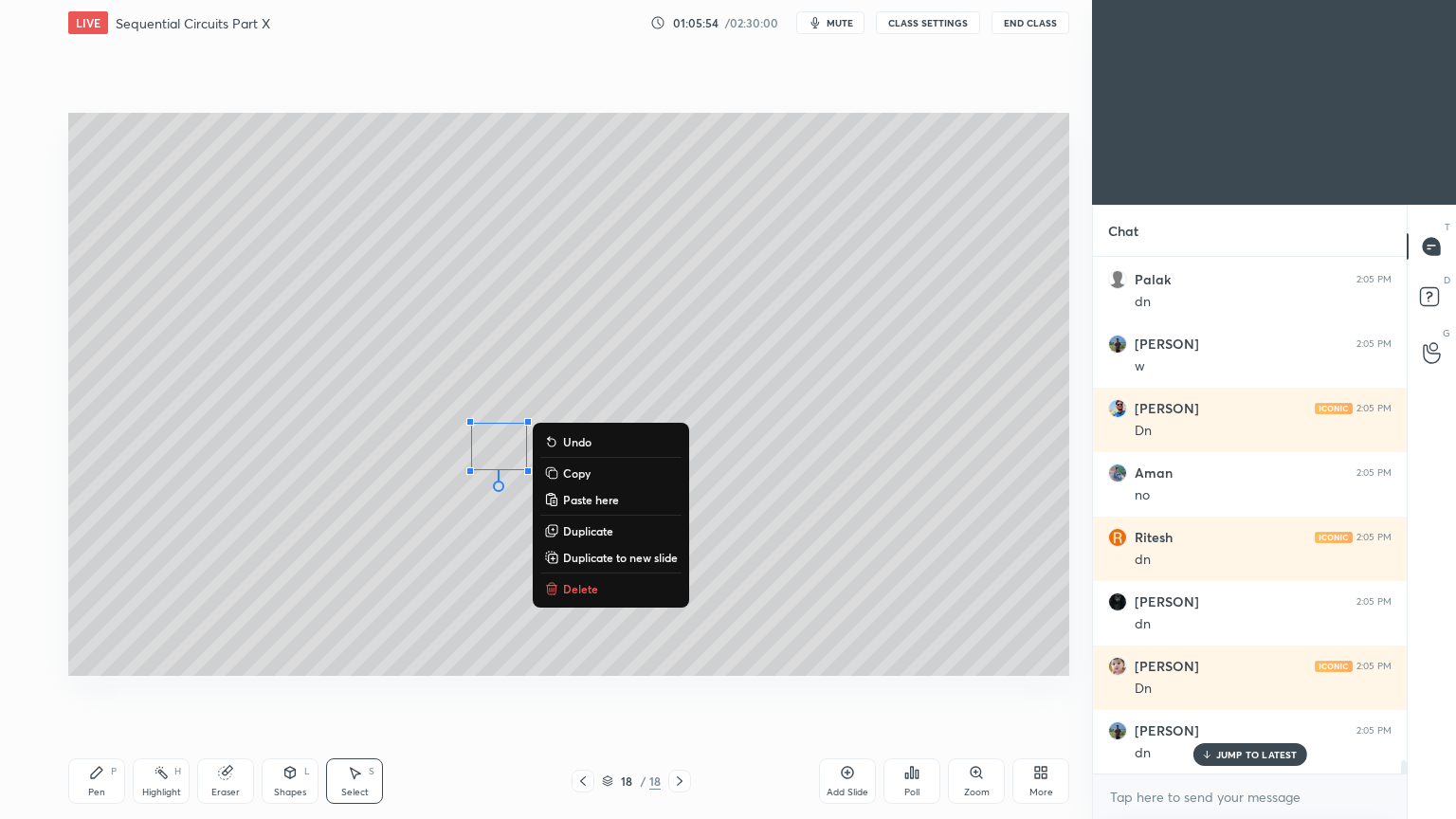 click on "Shapes L" at bounding box center [290, 781] 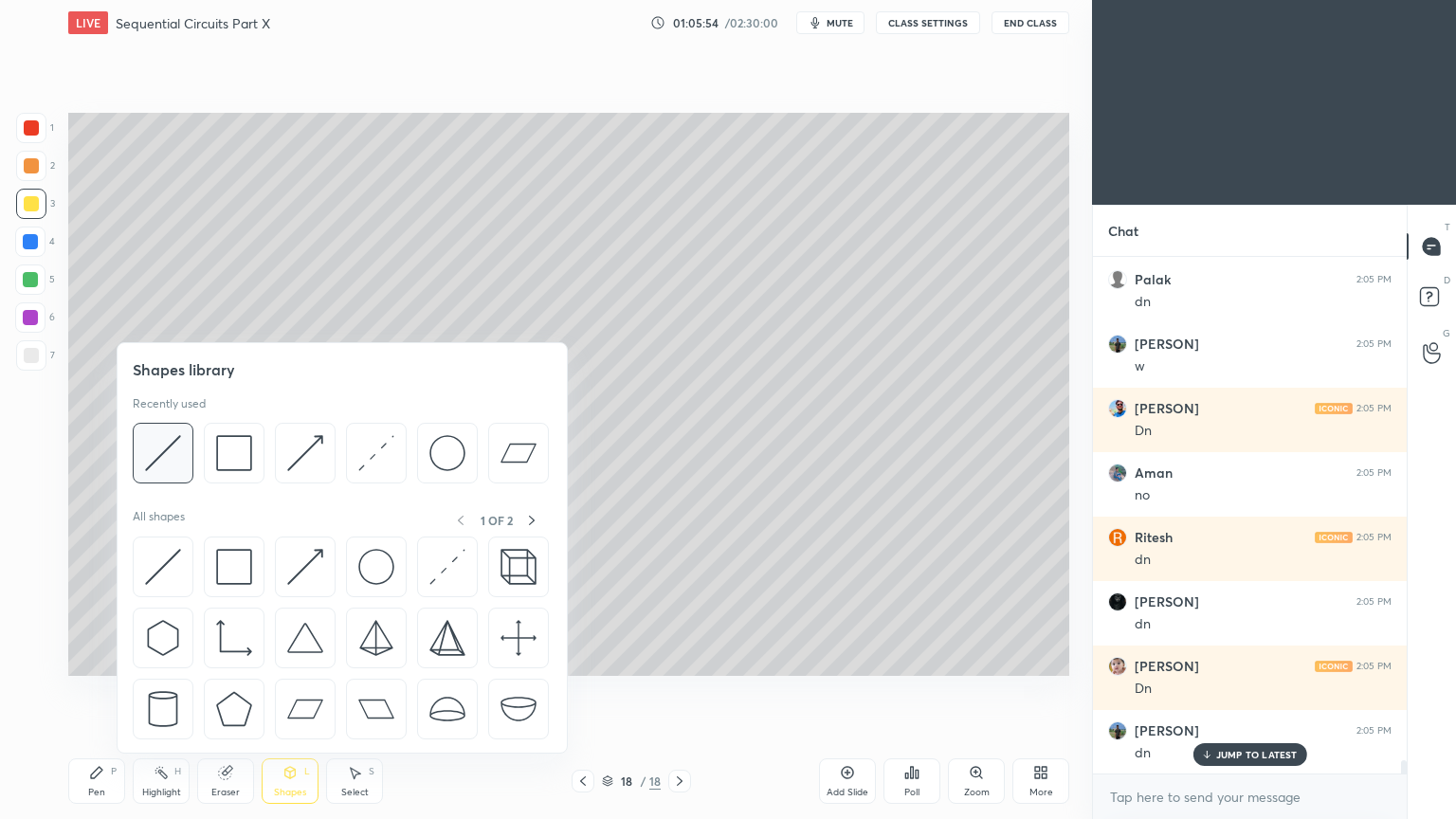 click at bounding box center (163, 453) 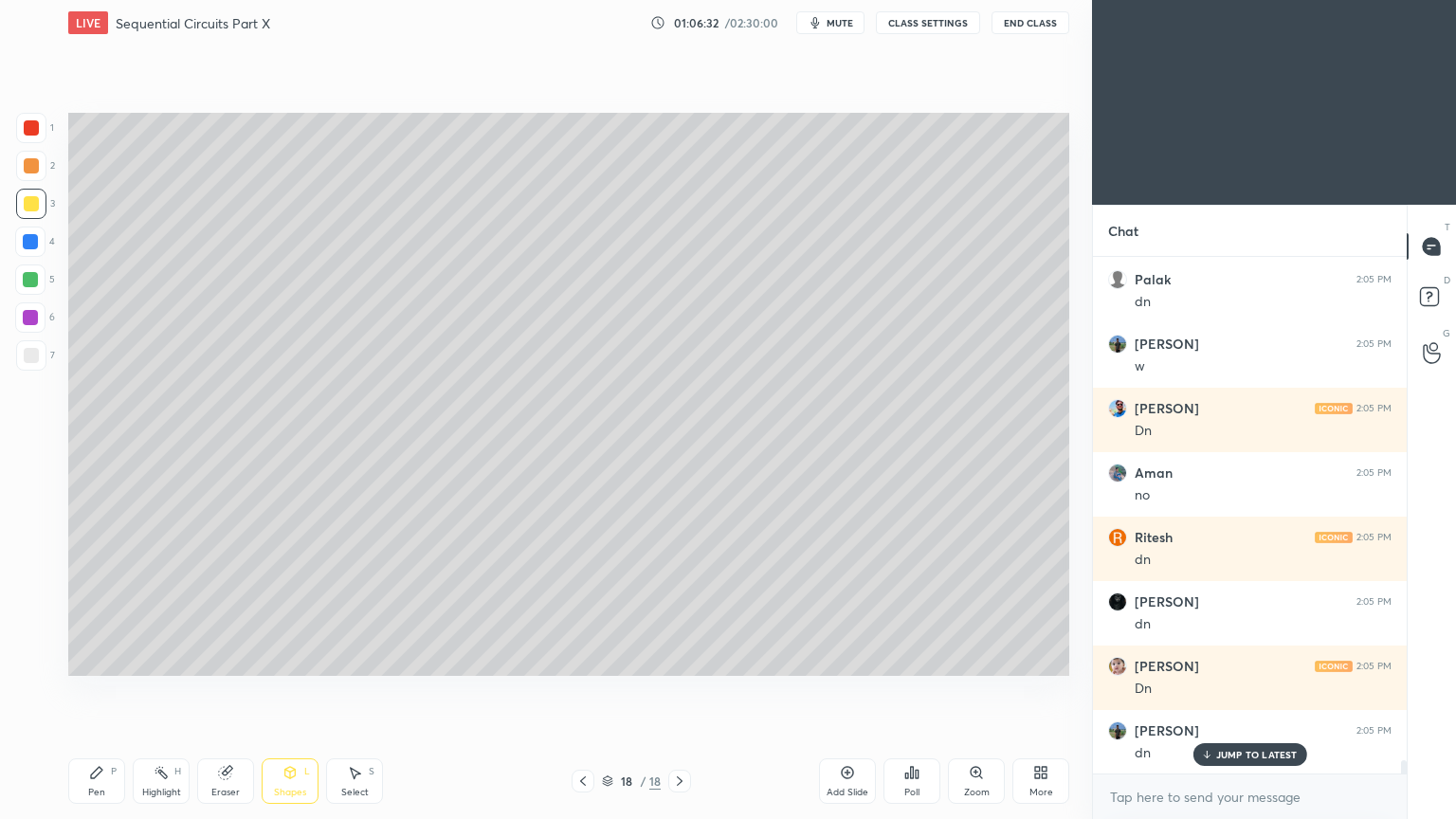 click 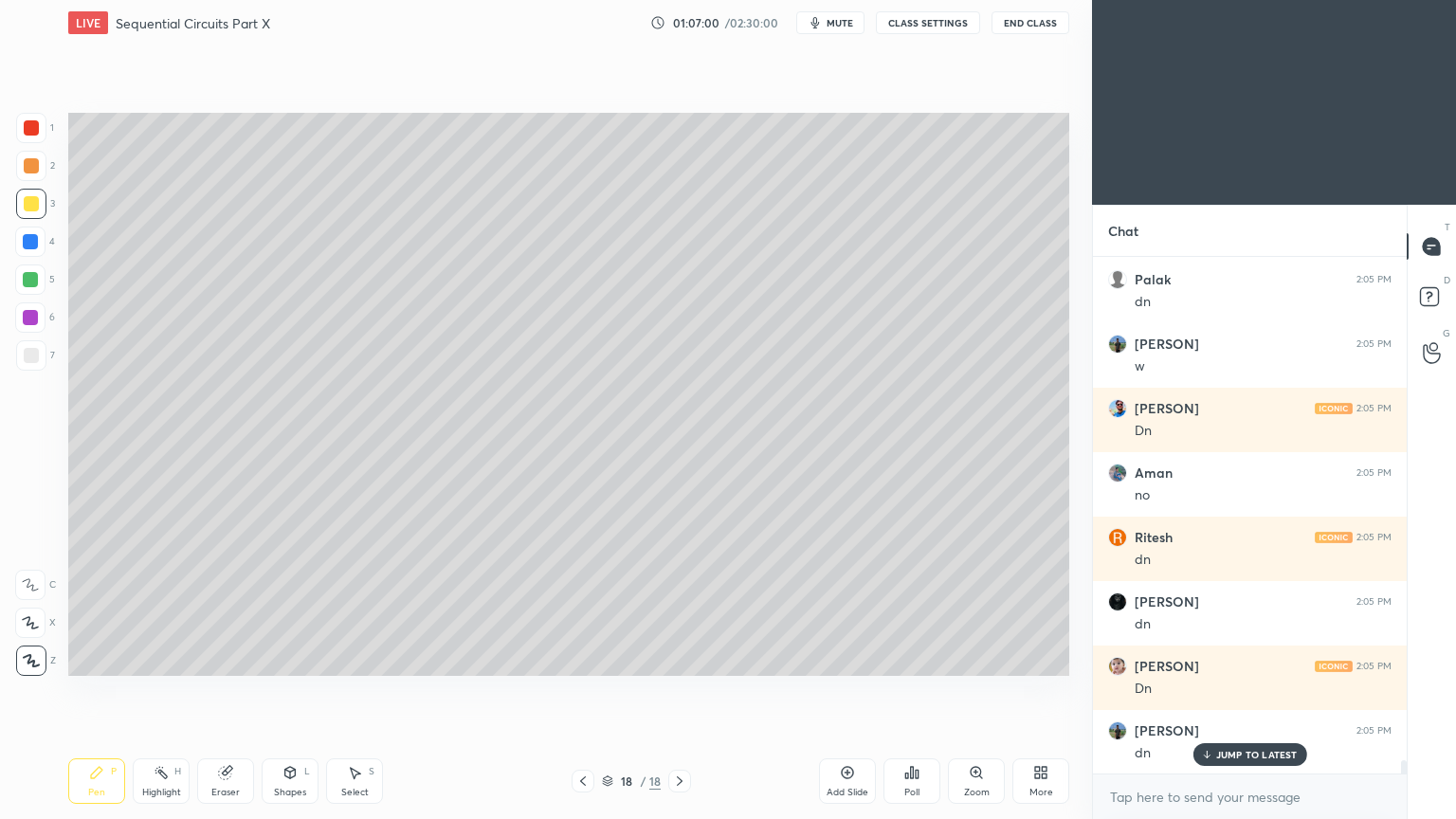 click on "mute" at bounding box center (840, 23) 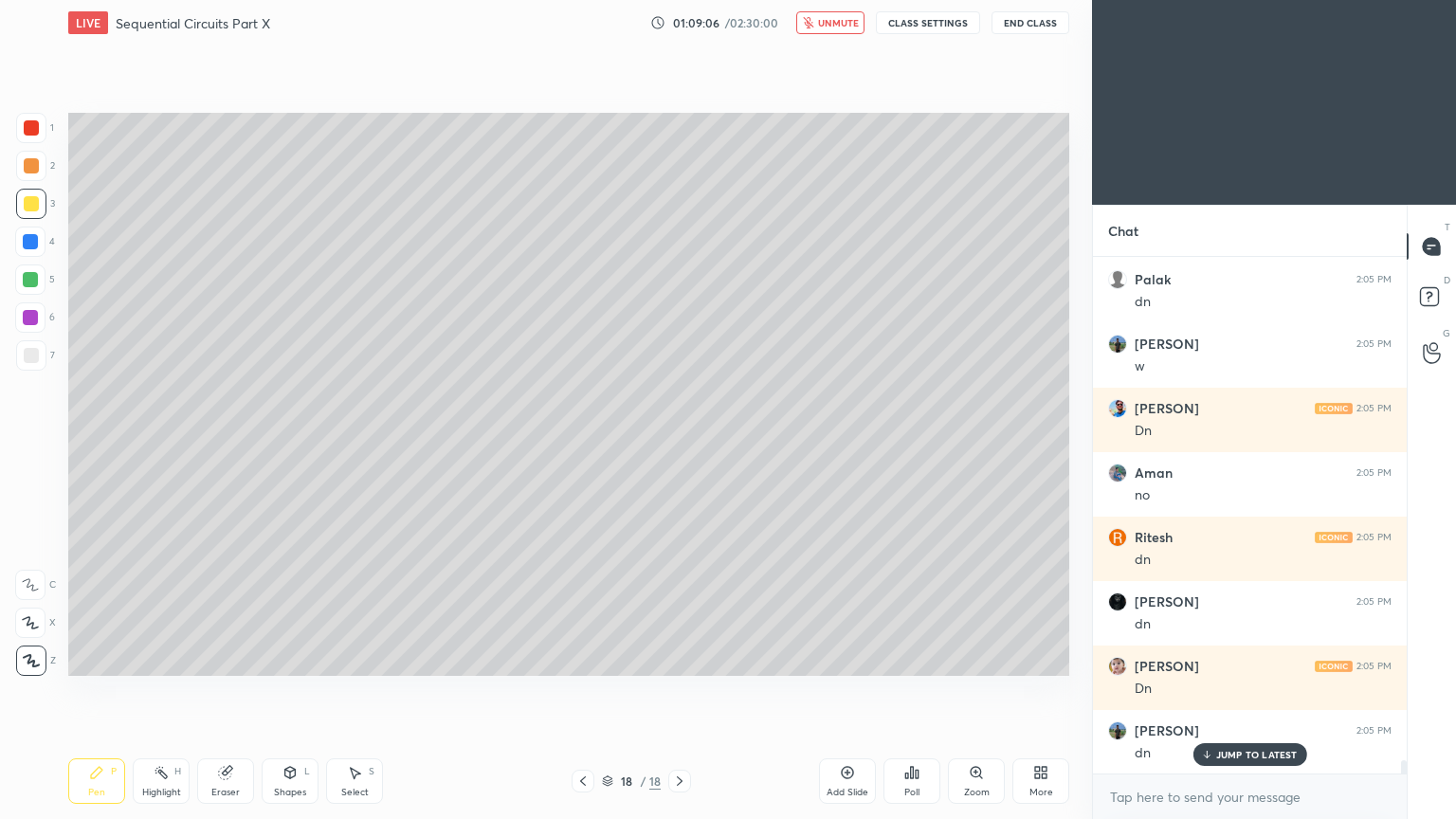 click 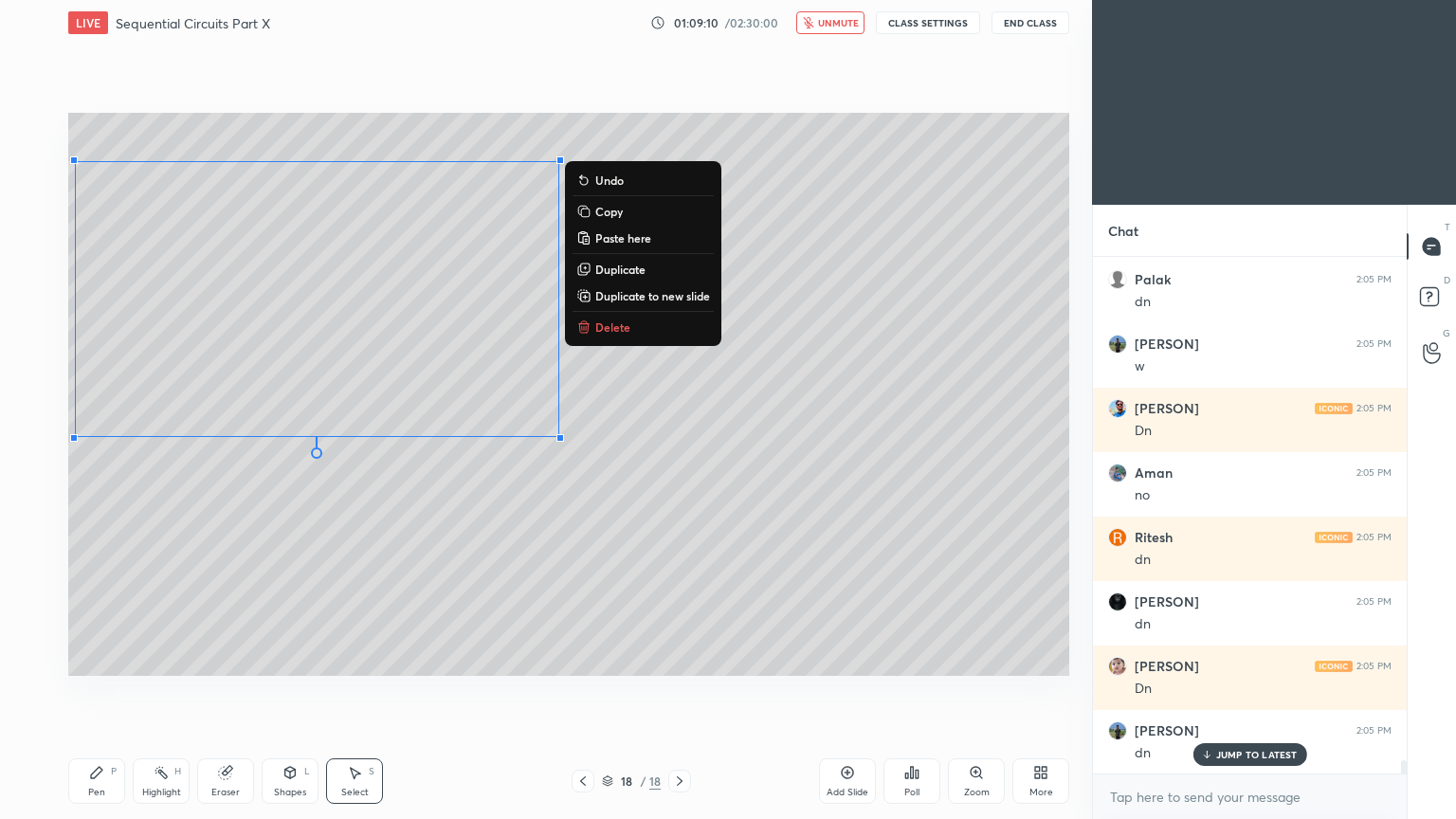 click on "Pen P" at bounding box center [97, 781] 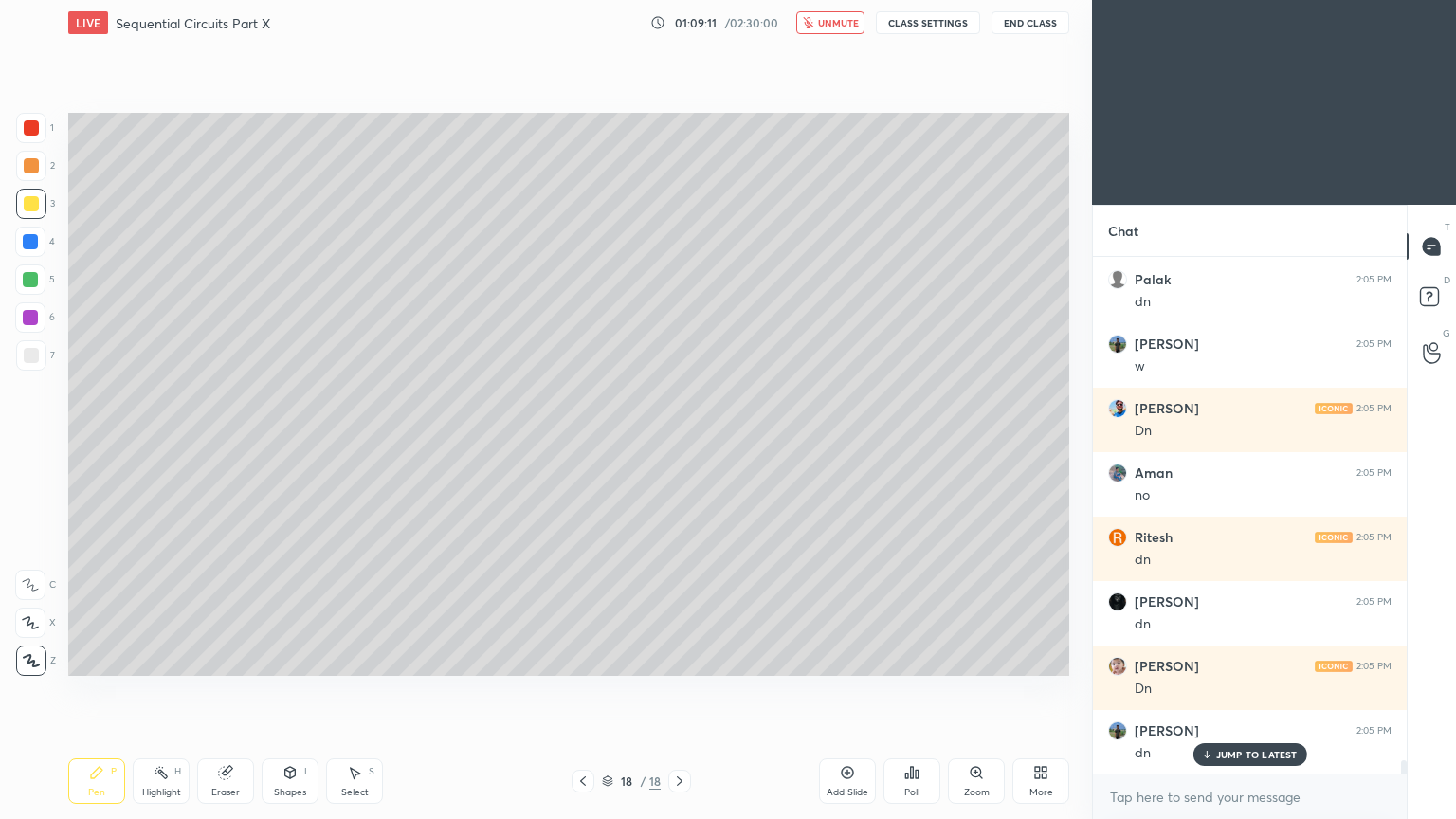 click on "unmute" at bounding box center [838, 23] 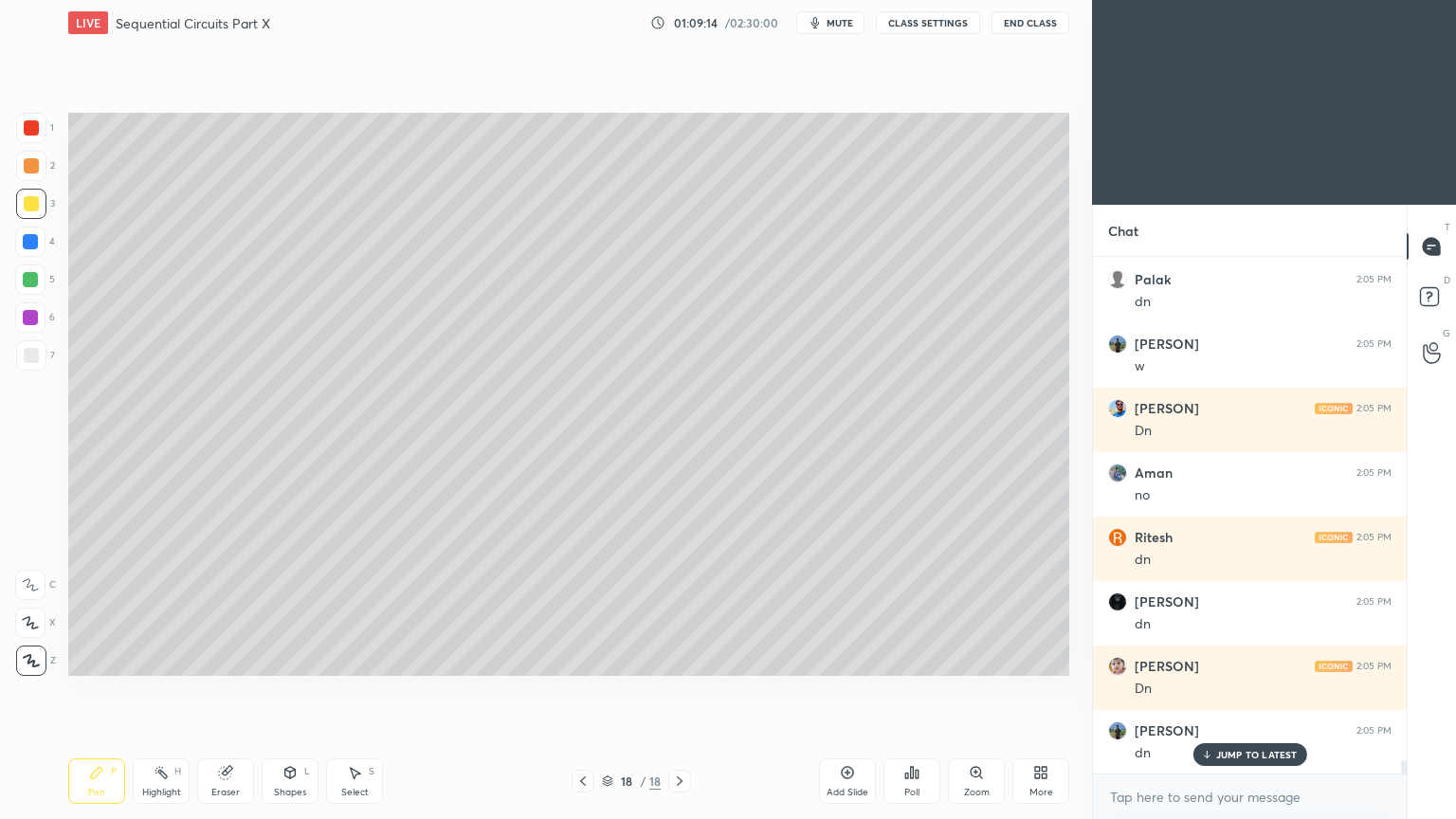 click at bounding box center [31, 355] 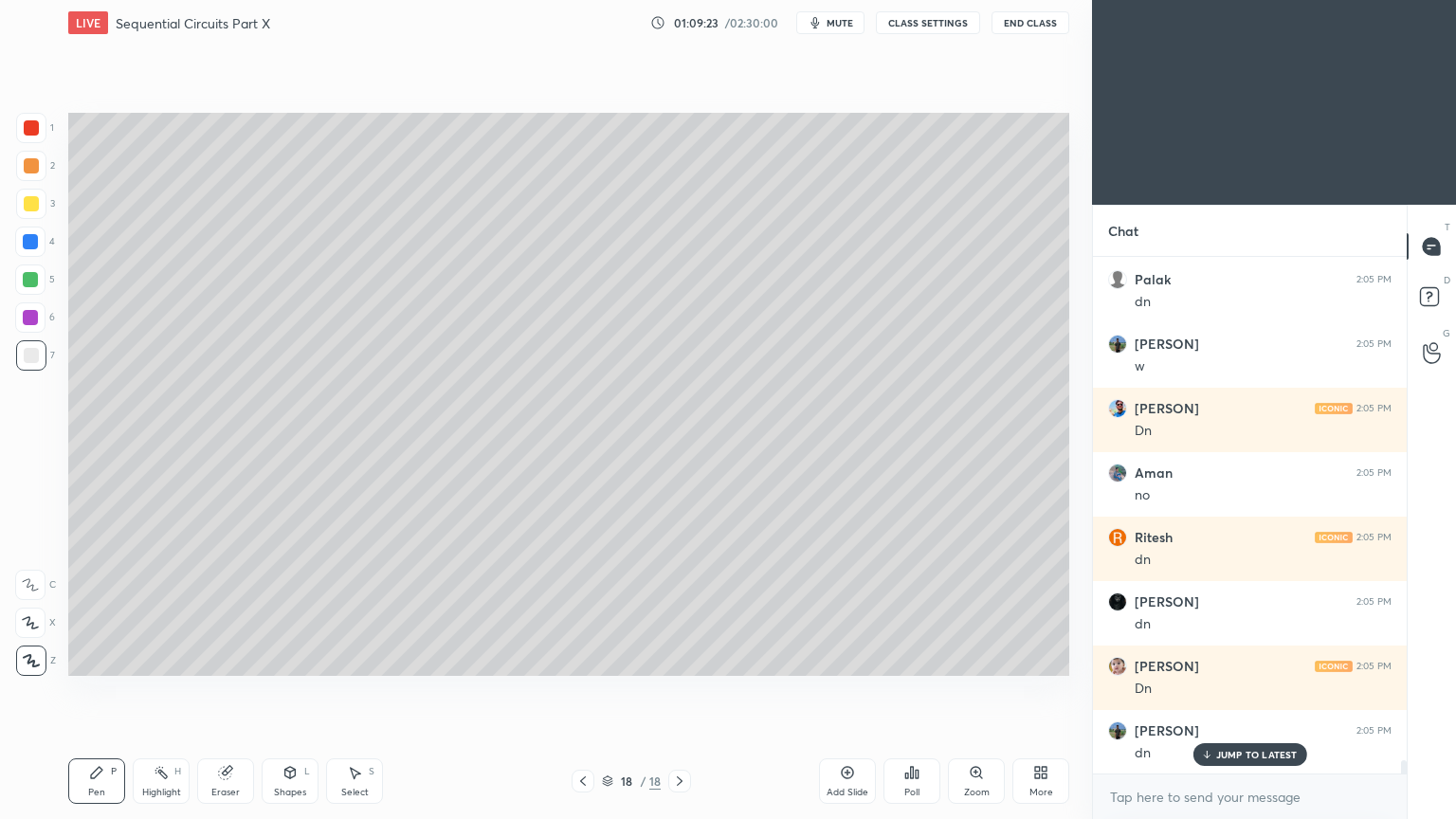 click 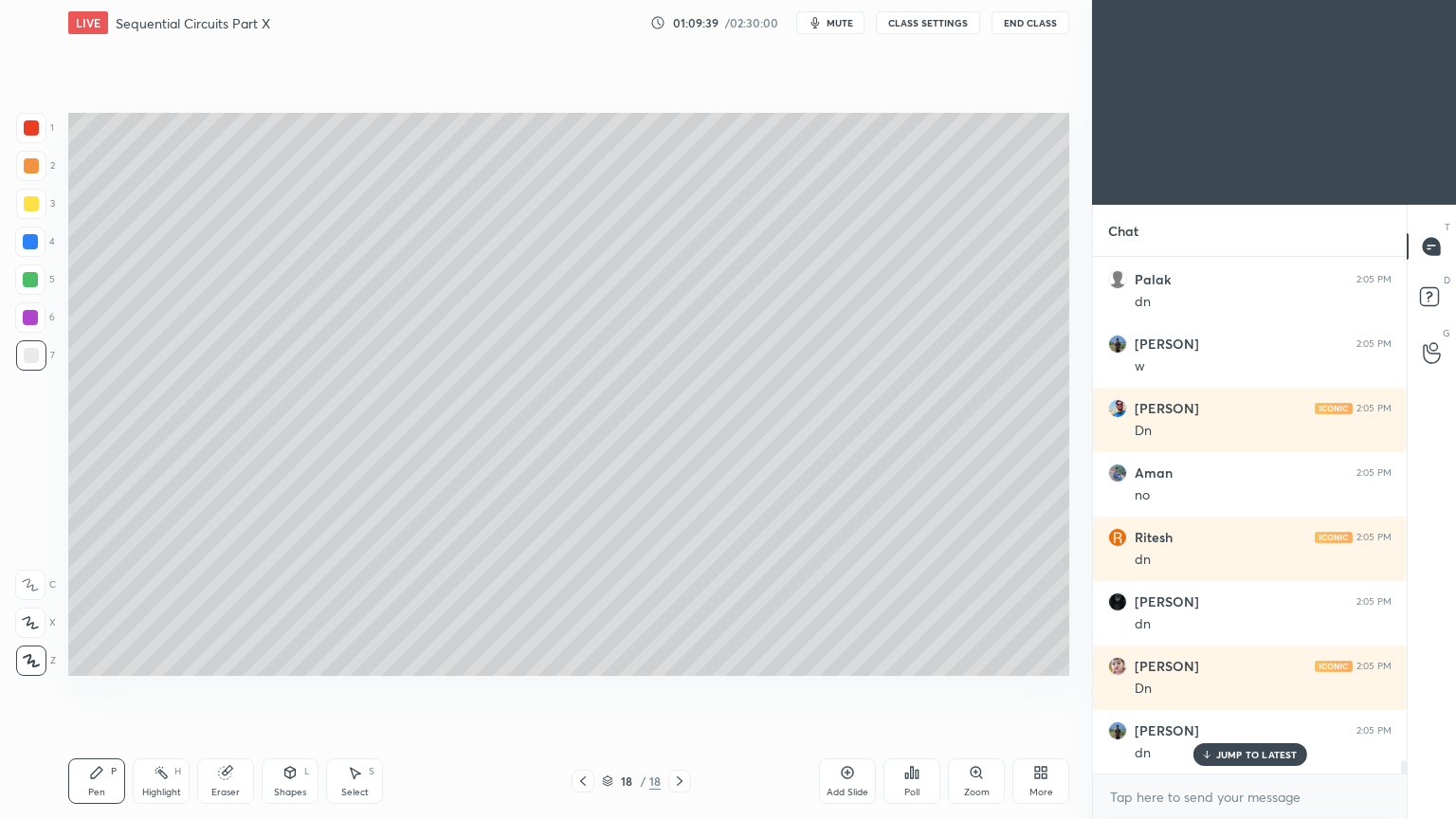 click at bounding box center [30, 242] 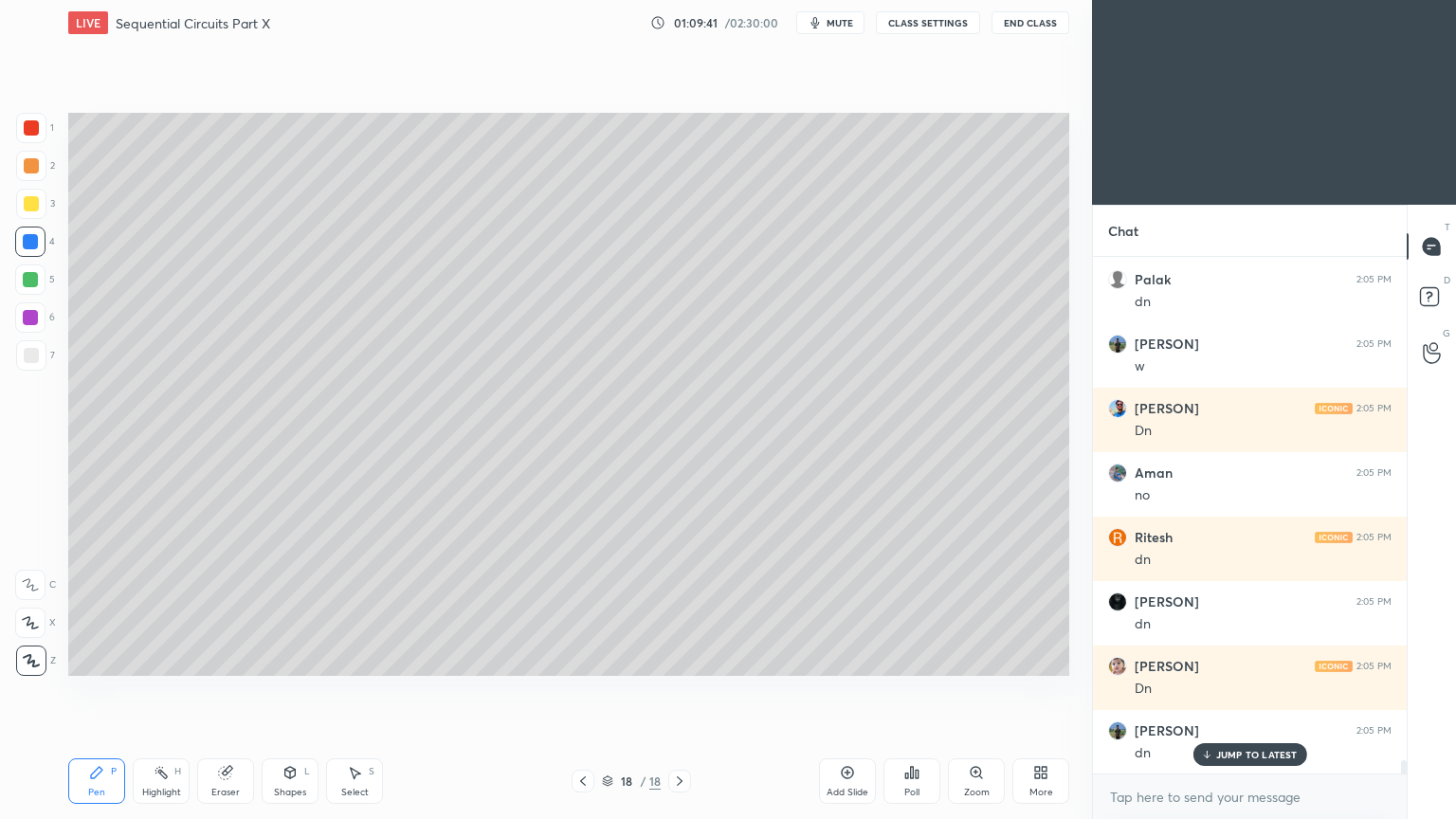 scroll, scrollTop: 19243, scrollLeft: 0, axis: vertical 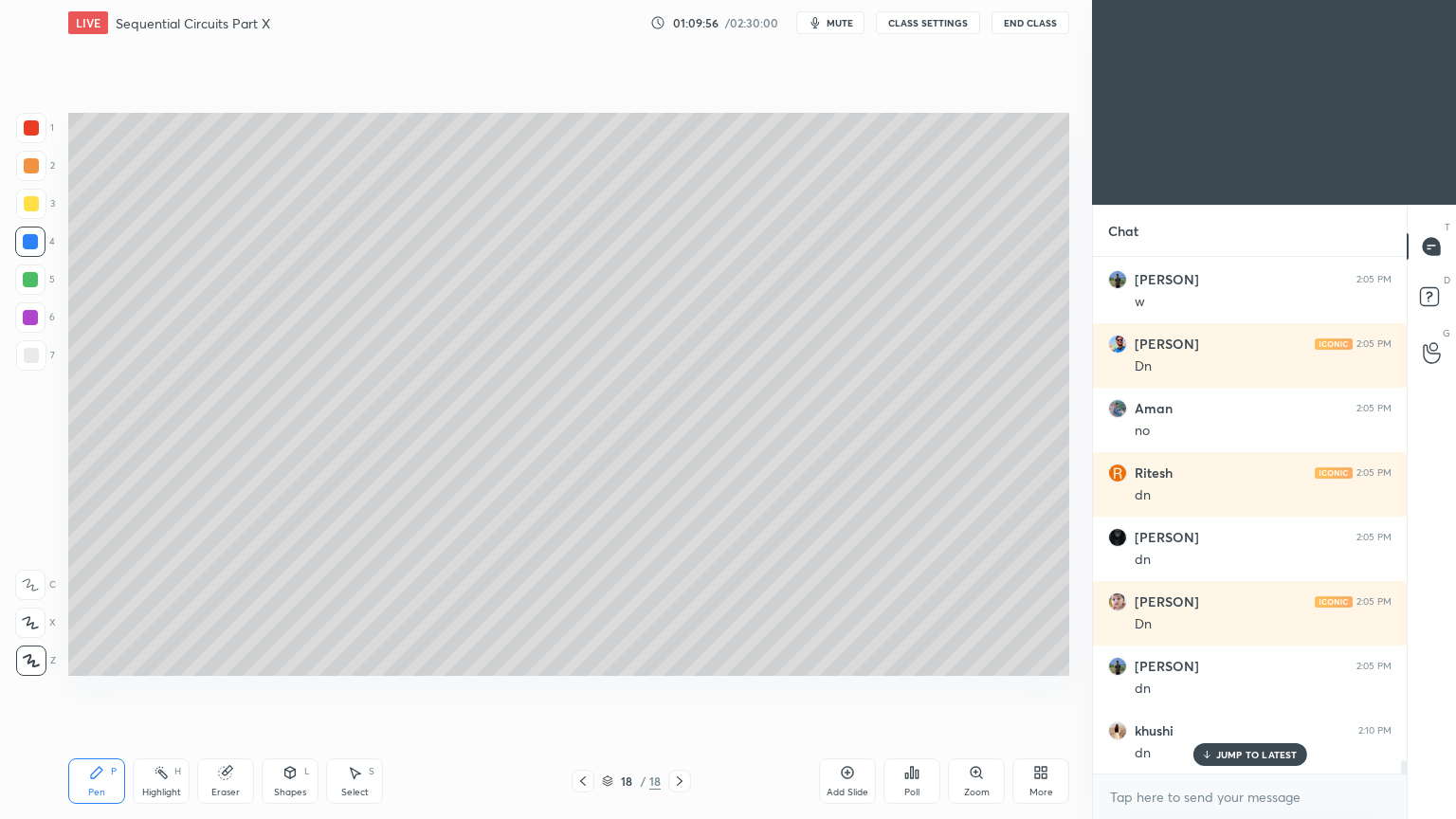 click at bounding box center (31, 355) 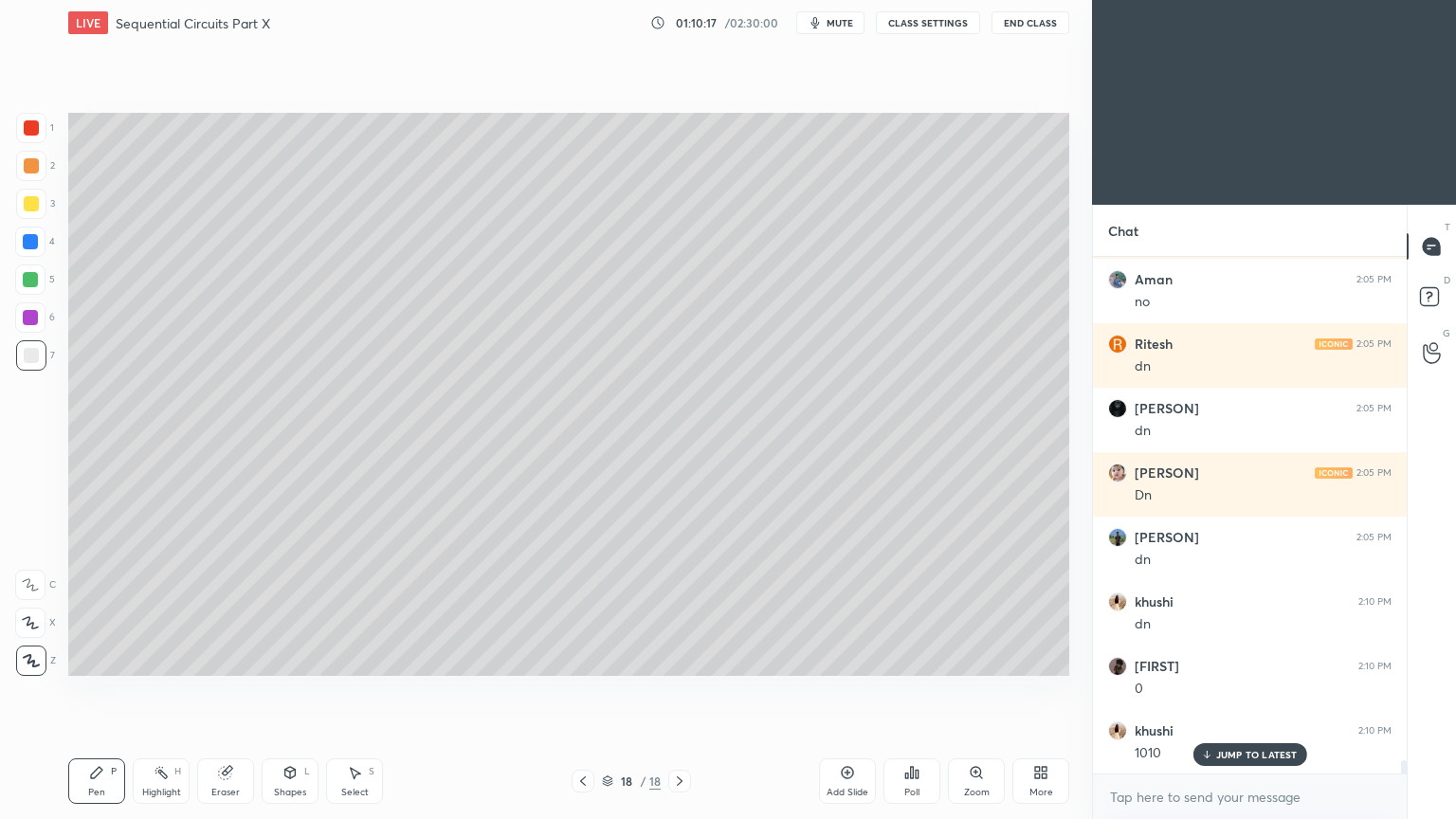 scroll, scrollTop: 19436, scrollLeft: 0, axis: vertical 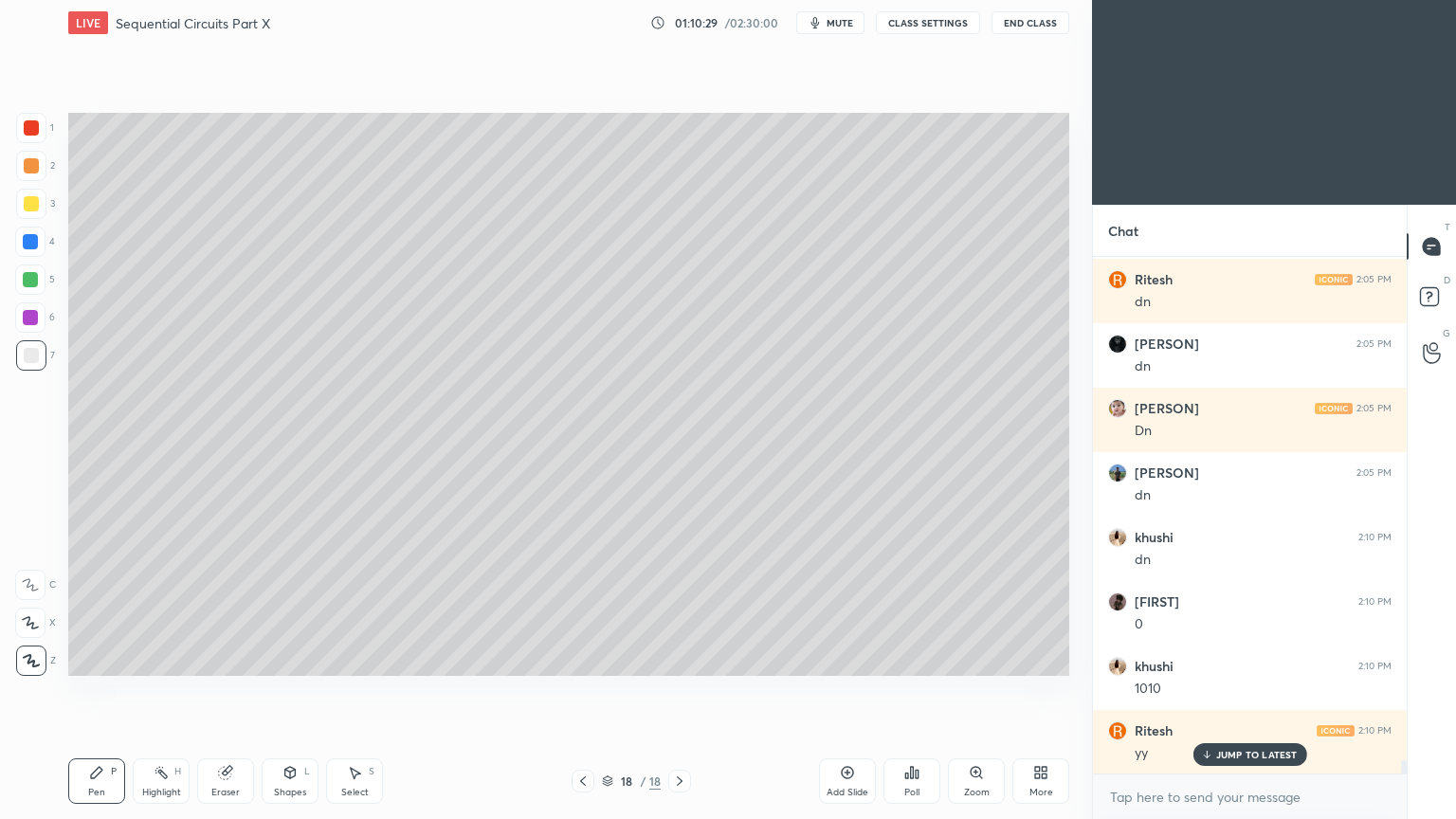 click 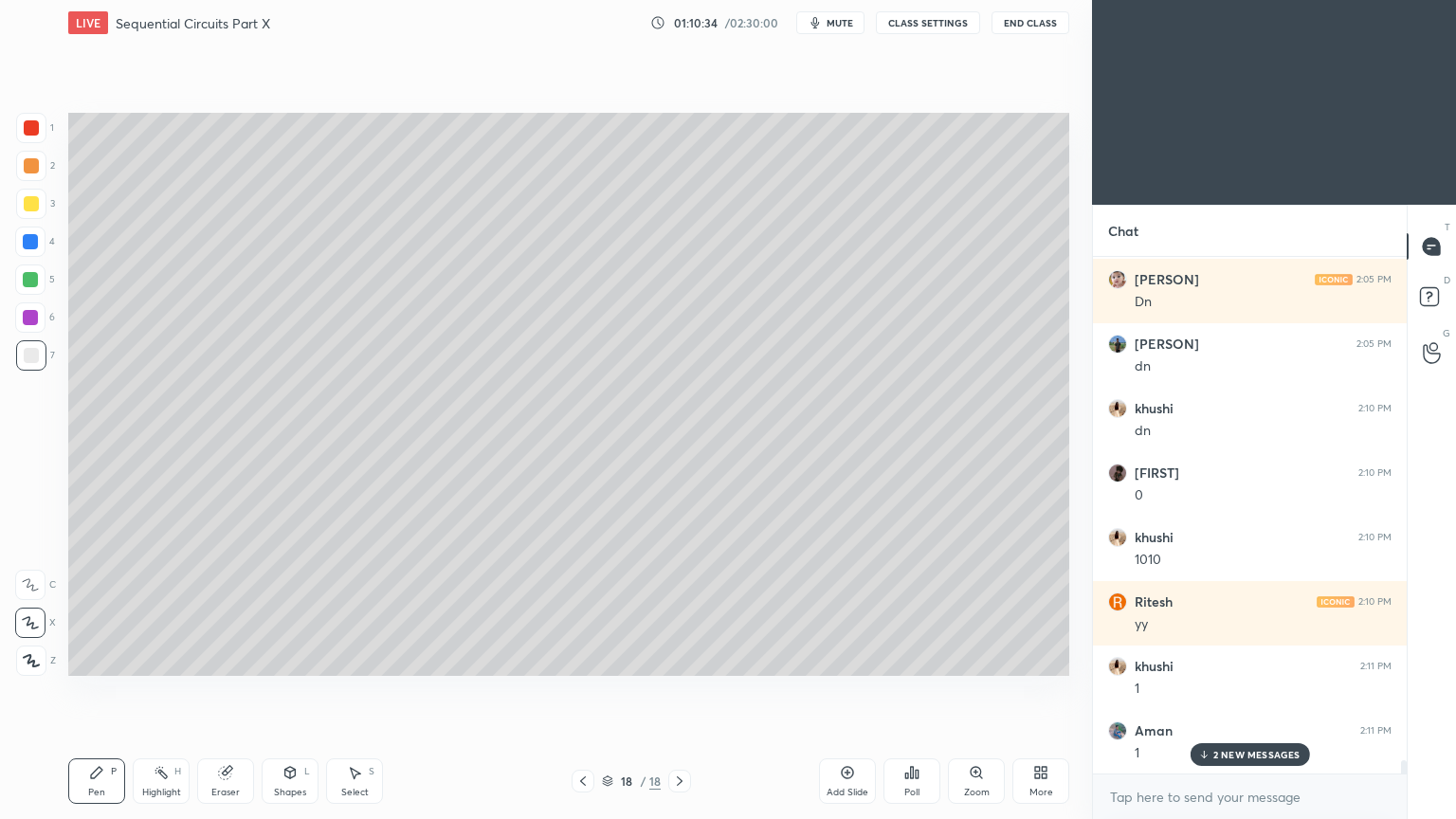 scroll, scrollTop: 19694, scrollLeft: 0, axis: vertical 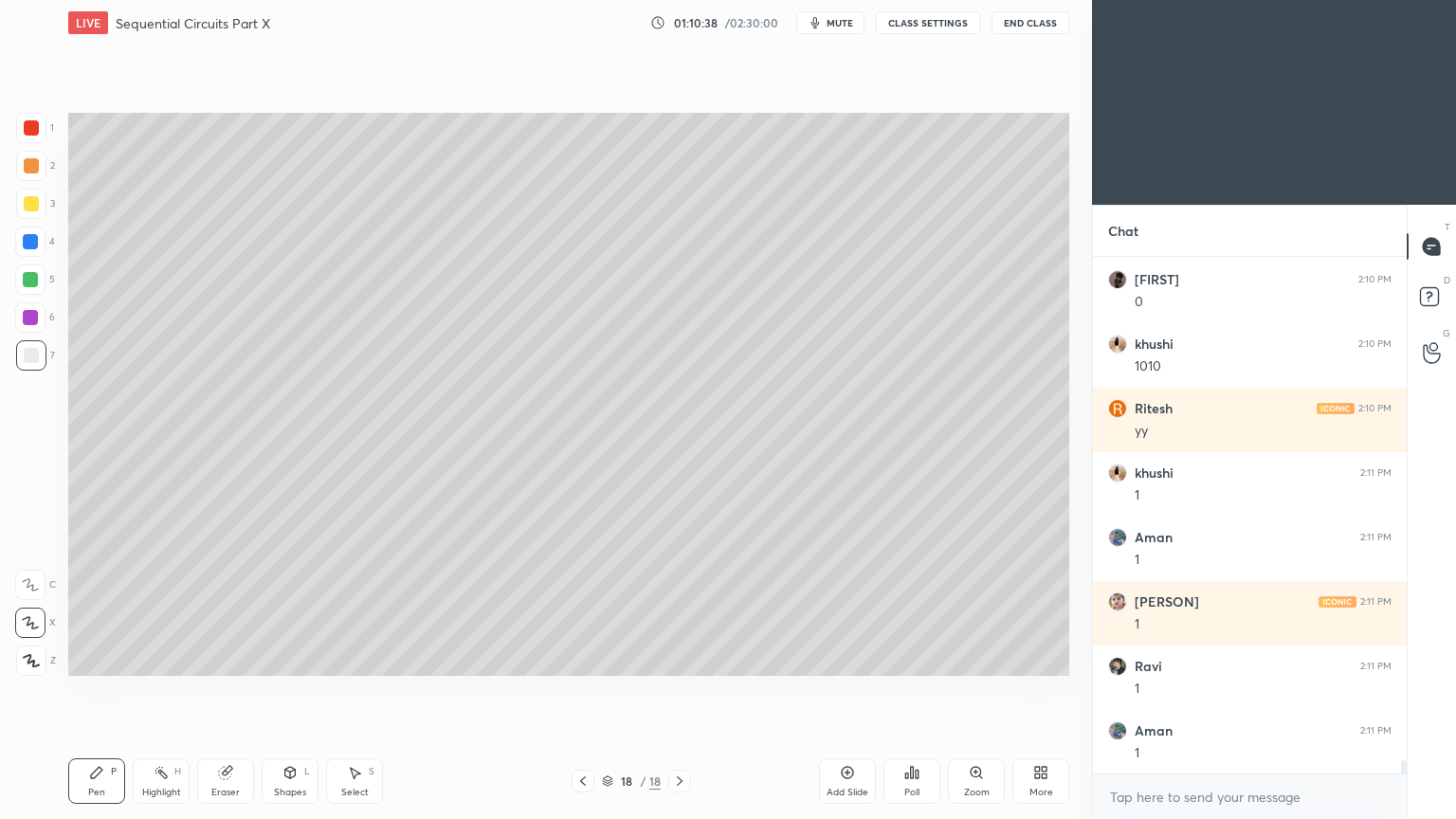 click at bounding box center [31, 661] 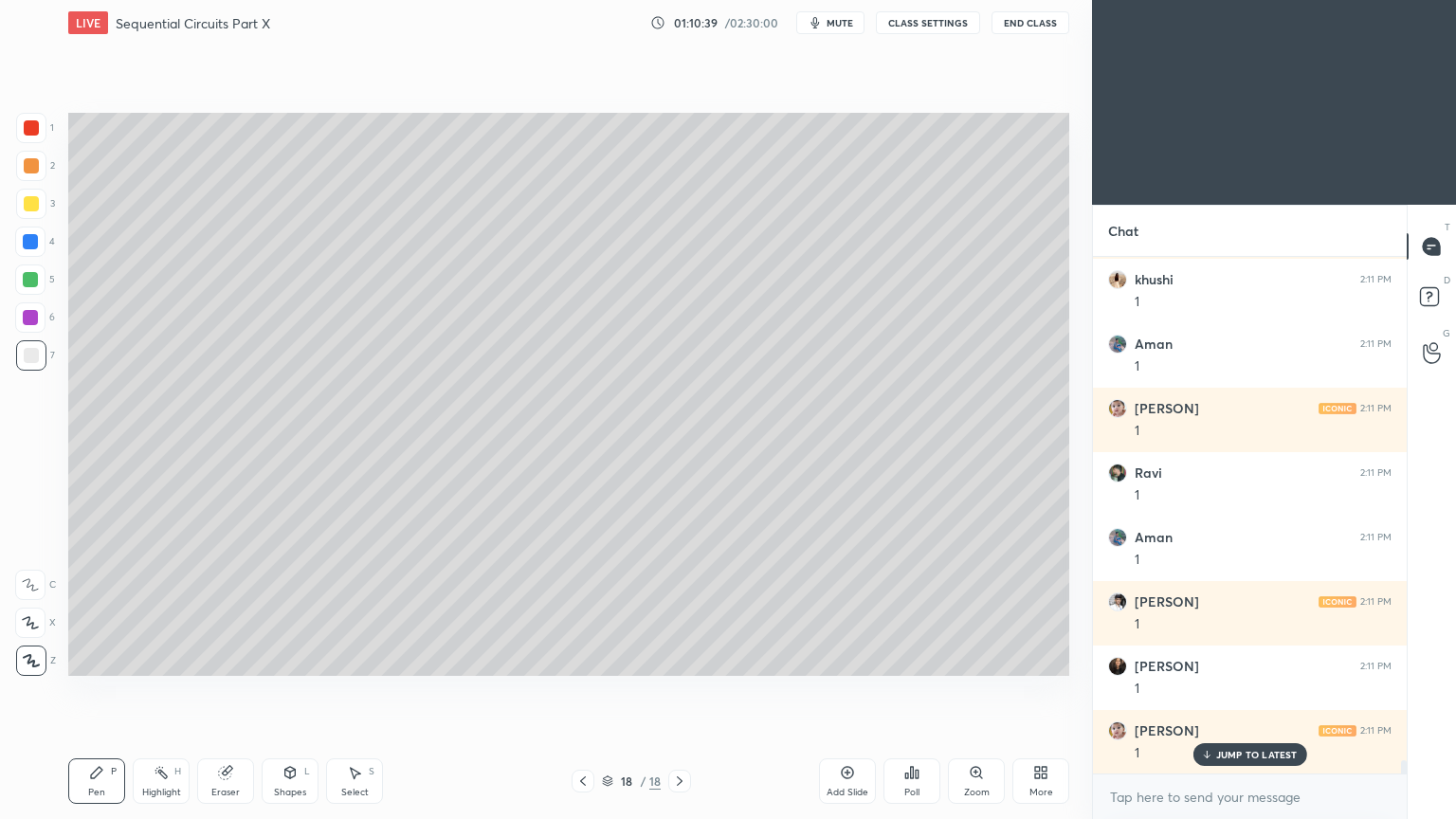 scroll, scrollTop: 20016, scrollLeft: 0, axis: vertical 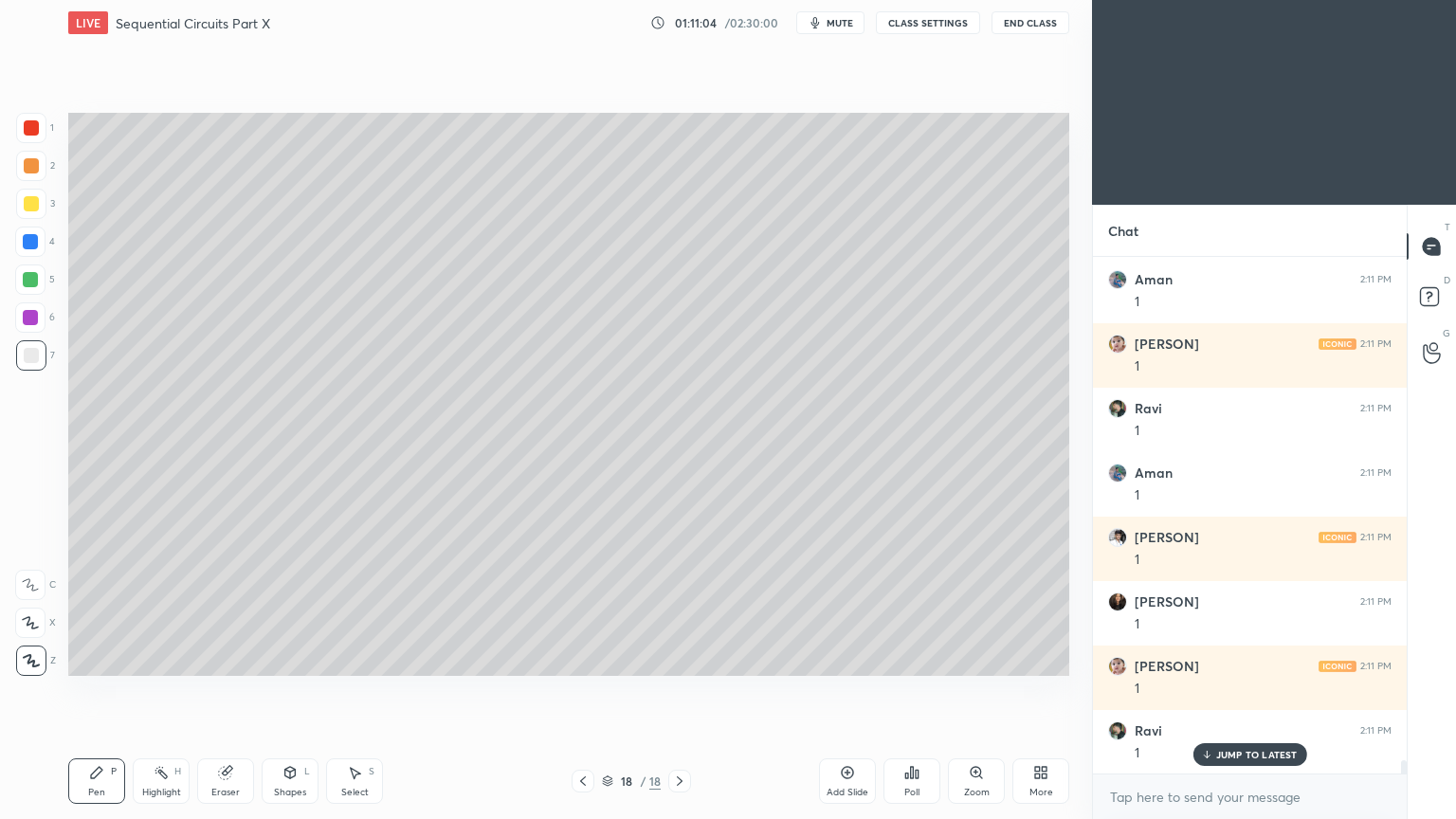 click 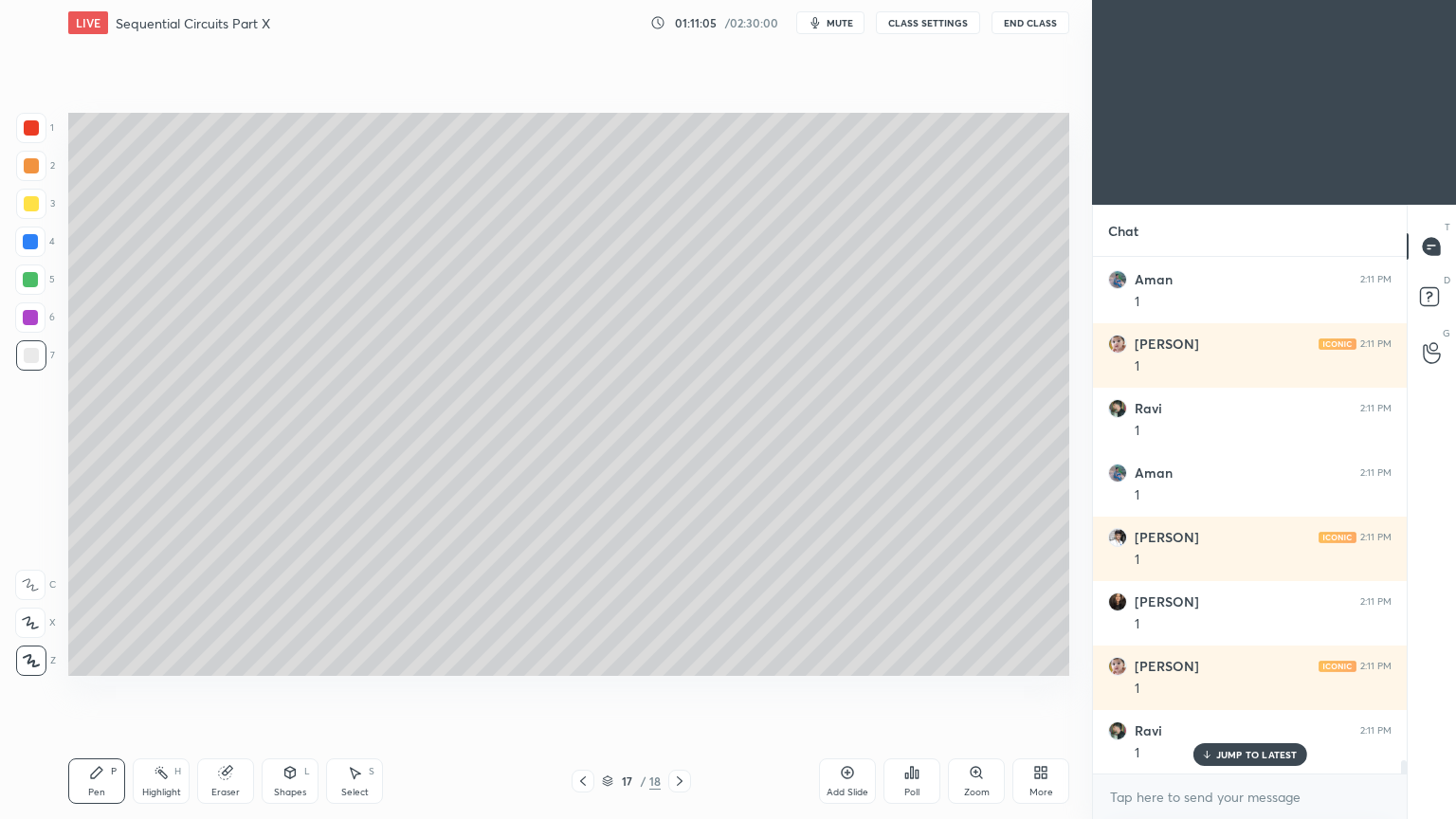 click 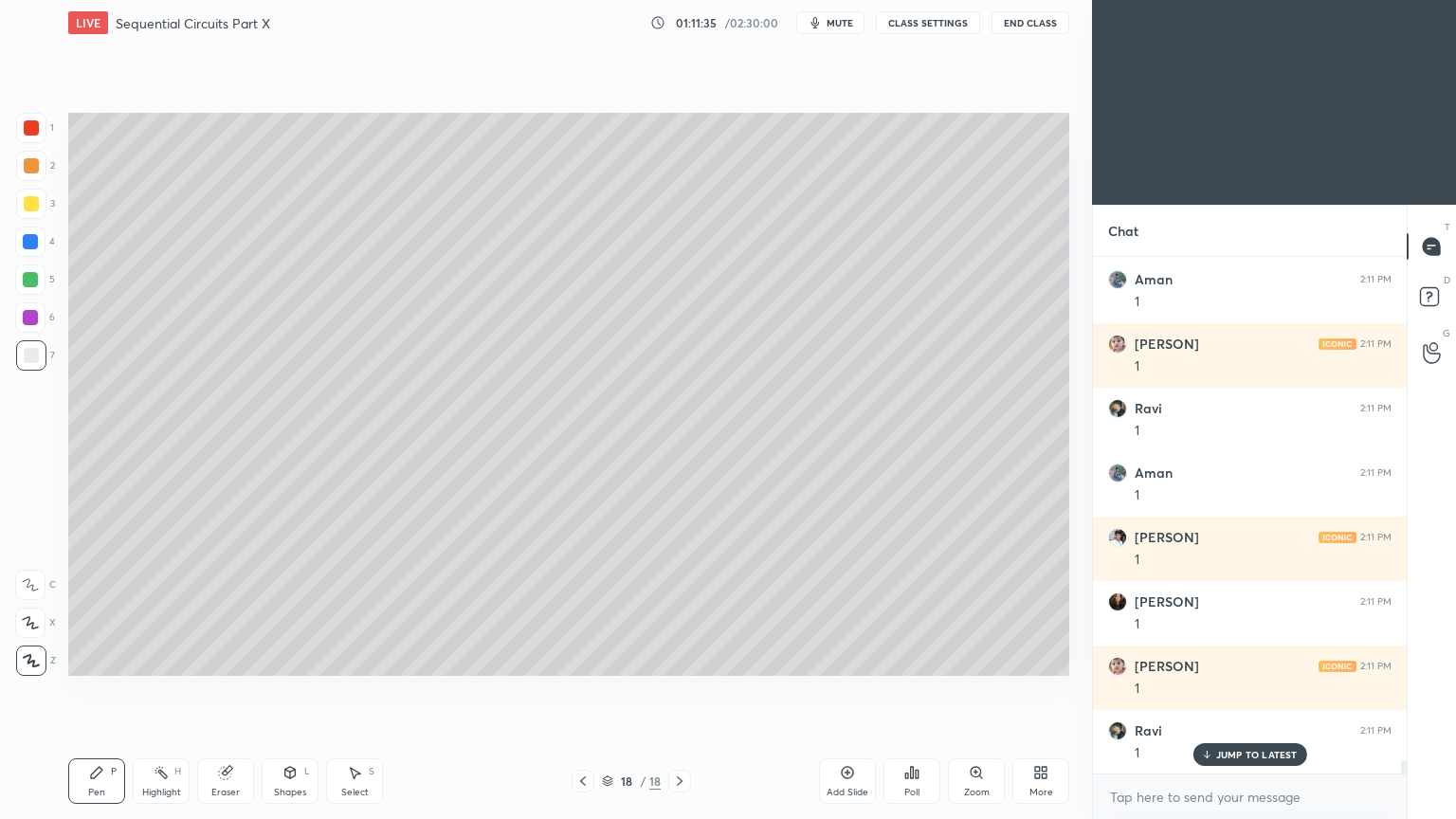 scroll, scrollTop: 20081, scrollLeft: 0, axis: vertical 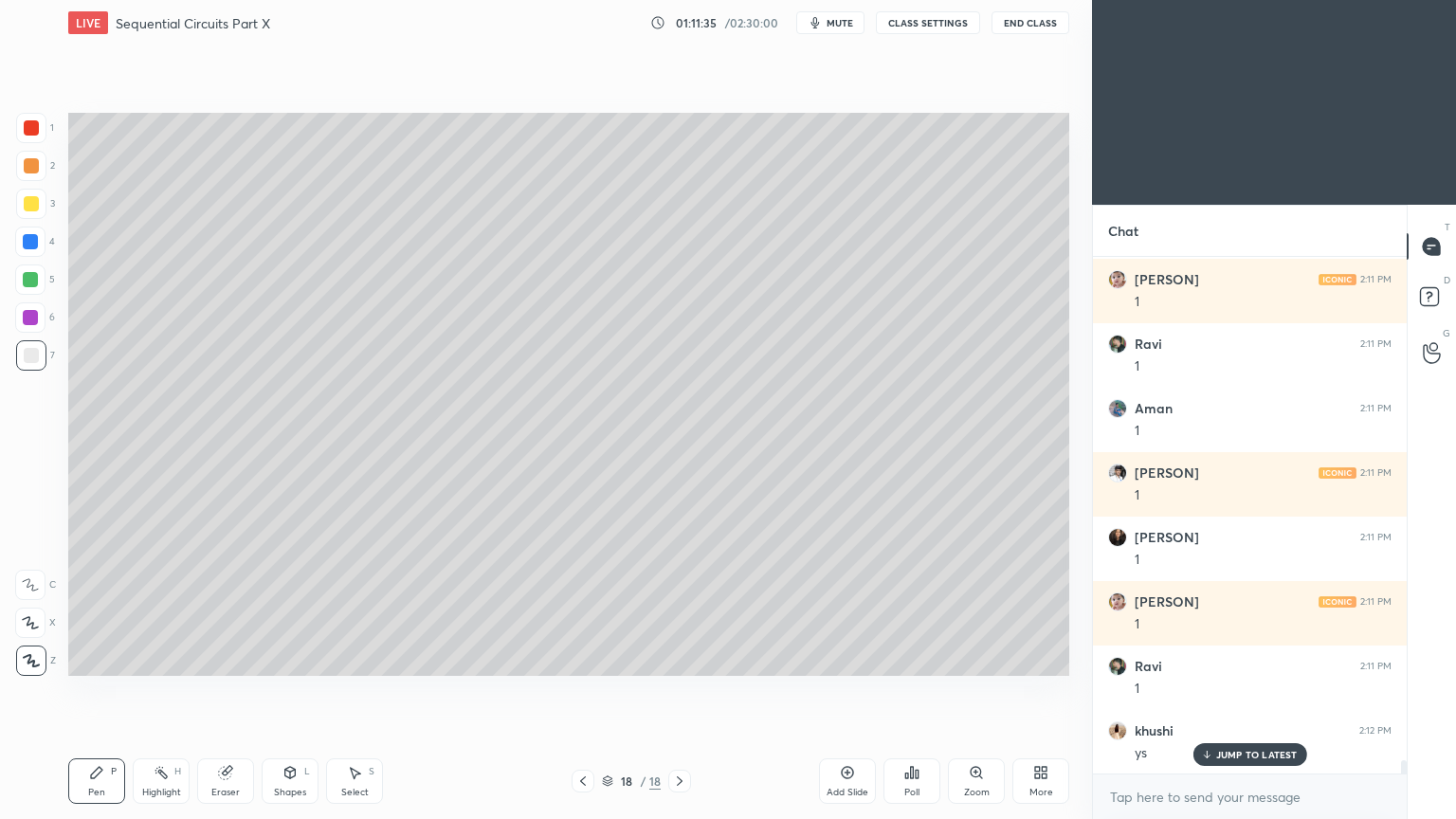 click 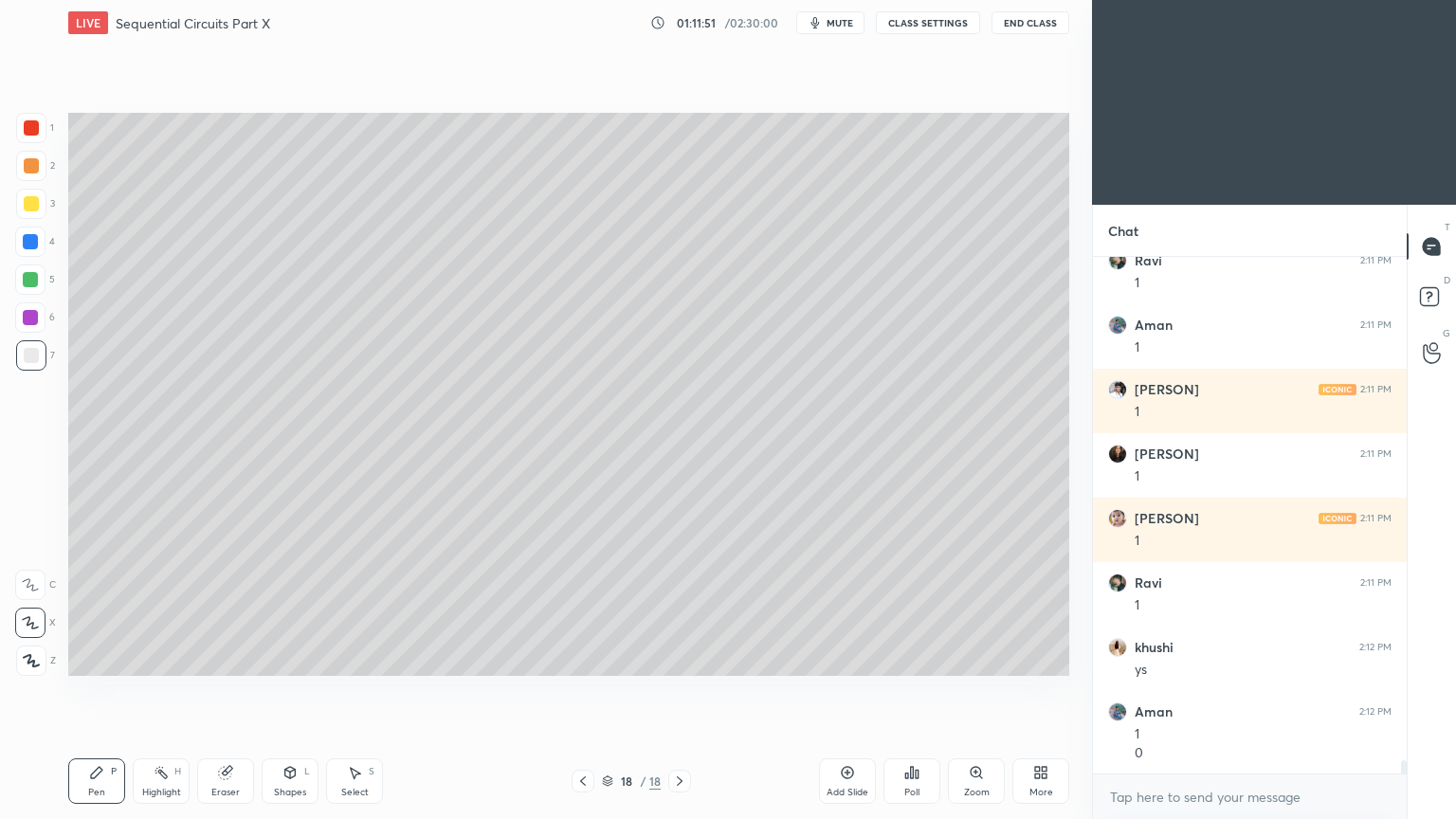 scroll, scrollTop: 20229, scrollLeft: 0, axis: vertical 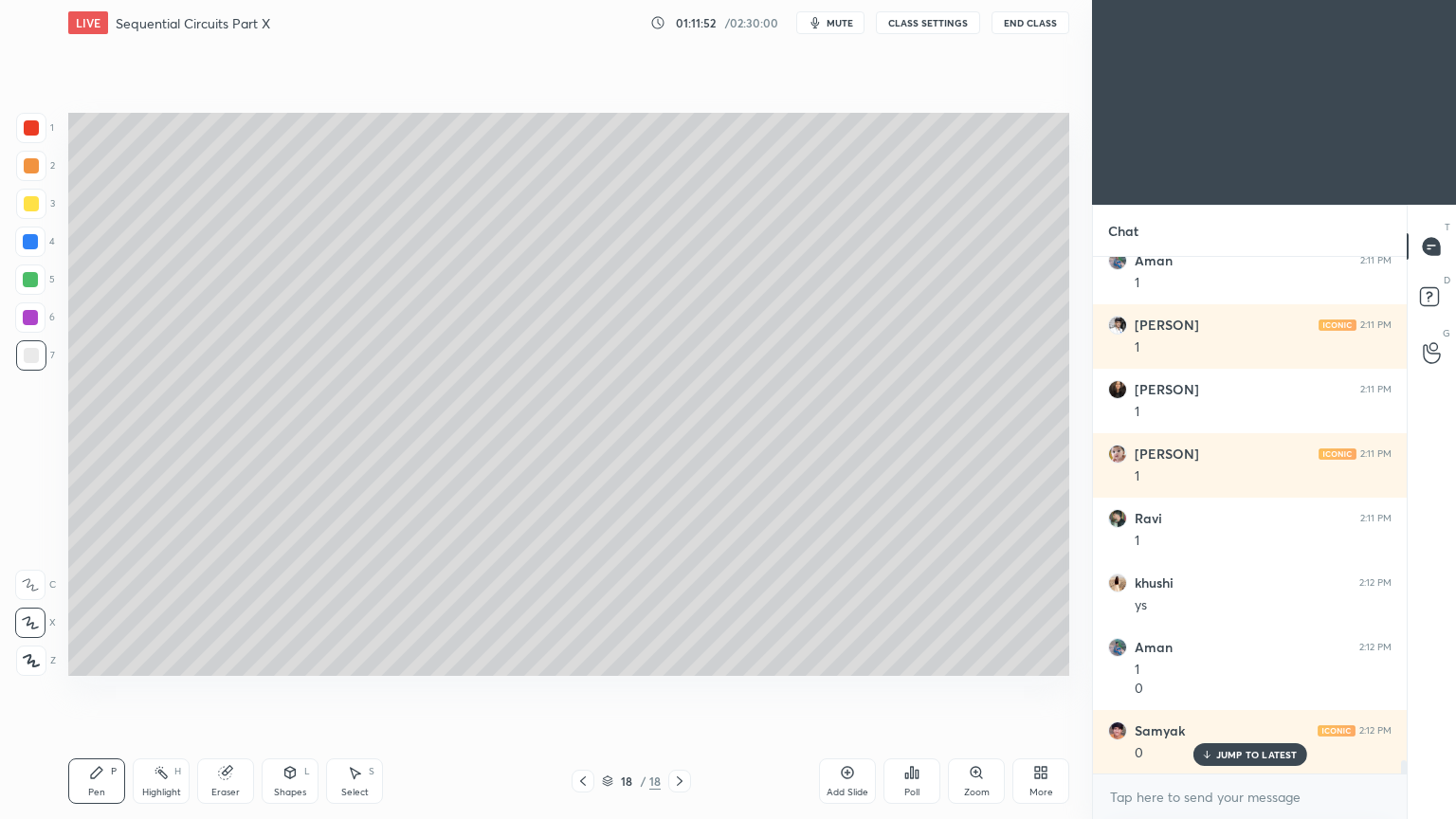 click 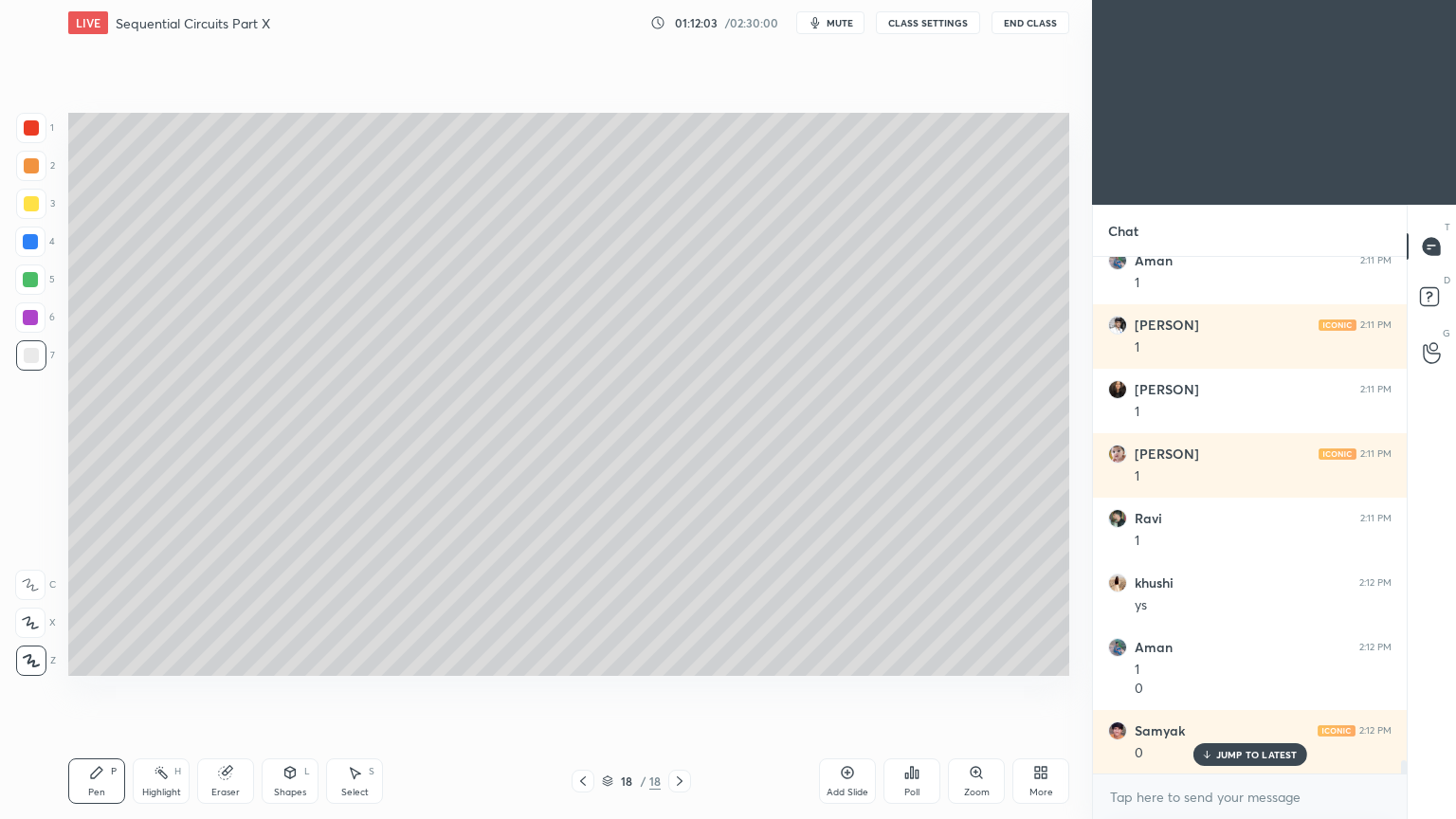 click 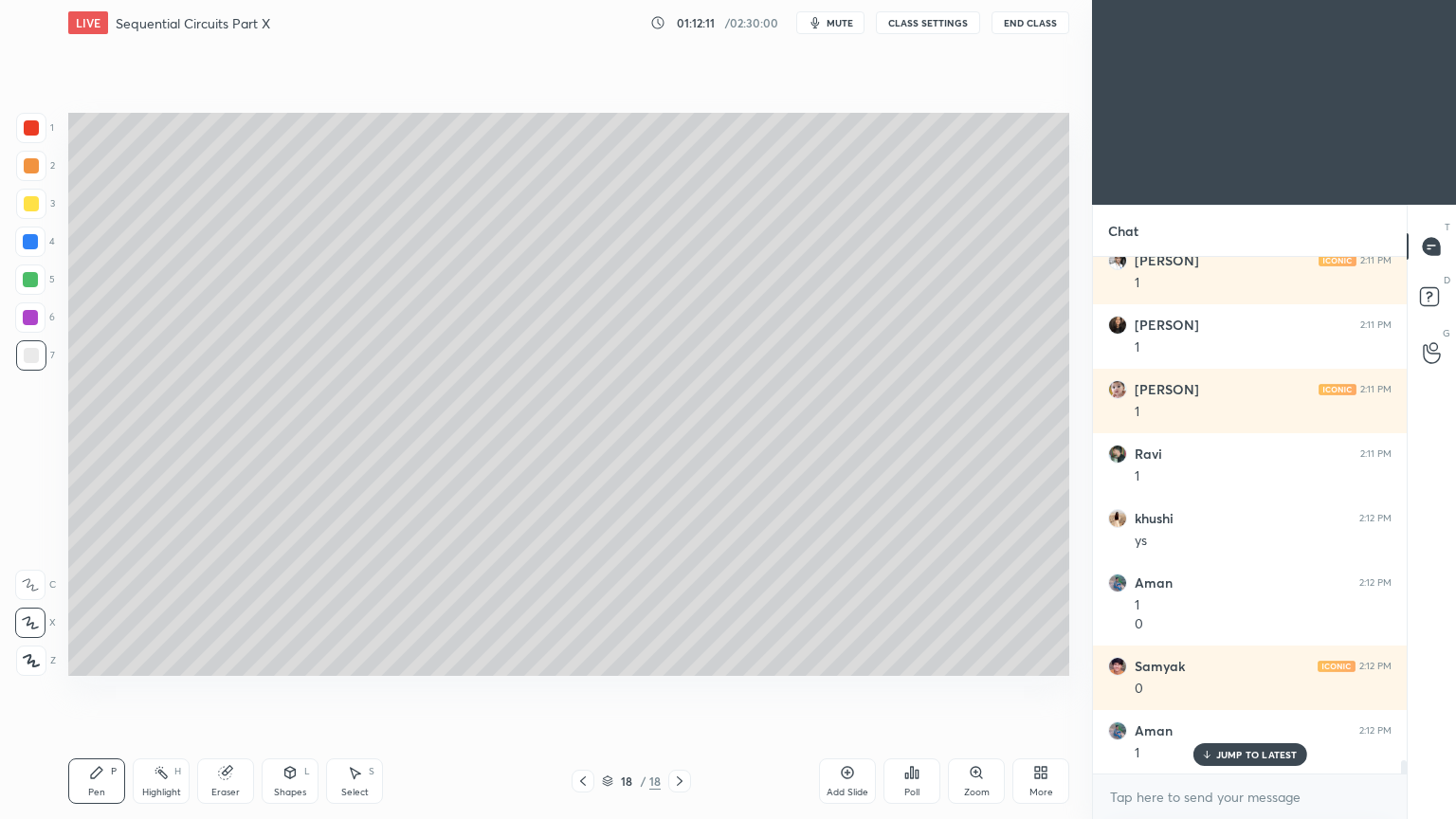 scroll, scrollTop: 20357, scrollLeft: 0, axis: vertical 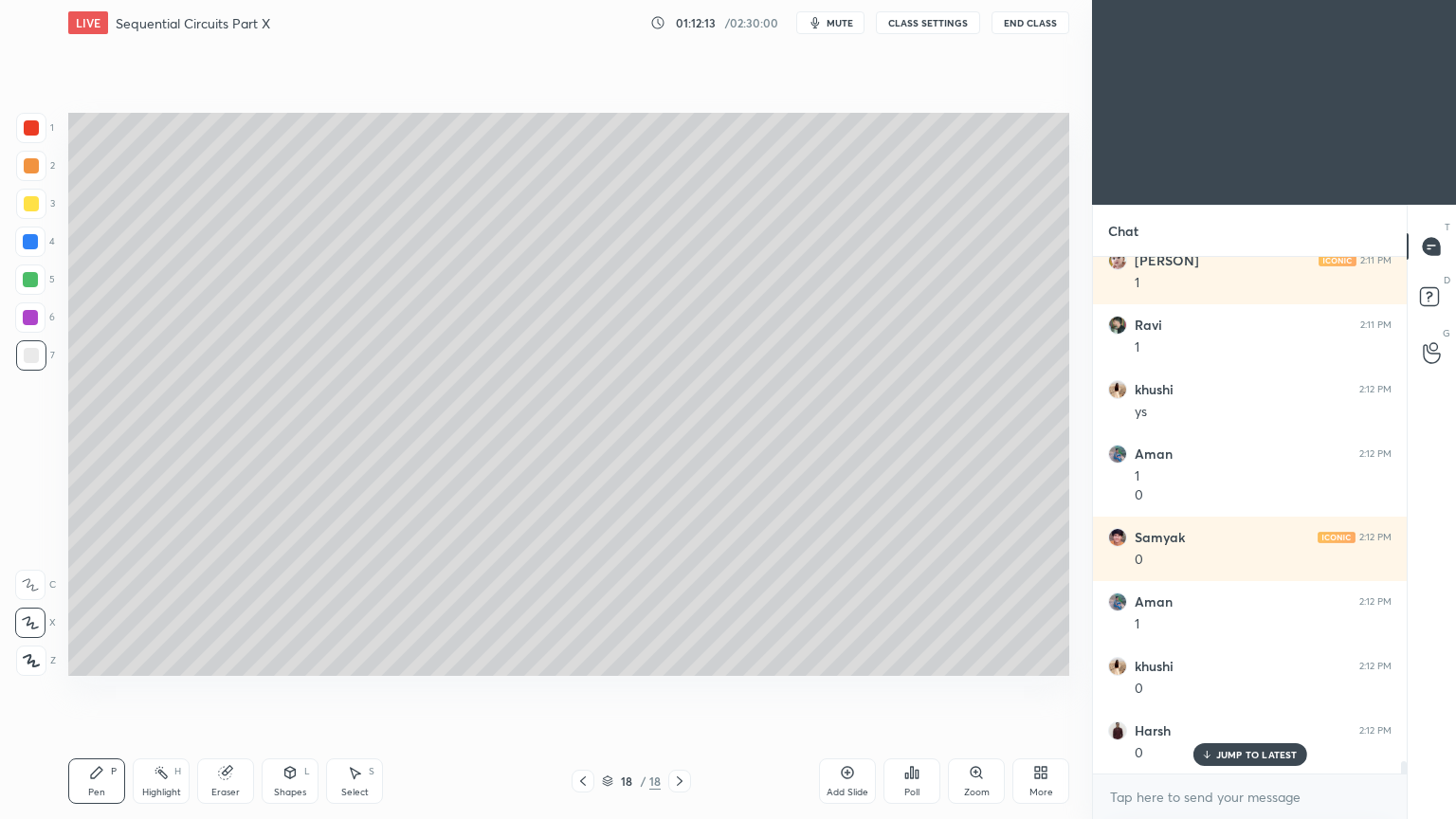 click at bounding box center [31, 661] 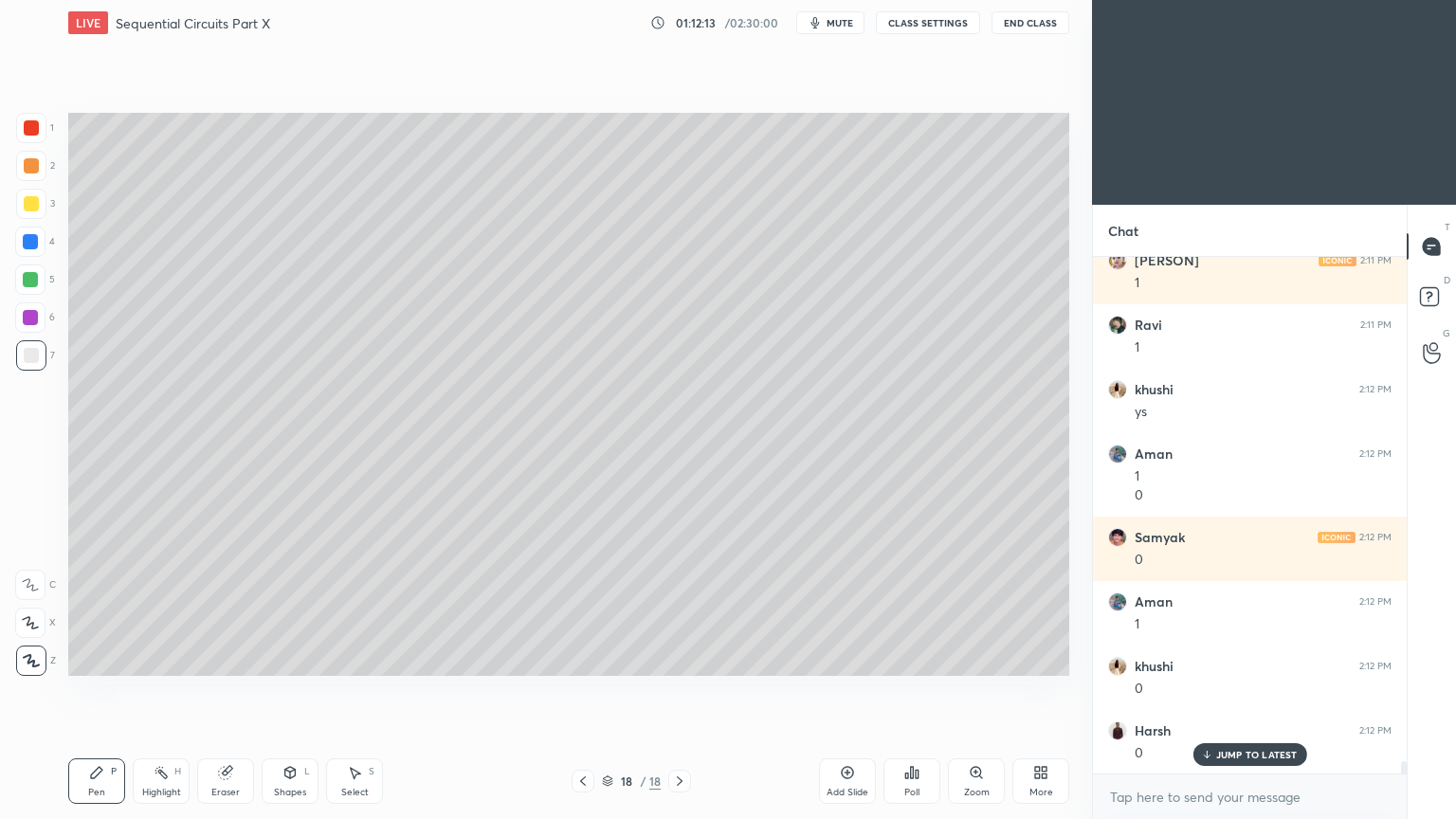 scroll, scrollTop: 20486, scrollLeft: 0, axis: vertical 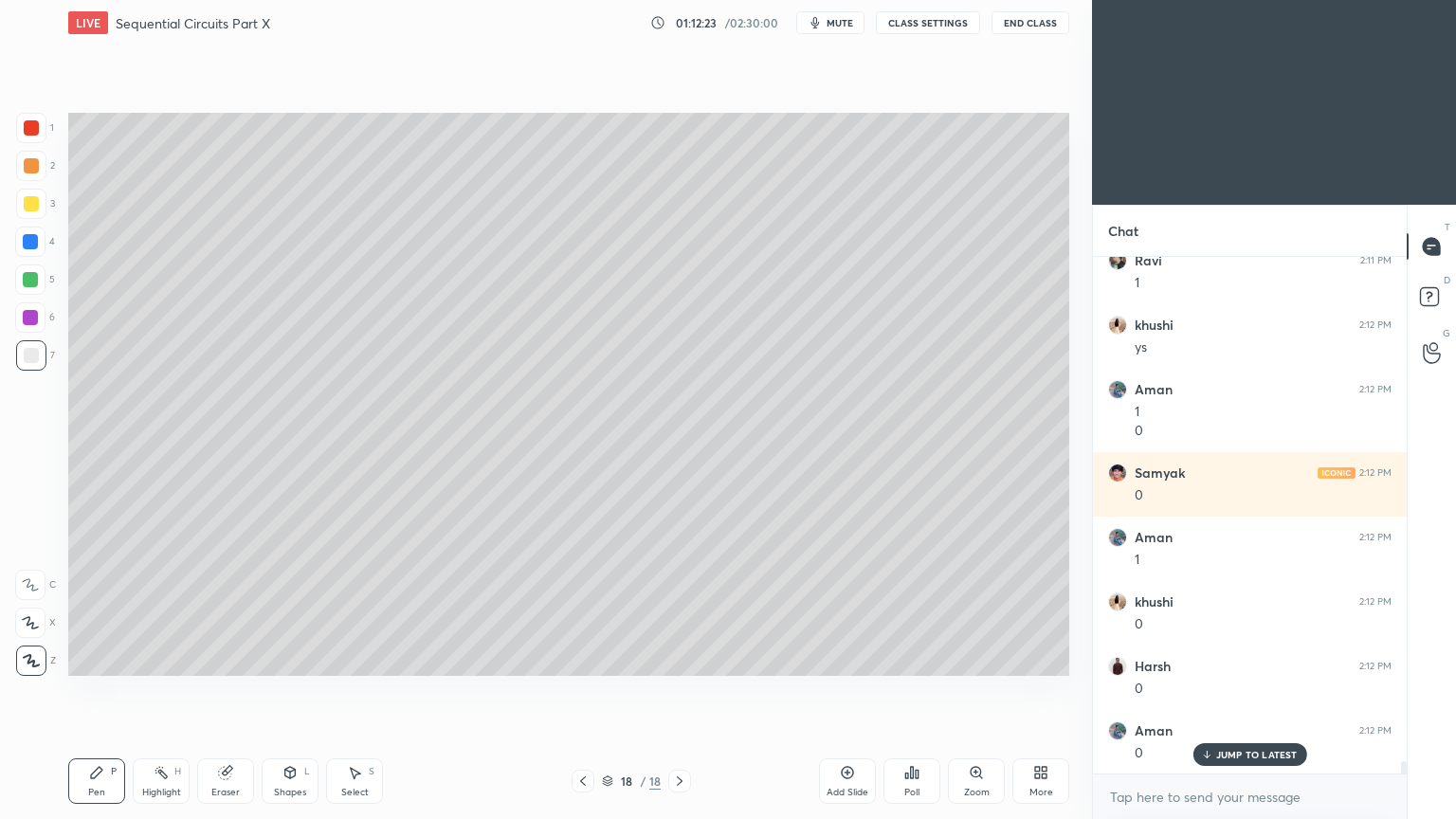 click 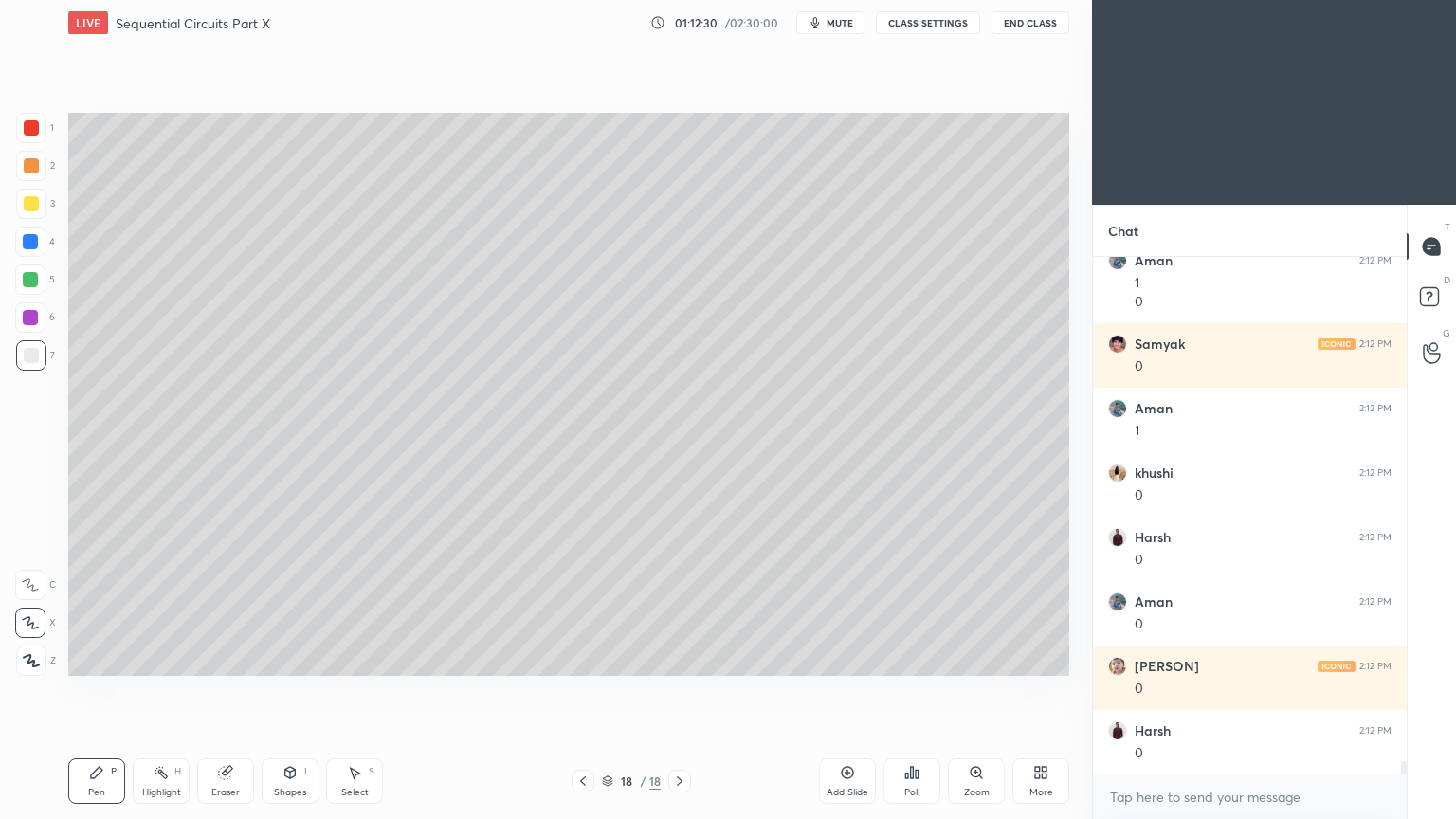 scroll, scrollTop: 20680, scrollLeft: 0, axis: vertical 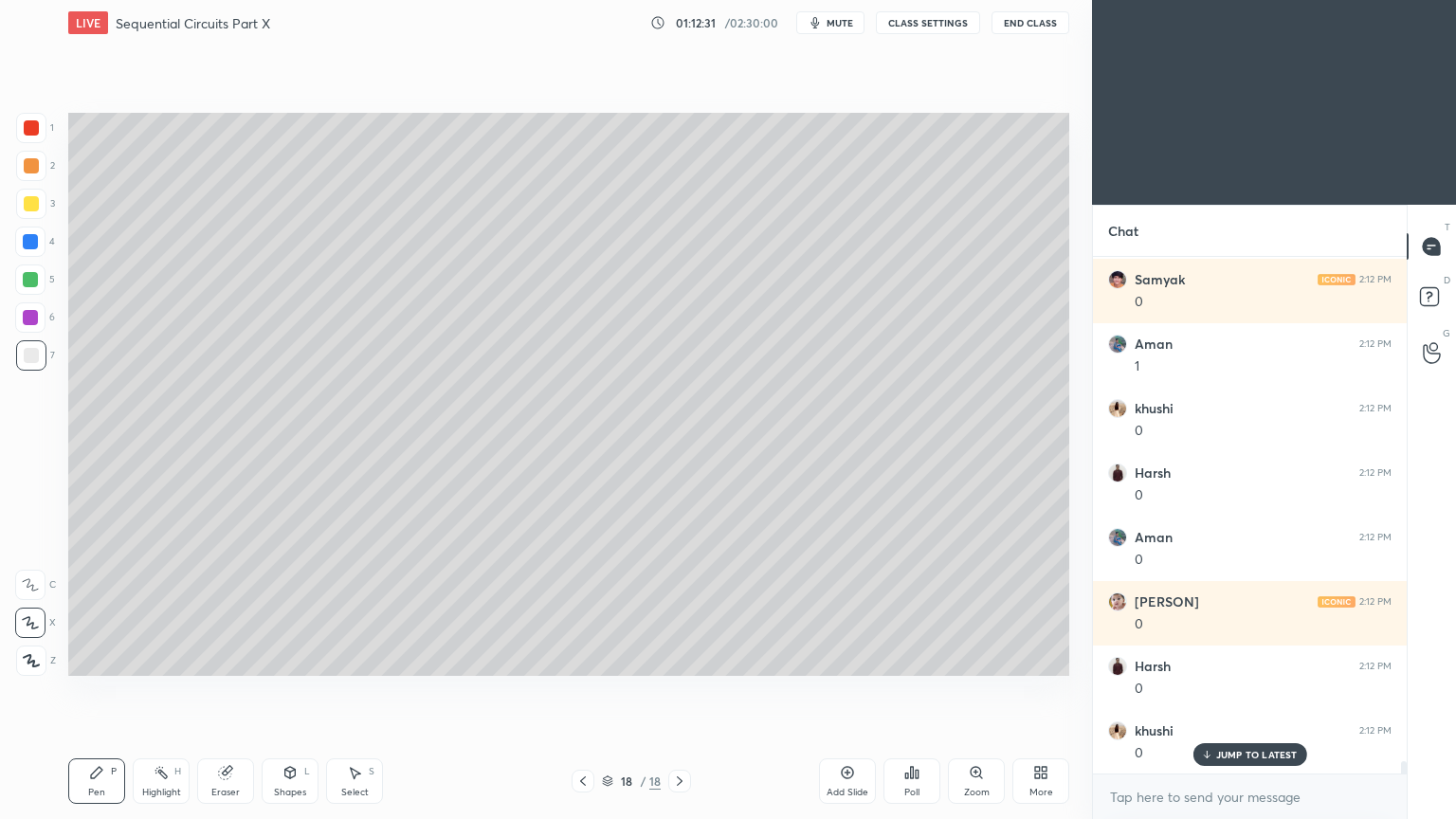 click 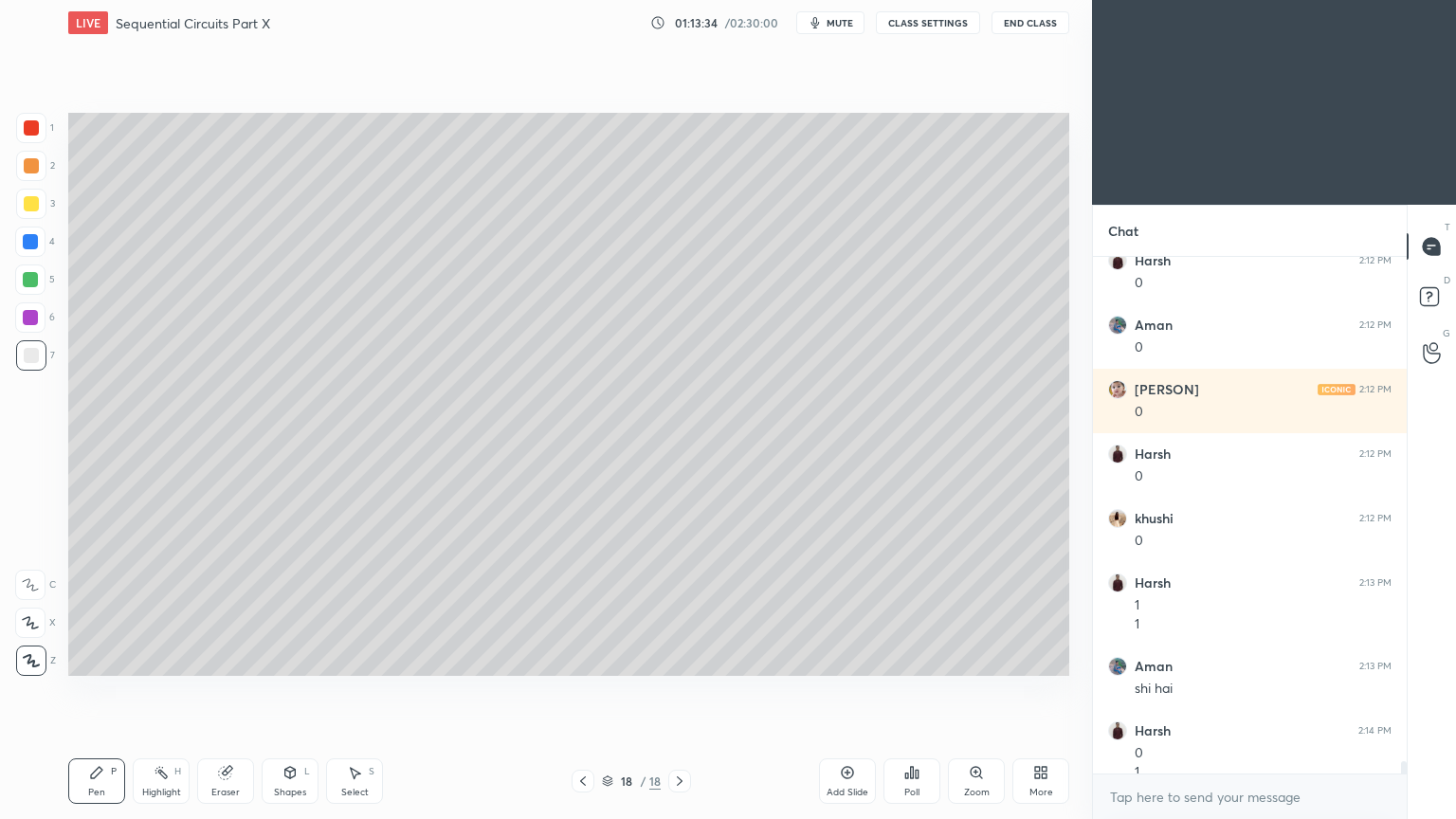 scroll, scrollTop: 20911, scrollLeft: 0, axis: vertical 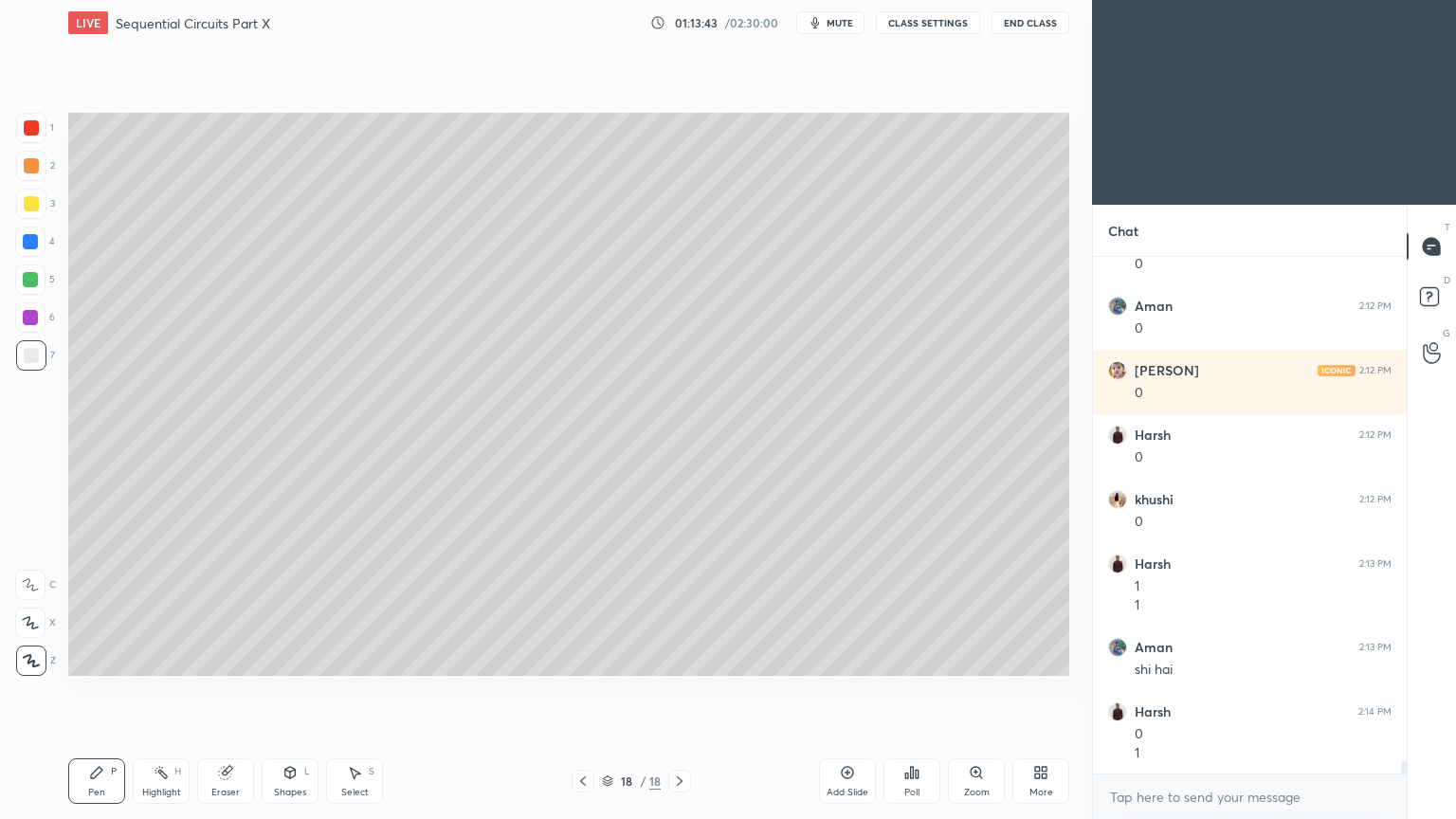 click on "Shapes L" at bounding box center (290, 781) 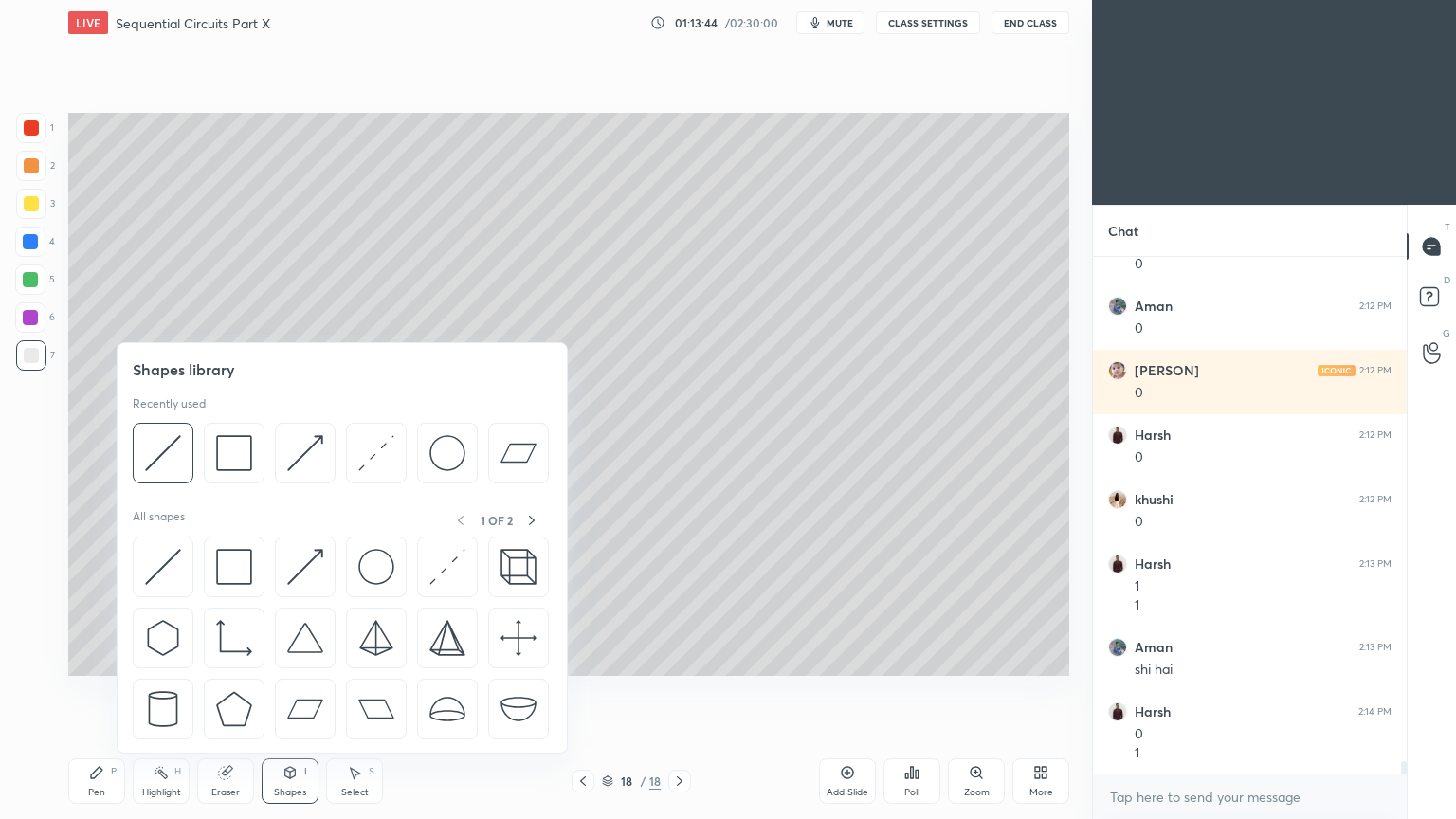 click at bounding box center [234, 453] 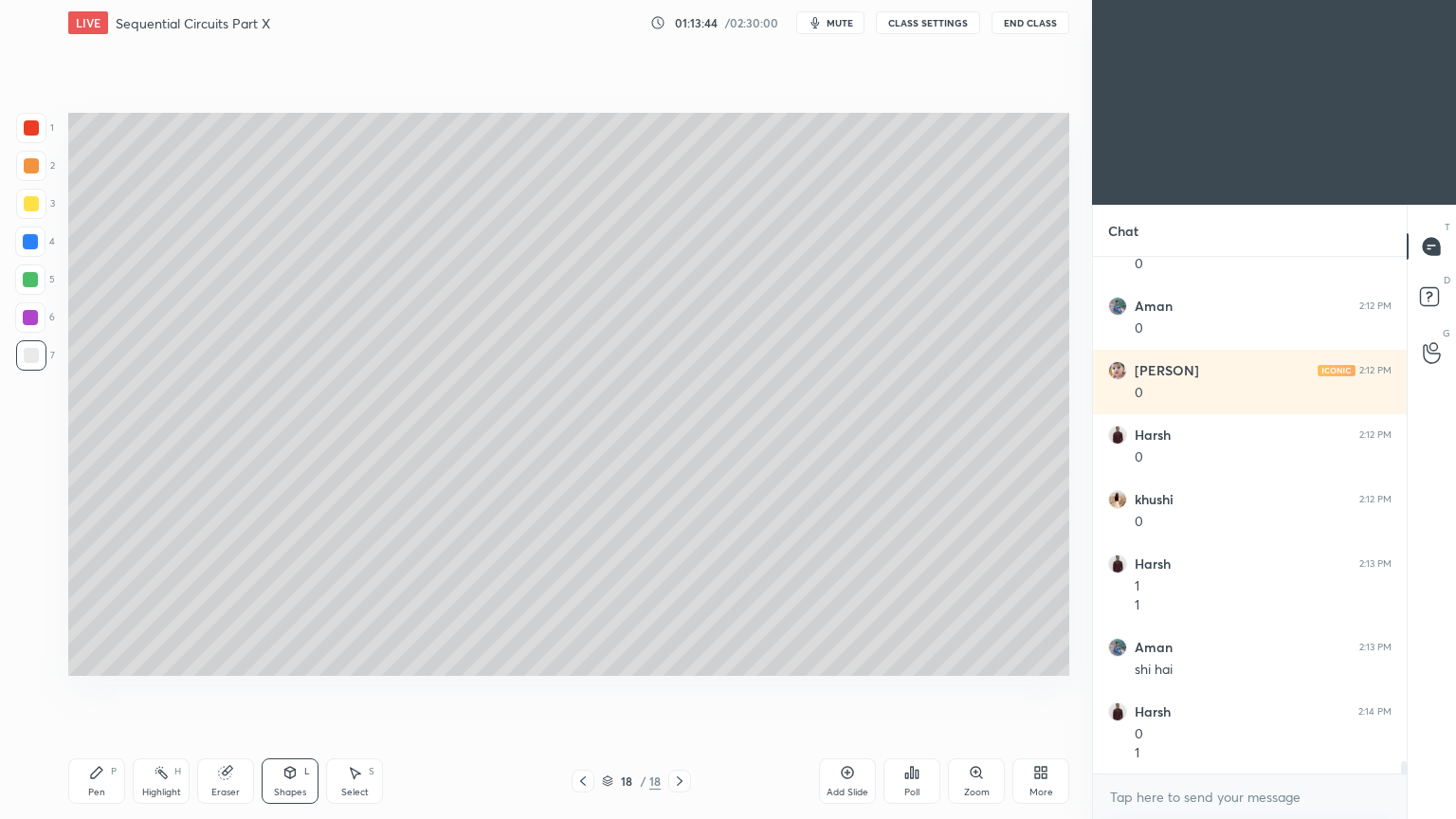 click at bounding box center (30, 318) 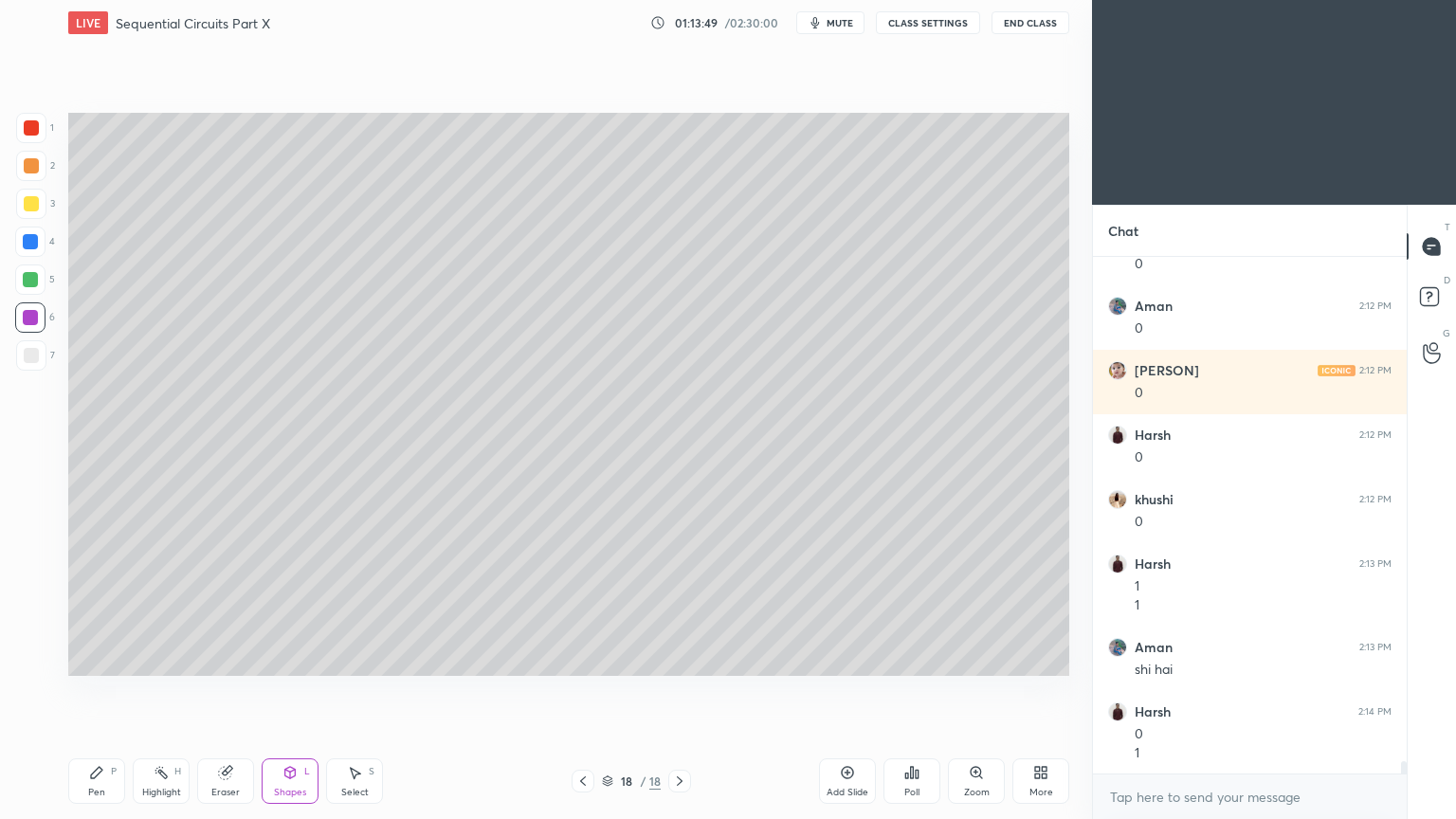 click at bounding box center [31, 128] 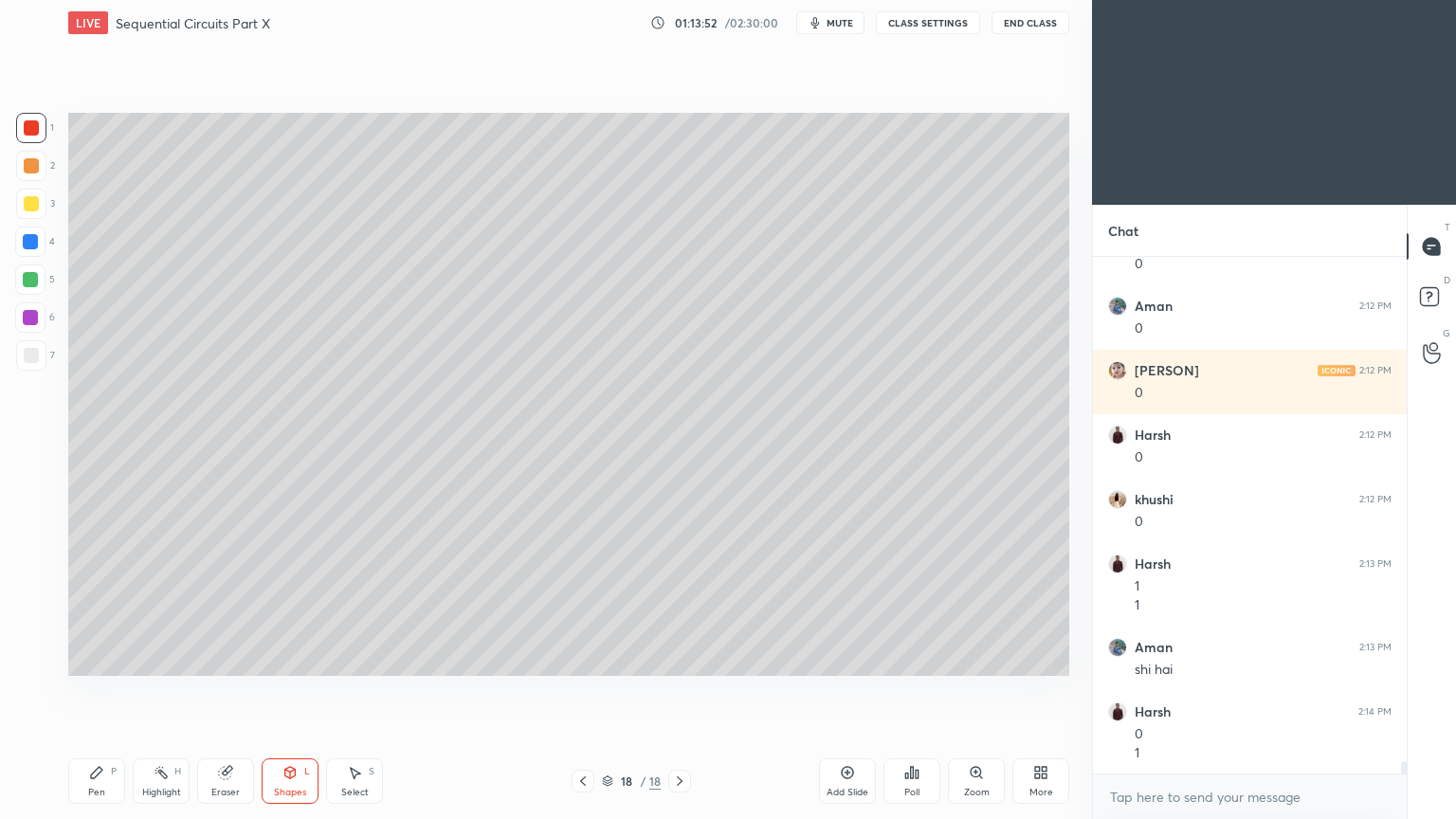 click on "Pen P" at bounding box center [97, 781] 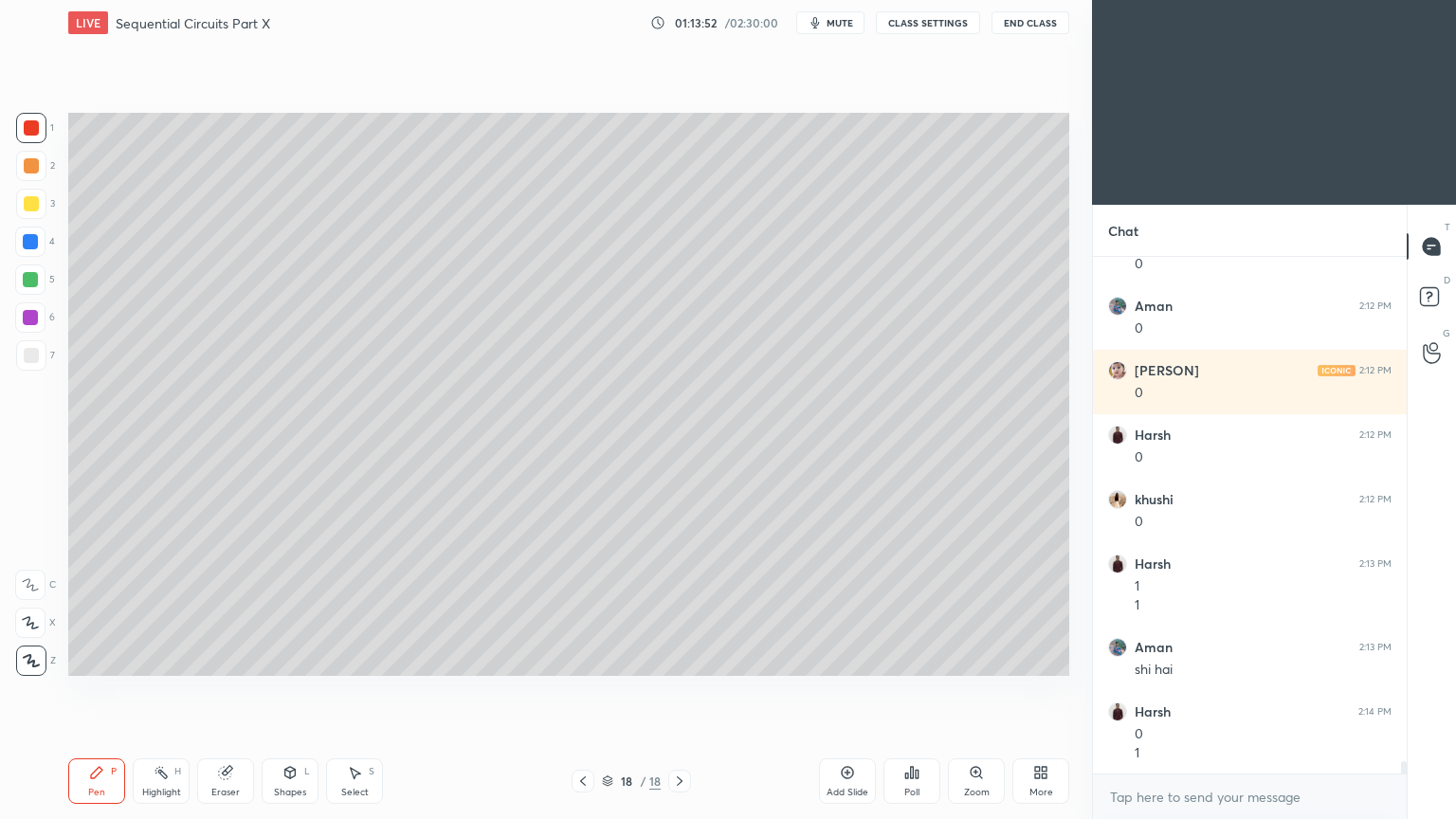click 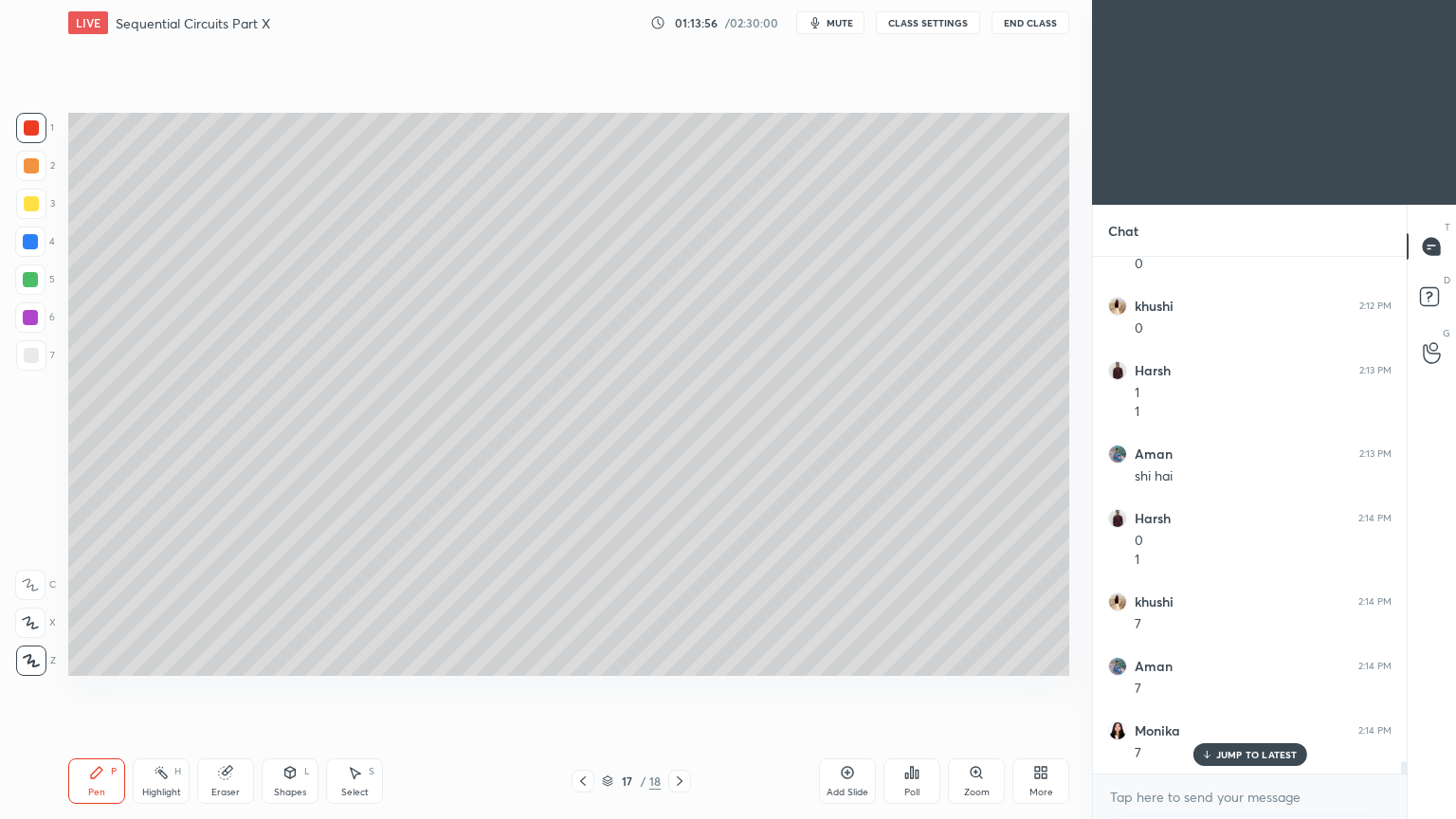 scroll, scrollTop: 21169, scrollLeft: 0, axis: vertical 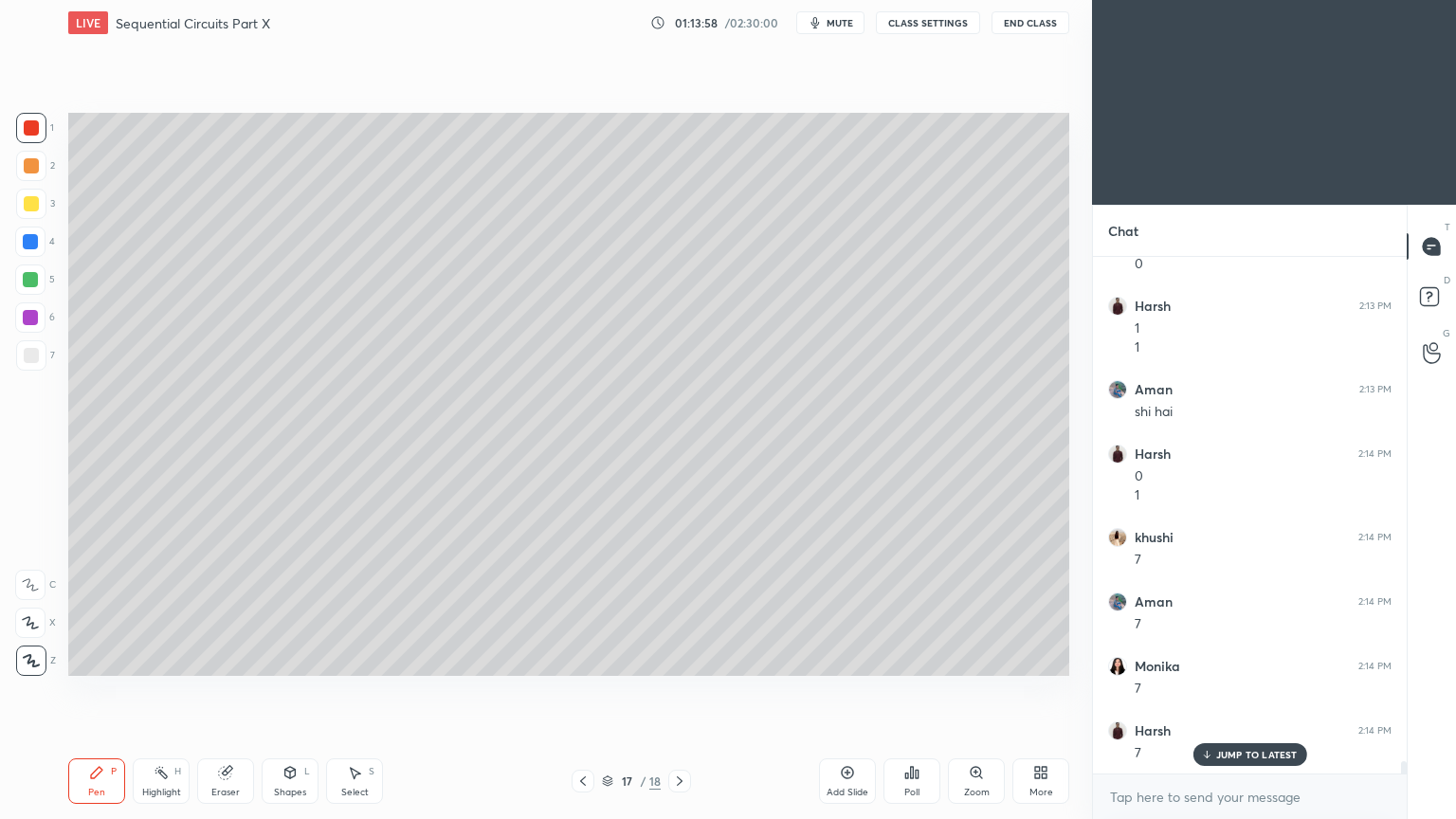 click 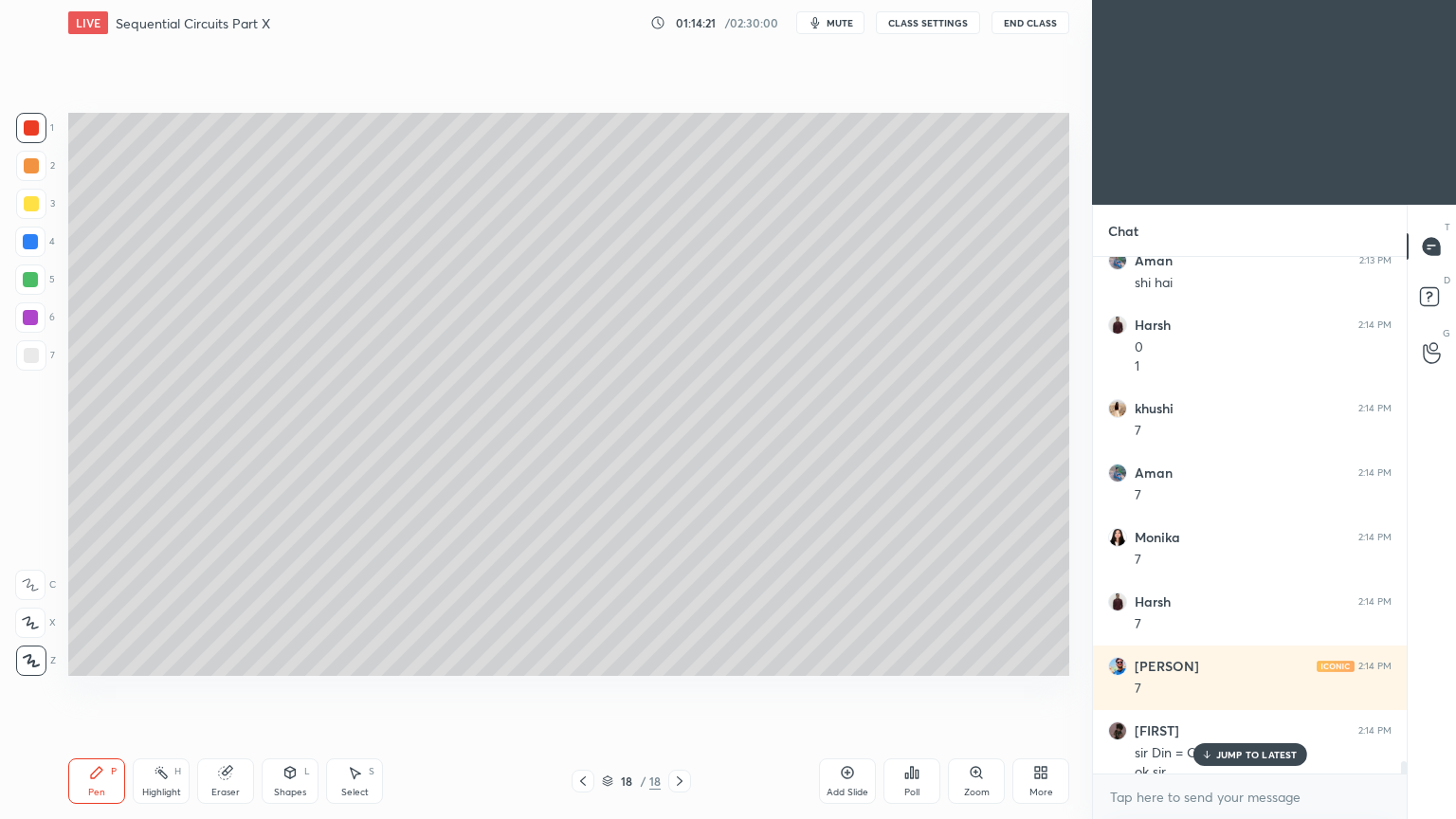 scroll, scrollTop: 21317, scrollLeft: 0, axis: vertical 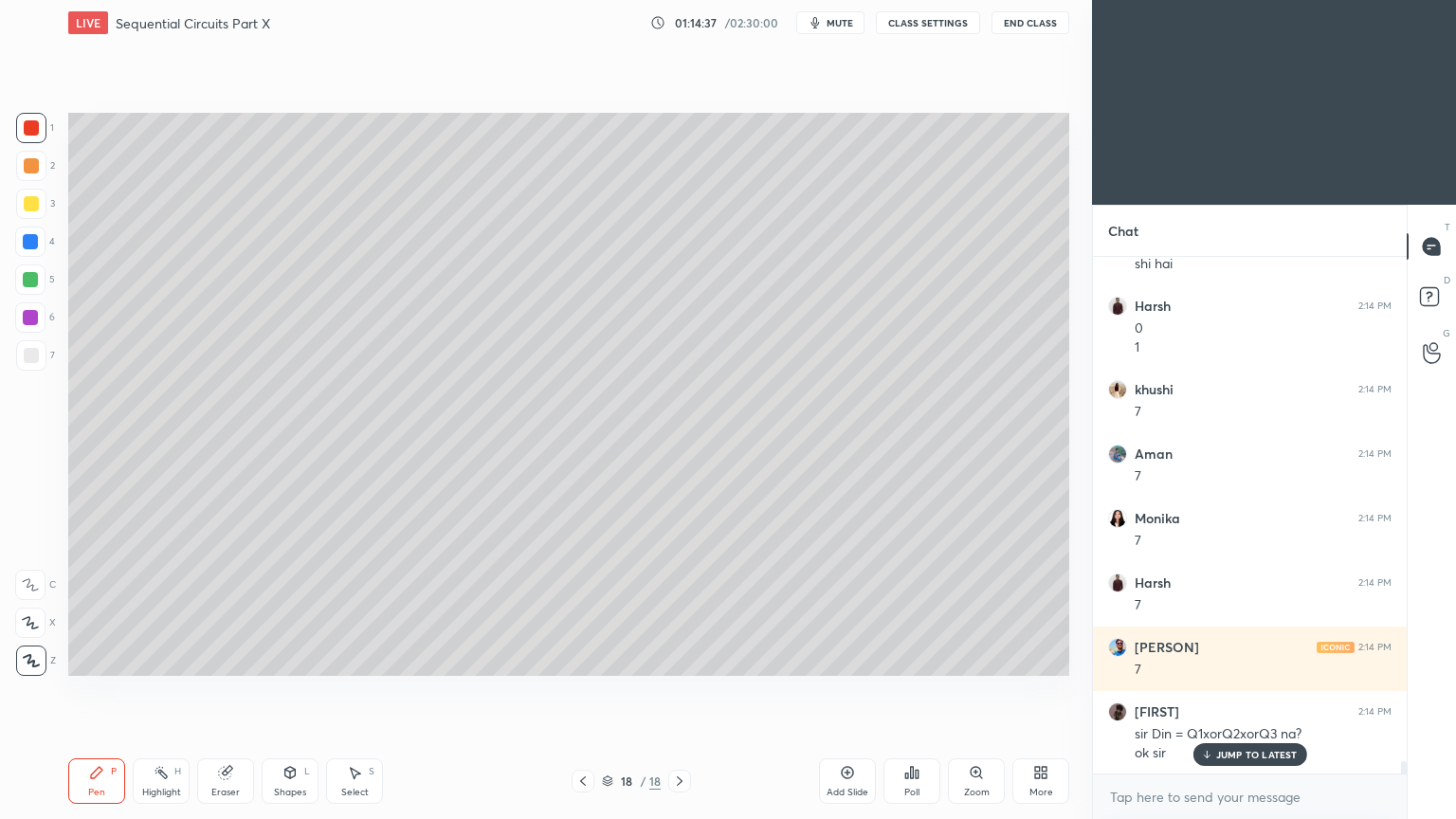 click 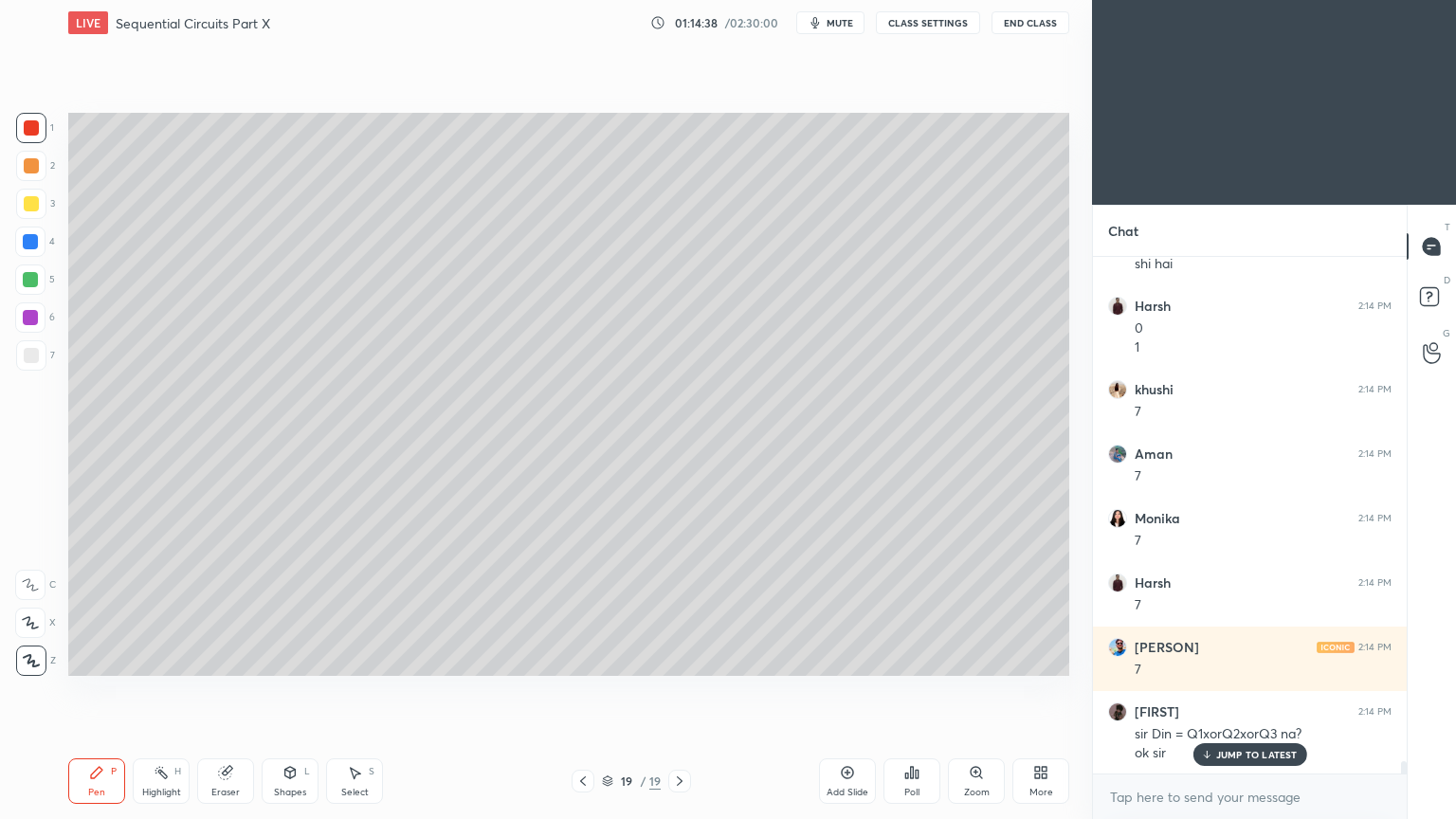 click at bounding box center (31, 204) 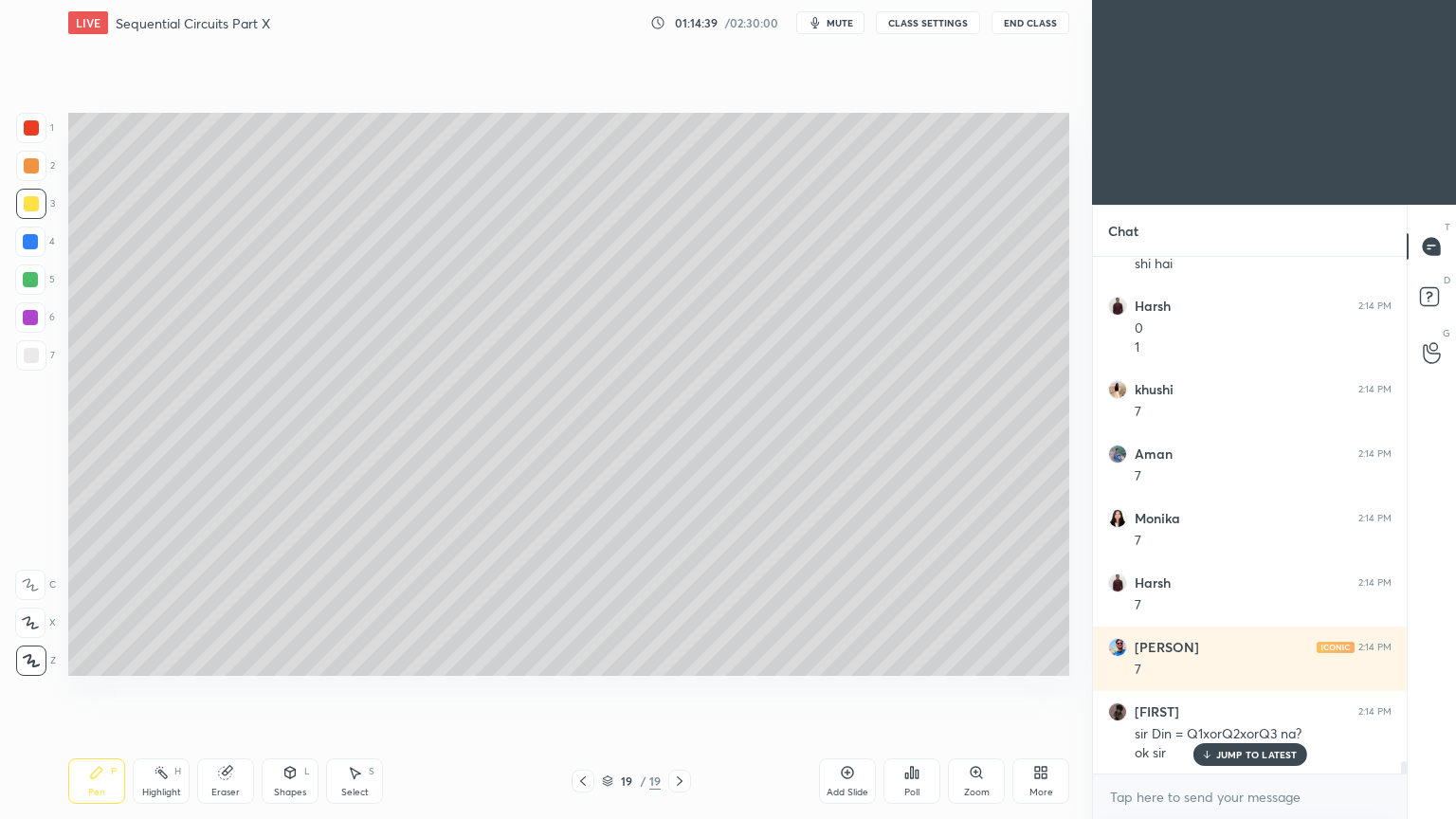 click on "Pen P" at bounding box center (97, 781) 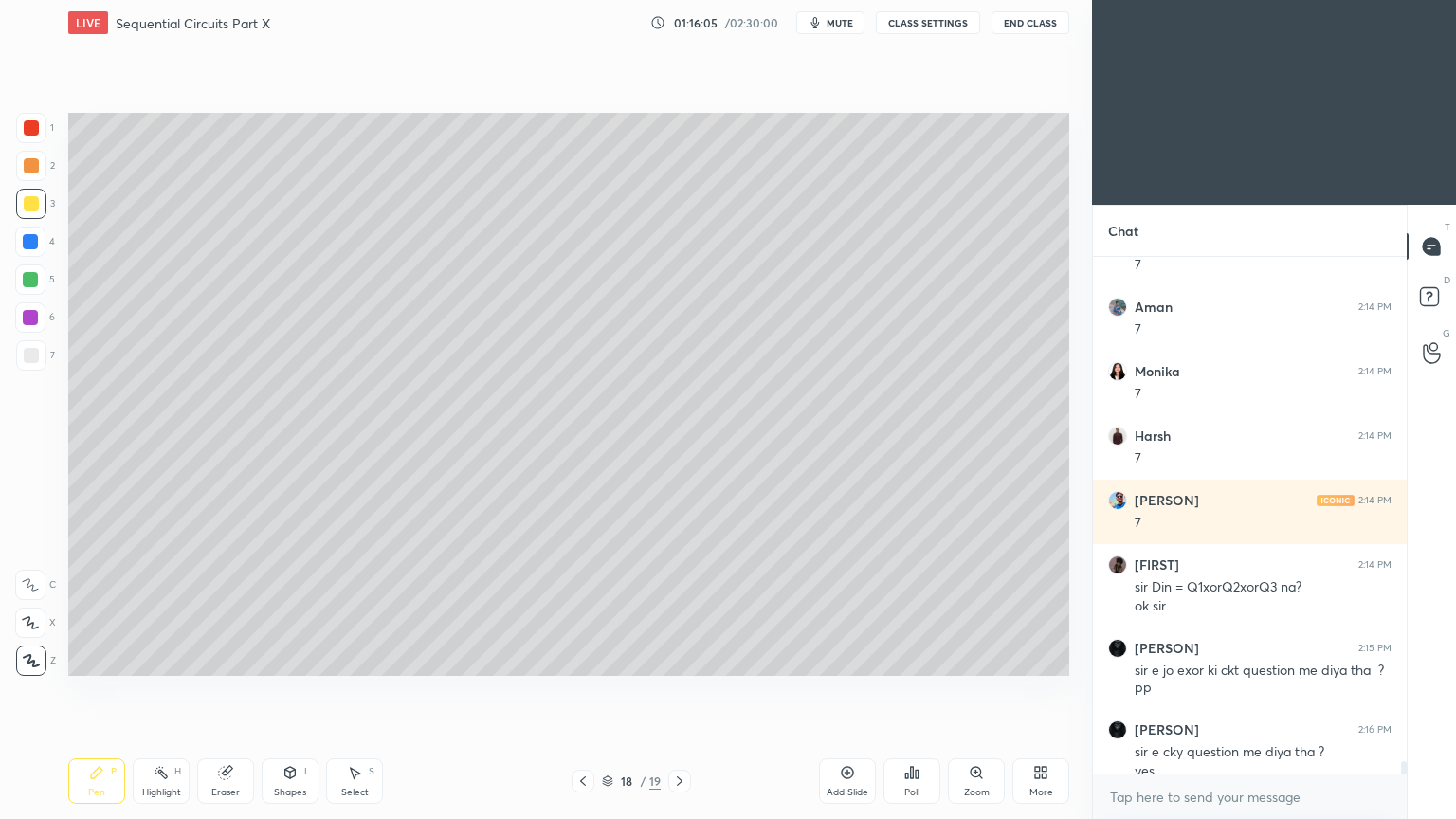 scroll, scrollTop: 21483, scrollLeft: 0, axis: vertical 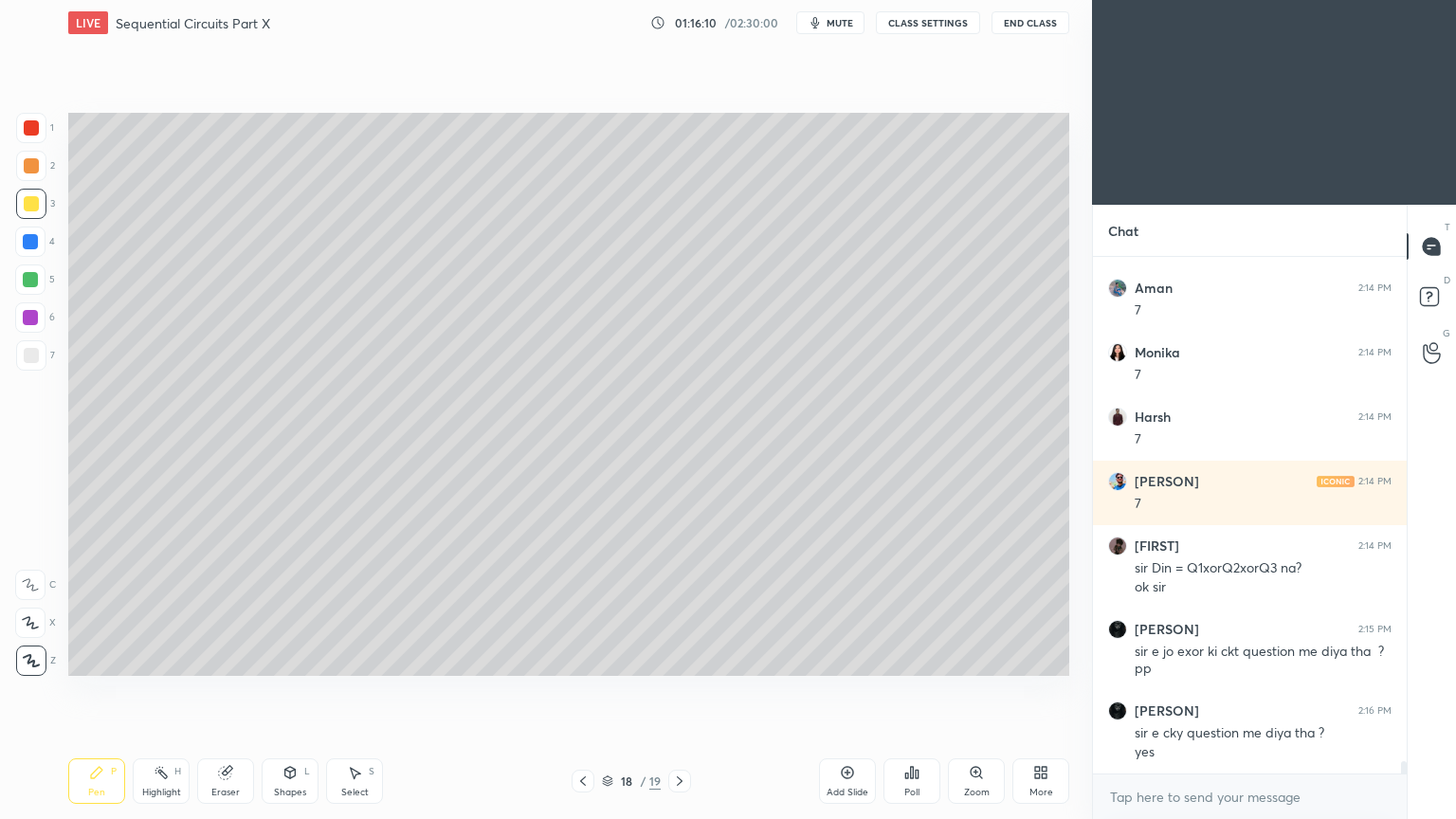 click 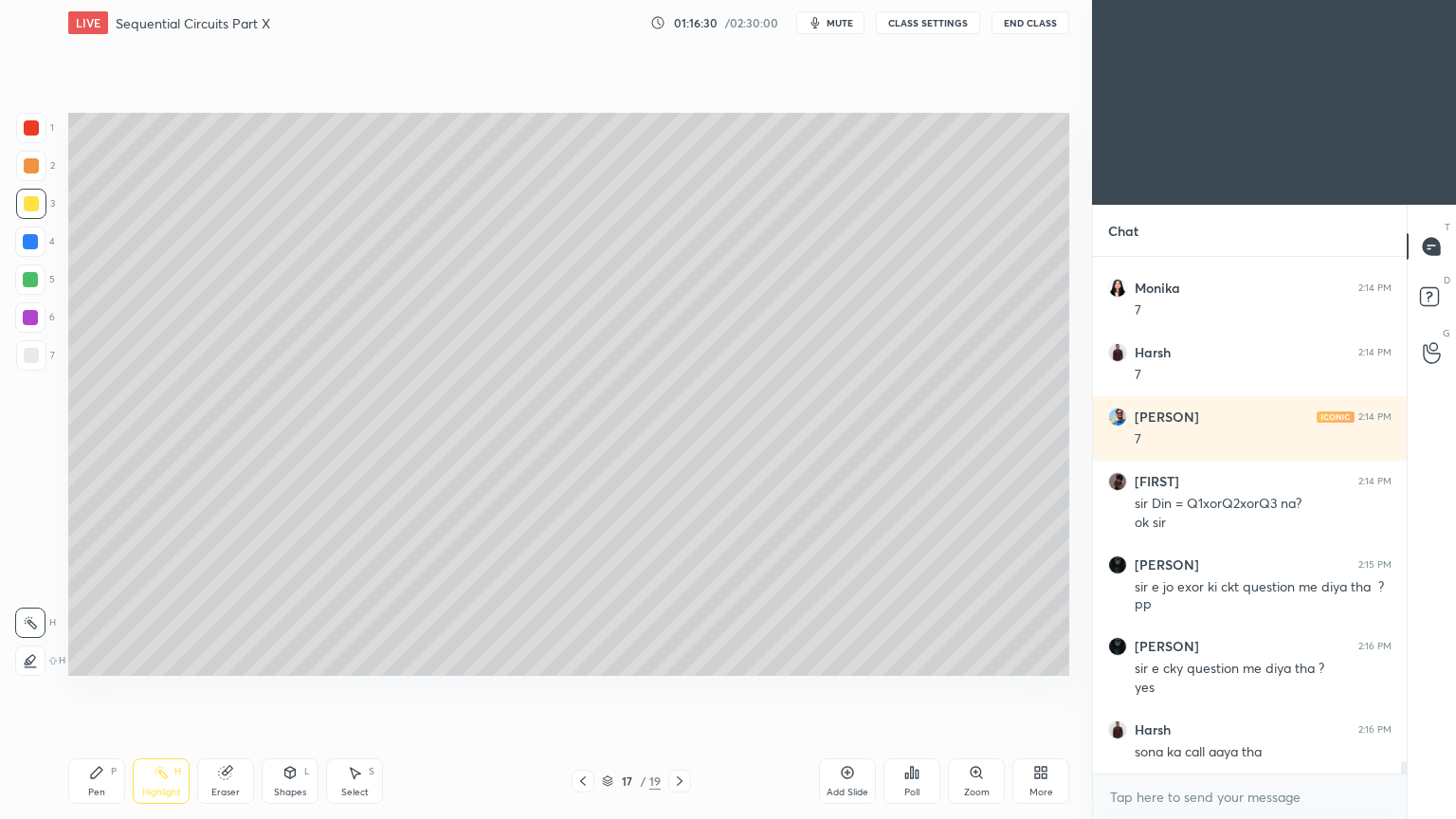 scroll, scrollTop: 21612, scrollLeft: 0, axis: vertical 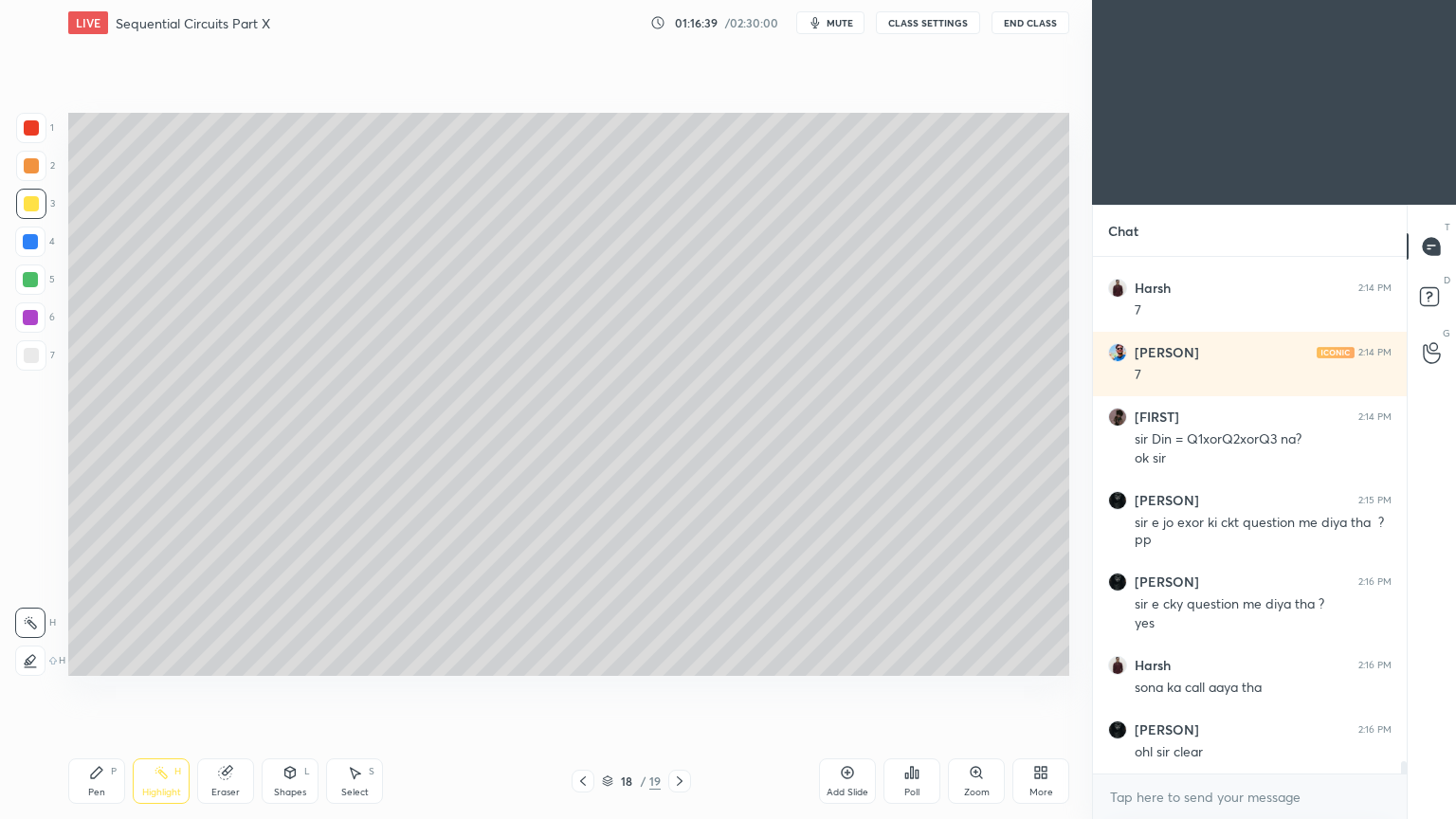 click on "Pen" at bounding box center [97, 792] 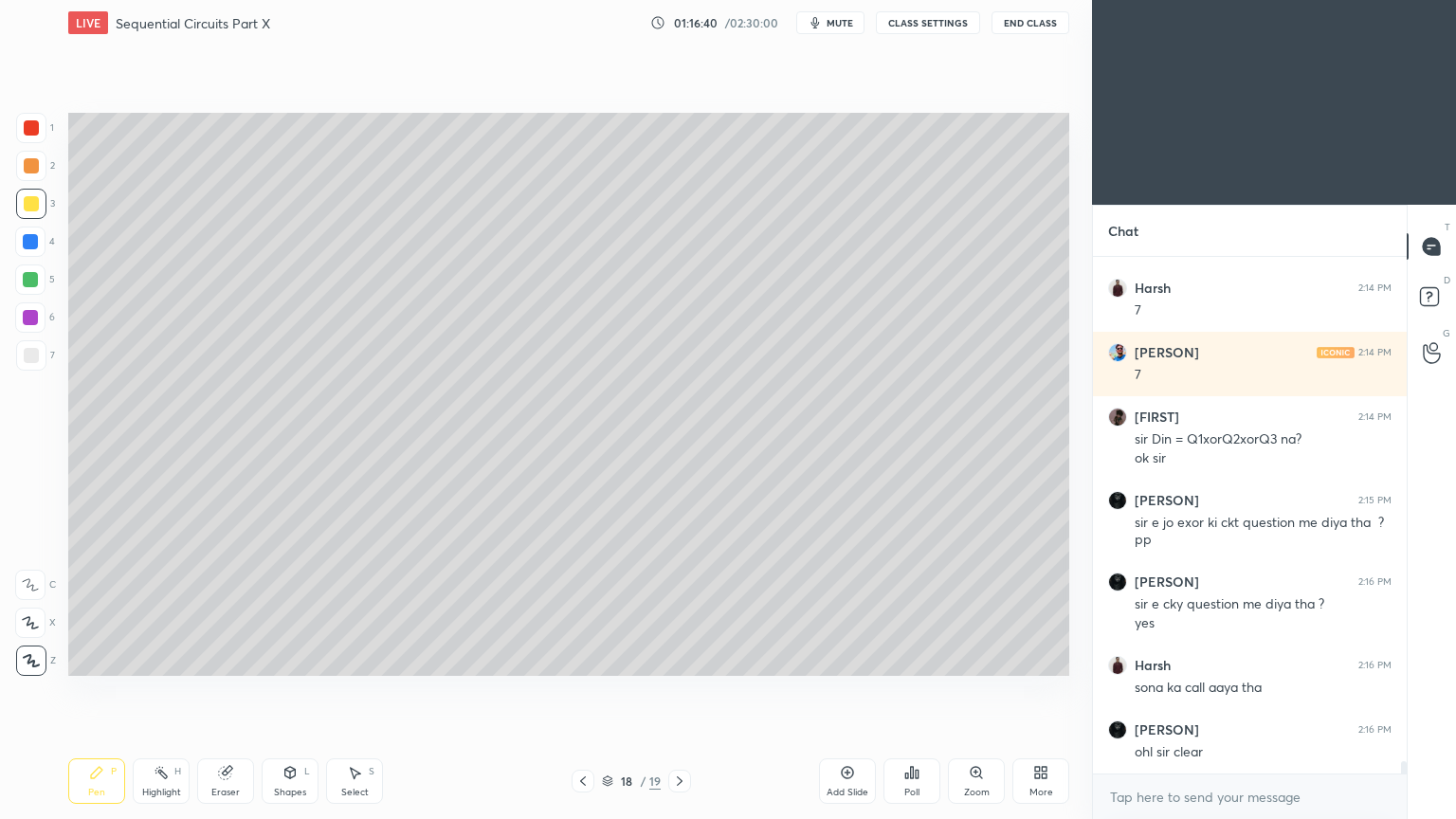 click 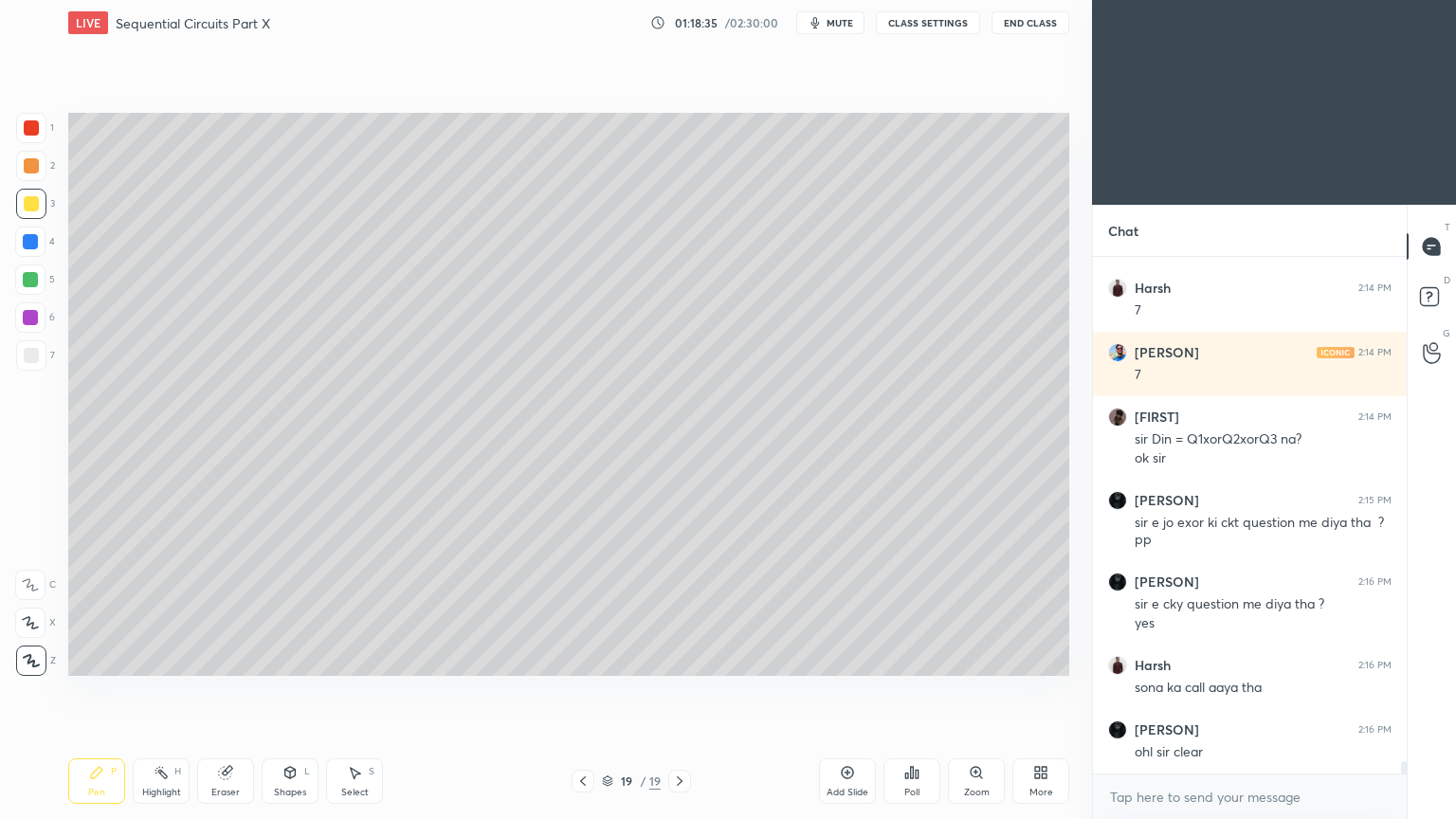 click on "Shapes L" at bounding box center (290, 781) 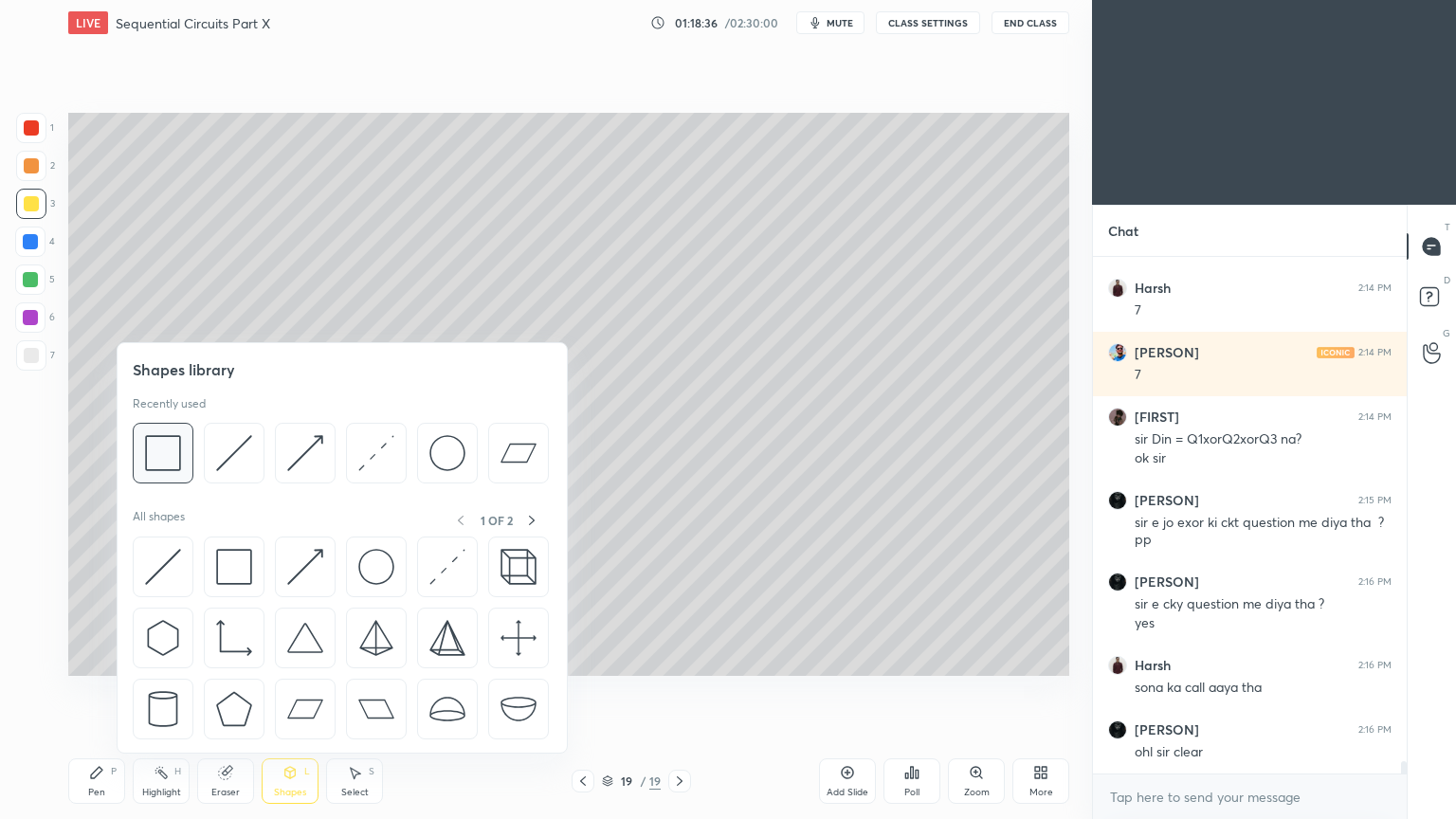 click at bounding box center [163, 453] 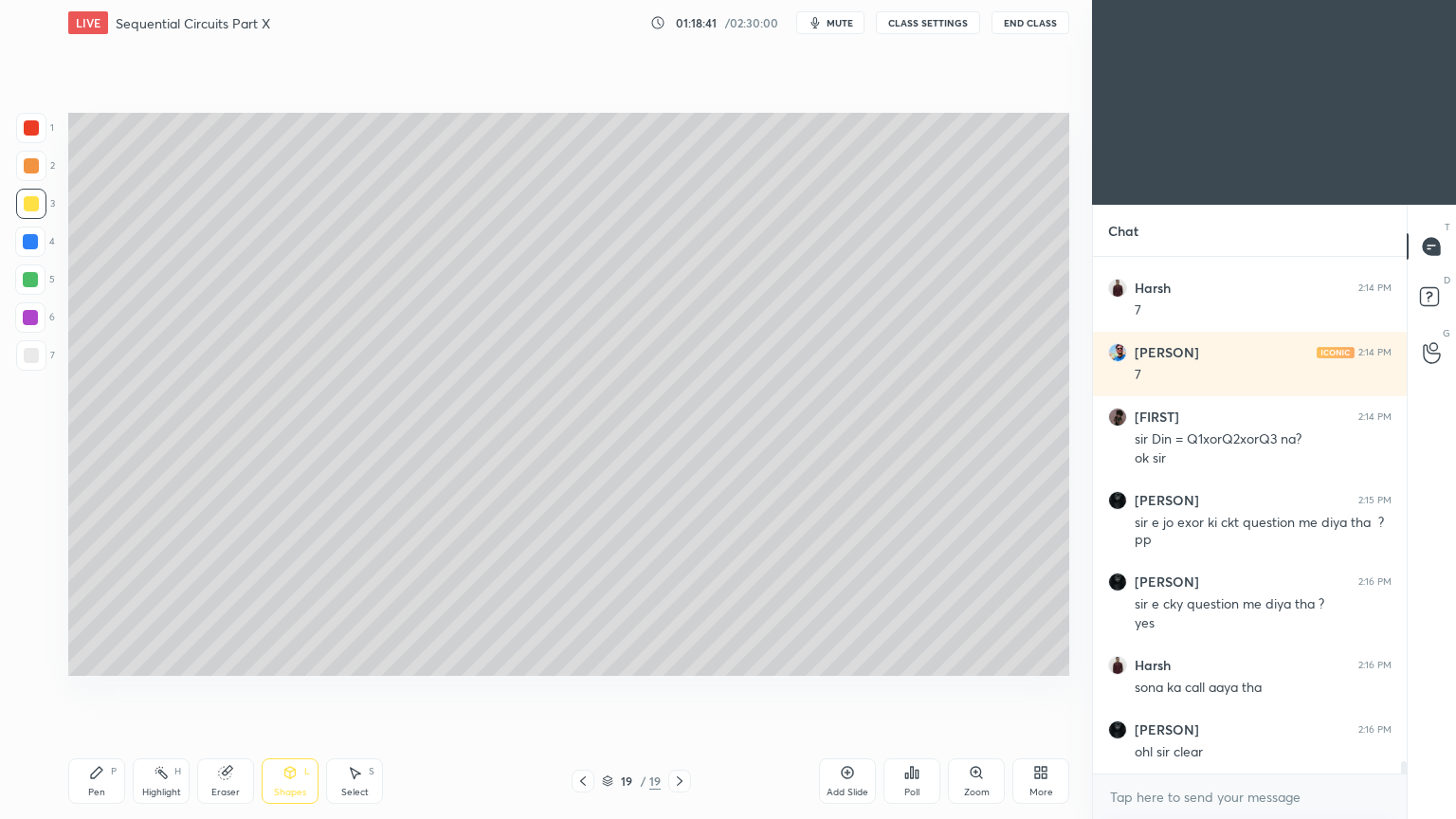click on "Shapes L" at bounding box center (290, 781) 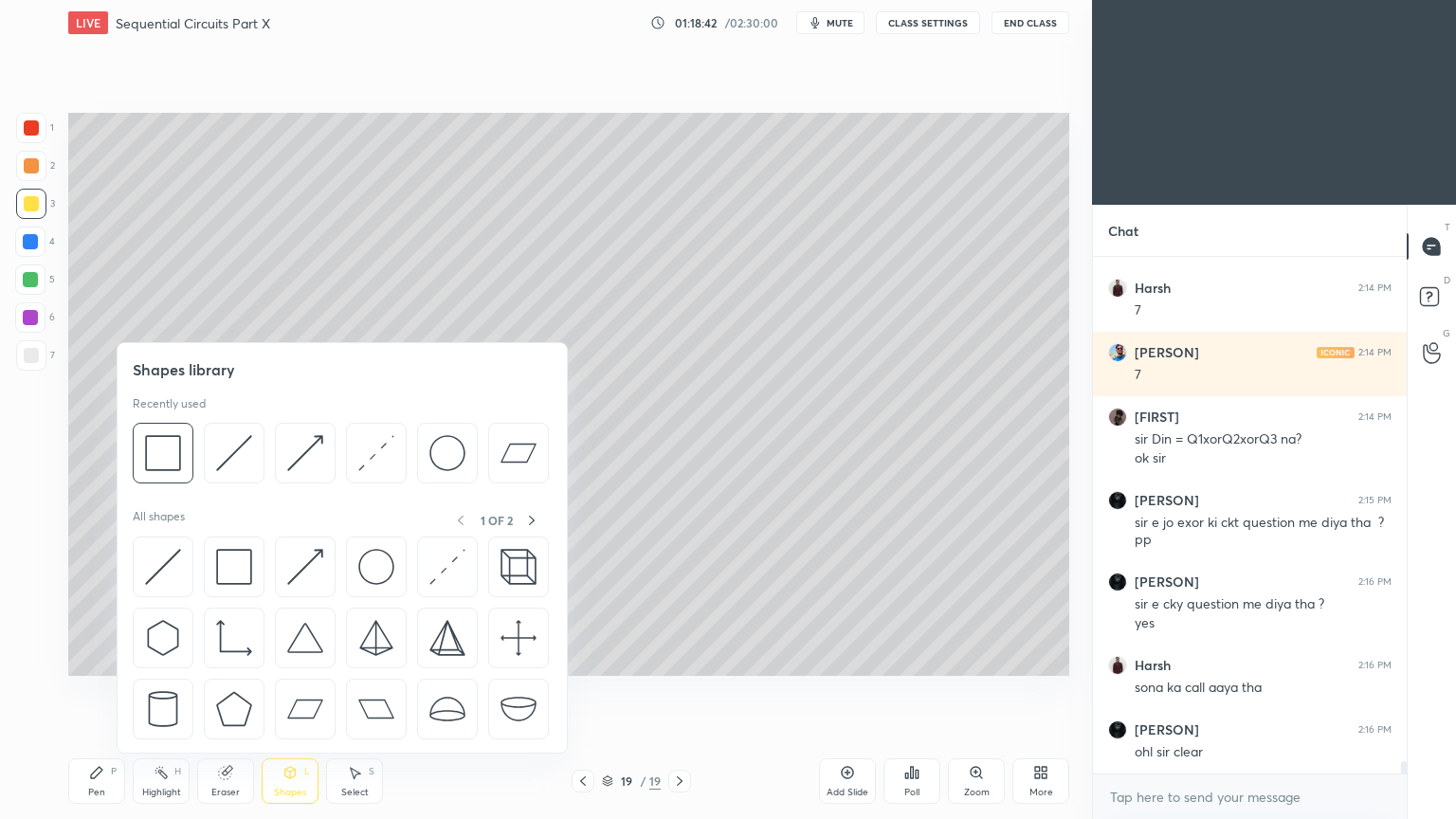click at bounding box center [234, 453] 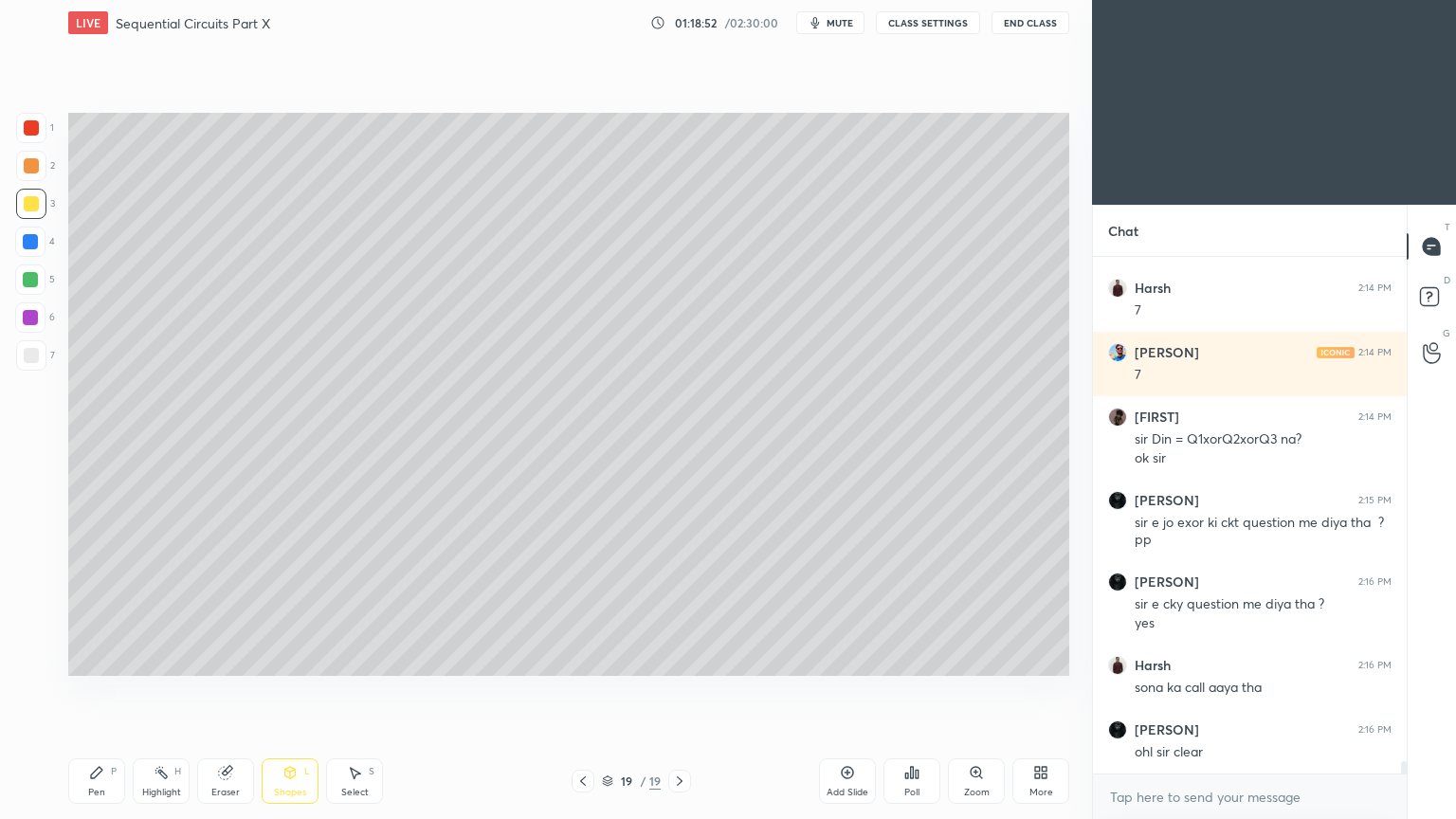 click on "Select" at bounding box center [355, 792] 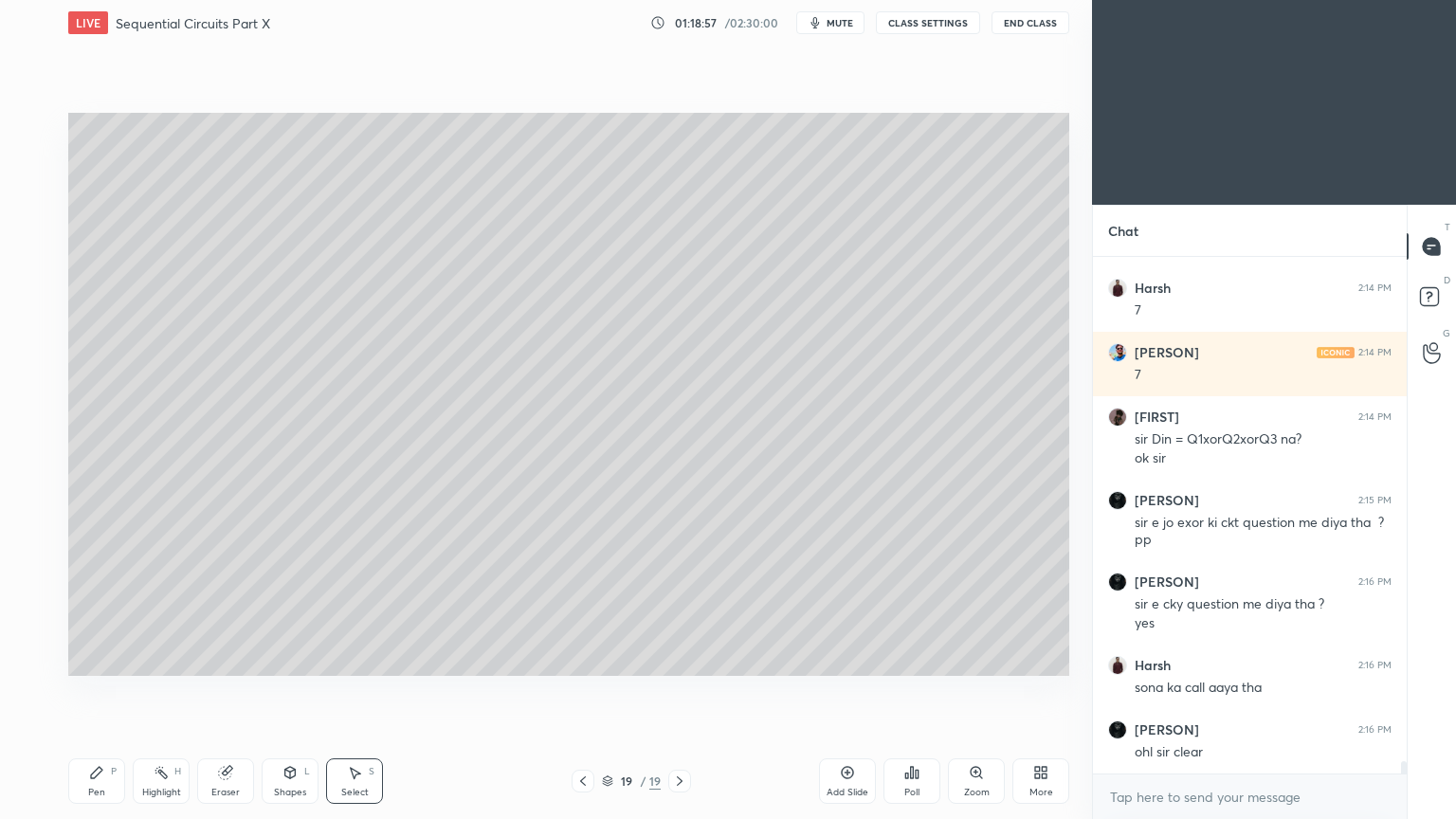 click on "Pen P" at bounding box center [97, 781] 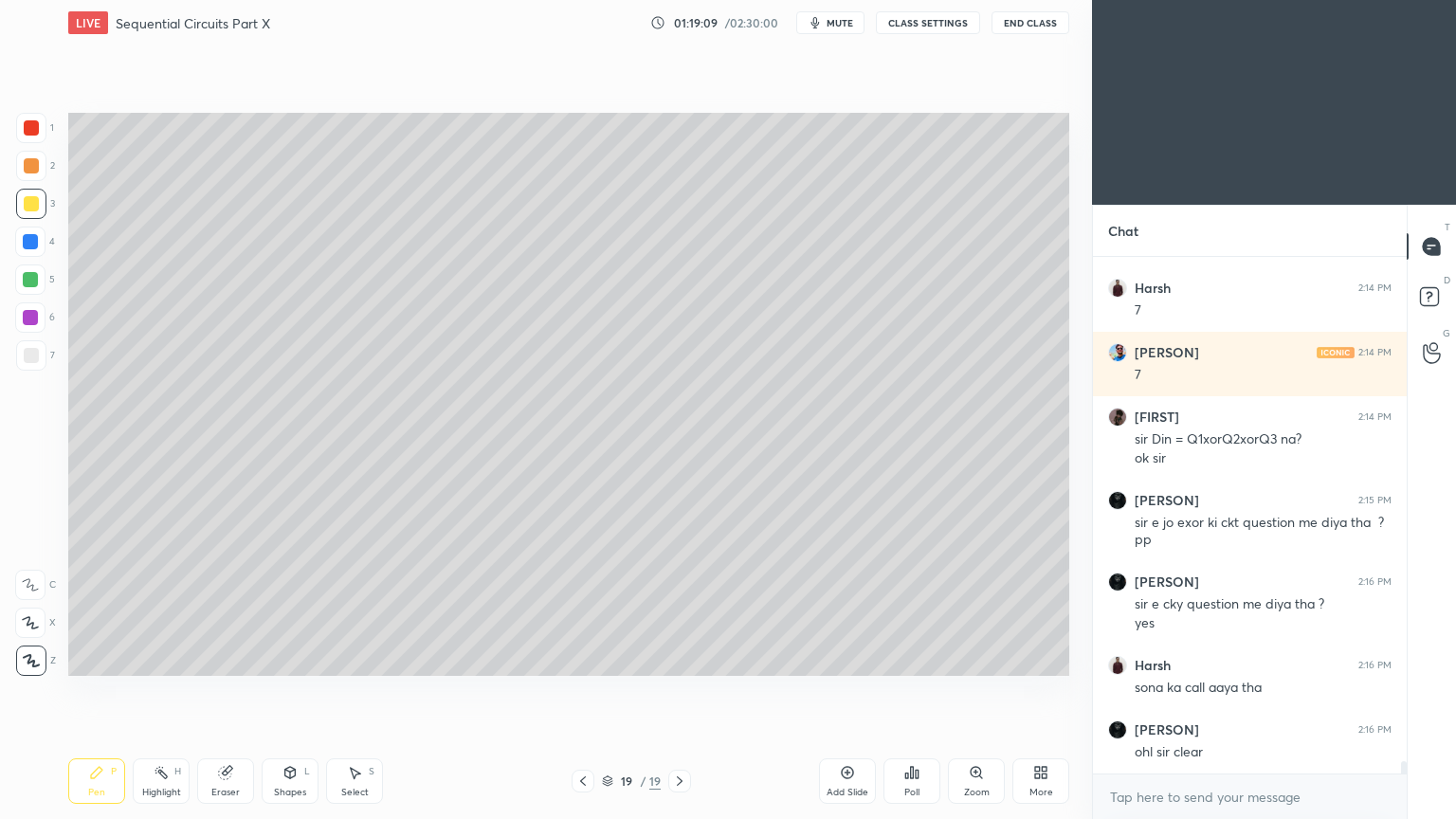click on "Shapes" at bounding box center (290, 792) 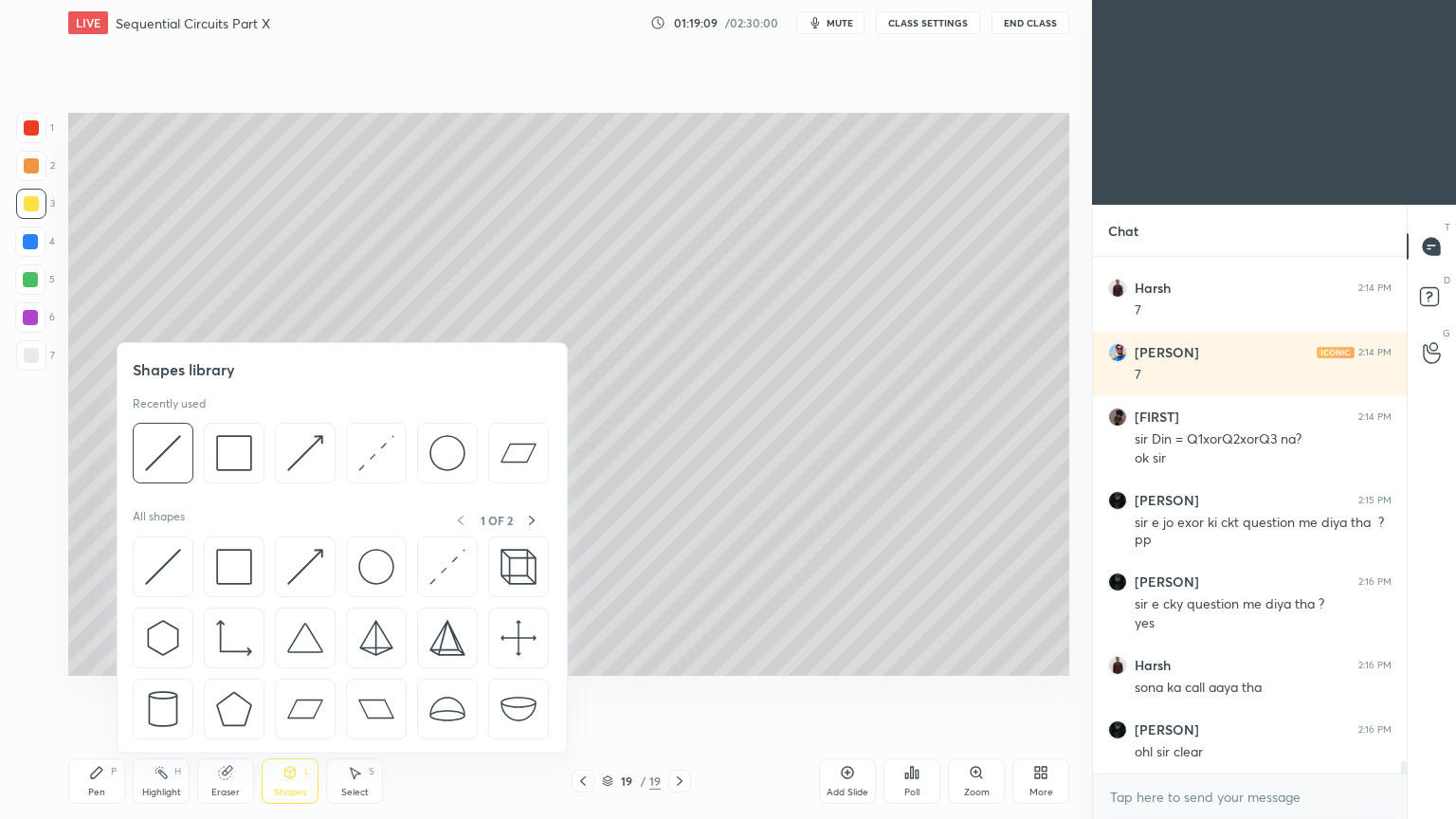 click at bounding box center [163, 453] 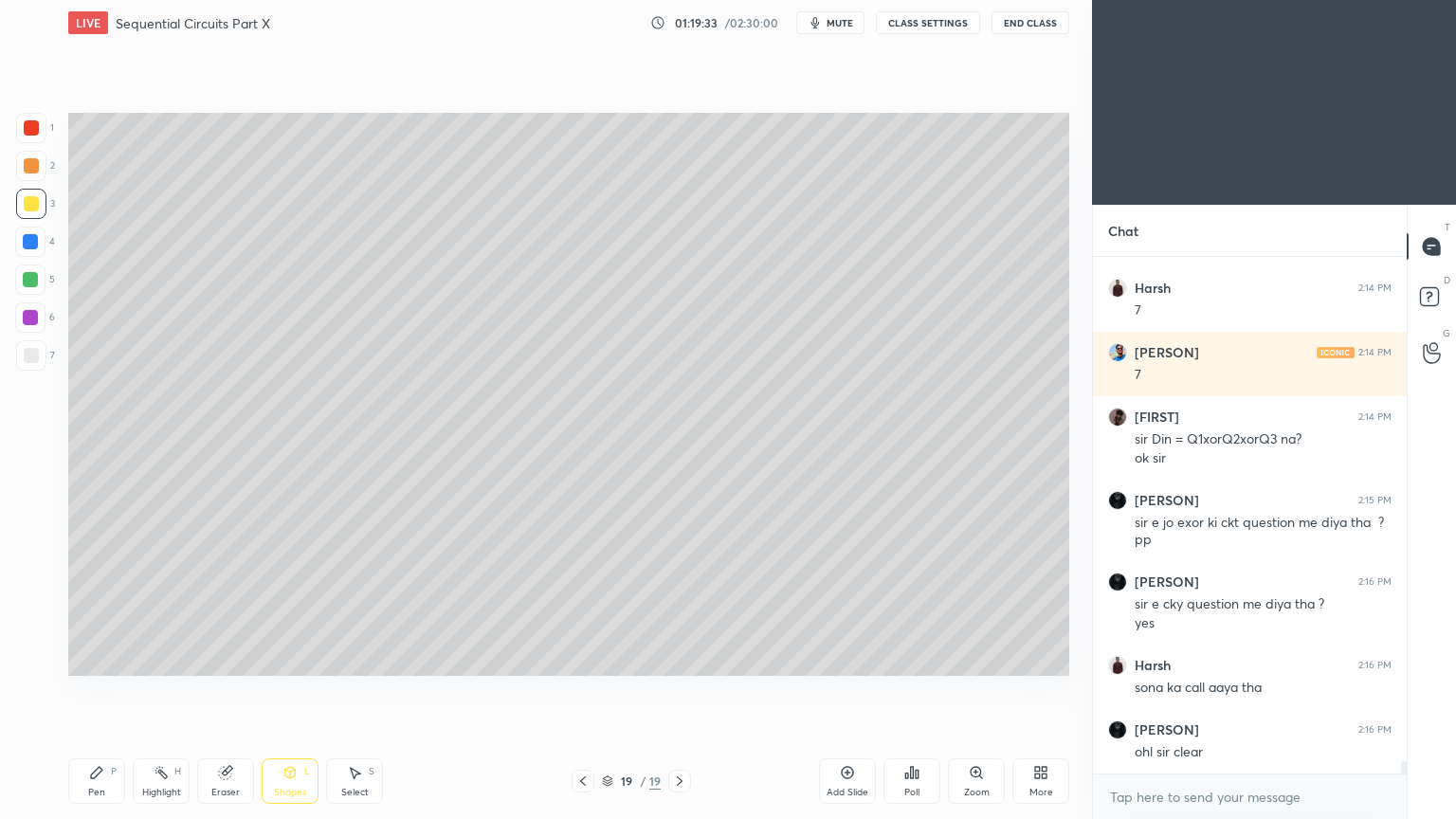 click on "Pen" at bounding box center [97, 792] 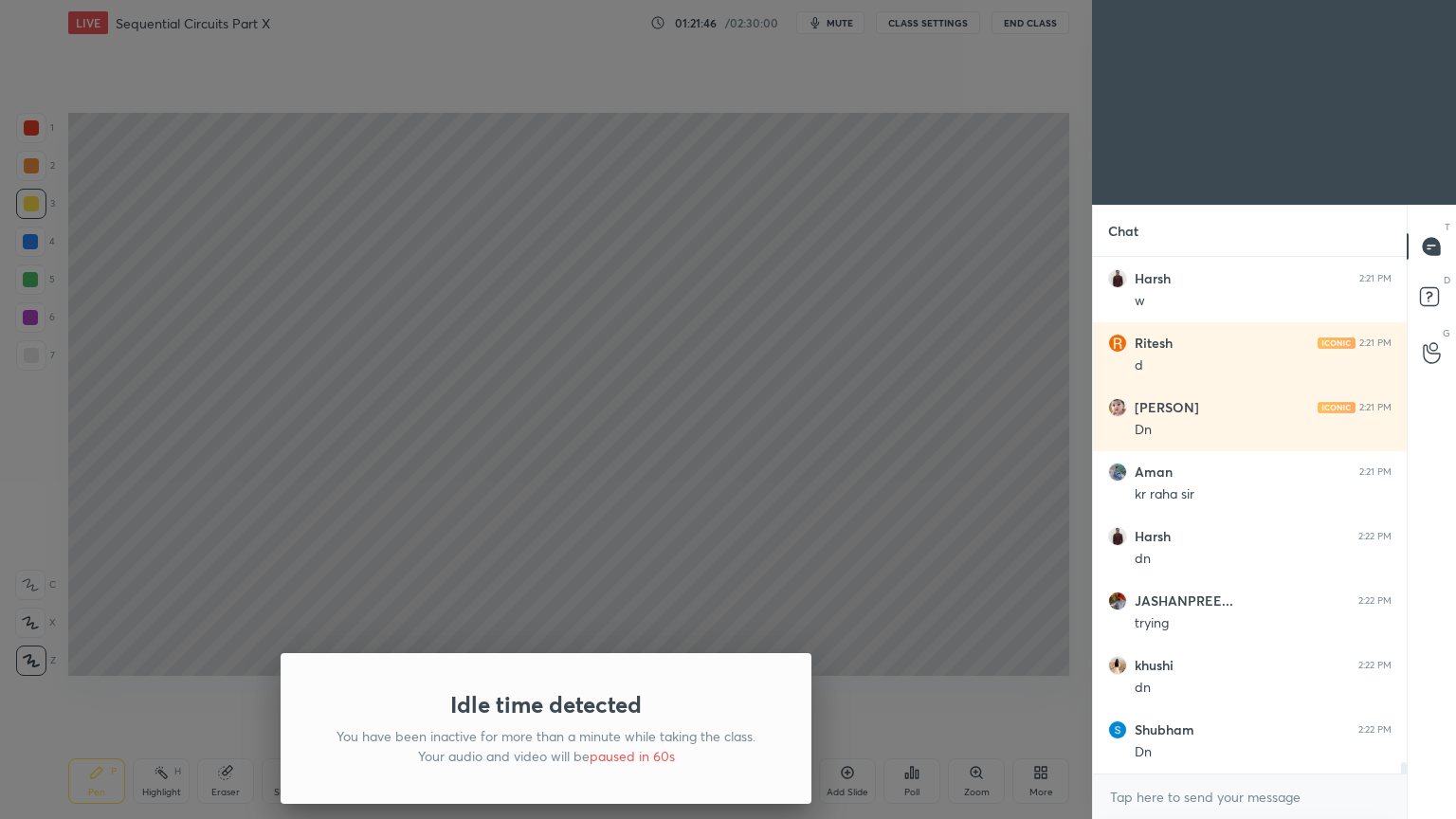 scroll, scrollTop: 22321, scrollLeft: 0, axis: vertical 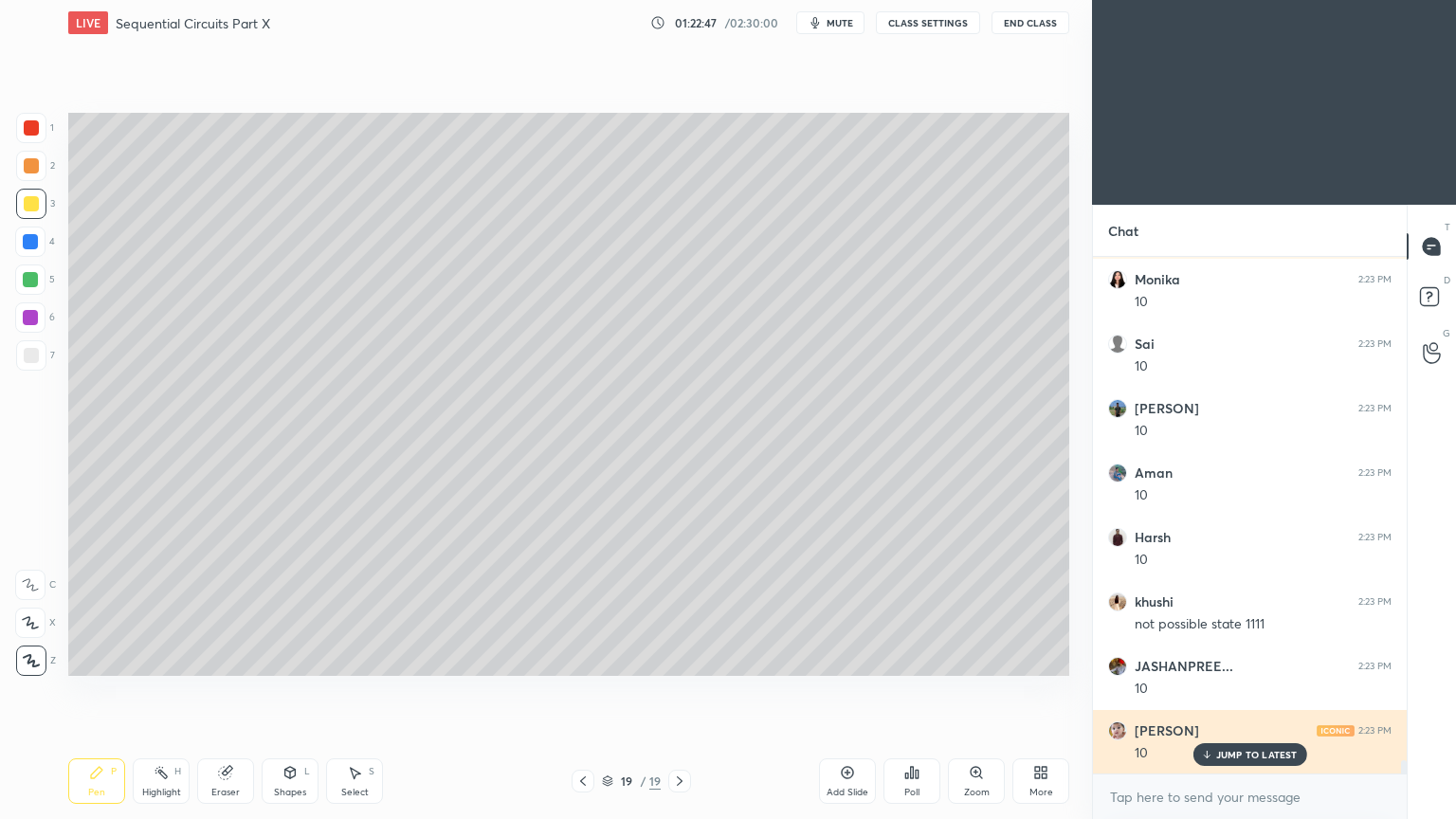 click on "JUMP TO LATEST" at bounding box center (1257, 755) 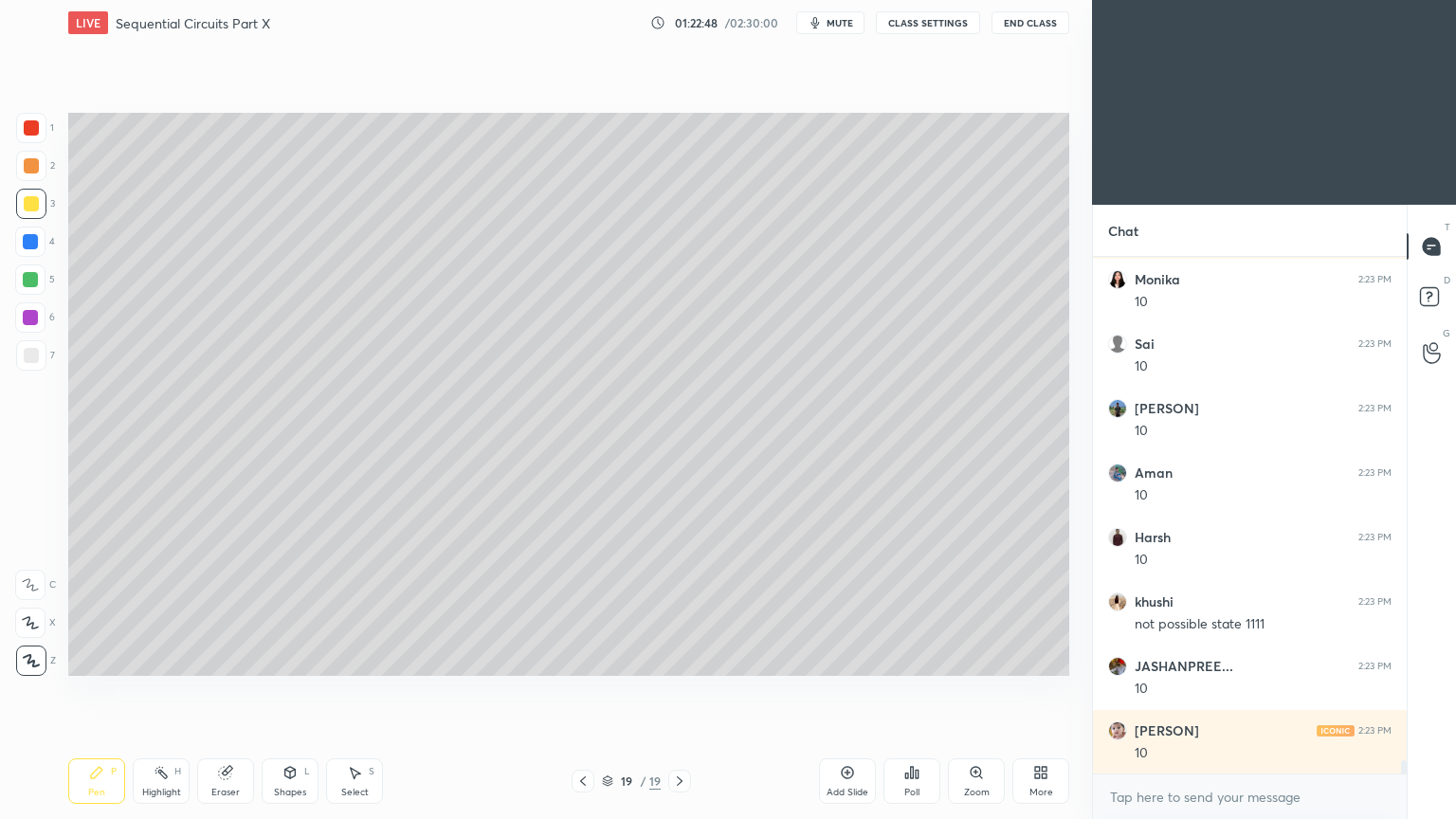 click on "Pen P" at bounding box center (97, 781) 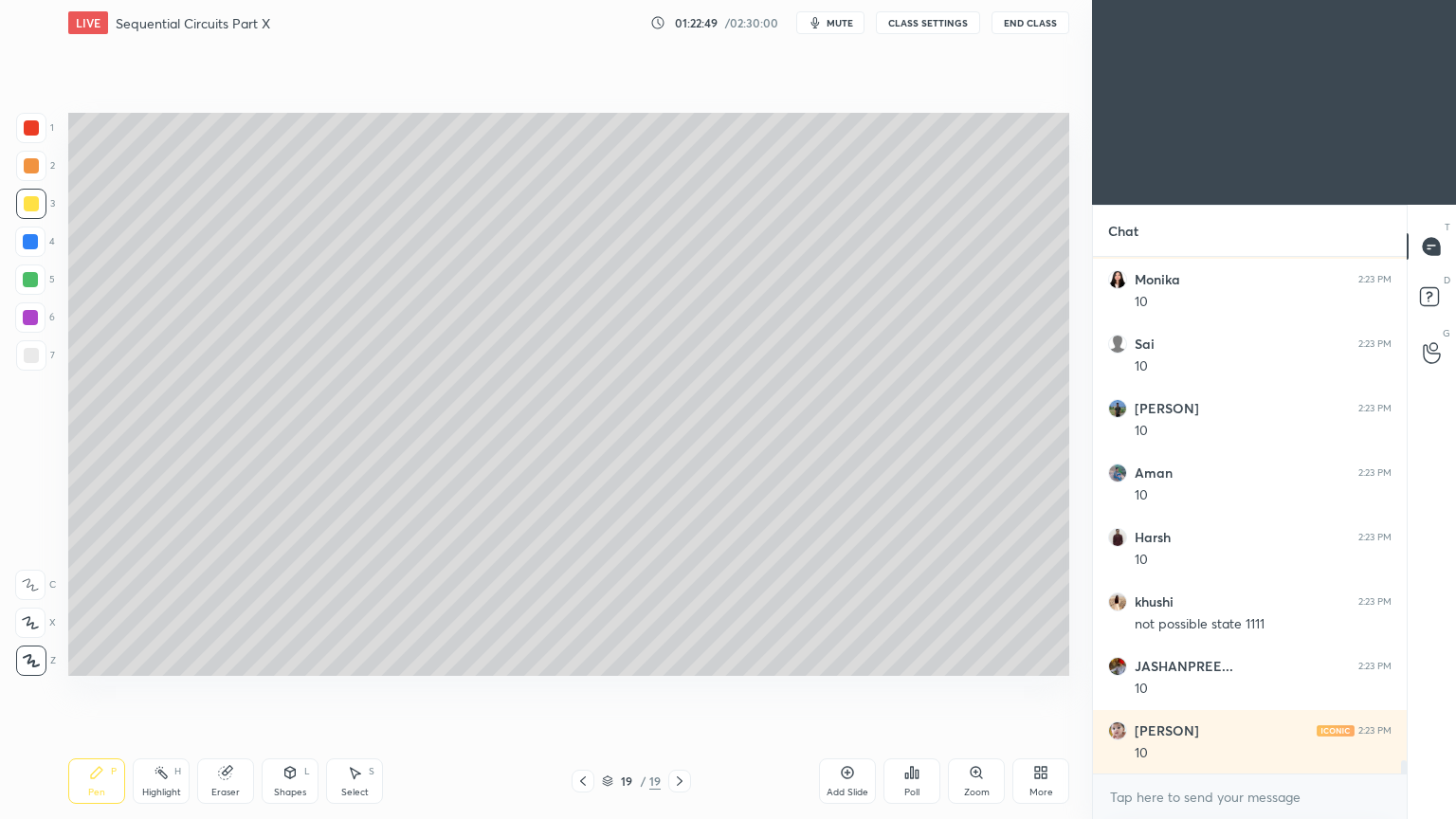 click at bounding box center (31, 355) 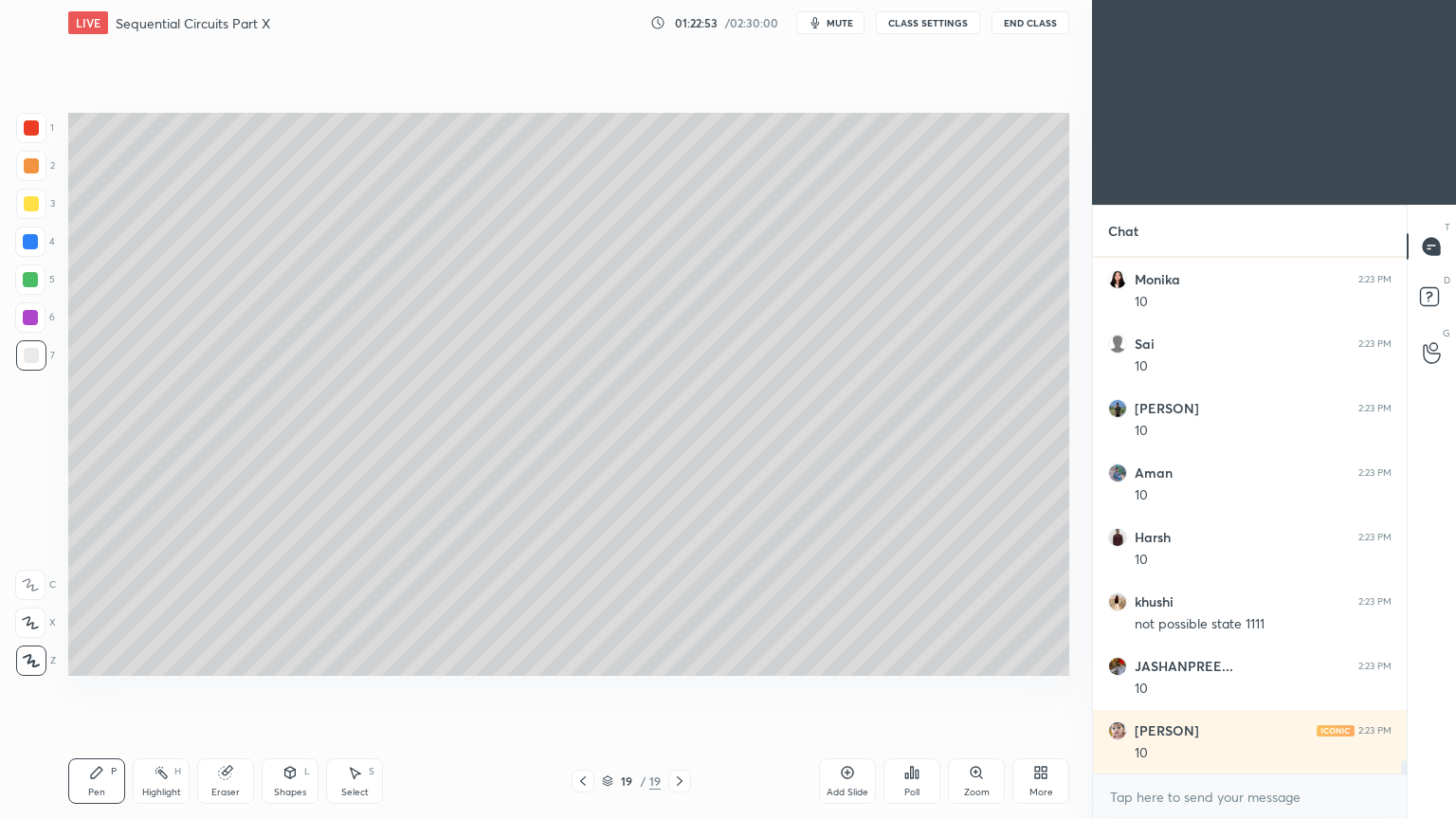 click on "Add Slide" at bounding box center (847, 781) 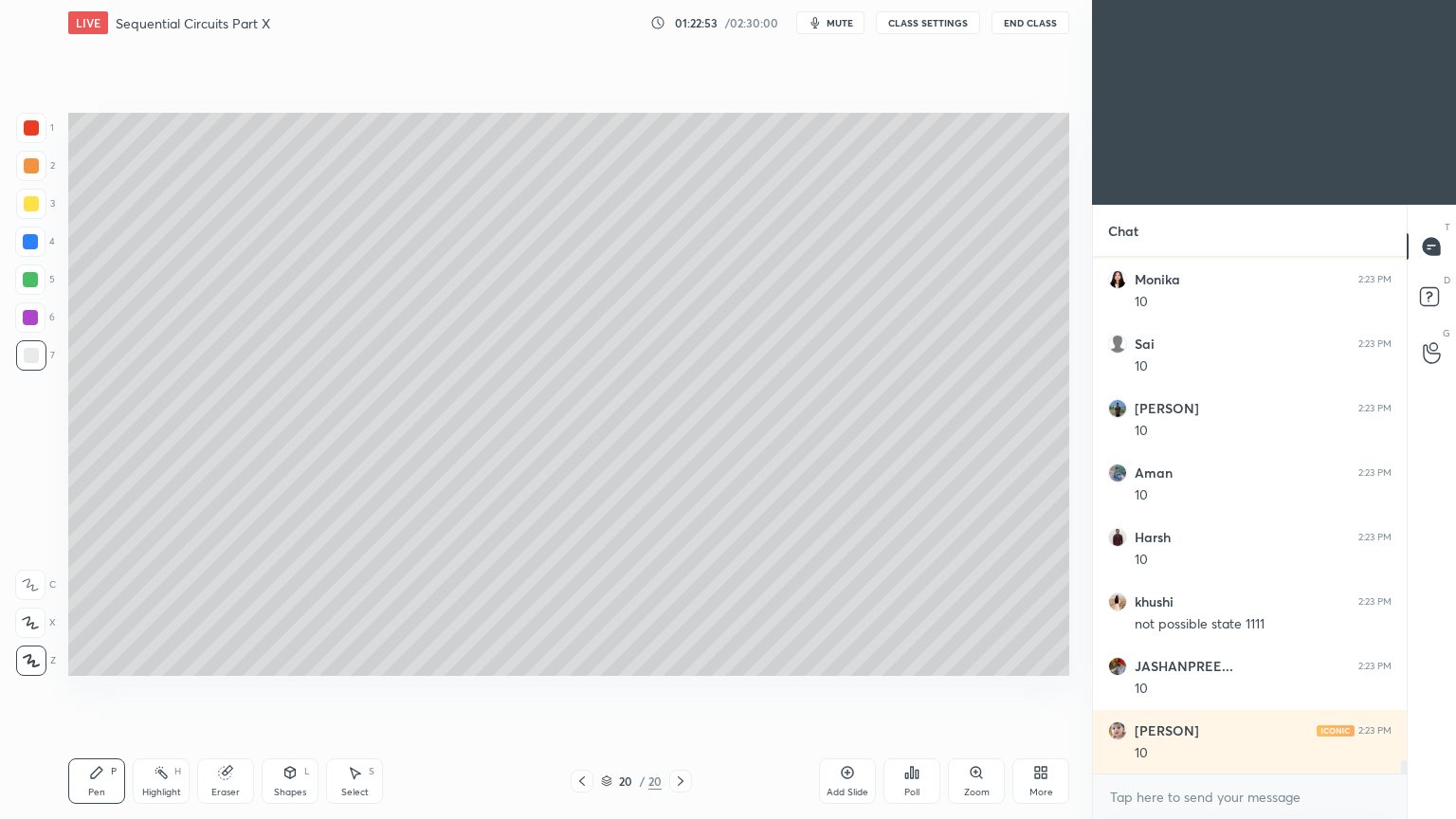 scroll, scrollTop: 19114, scrollLeft: 0, axis: vertical 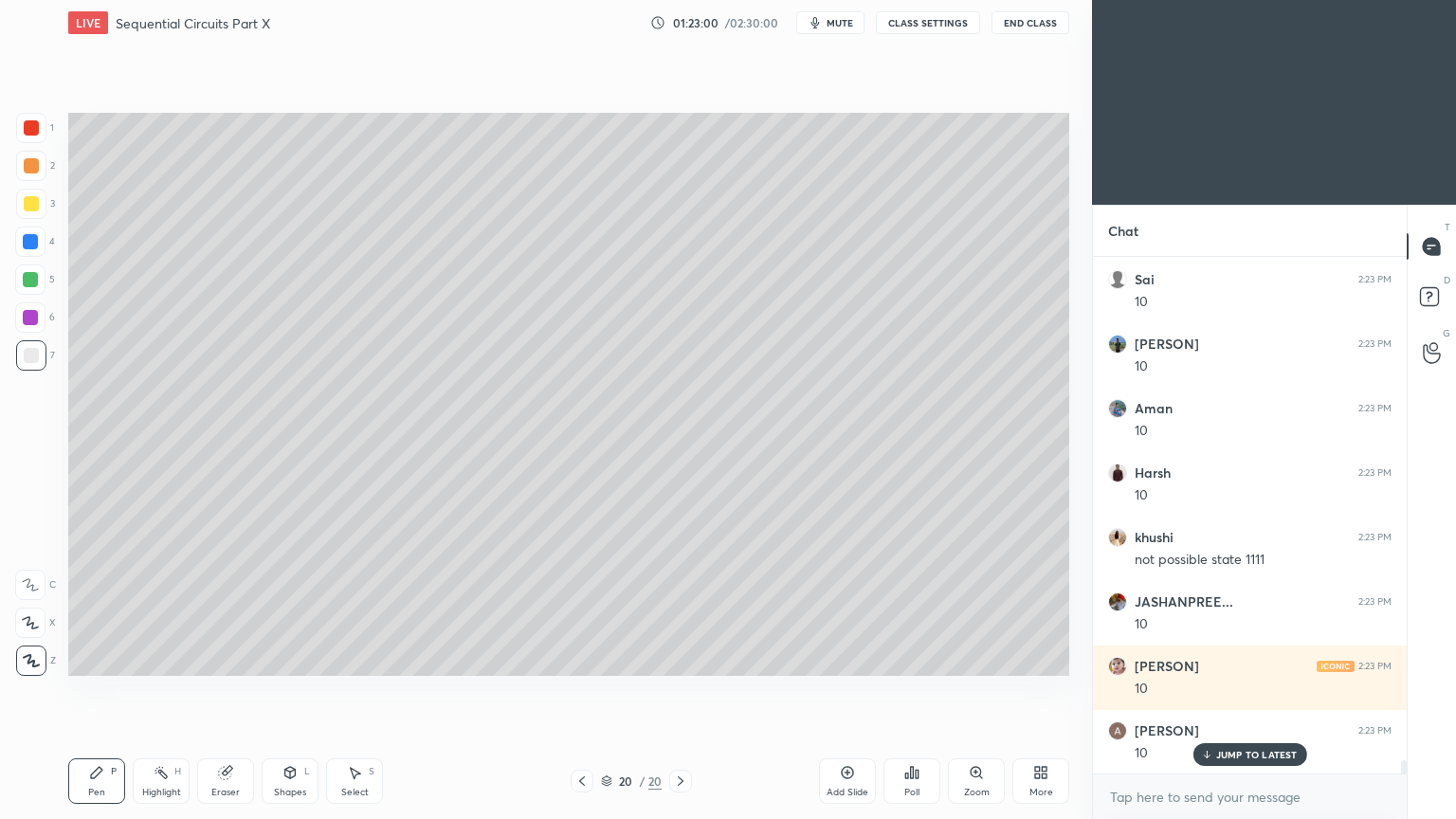 click at bounding box center [31, 204] 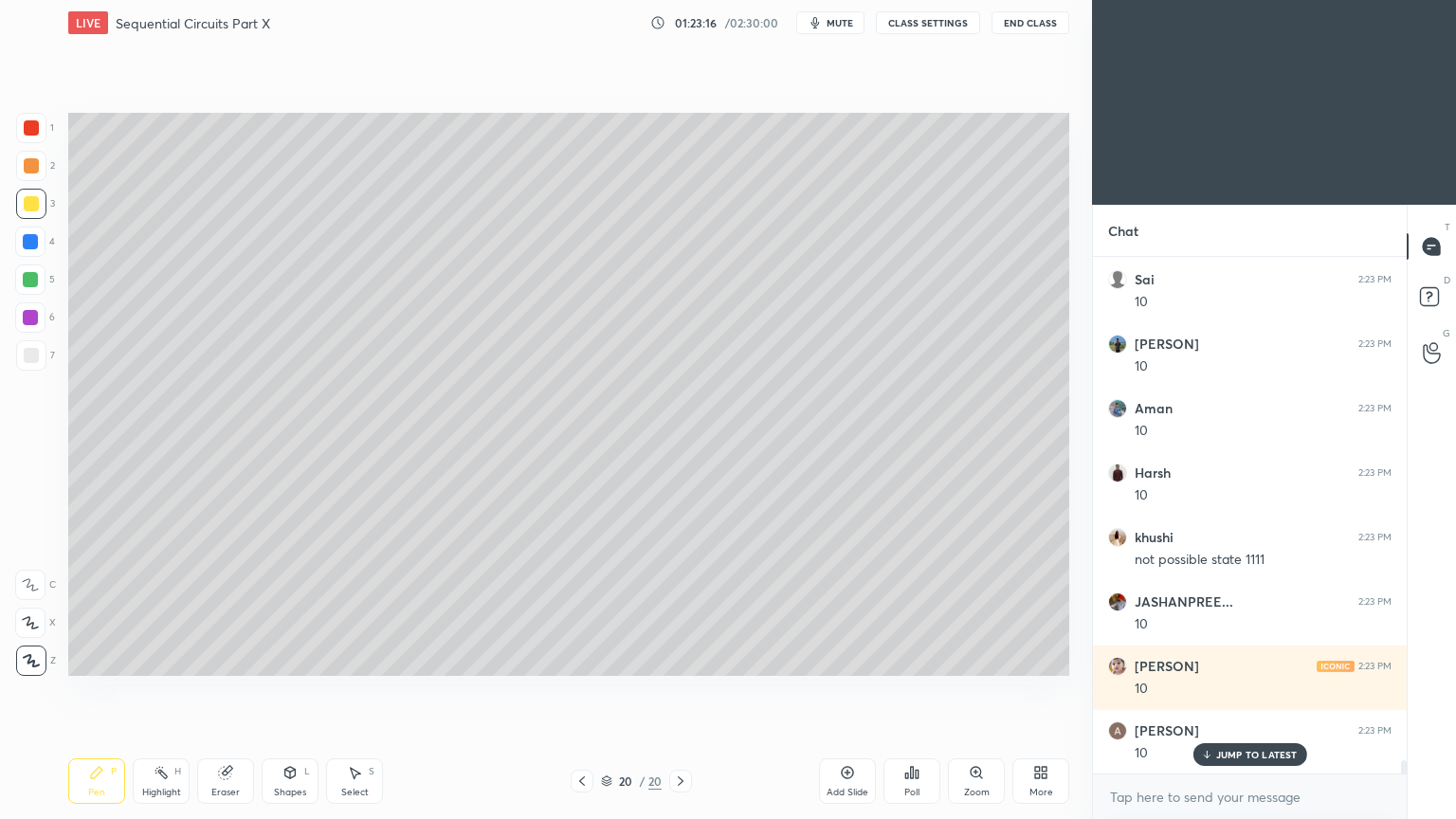 click at bounding box center [31, 355] 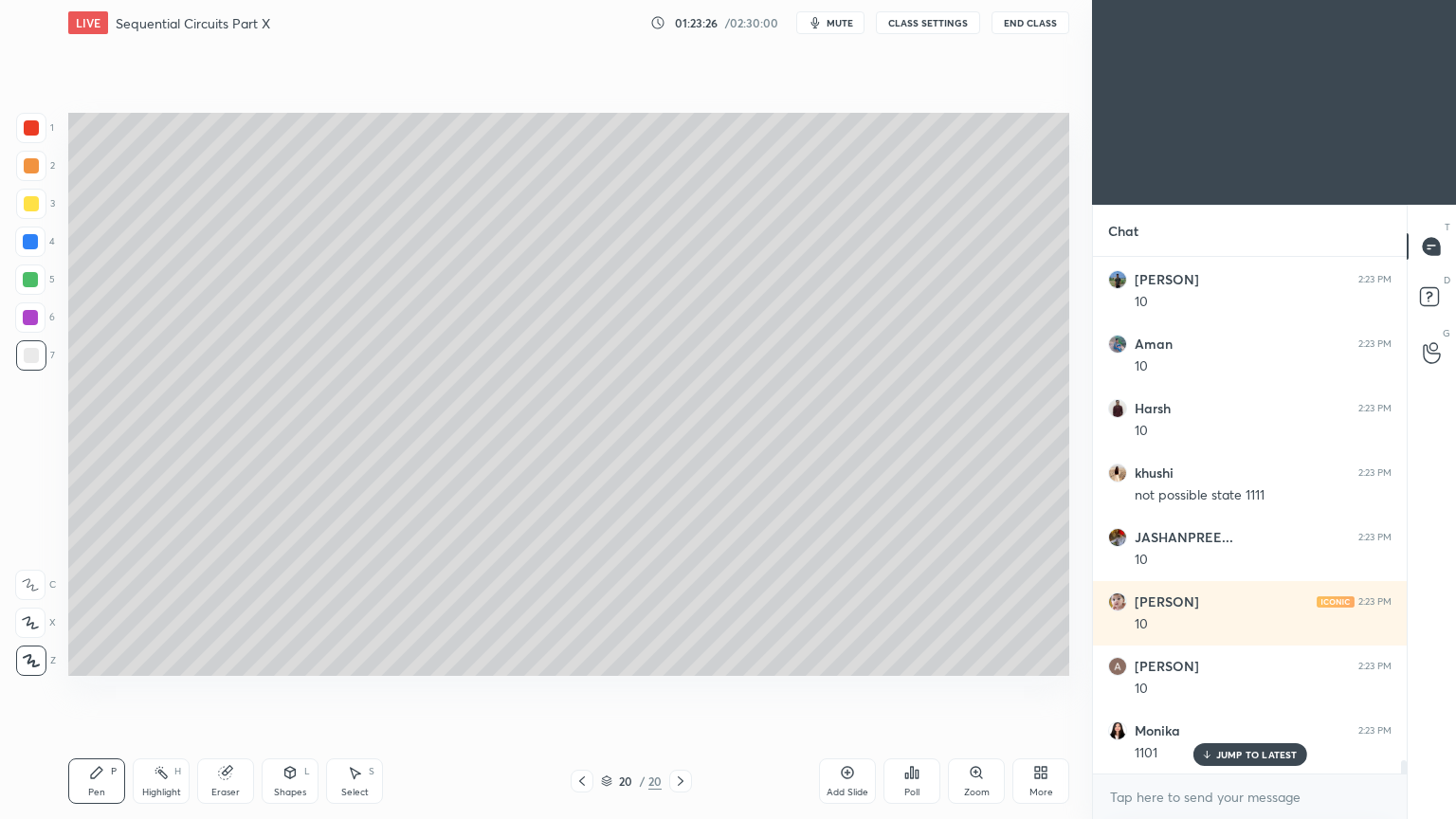 scroll, scrollTop: 19243, scrollLeft: 0, axis: vertical 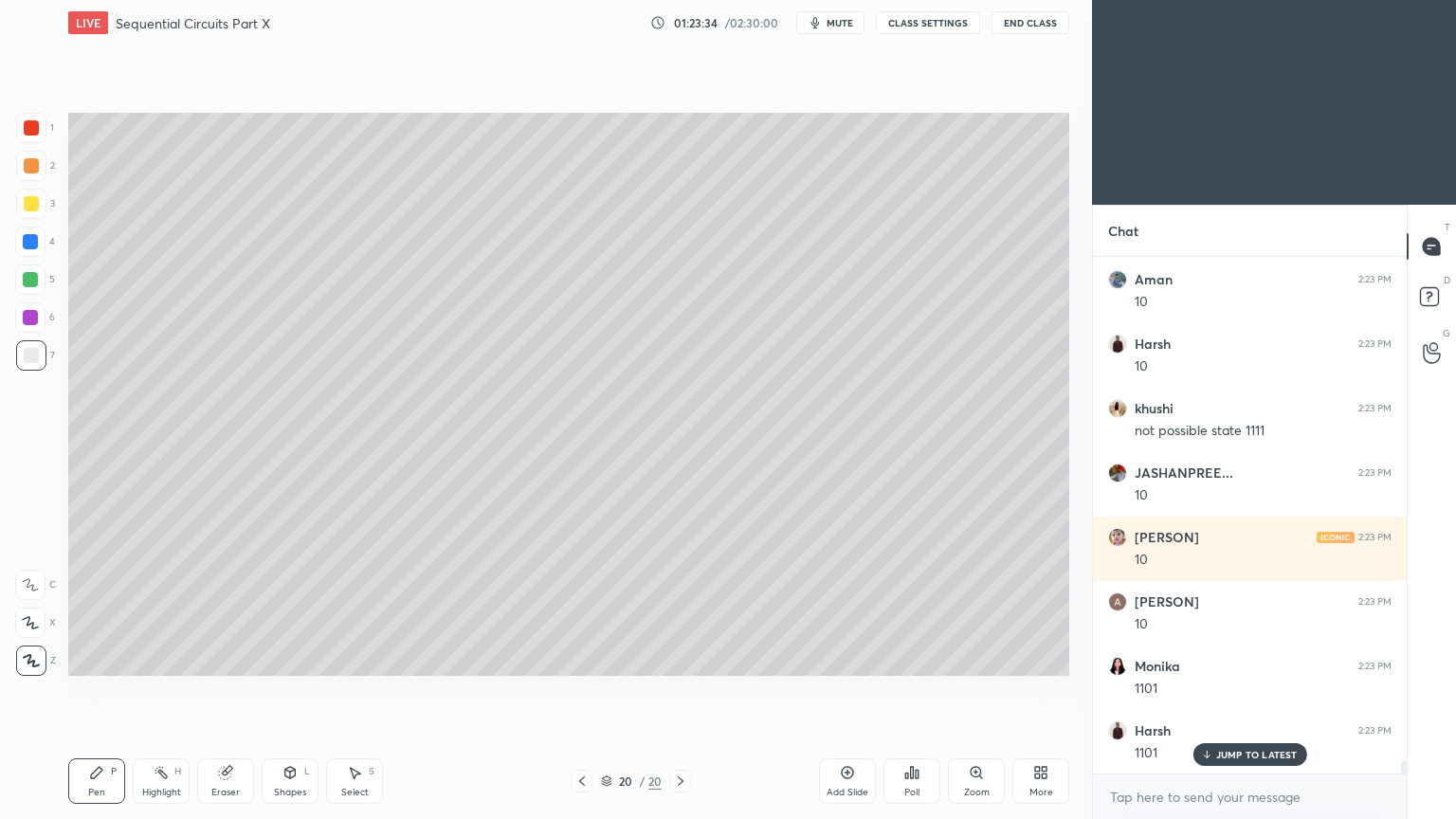 click 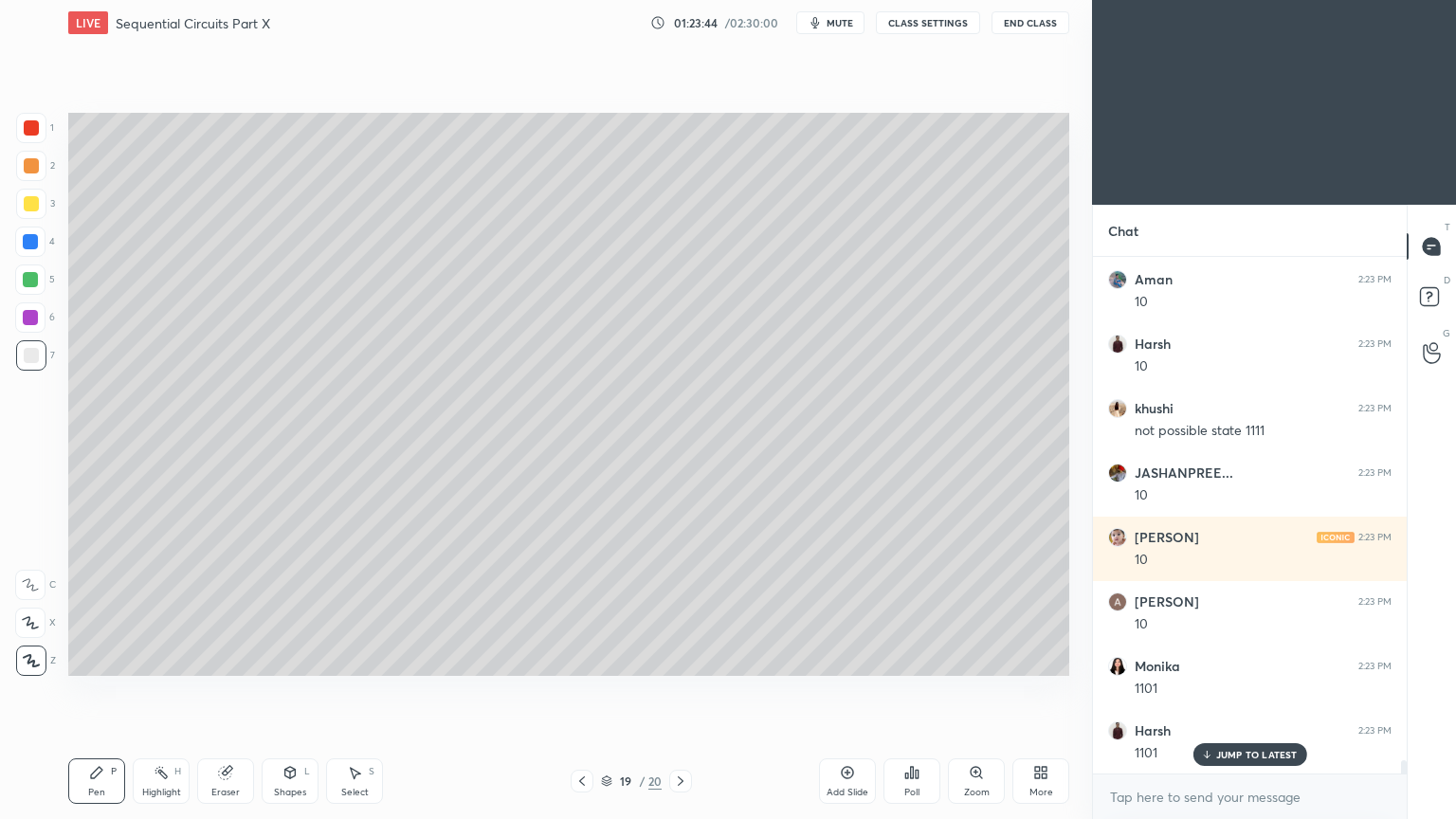 click 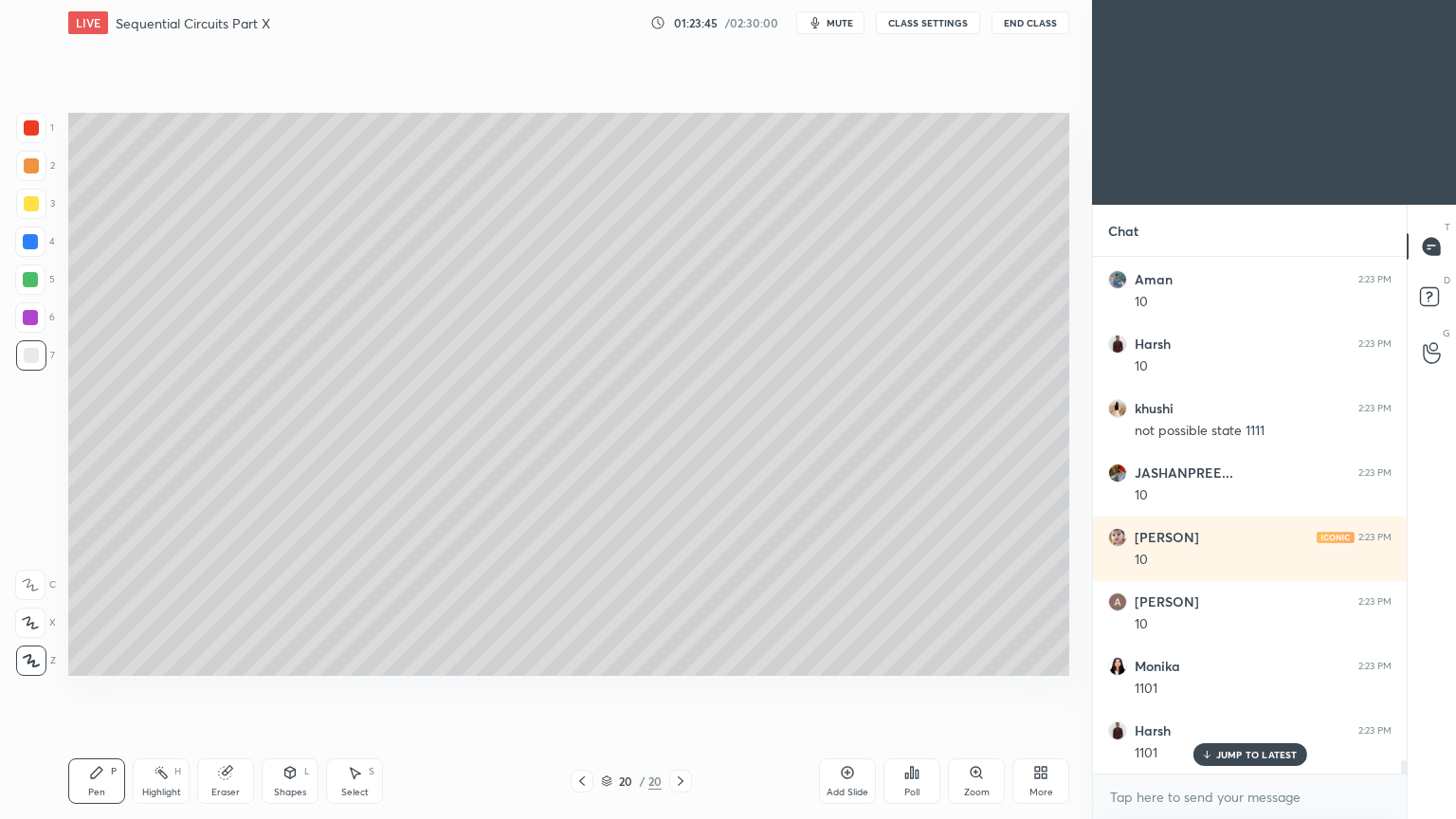click on "Eraser" at bounding box center (226, 781) 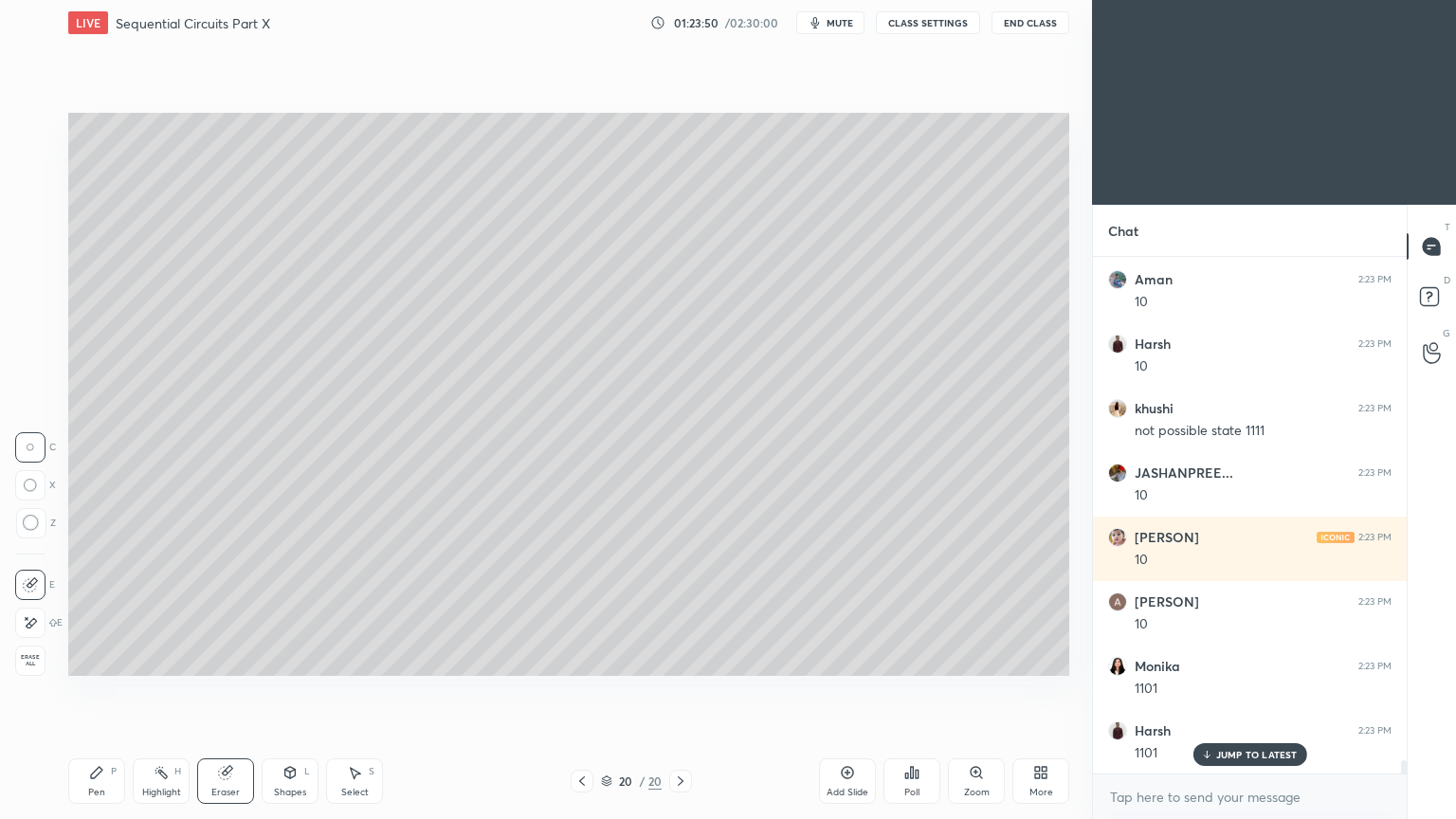 click on "Pen P" at bounding box center (97, 781) 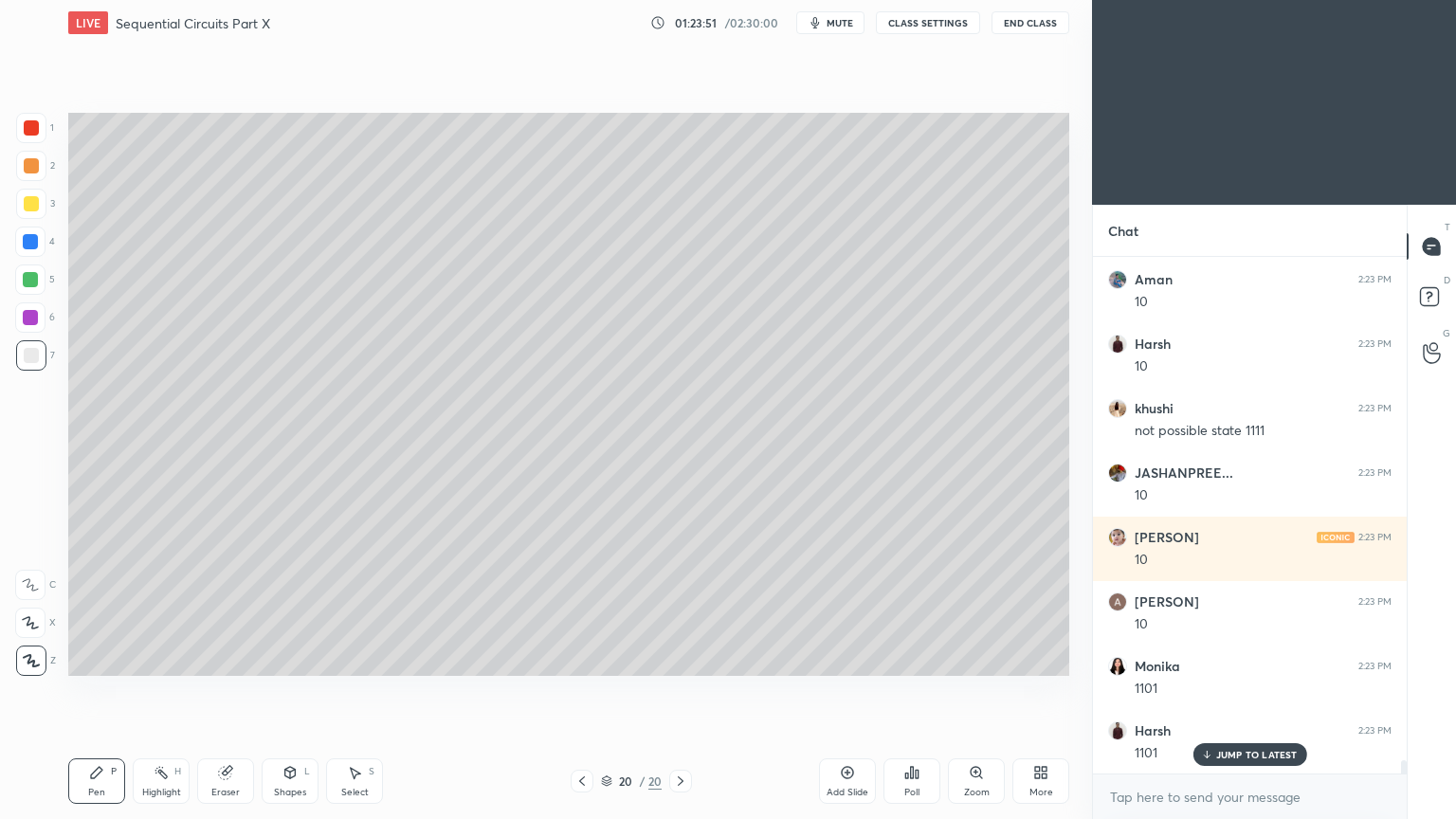 click at bounding box center (31, 204) 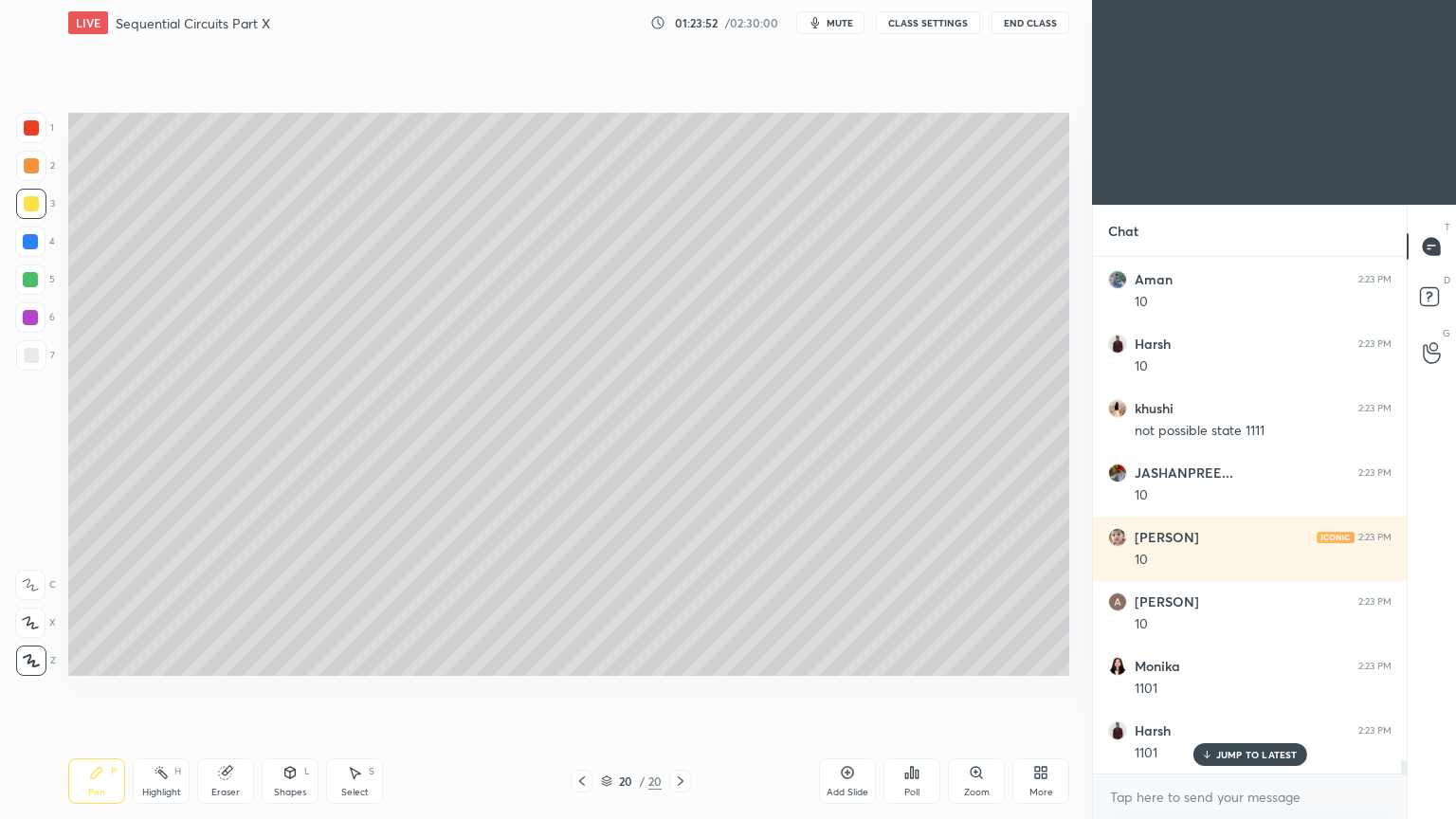 scroll, scrollTop: 19307, scrollLeft: 0, axis: vertical 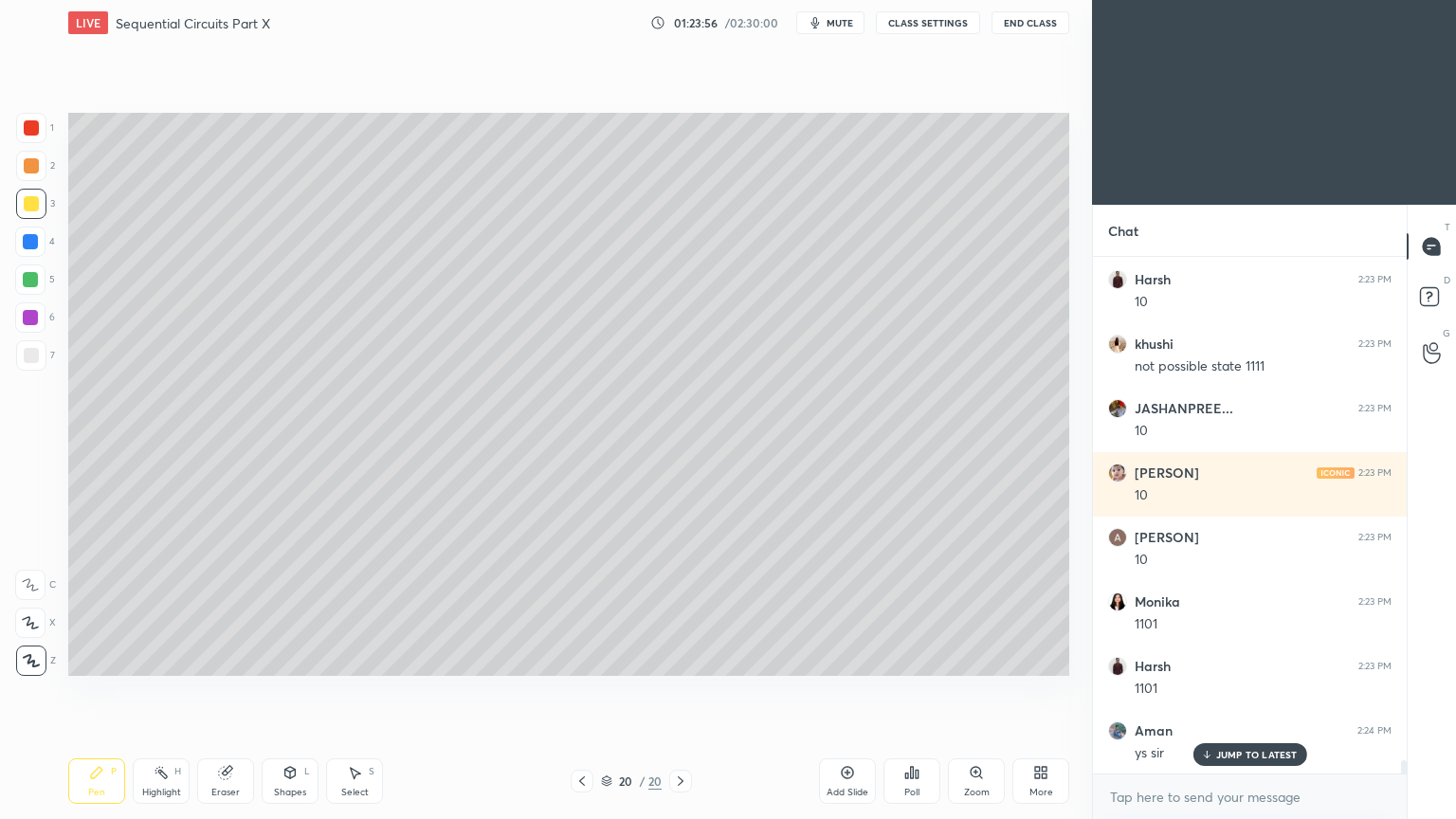 click at bounding box center (30, 242) 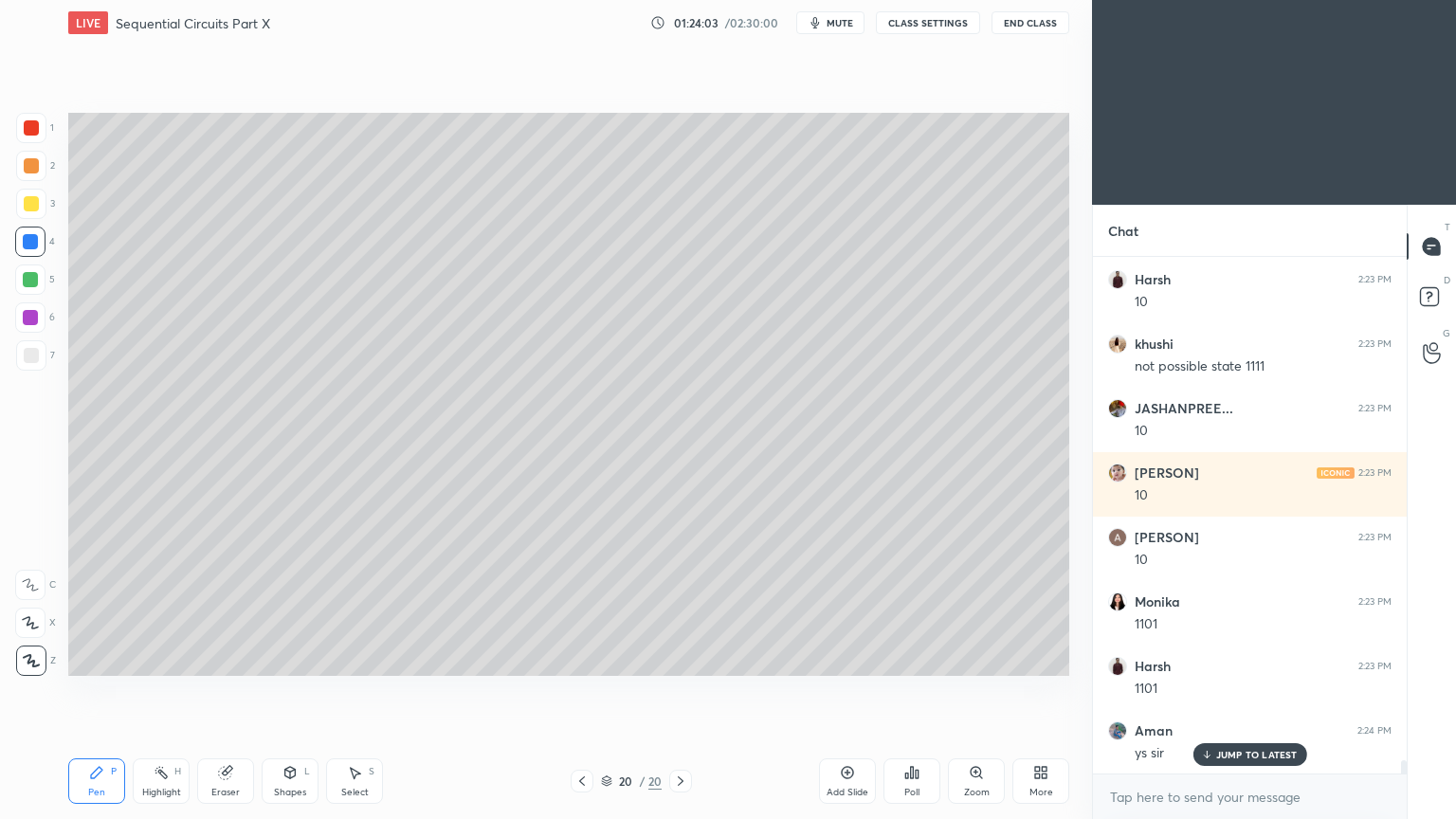 click at bounding box center [31, 355] 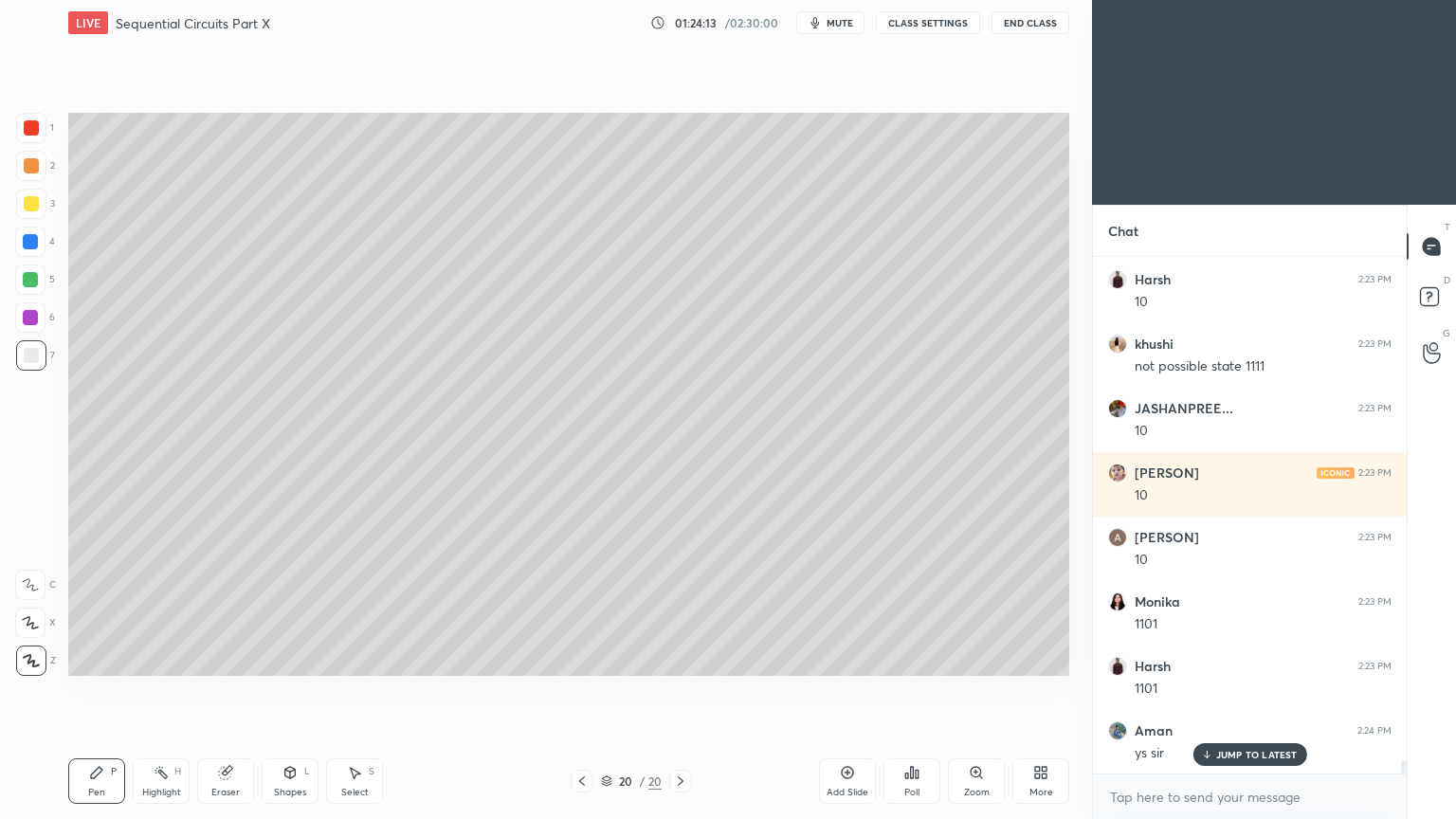 click 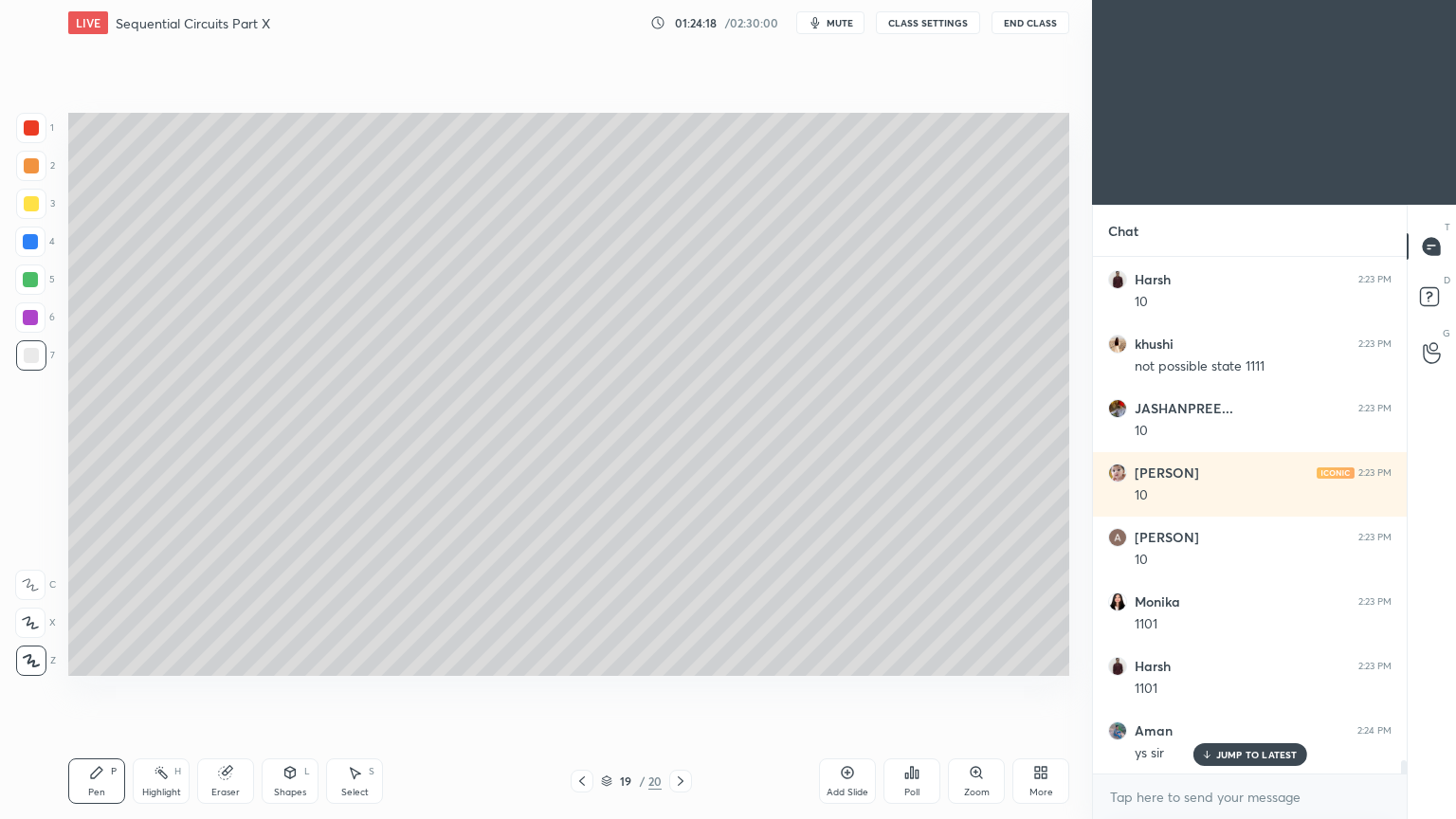 scroll, scrollTop: 19372, scrollLeft: 0, axis: vertical 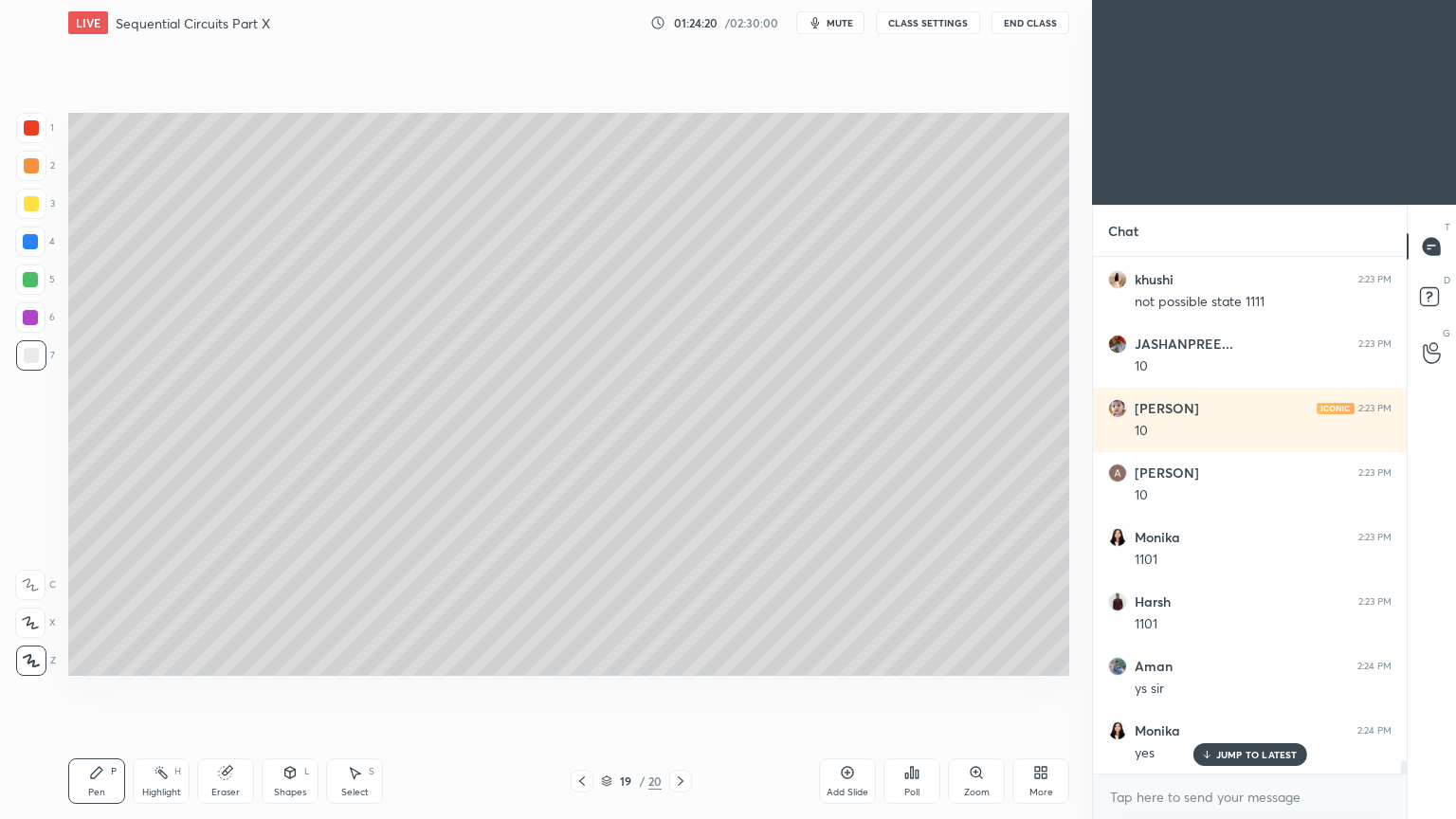 click 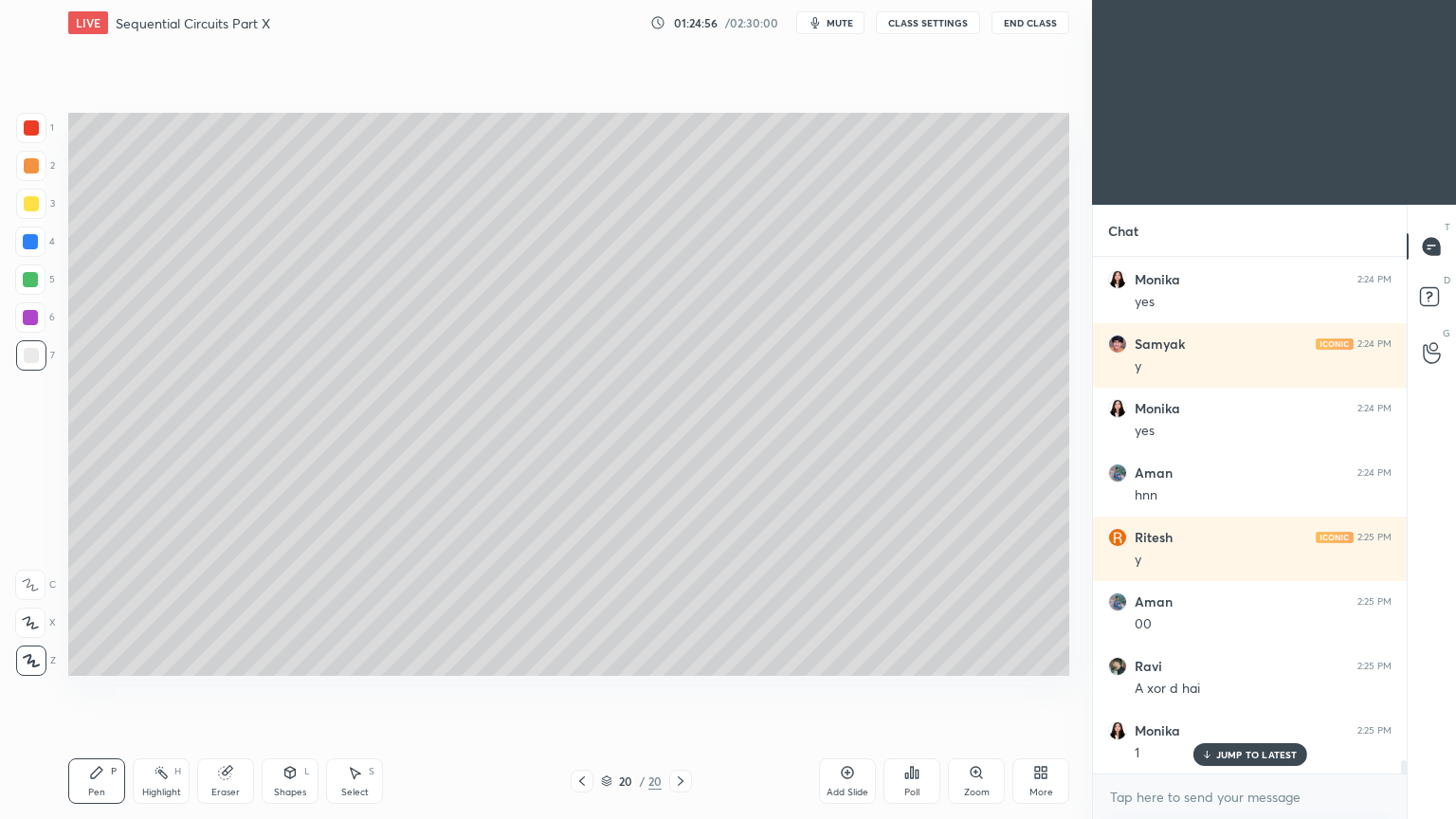 scroll, scrollTop: 19887, scrollLeft: 0, axis: vertical 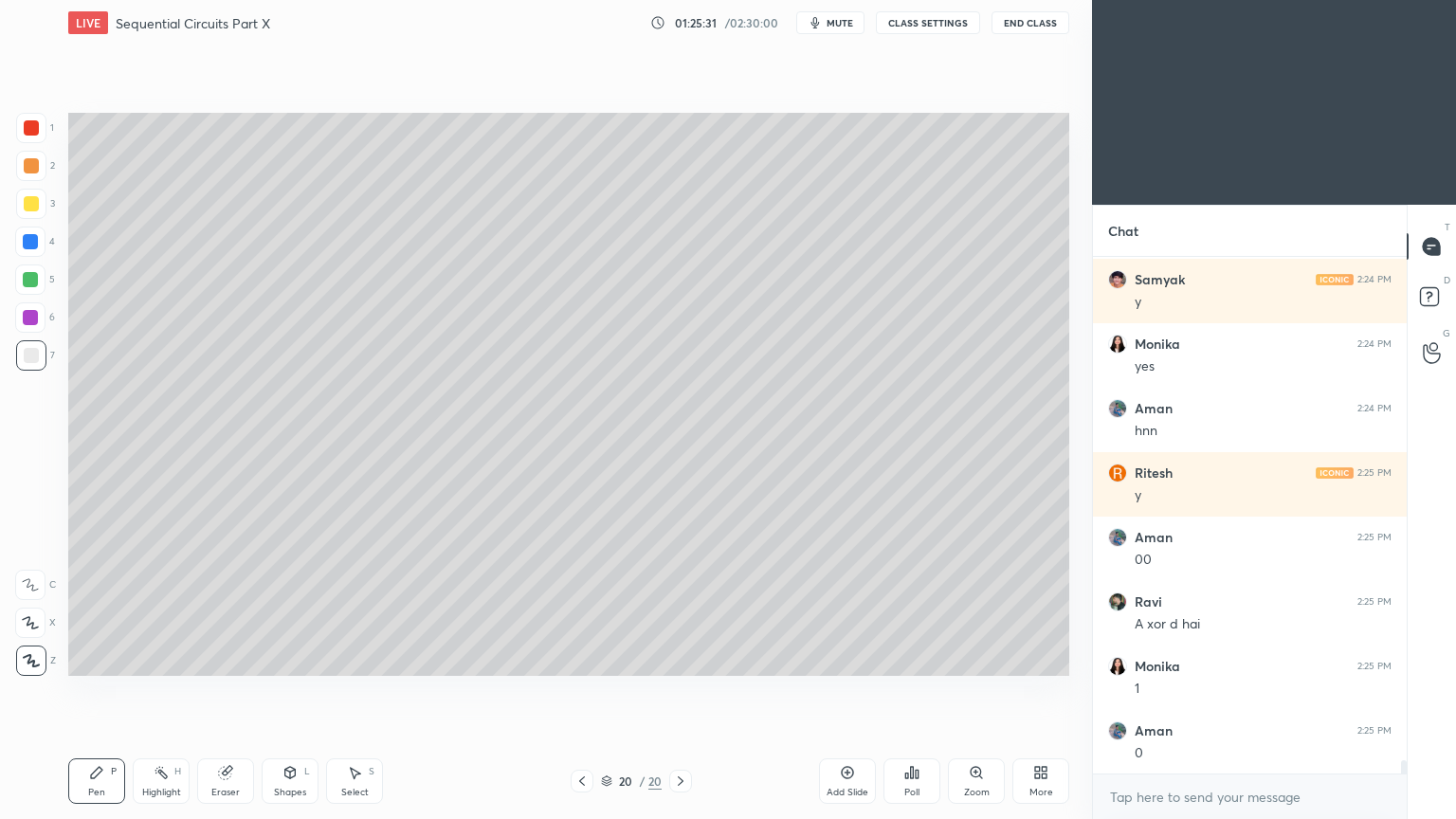 click on "Select S" at bounding box center (355, 781) 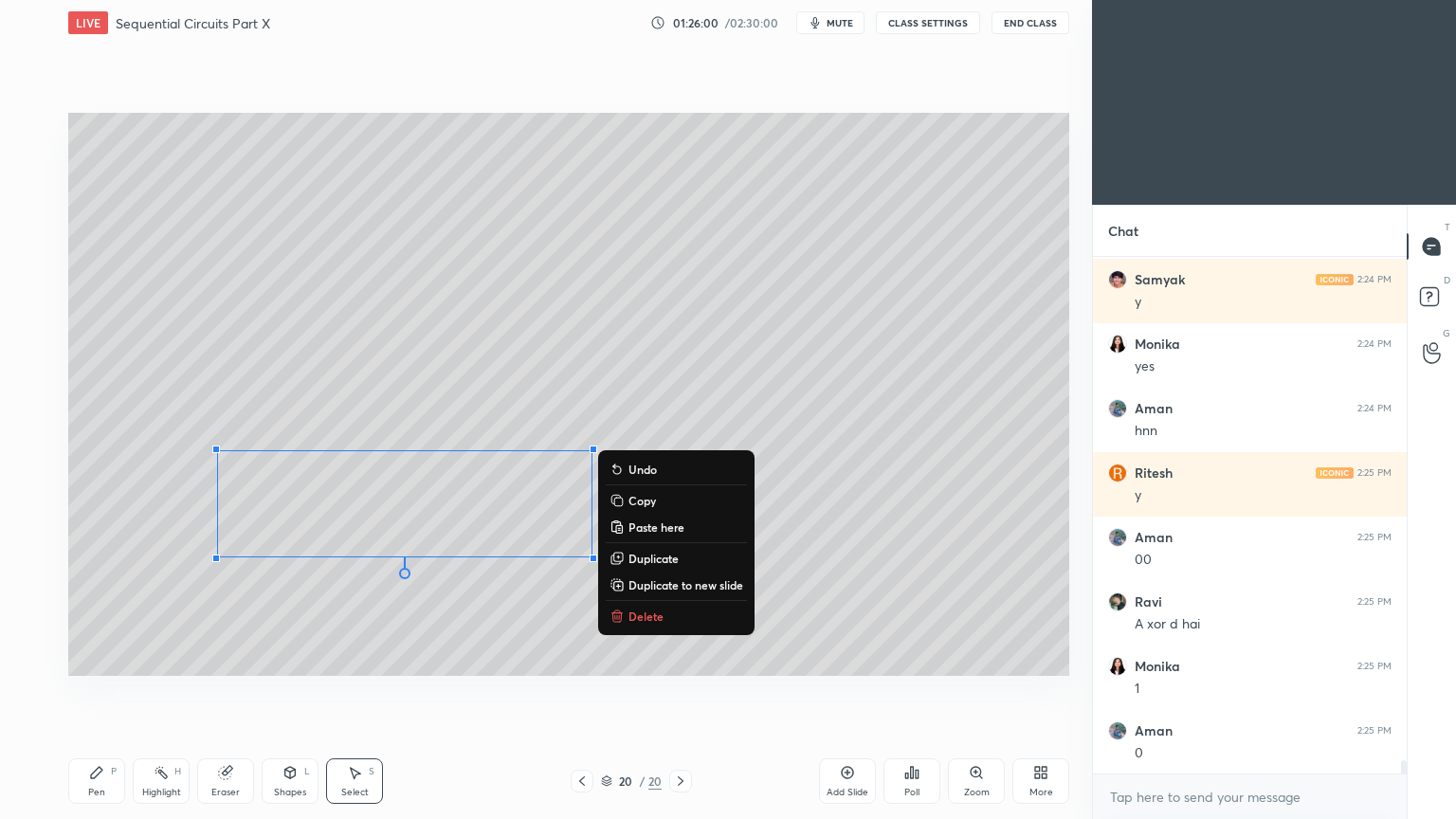click on "Pen P" at bounding box center (97, 781) 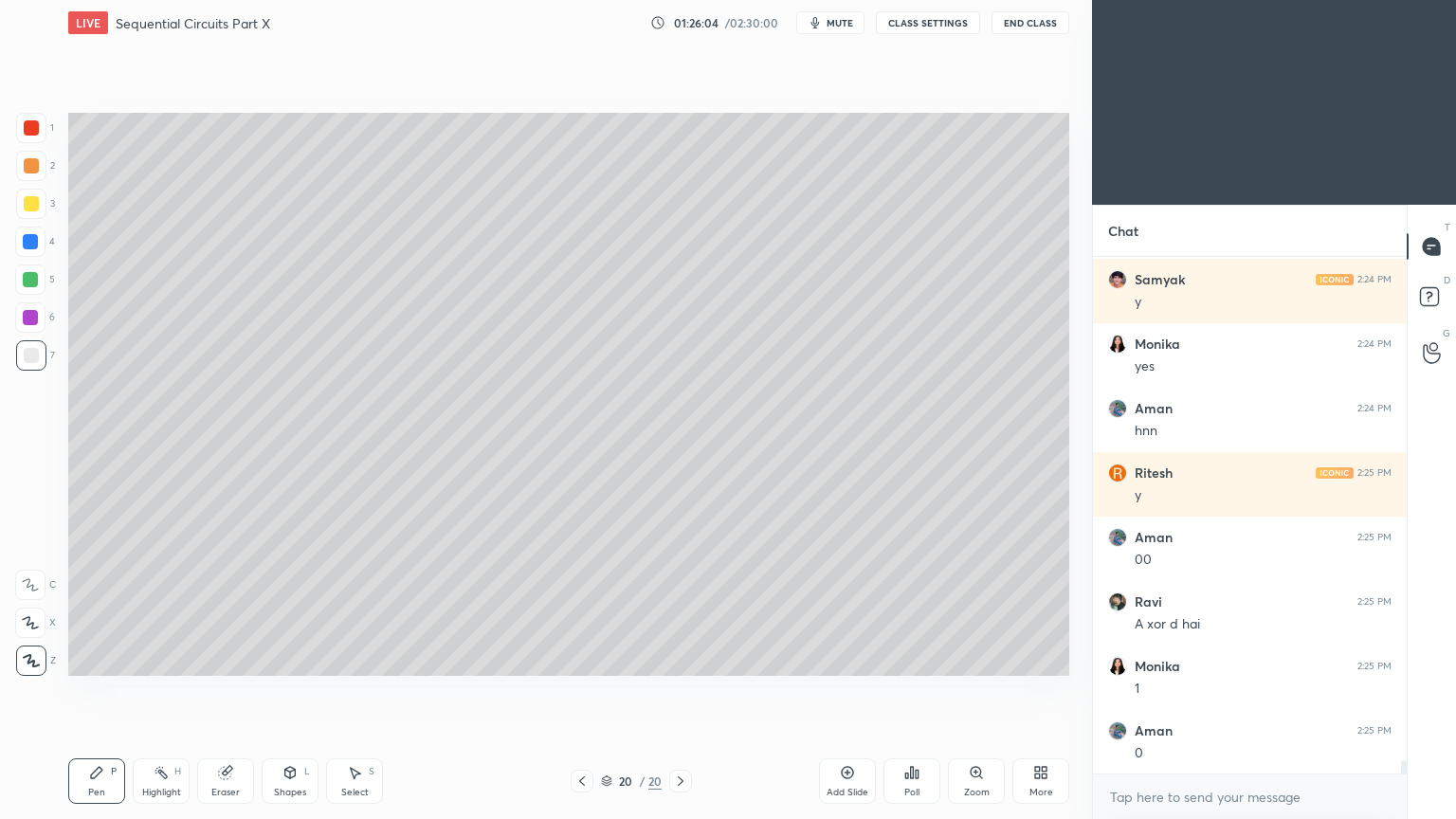 scroll, scrollTop: 19952, scrollLeft: 0, axis: vertical 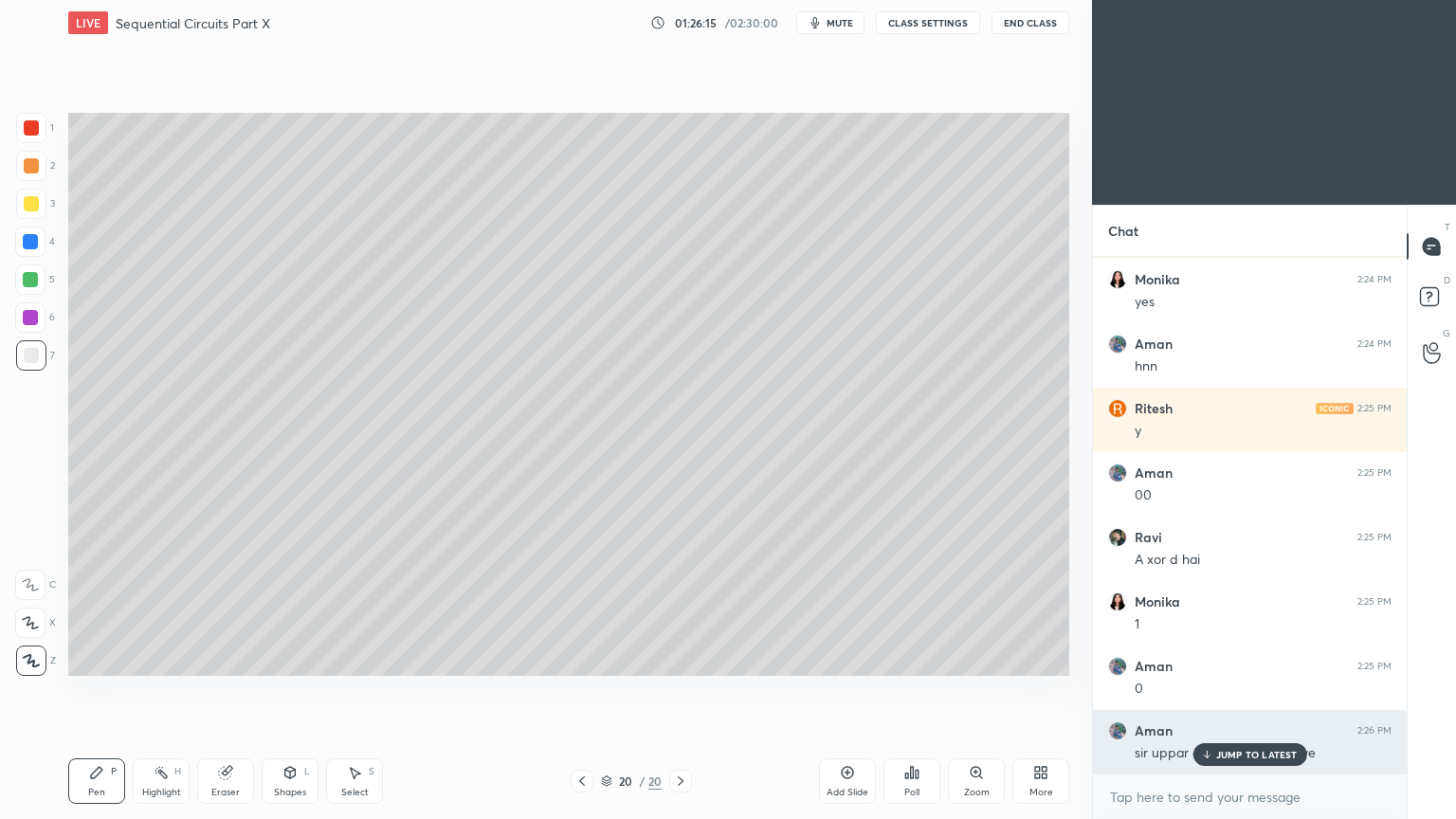 click 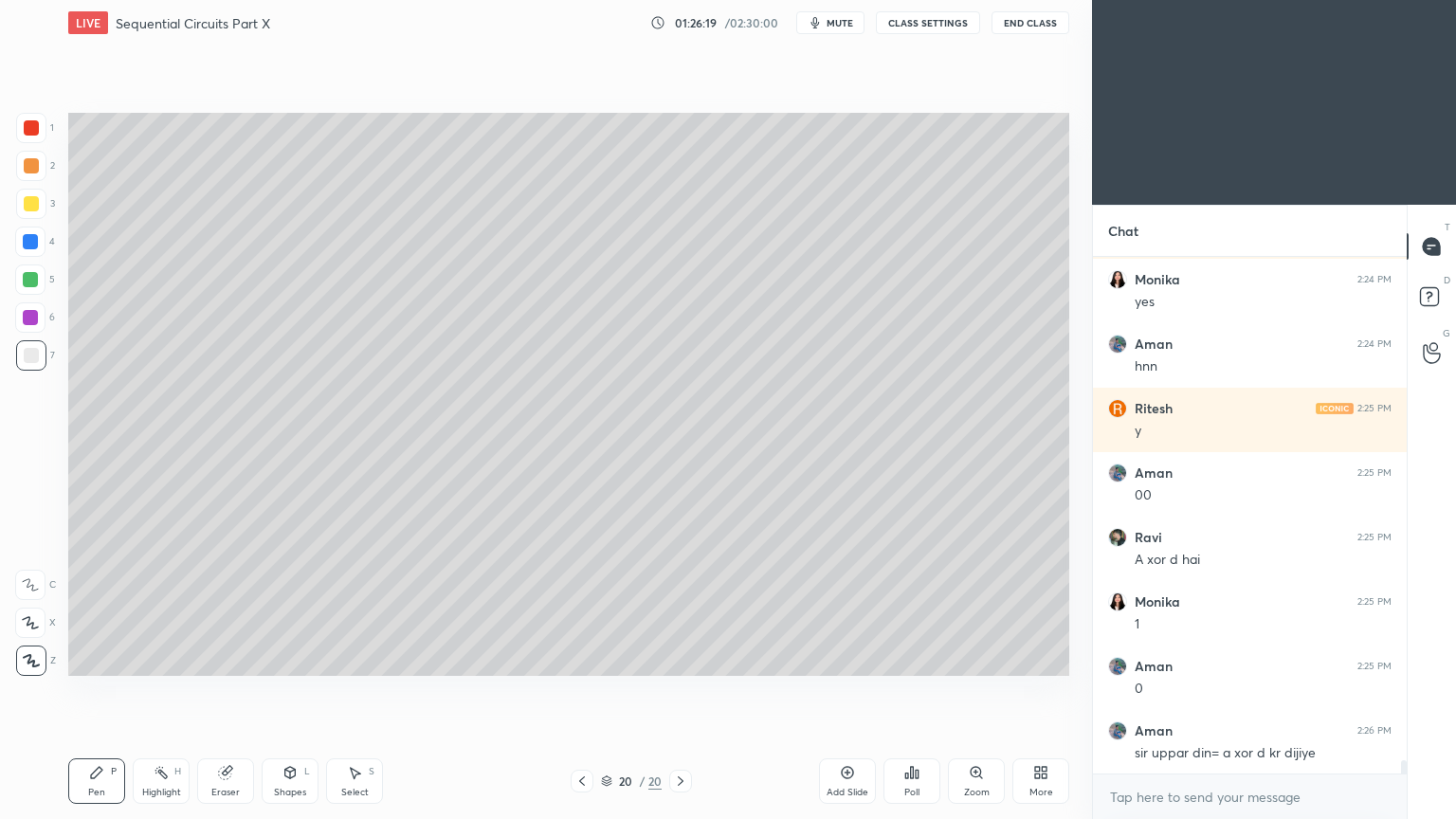 click on "Eraser" at bounding box center [226, 792] 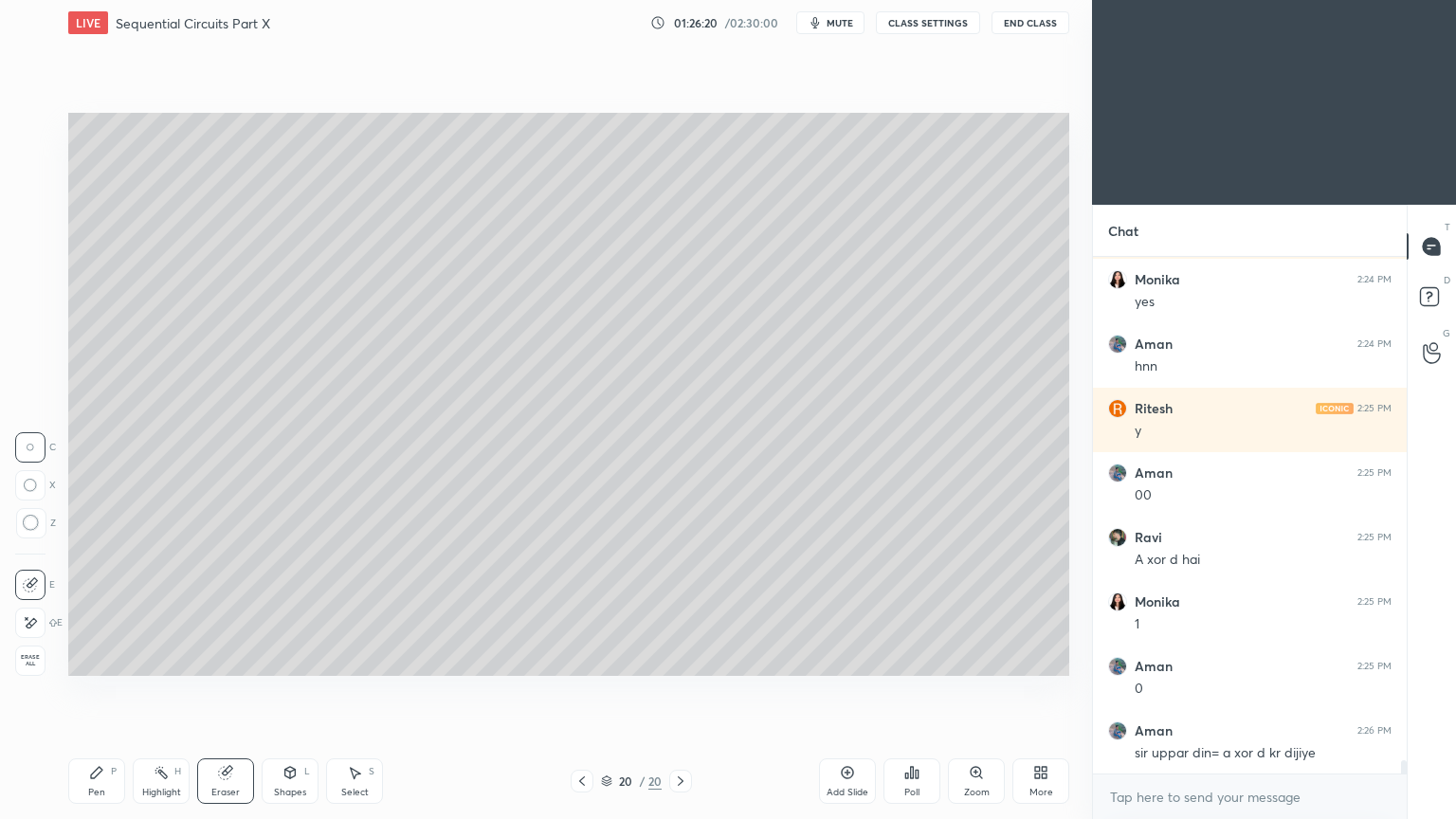 click on "Pen P" at bounding box center (97, 781) 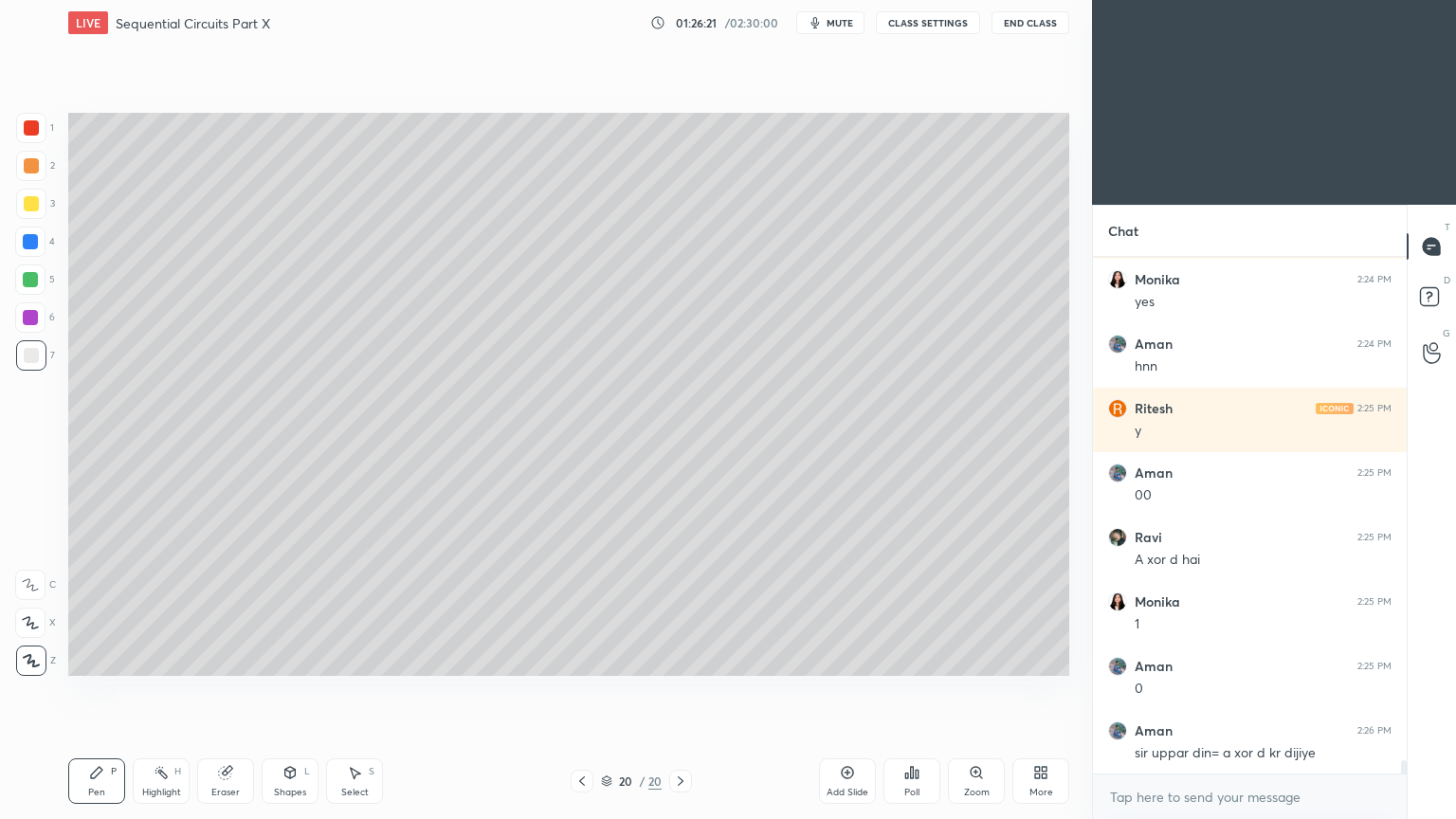 click at bounding box center [30, 242] 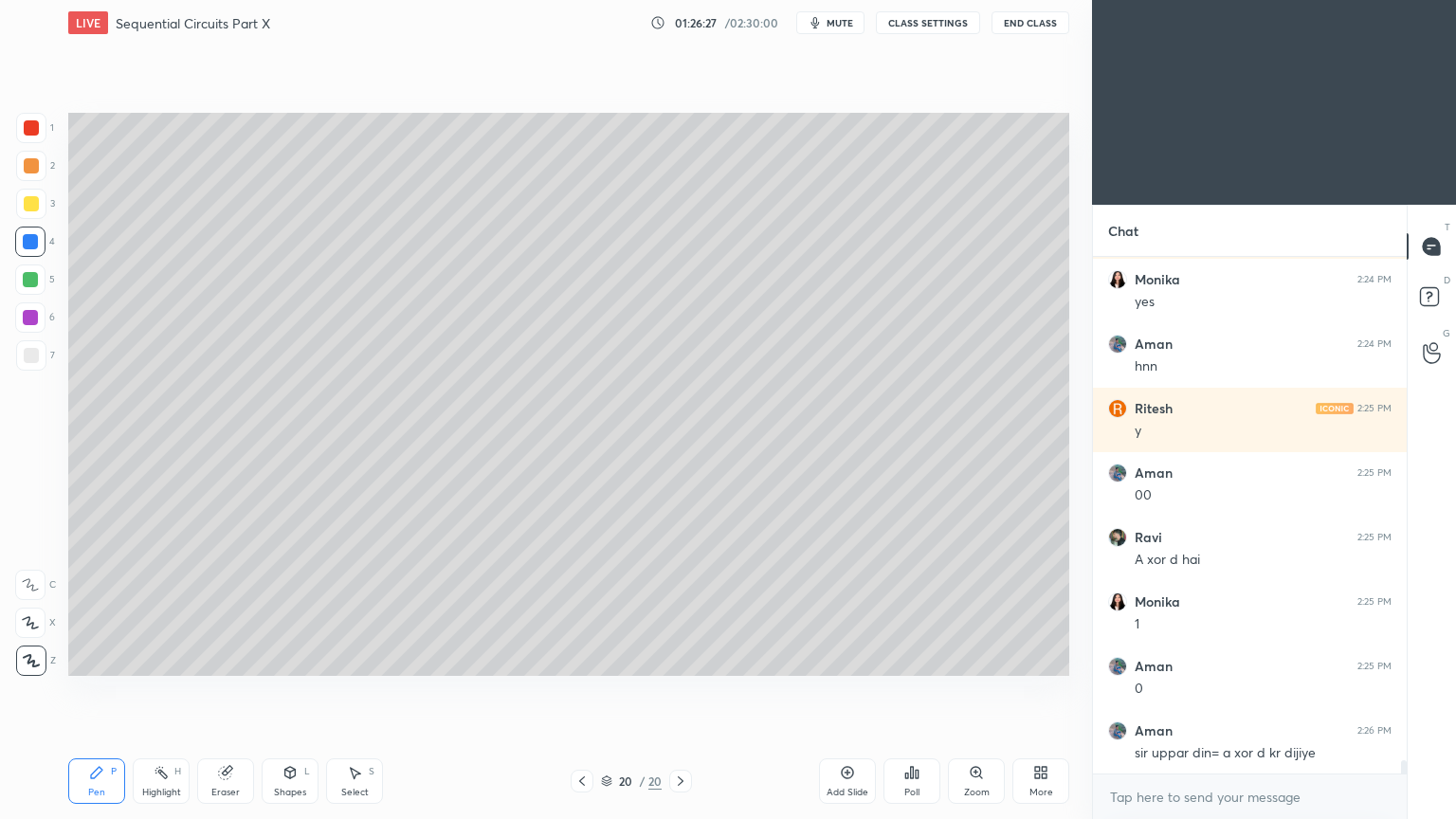 click on "Shapes" at bounding box center (290, 792) 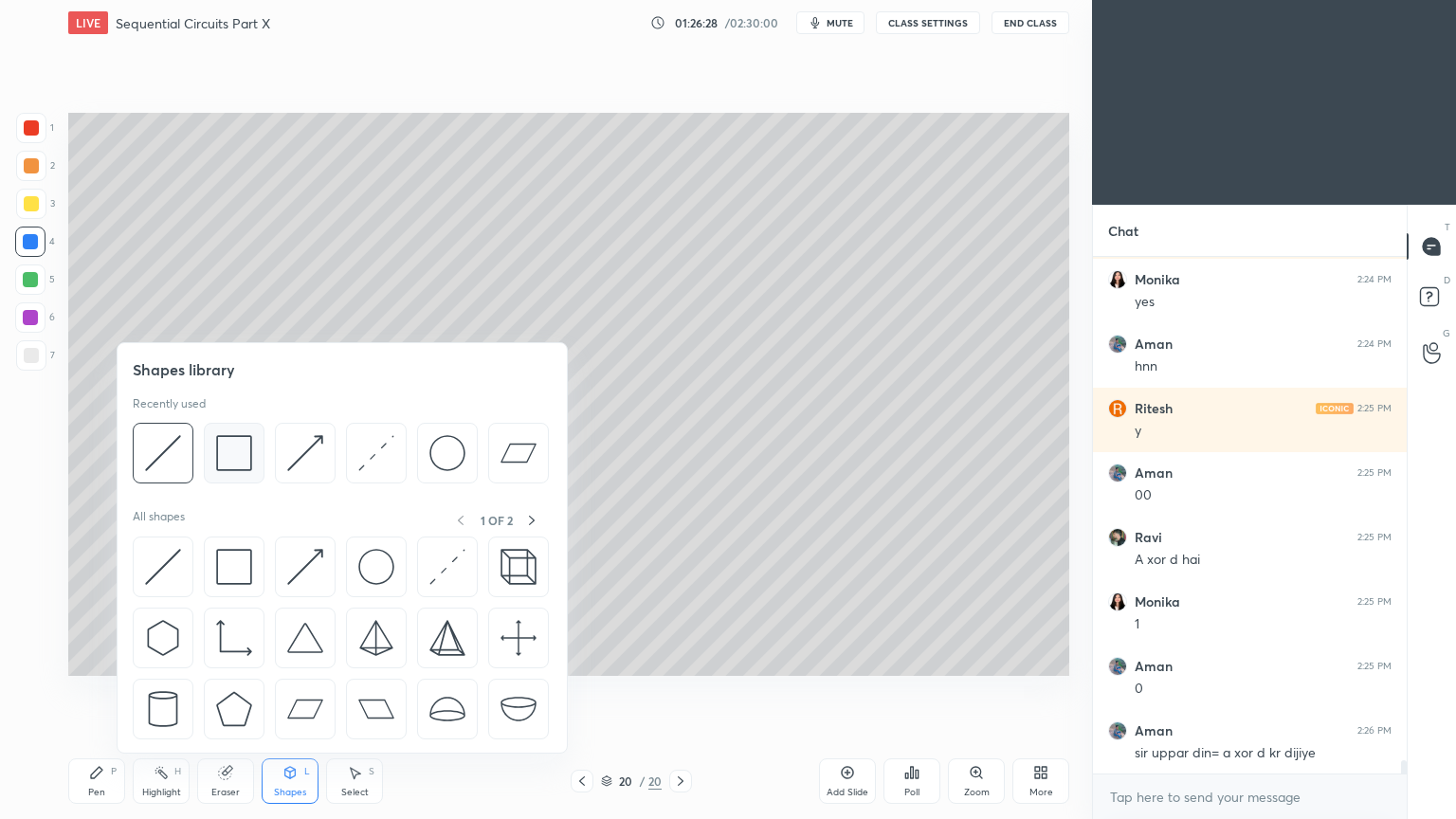 click at bounding box center (234, 453) 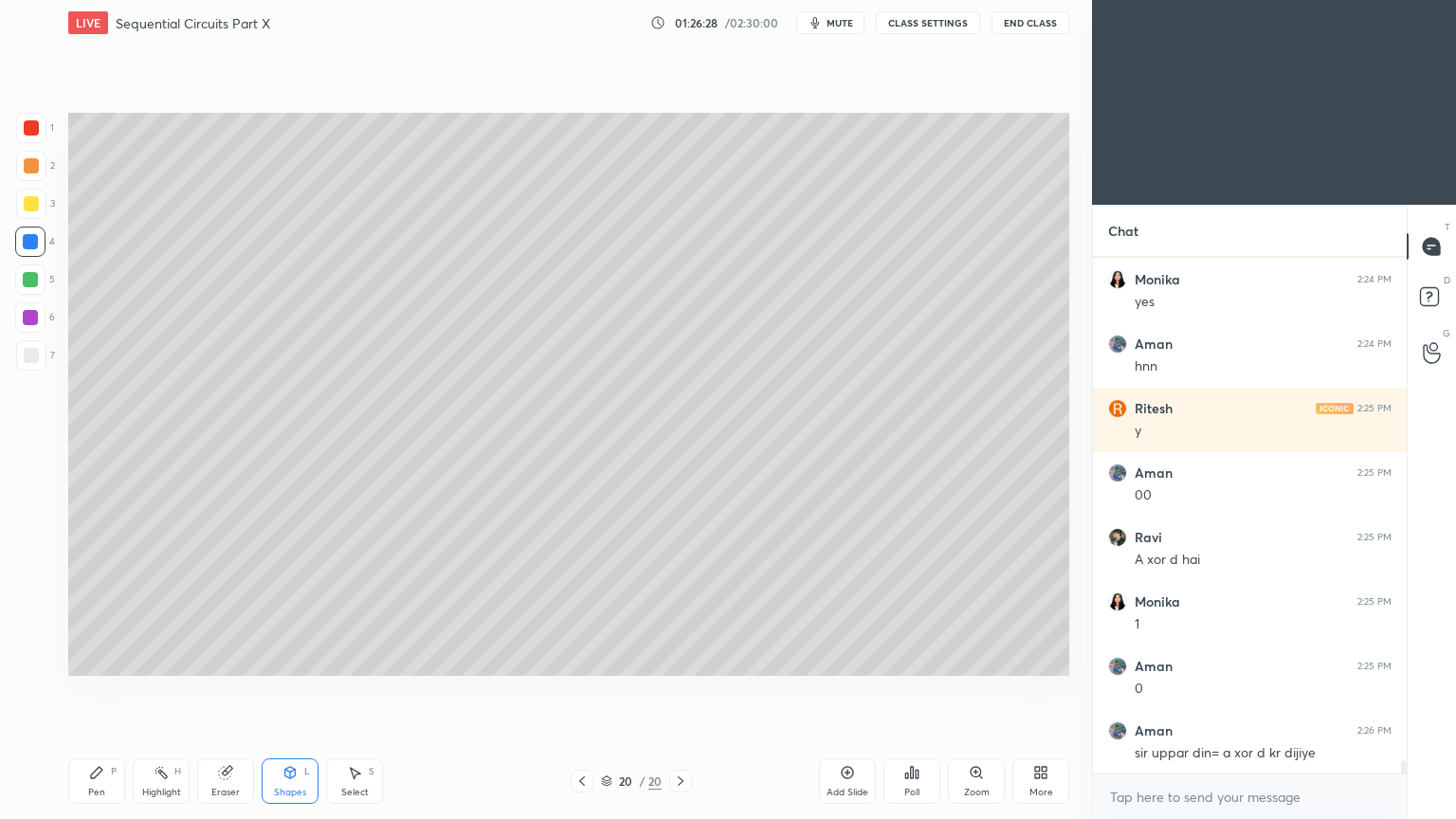 click at bounding box center (30, 318) 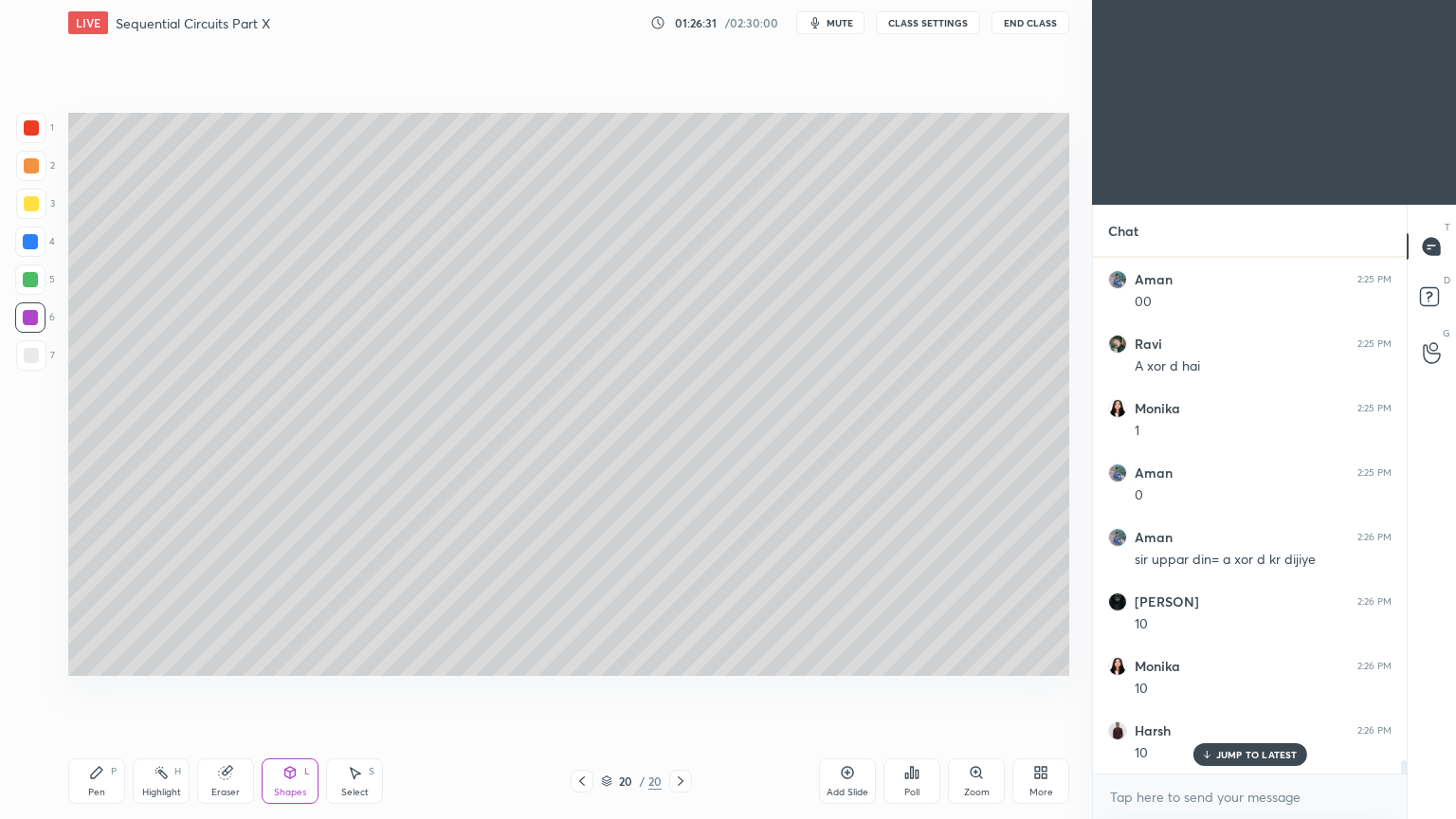 scroll, scrollTop: 20210, scrollLeft: 0, axis: vertical 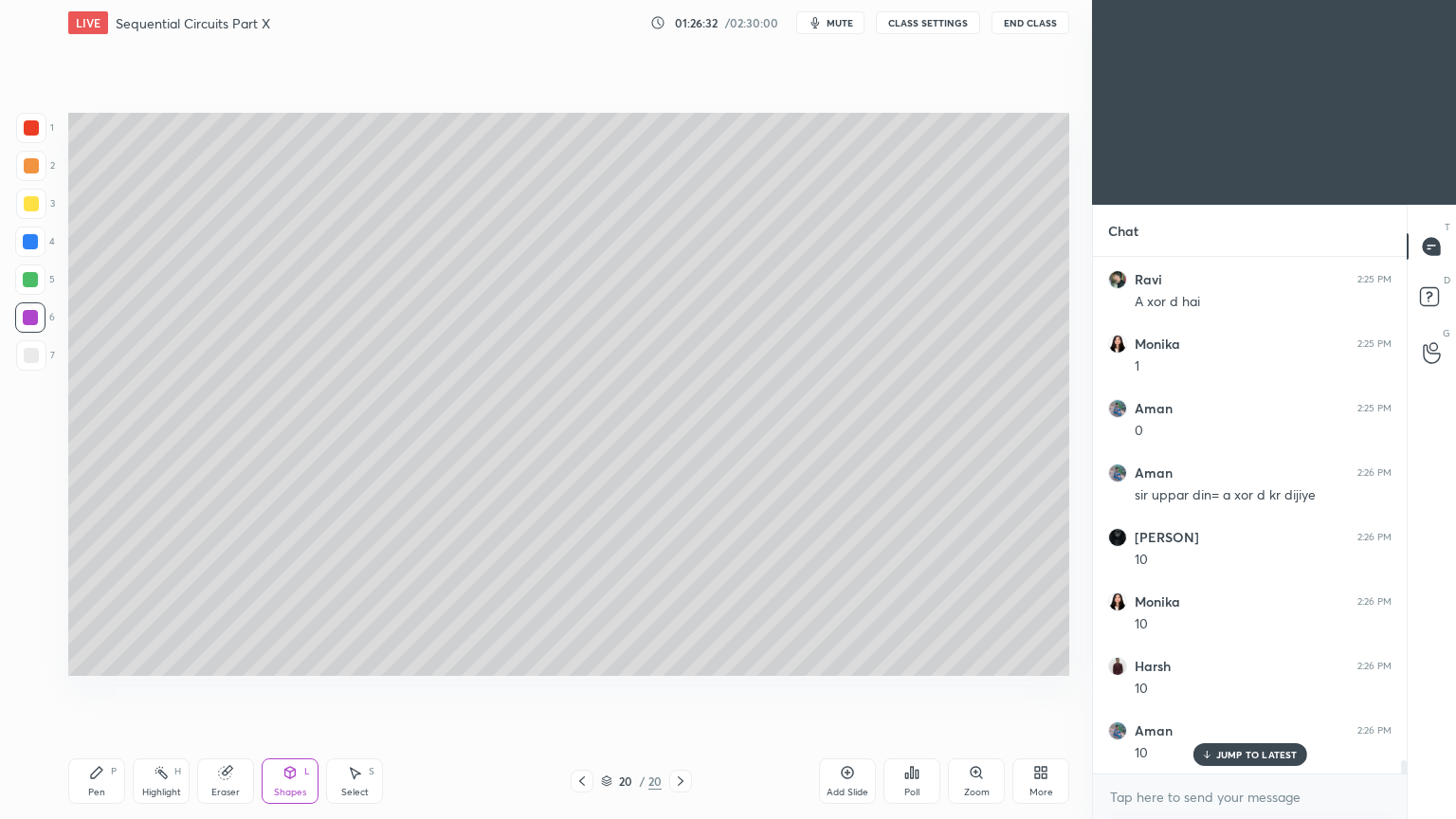 click on "Pen P" at bounding box center (97, 781) 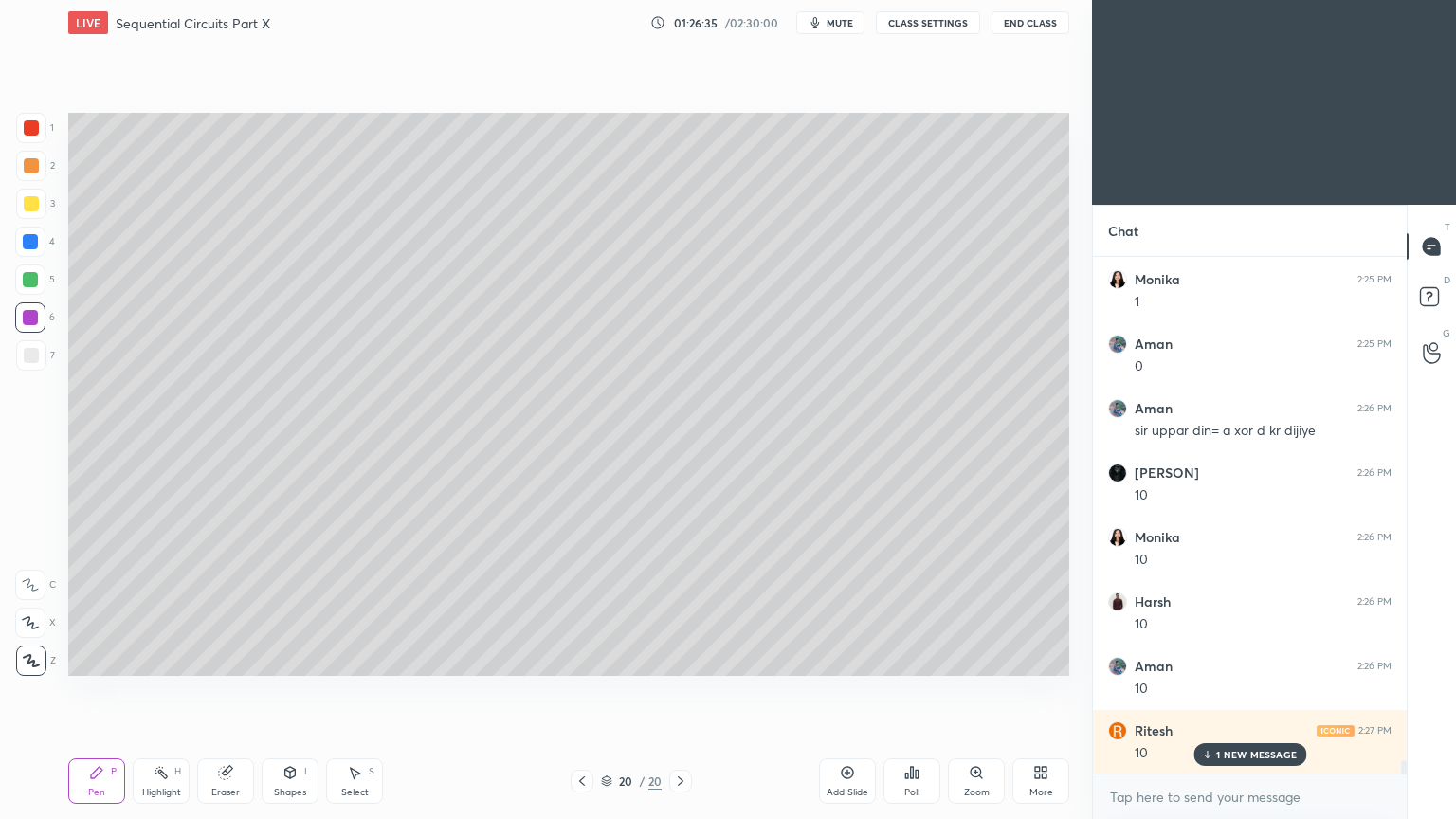 scroll, scrollTop: 20338, scrollLeft: 0, axis: vertical 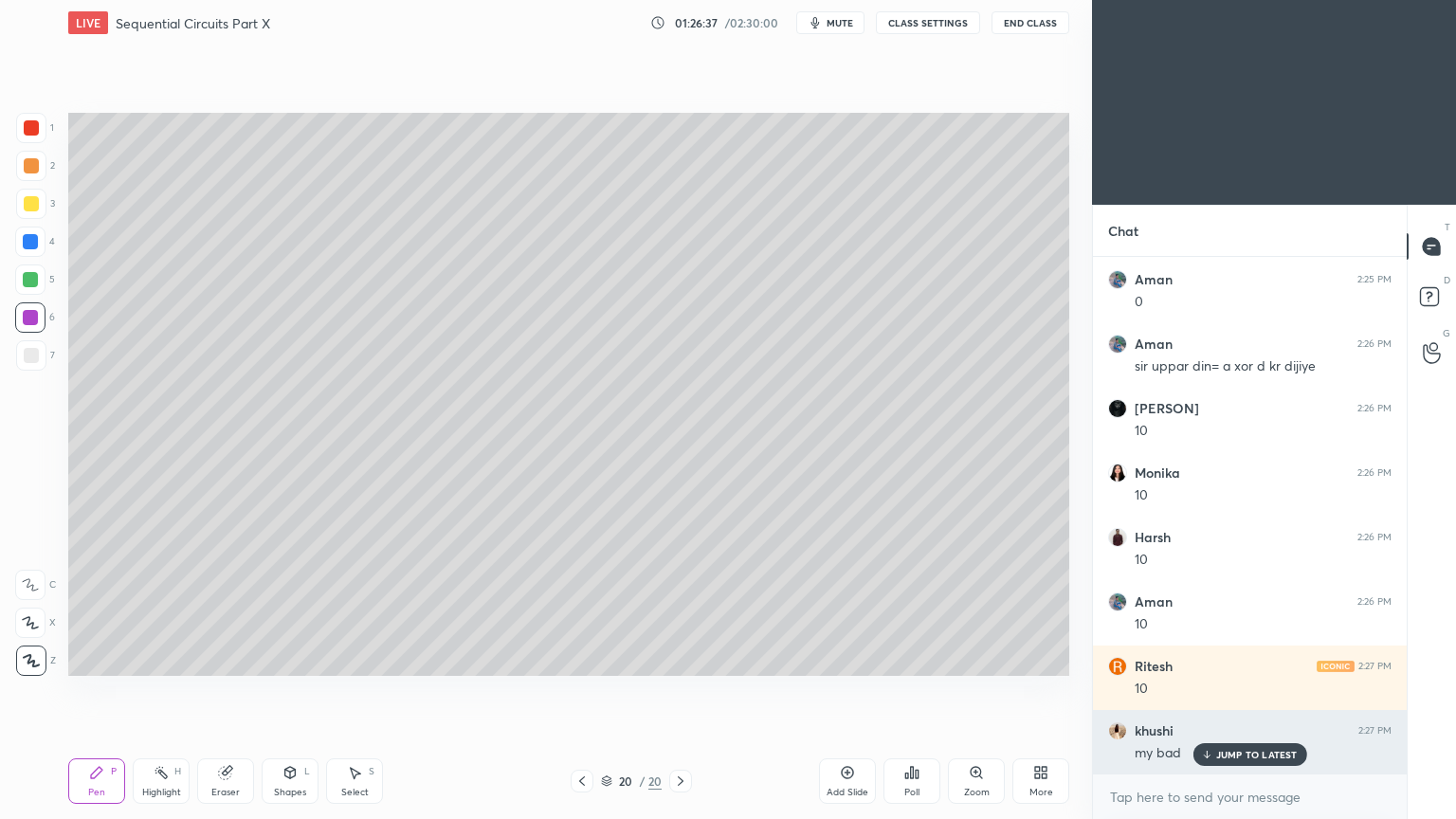click on "JUMP TO LATEST" at bounding box center (1249, 755) 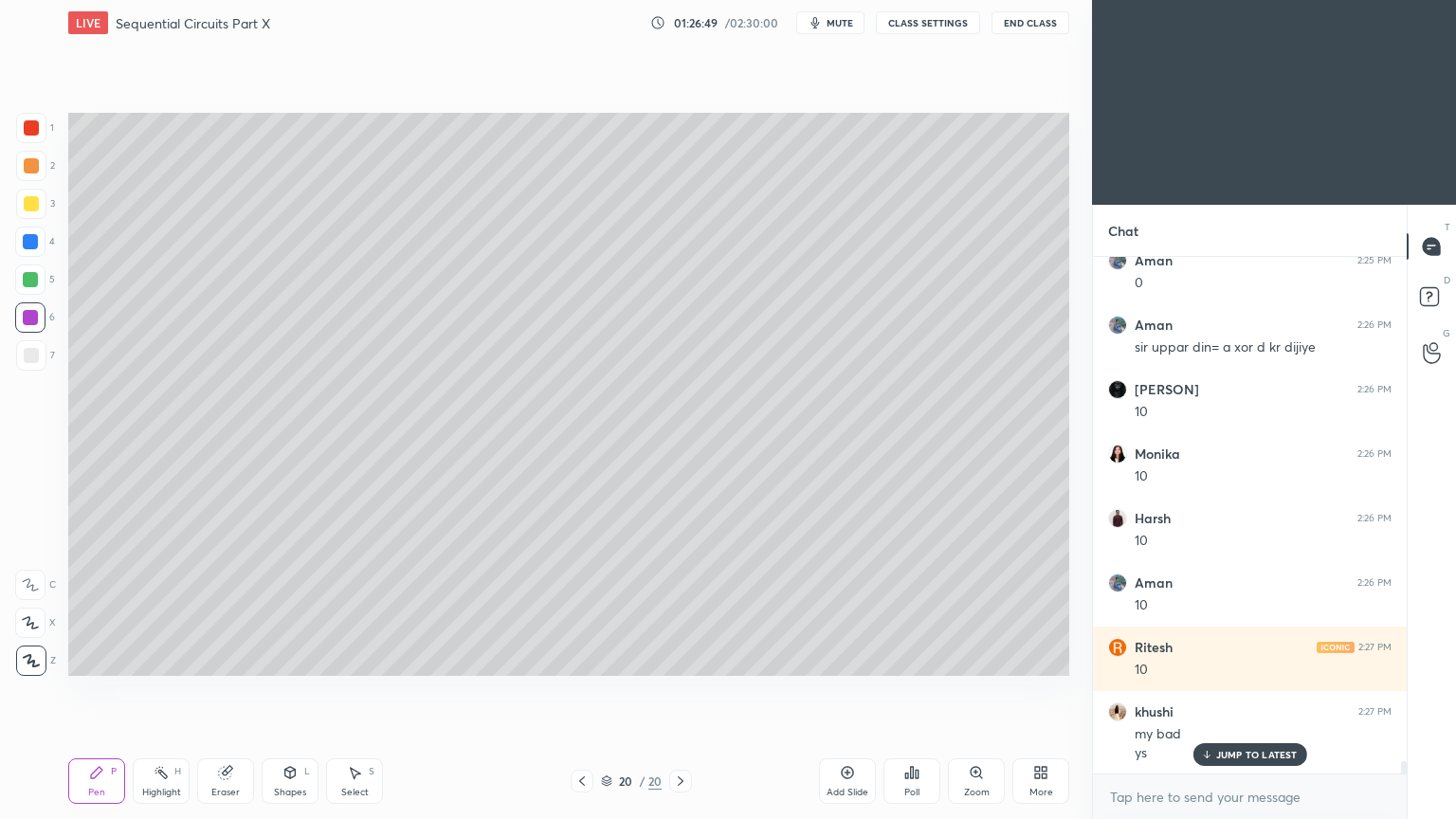 scroll, scrollTop: 20422, scrollLeft: 0, axis: vertical 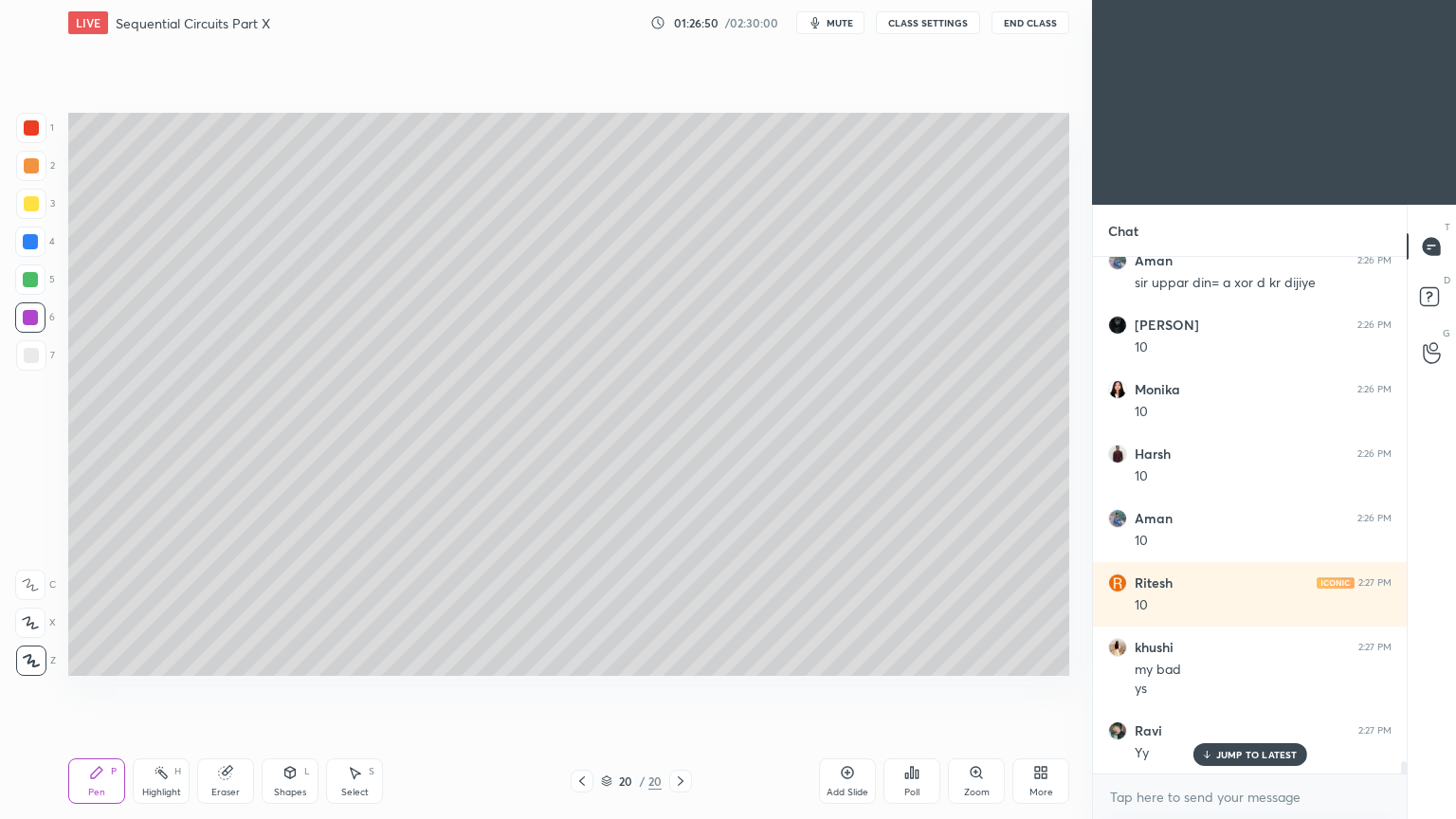 click on "Pen" at bounding box center [97, 792] 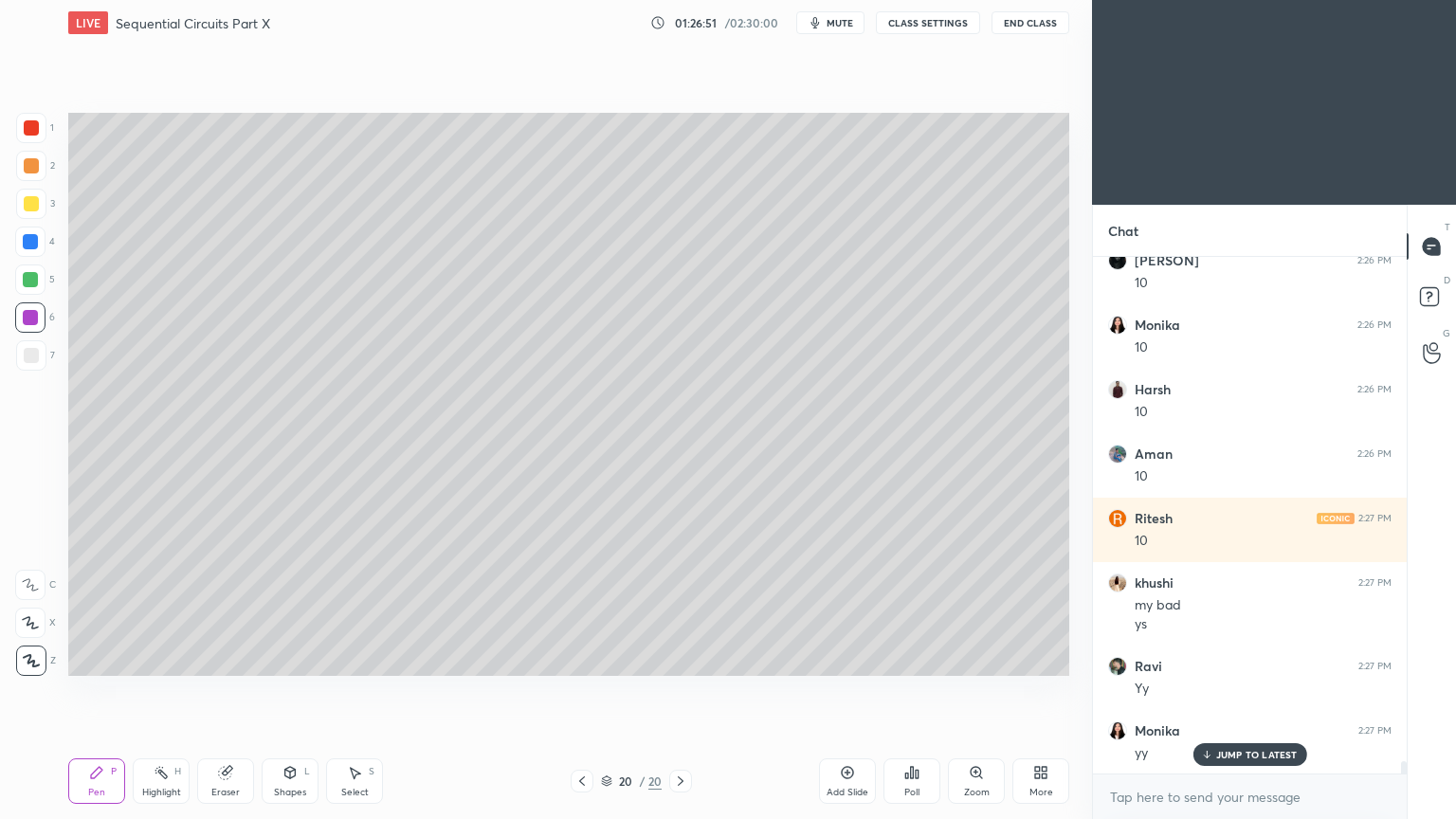 click at bounding box center [31, 204] 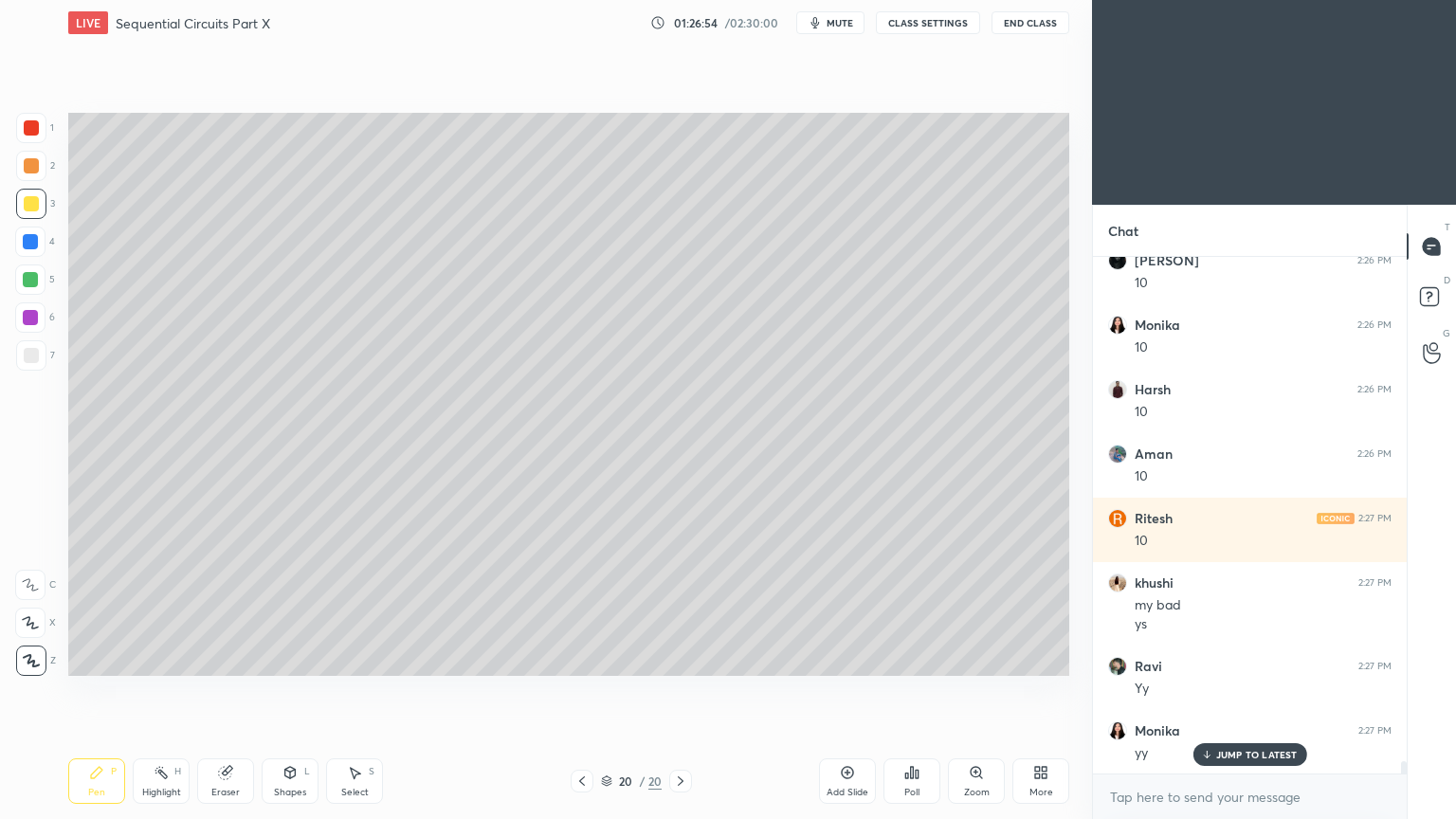 scroll, scrollTop: 20551, scrollLeft: 0, axis: vertical 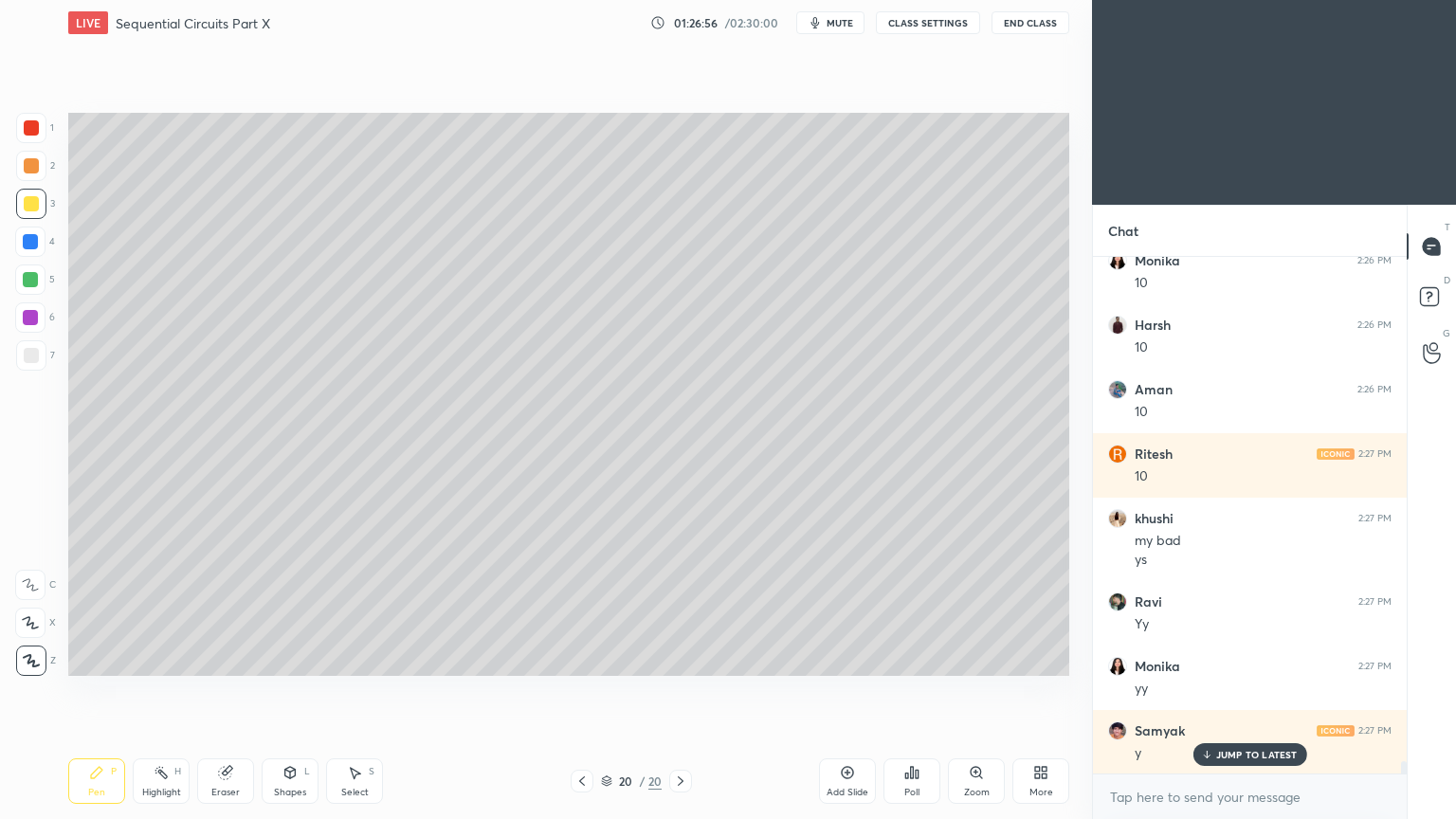 click on "Add Slide" at bounding box center [847, 781] 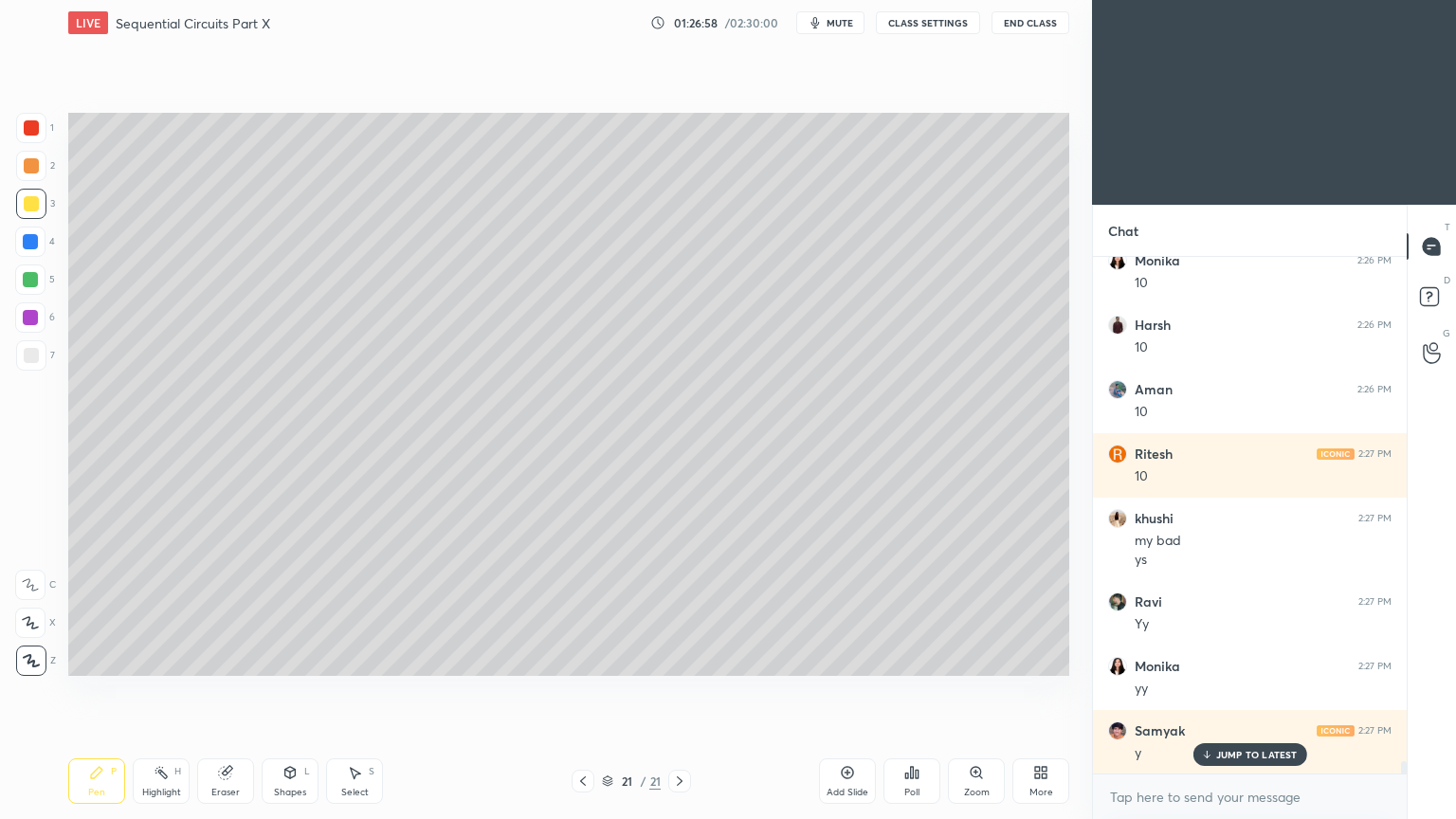 scroll, scrollTop: 20615, scrollLeft: 0, axis: vertical 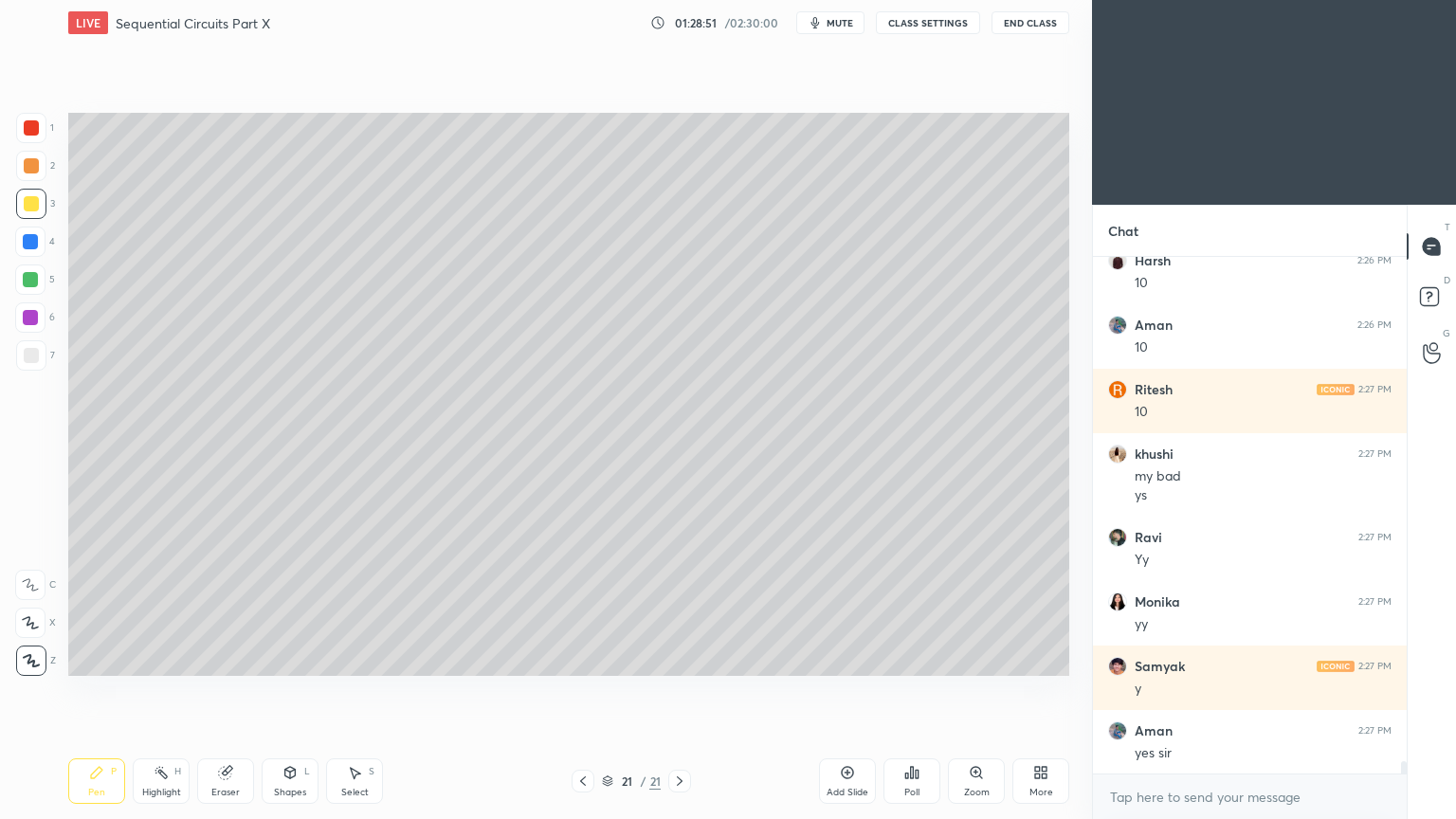 click on "Add Slide" at bounding box center (847, 792) 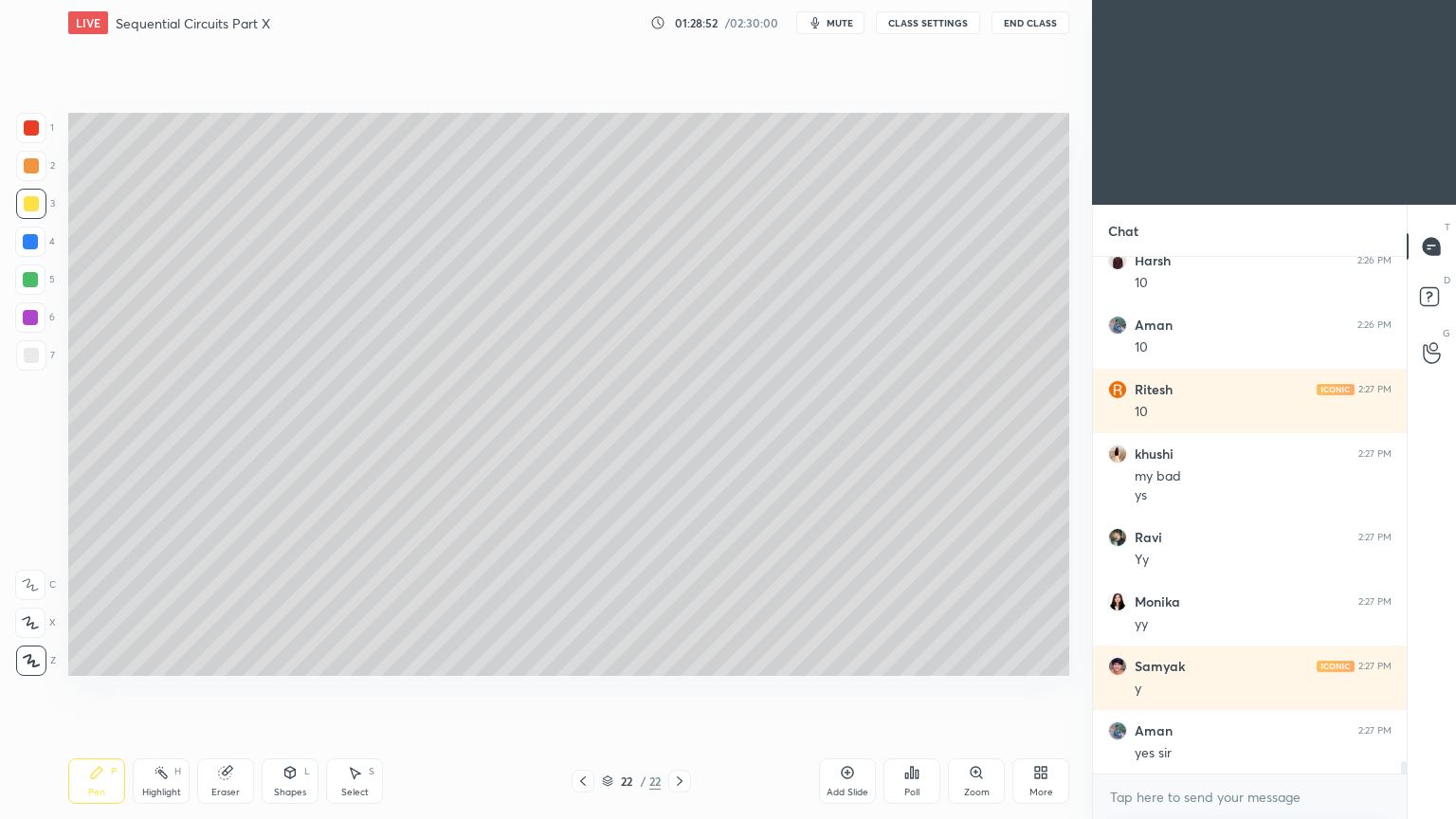 click 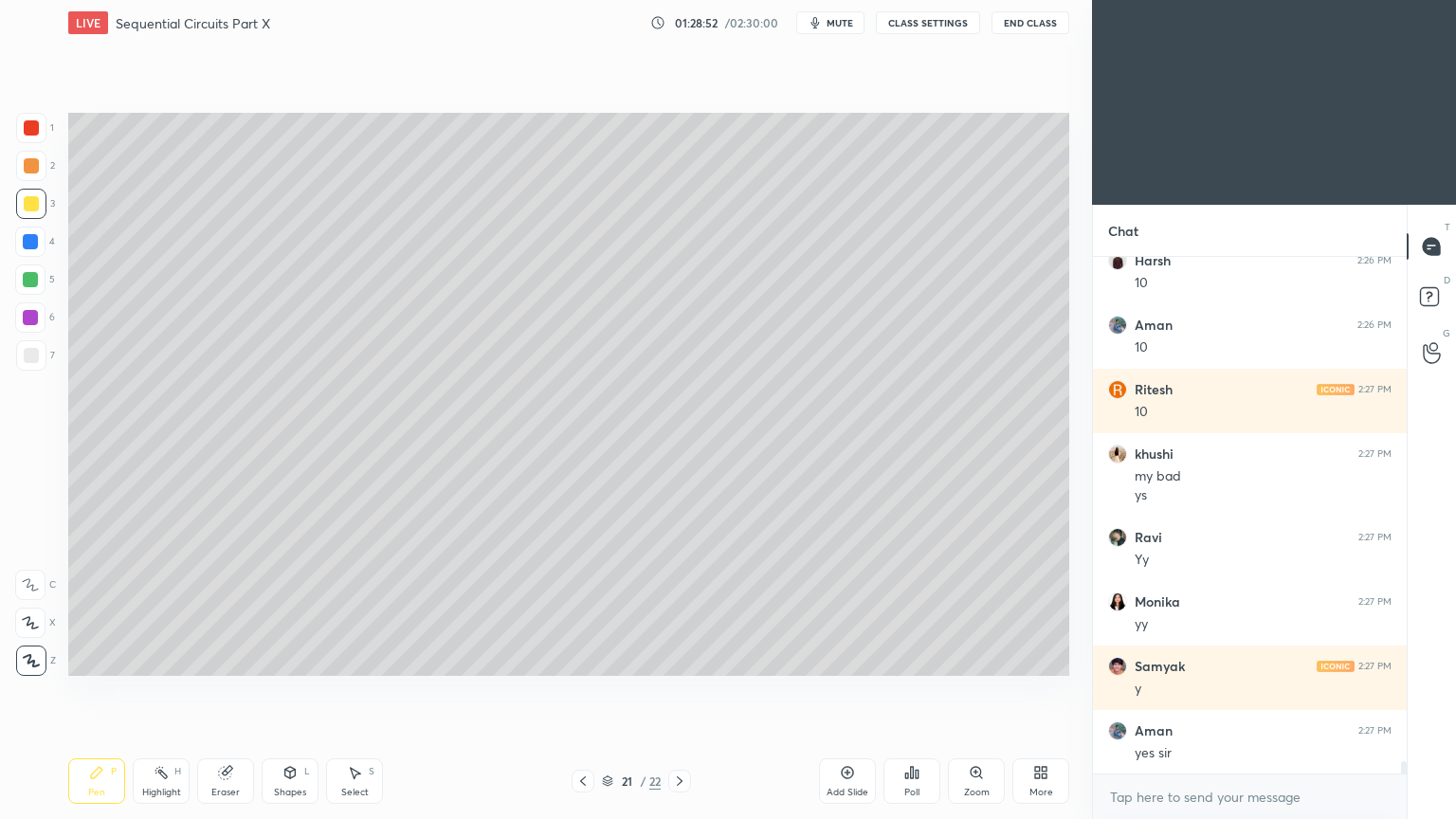 click on "Poll" at bounding box center [912, 792] 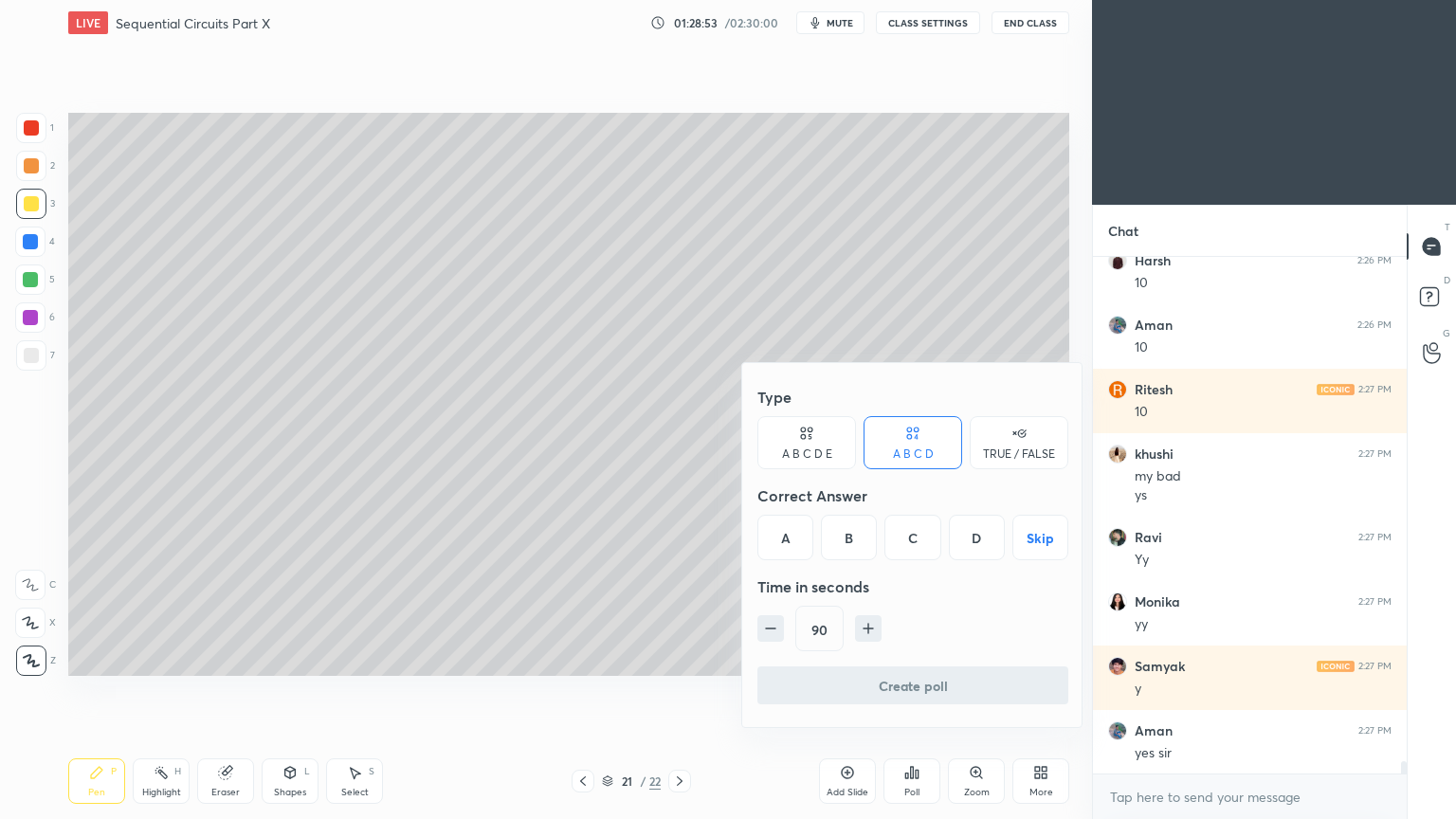 click on "C" at bounding box center (912, 537) 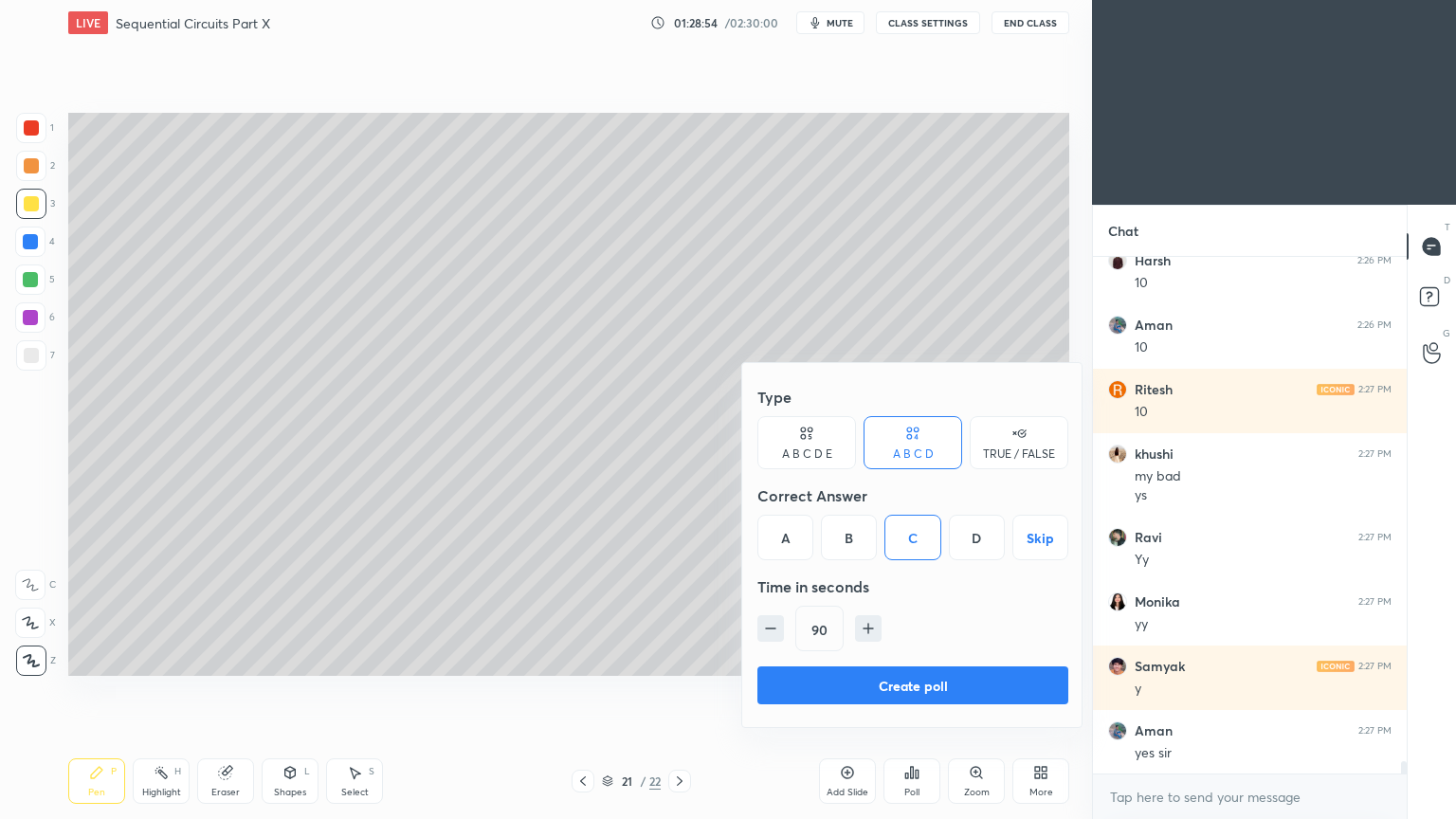 click on "Create poll" at bounding box center (913, 685) 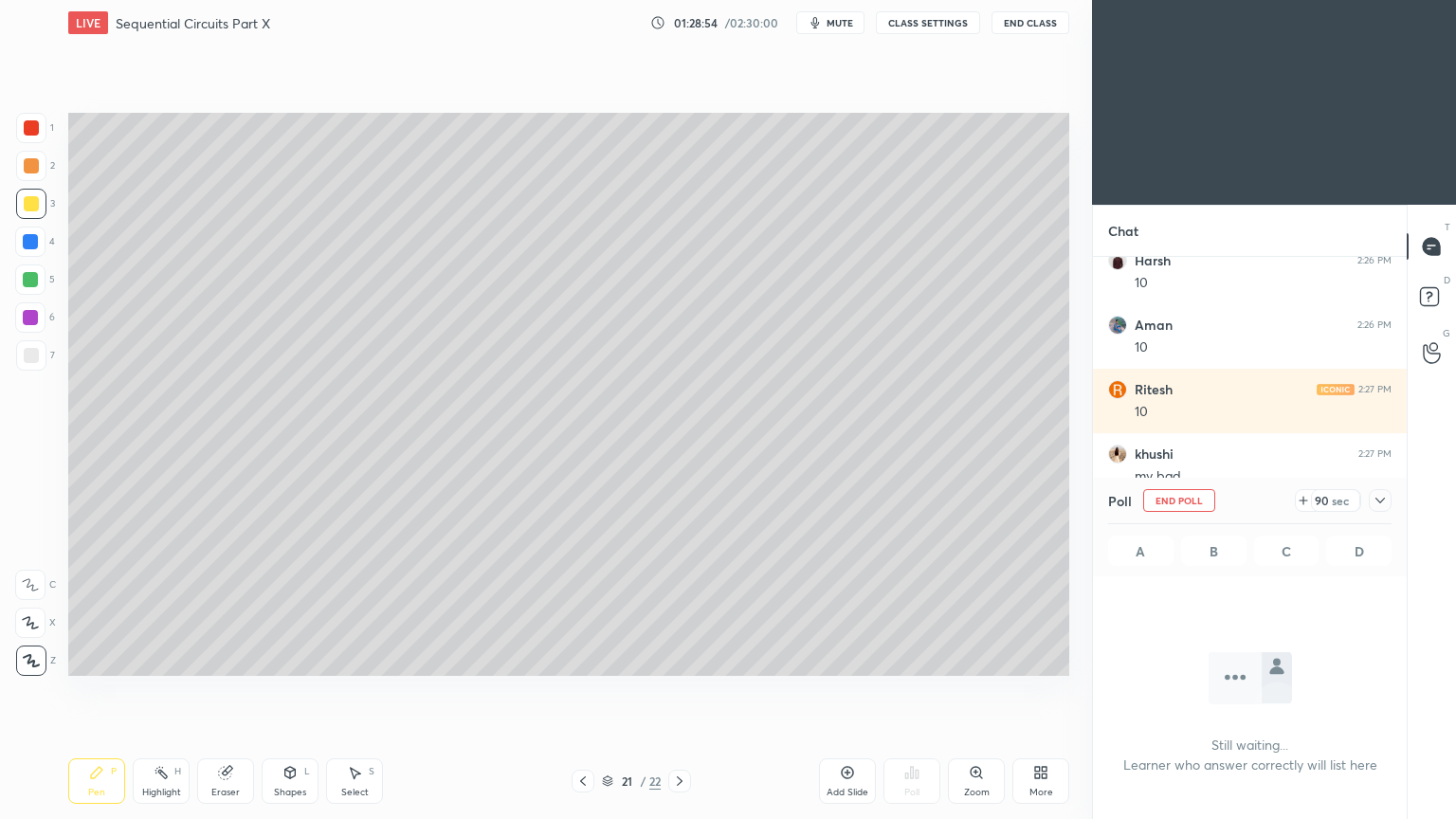 scroll, scrollTop: 448, scrollLeft: 308, axis: both 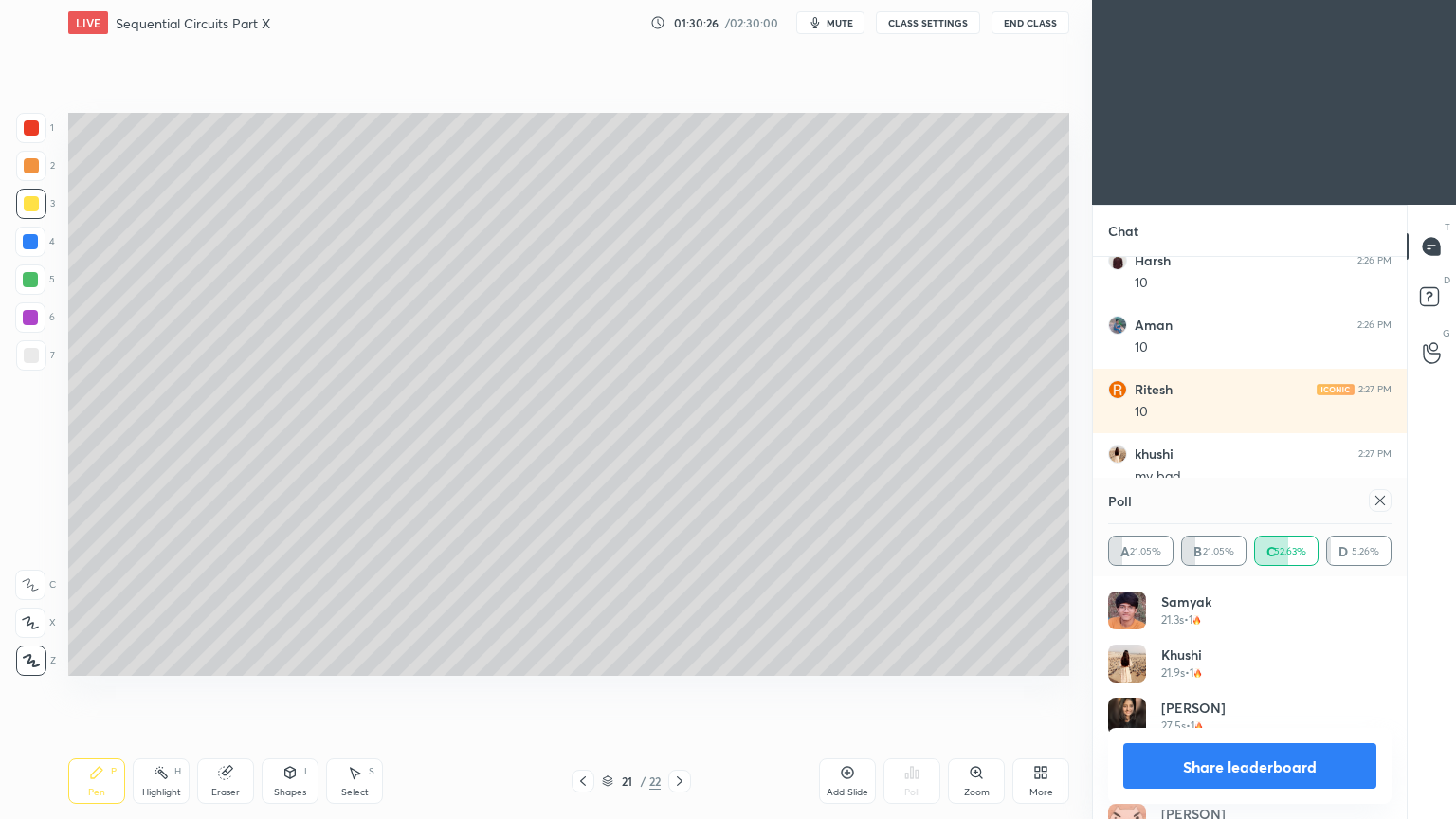 click on "Share leaderboard" at bounding box center [1249, 766] 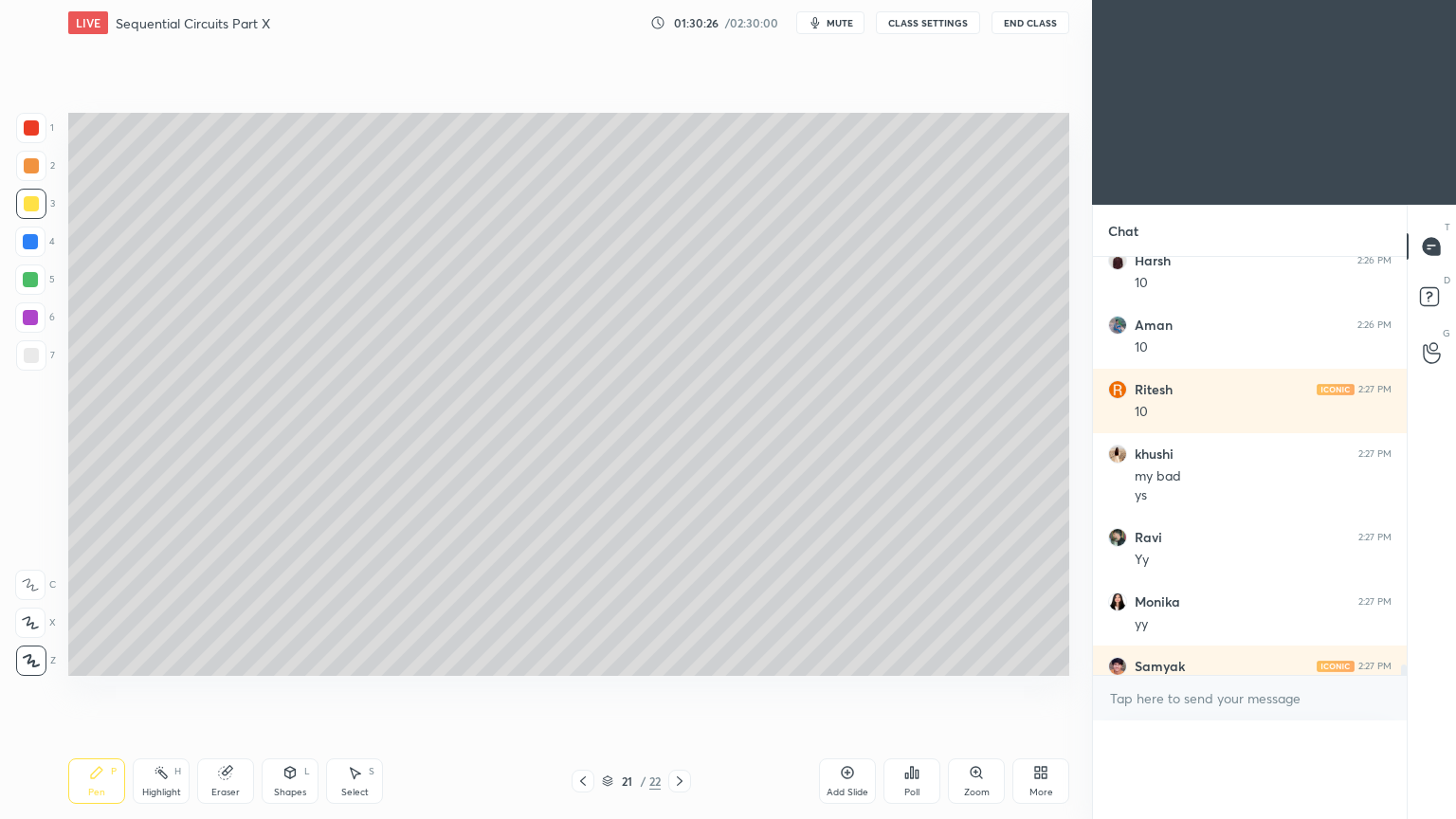 scroll, scrollTop: 0, scrollLeft: 0, axis: both 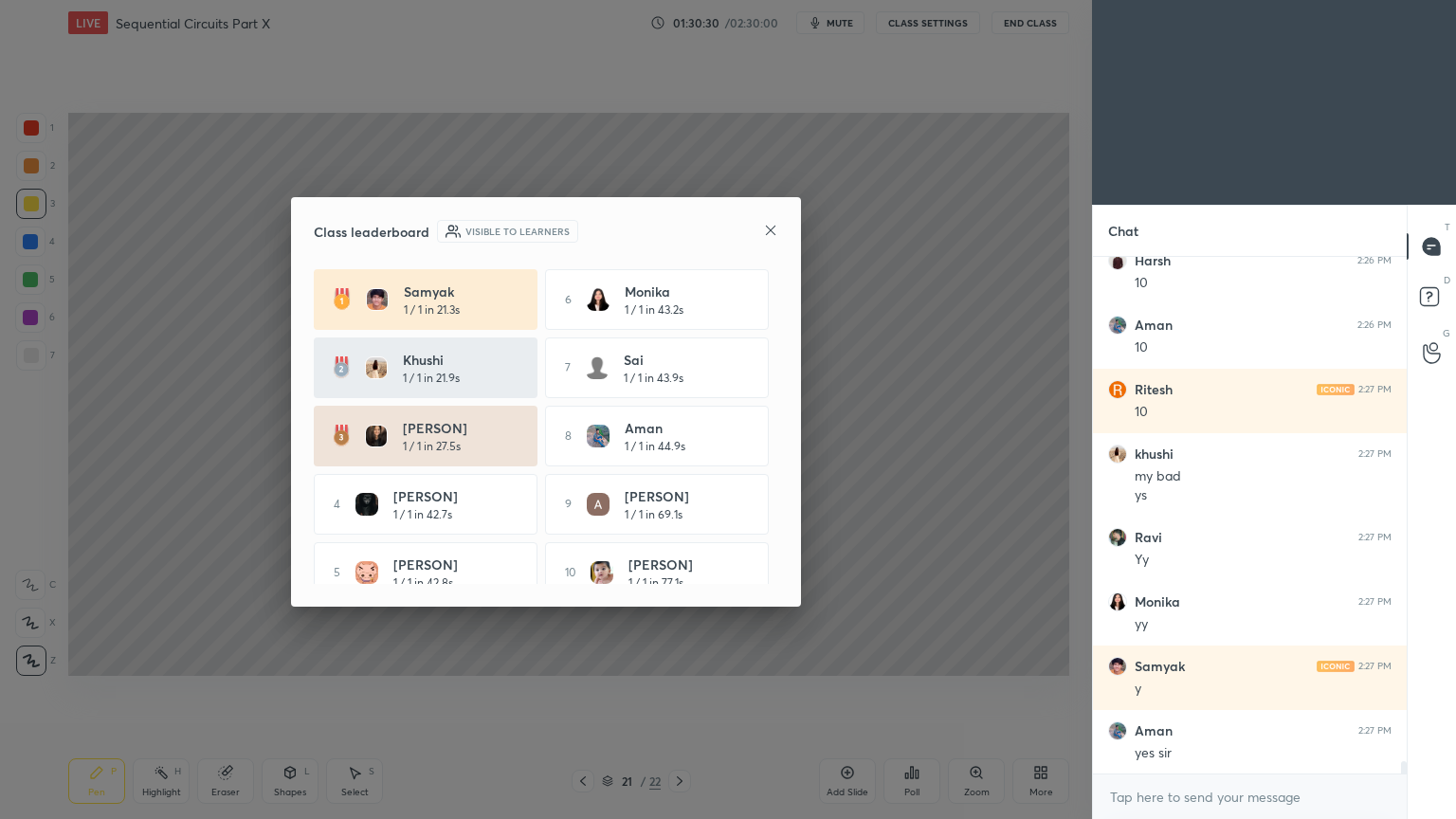 click 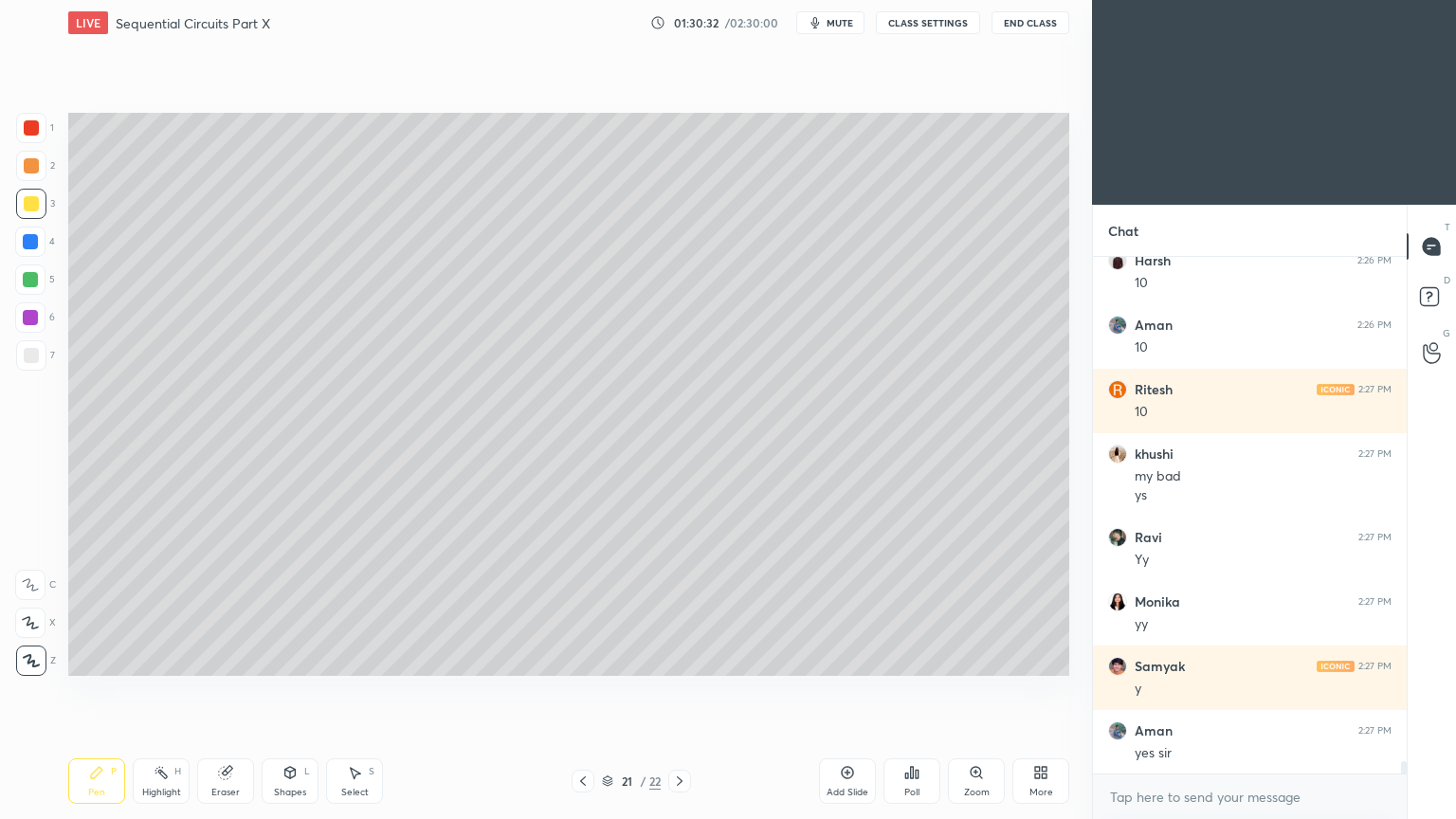 click at bounding box center (31, 355) 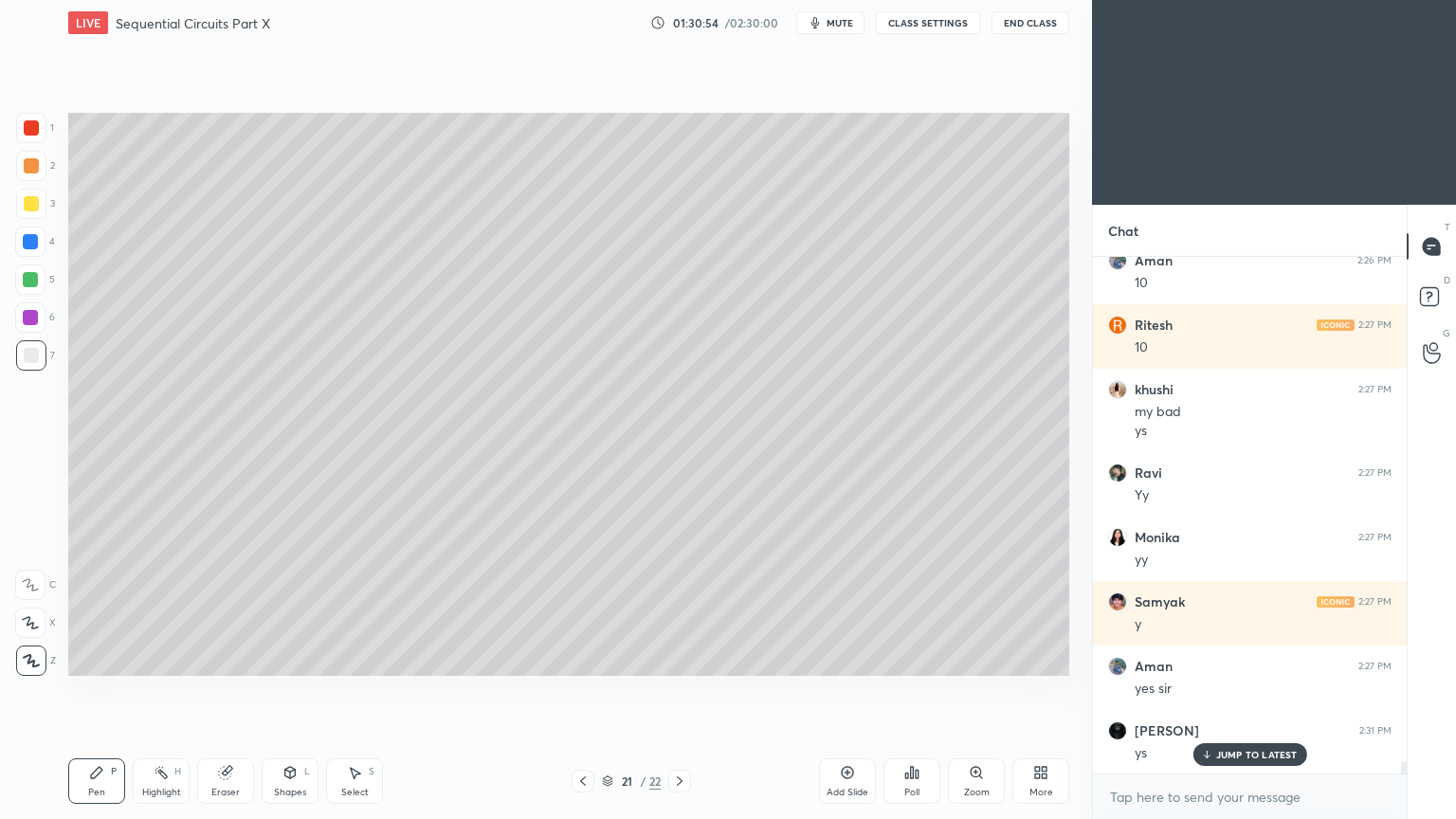 scroll, scrollTop: 20744, scrollLeft: 0, axis: vertical 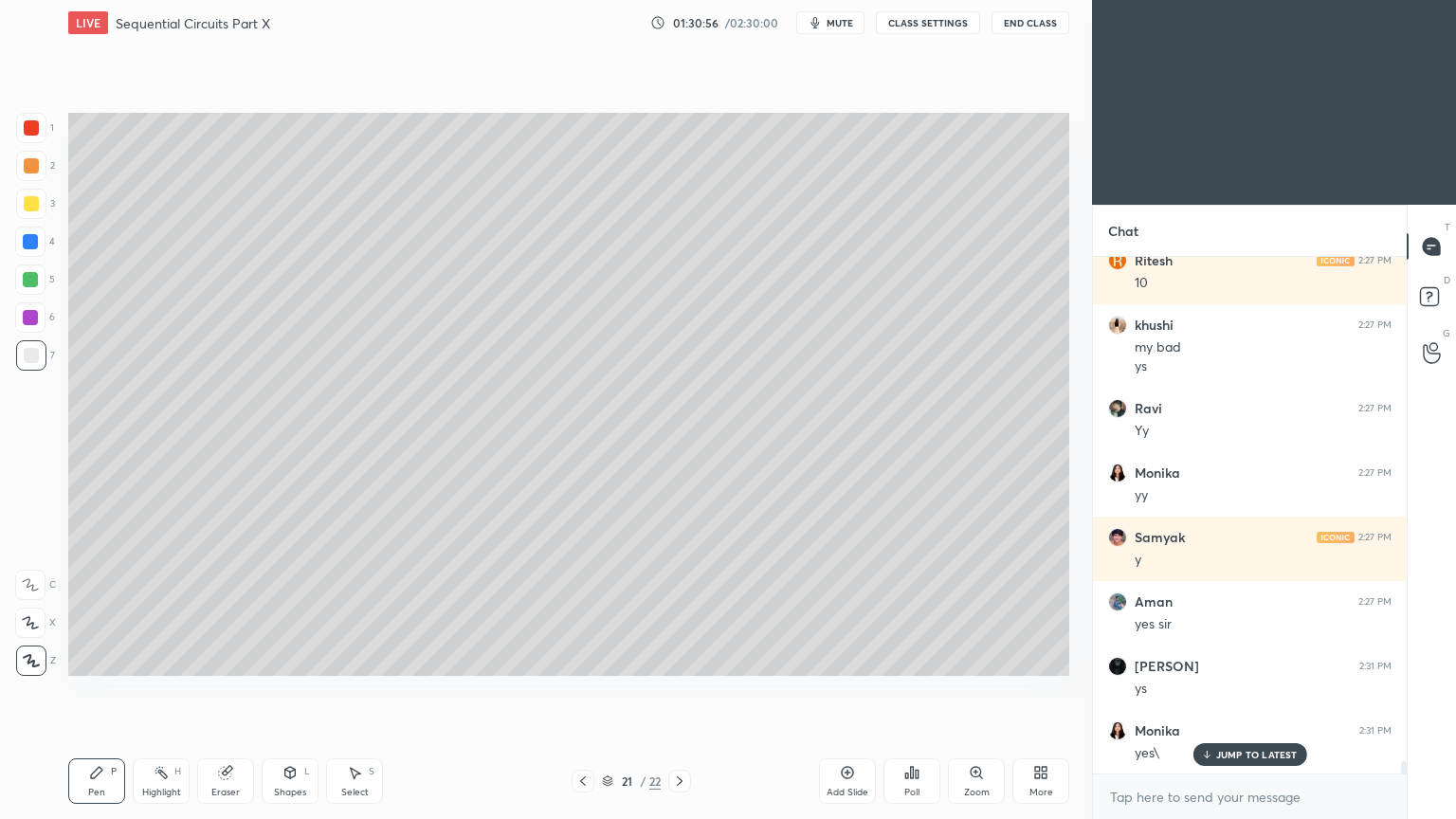 click at bounding box center (30, 242) 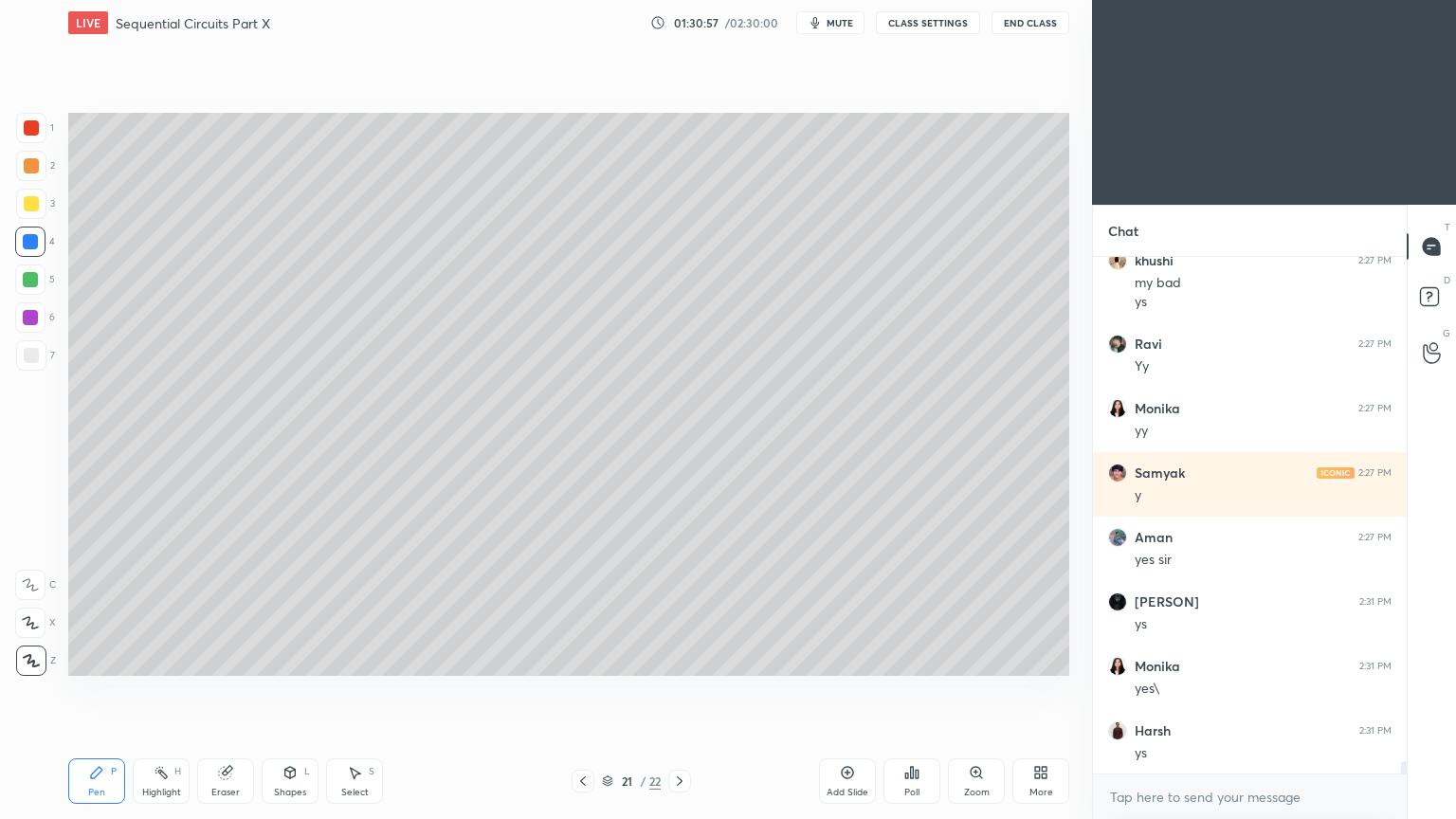 scroll, scrollTop: 20873, scrollLeft: 0, axis: vertical 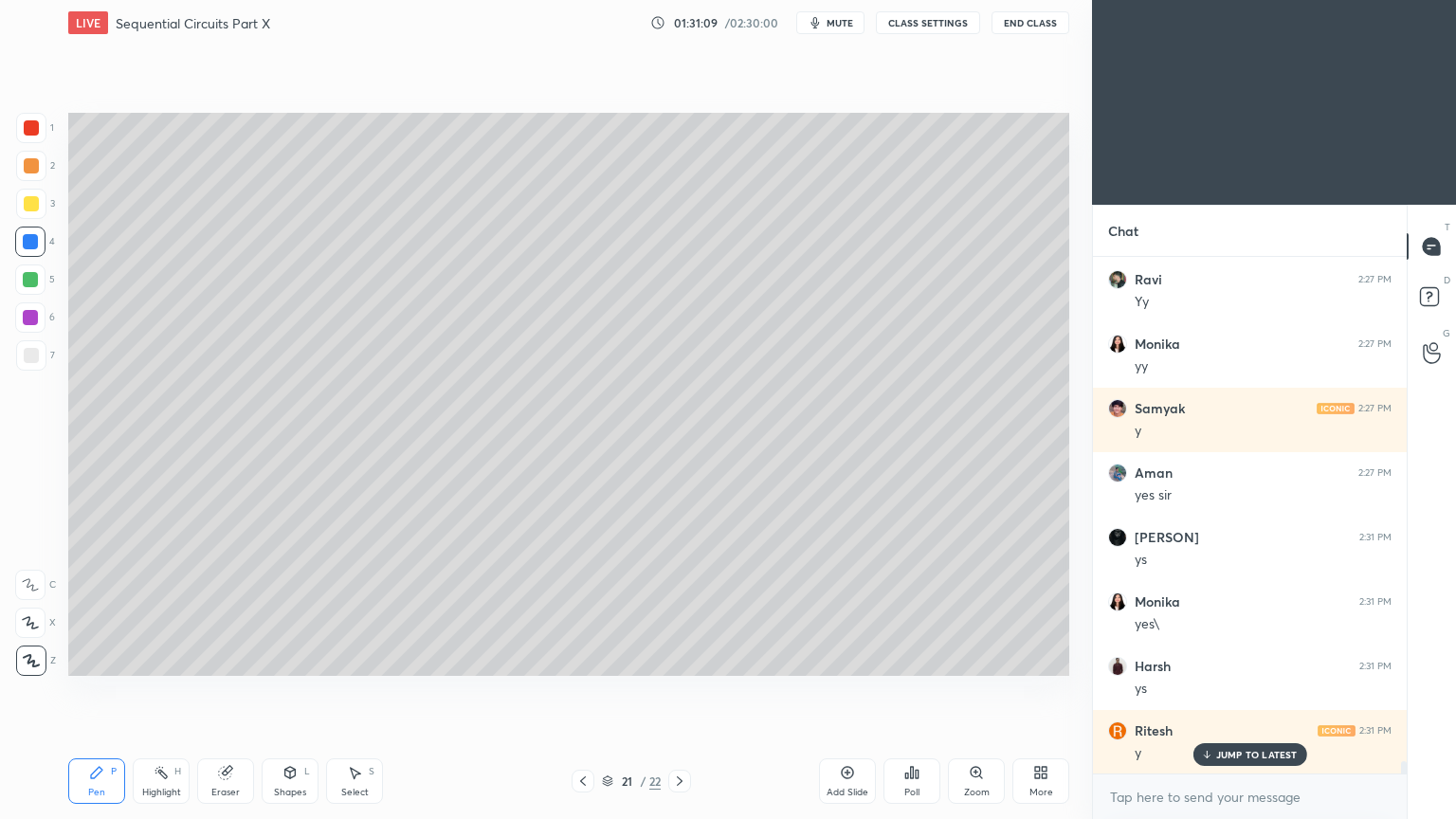 click at bounding box center [31, 355] 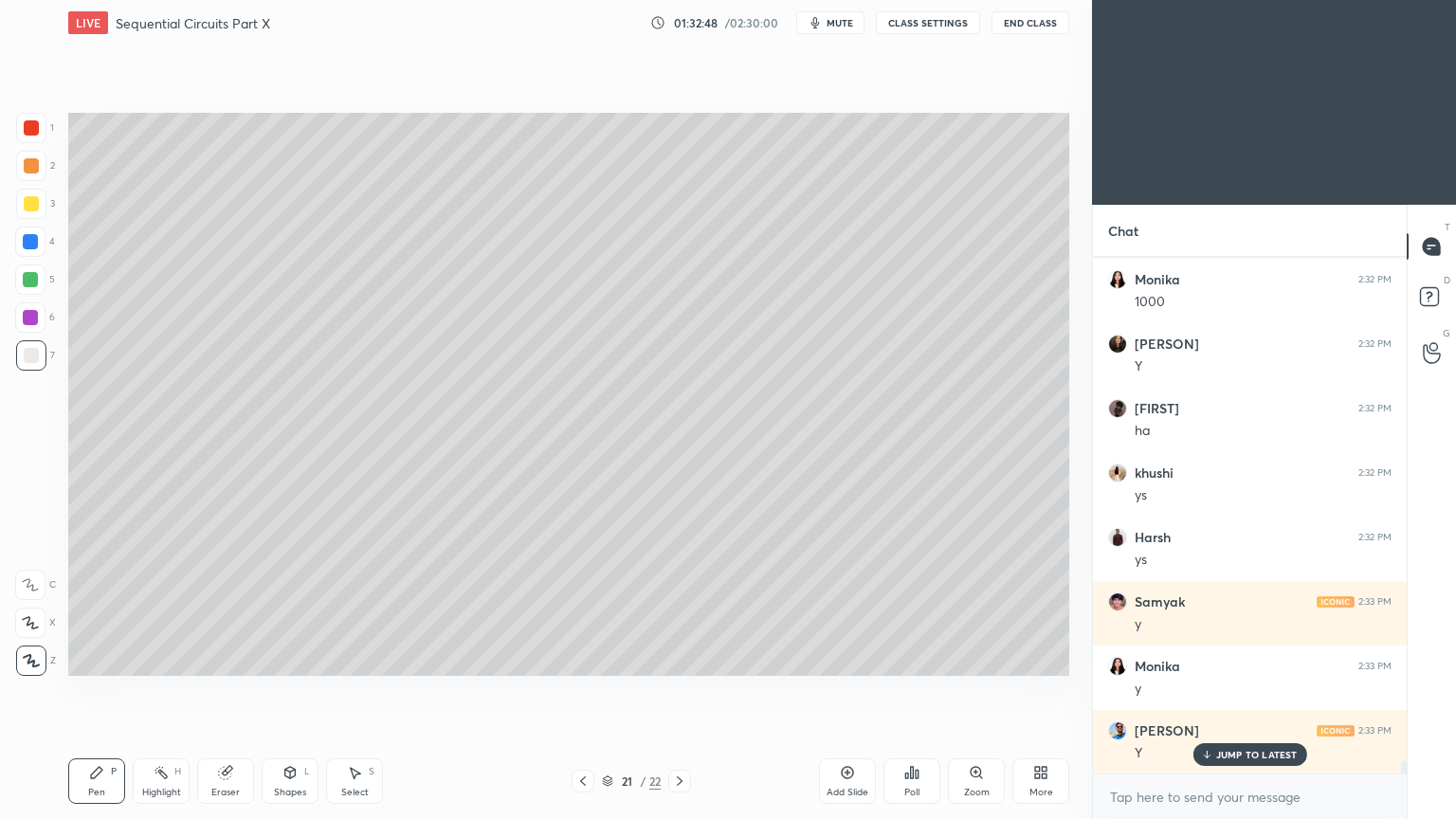 scroll, scrollTop: 21897, scrollLeft: 0, axis: vertical 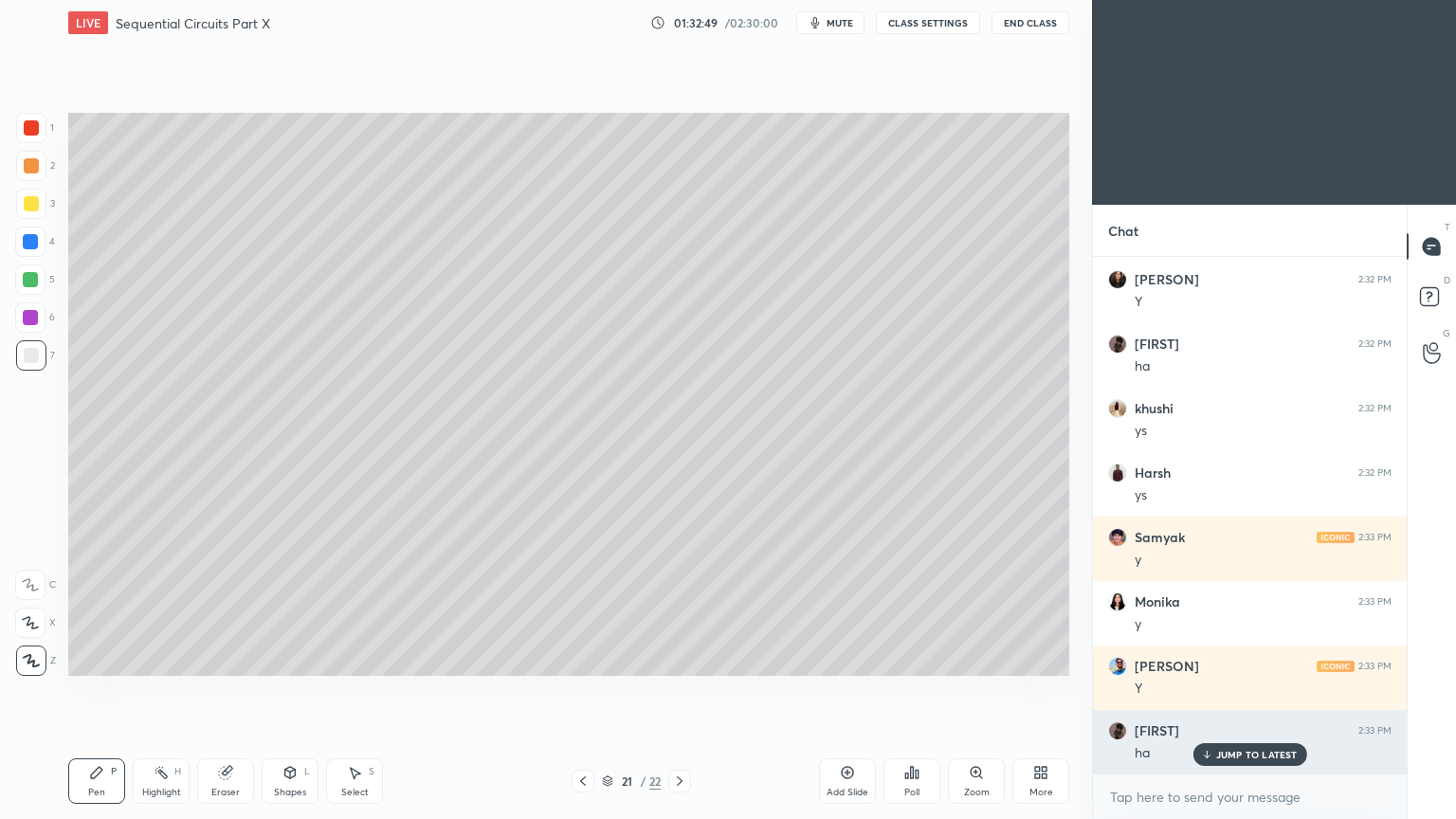 click on "JUMP TO LATEST" at bounding box center [1257, 755] 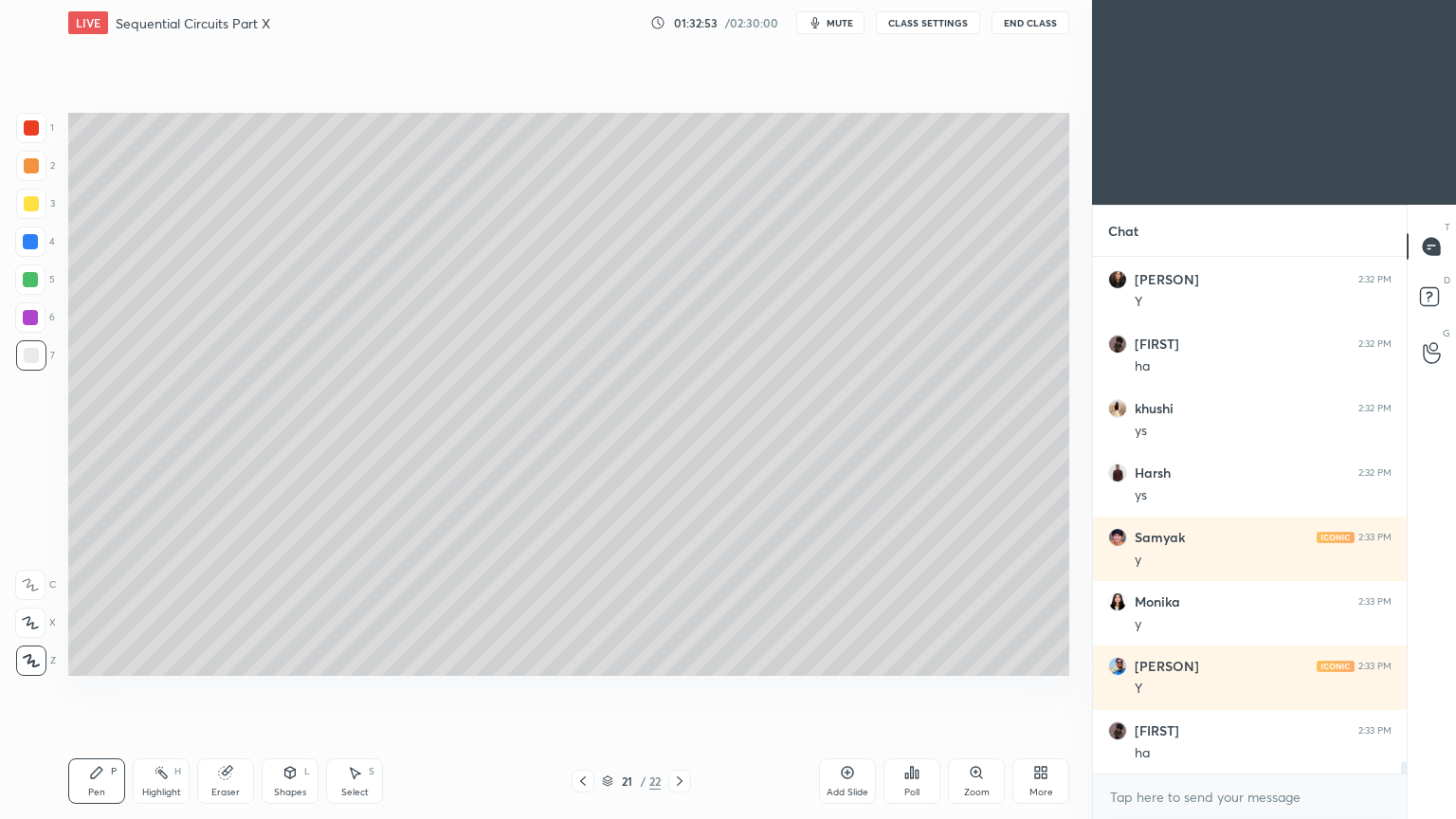 click 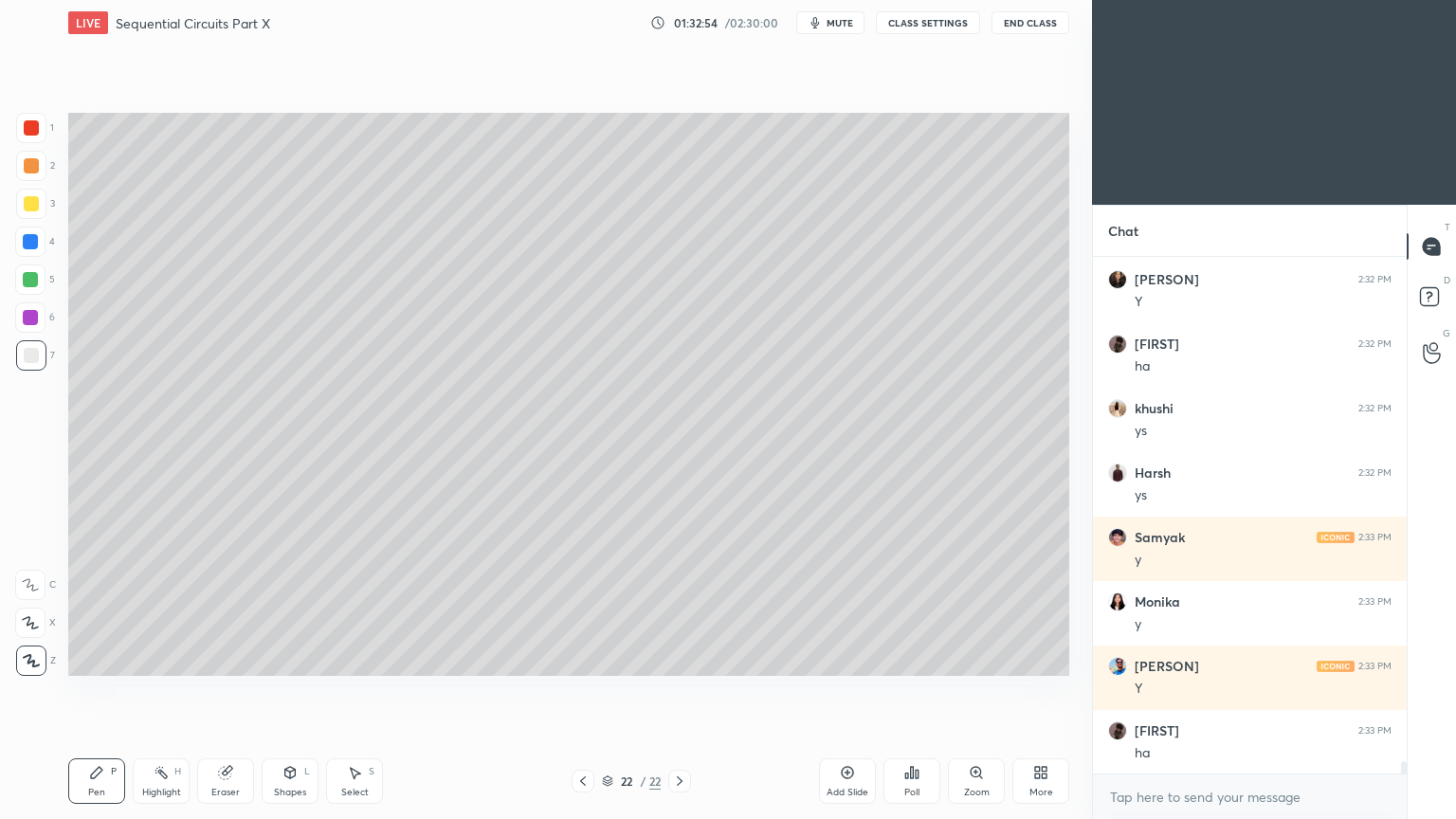 click at bounding box center [31, 204] 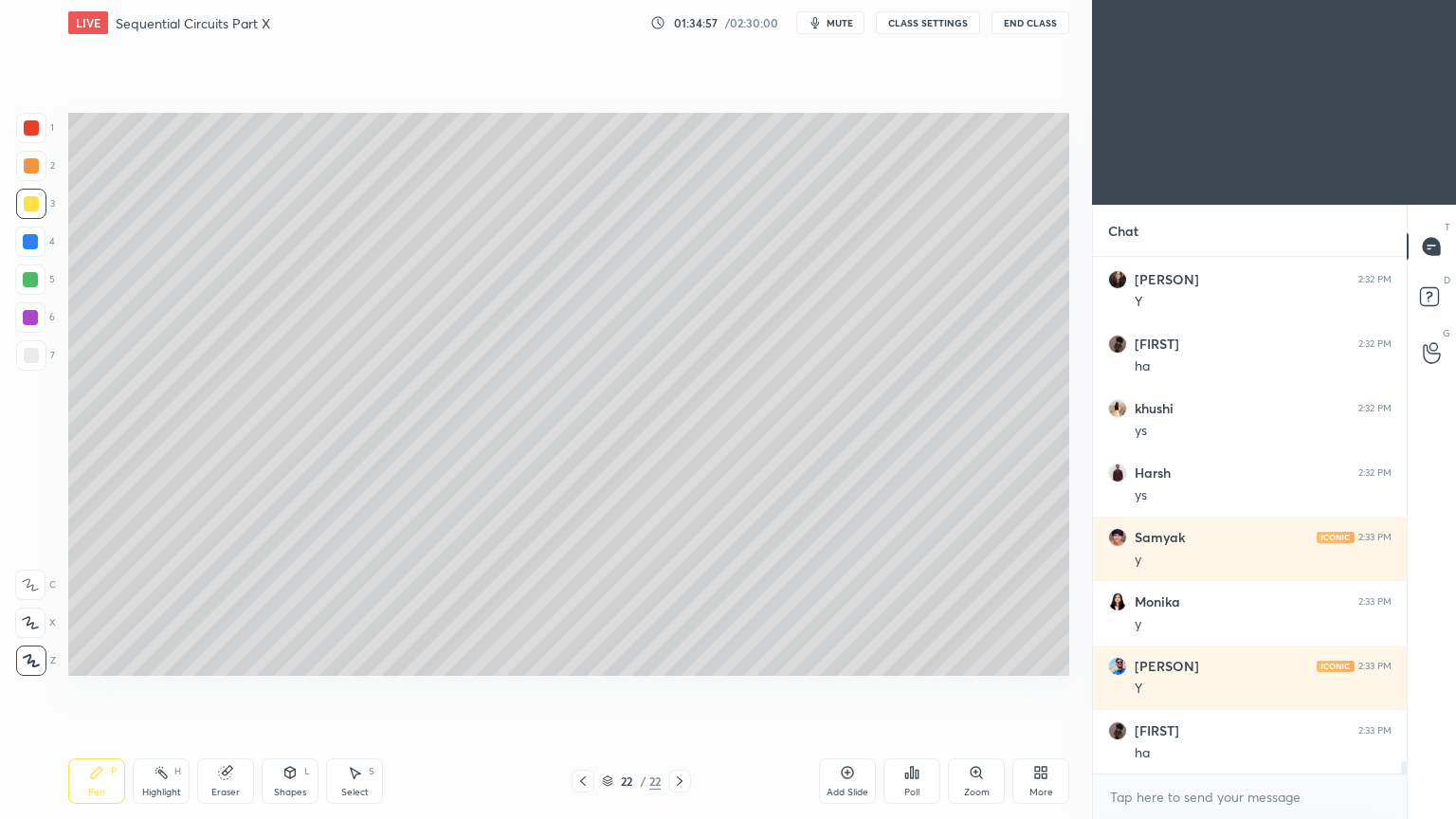 click on "Poll" at bounding box center (912, 781) 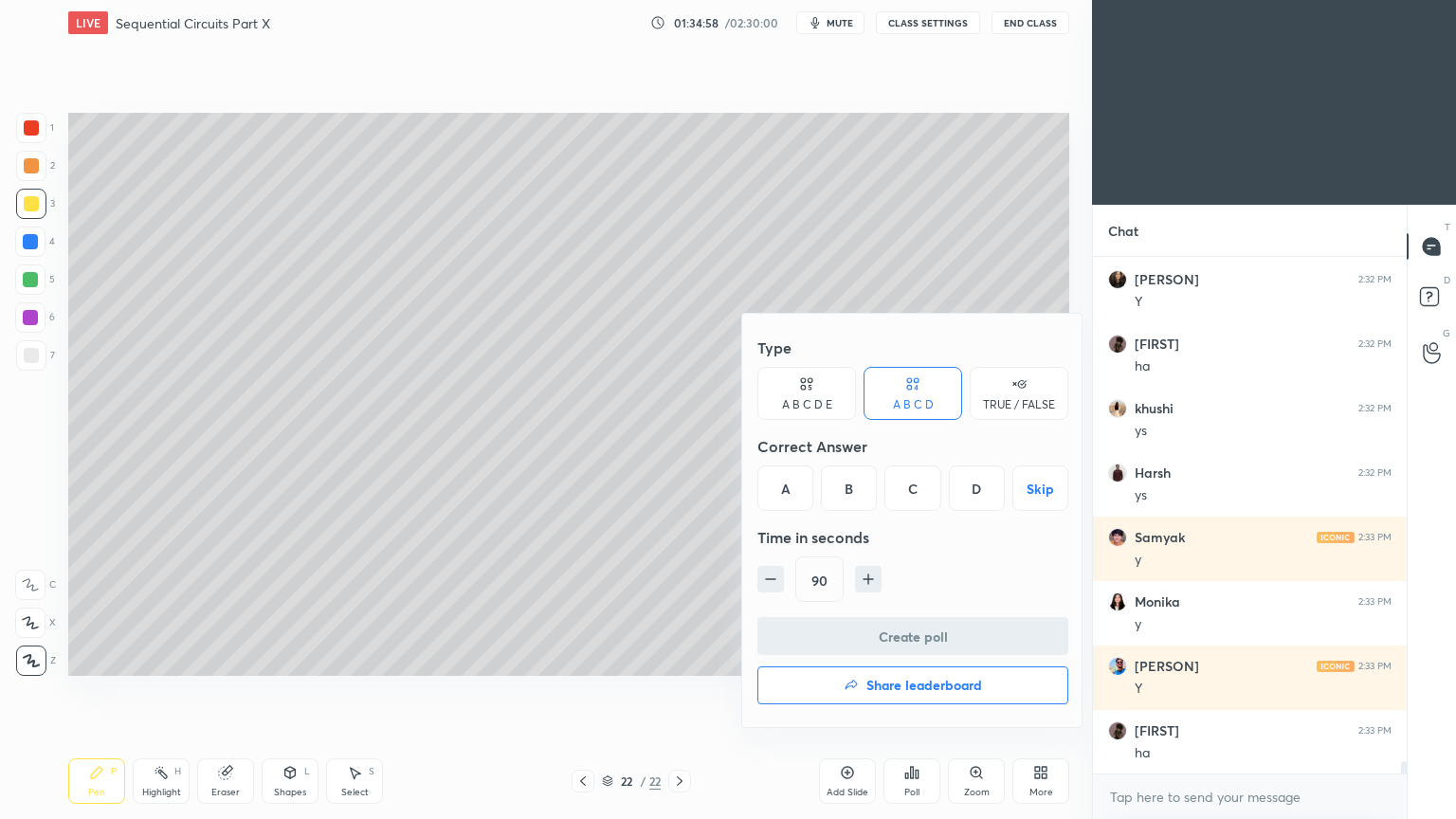 click on "B" at bounding box center [848, 488] 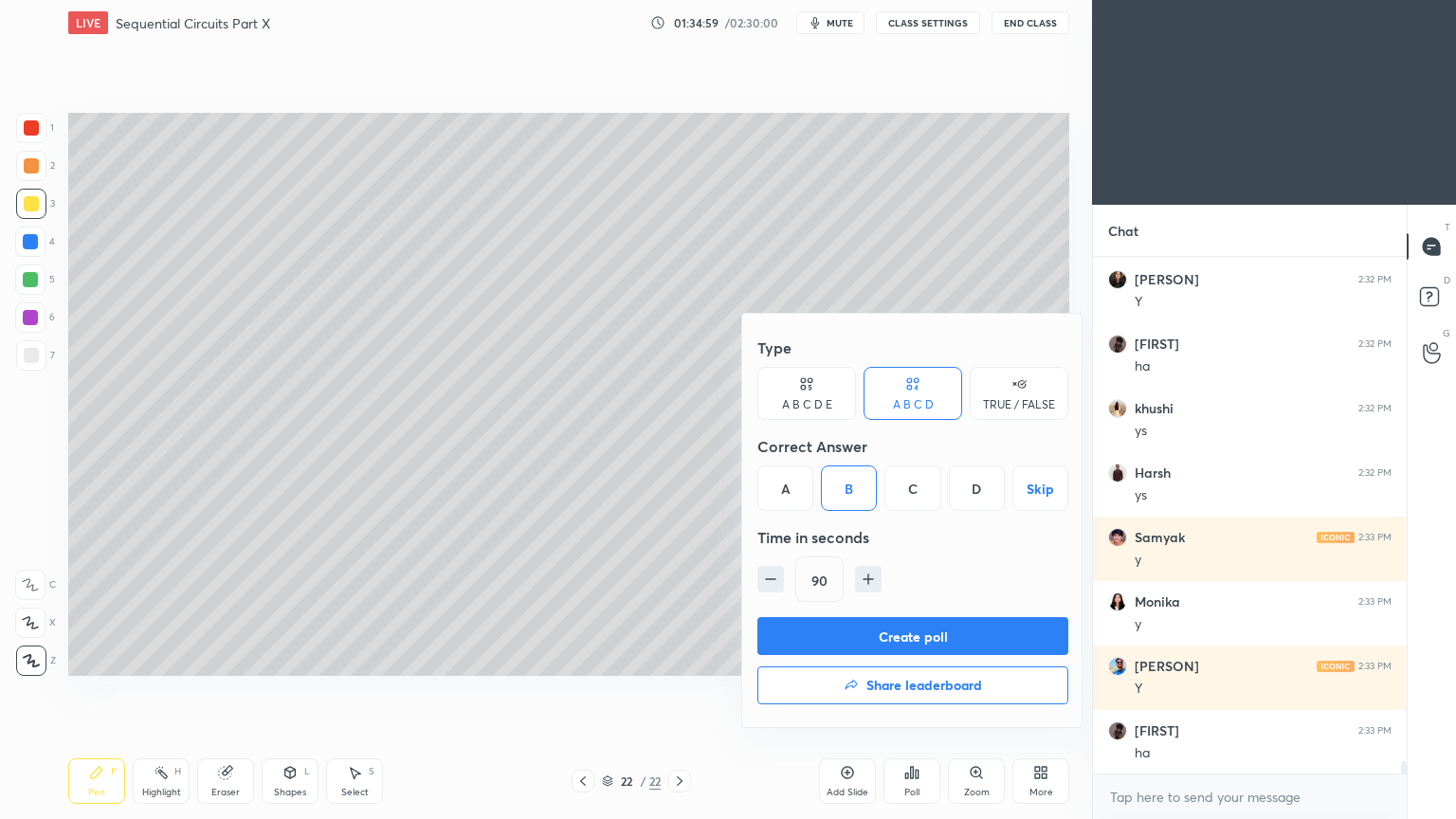 click 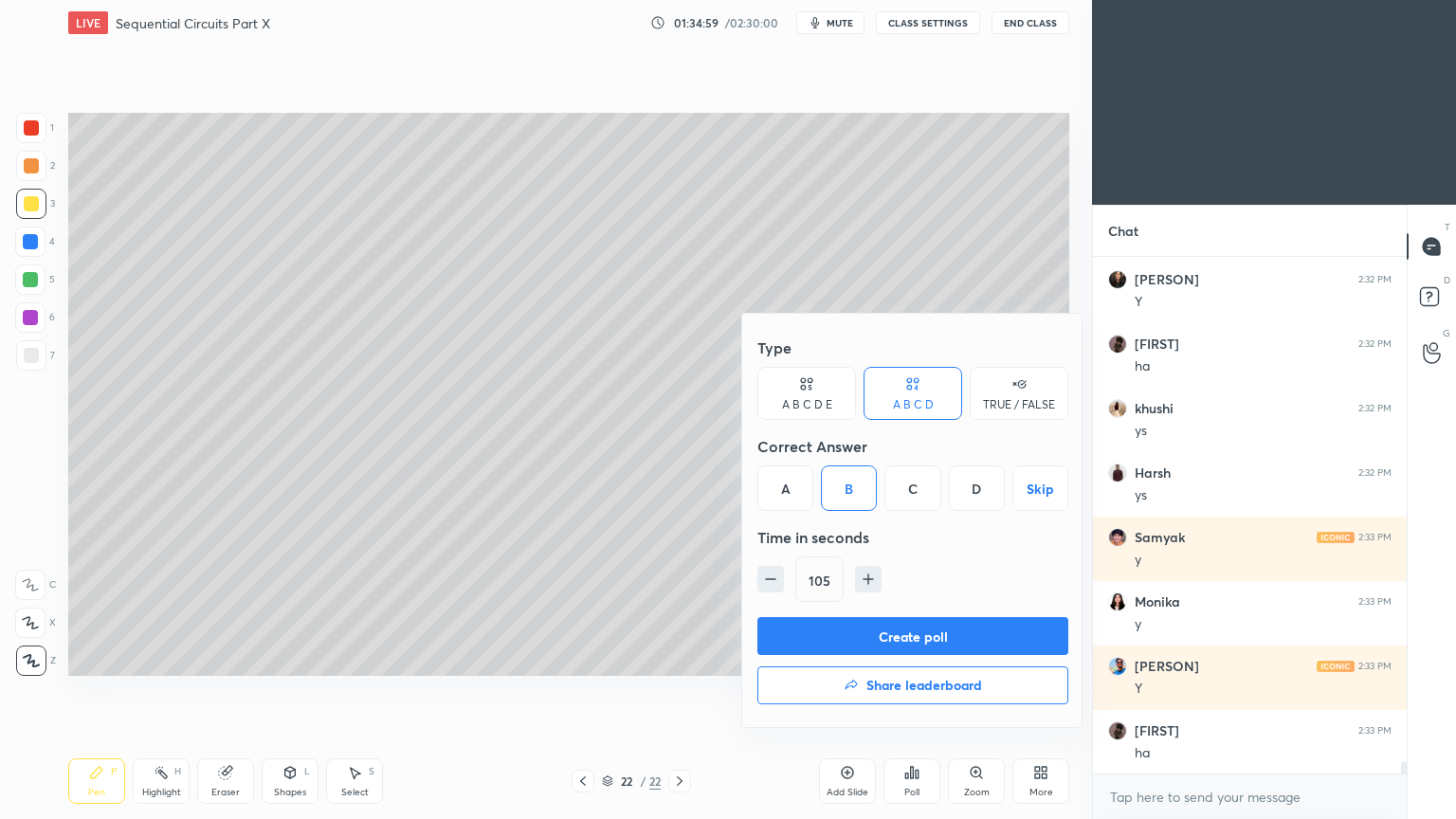 click 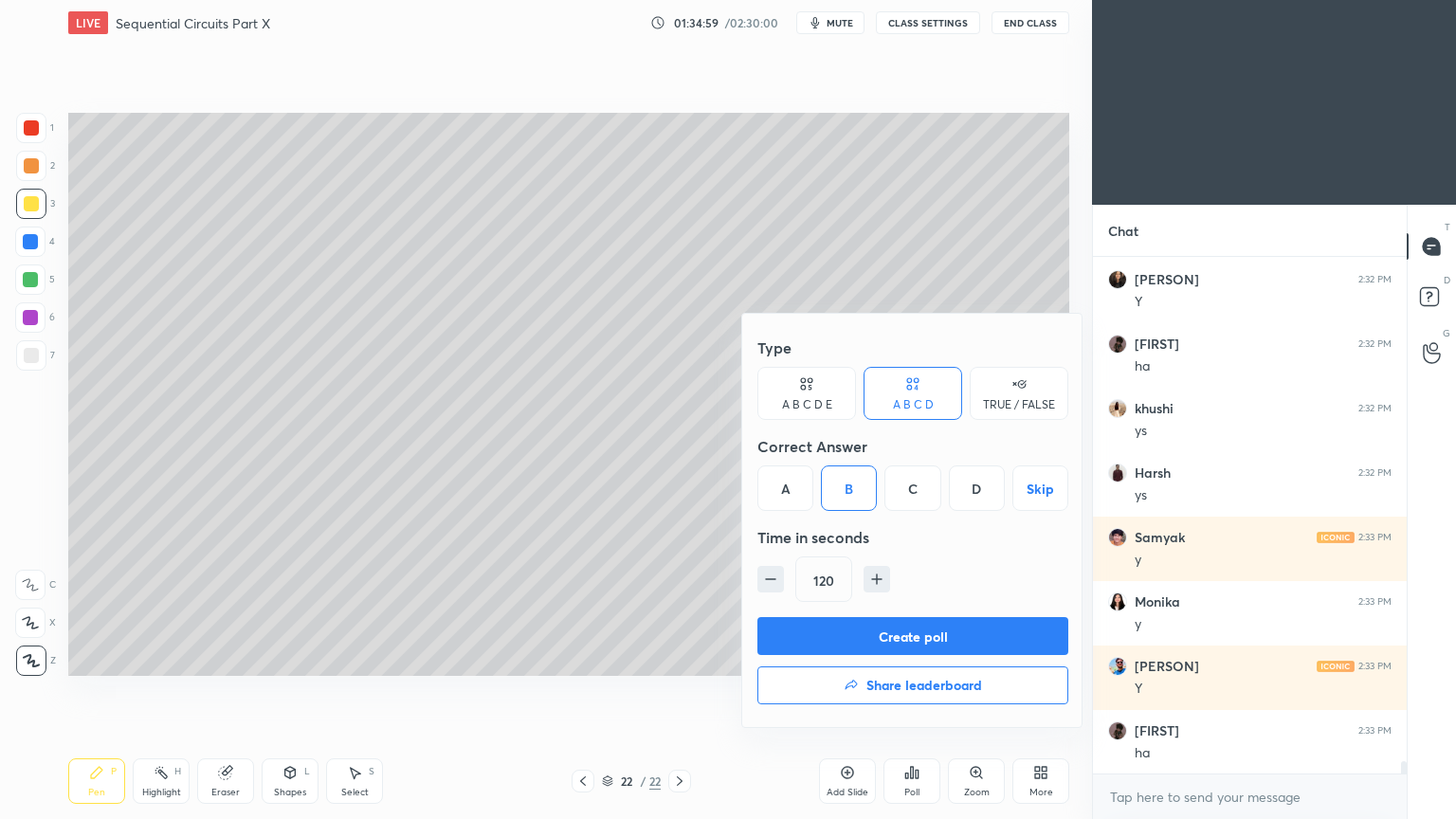 click on "Create poll" at bounding box center (913, 636) 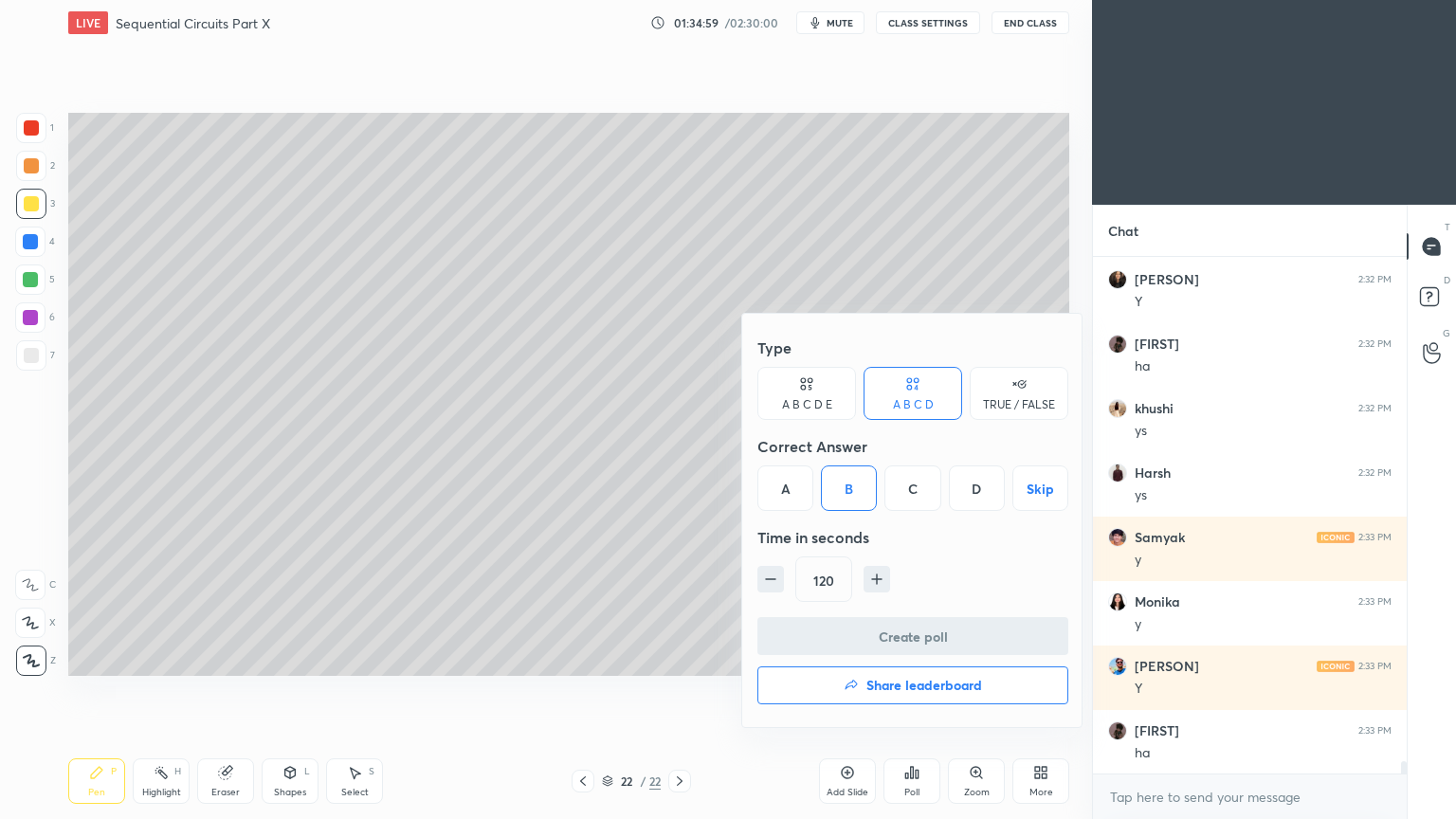 scroll, scrollTop: 299, scrollLeft: 308, axis: both 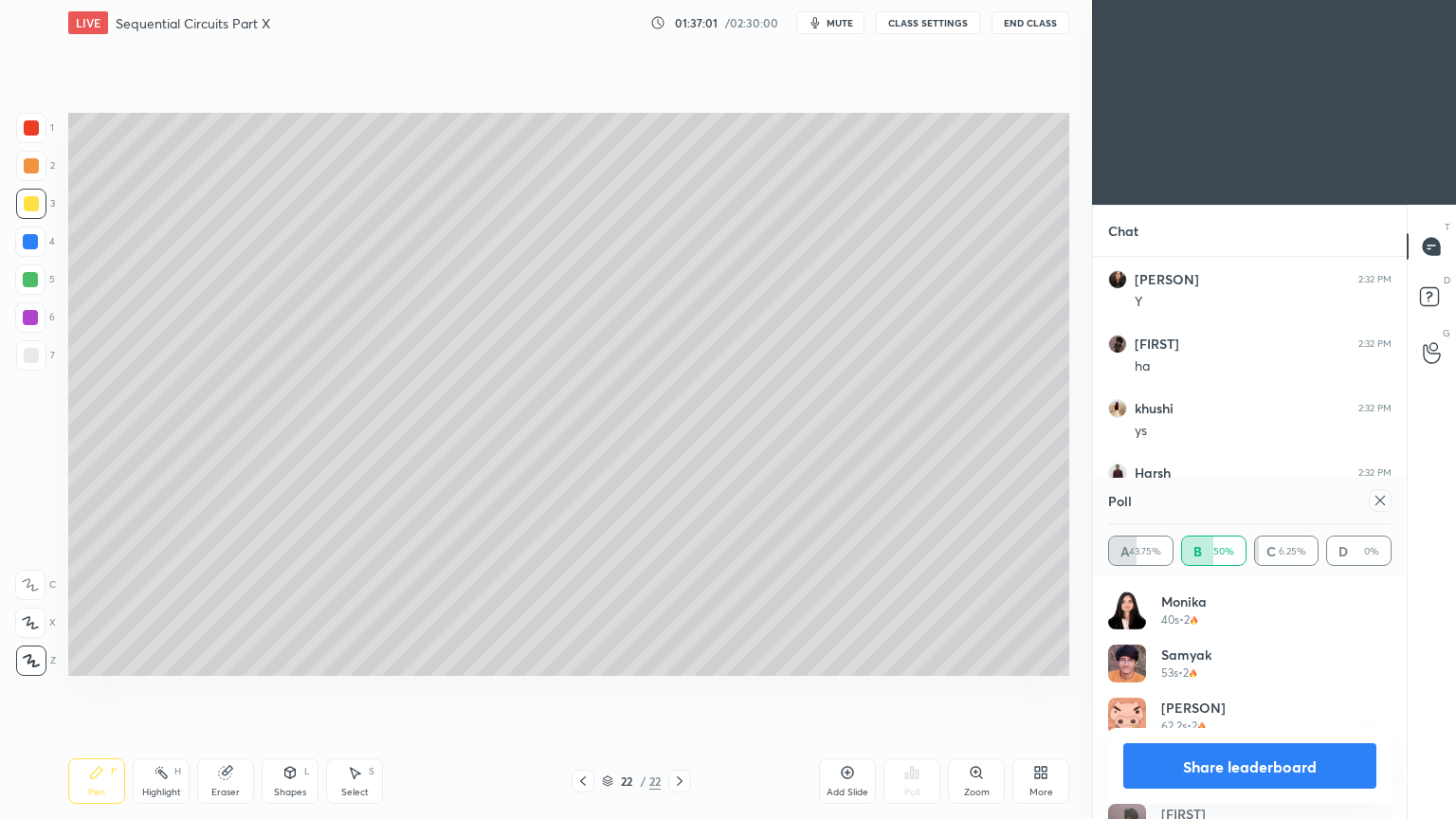 click on "Share leaderboard" at bounding box center (1249, 766) 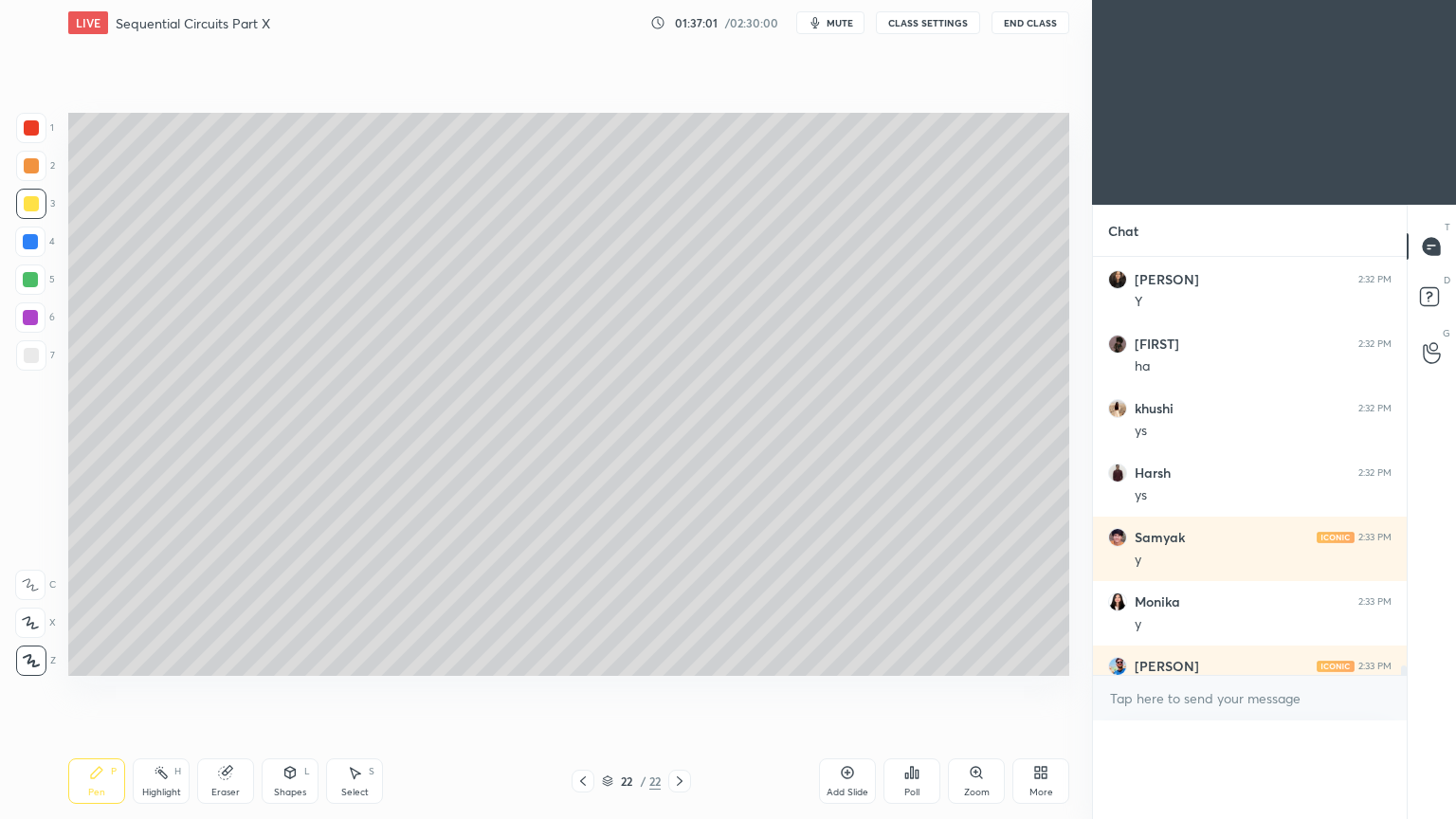 scroll, scrollTop: 176, scrollLeft: 278, axis: both 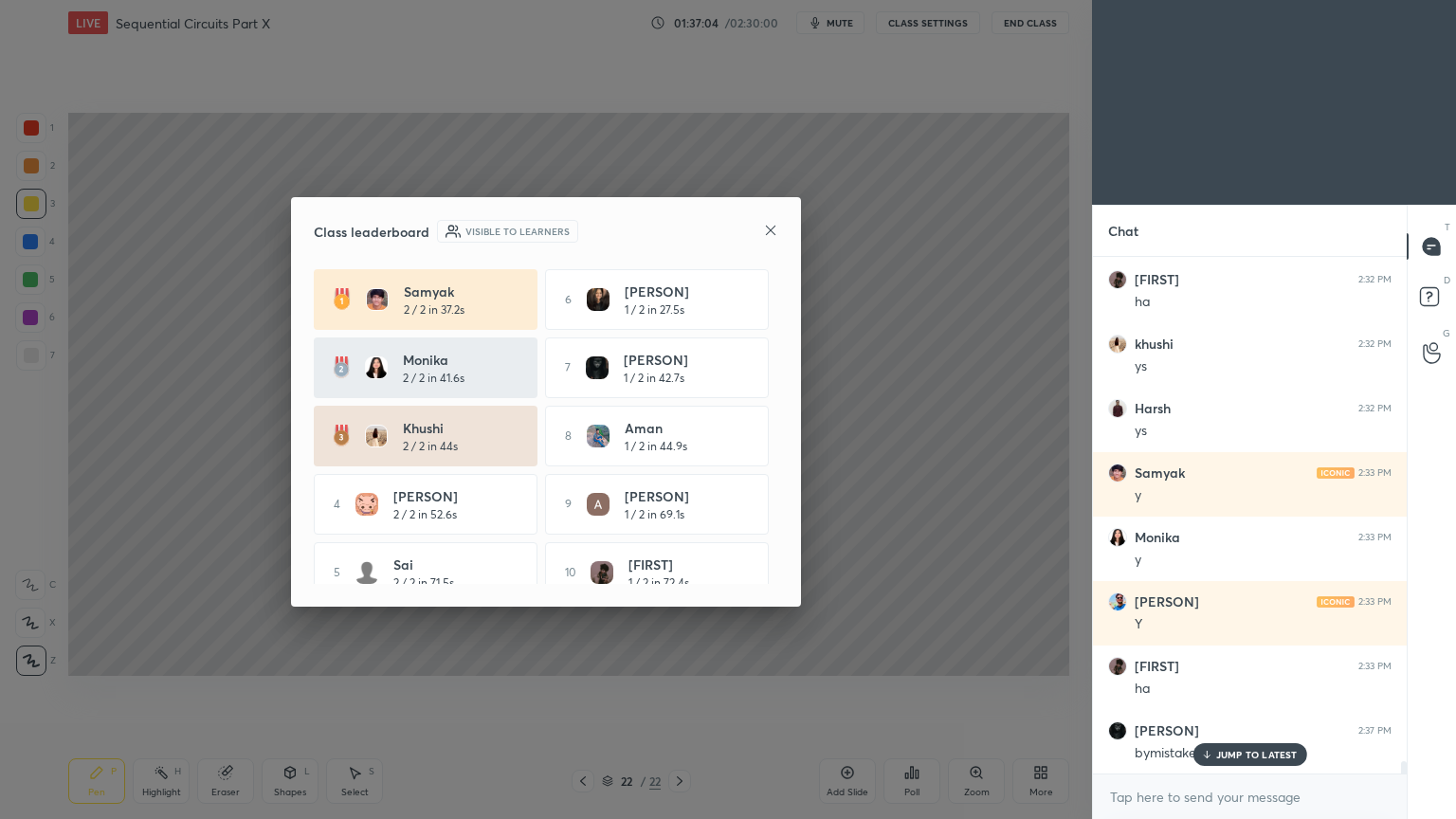 click 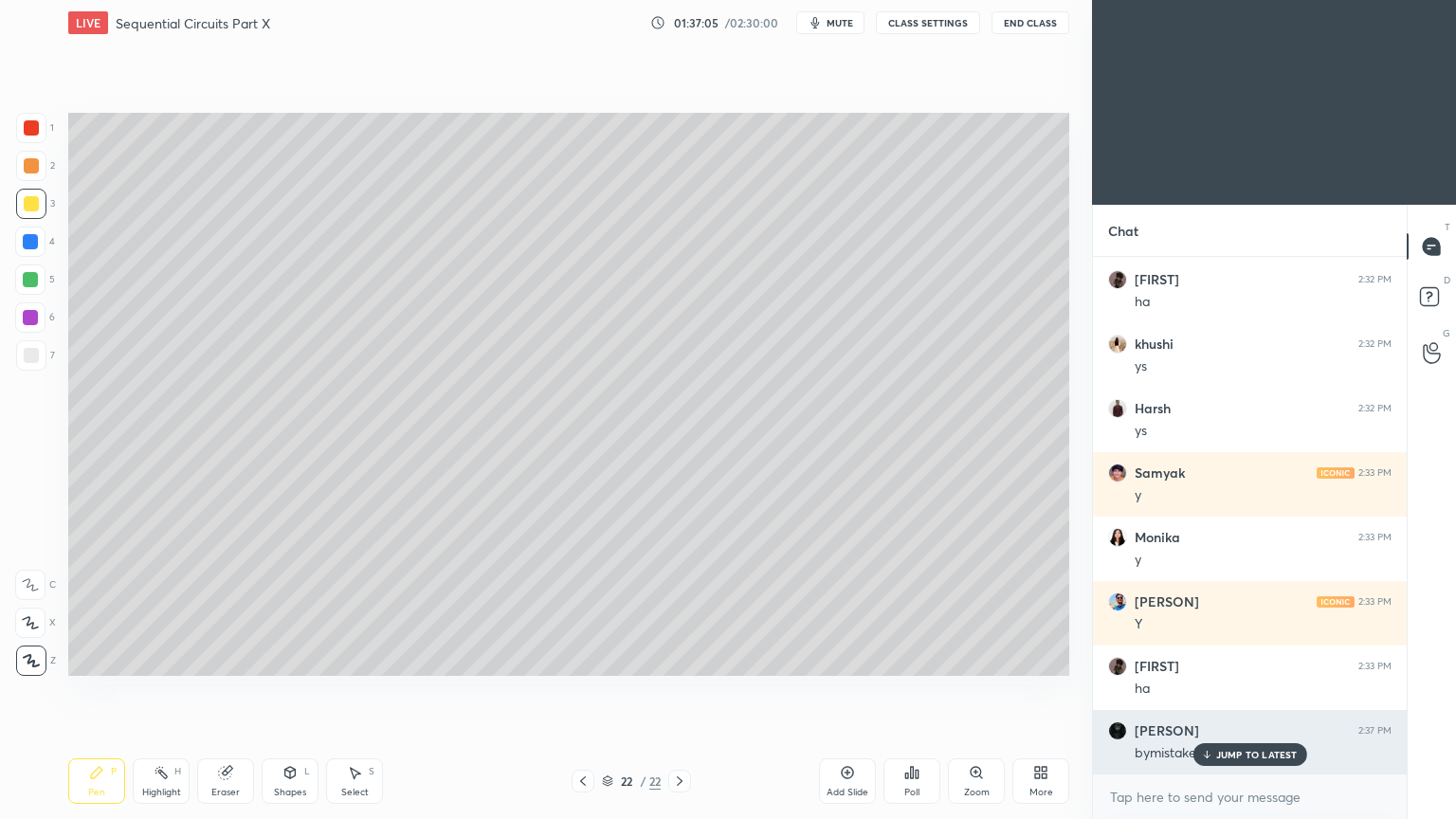 click on "JUMP TO LATEST" at bounding box center (1257, 755) 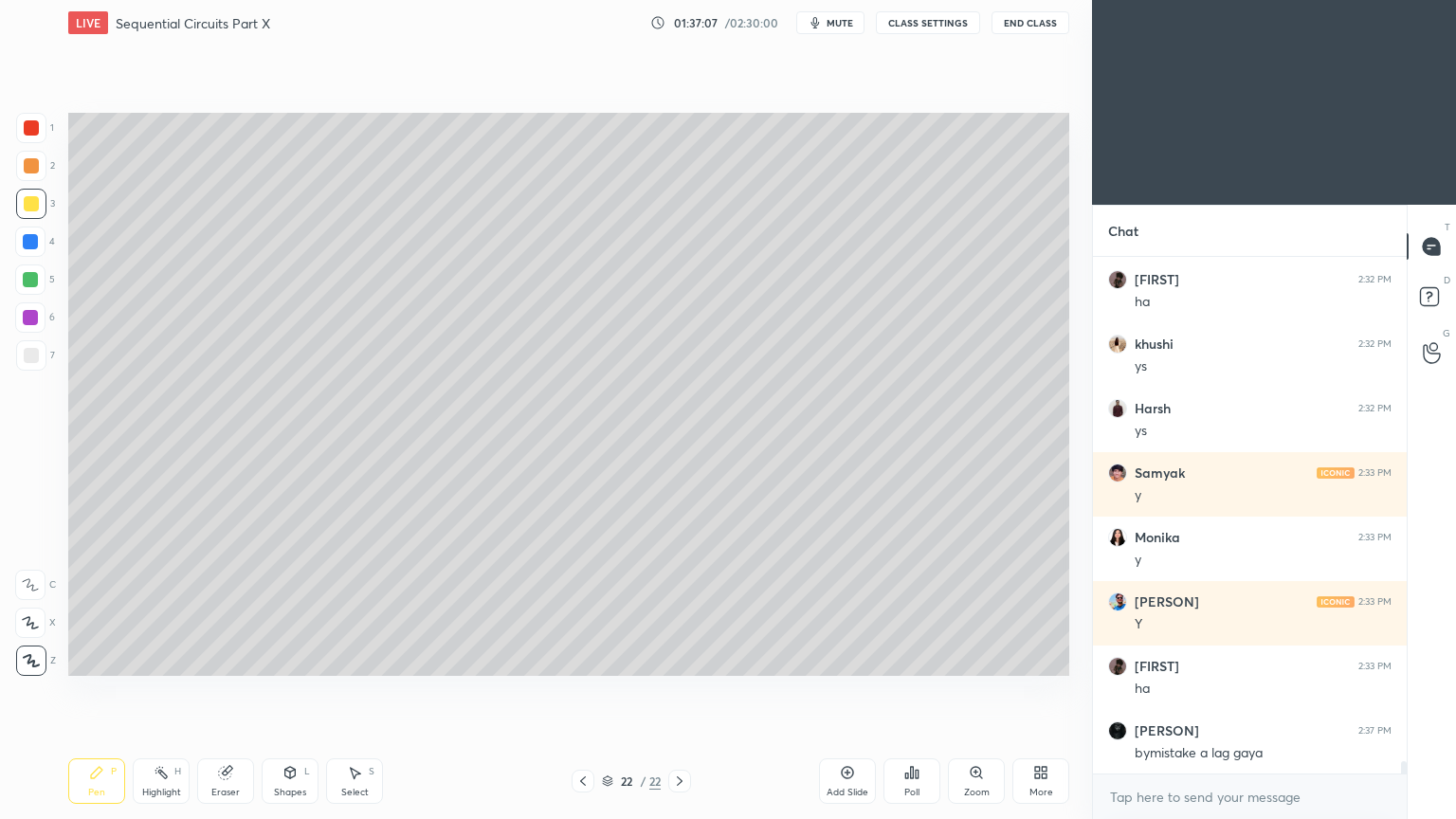 click at bounding box center [31, 355] 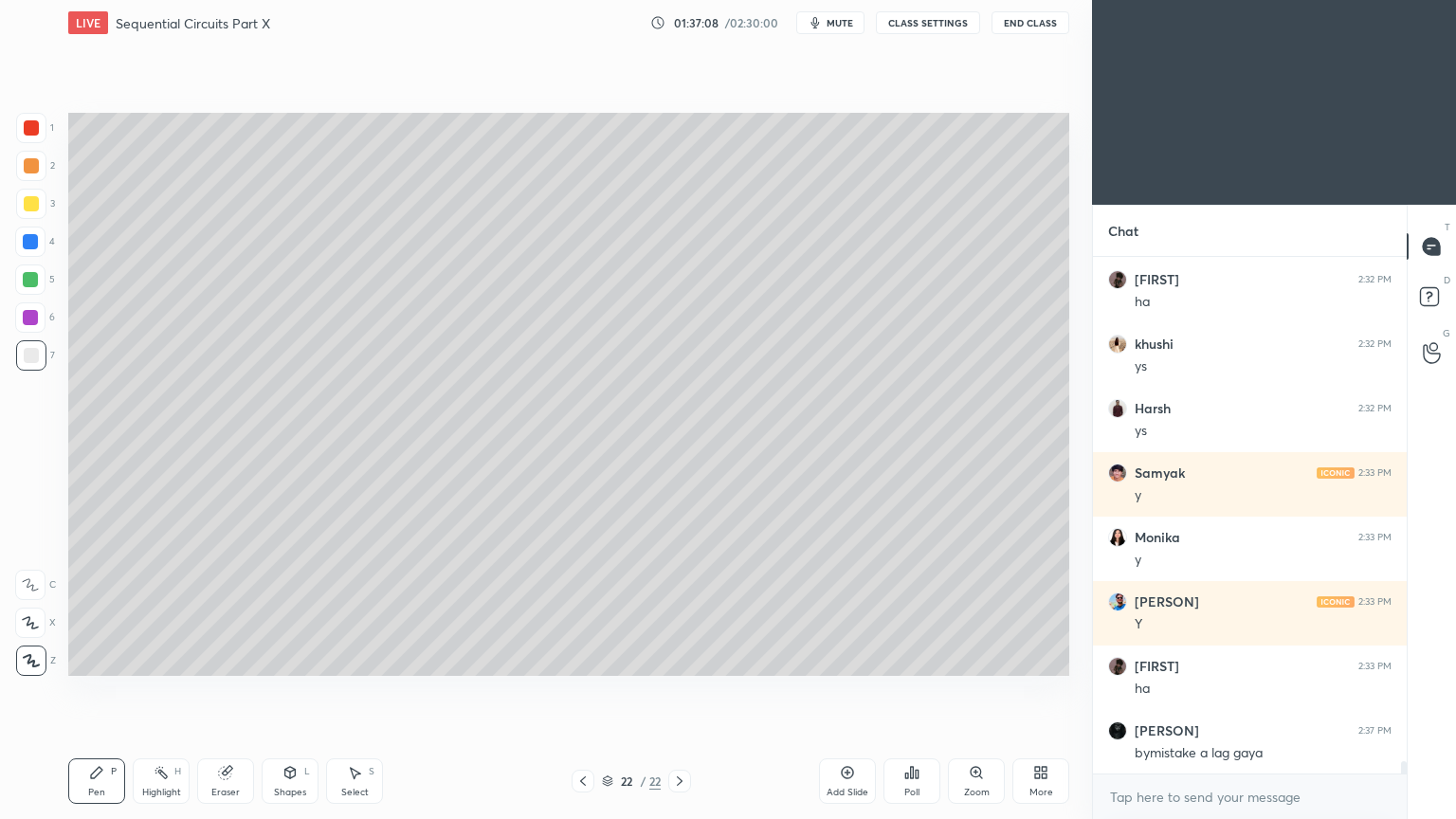 click on "Highlight" at bounding box center (161, 792) 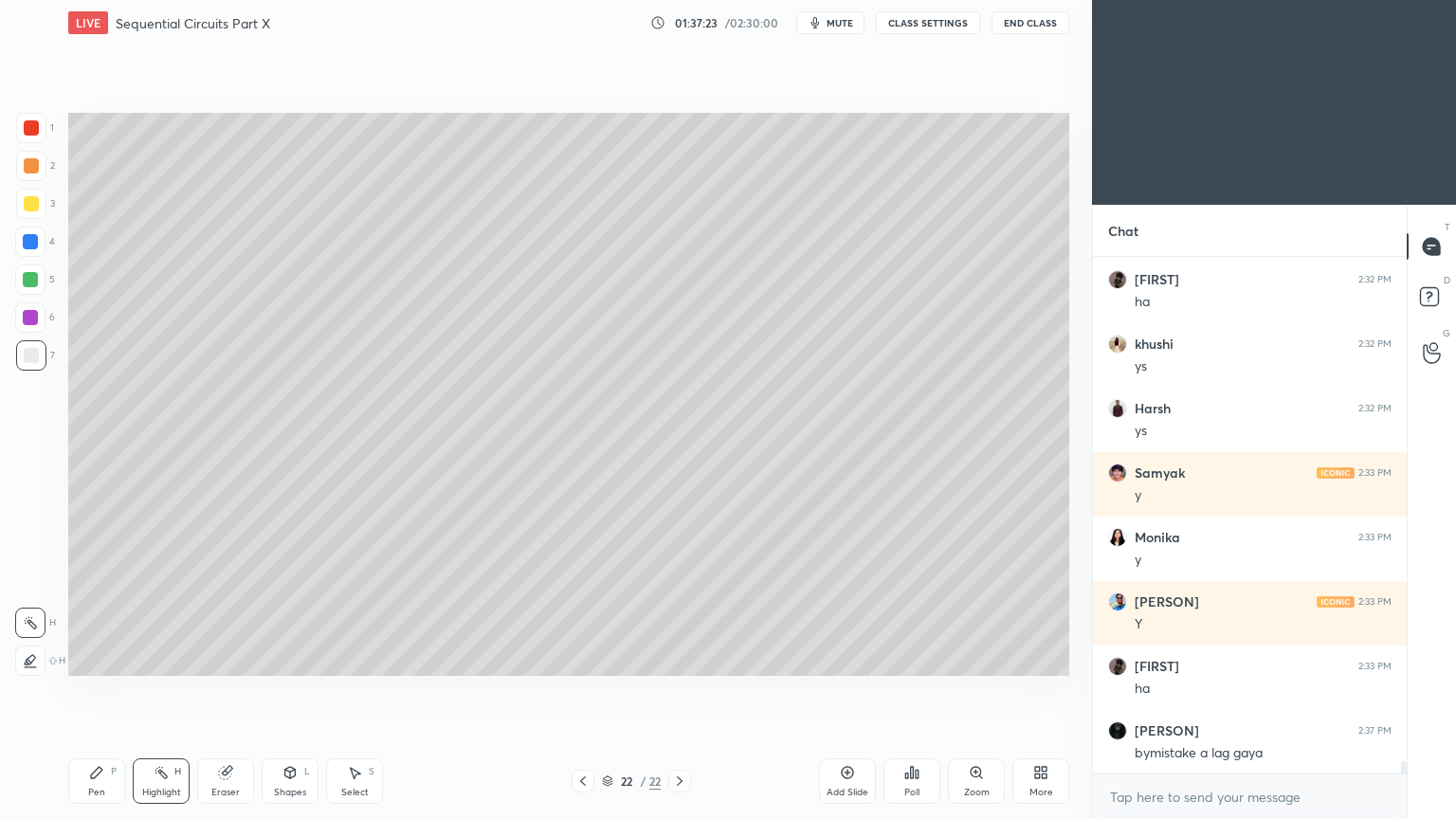 click on "Pen P" at bounding box center [97, 781] 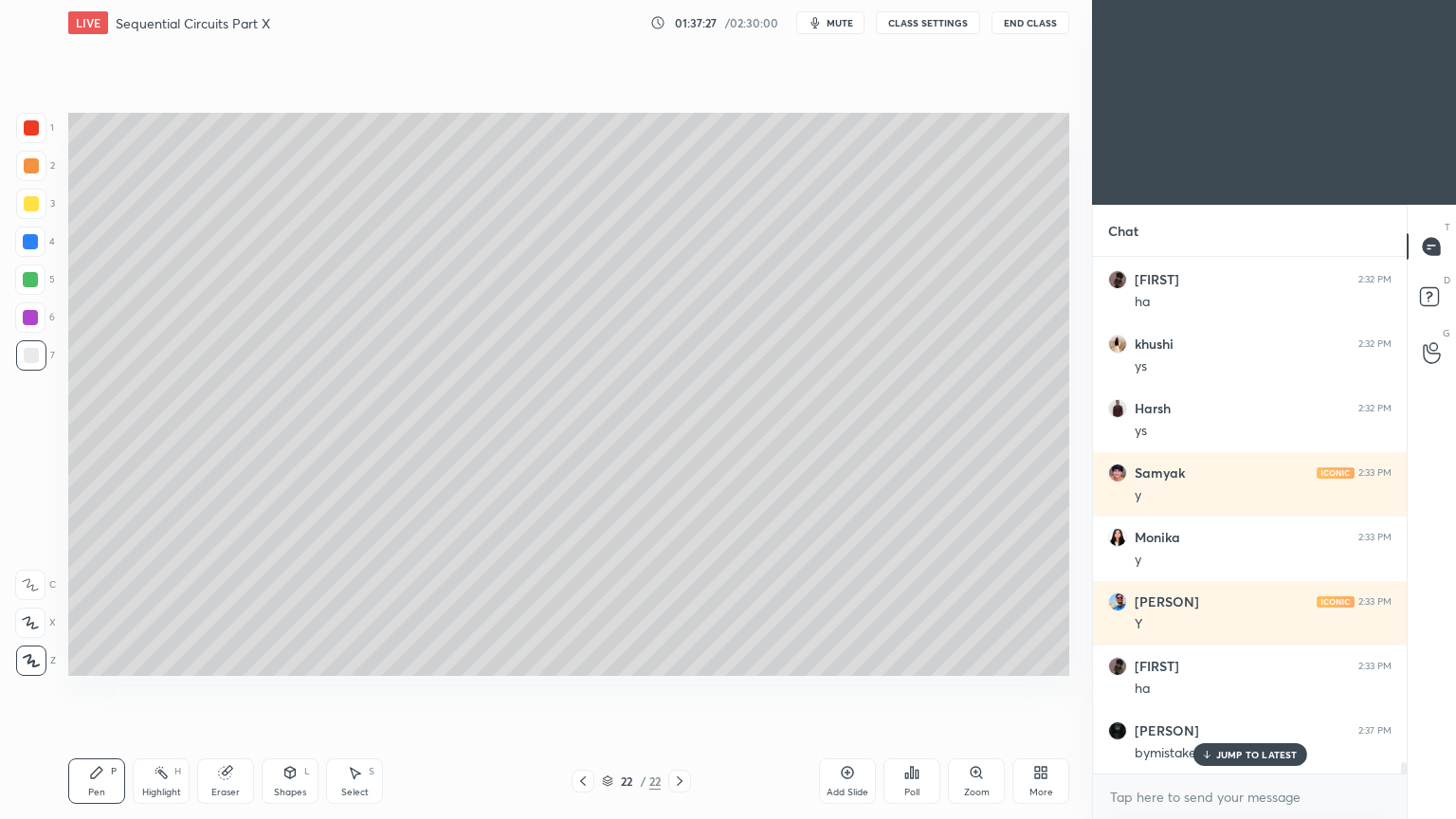 scroll, scrollTop: 22026, scrollLeft: 0, axis: vertical 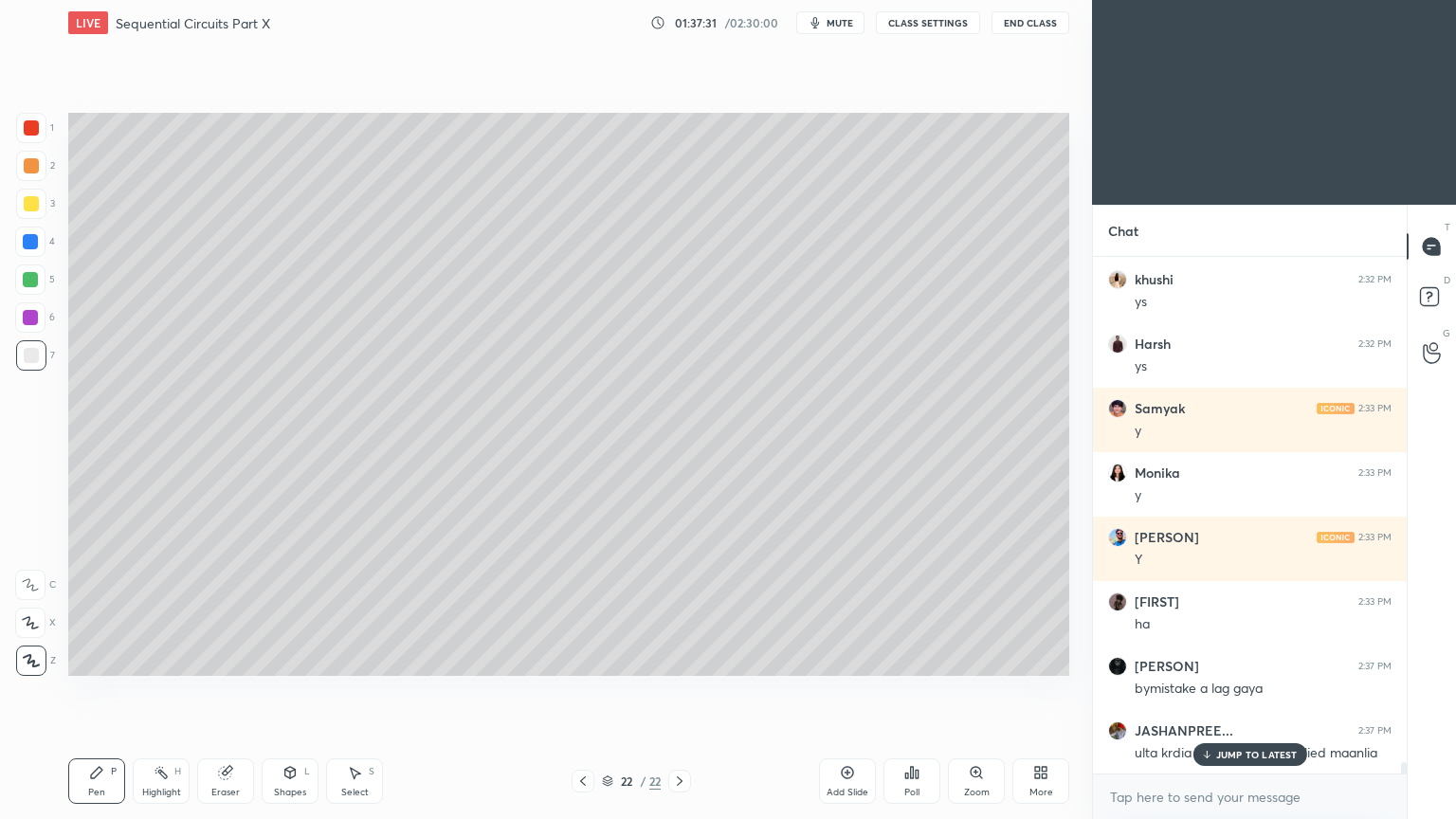 click at bounding box center (30, 242) 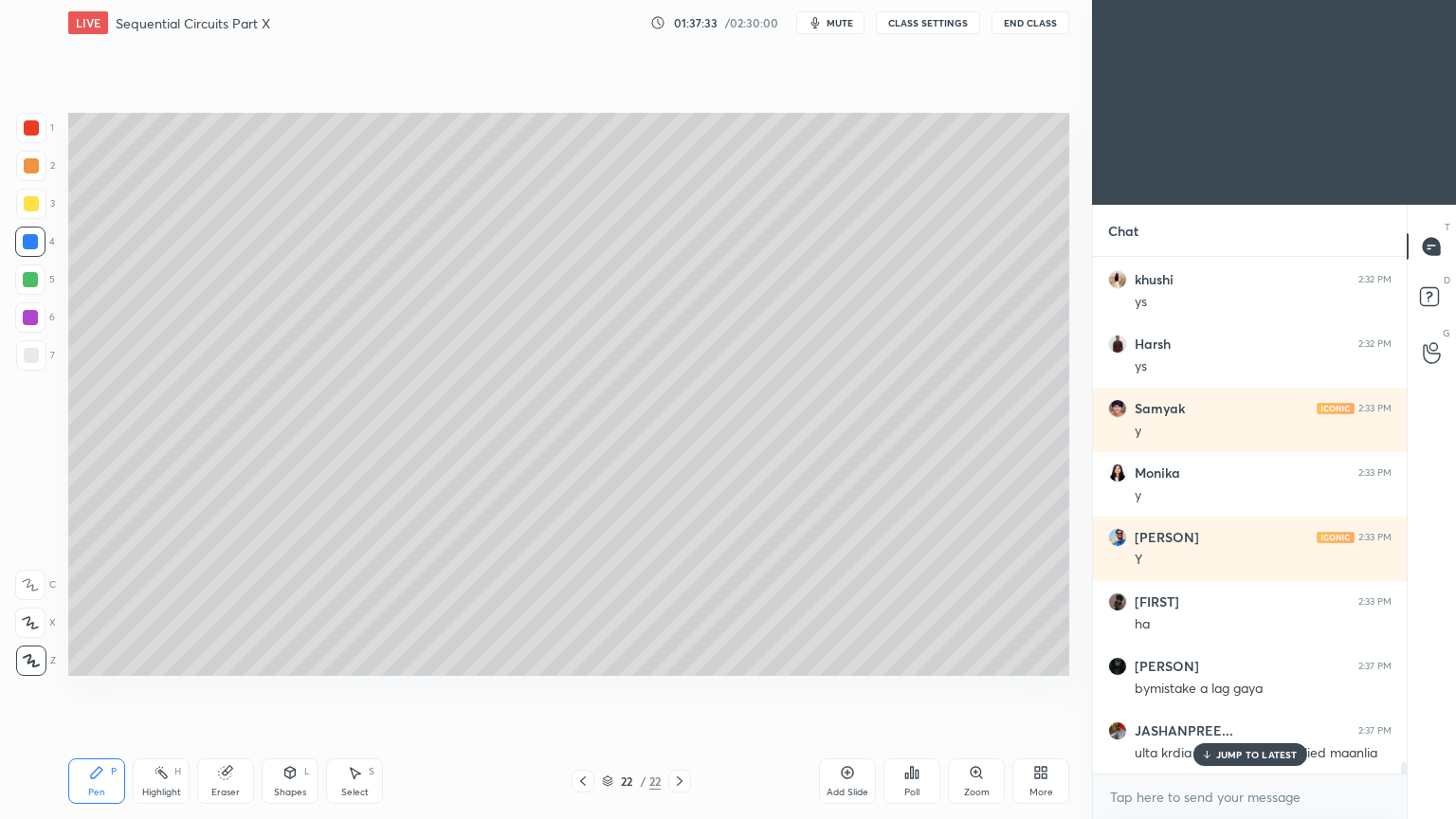 scroll, scrollTop: 22090, scrollLeft: 0, axis: vertical 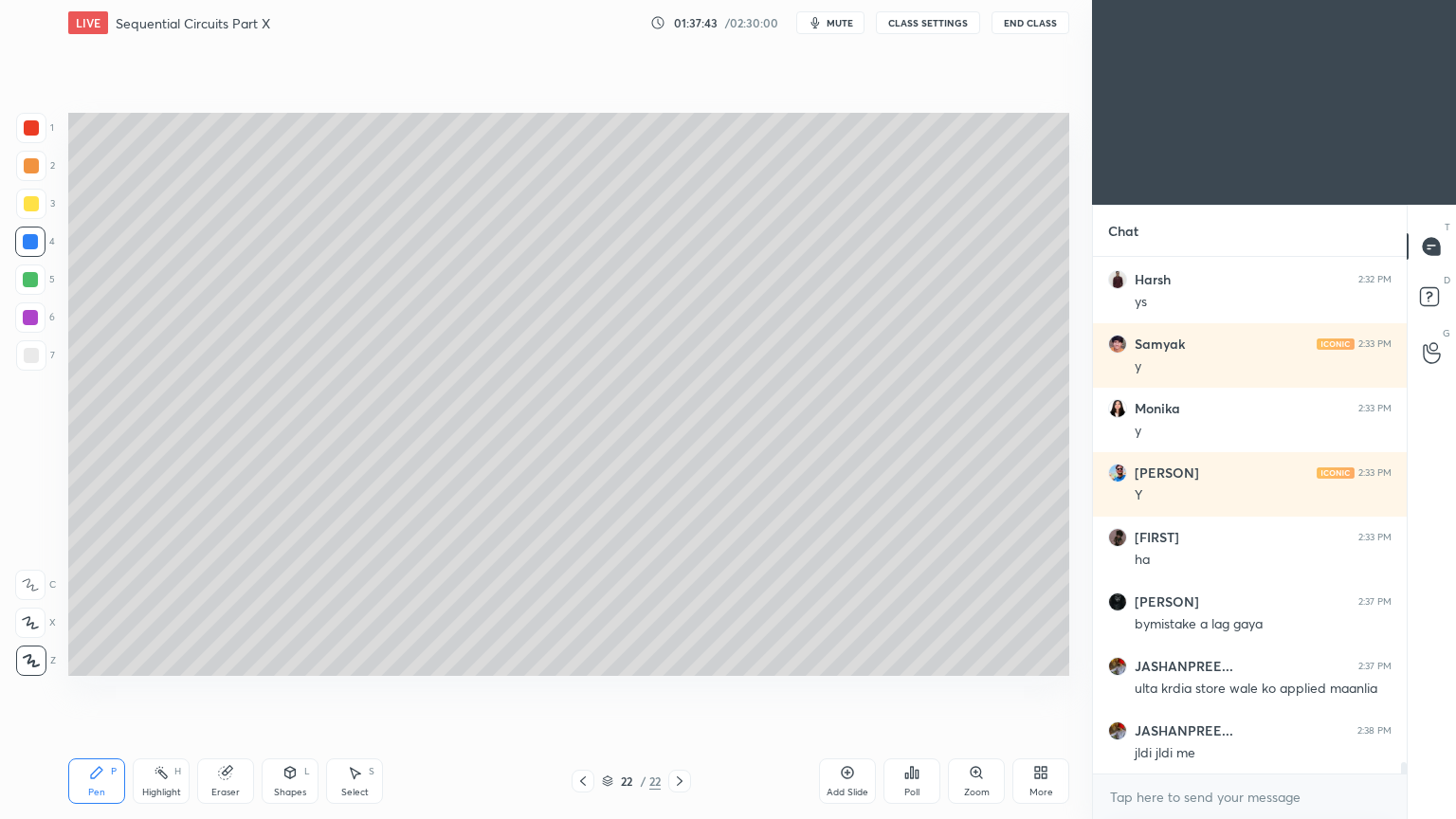 click at bounding box center (31, 355) 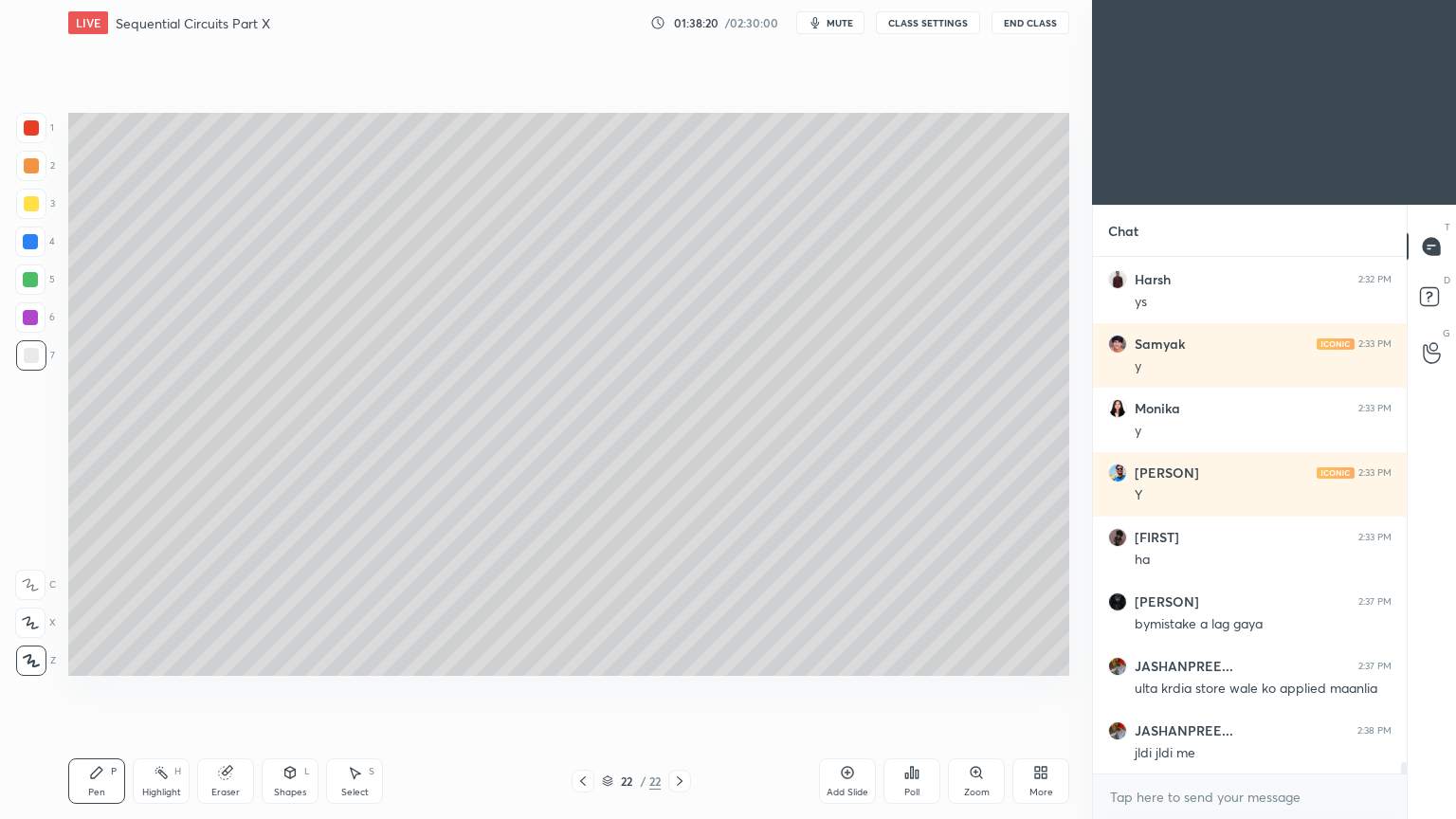 scroll, scrollTop: 22109, scrollLeft: 0, axis: vertical 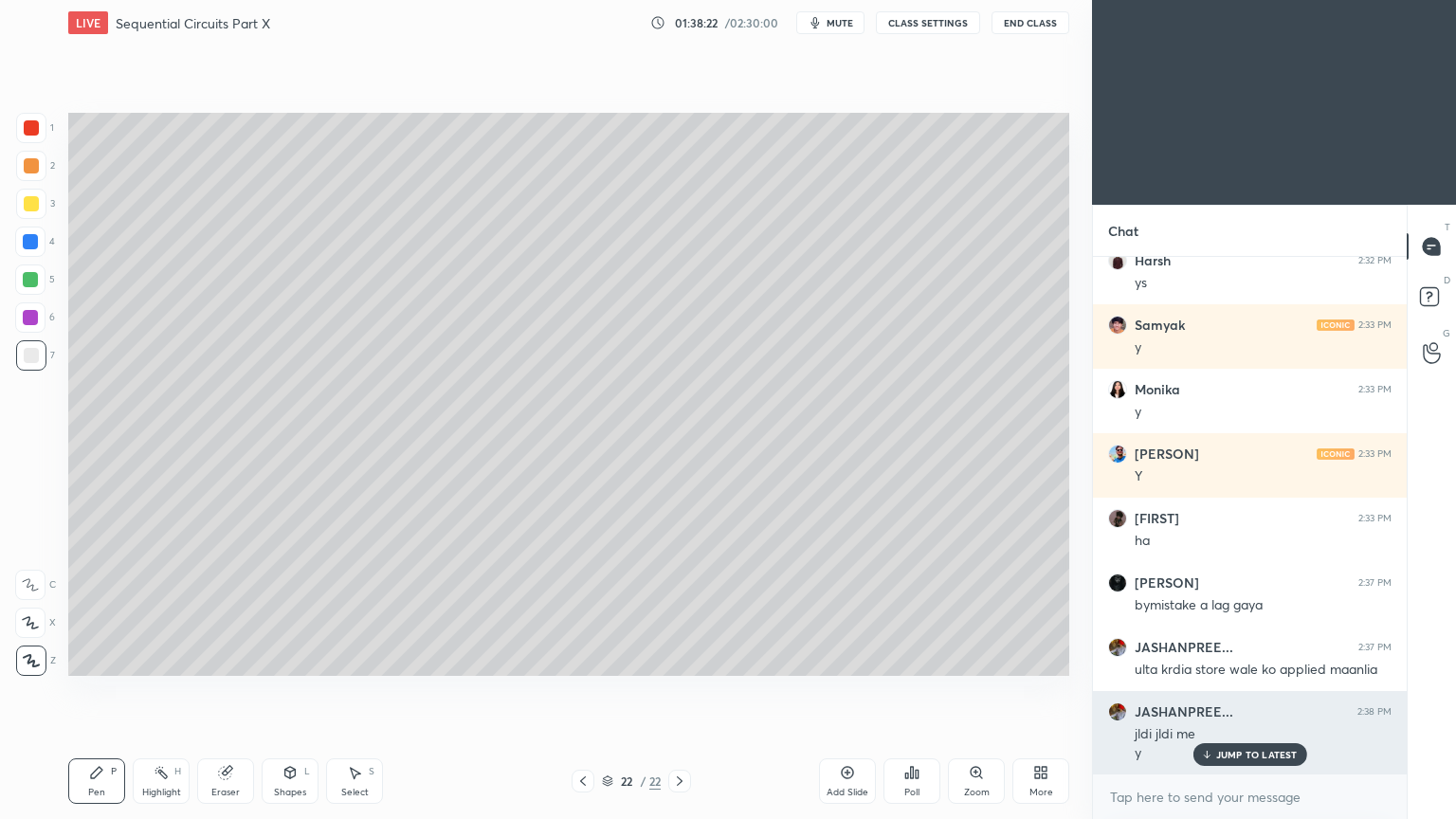 click on "JUMP TO LATEST" at bounding box center [1257, 755] 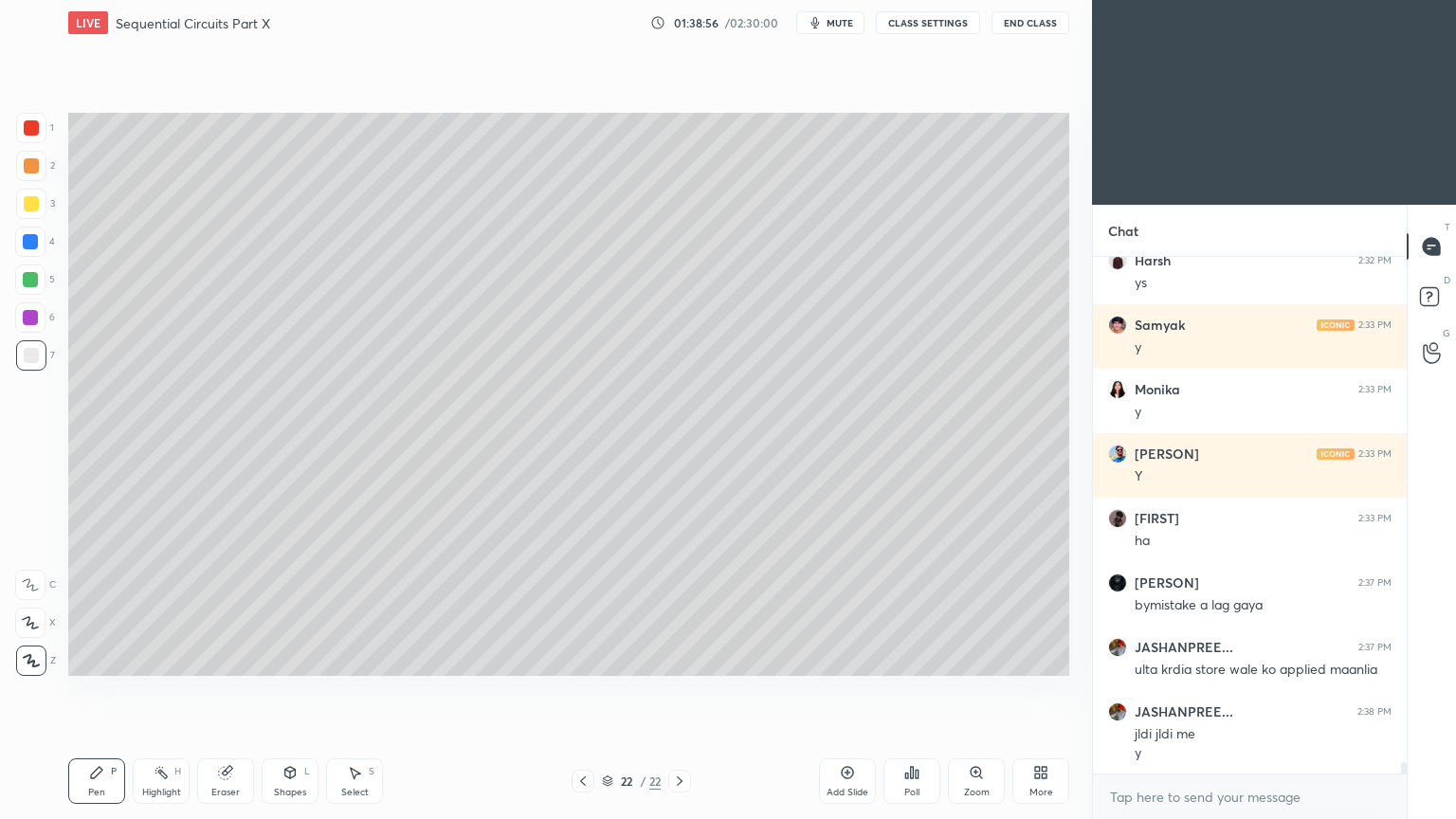 click on "Highlight H" at bounding box center (161, 781) 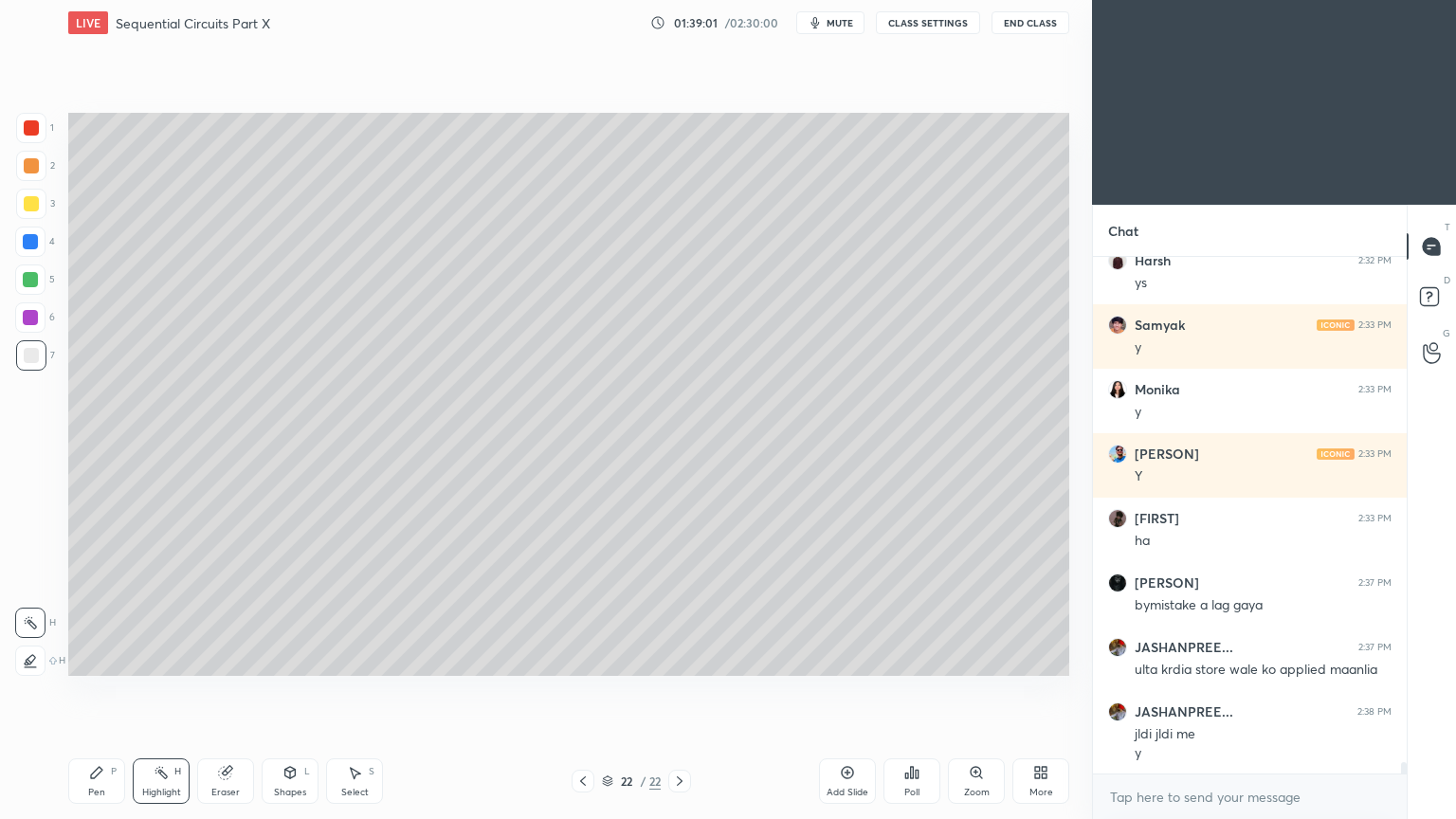 click on "Pen P" at bounding box center [97, 781] 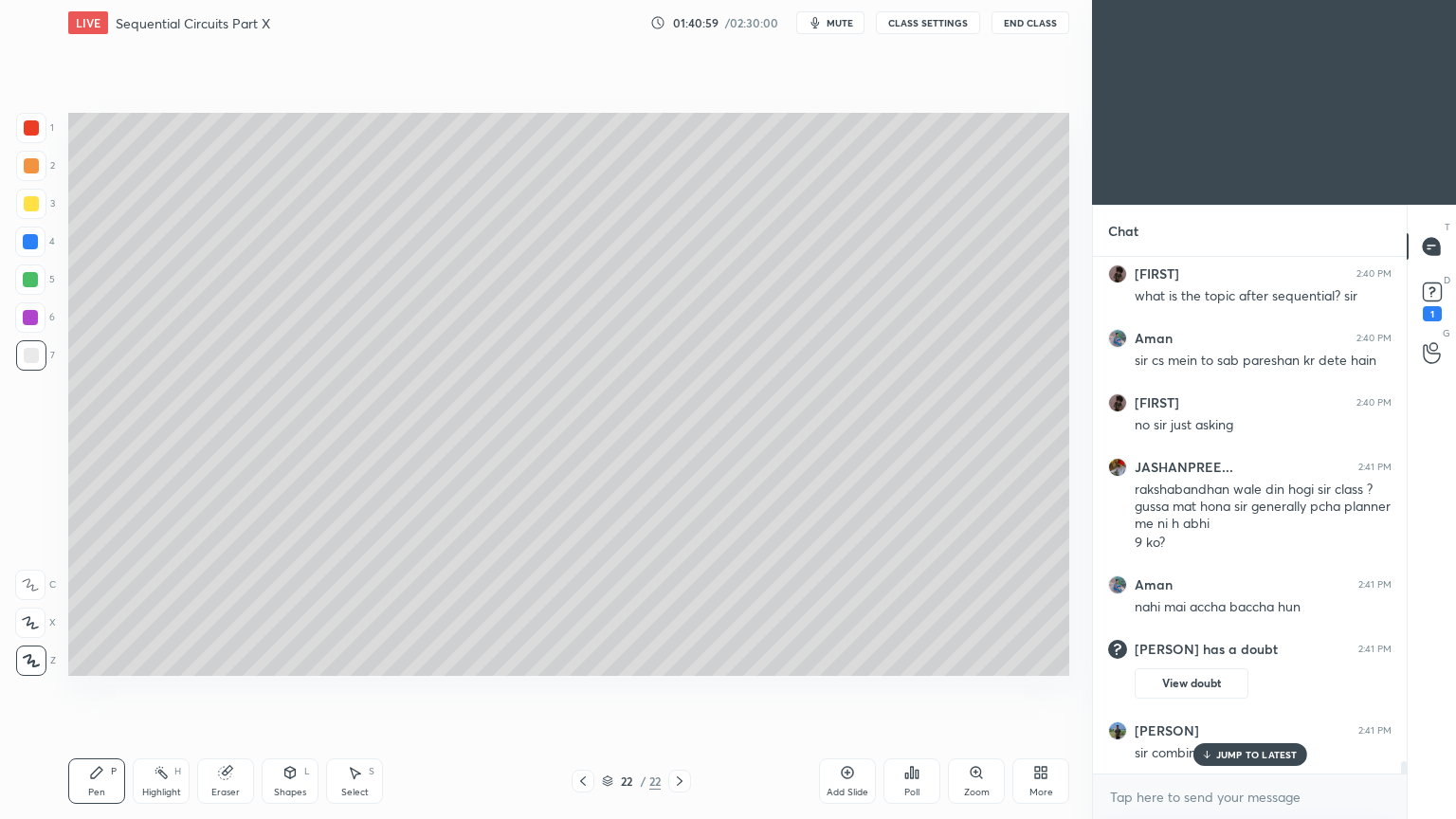 scroll, scrollTop: 21715, scrollLeft: 0, axis: vertical 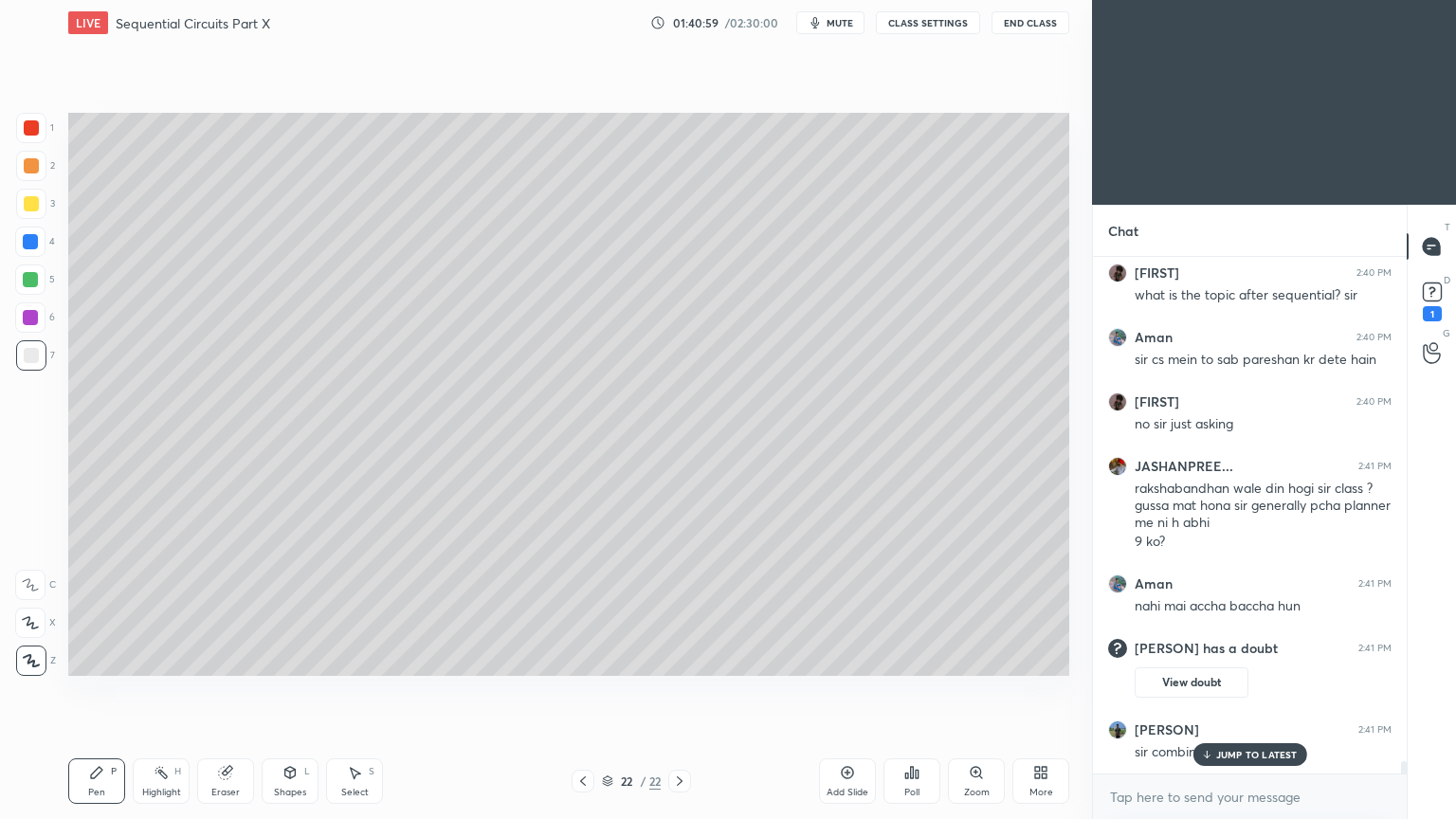click on "JUMP TO LATEST" at bounding box center [1257, 755] 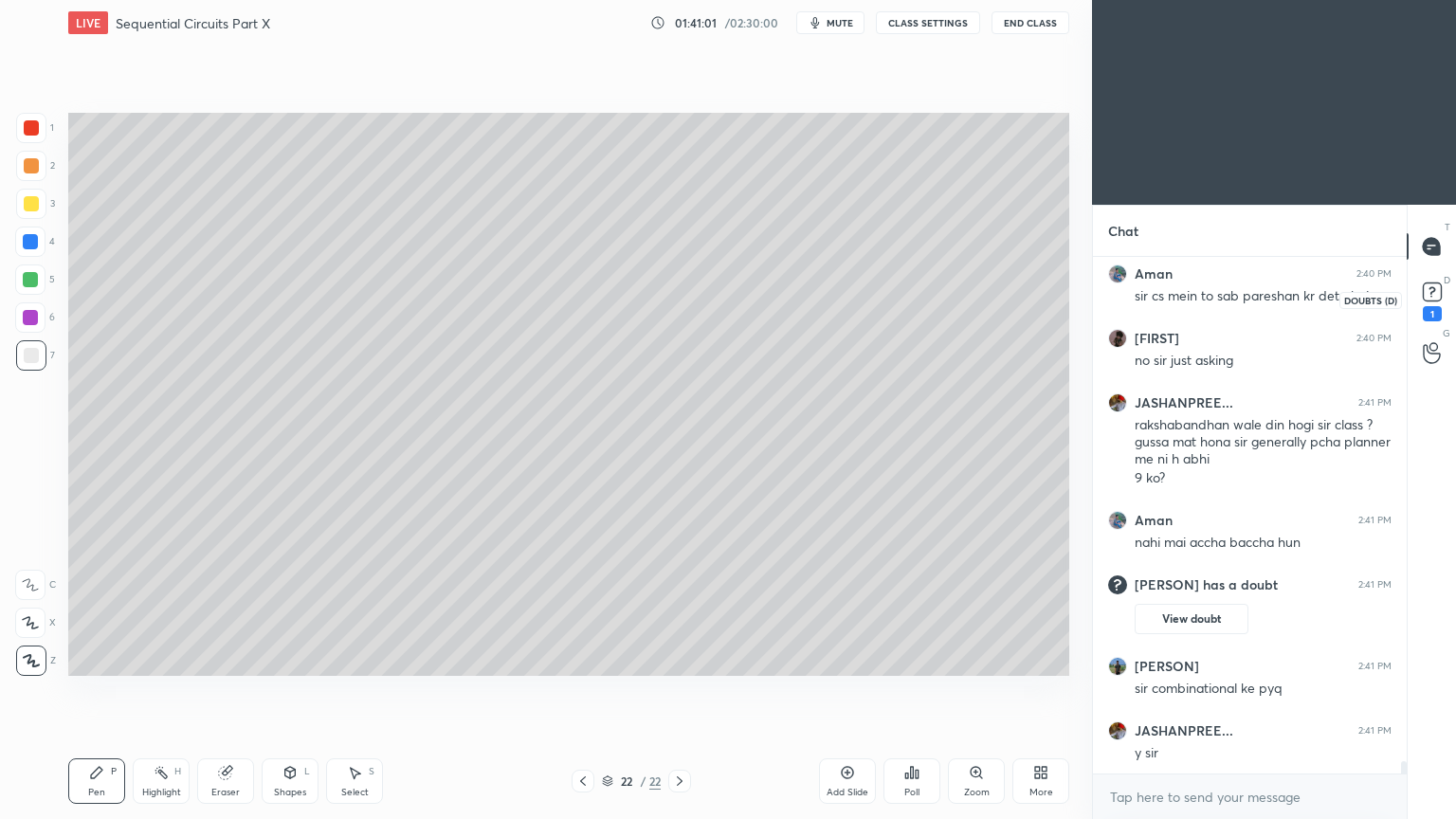 click 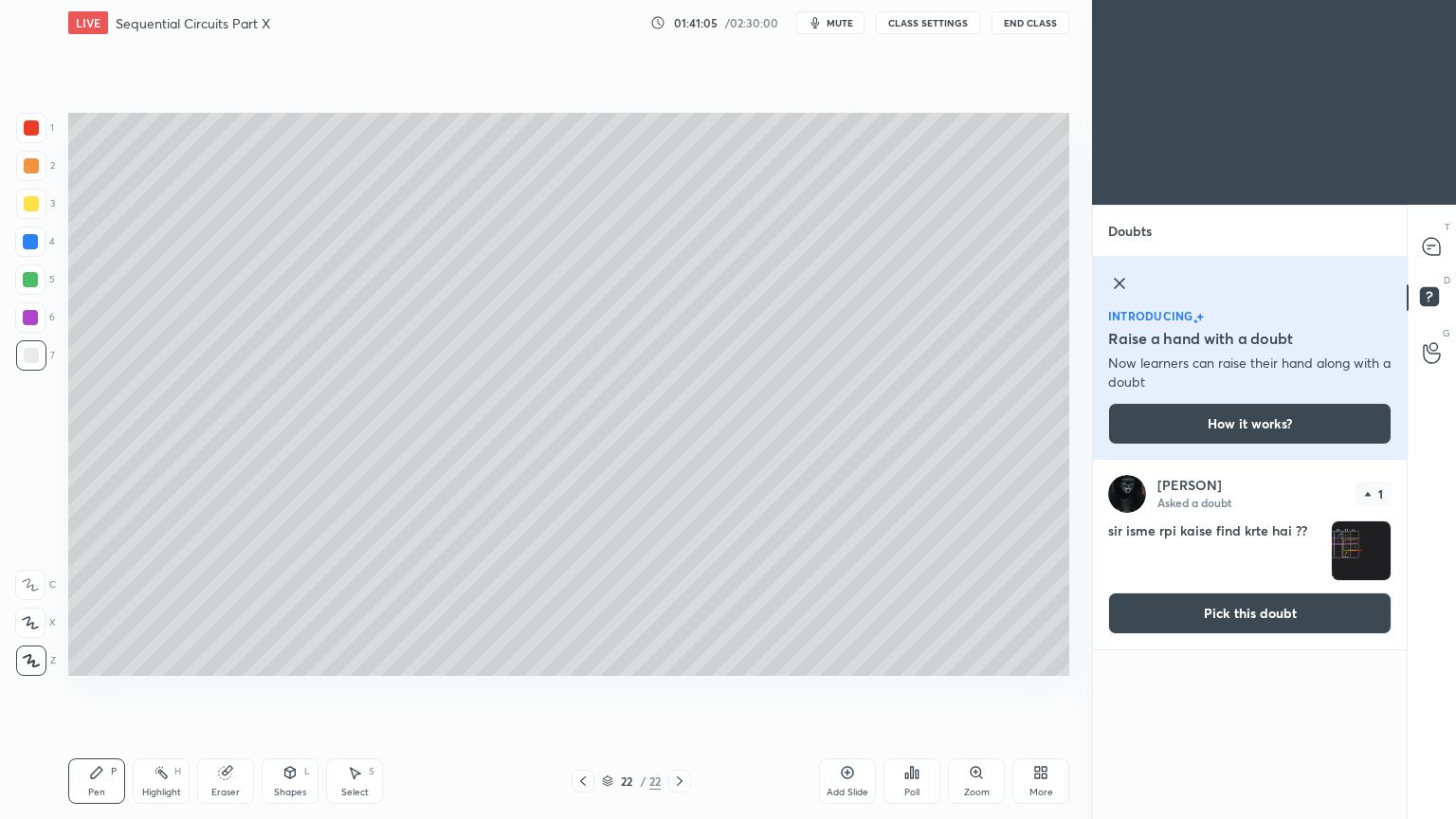 click on "Pick this doubt" at bounding box center (1249, 613) 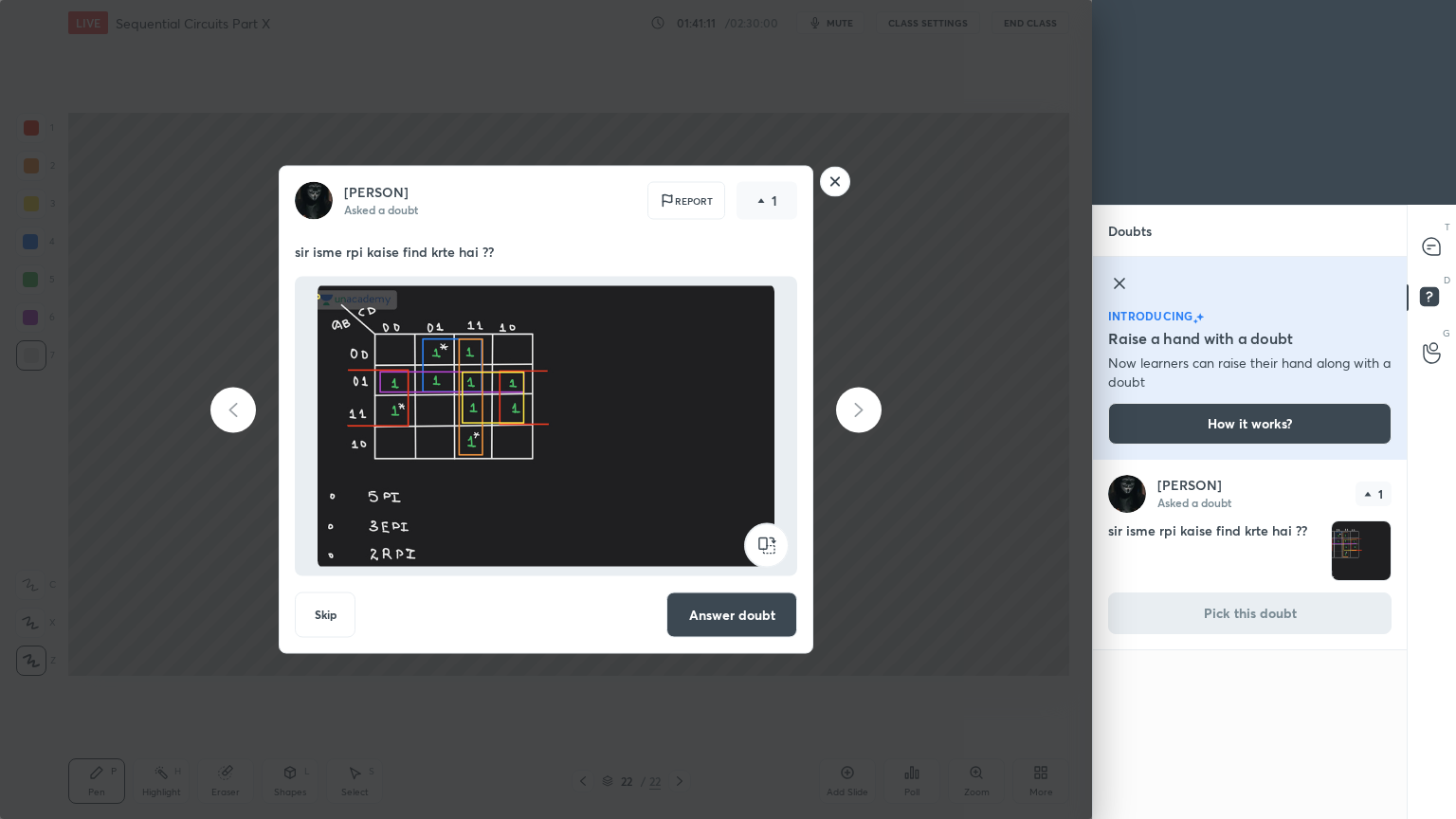 click 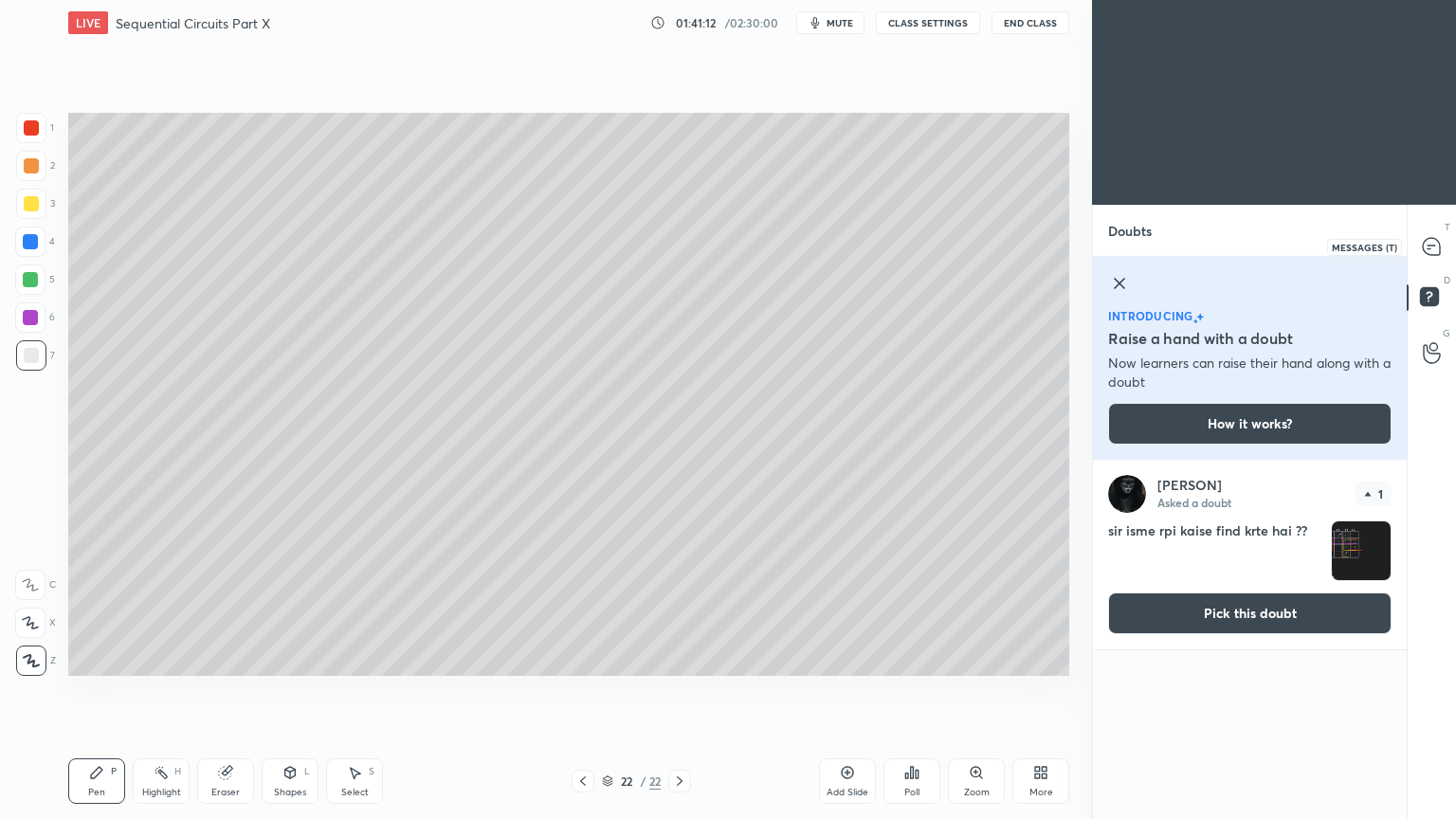 click 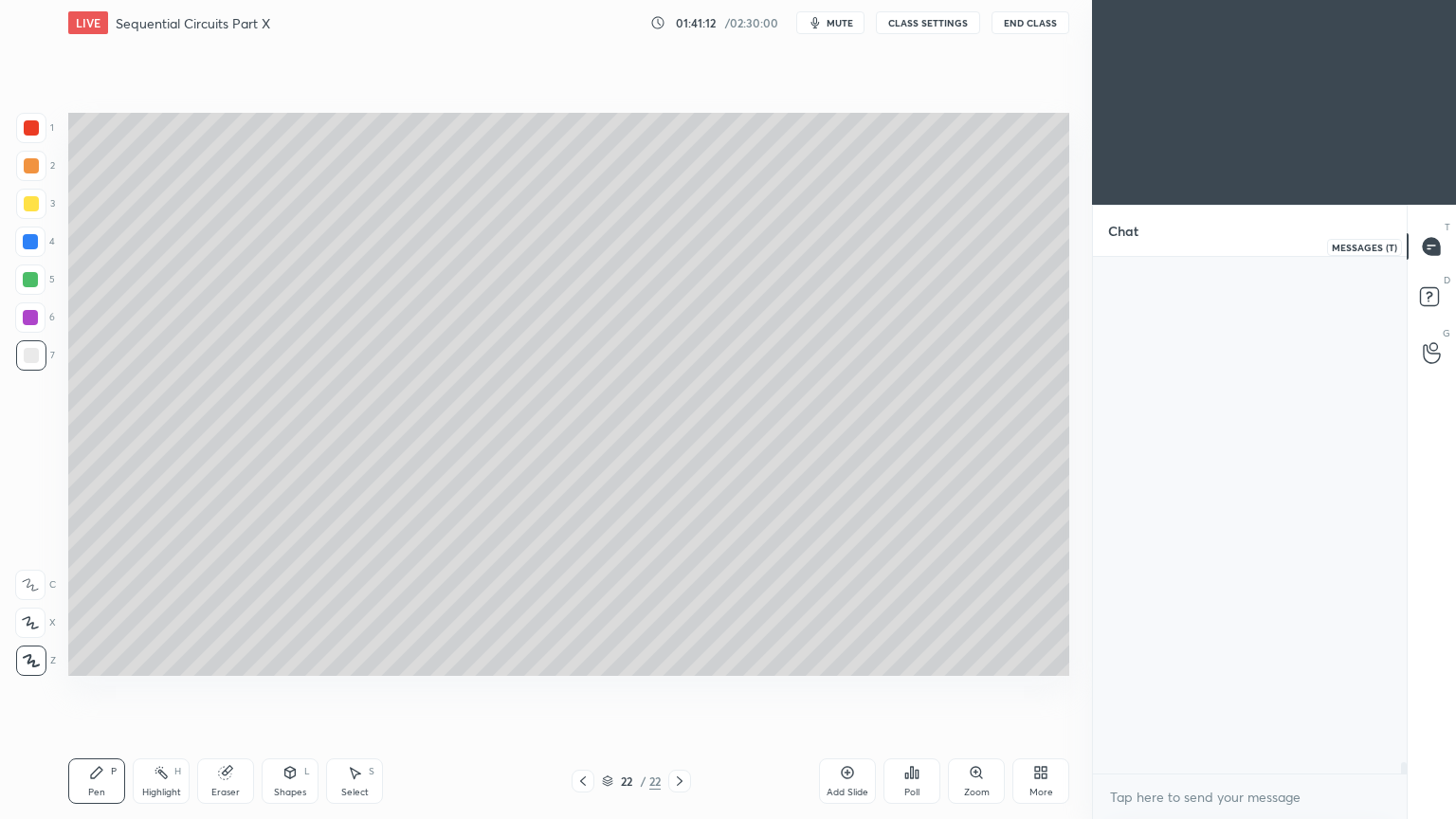 scroll, scrollTop: 22139, scrollLeft: 0, axis: vertical 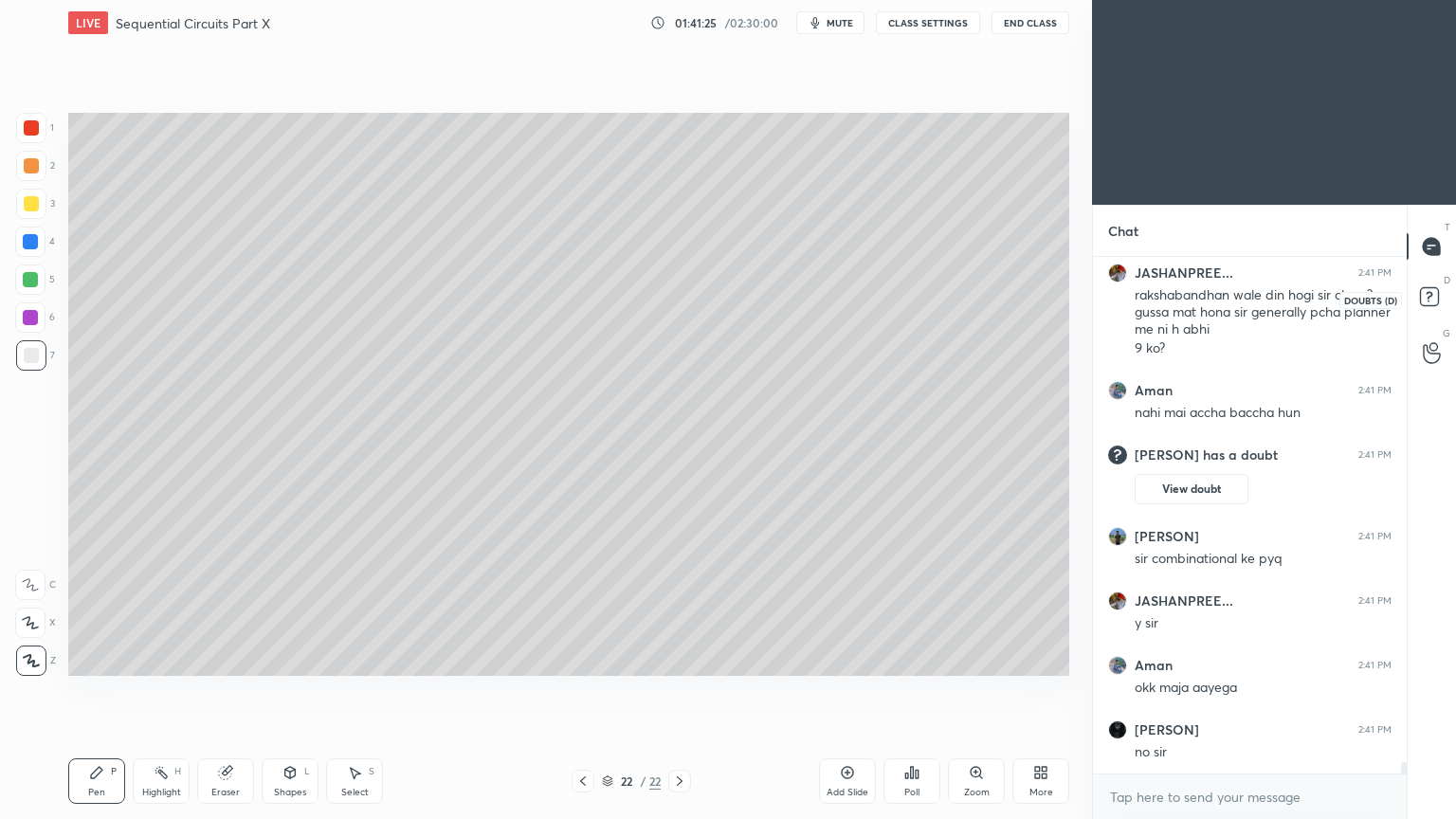 click 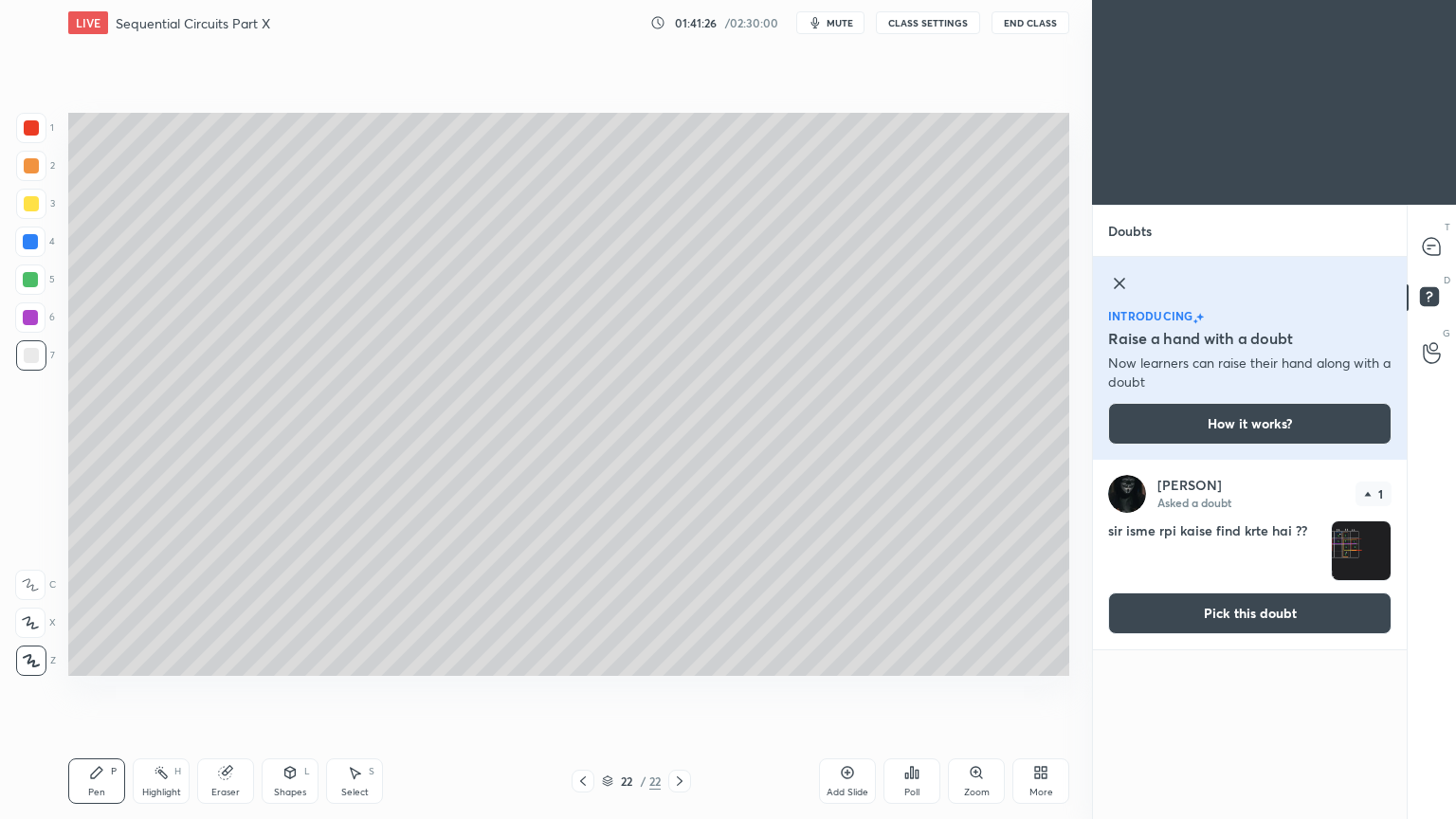 click on "Pick this doubt" at bounding box center [1249, 613] 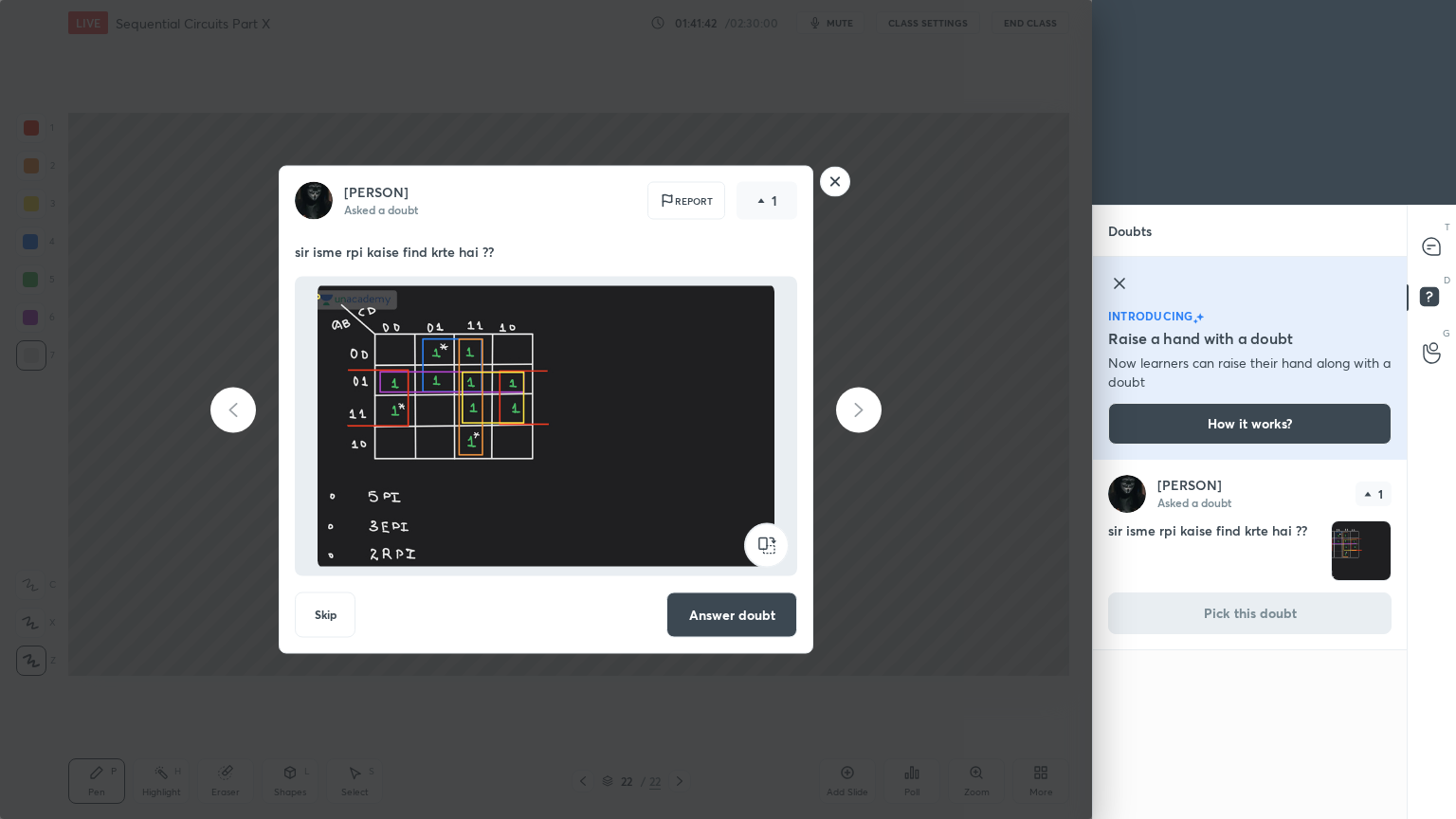click 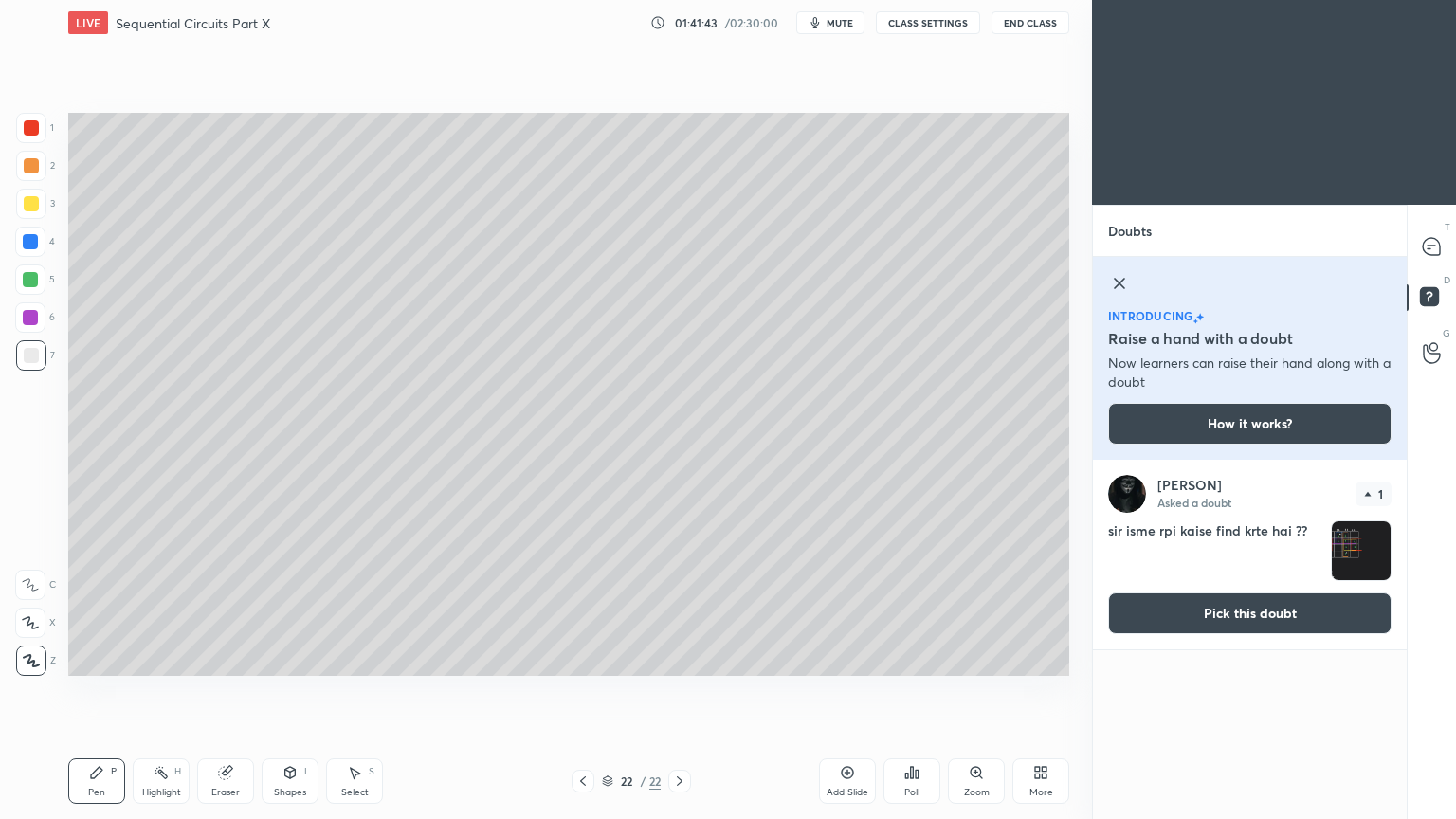 click 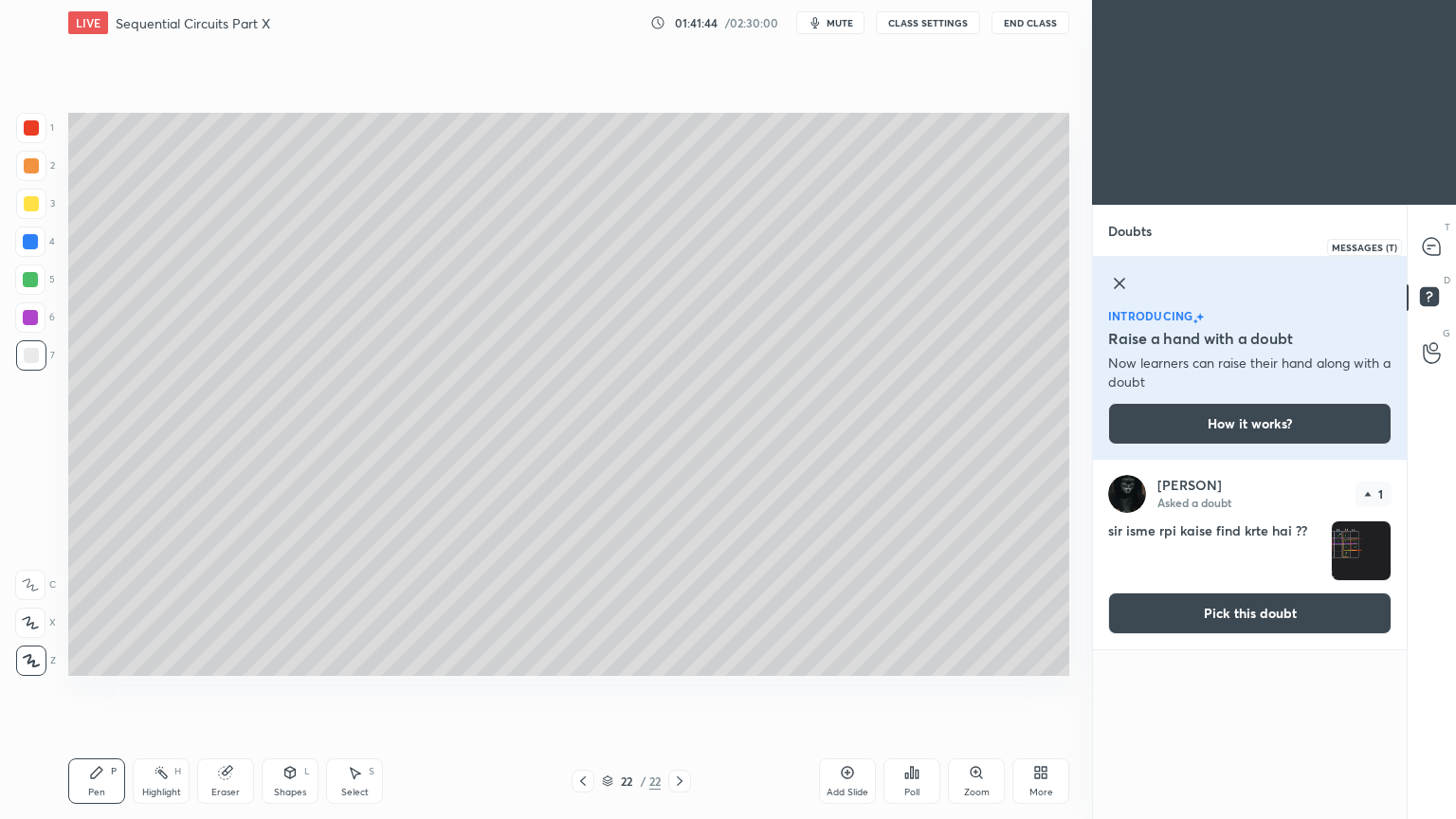click 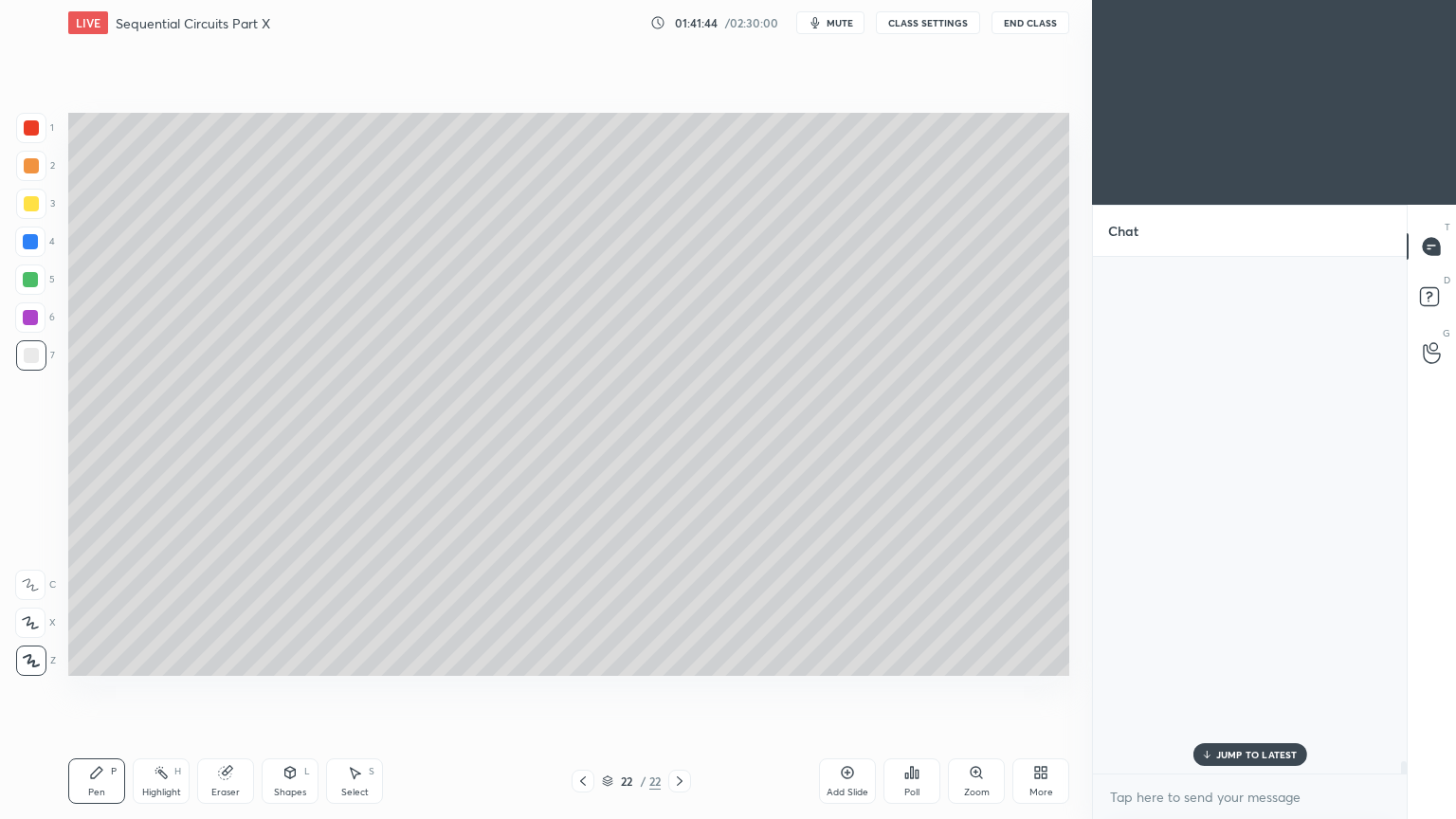 scroll, scrollTop: 22314, scrollLeft: 0, axis: vertical 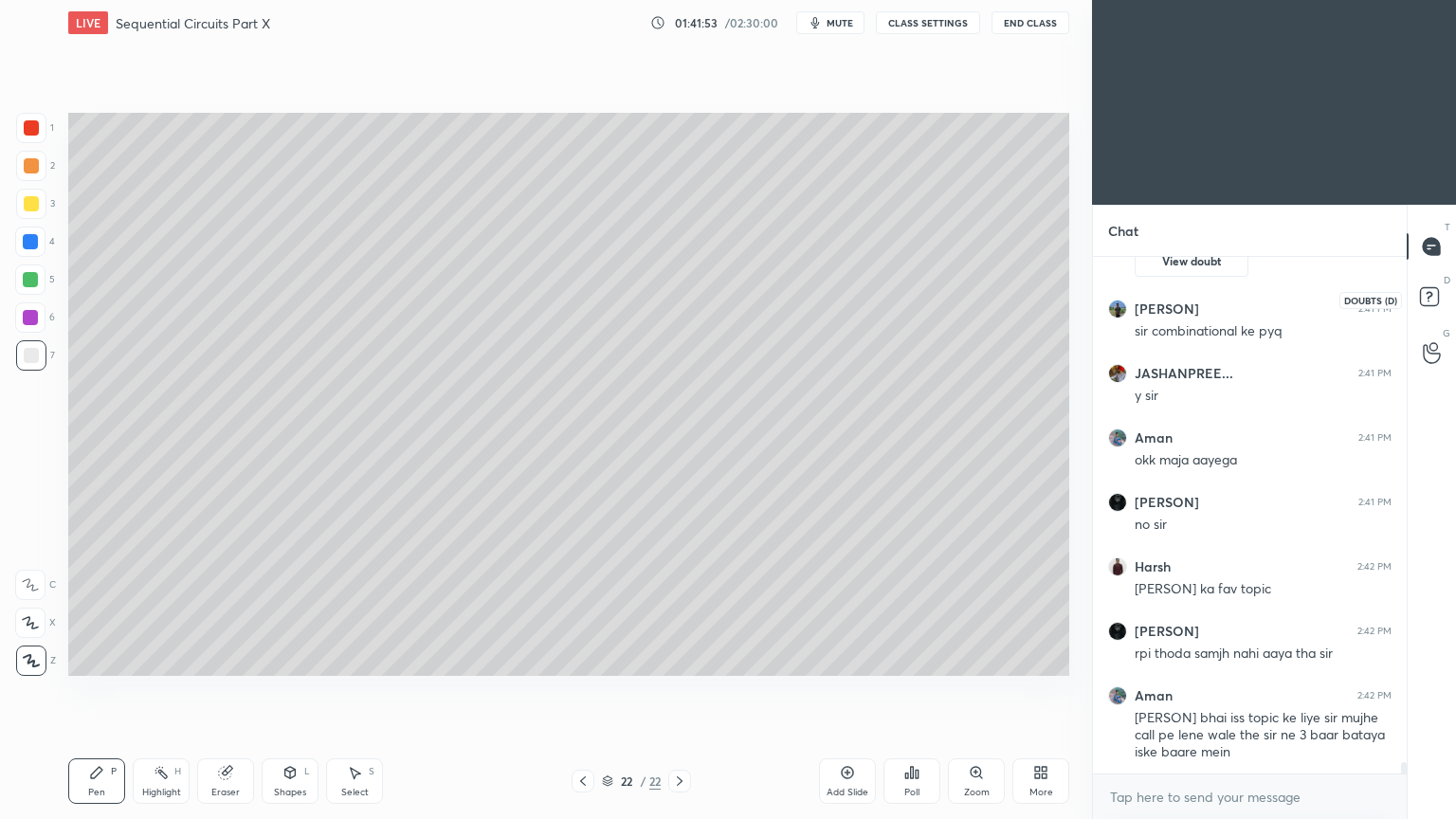 click 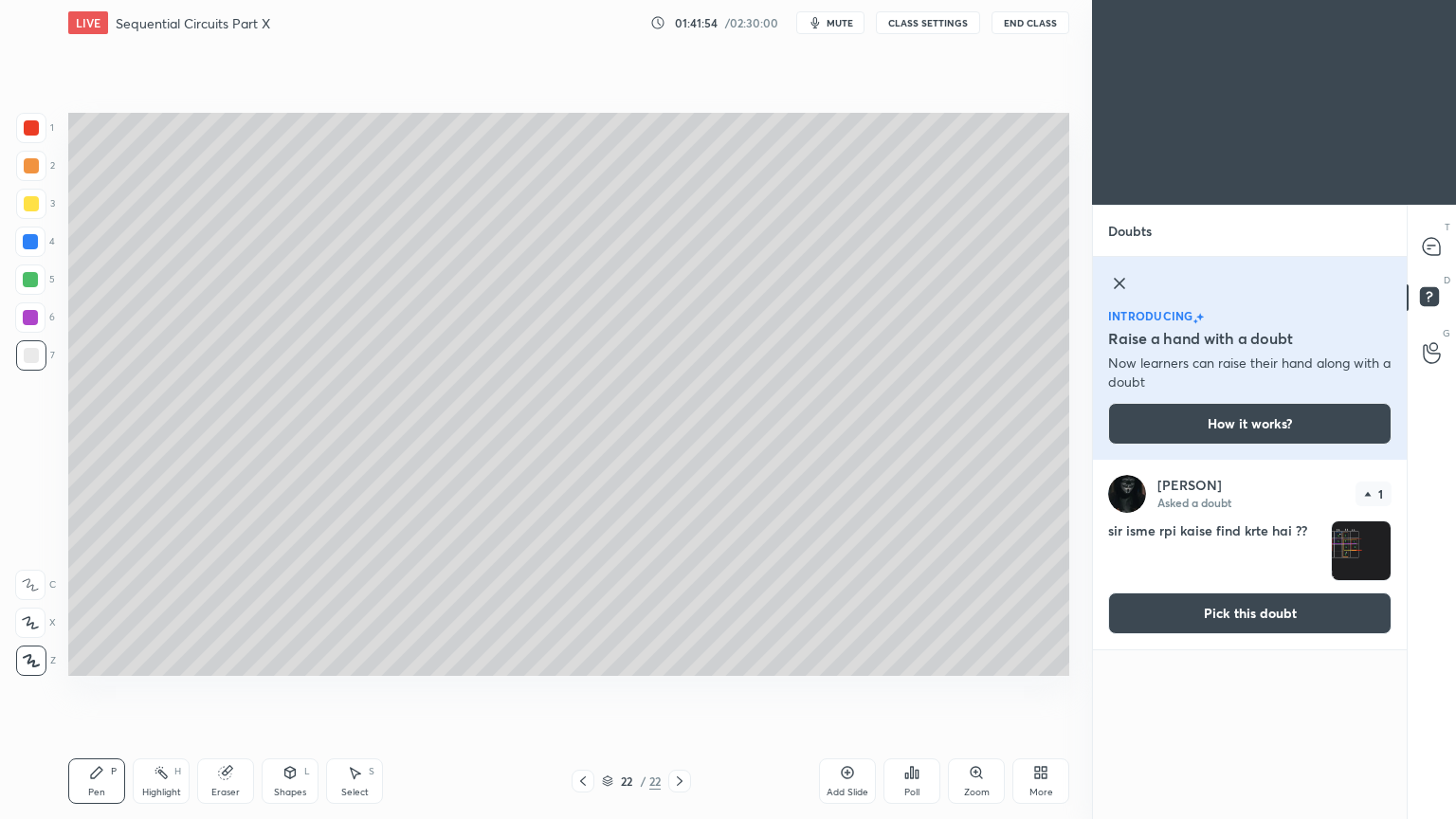 click on "Pick this doubt" at bounding box center [1249, 613] 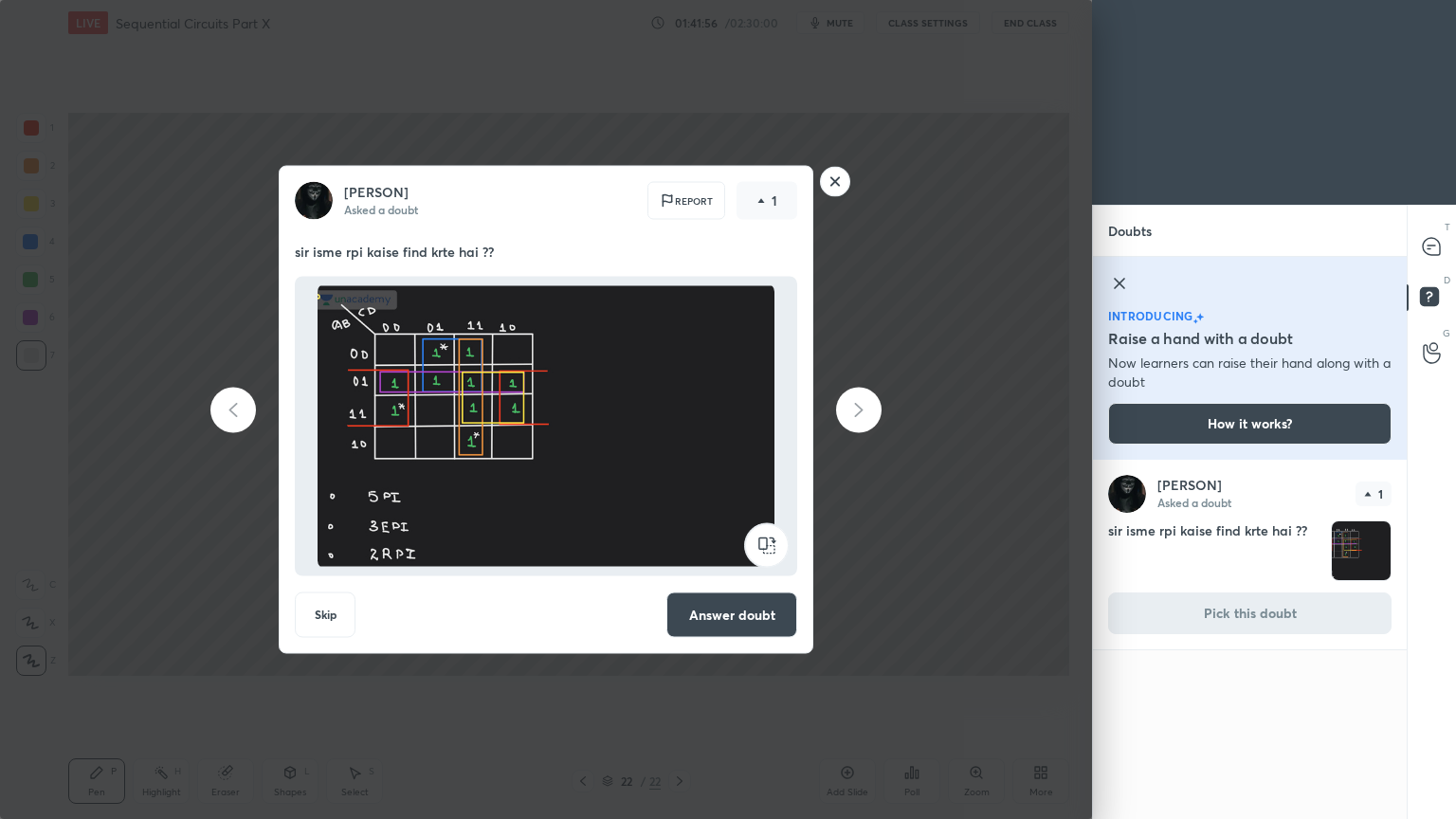 click on "Answer doubt" at bounding box center (732, 615) 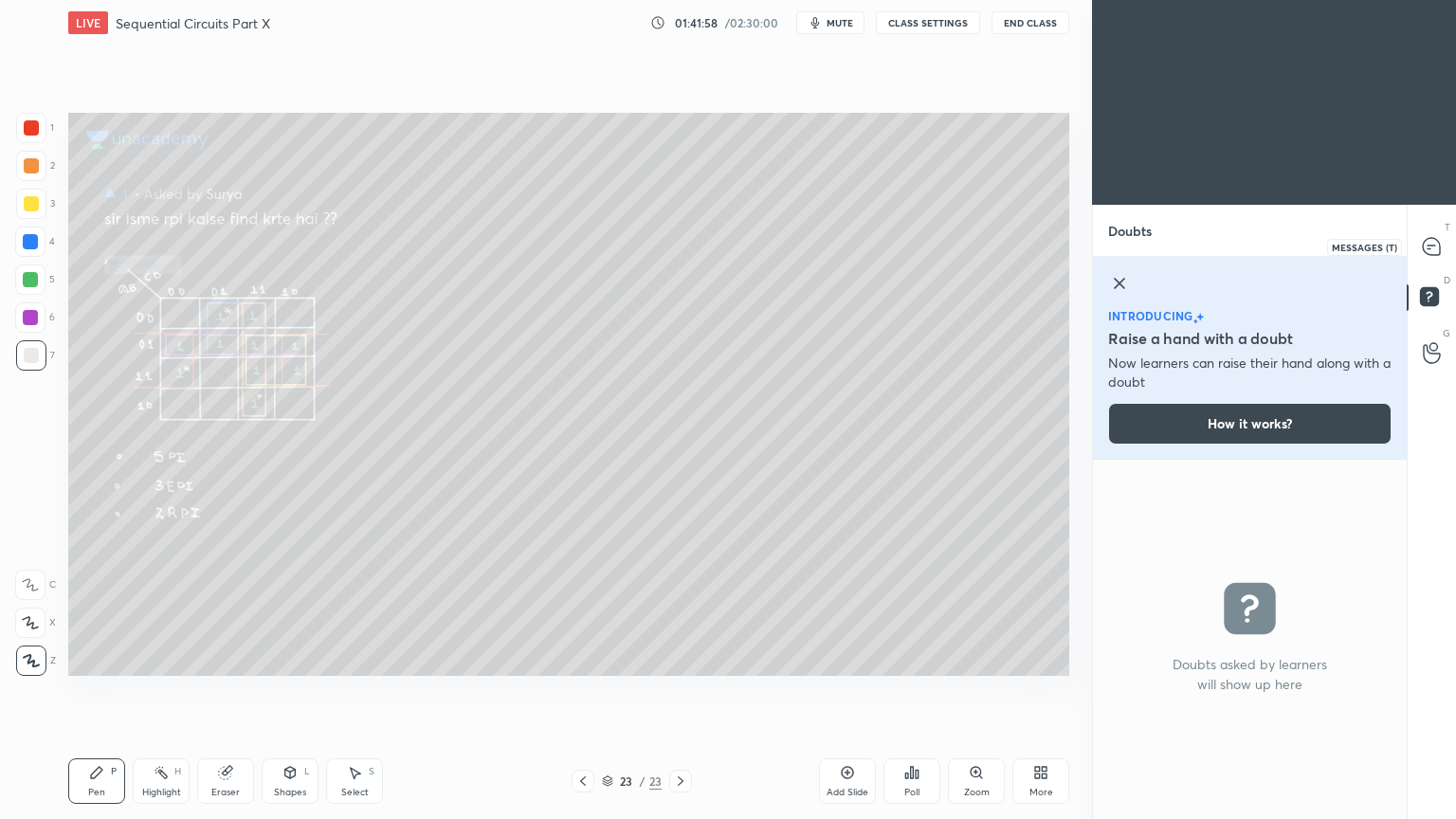 click 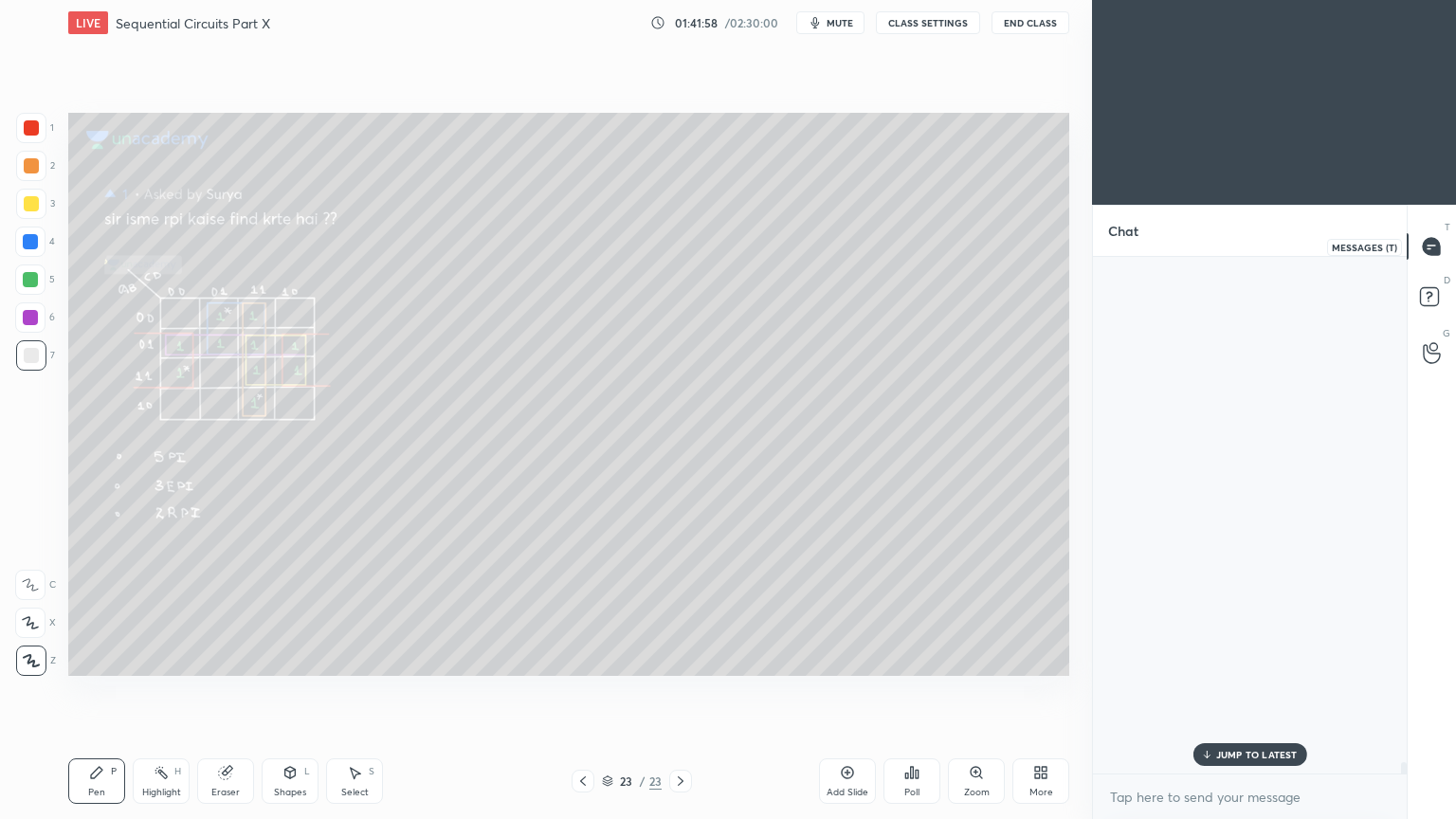 scroll, scrollTop: 22413, scrollLeft: 0, axis: vertical 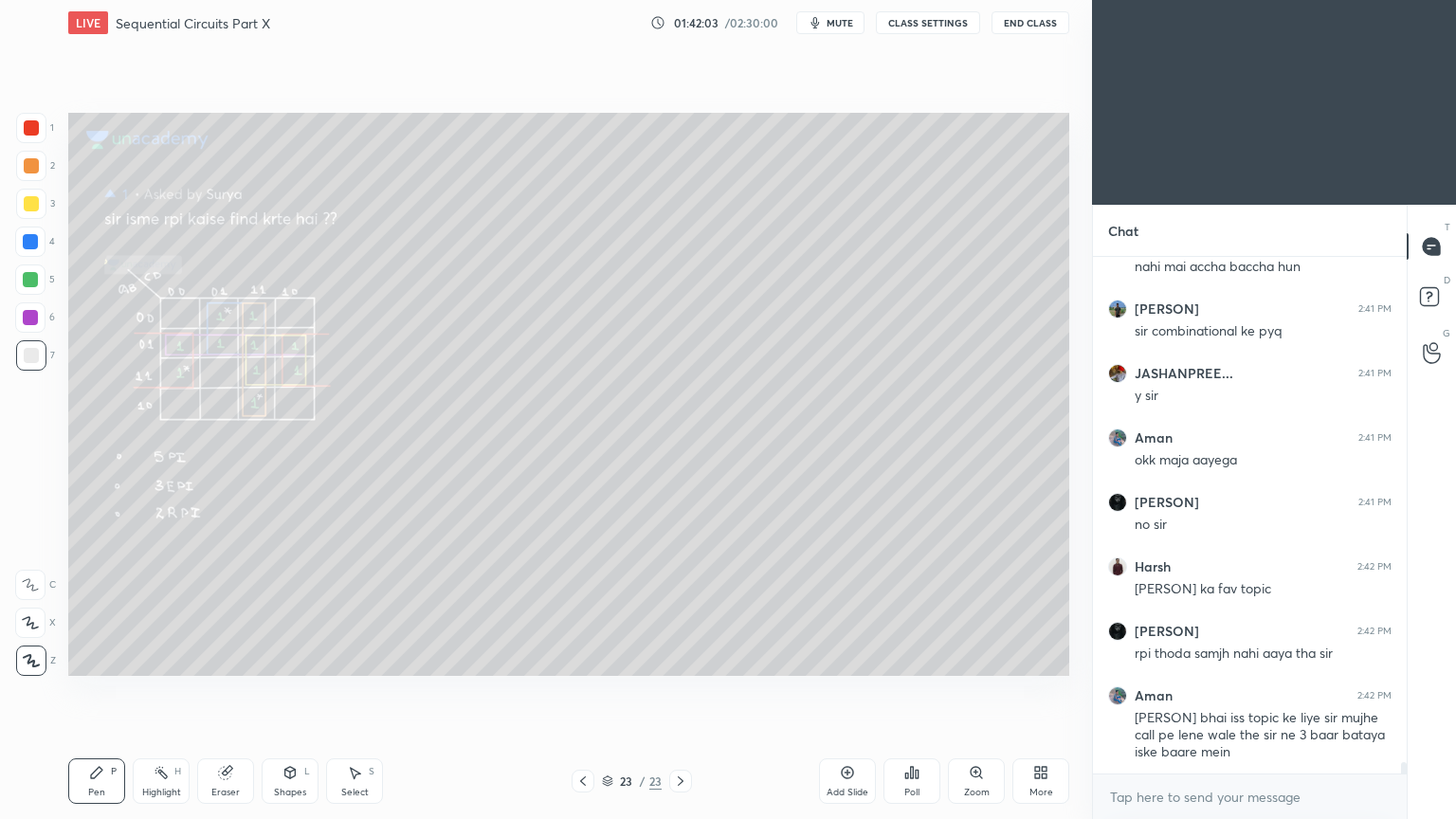 click on "Zoom" at bounding box center [976, 792] 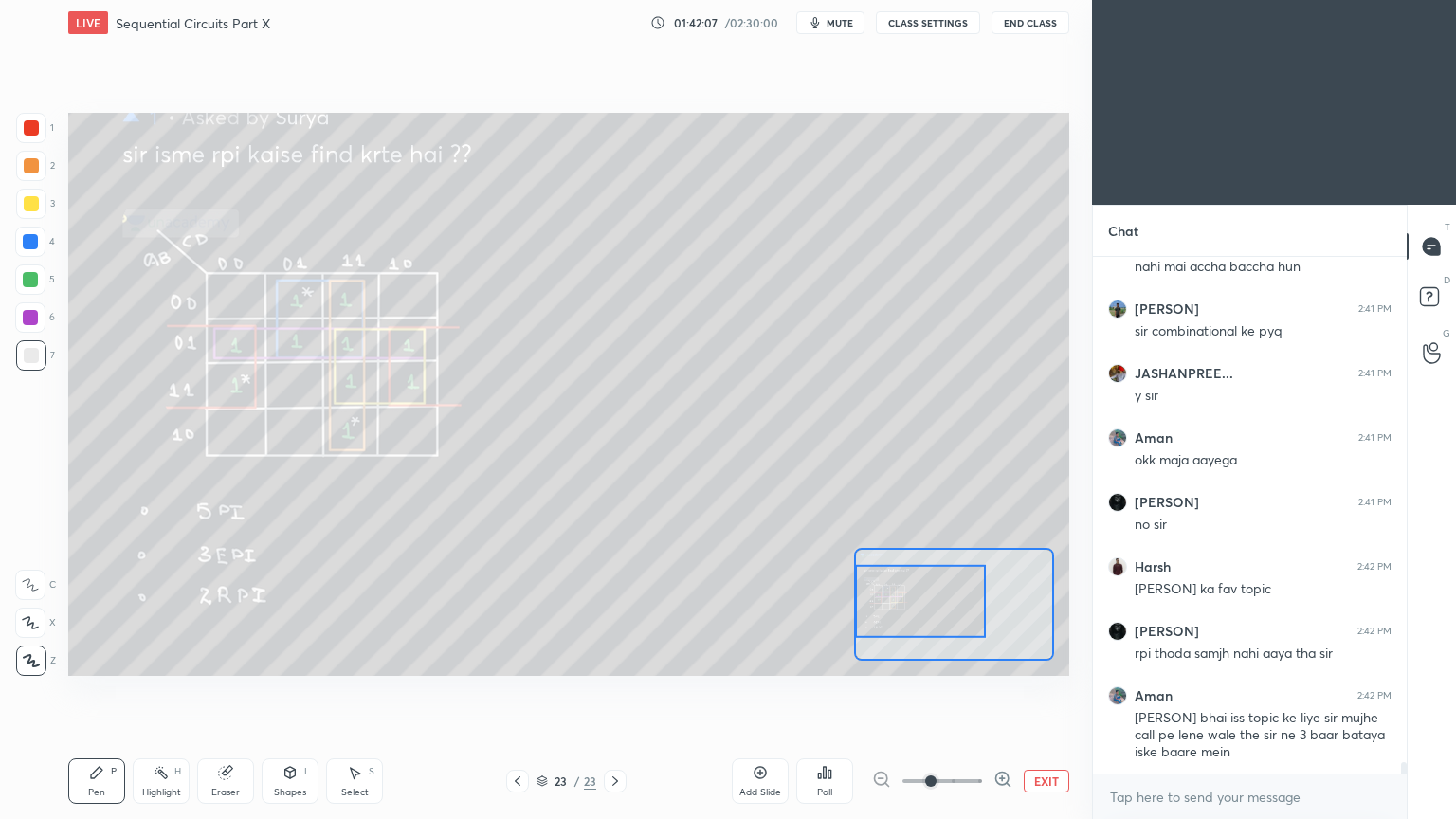 click 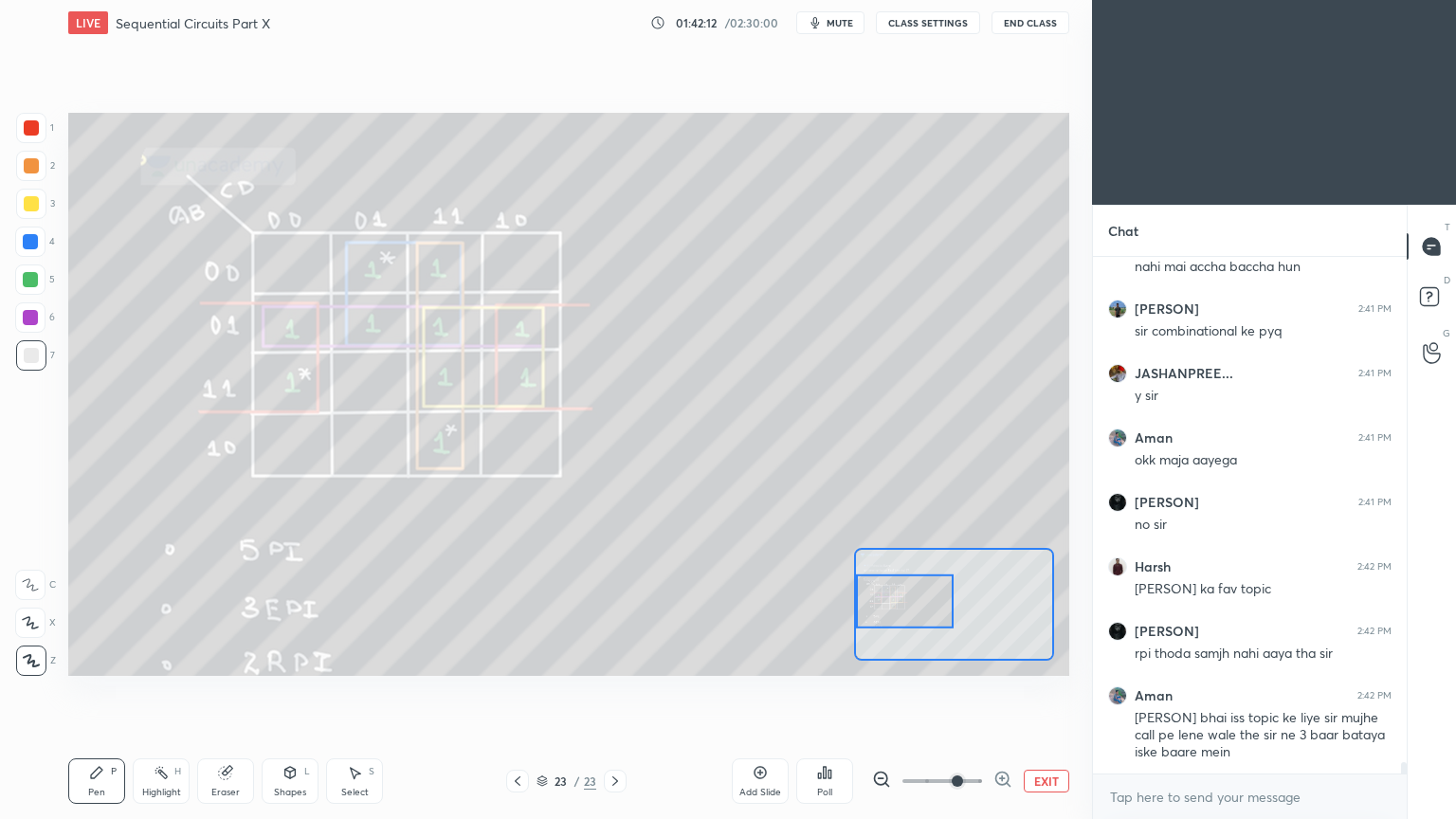 click on "Highlight H" at bounding box center [161, 781] 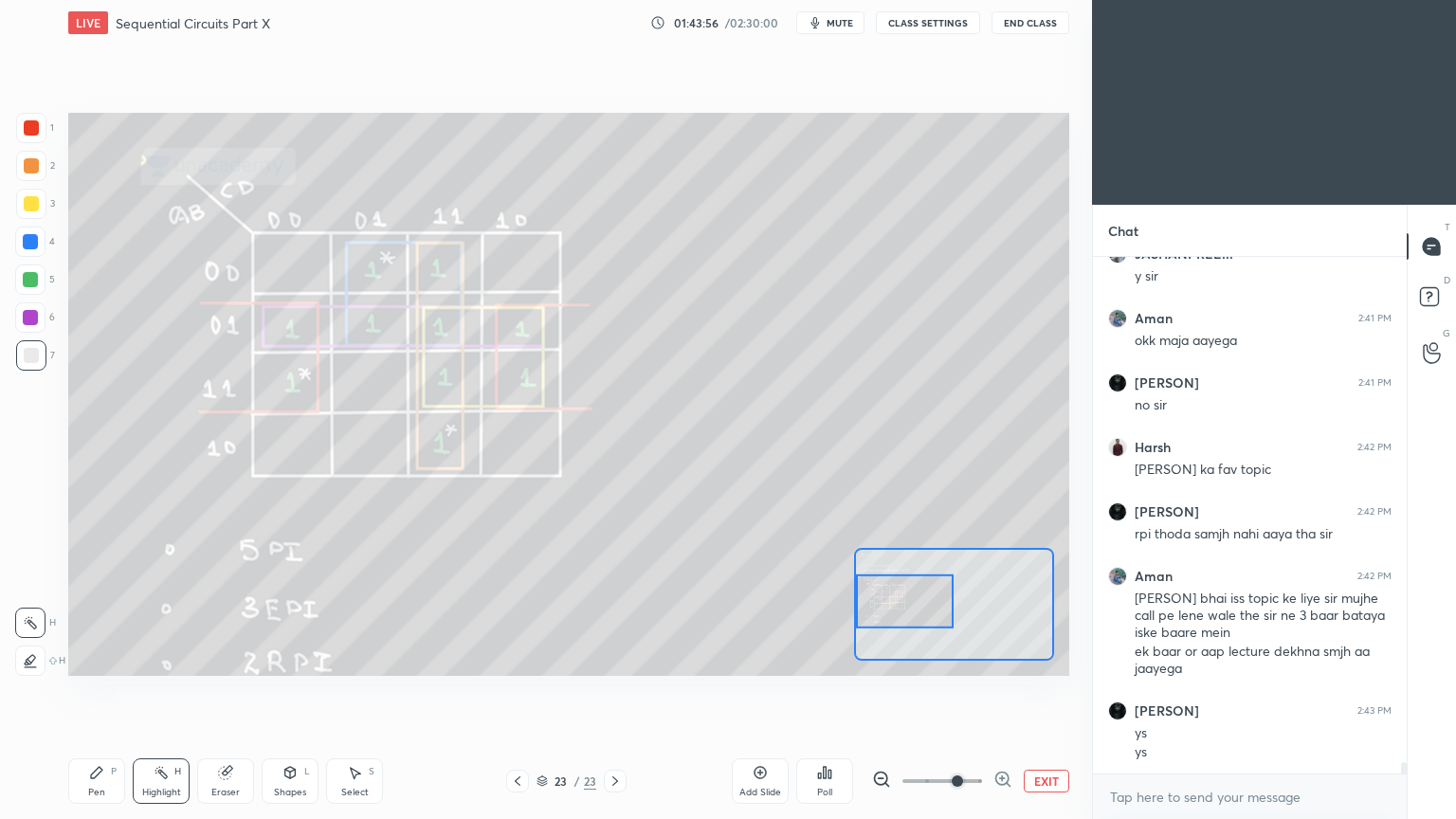 scroll, scrollTop: 22597, scrollLeft: 0, axis: vertical 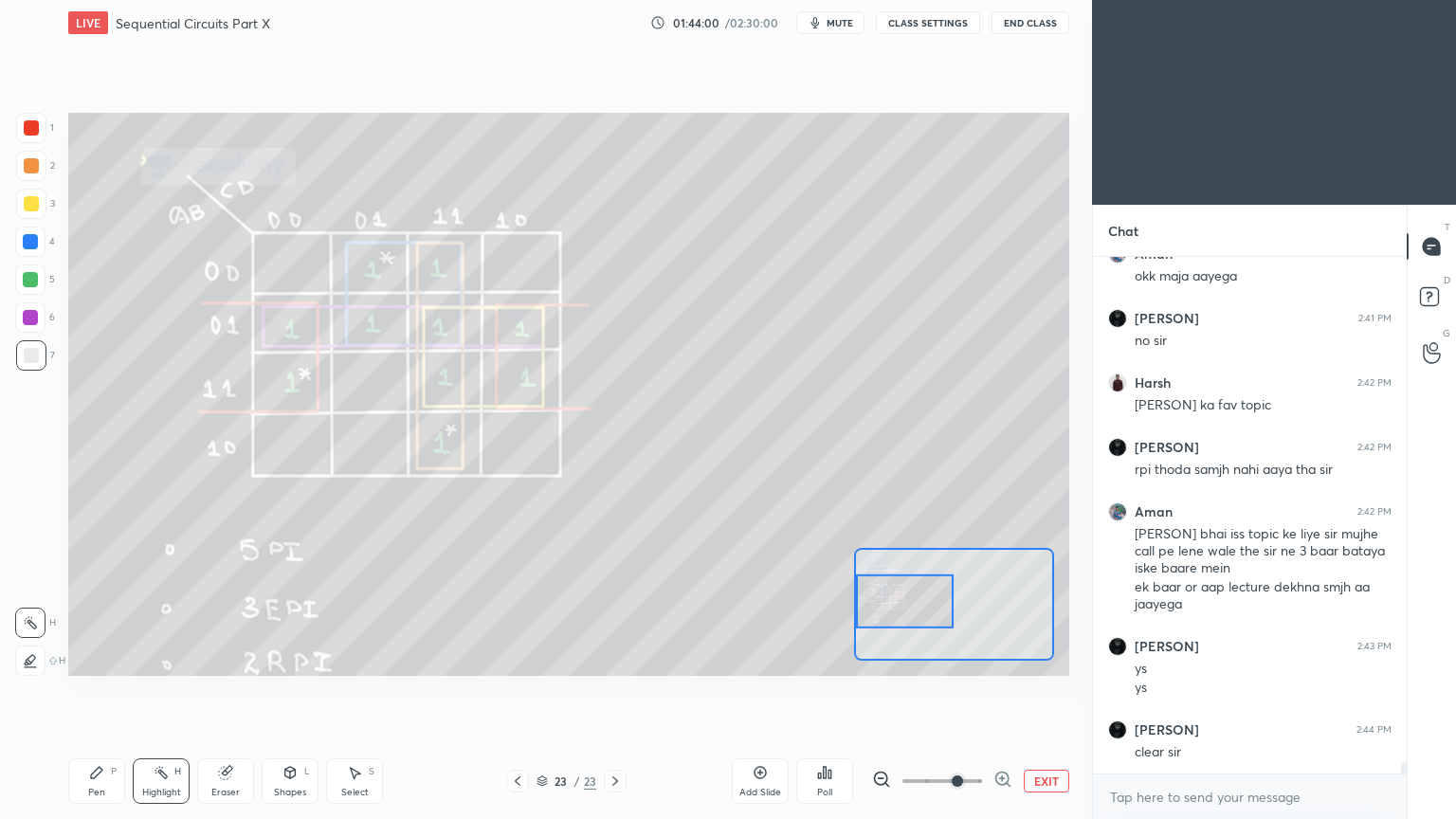click on "EXIT" at bounding box center (1046, 781) 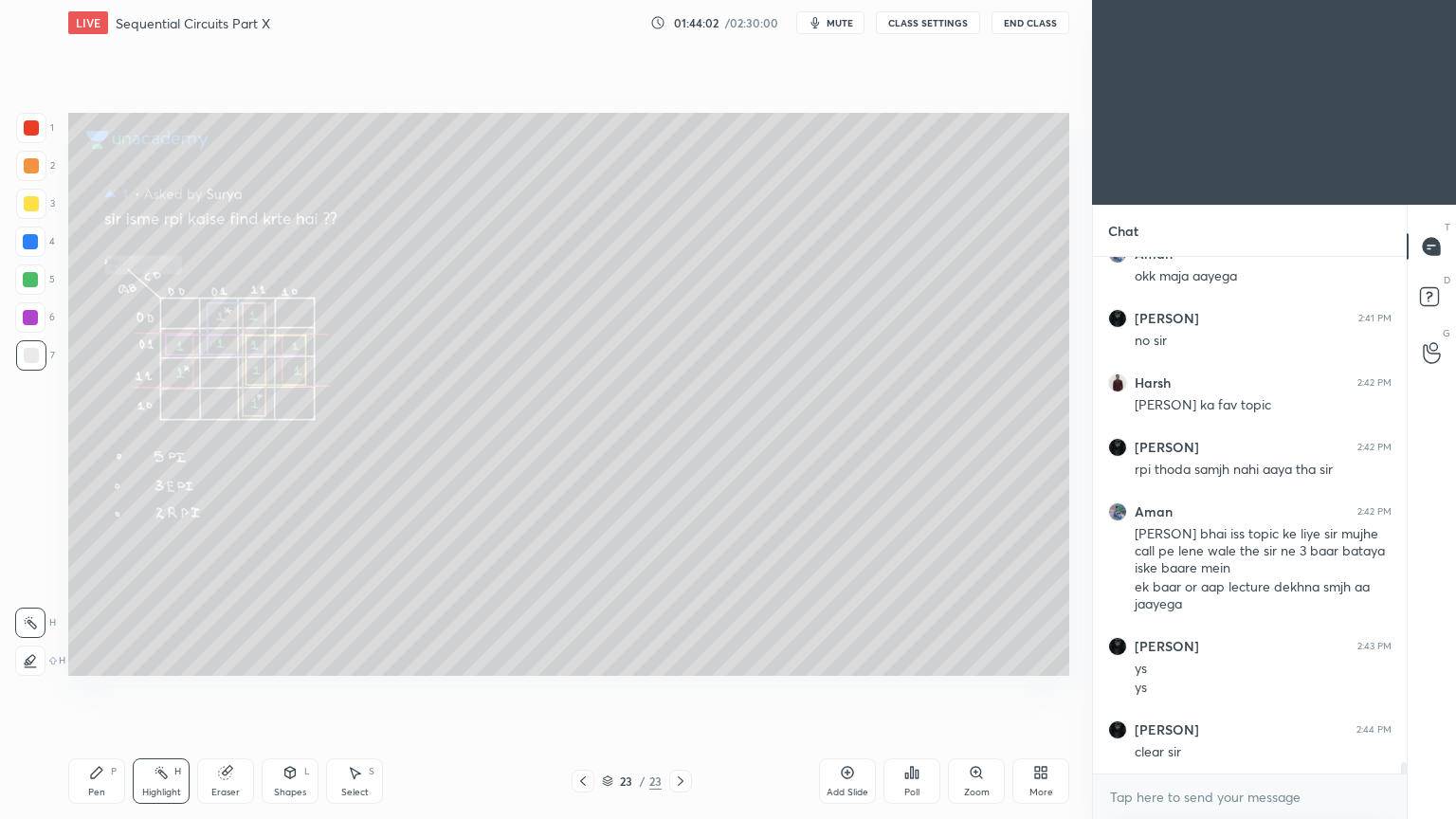 click at bounding box center [583, 781] 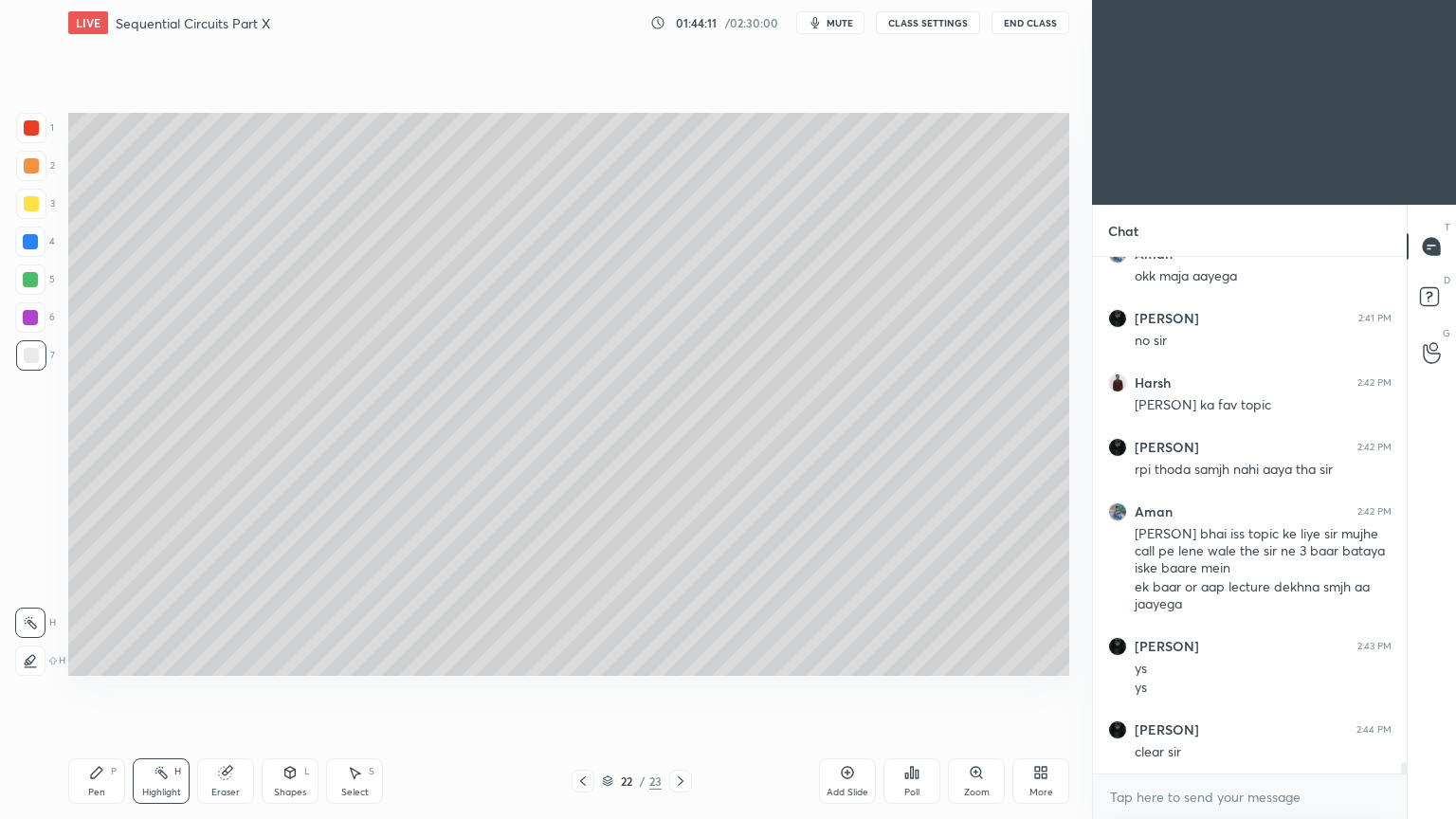 scroll, scrollTop: 22662, scrollLeft: 0, axis: vertical 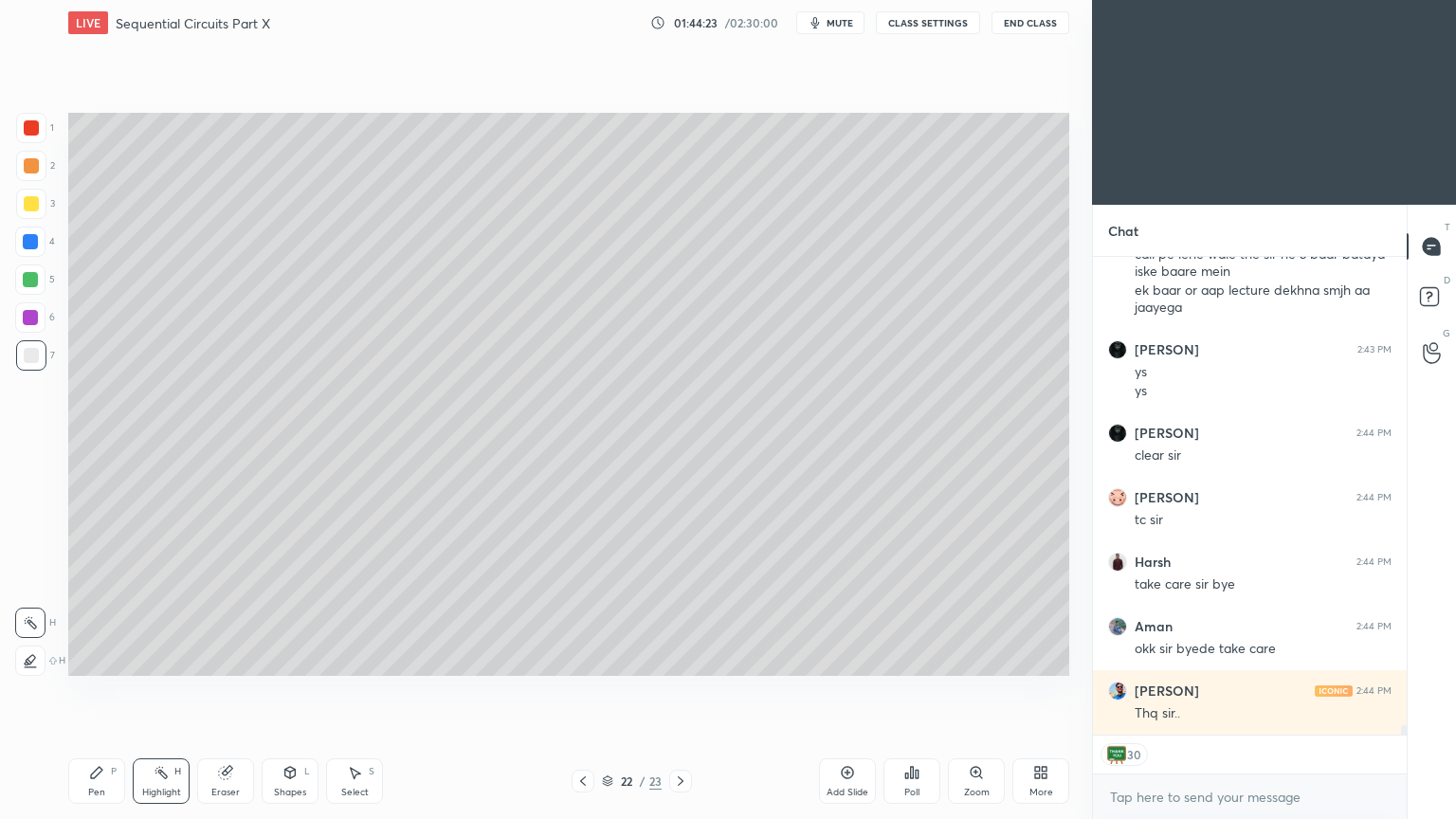 click on "End Class" at bounding box center (1030, 23) 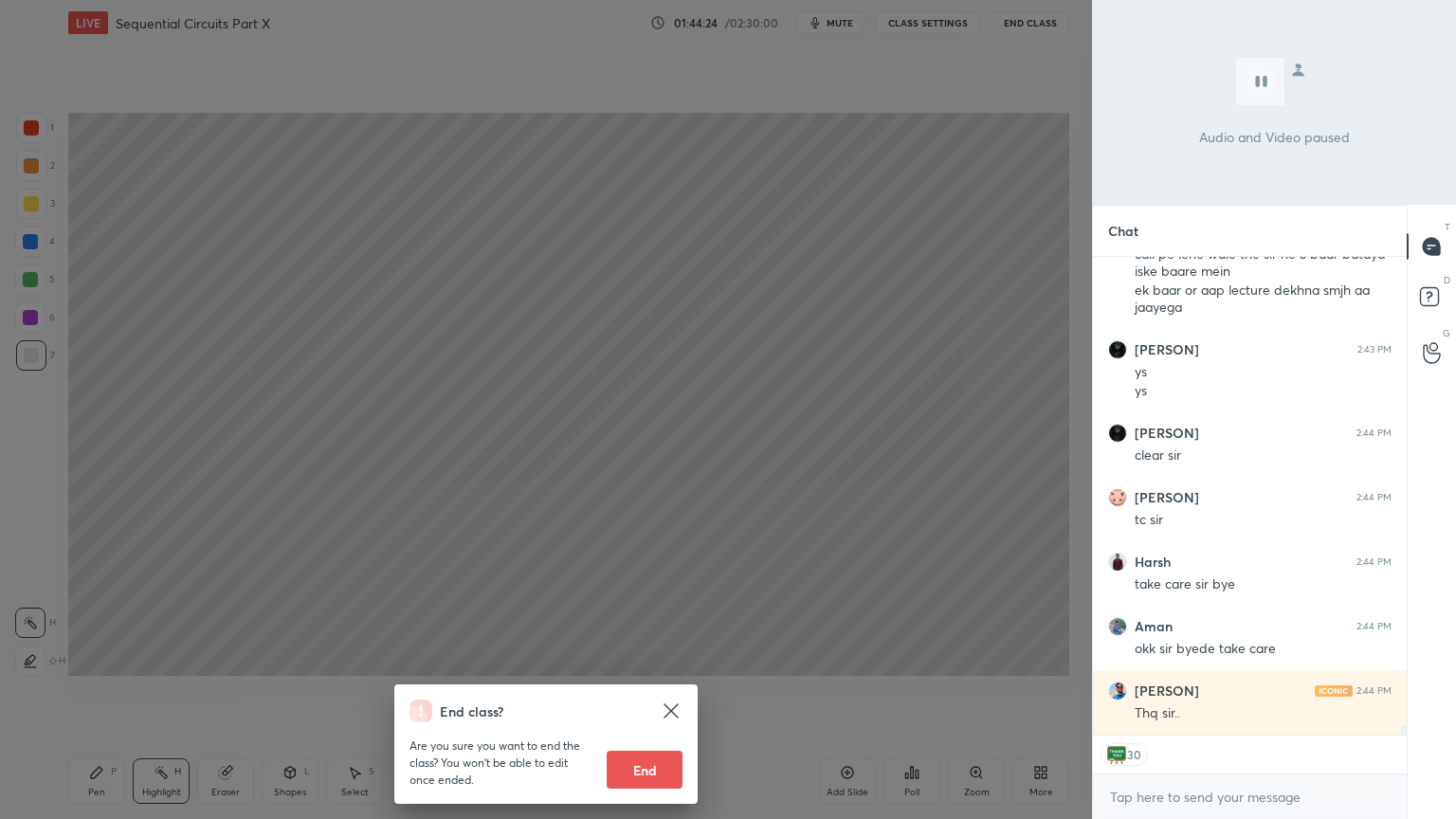 click on "End" at bounding box center (645, 770) 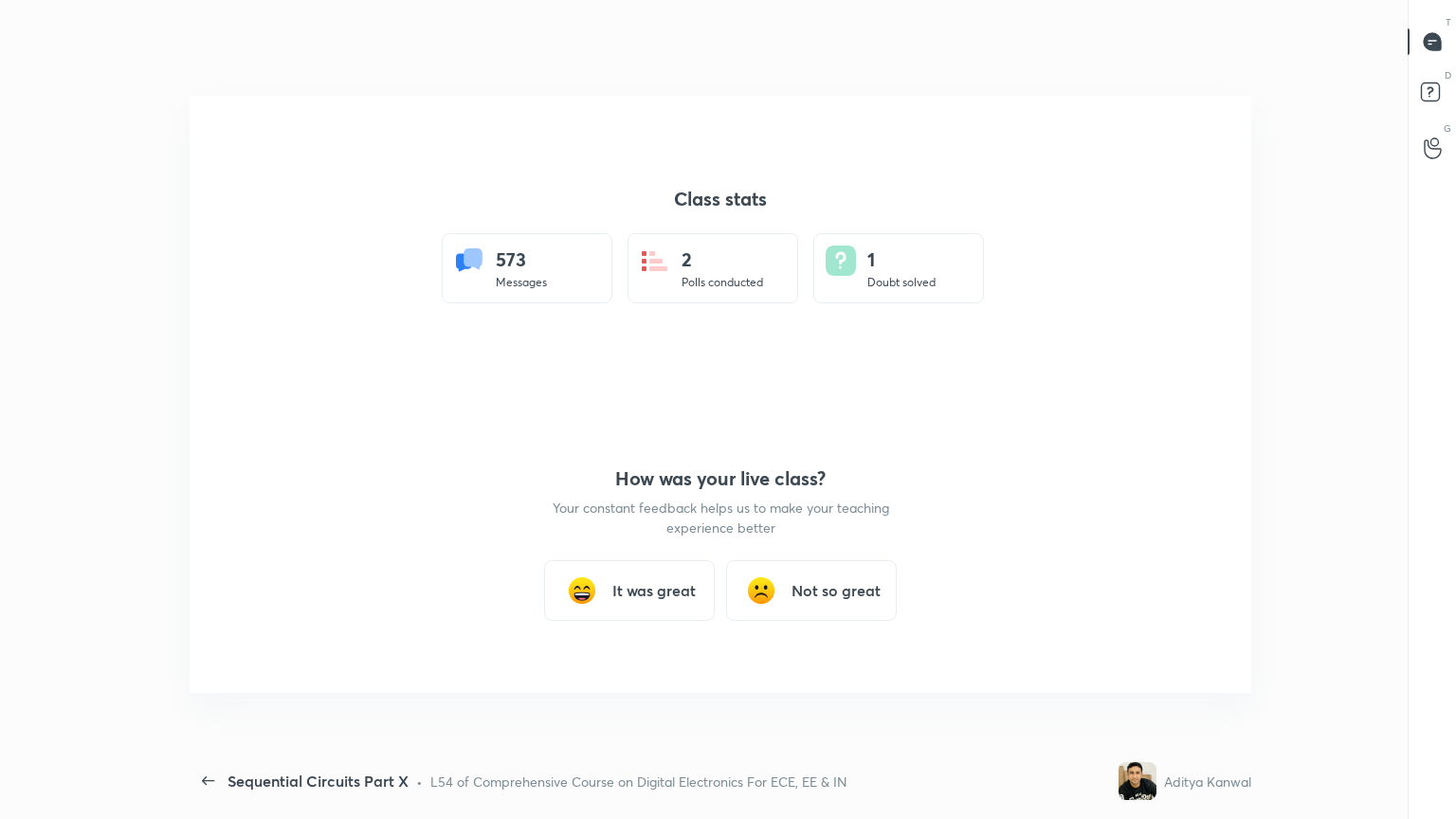 scroll, scrollTop: 94094, scrollLeft: 93557, axis: both 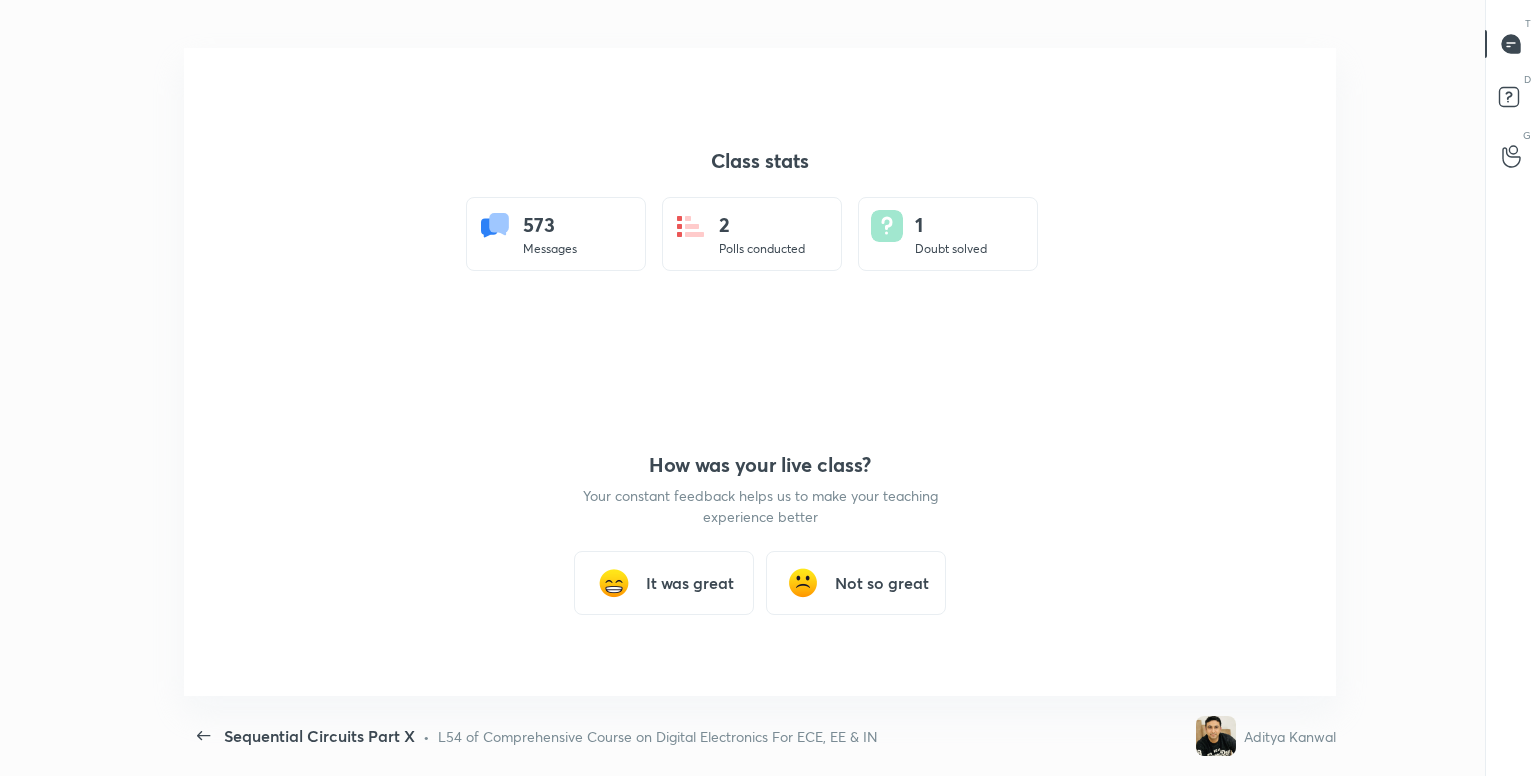 type on "x" 